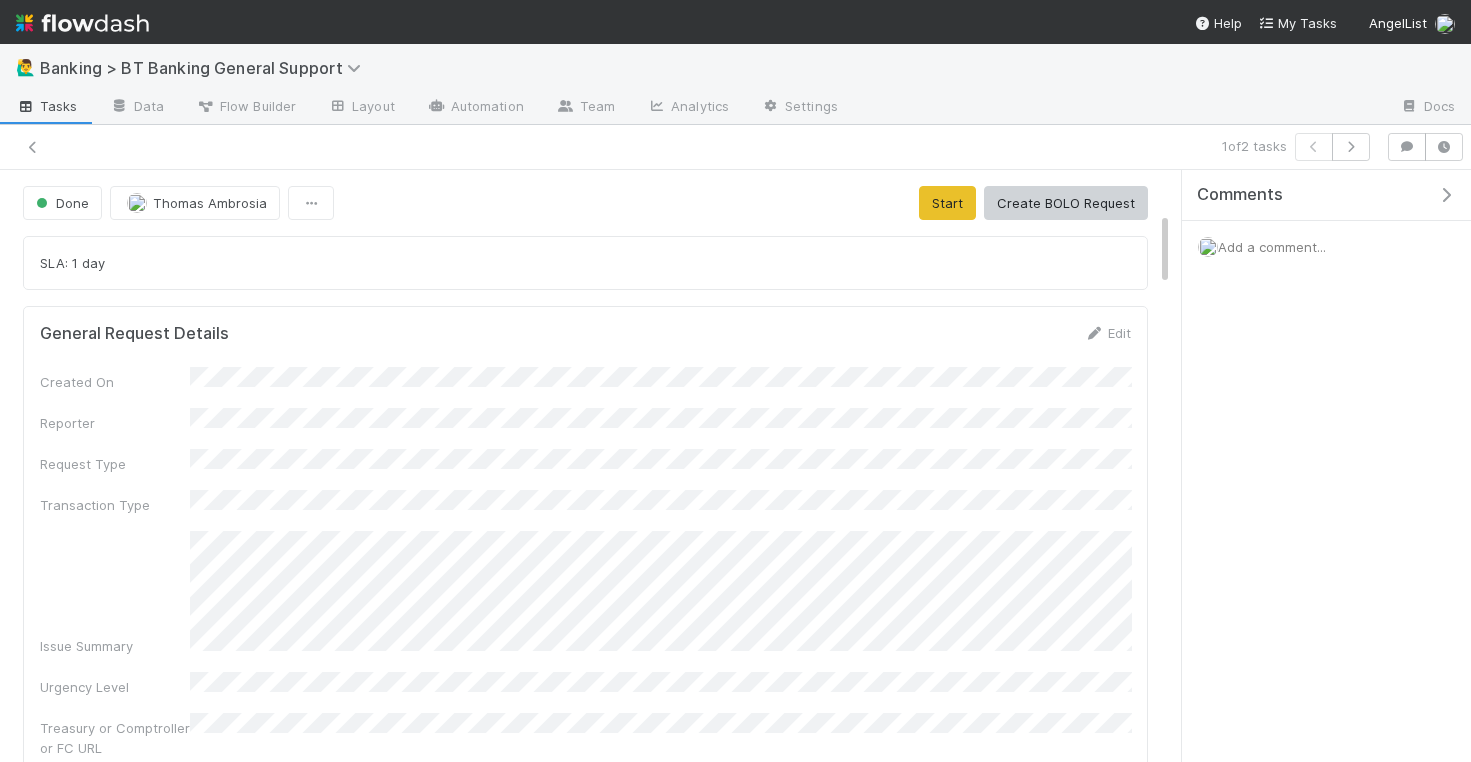 scroll, scrollTop: 0, scrollLeft: 0, axis: both 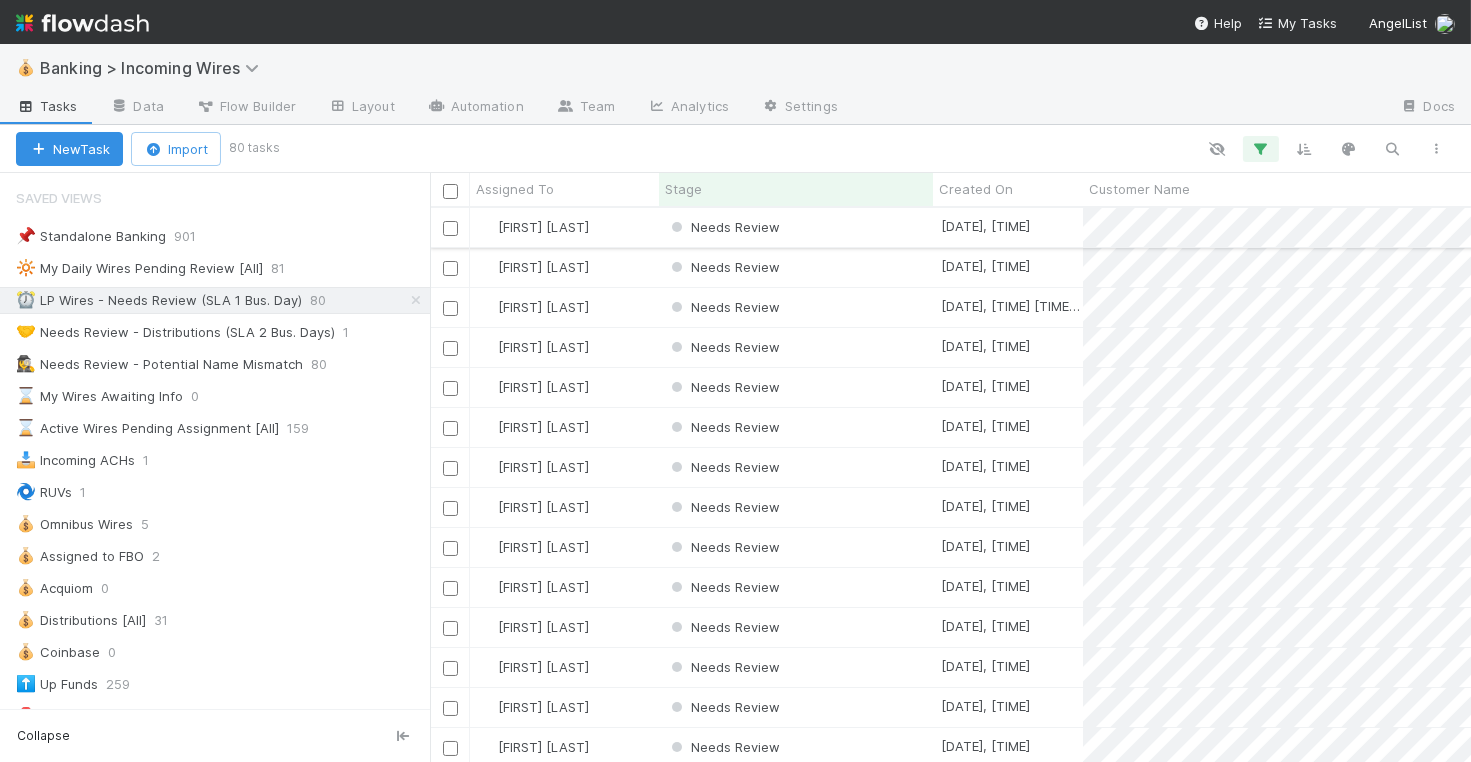 click on "Needs Review" at bounding box center [796, 227] 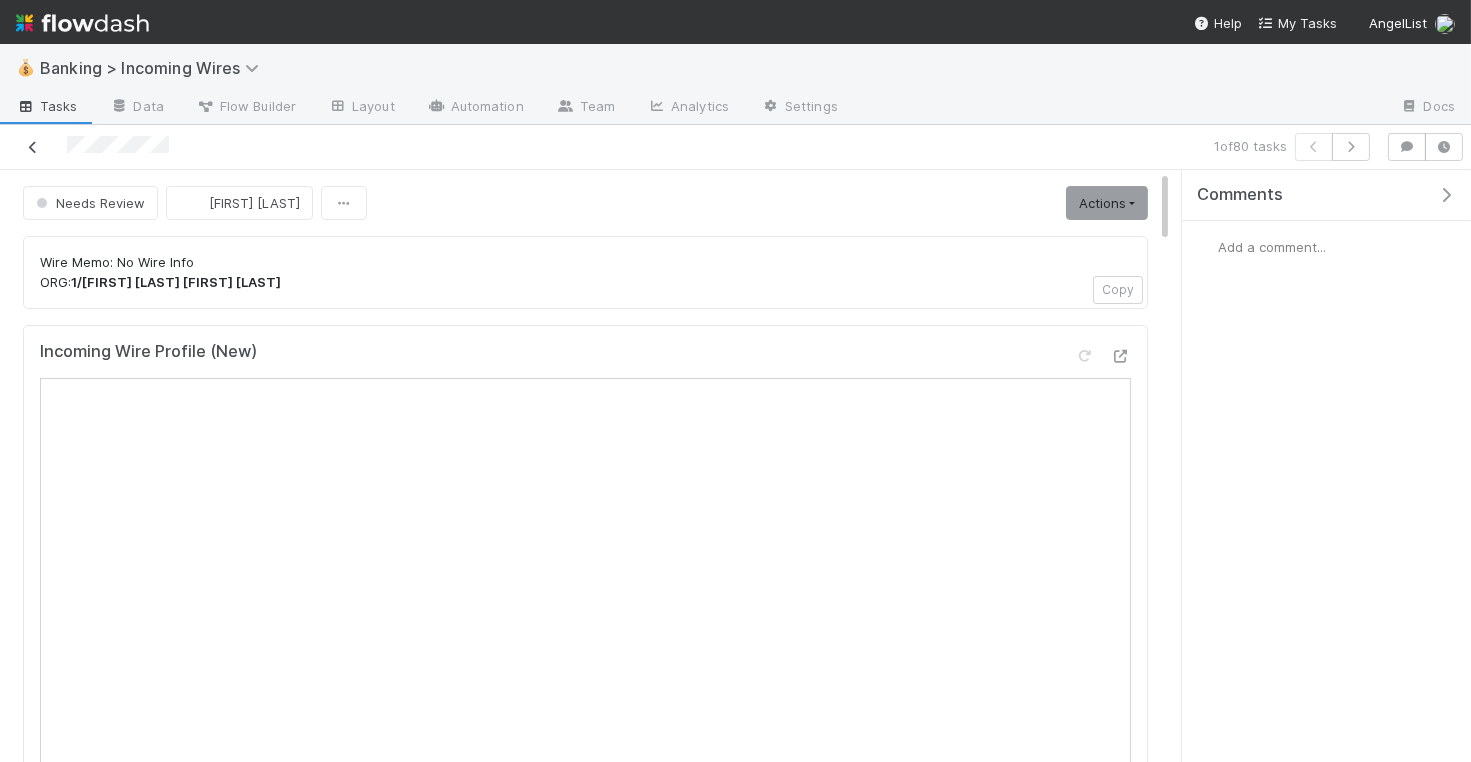 click at bounding box center (33, 147) 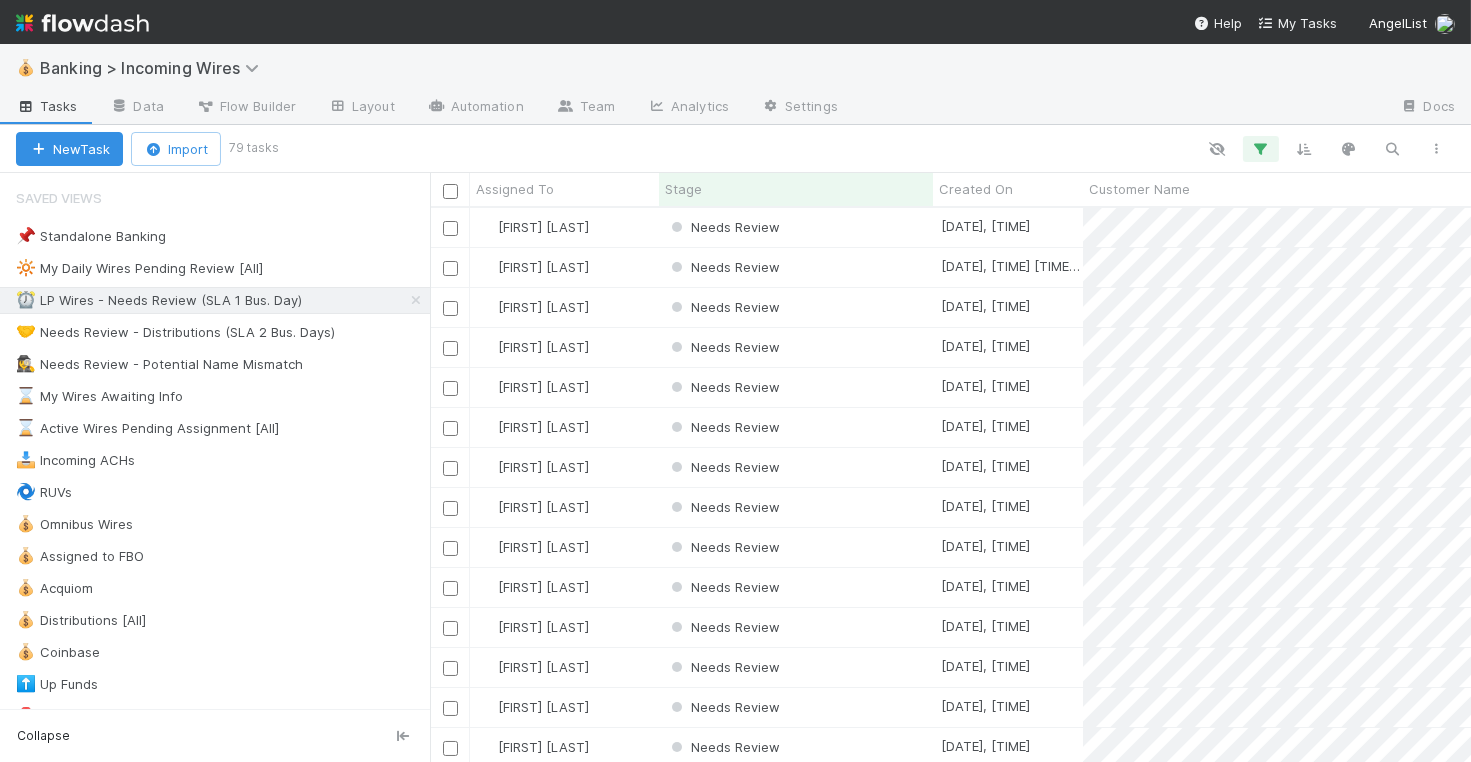scroll, scrollTop: 1, scrollLeft: 1, axis: both 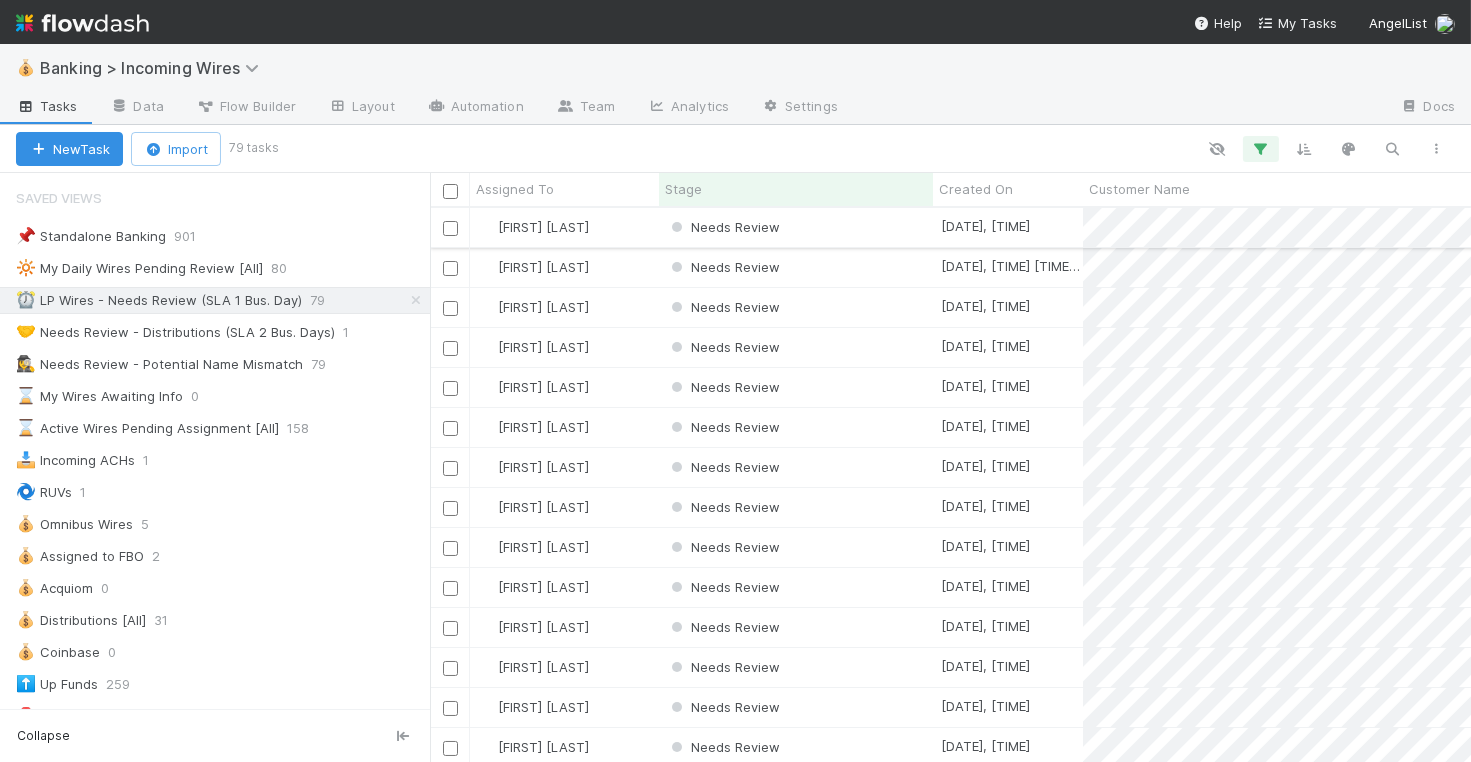 click on "Needs Review" at bounding box center [796, 227] 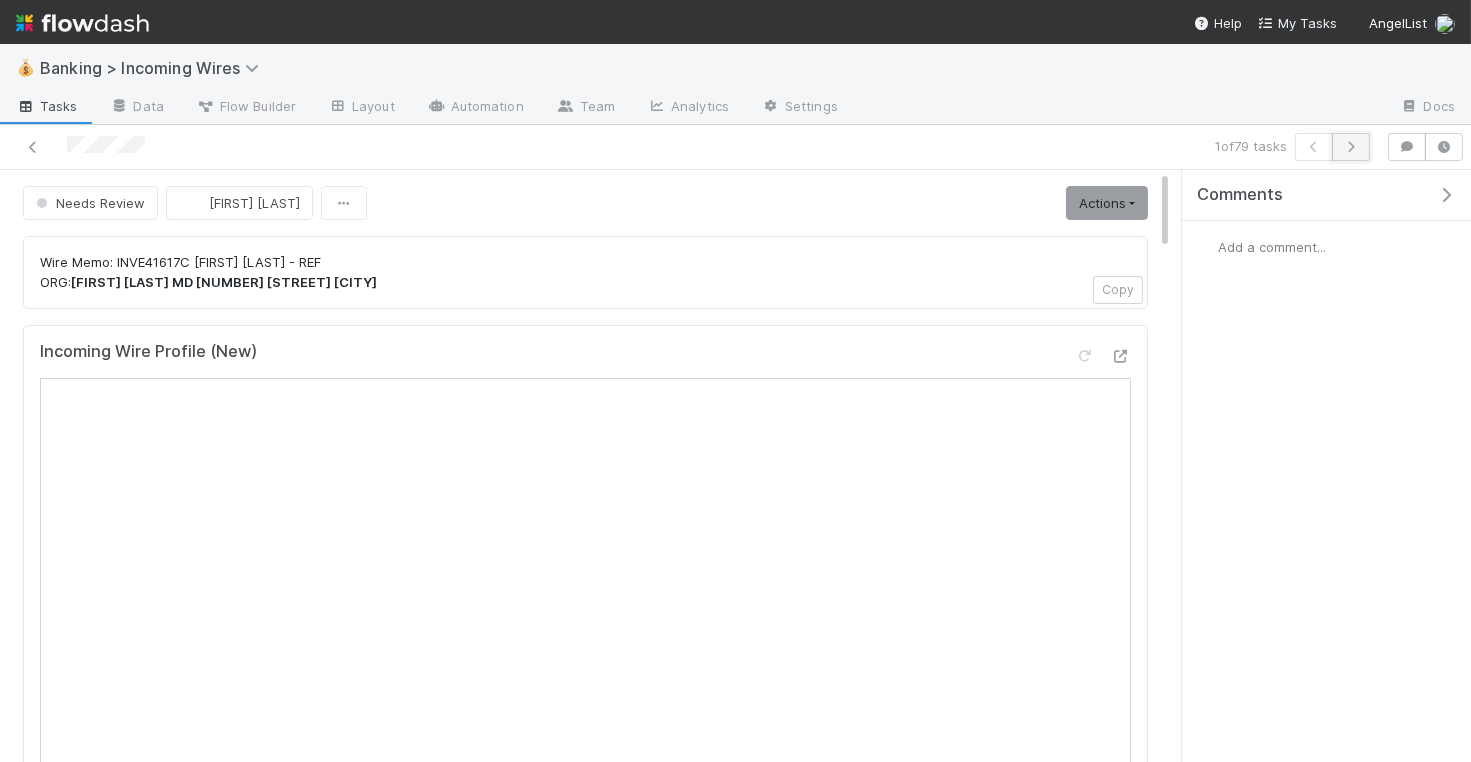 click at bounding box center [1351, 147] 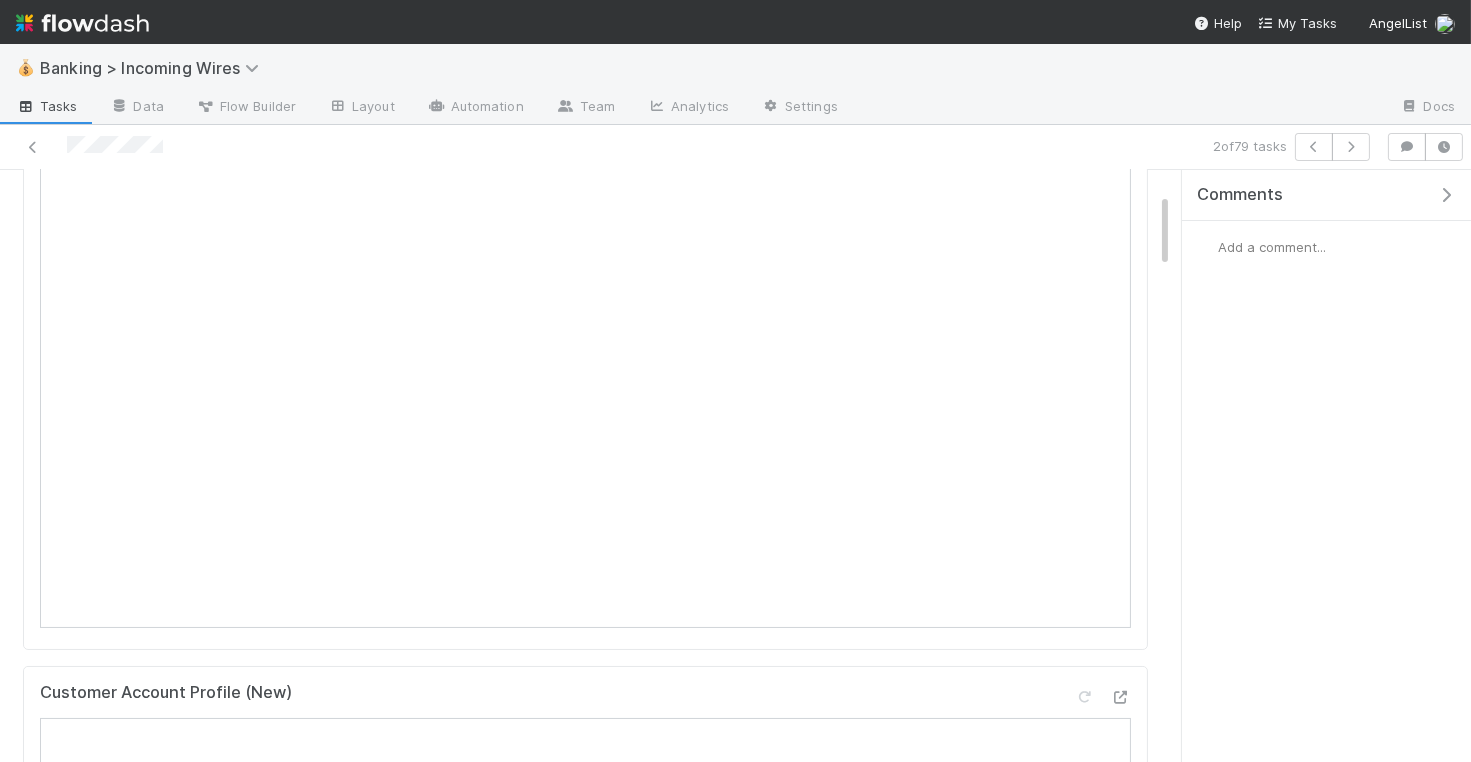 scroll, scrollTop: 252, scrollLeft: 0, axis: vertical 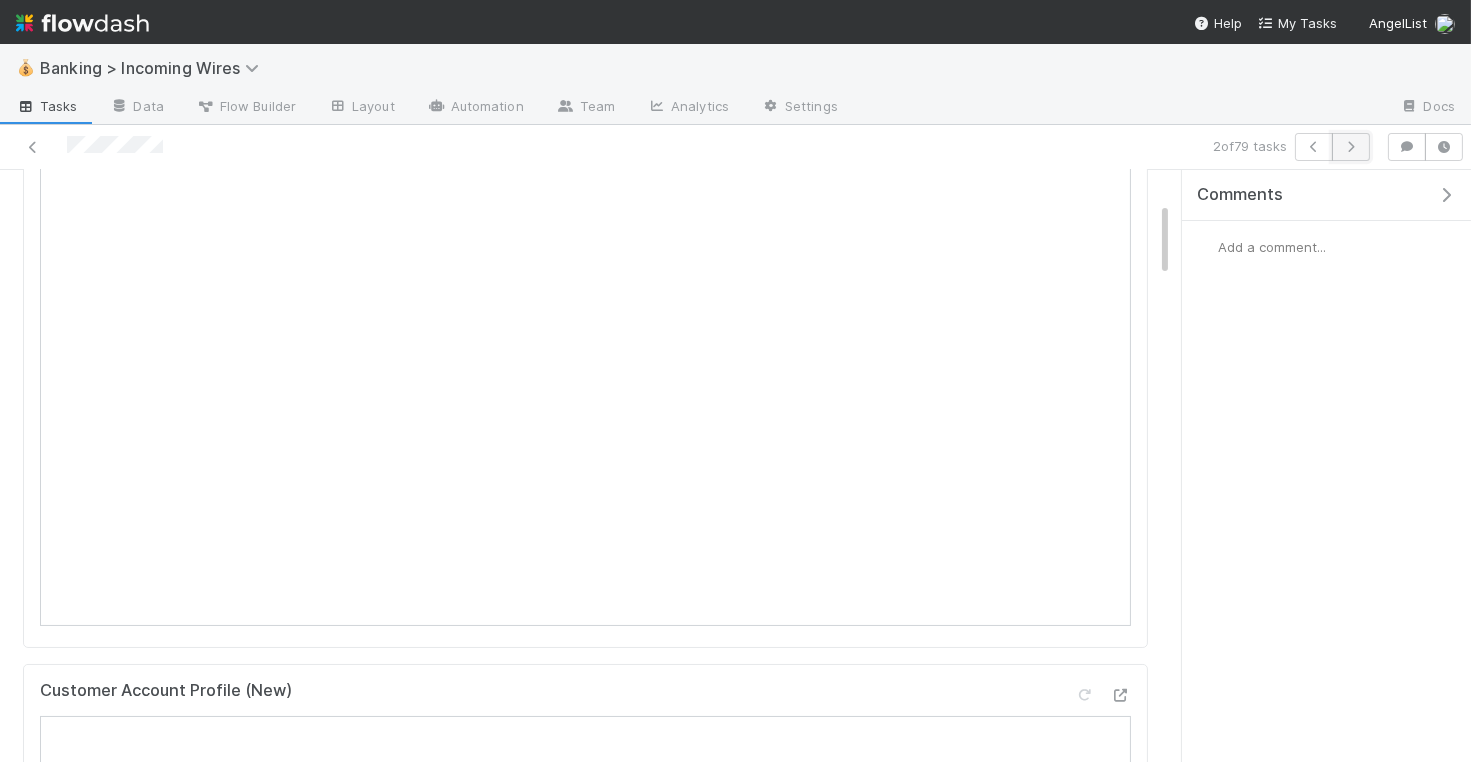 click at bounding box center [1351, 147] 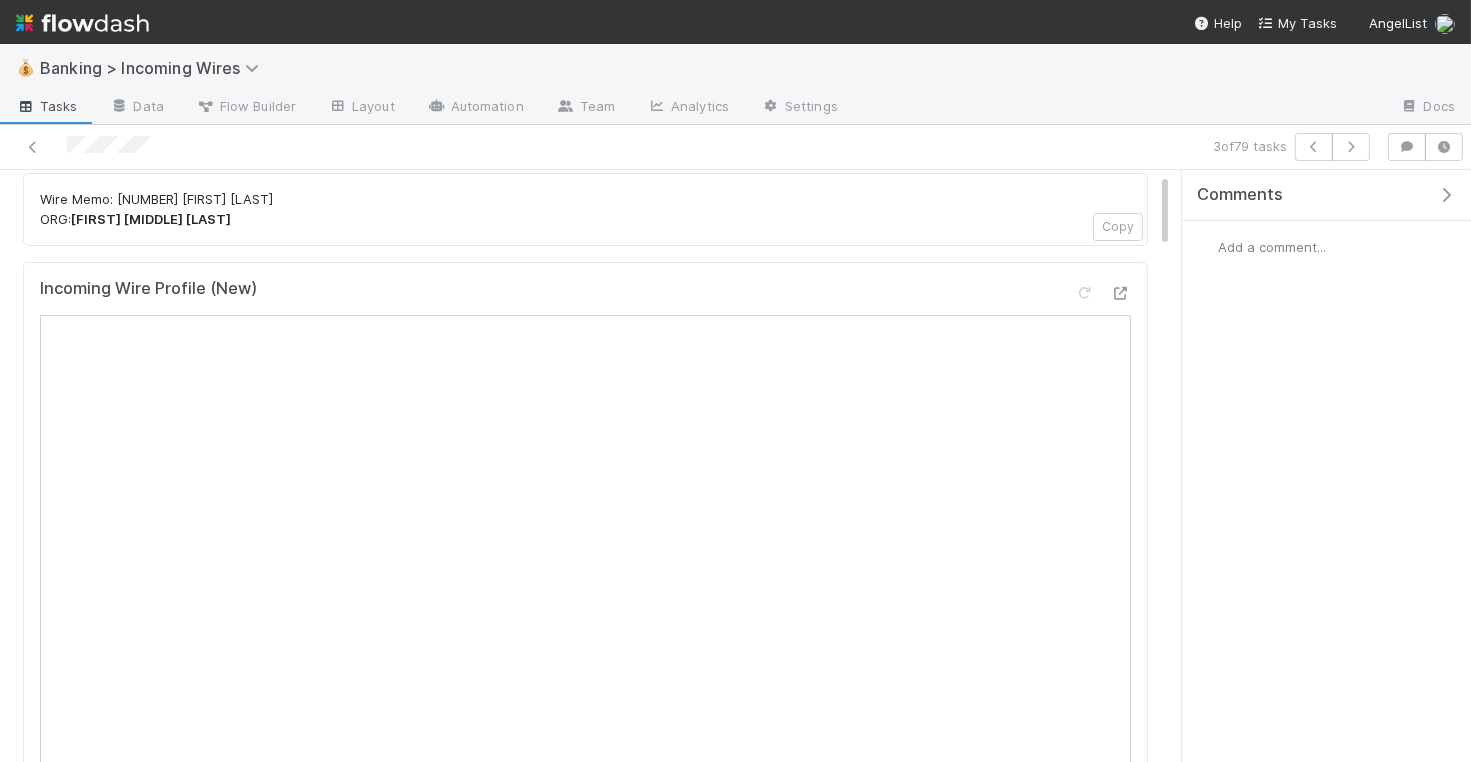 scroll, scrollTop: 118, scrollLeft: 0, axis: vertical 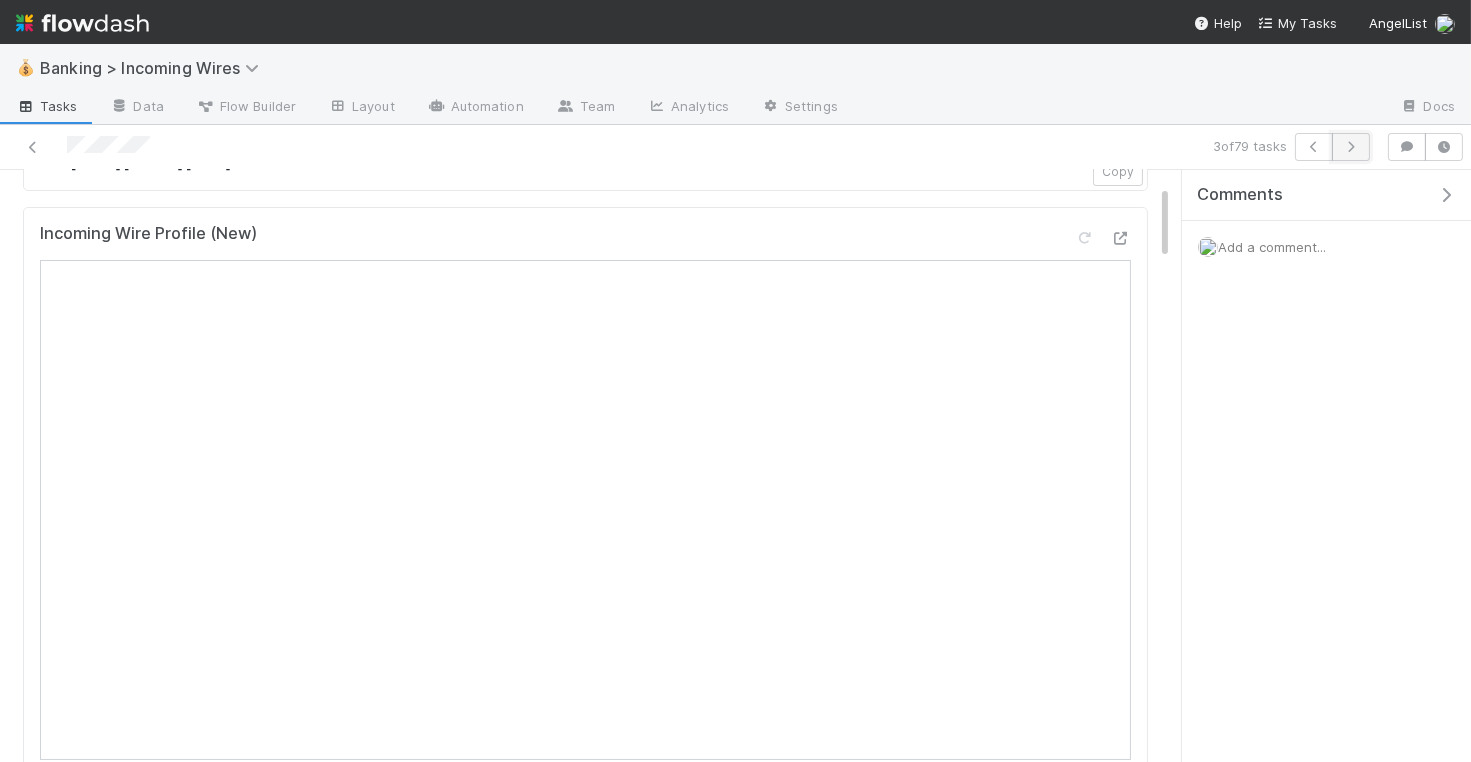 click at bounding box center (1351, 147) 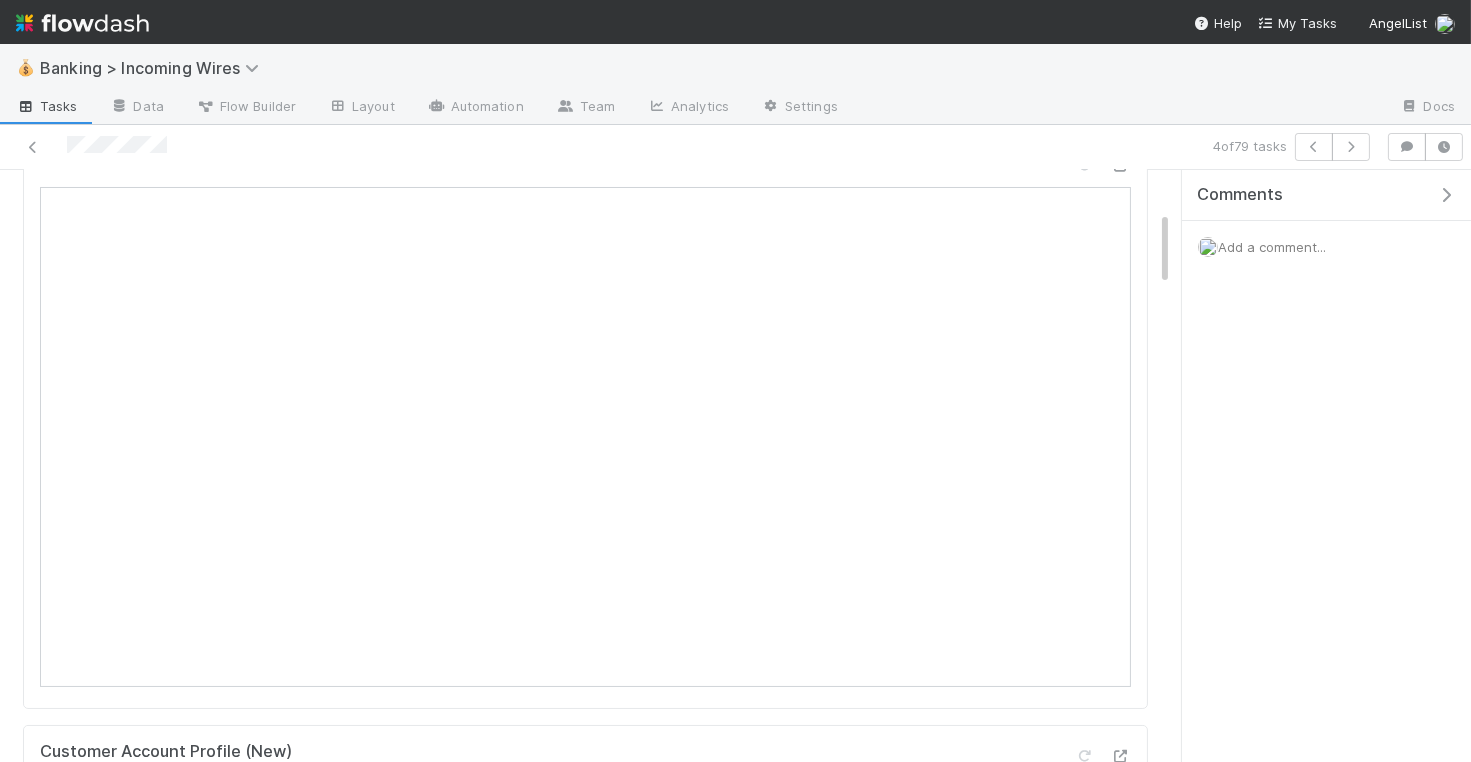 scroll, scrollTop: 92, scrollLeft: 0, axis: vertical 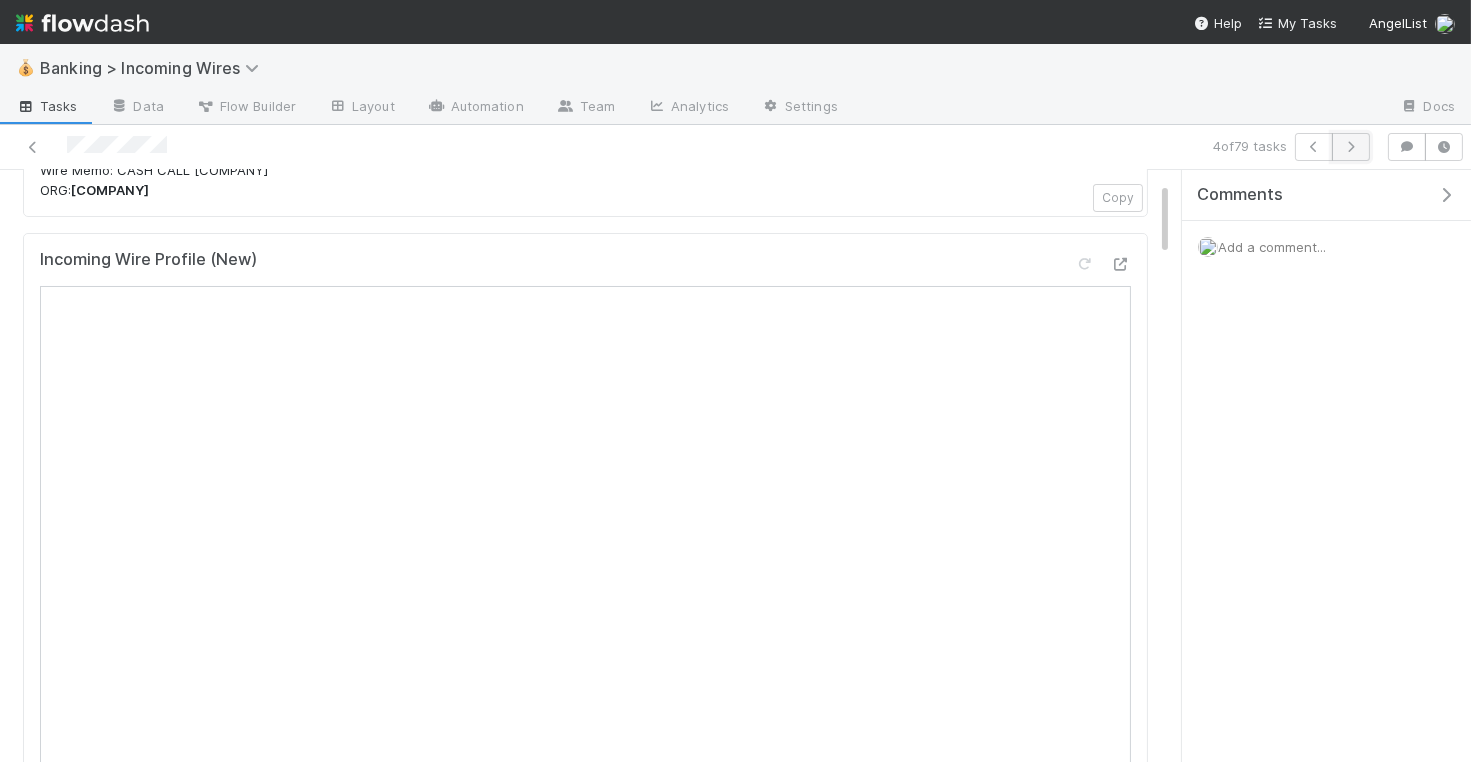 click at bounding box center [1351, 147] 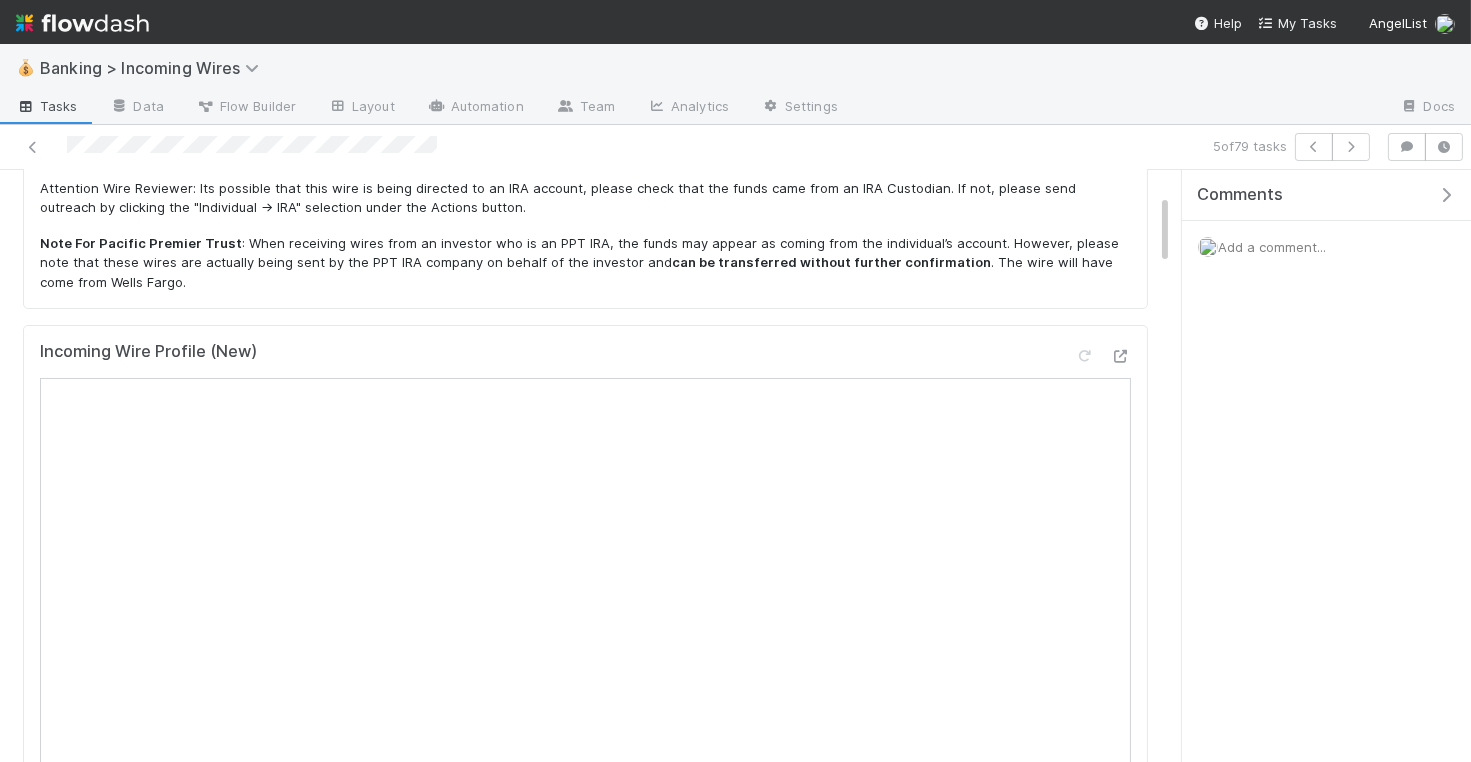 scroll, scrollTop: 198, scrollLeft: 0, axis: vertical 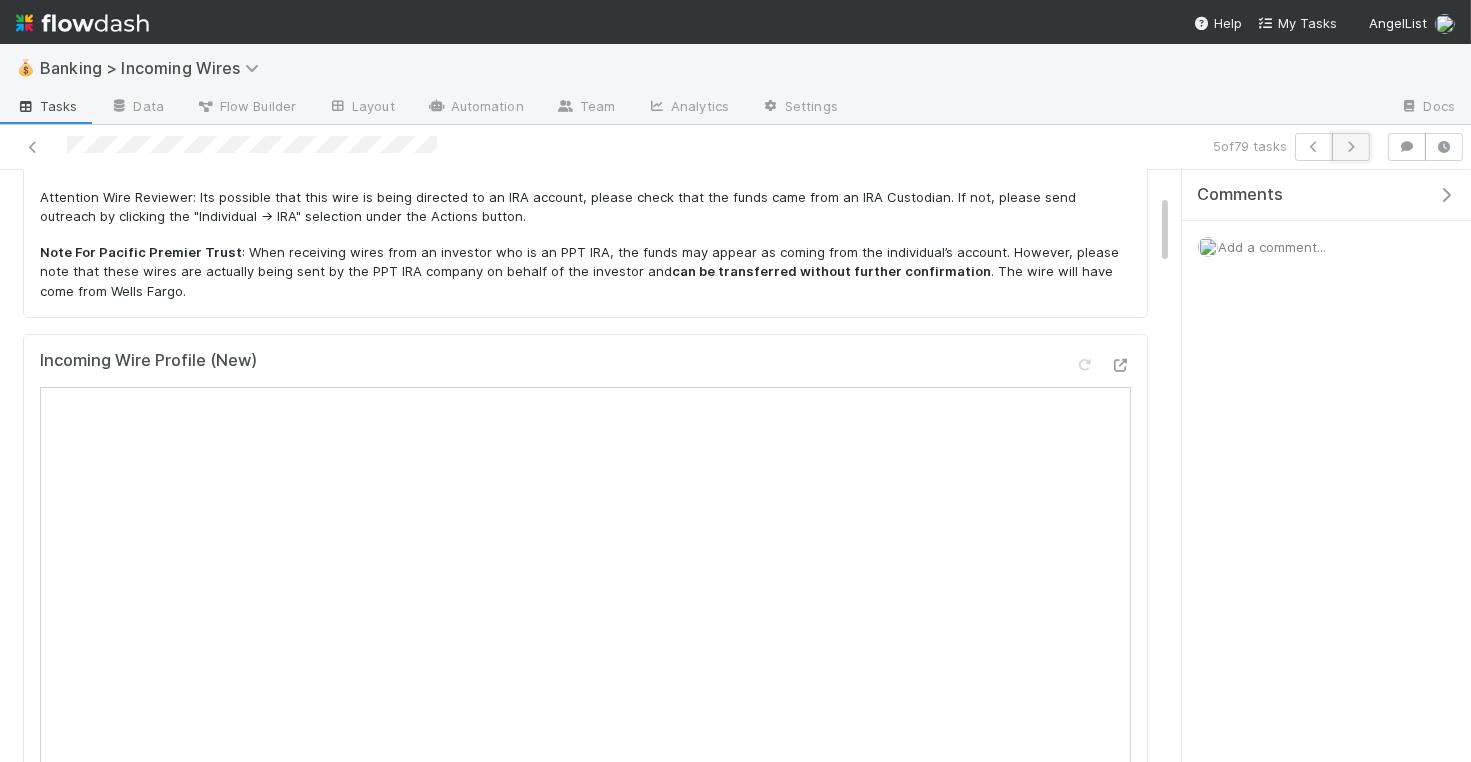 click at bounding box center [1351, 147] 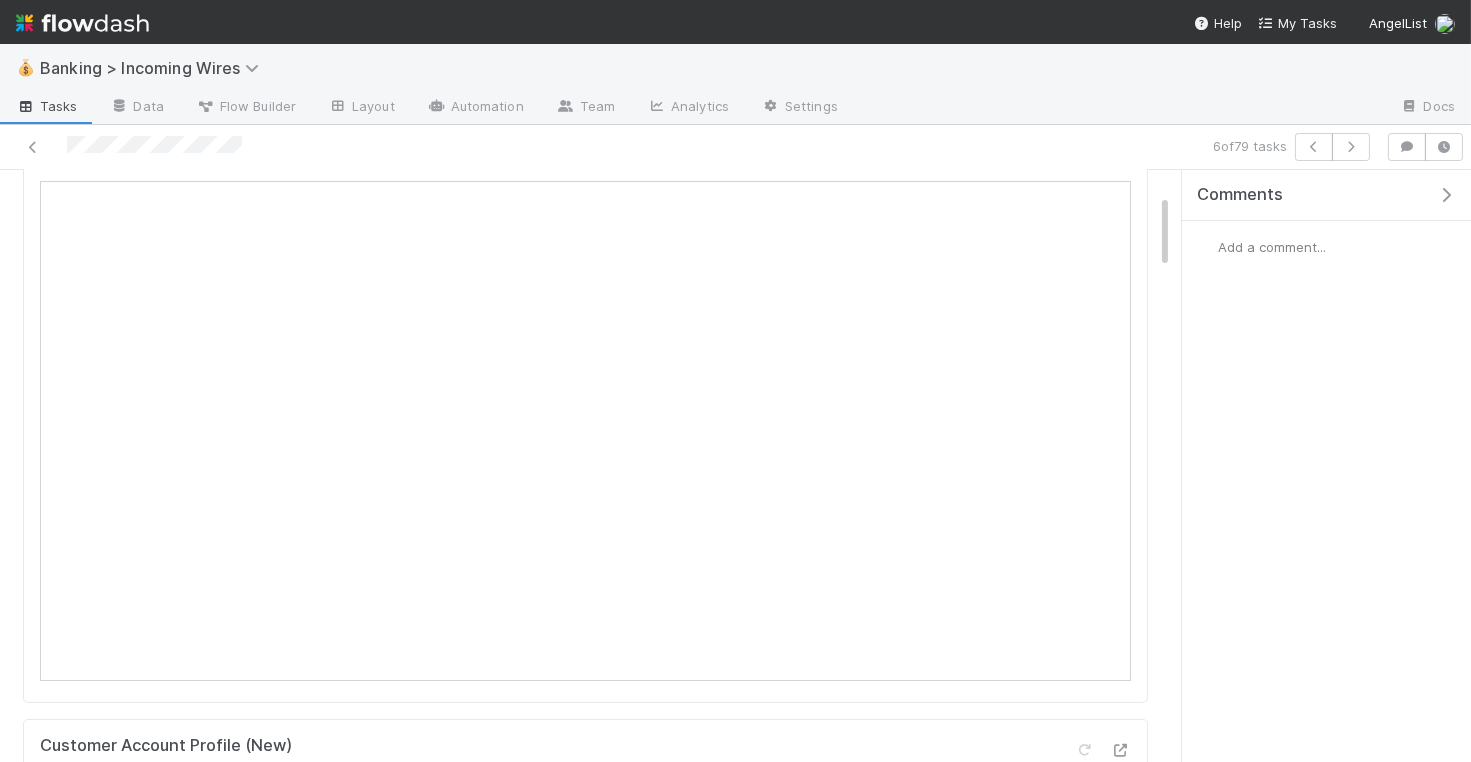 scroll, scrollTop: 193, scrollLeft: 0, axis: vertical 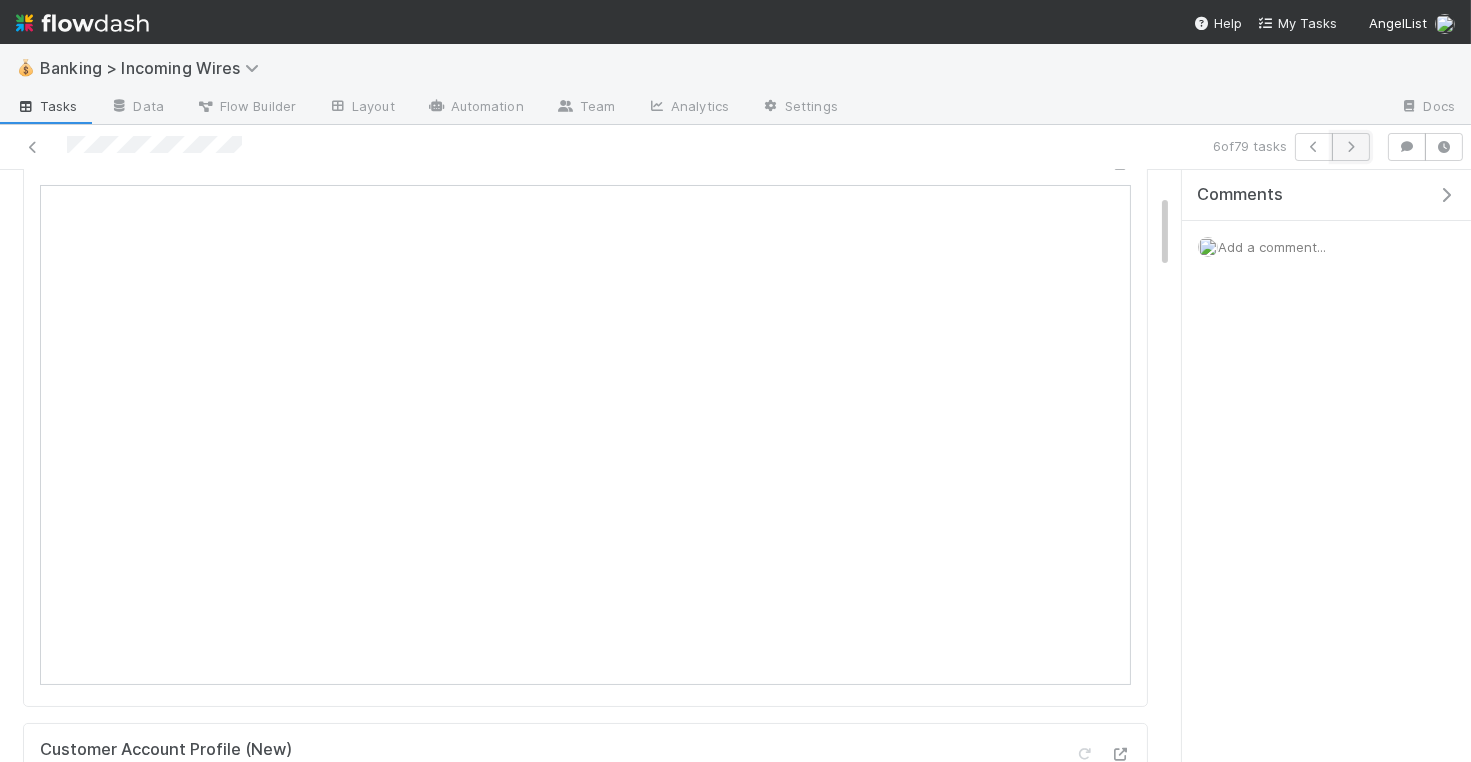 click at bounding box center (1351, 147) 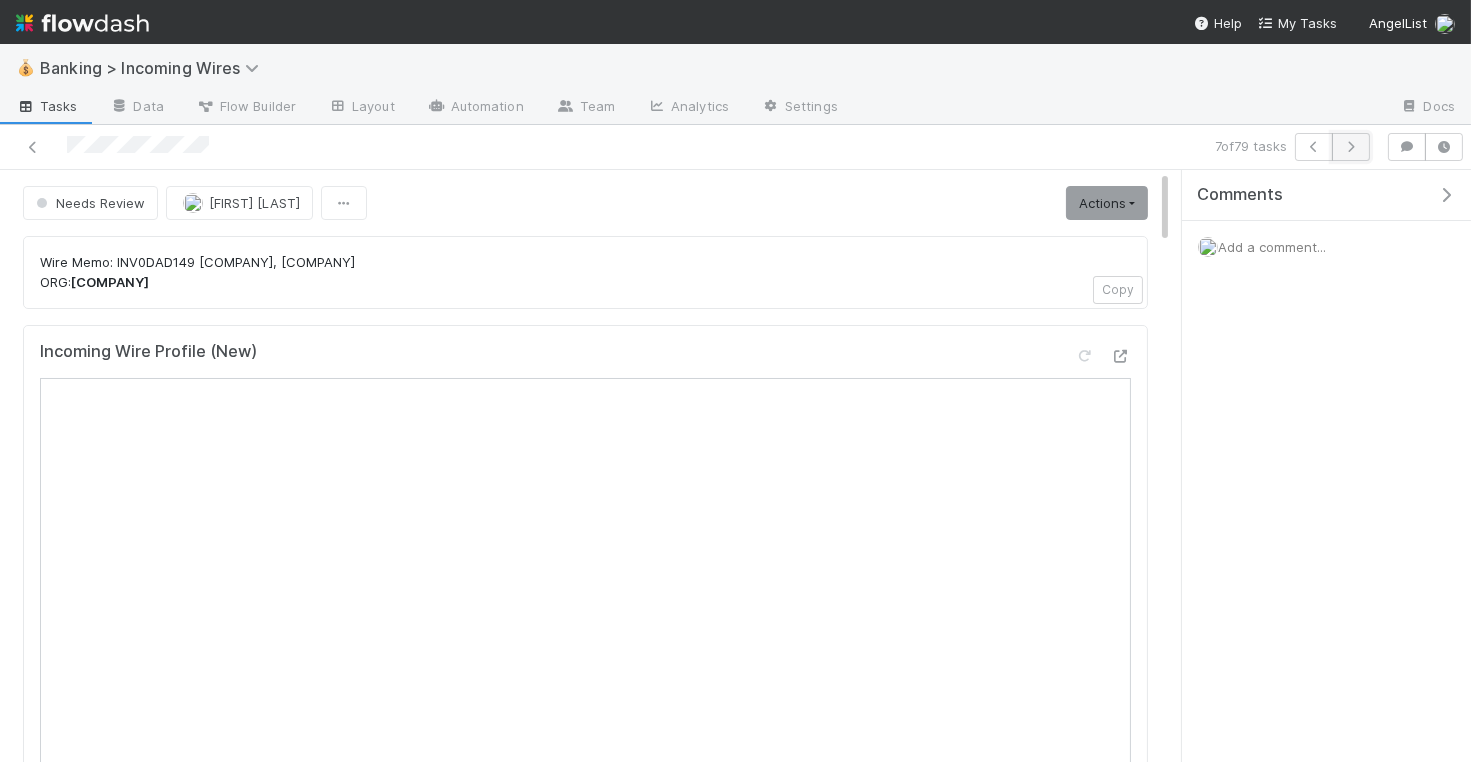 click at bounding box center (1351, 147) 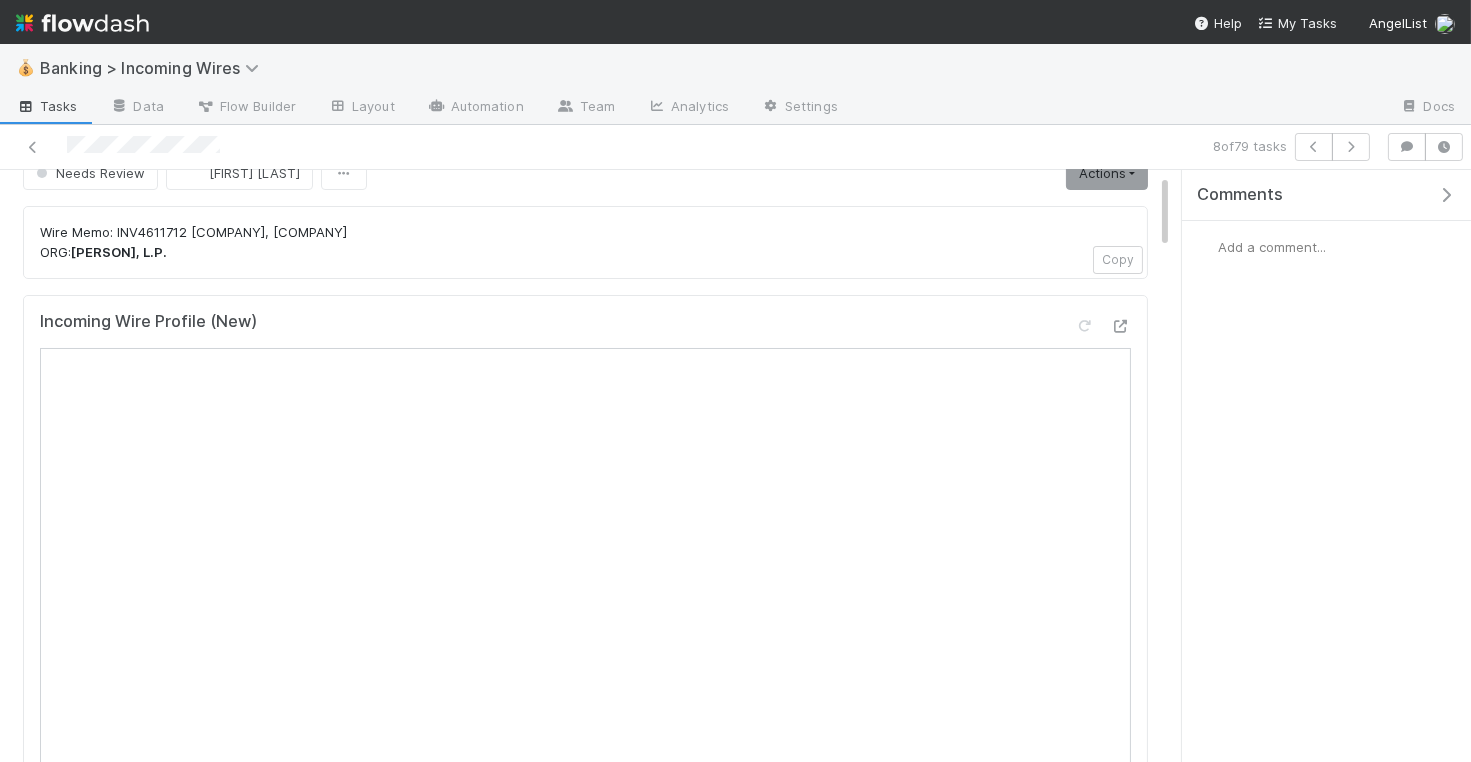 scroll, scrollTop: 32, scrollLeft: 0, axis: vertical 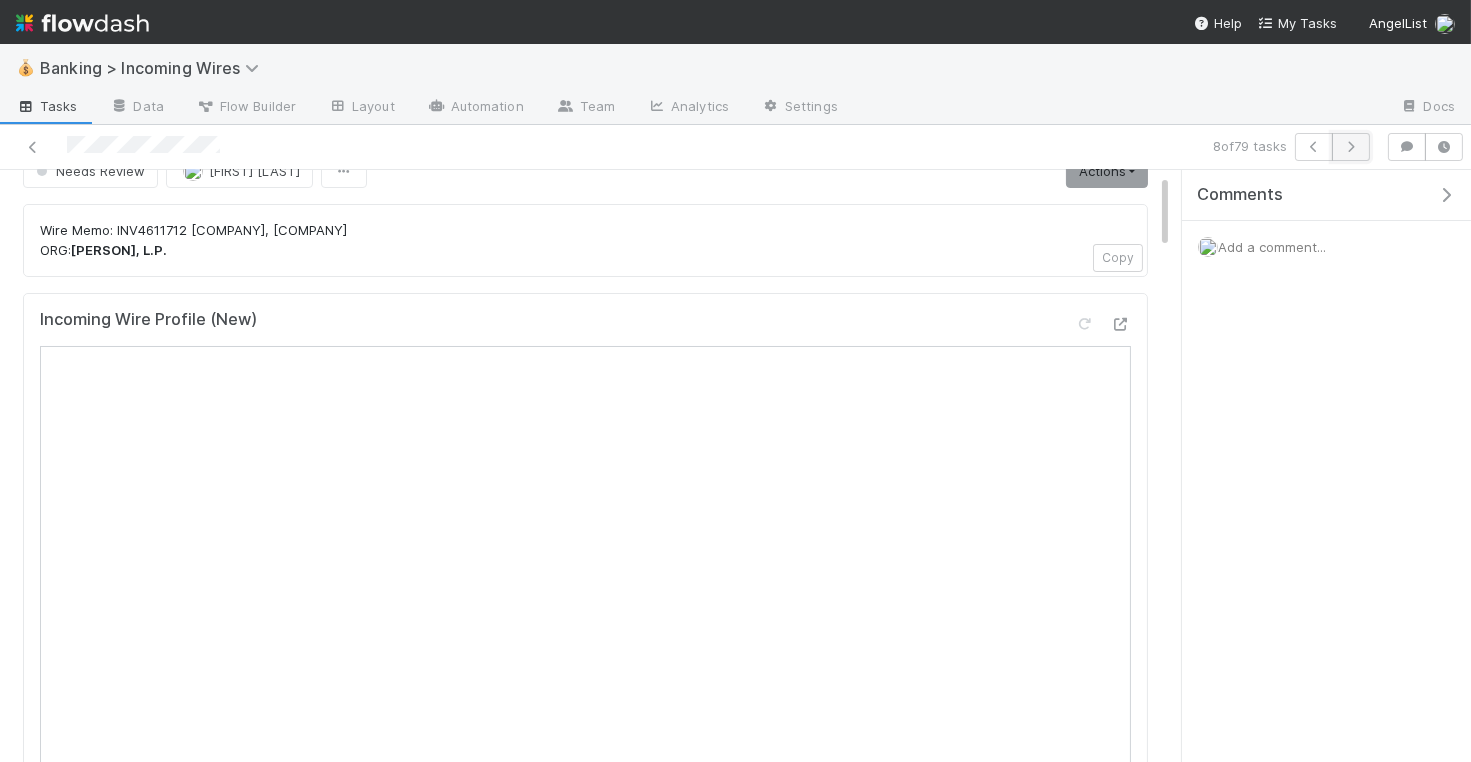 click at bounding box center [1351, 147] 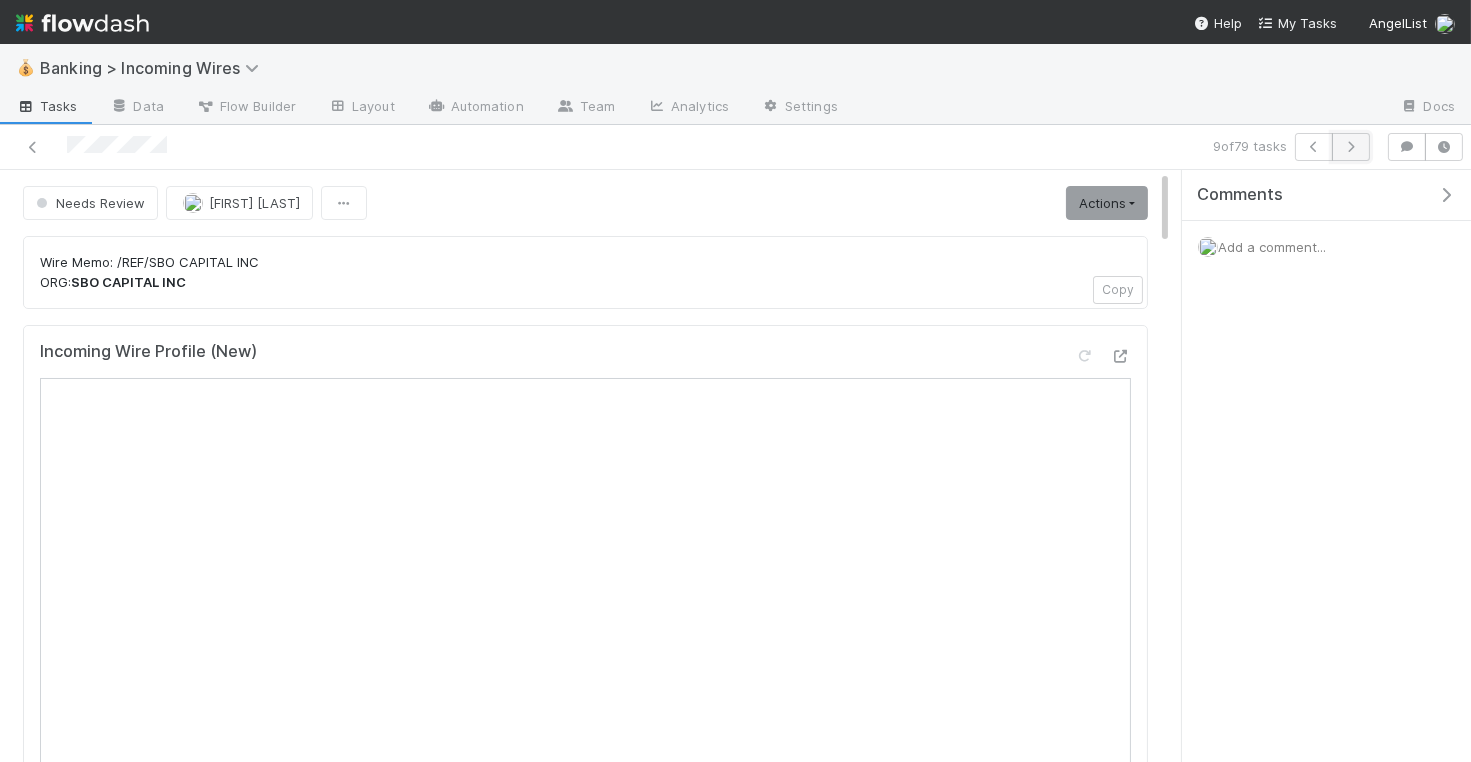 click at bounding box center (1351, 147) 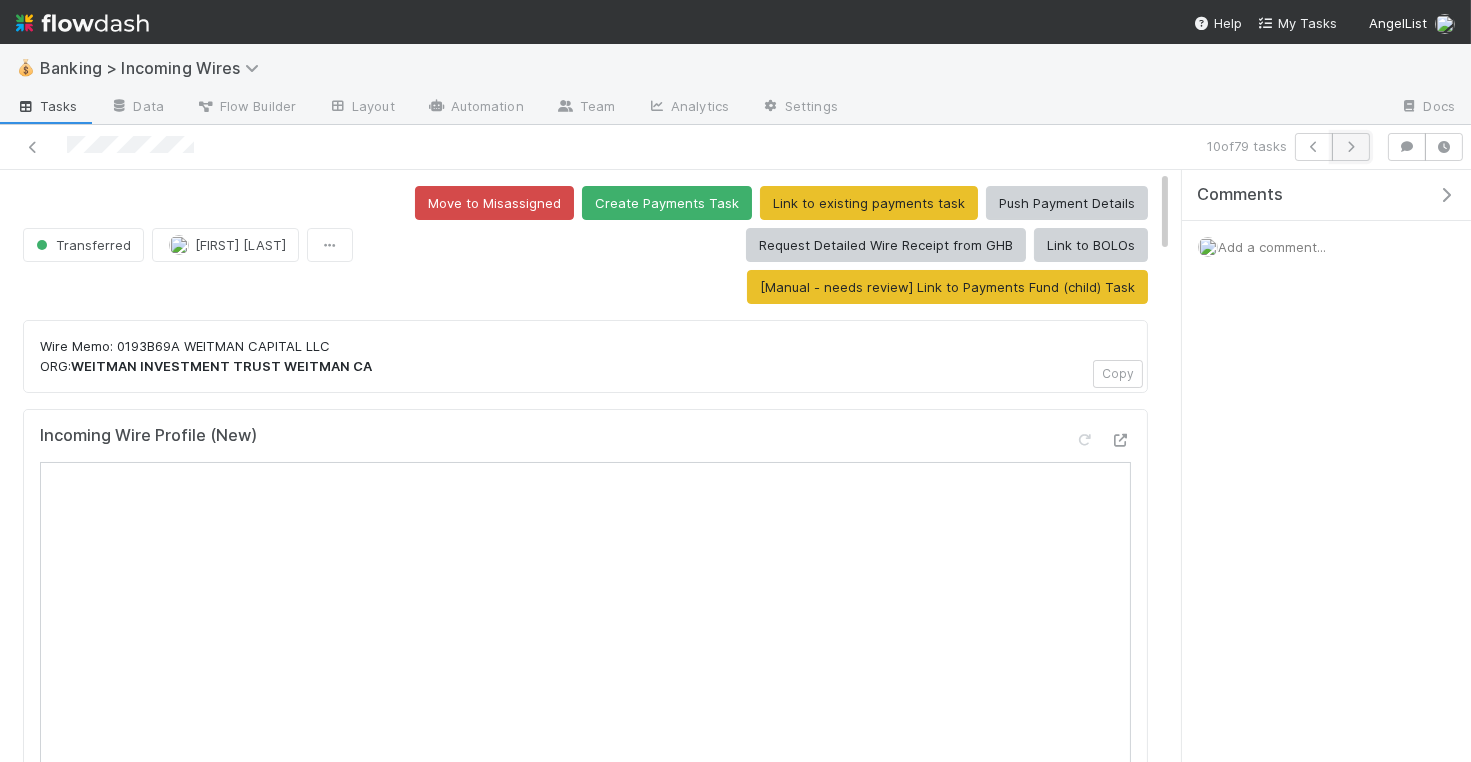 click at bounding box center [1351, 147] 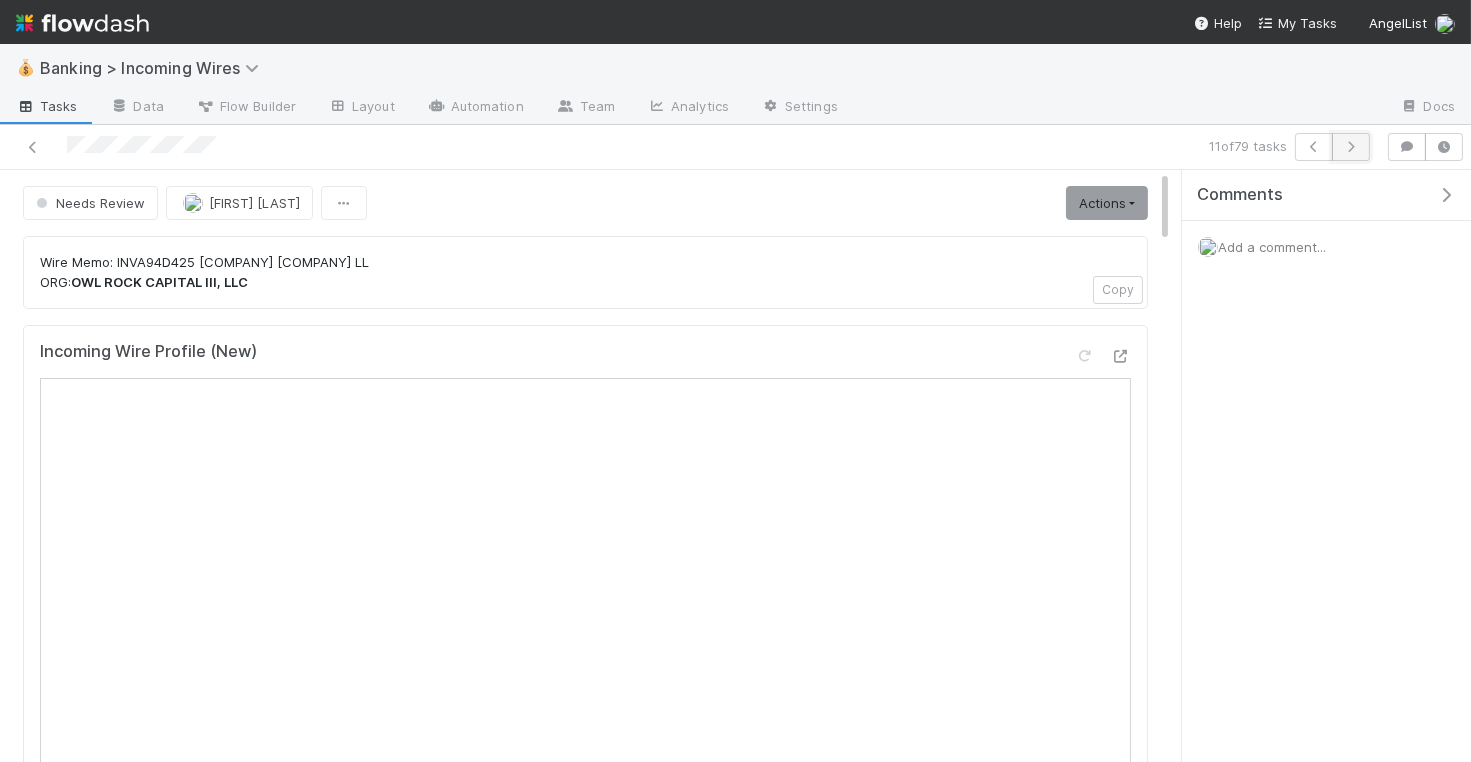 click at bounding box center (1351, 147) 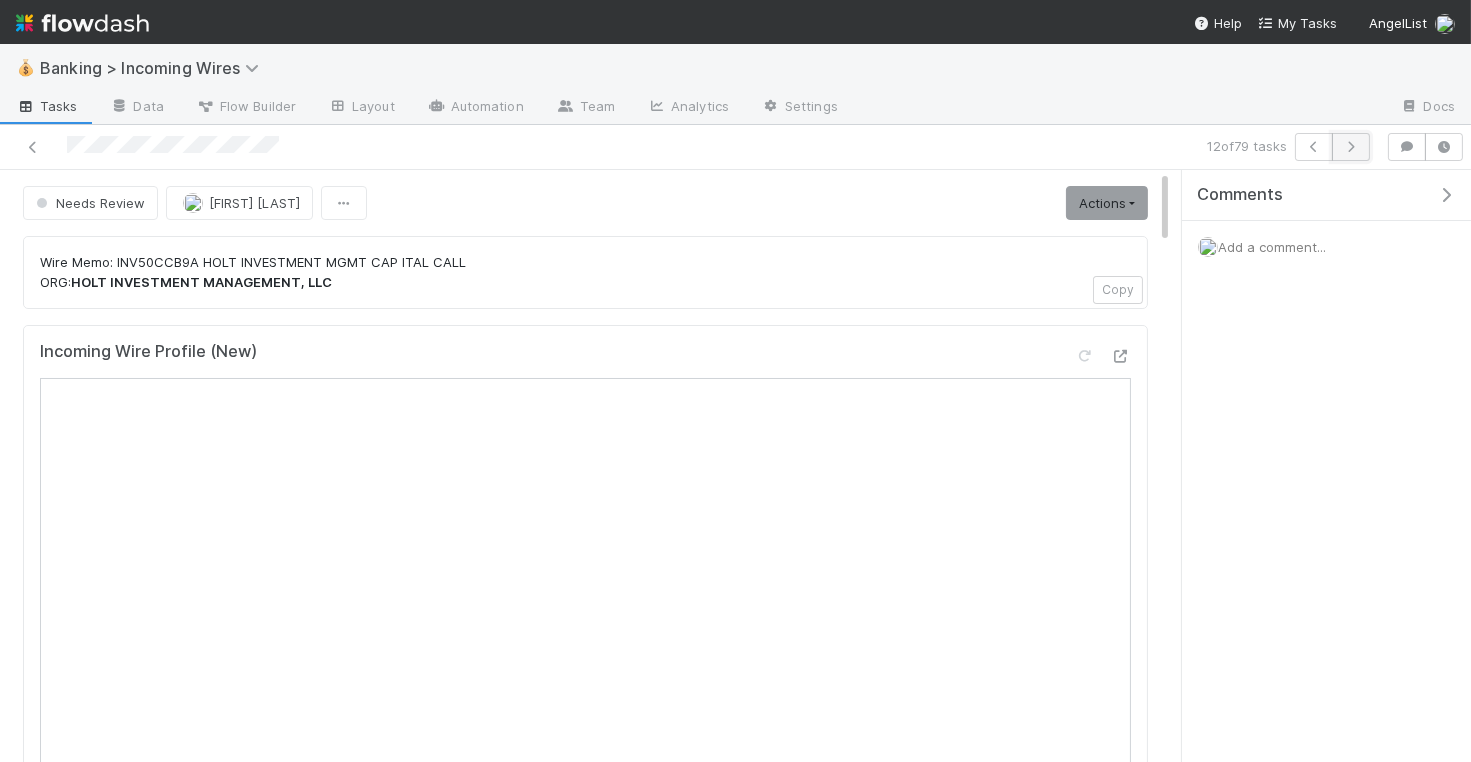 click at bounding box center [1351, 147] 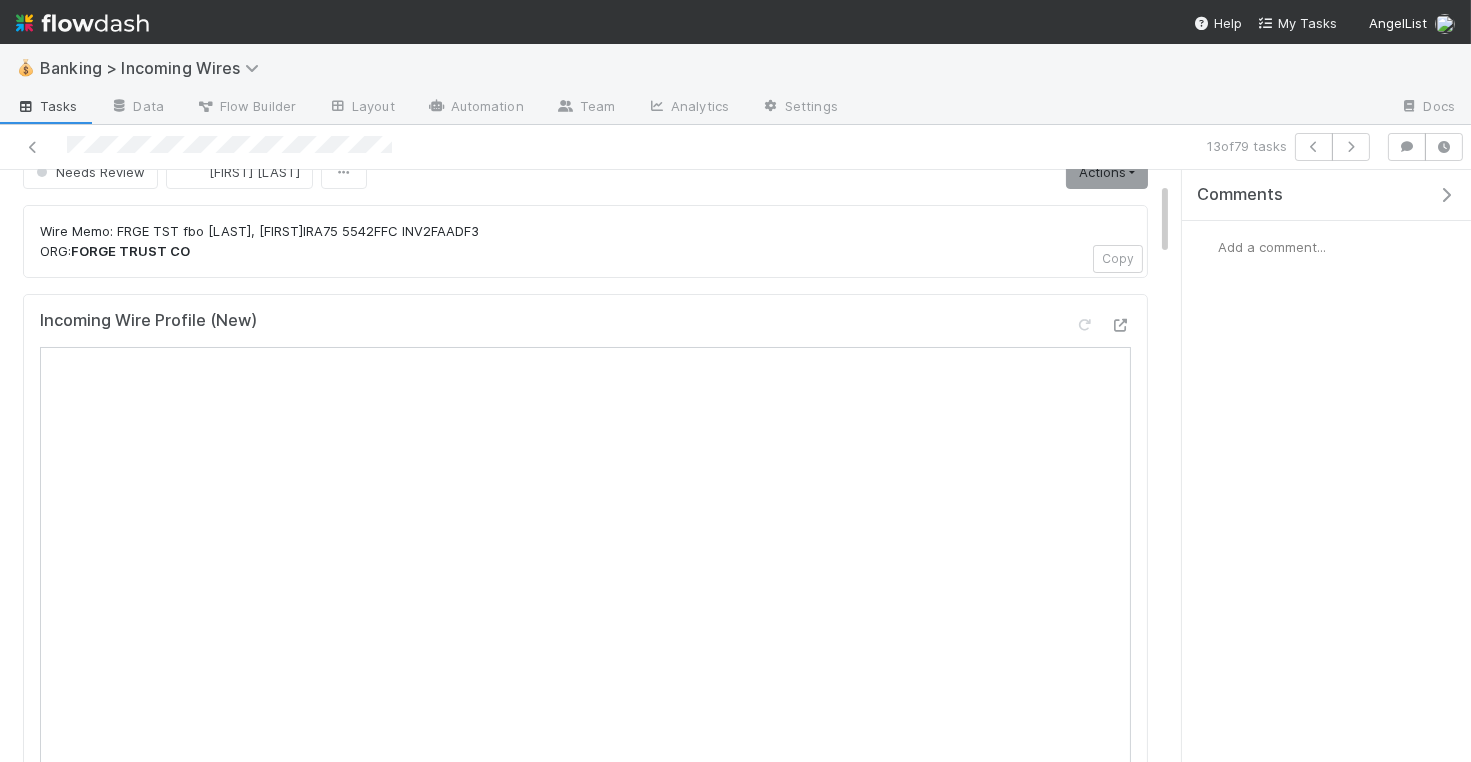 scroll, scrollTop: 8, scrollLeft: 0, axis: vertical 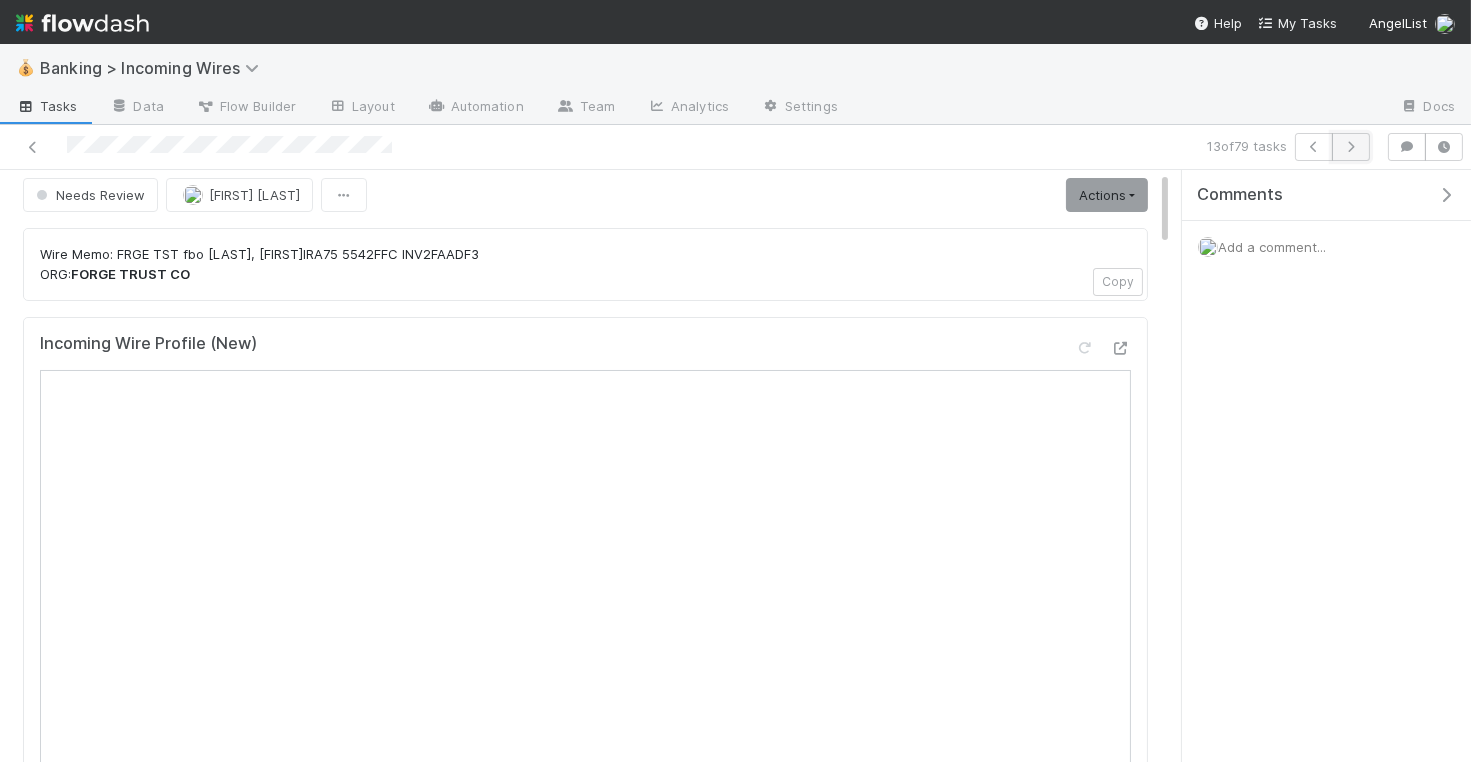 click at bounding box center [1351, 147] 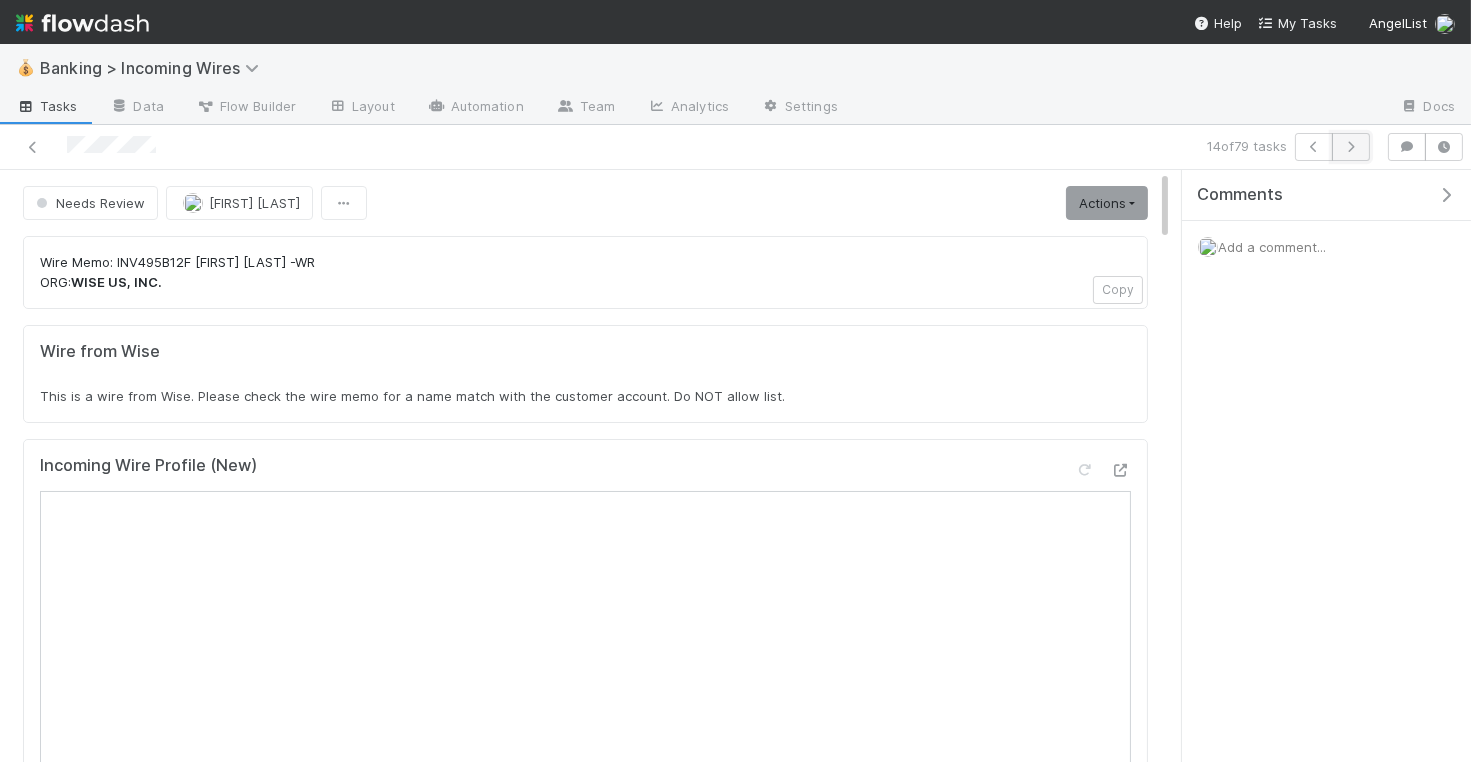 click at bounding box center (1351, 147) 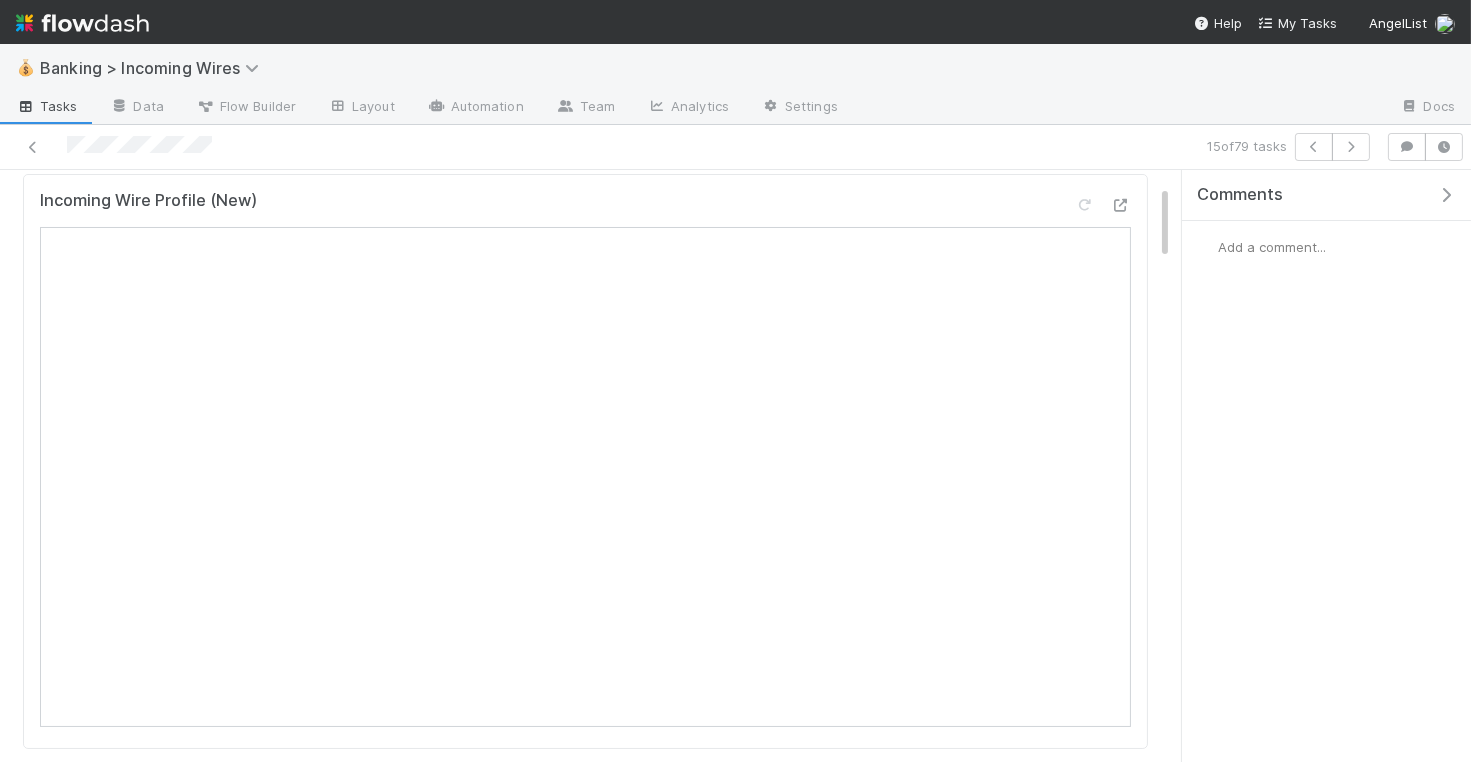 scroll, scrollTop: 103, scrollLeft: 0, axis: vertical 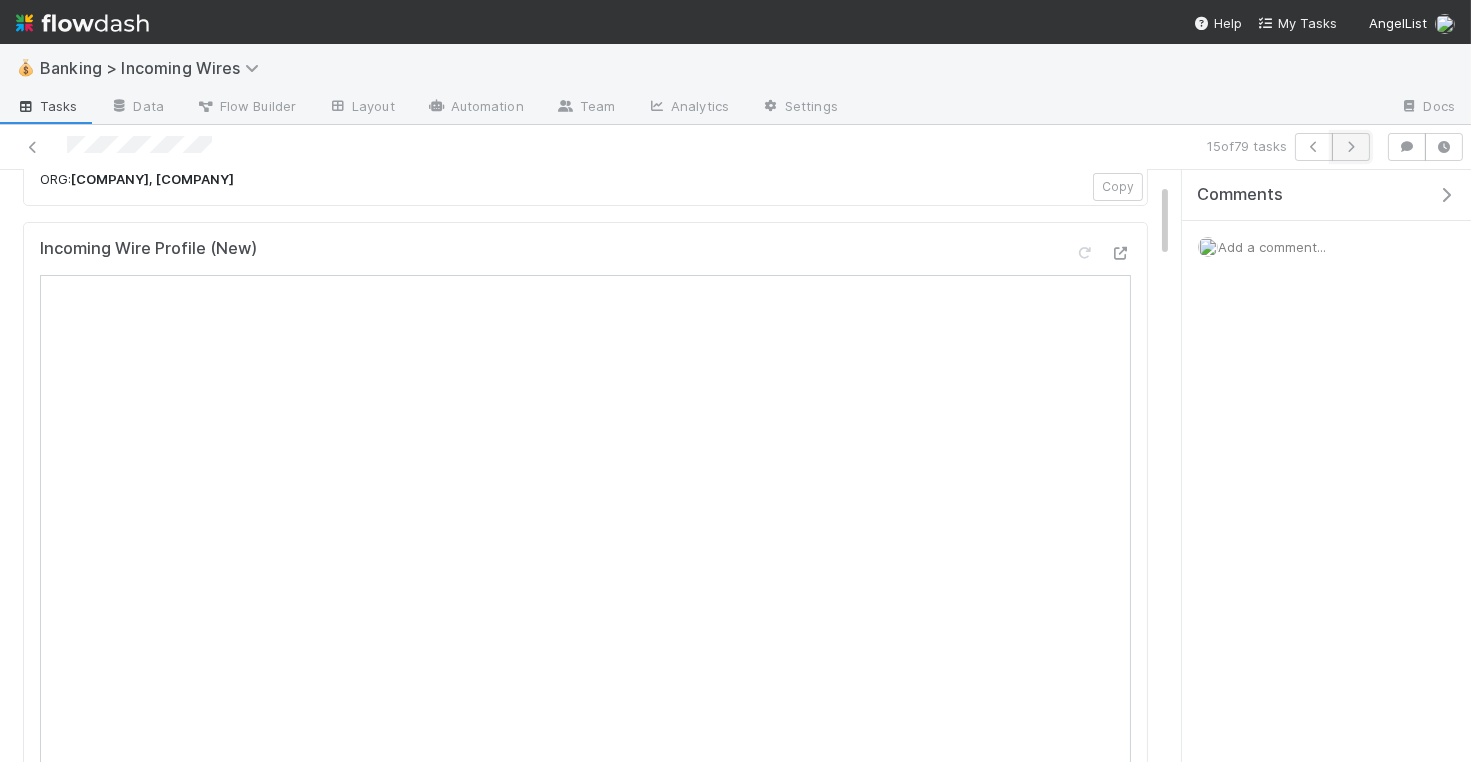 click at bounding box center (1351, 147) 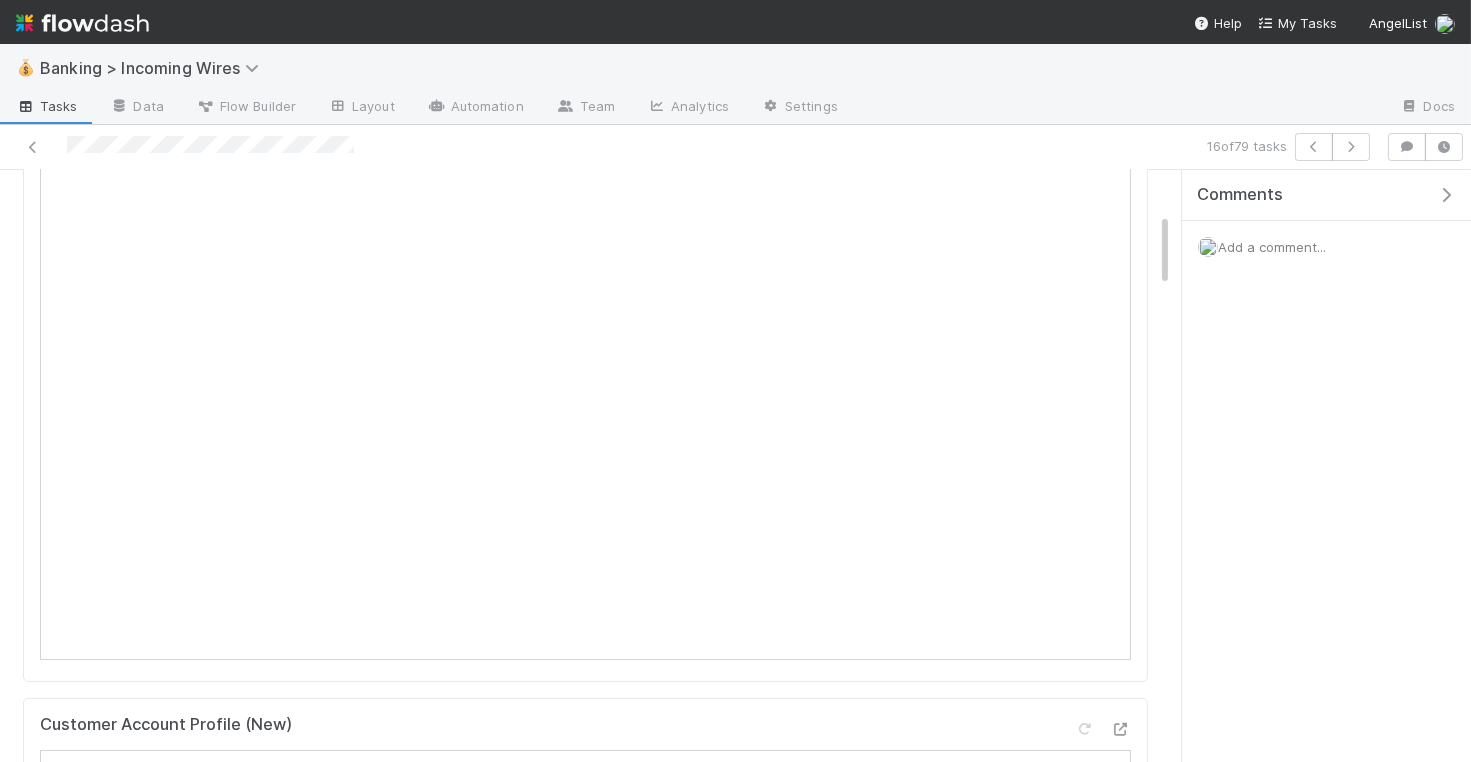 scroll, scrollTop: 141, scrollLeft: 0, axis: vertical 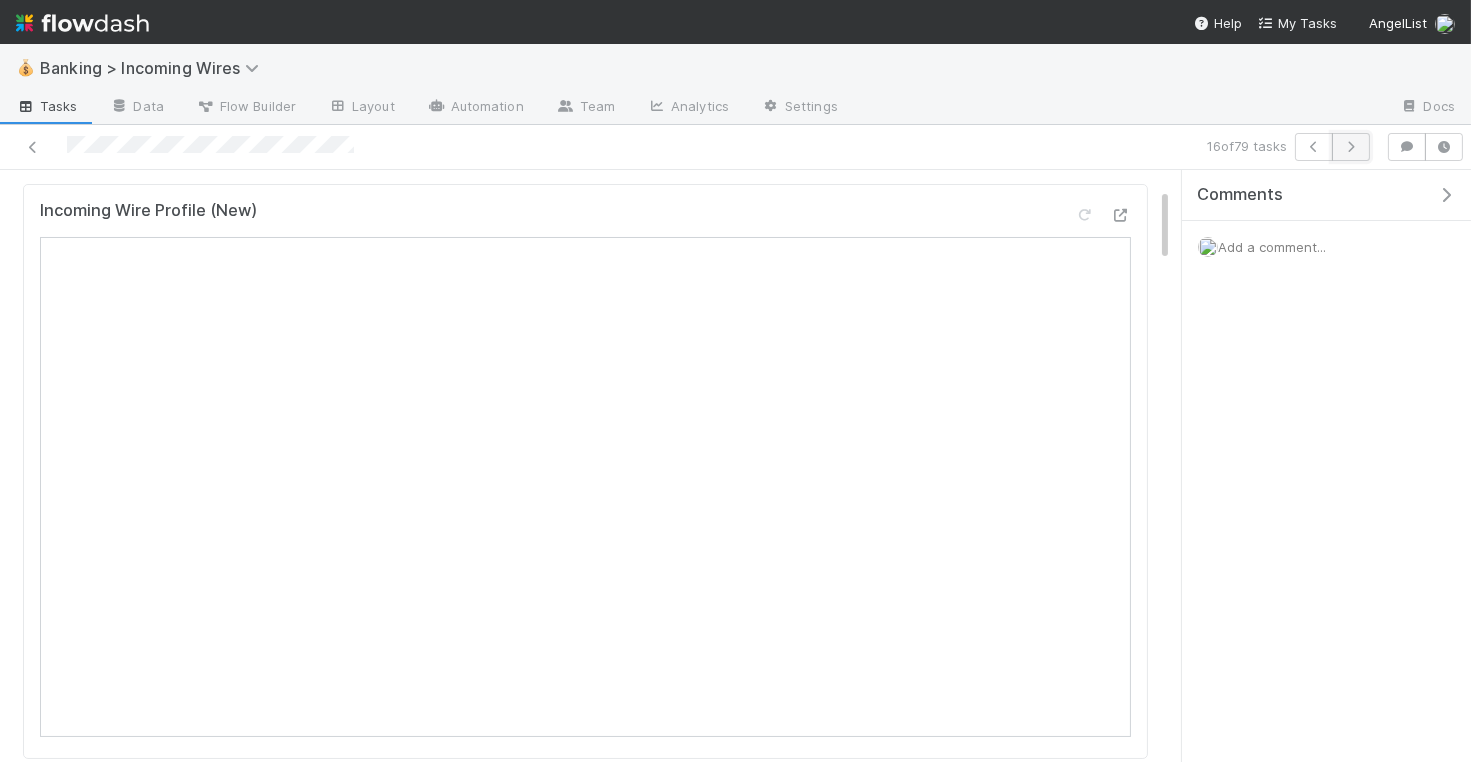 click at bounding box center [1351, 147] 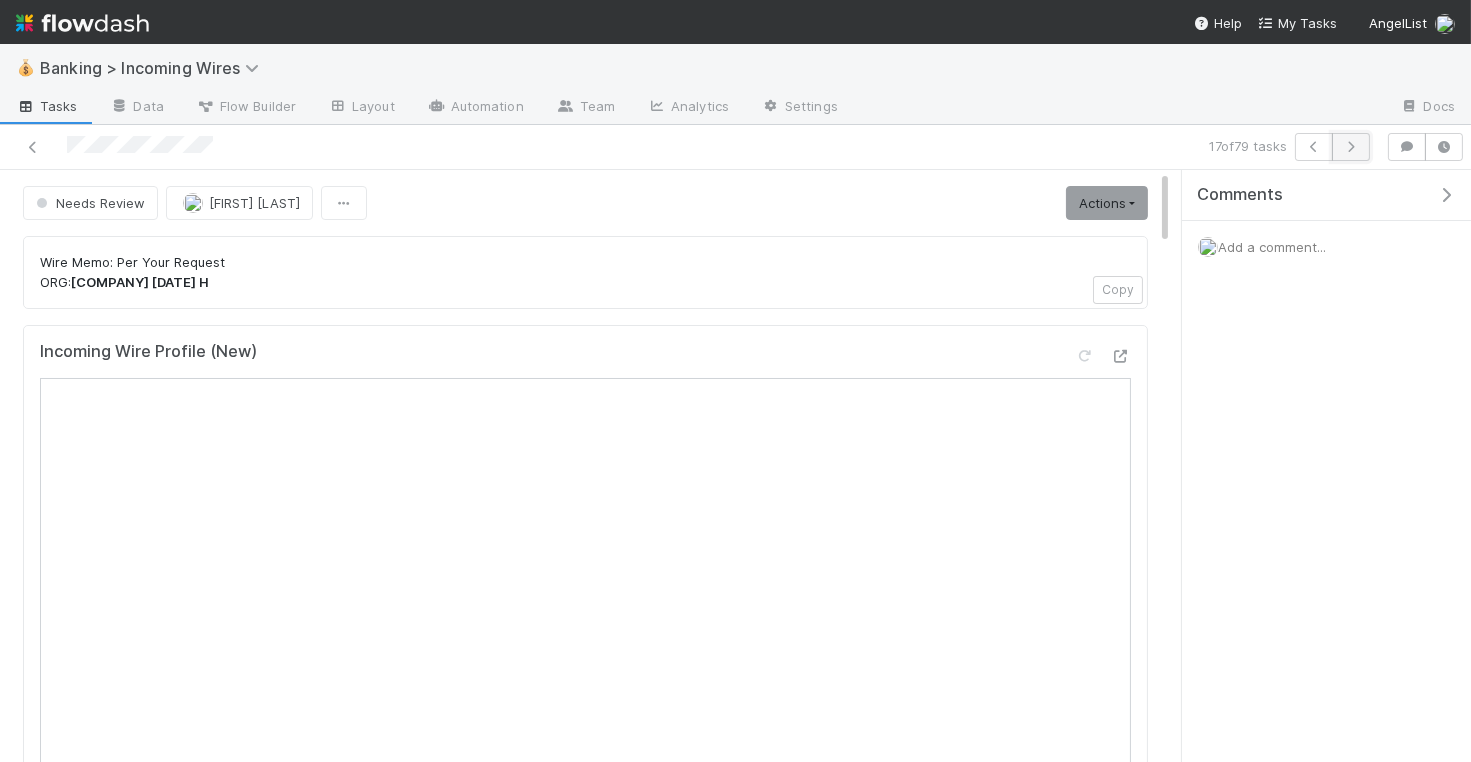 click at bounding box center (1351, 147) 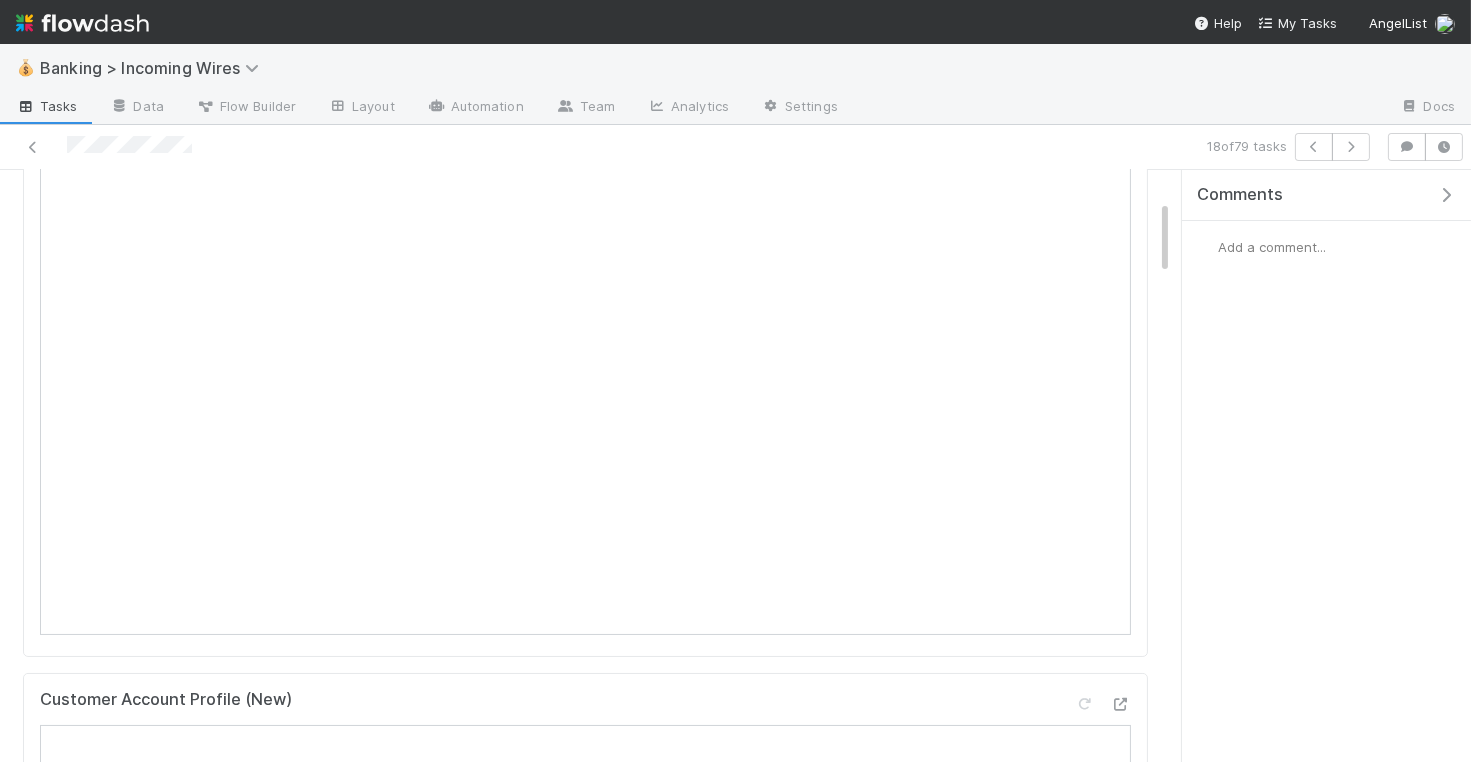 scroll, scrollTop: 268, scrollLeft: 0, axis: vertical 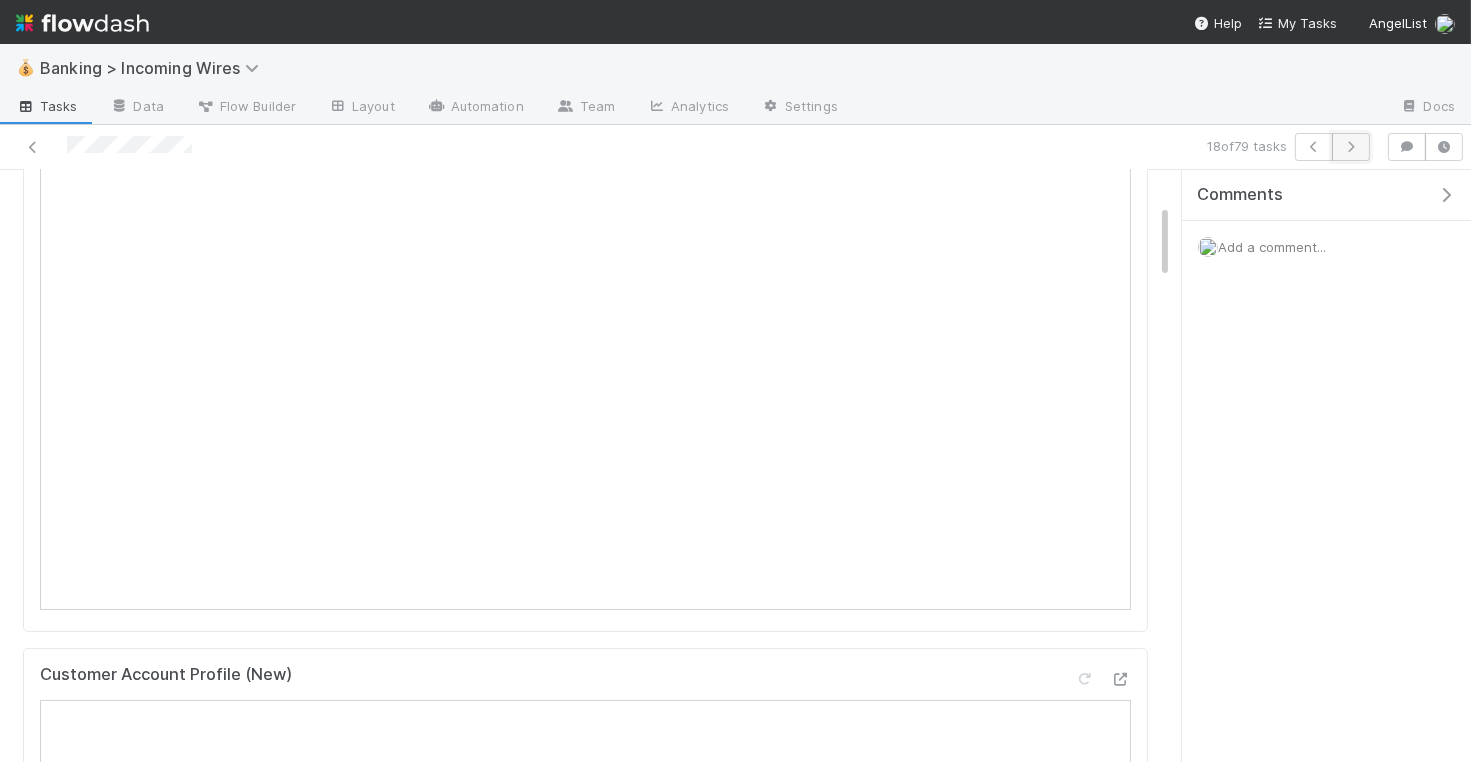 click at bounding box center (1351, 147) 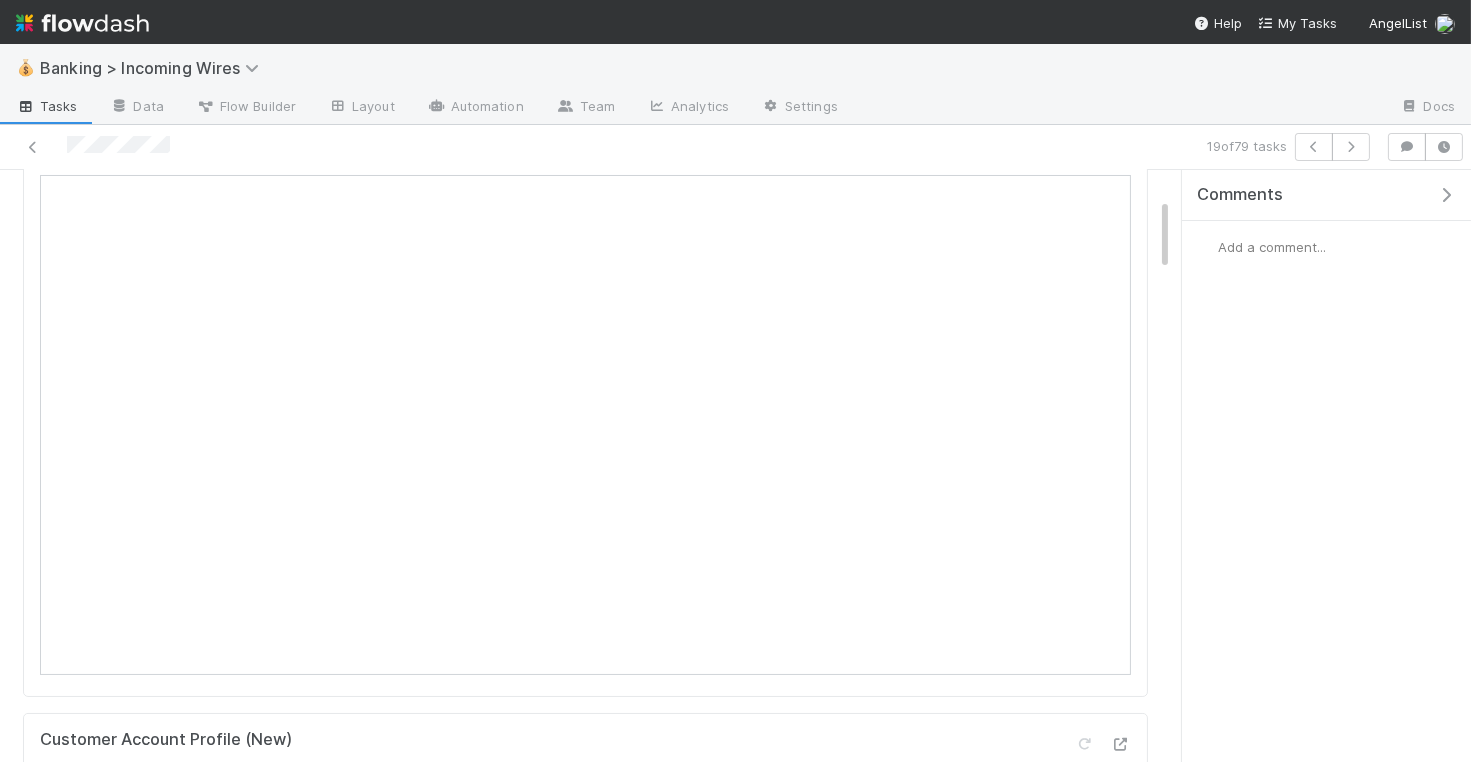 scroll, scrollTop: 183, scrollLeft: 0, axis: vertical 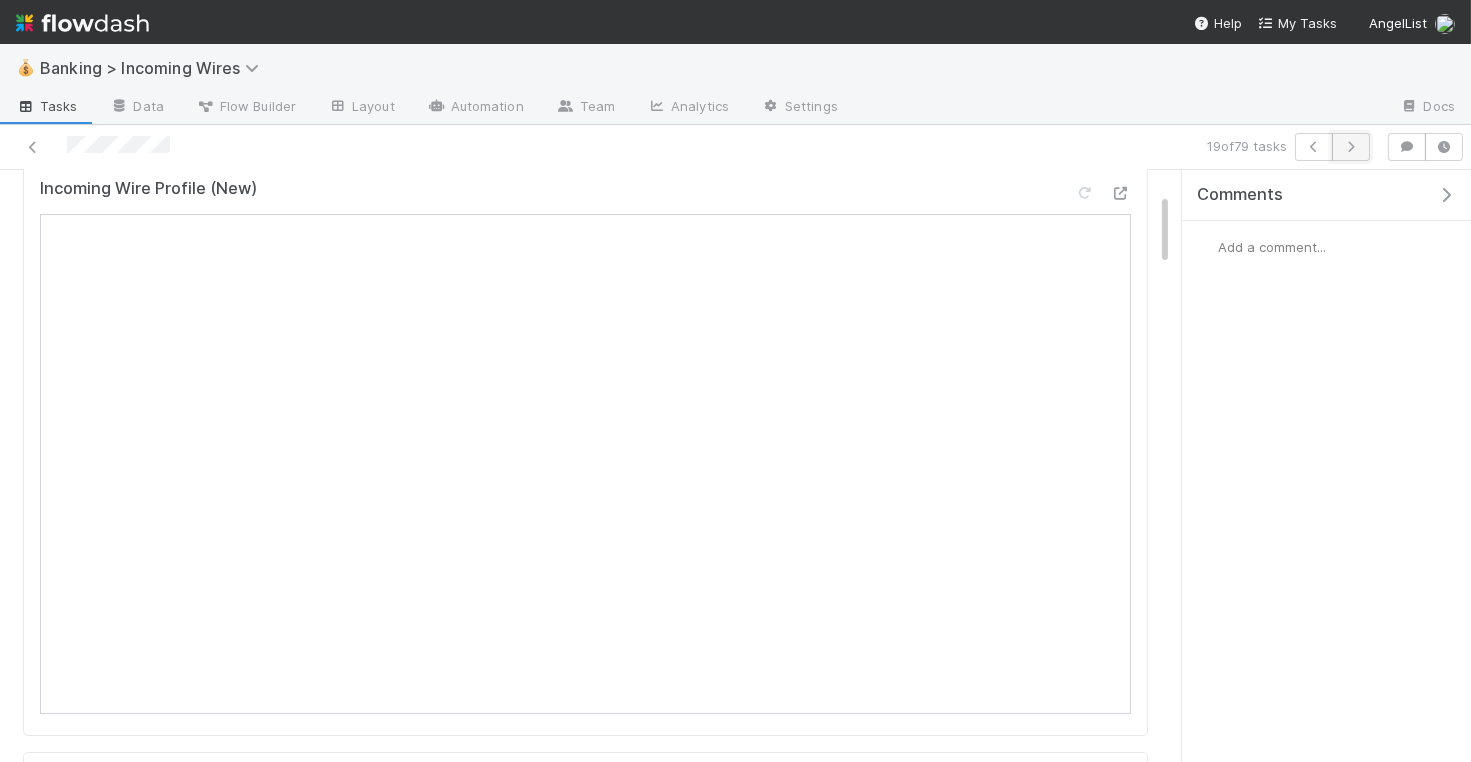 click at bounding box center [1351, 147] 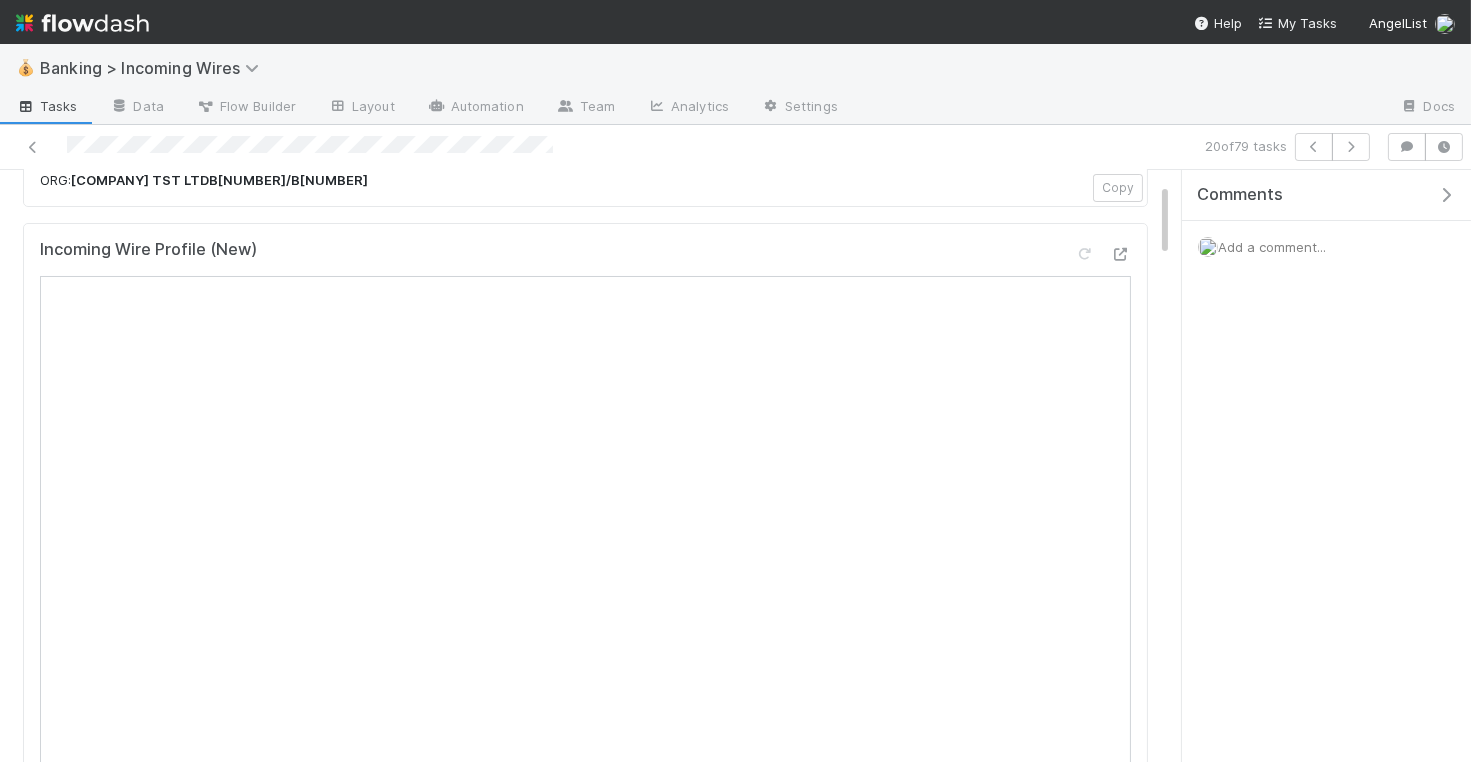 scroll, scrollTop: 105, scrollLeft: 0, axis: vertical 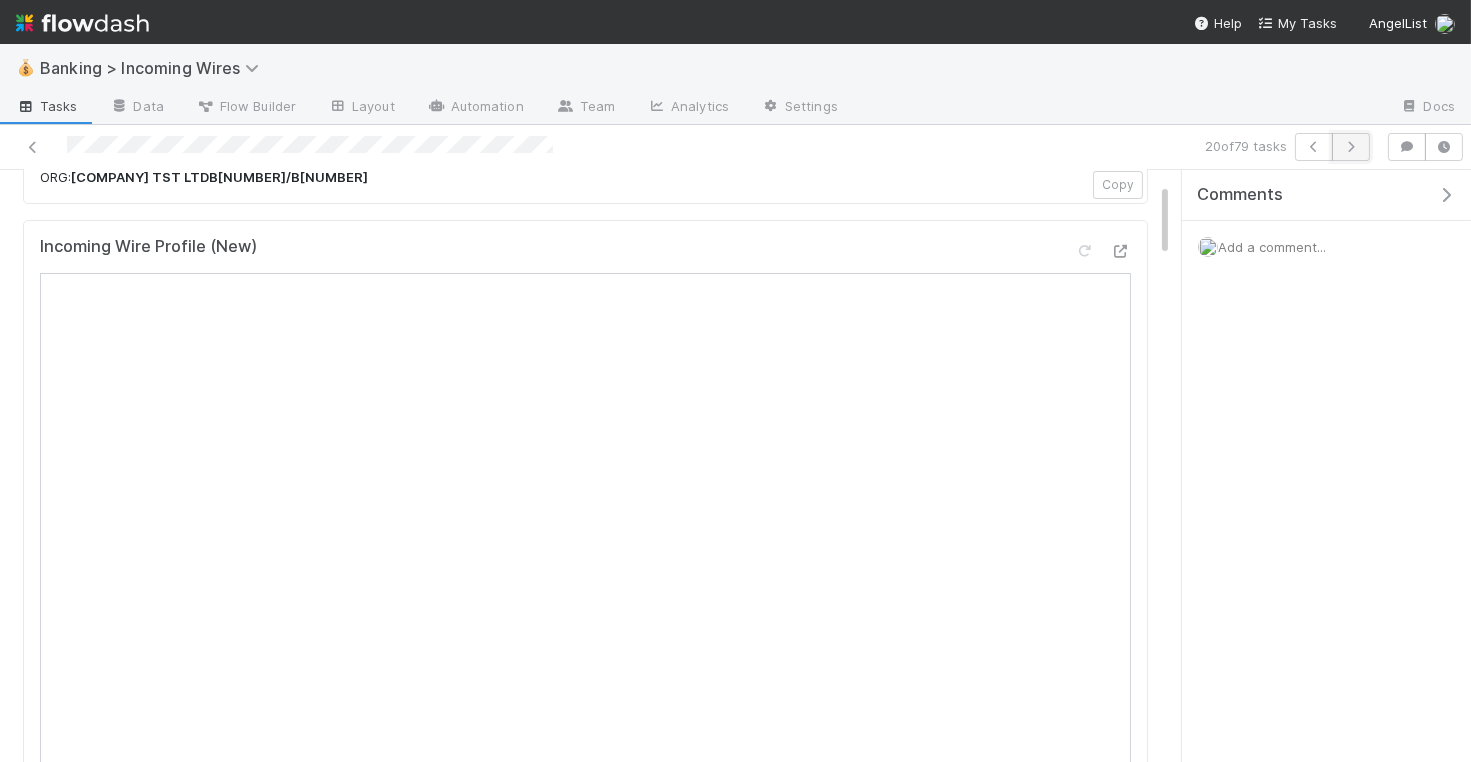 click at bounding box center (1351, 147) 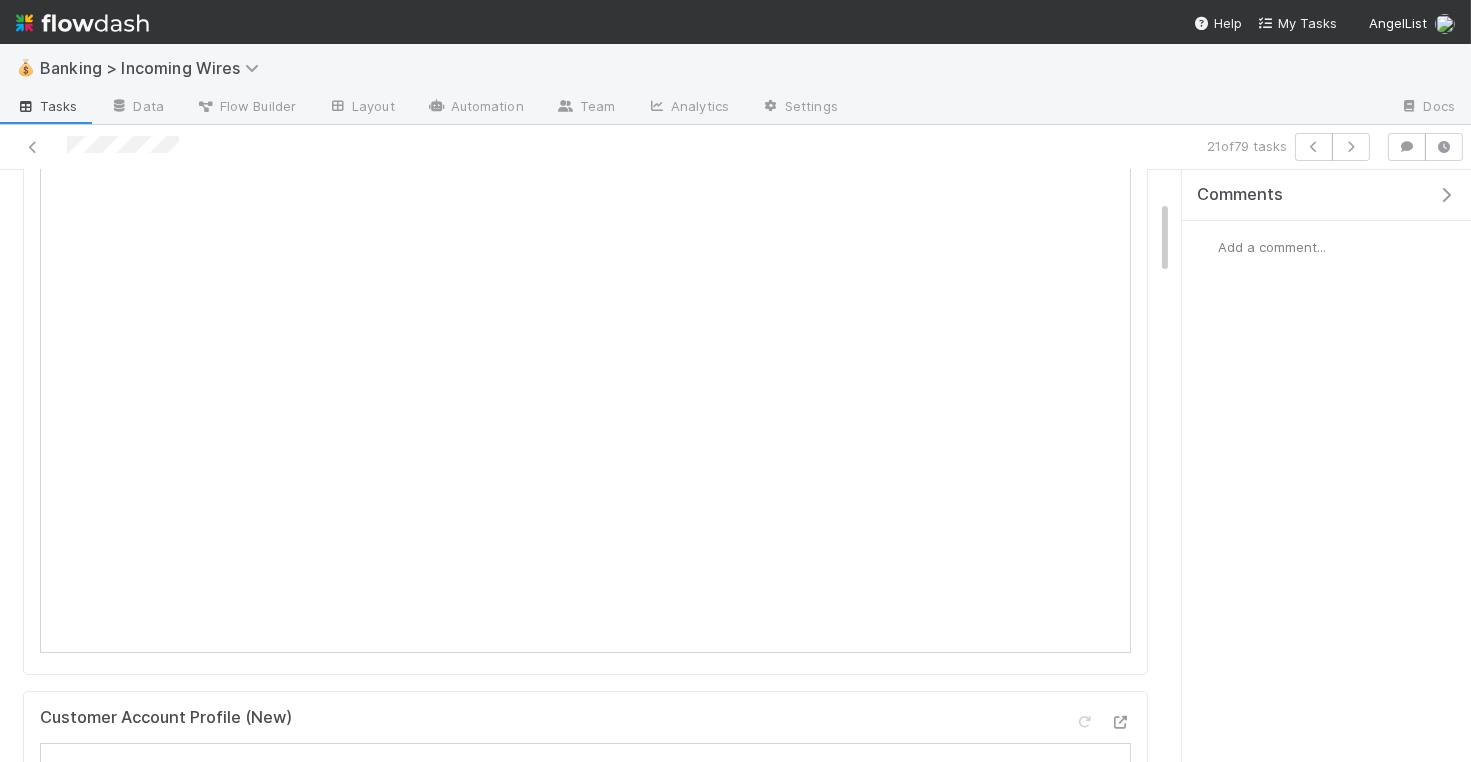 scroll, scrollTop: 240, scrollLeft: 0, axis: vertical 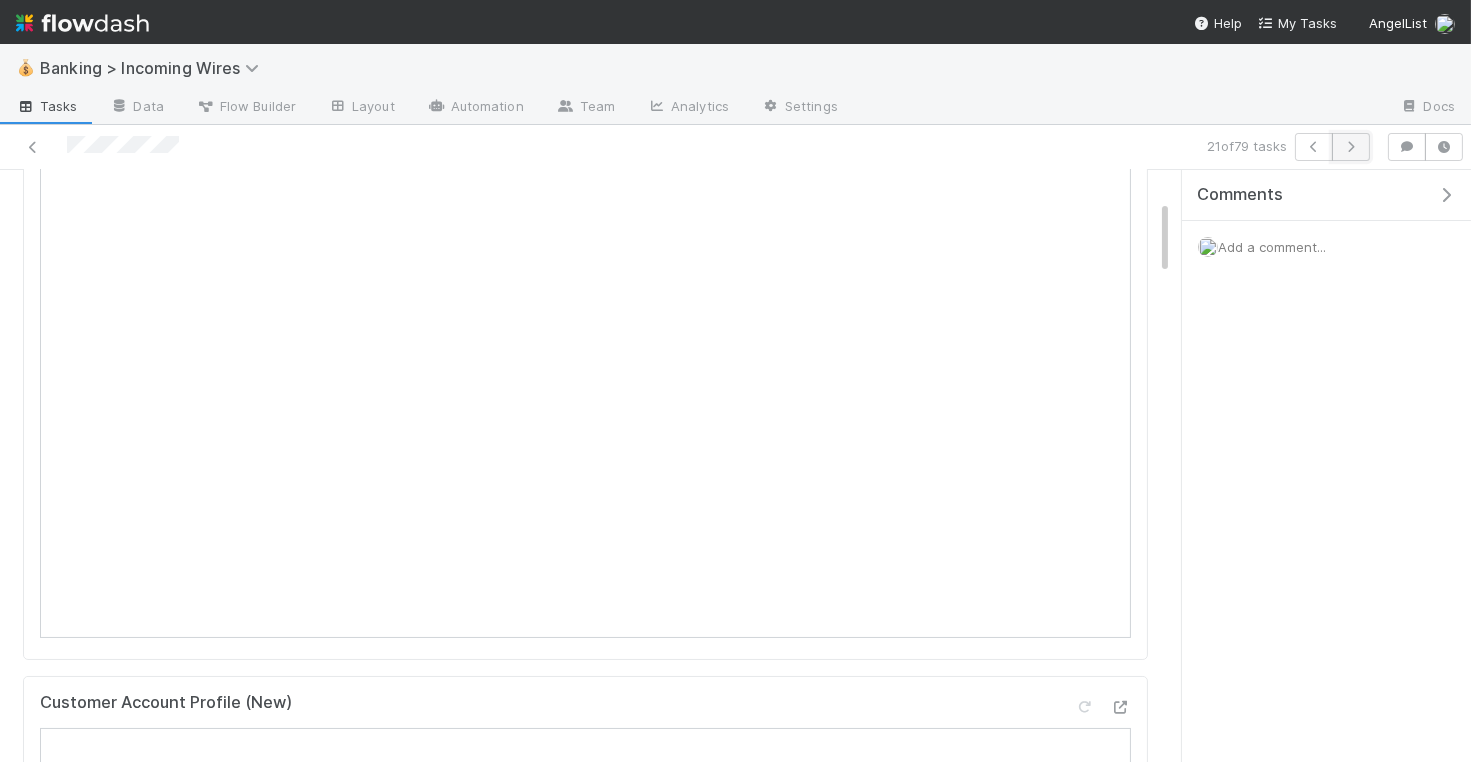 click at bounding box center [1351, 147] 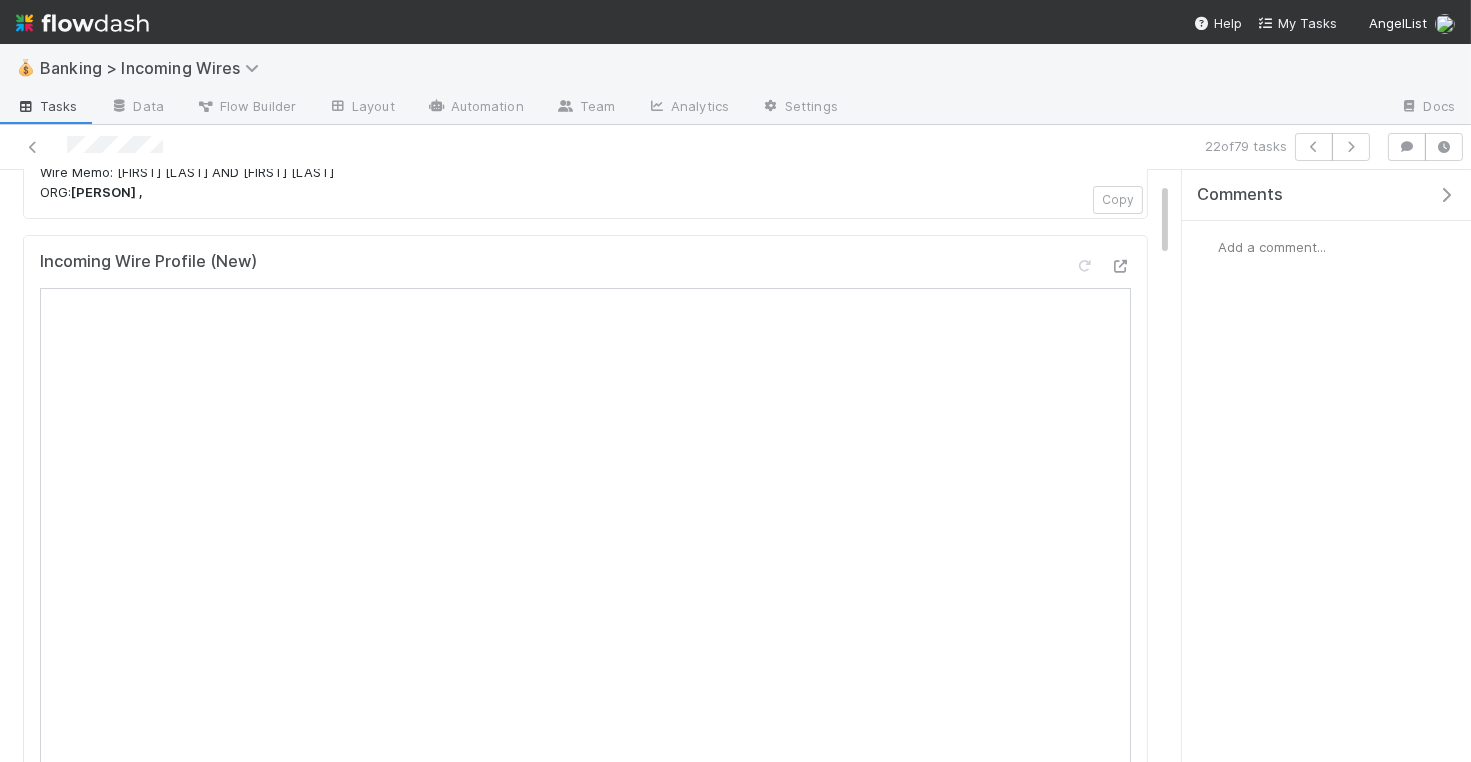 scroll, scrollTop: 151, scrollLeft: 0, axis: vertical 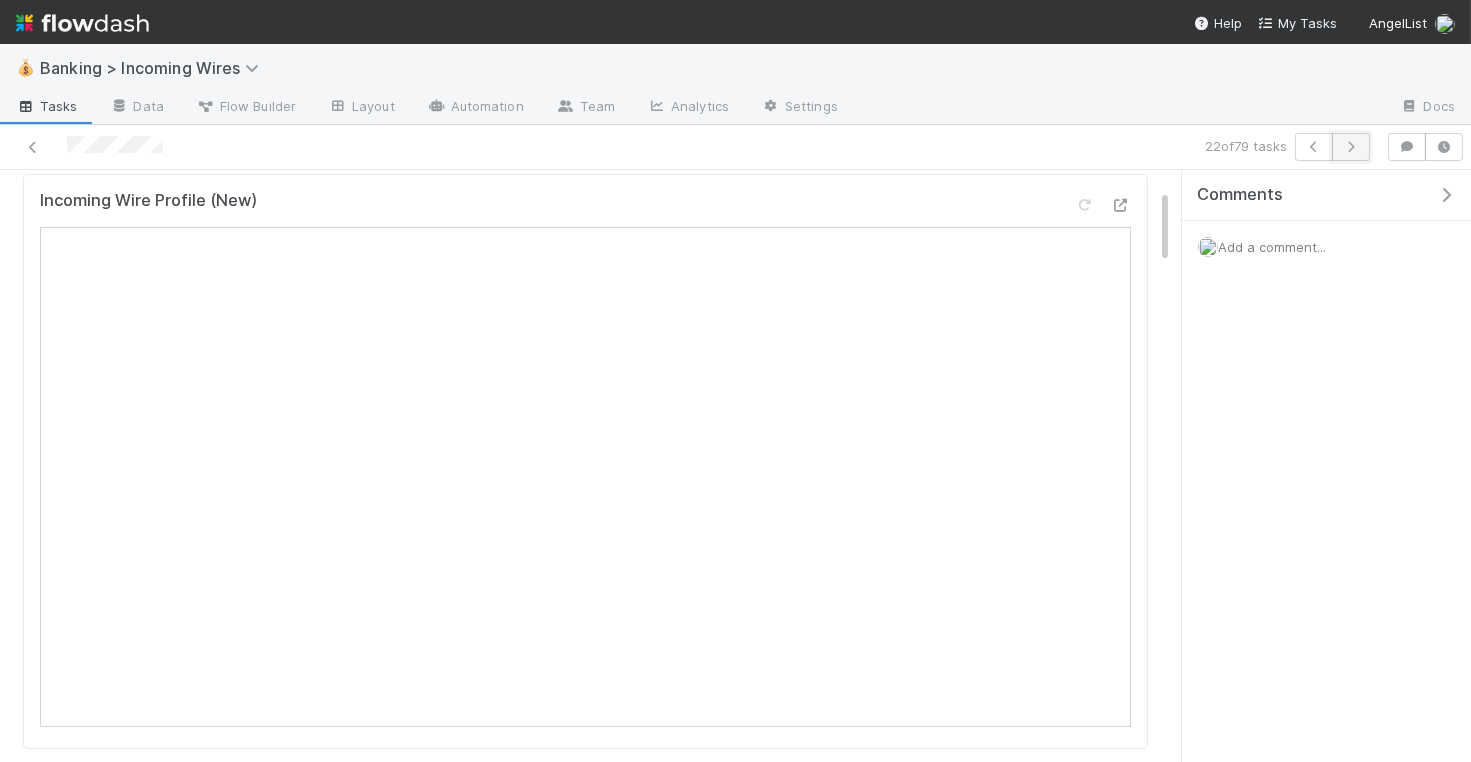 click at bounding box center [1351, 147] 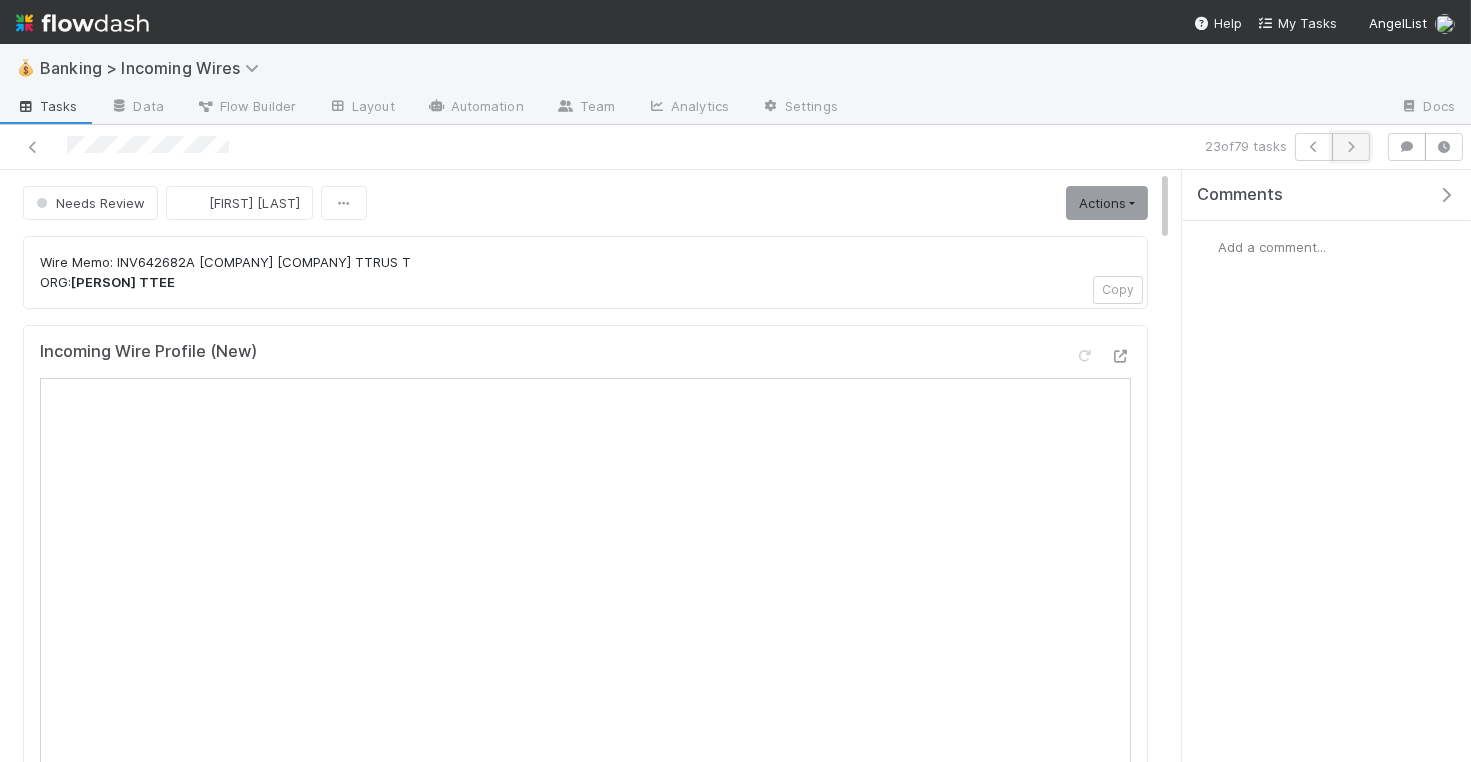 click at bounding box center [1351, 147] 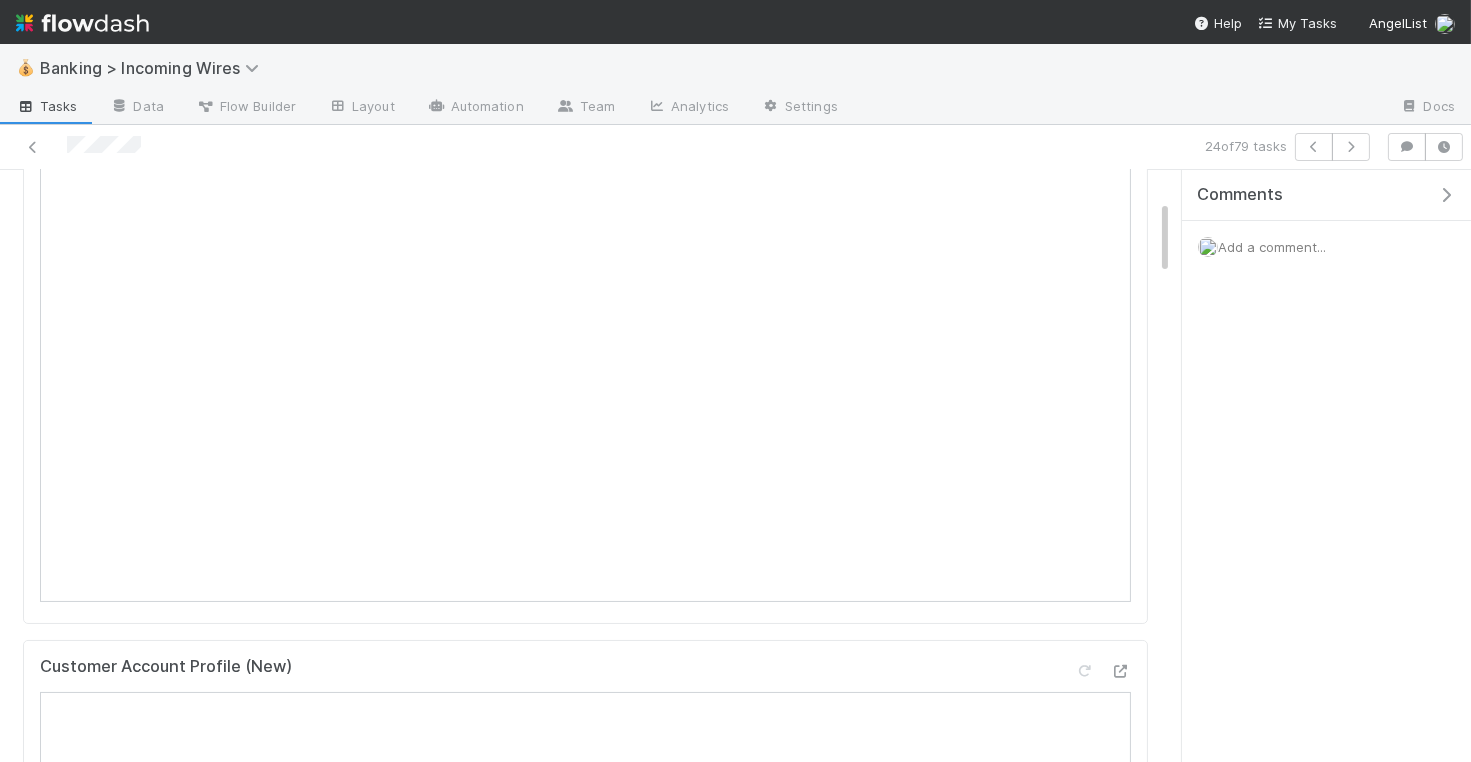 scroll, scrollTop: 287, scrollLeft: 0, axis: vertical 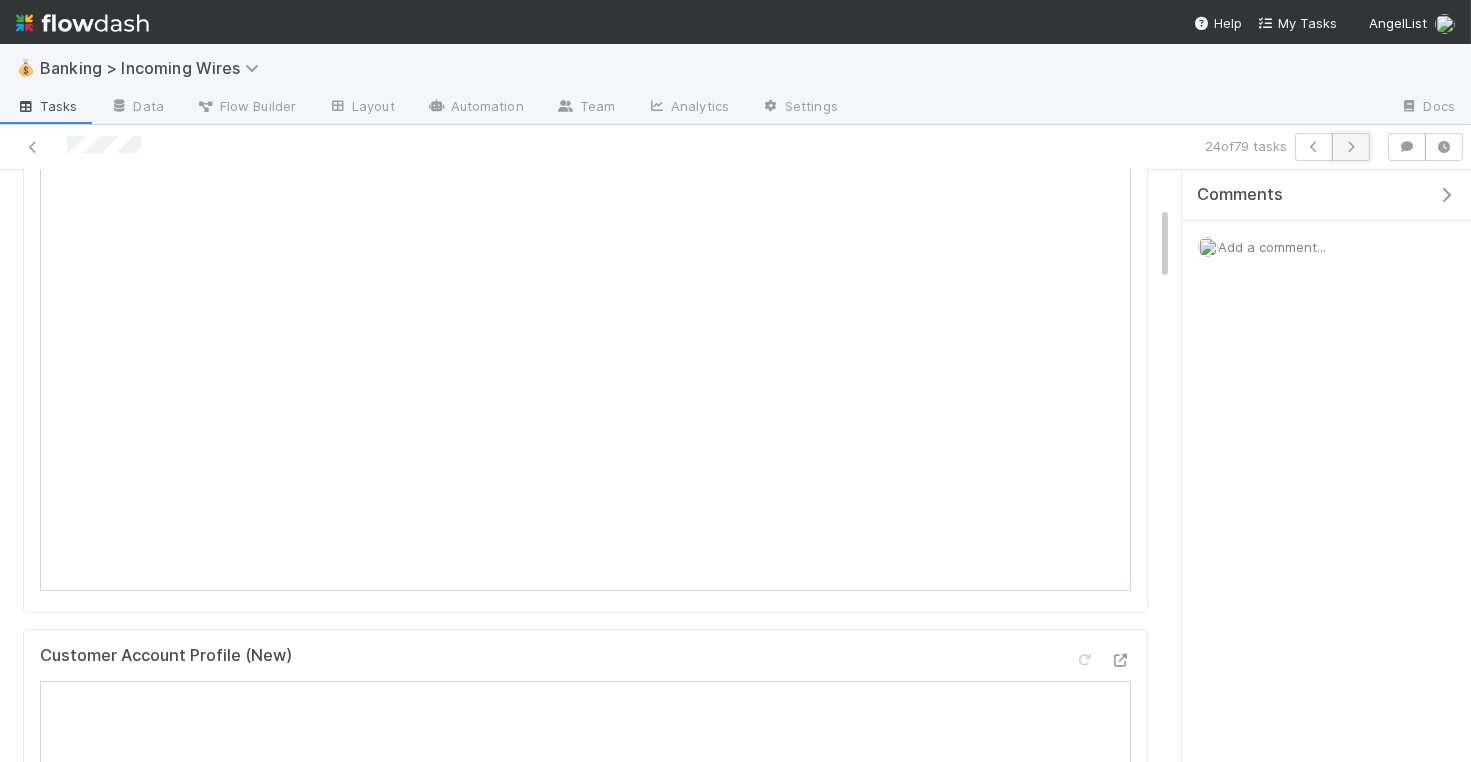 click at bounding box center [1351, 147] 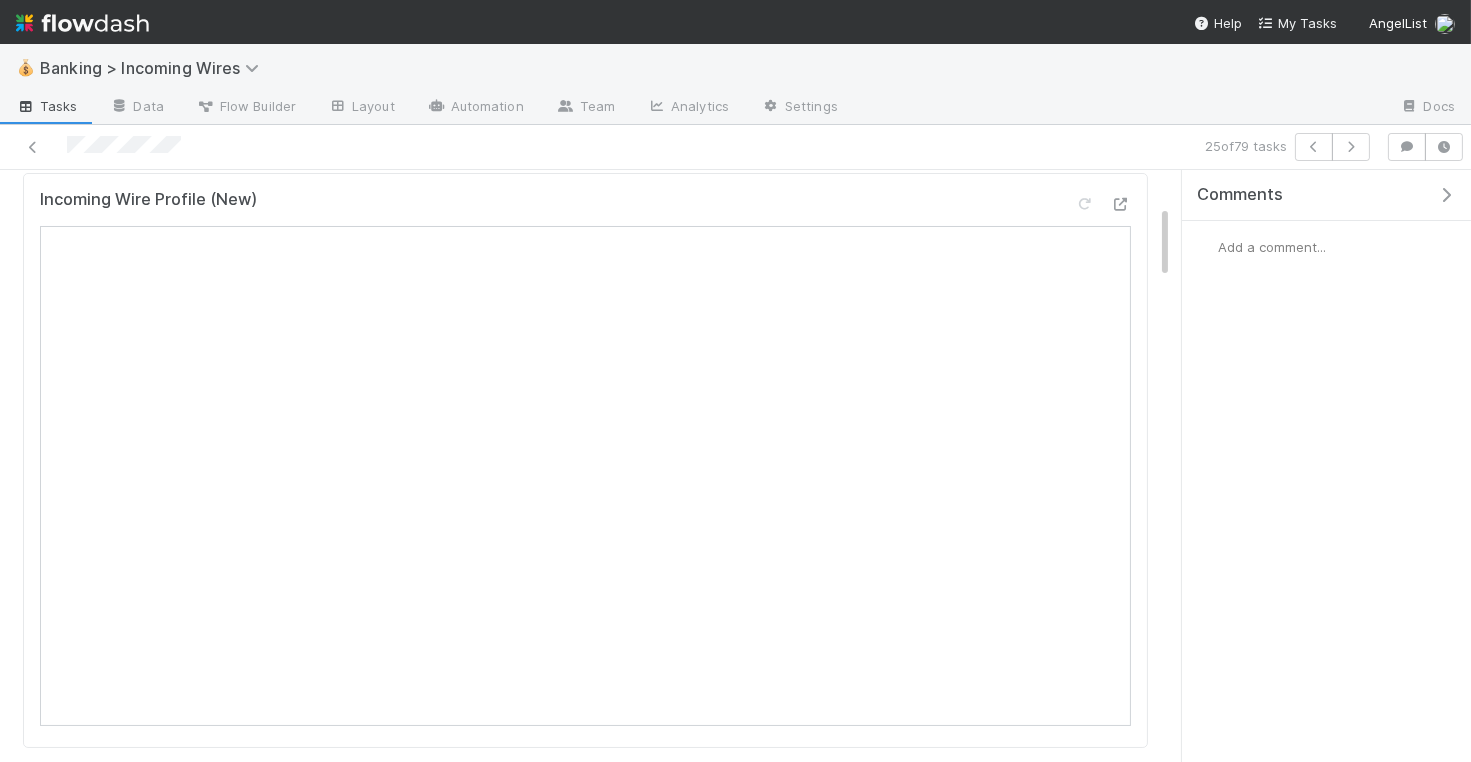 scroll, scrollTop: 65, scrollLeft: 0, axis: vertical 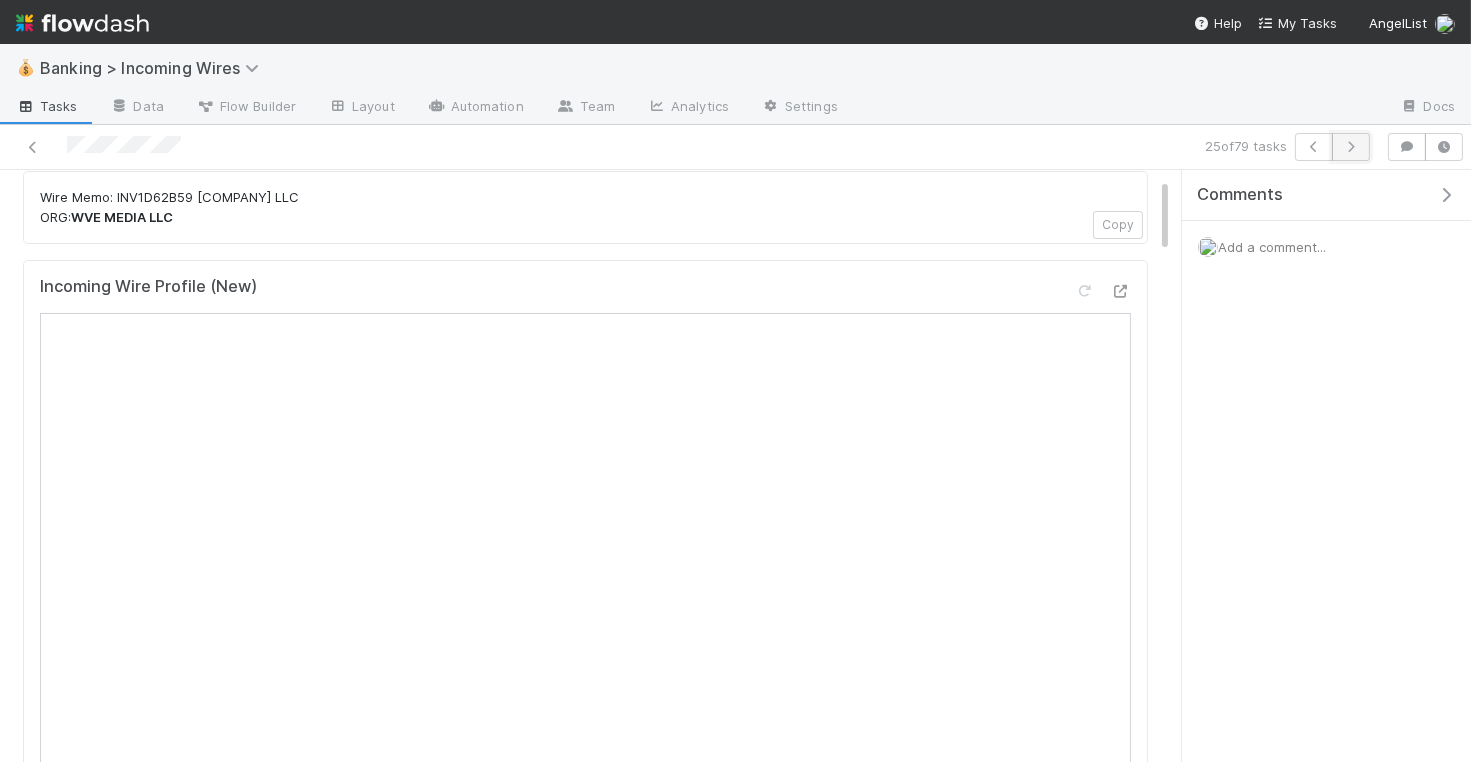 click at bounding box center [1351, 147] 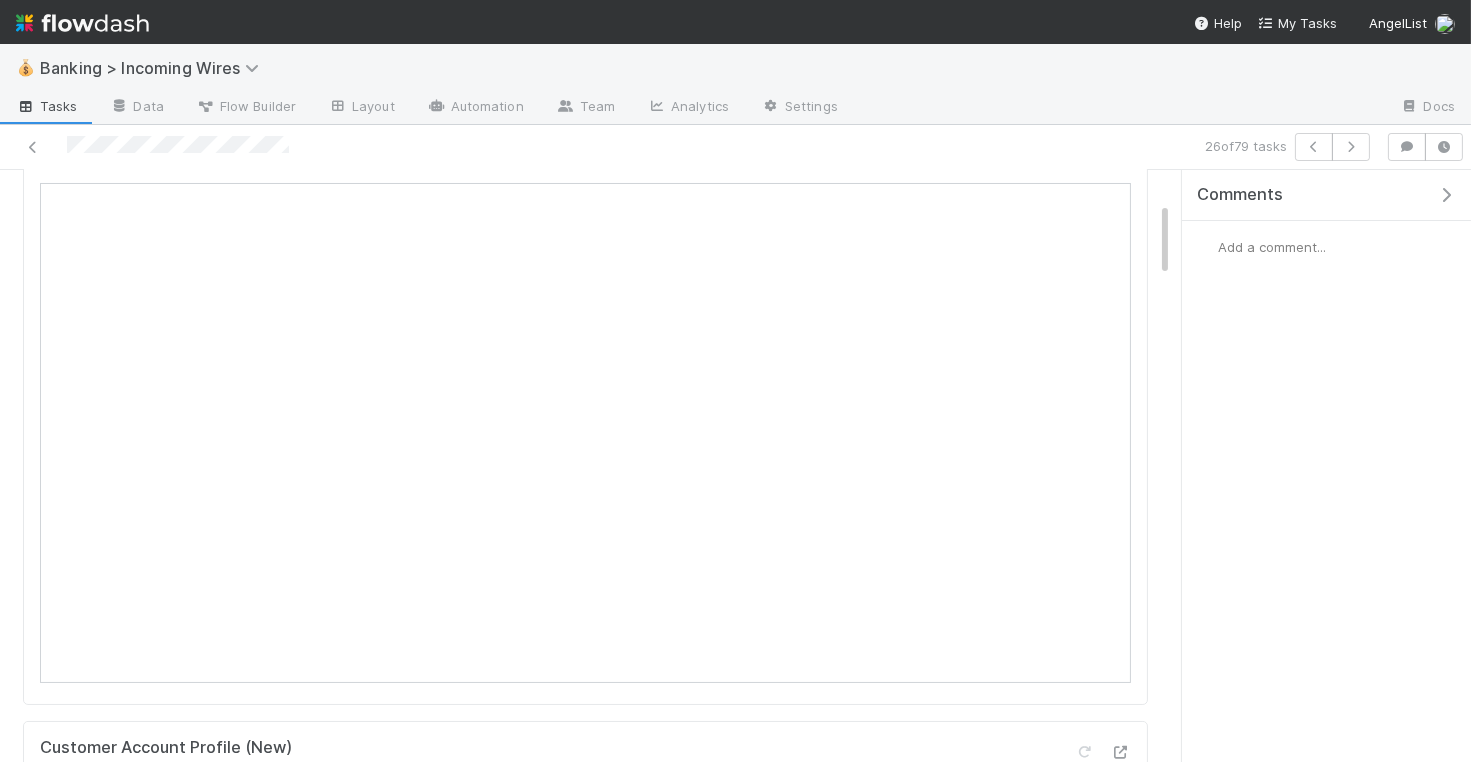 scroll, scrollTop: 108, scrollLeft: 0, axis: vertical 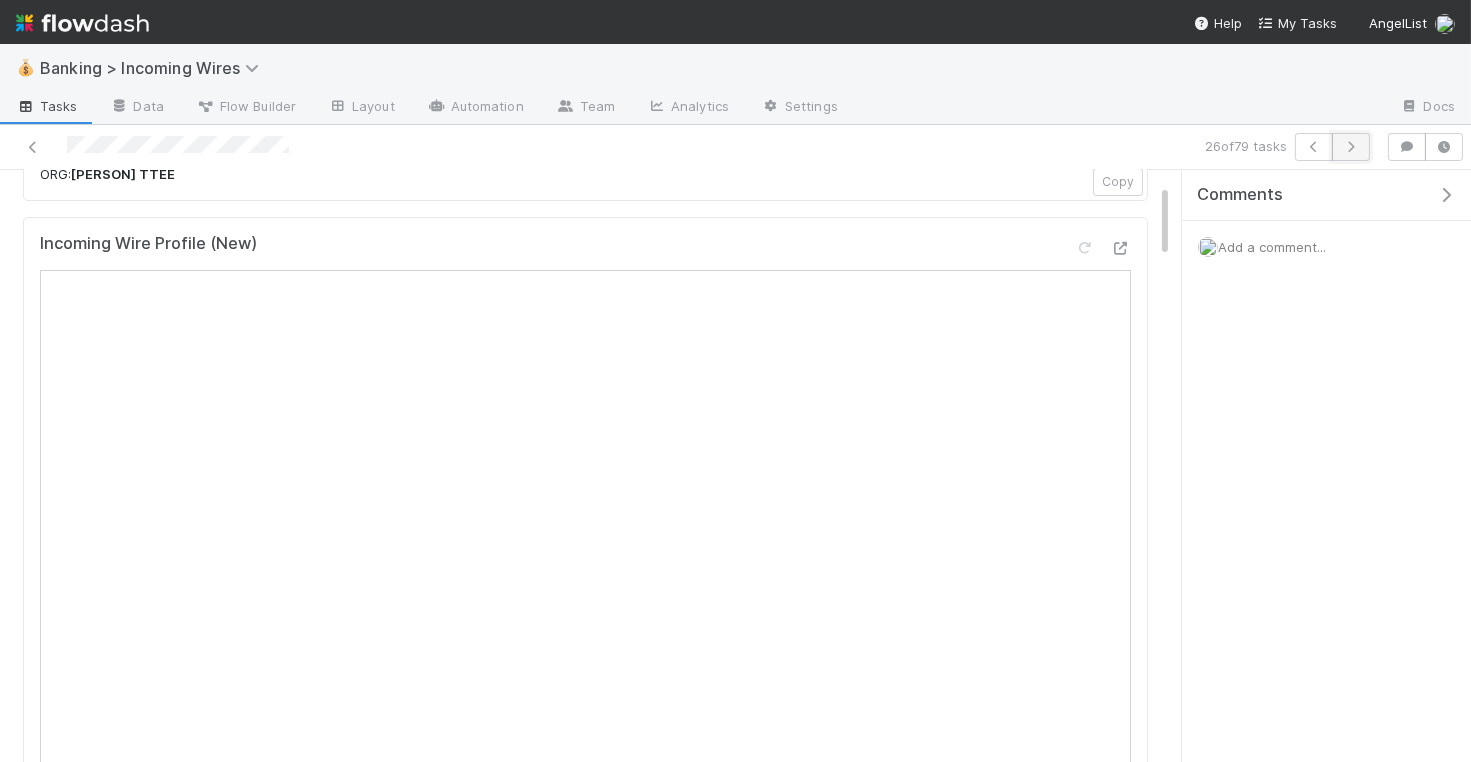 click at bounding box center [1351, 147] 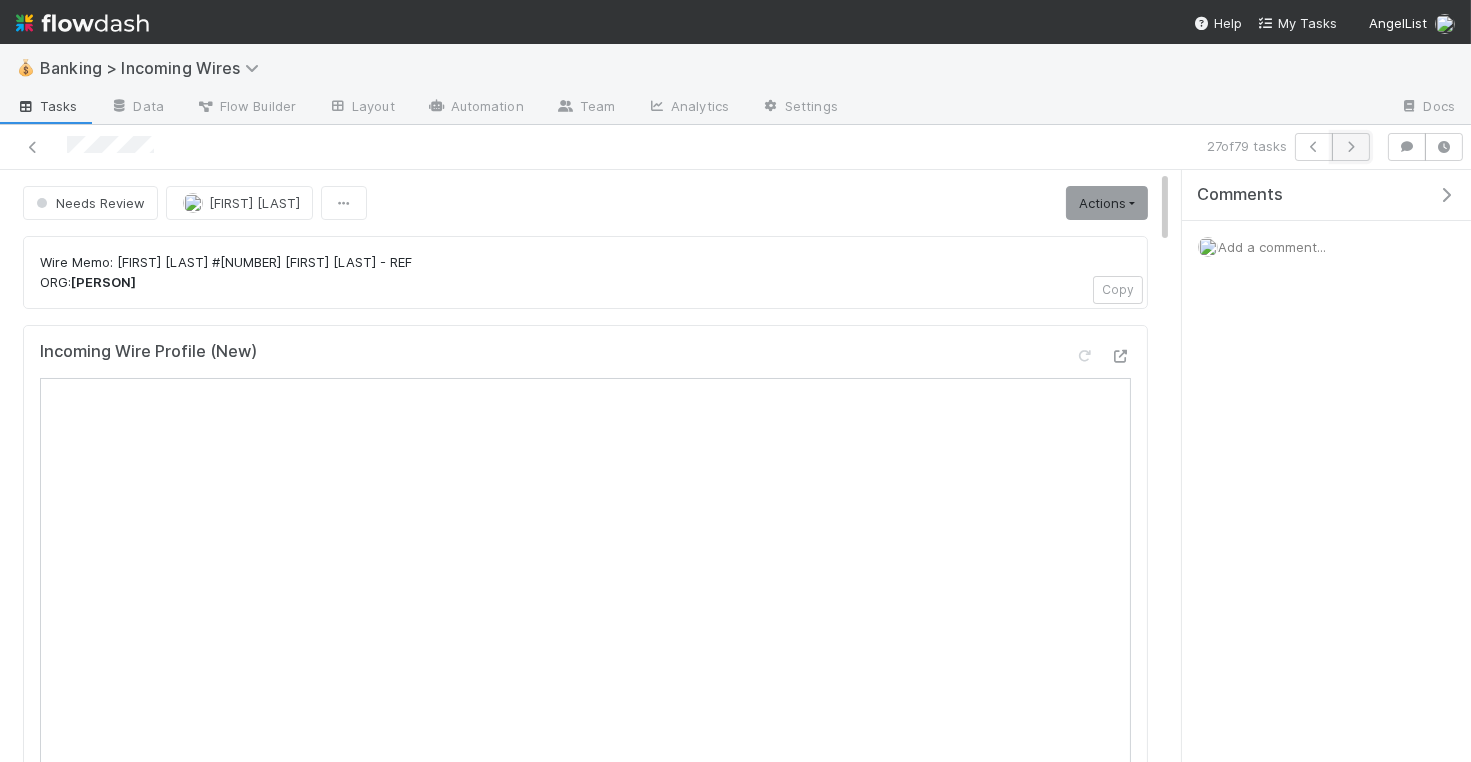 click at bounding box center [1351, 147] 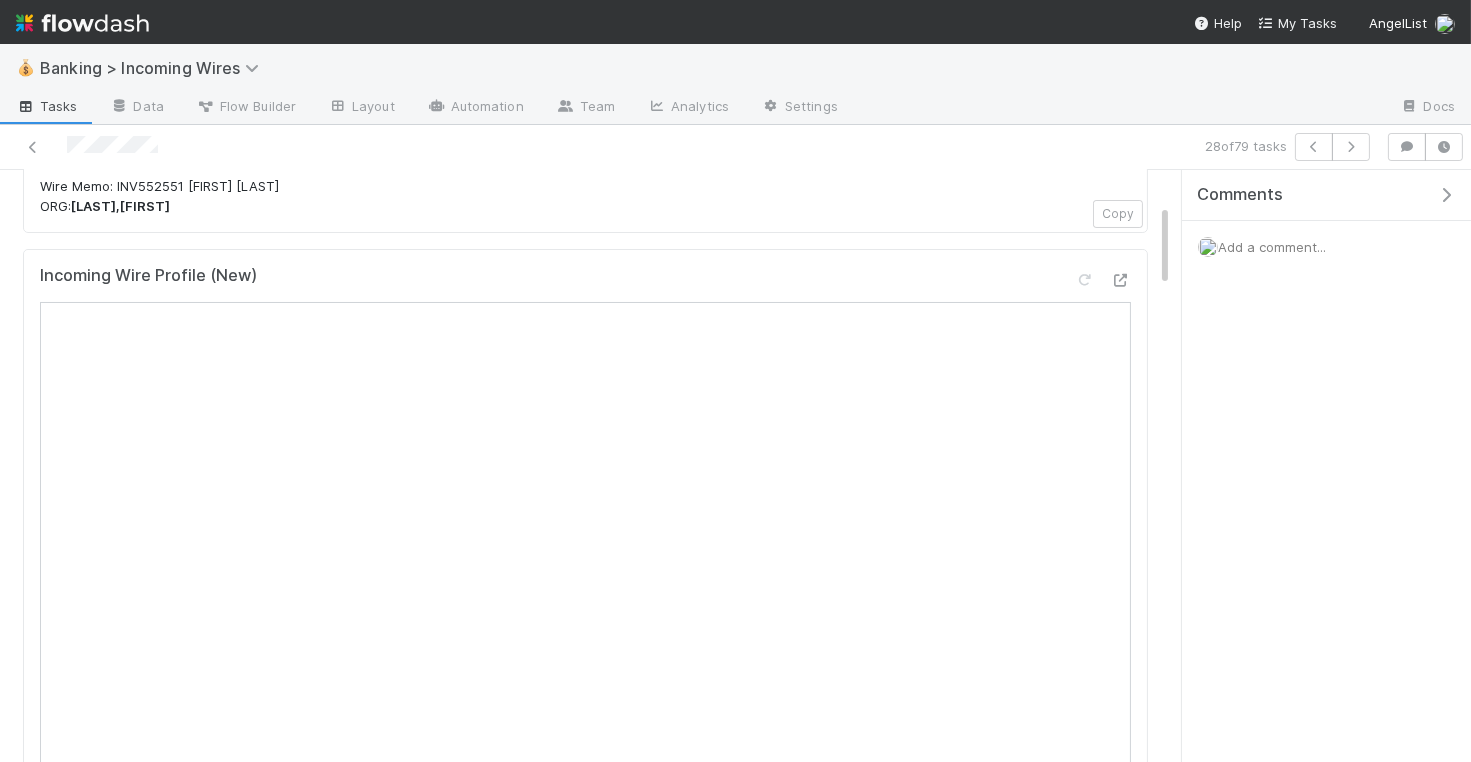 scroll, scrollTop: 242, scrollLeft: 0, axis: vertical 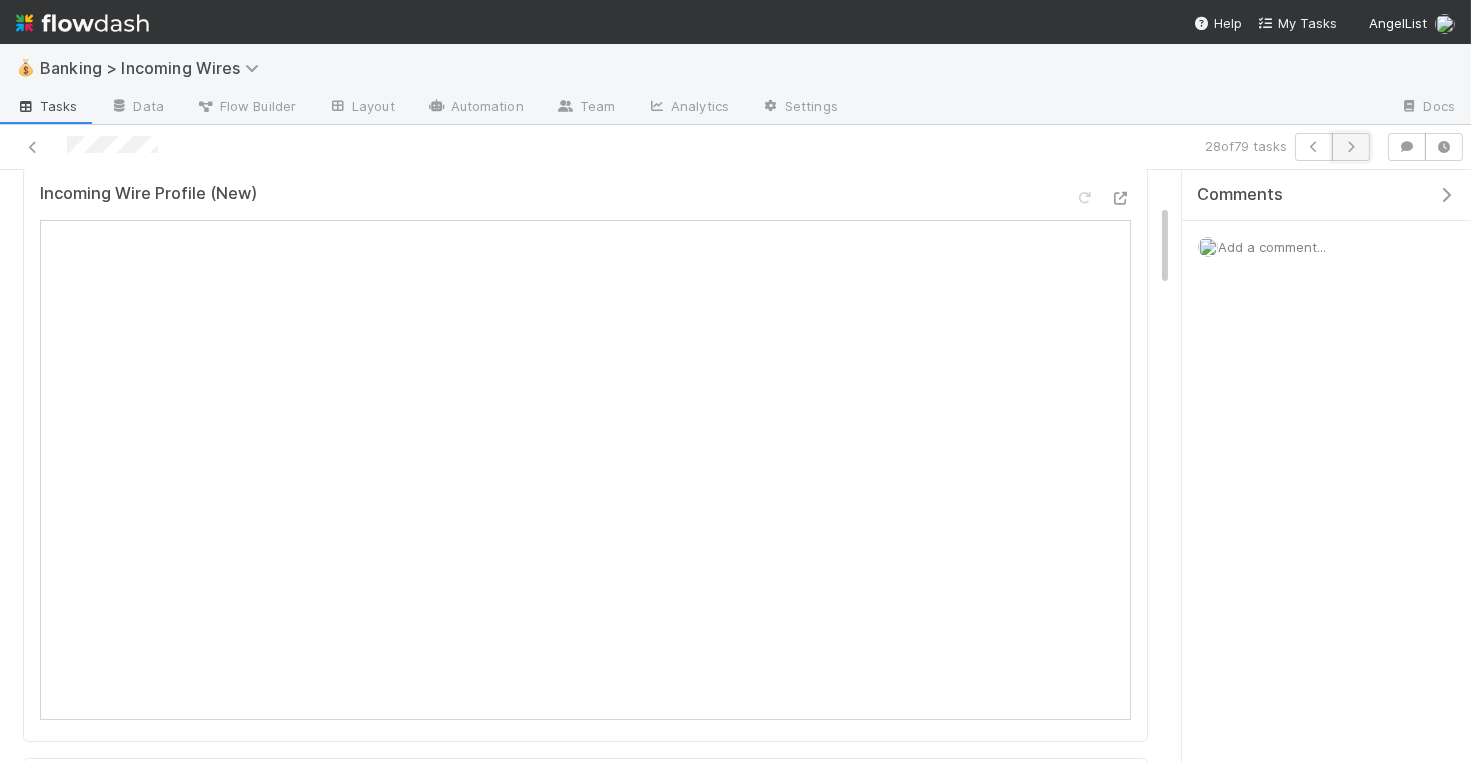 click at bounding box center (1351, 147) 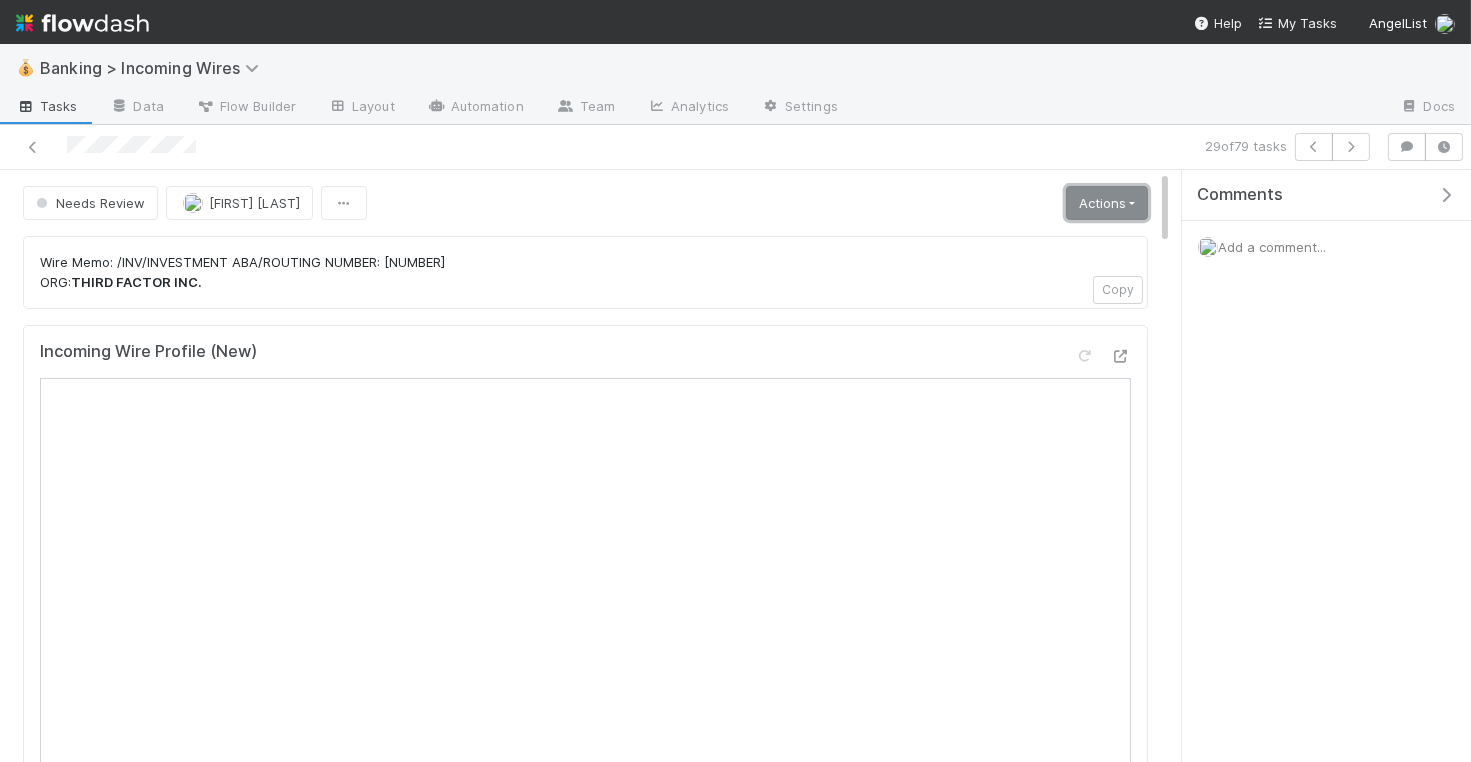 click on "Actions" at bounding box center (1107, 203) 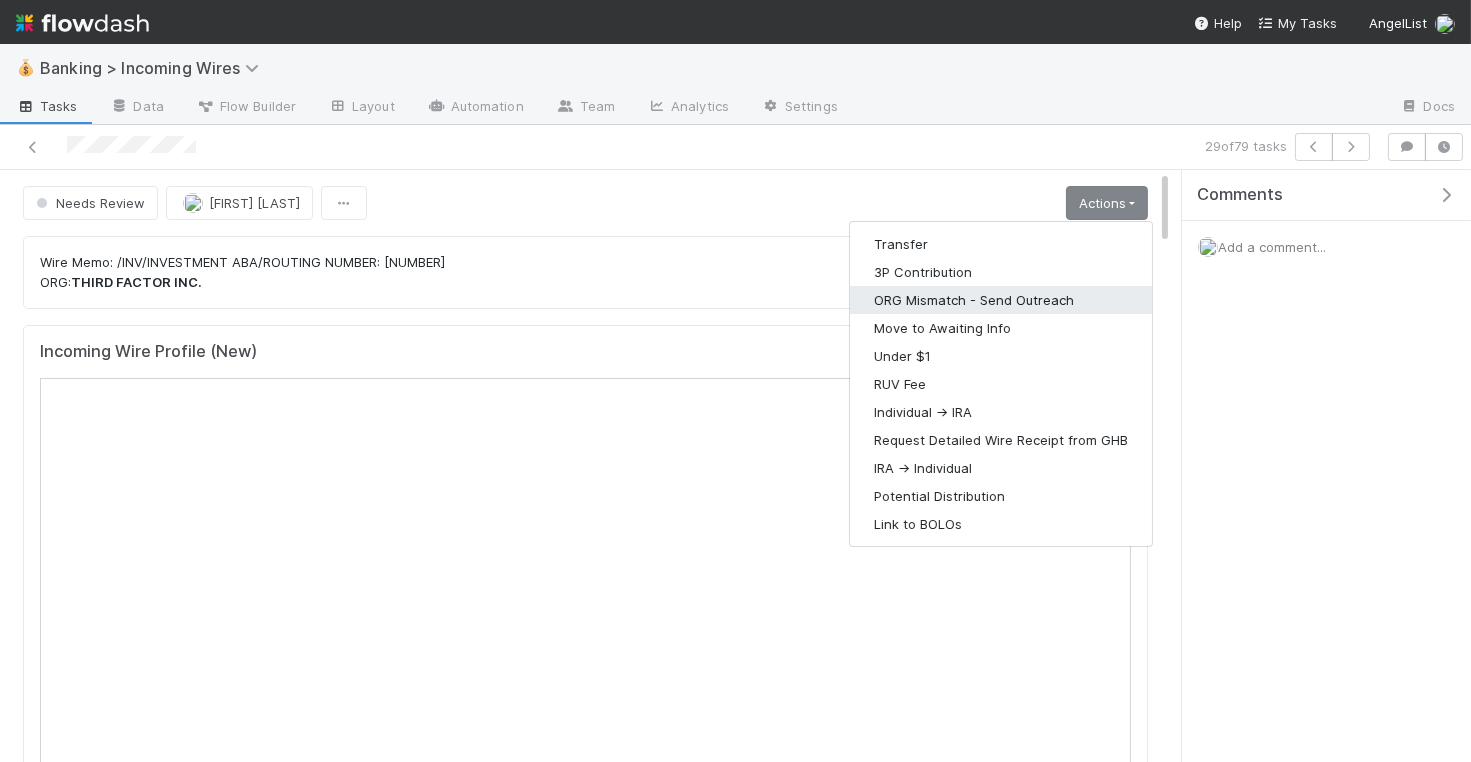 click on "ORG Mismatch - Send Outreach" at bounding box center [1001, 300] 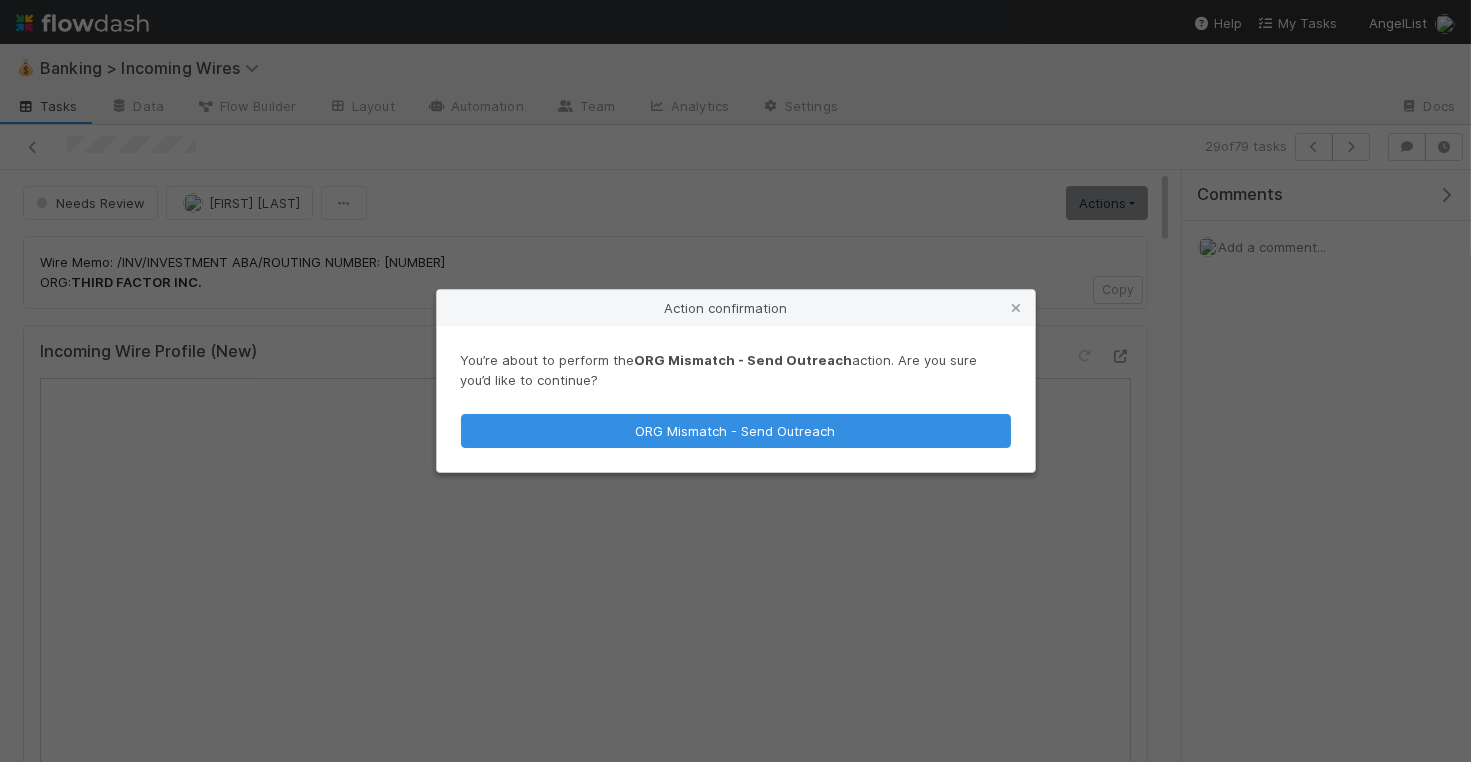 click on "You’re about to perform the  ORG Mismatch - Send Outreach  action. Are you sure you’d like to continue? ORG Mismatch - Send Outreach" at bounding box center [736, 399] 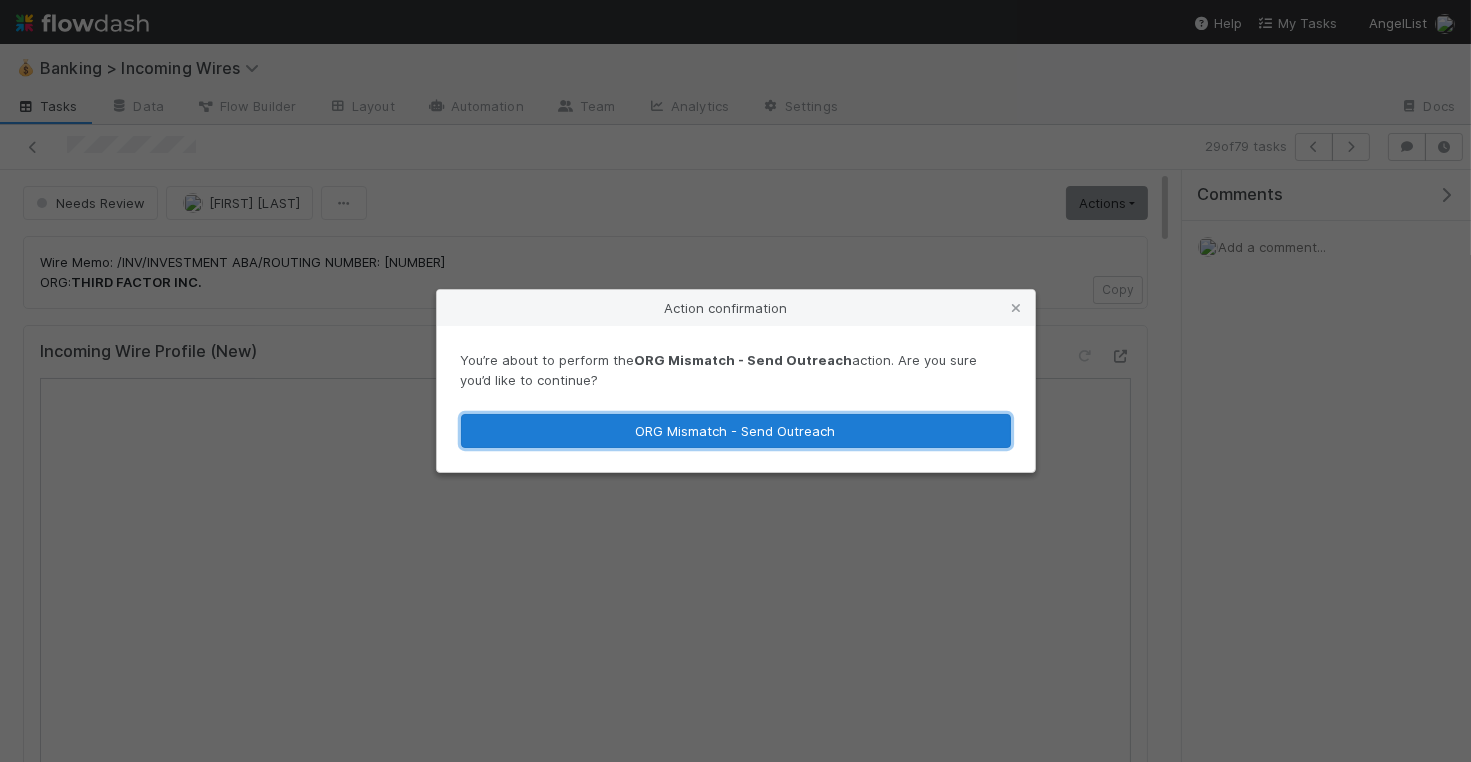 click on "ORG Mismatch - Send Outreach" at bounding box center (736, 431) 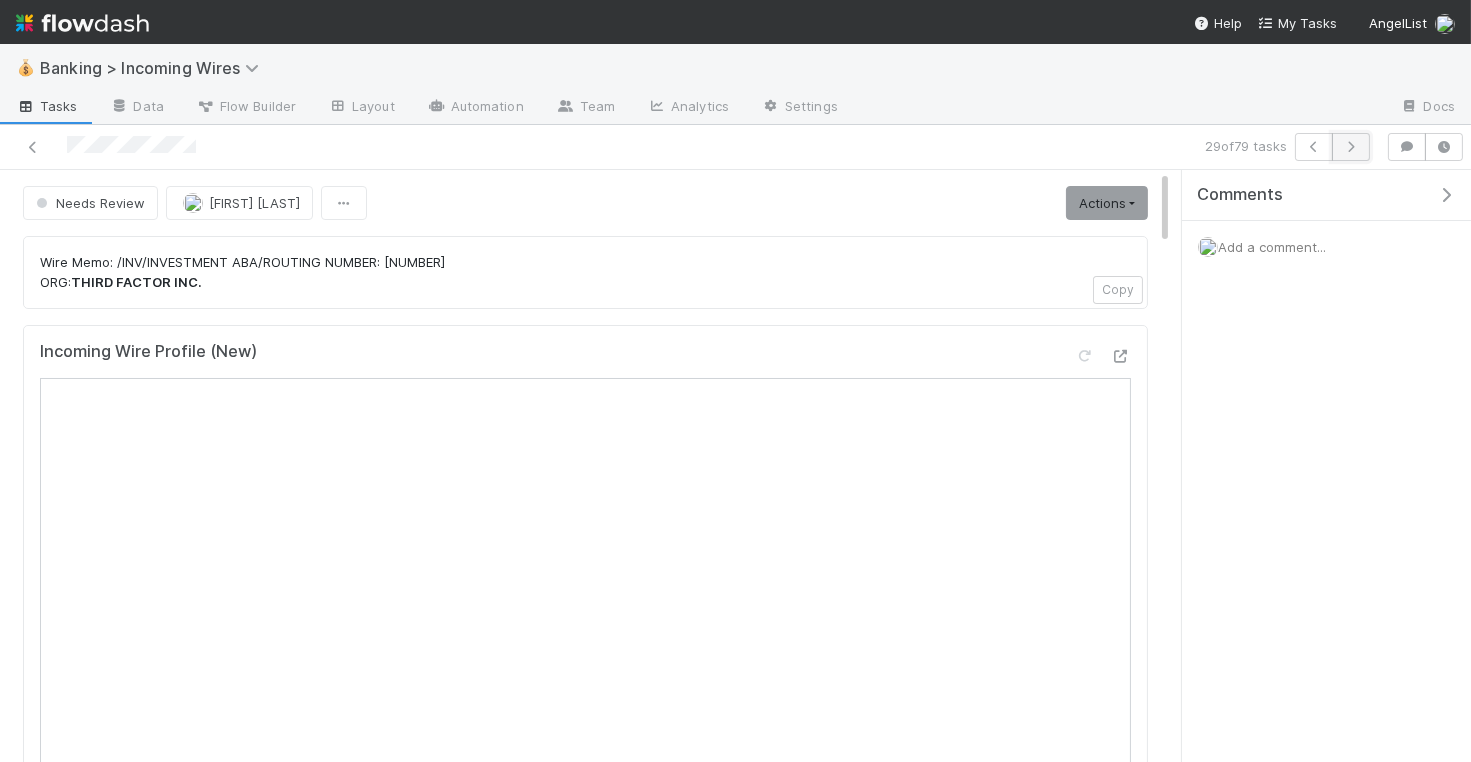 click at bounding box center [1351, 147] 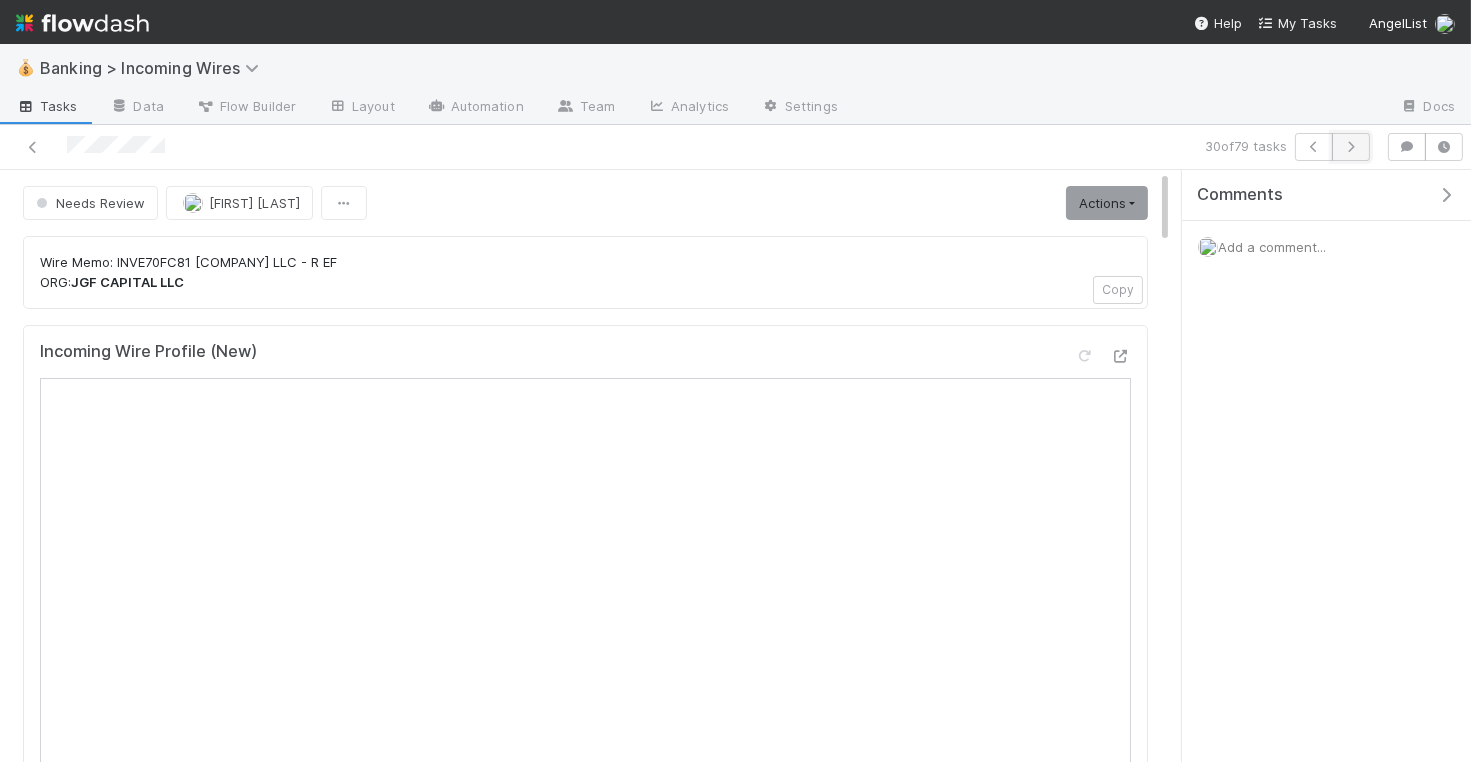 click at bounding box center (1351, 147) 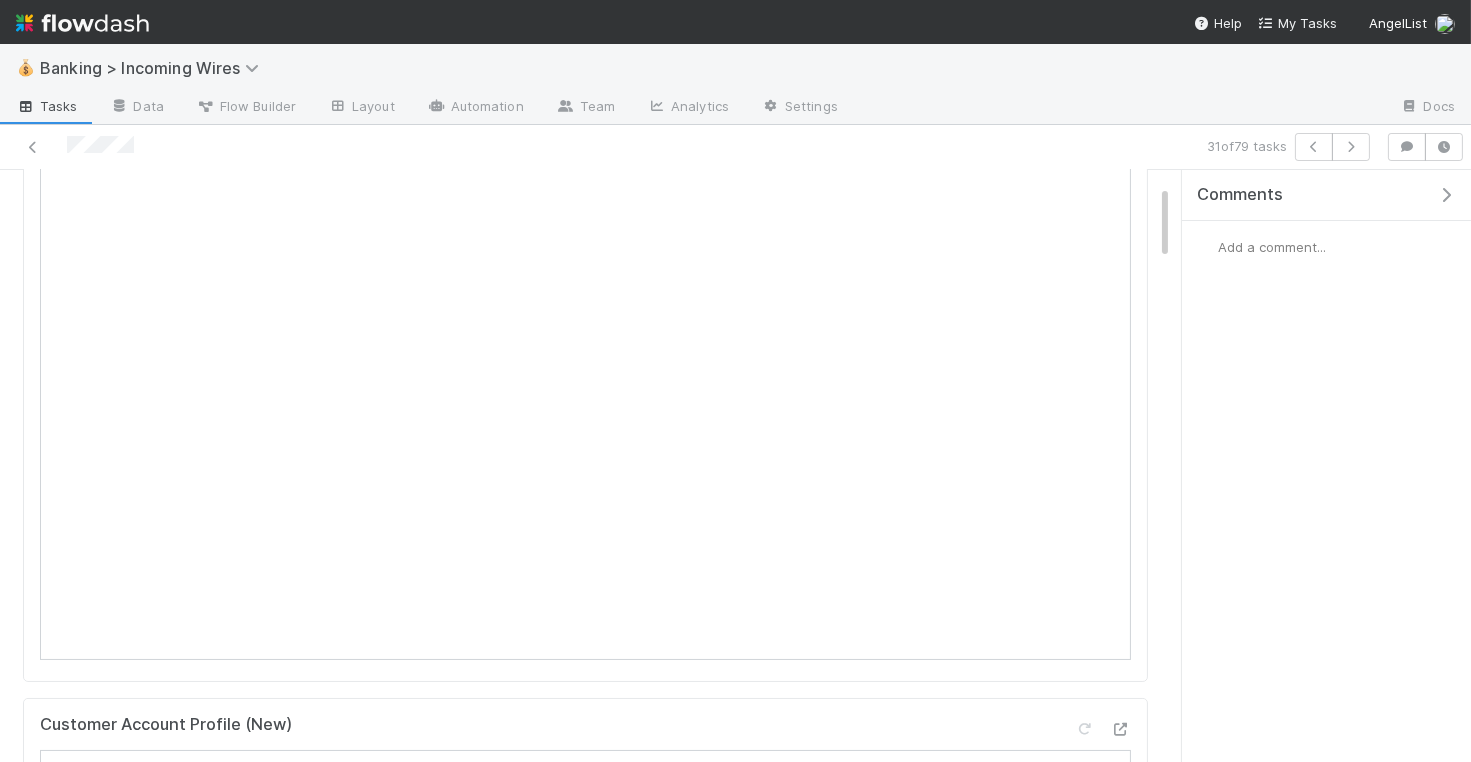 scroll, scrollTop: 241, scrollLeft: 0, axis: vertical 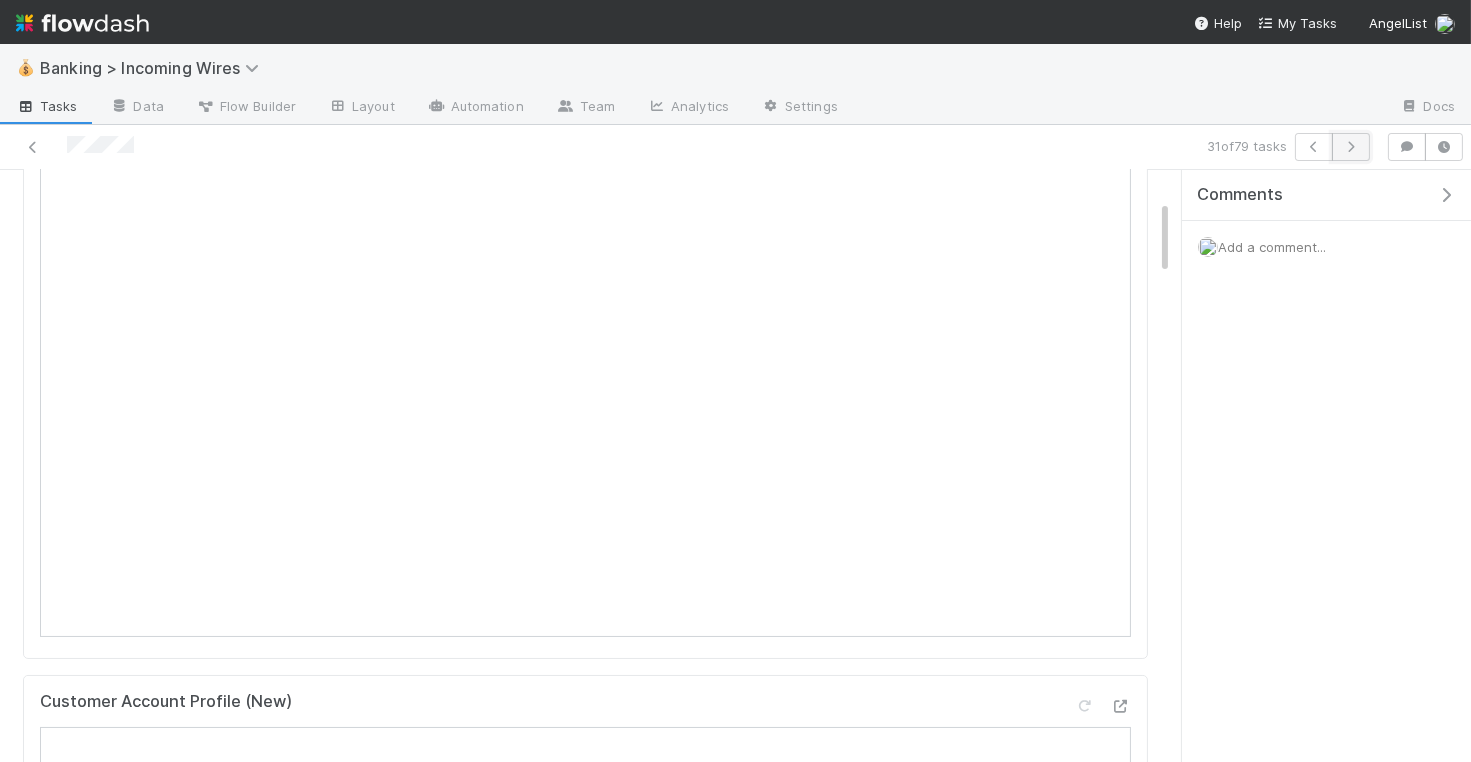 click at bounding box center (1351, 147) 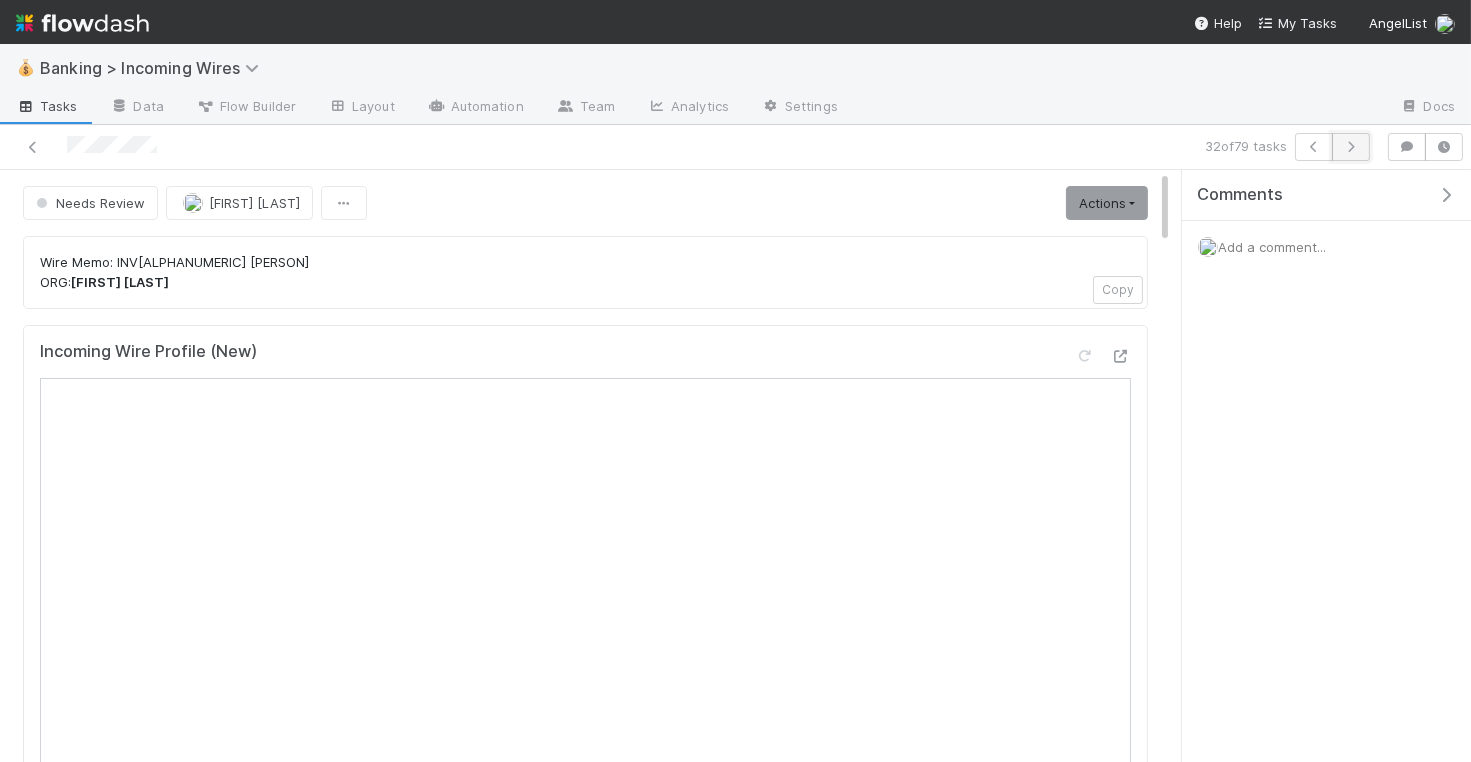 click at bounding box center [1351, 147] 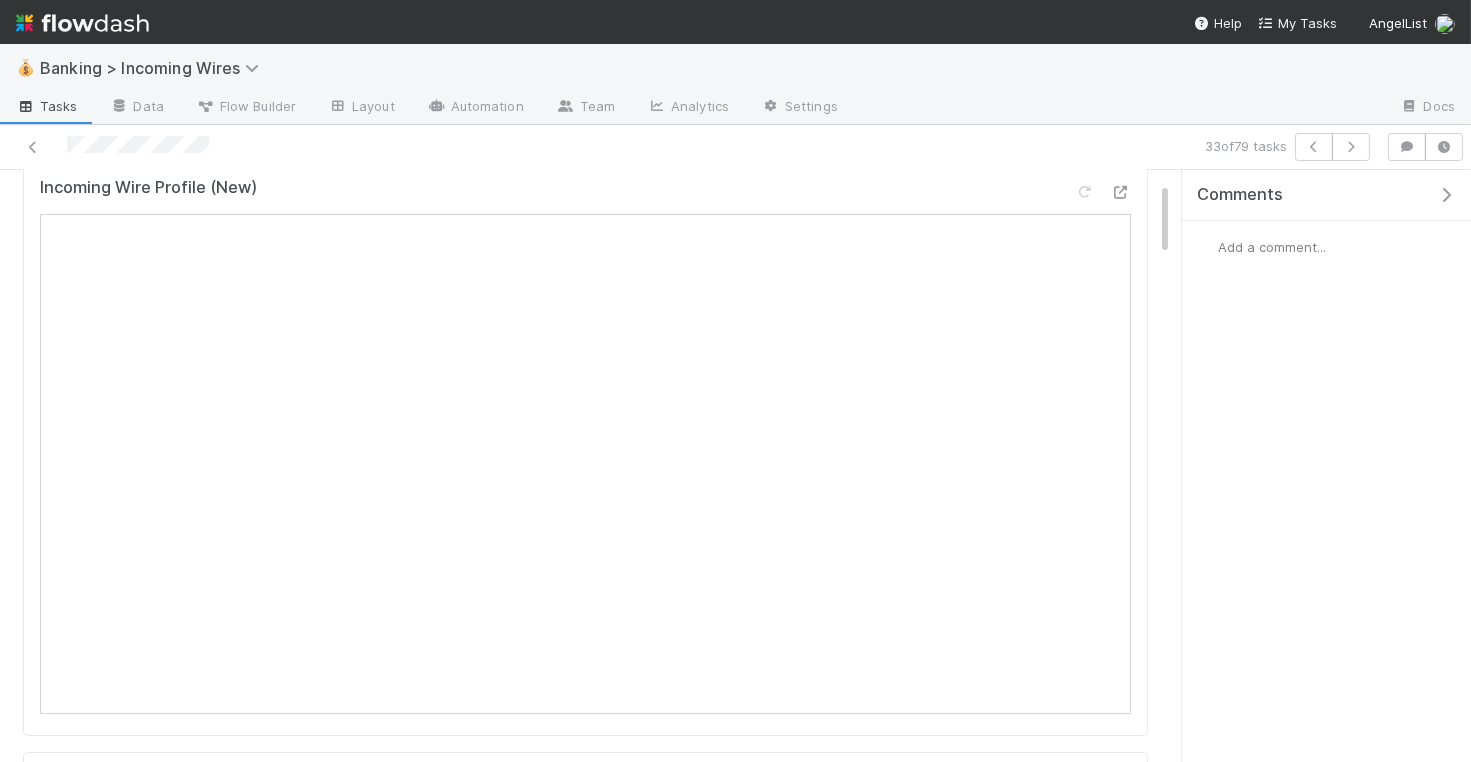 scroll, scrollTop: 94, scrollLeft: 0, axis: vertical 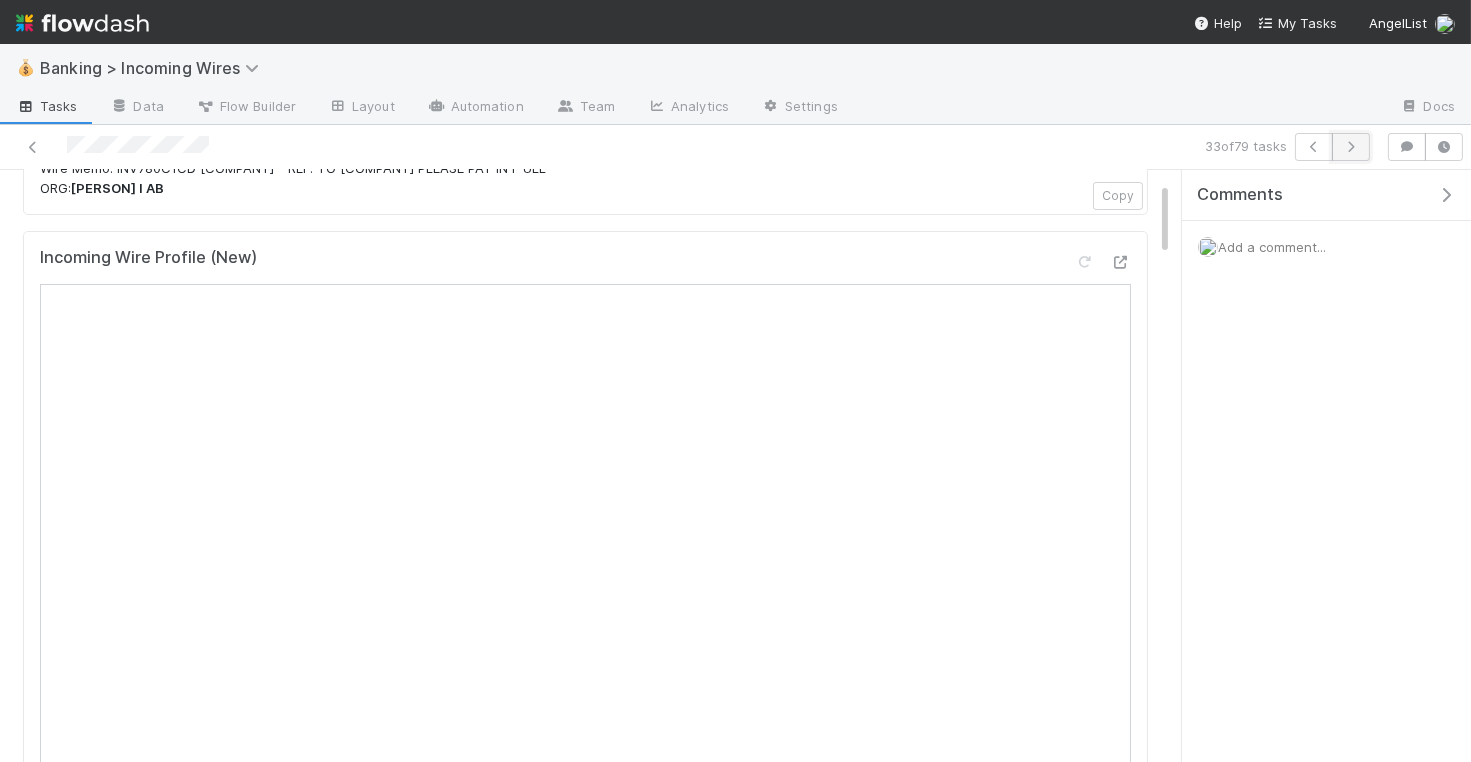 click at bounding box center (1351, 147) 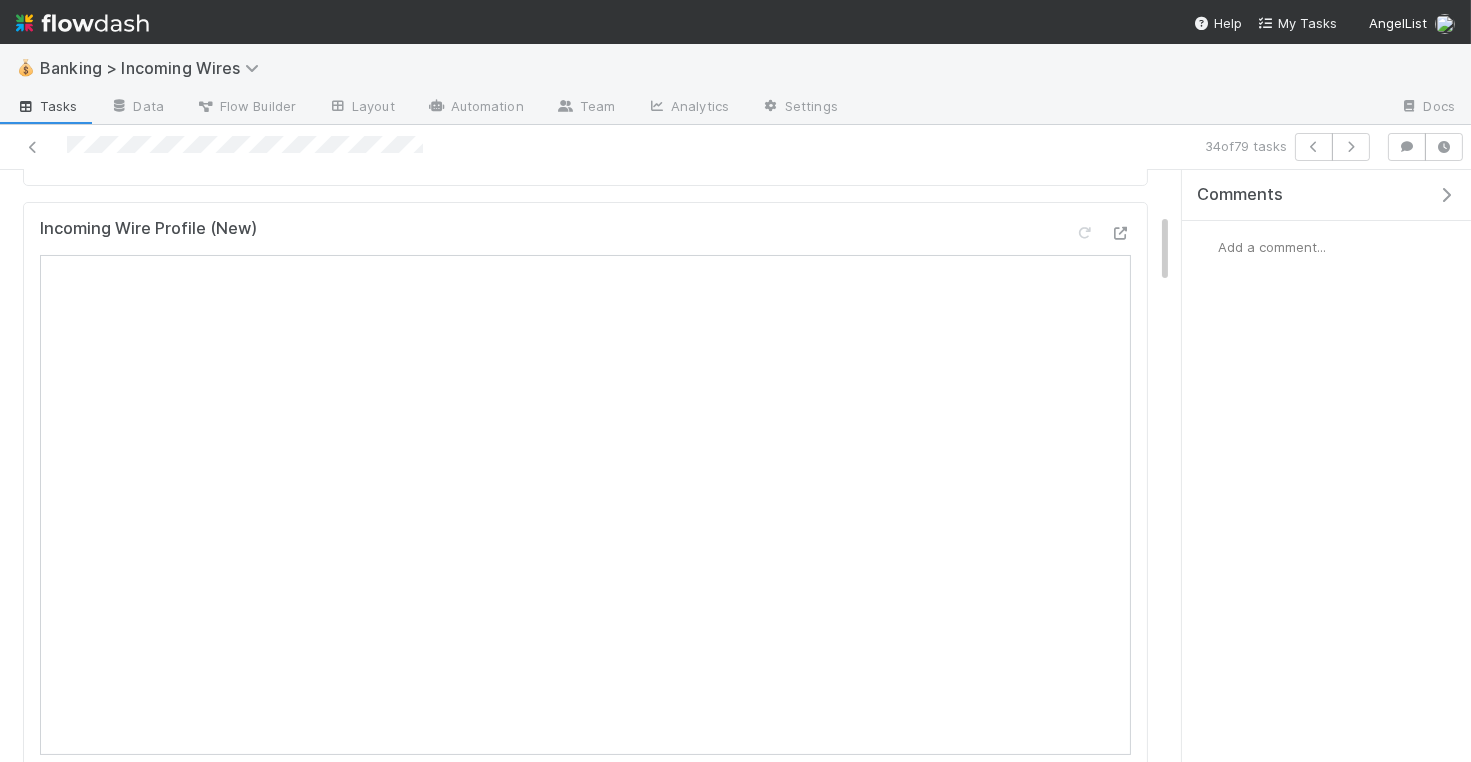 scroll, scrollTop: 356, scrollLeft: 0, axis: vertical 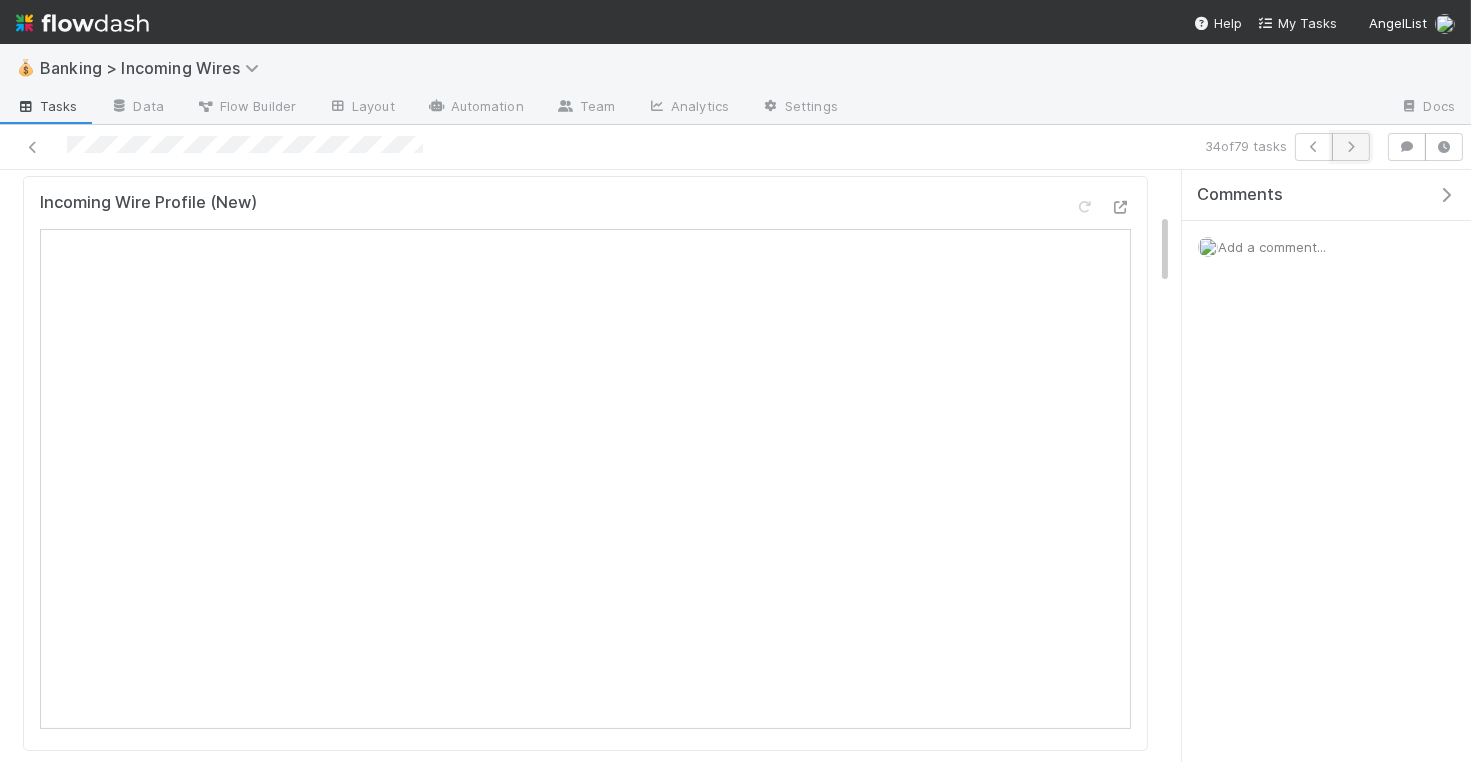 click at bounding box center (1351, 147) 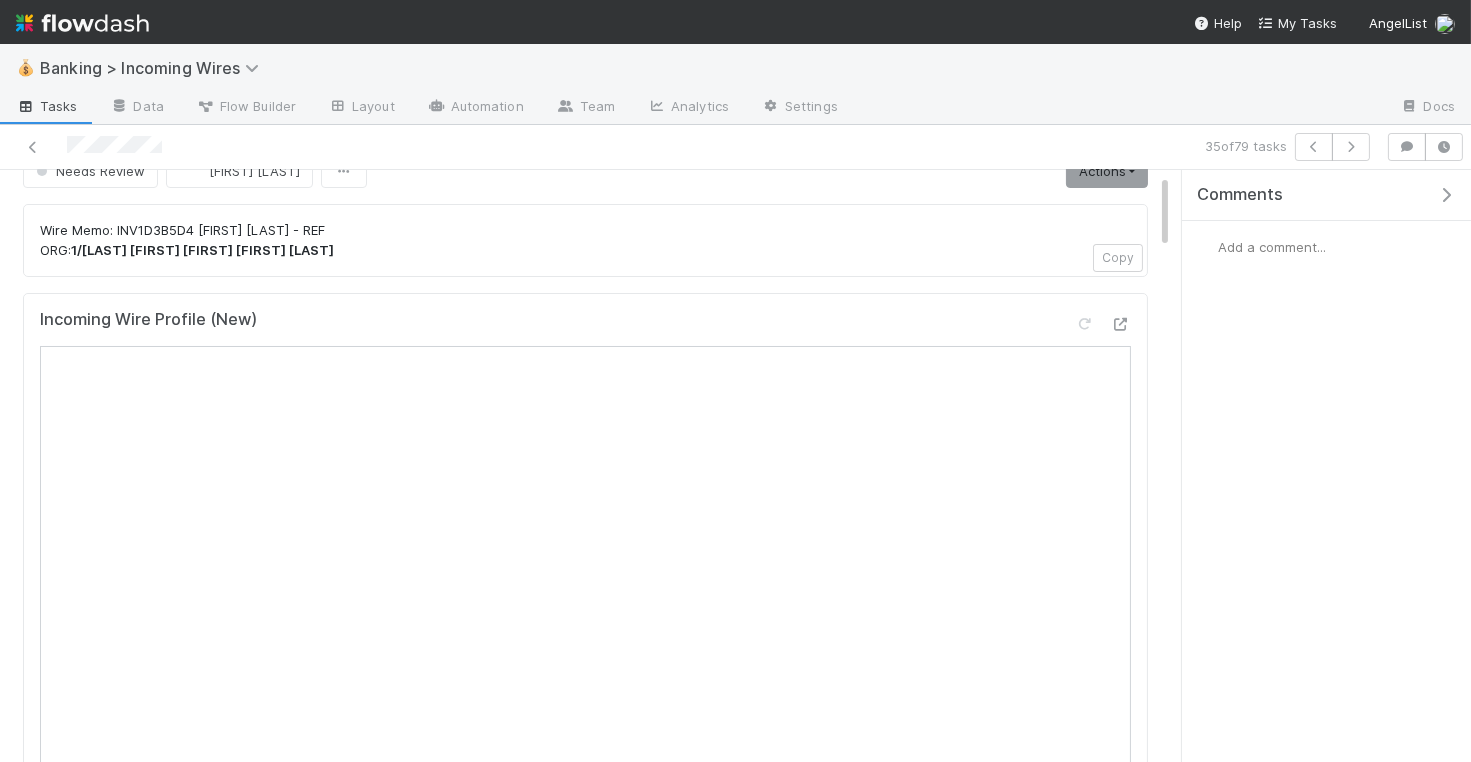 scroll, scrollTop: 16, scrollLeft: 0, axis: vertical 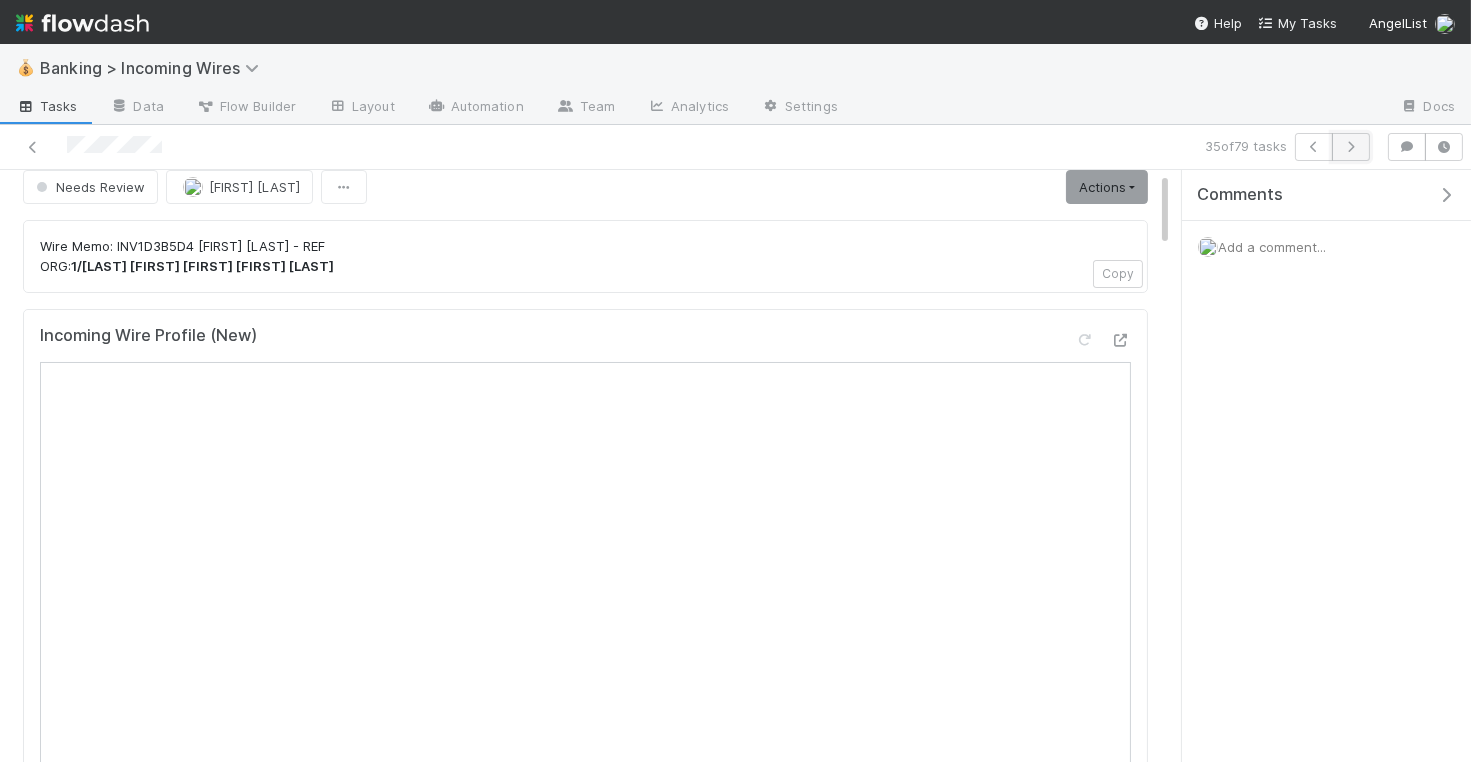 click at bounding box center [1351, 147] 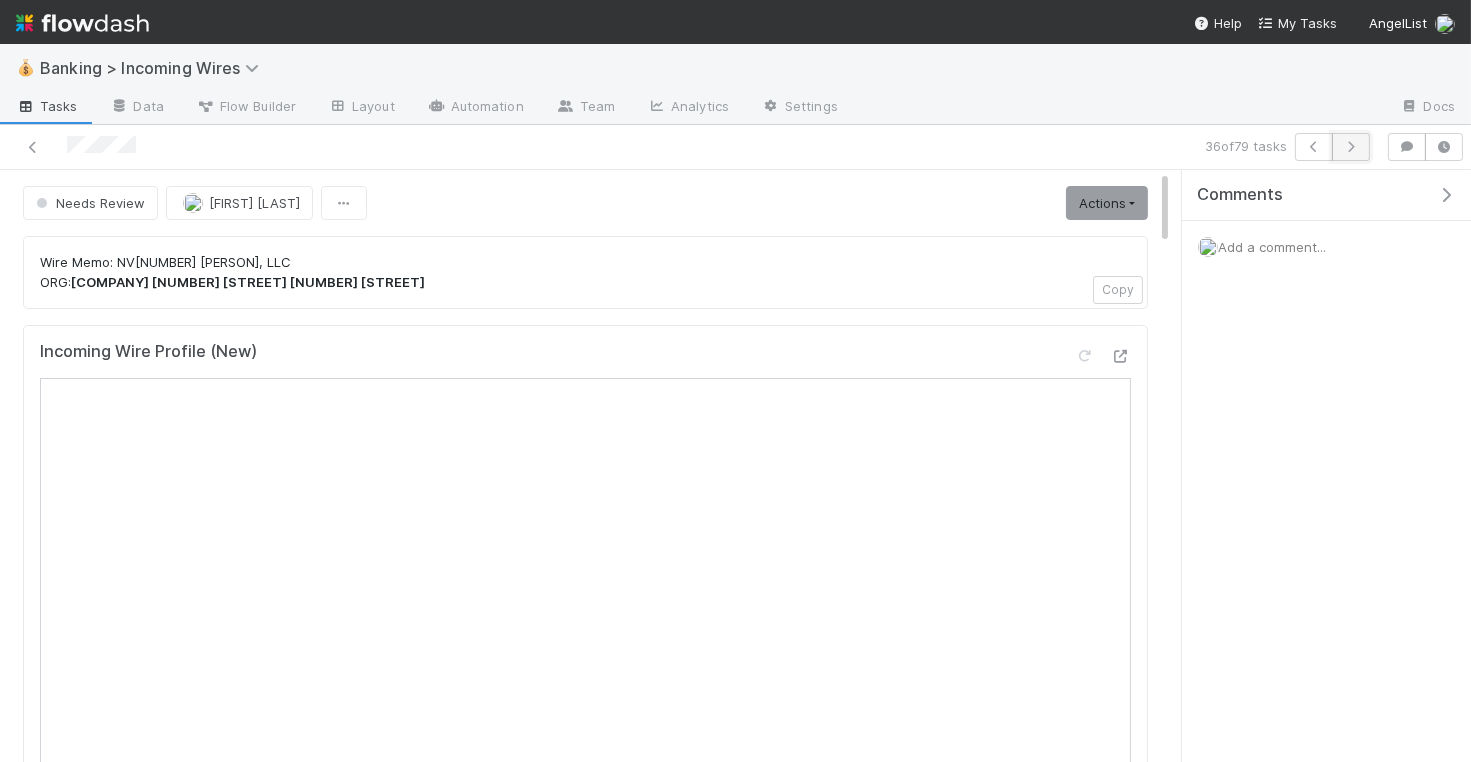 click at bounding box center (1351, 147) 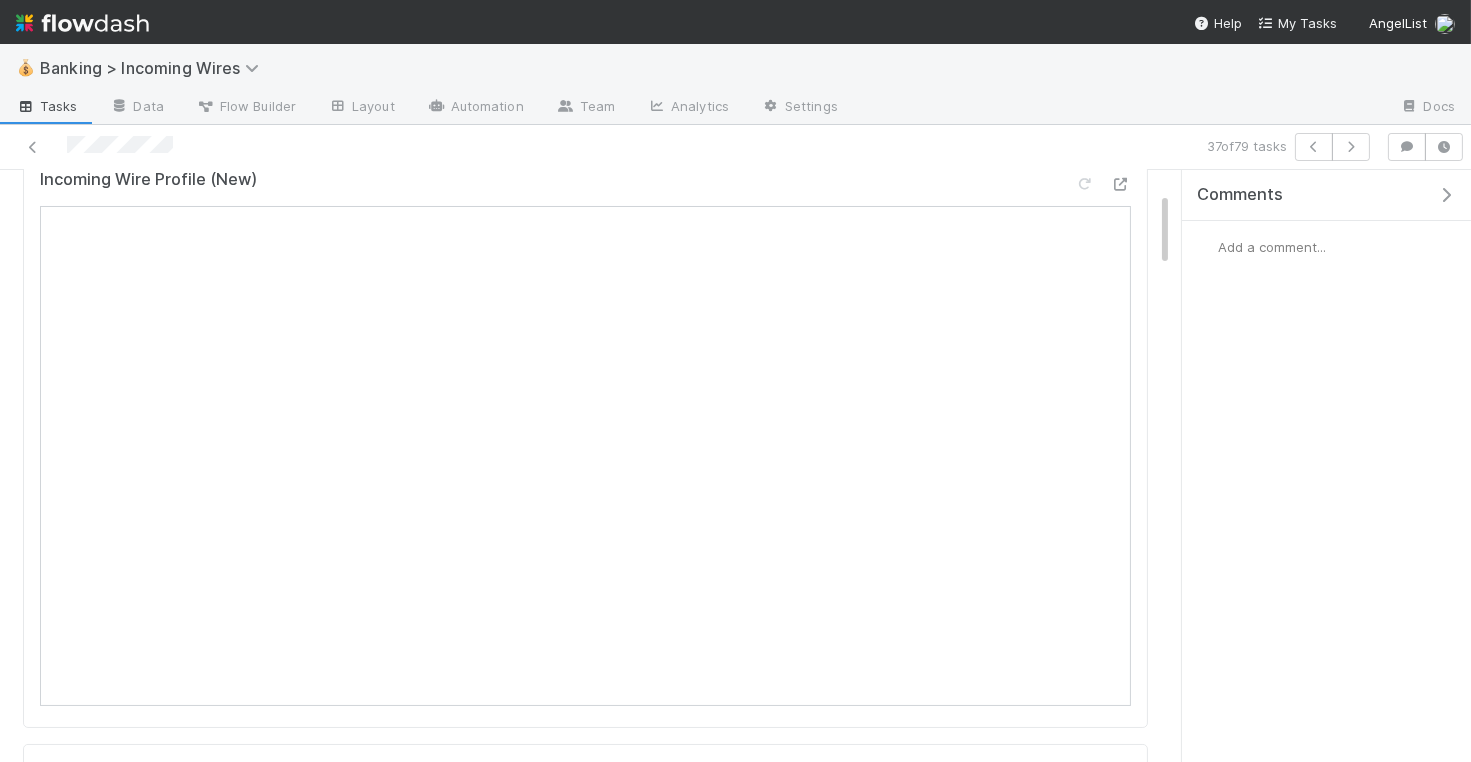 scroll, scrollTop: 176, scrollLeft: 0, axis: vertical 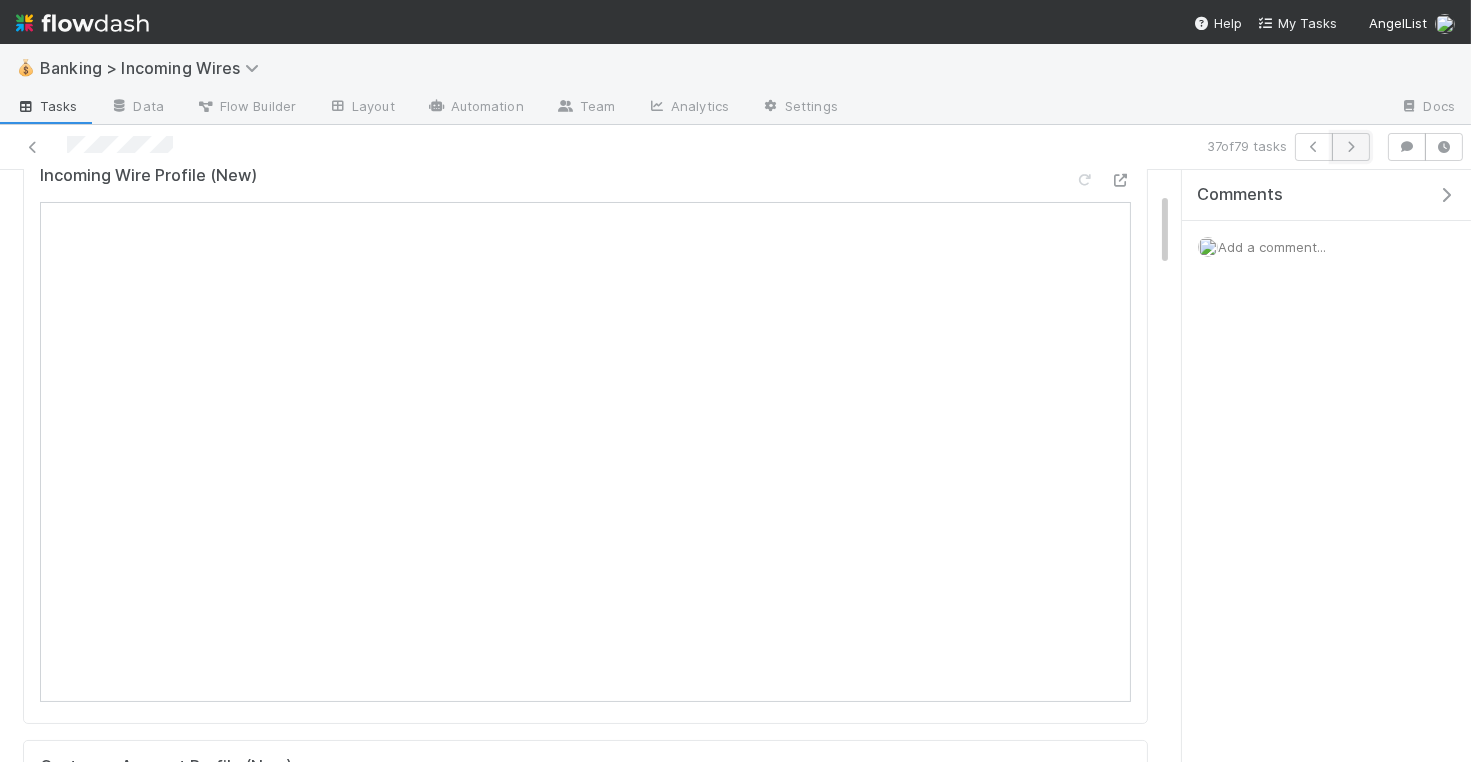 click at bounding box center [1351, 147] 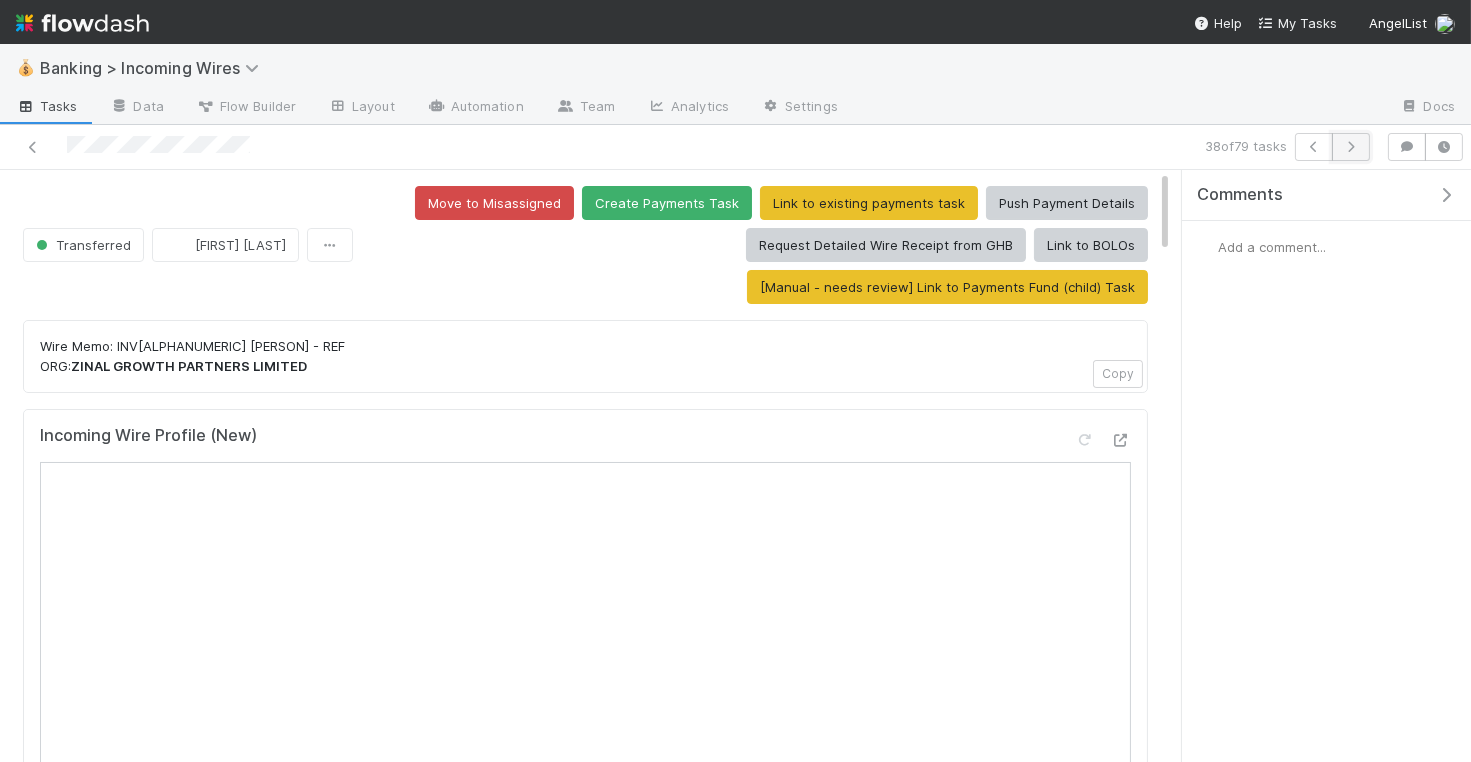 click at bounding box center [1351, 147] 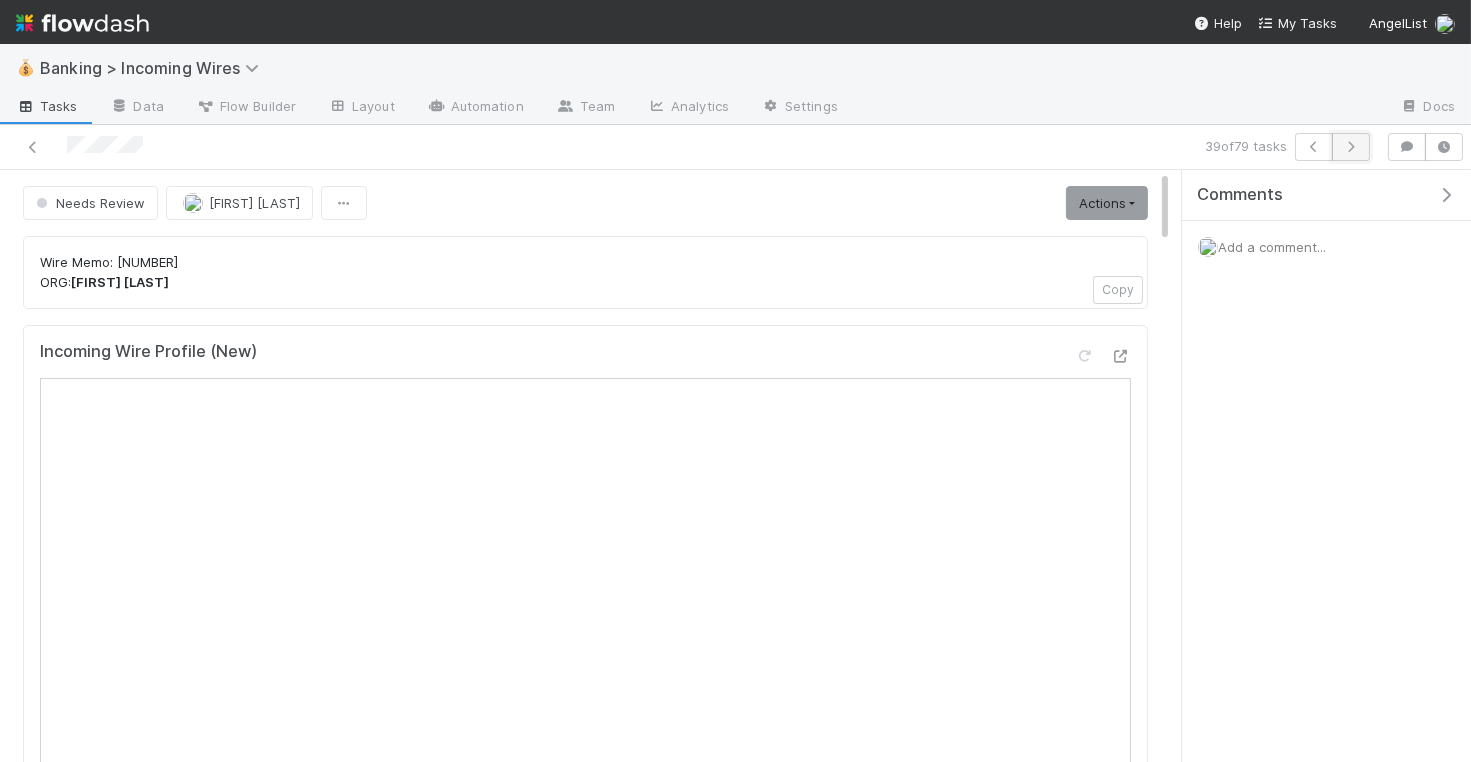 click at bounding box center [1351, 147] 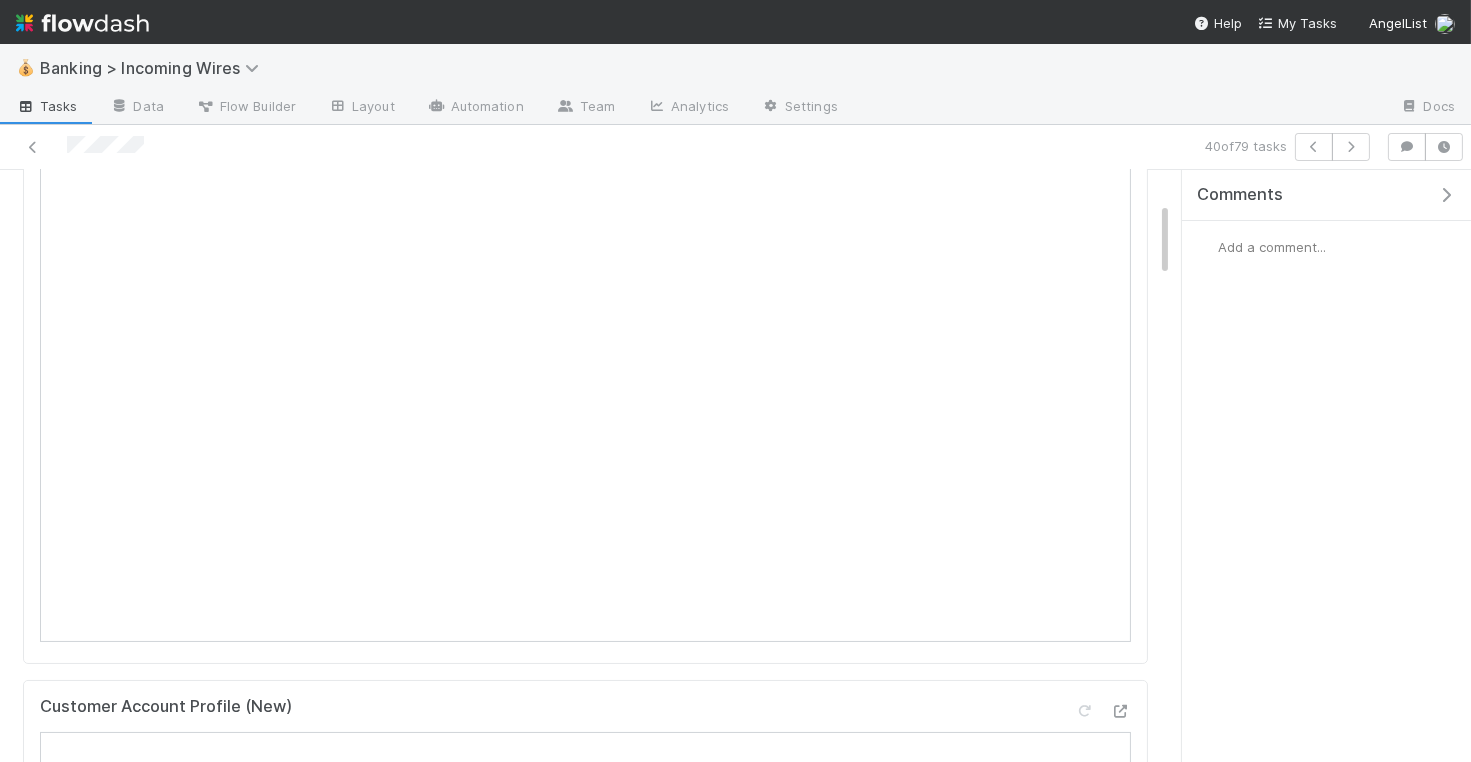 scroll, scrollTop: 258, scrollLeft: 0, axis: vertical 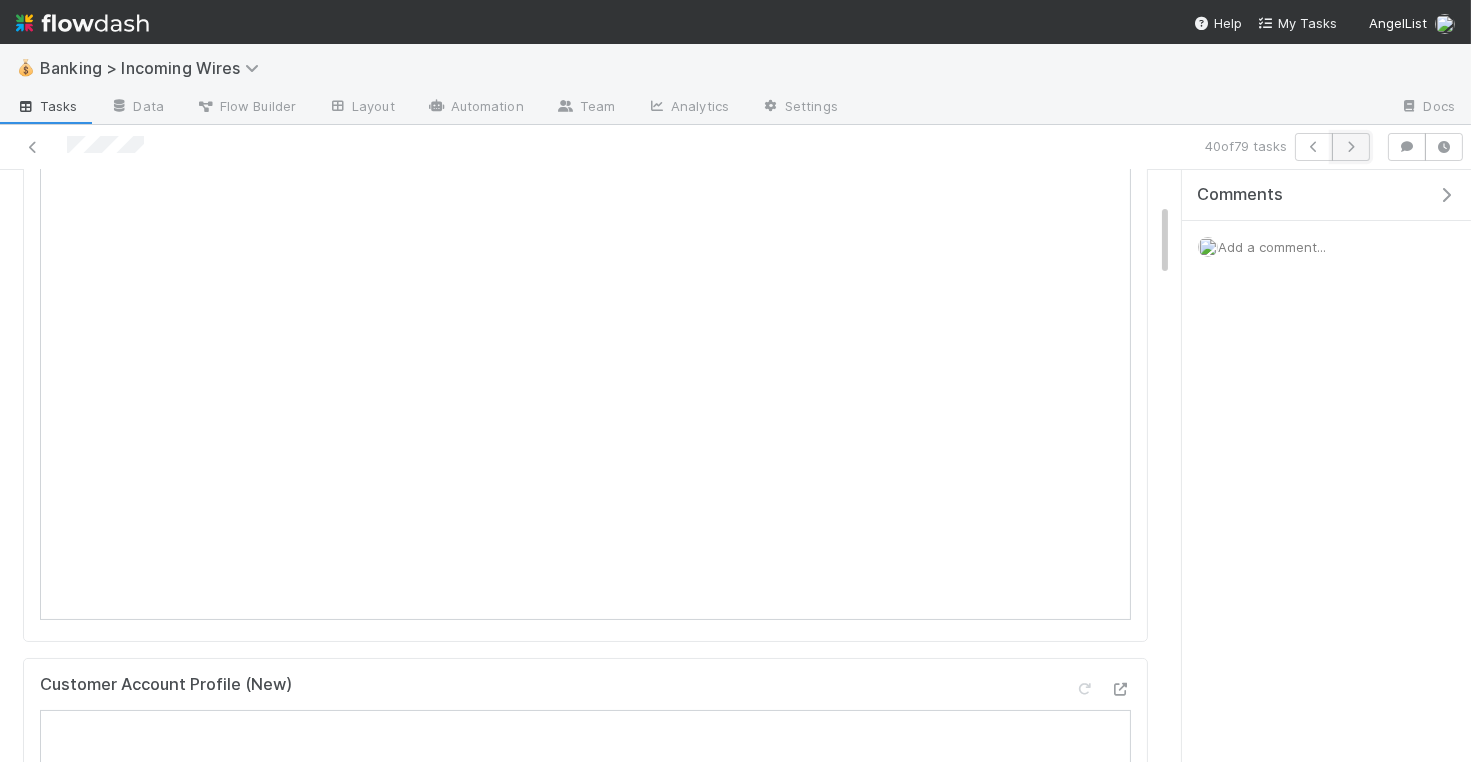 click at bounding box center [1351, 147] 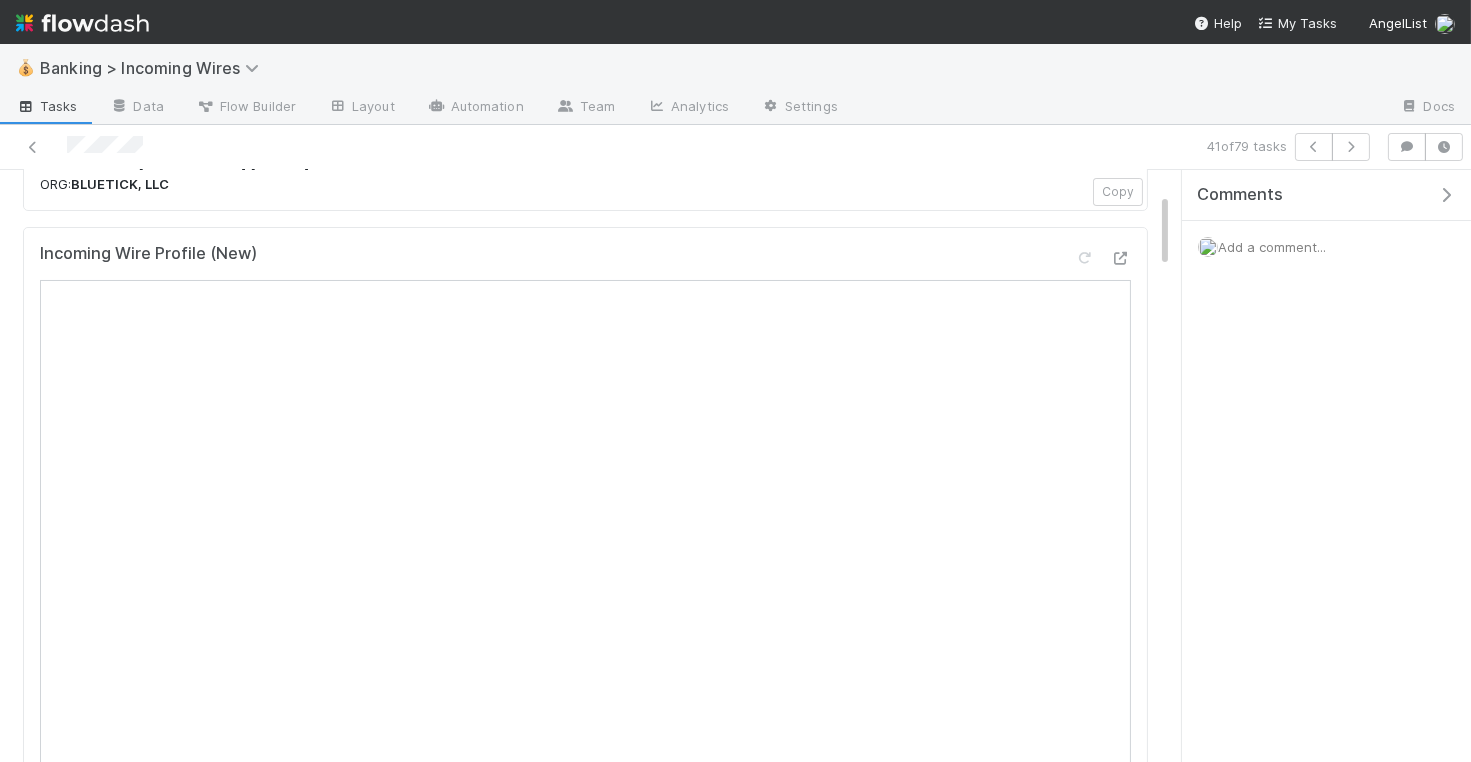 scroll, scrollTop: 0, scrollLeft: 0, axis: both 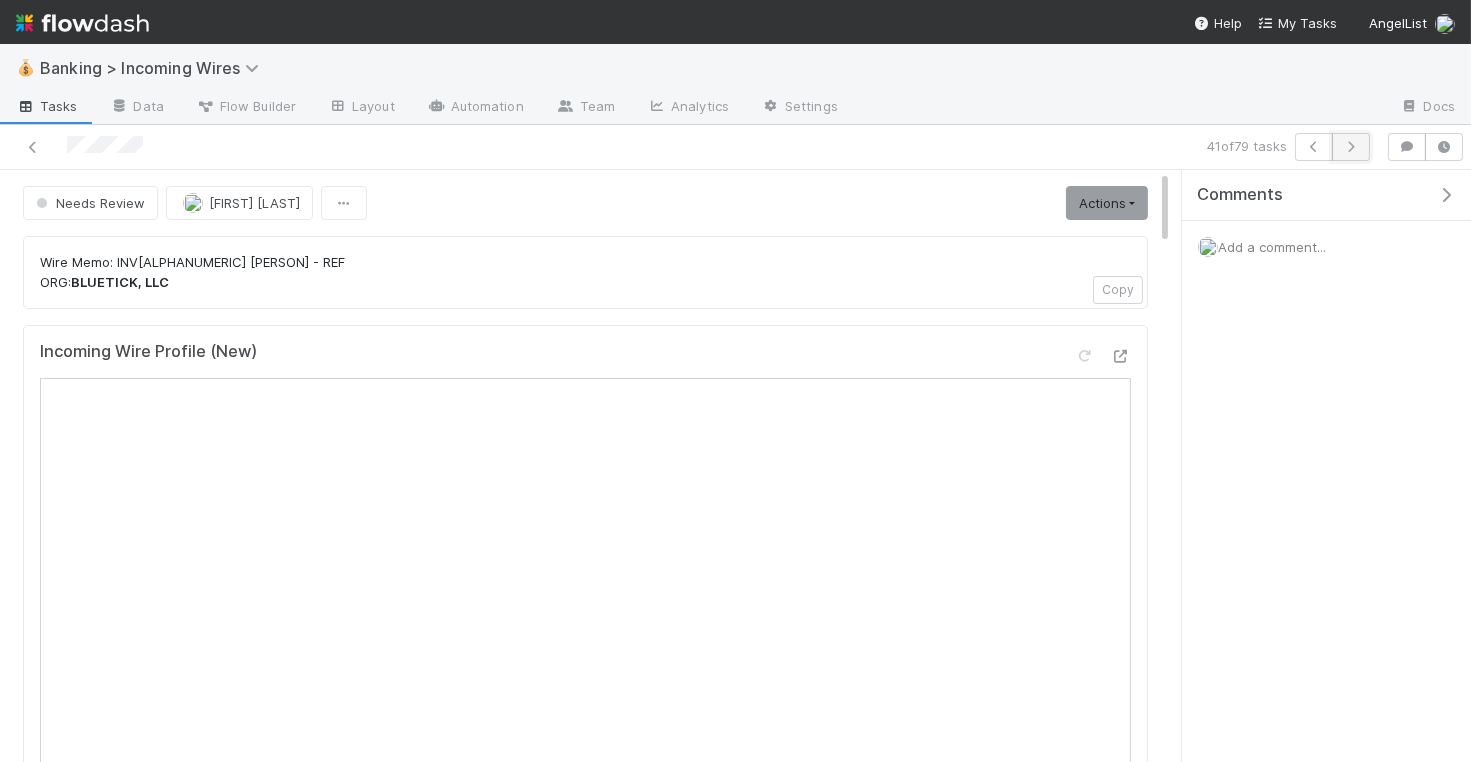 click at bounding box center [1351, 147] 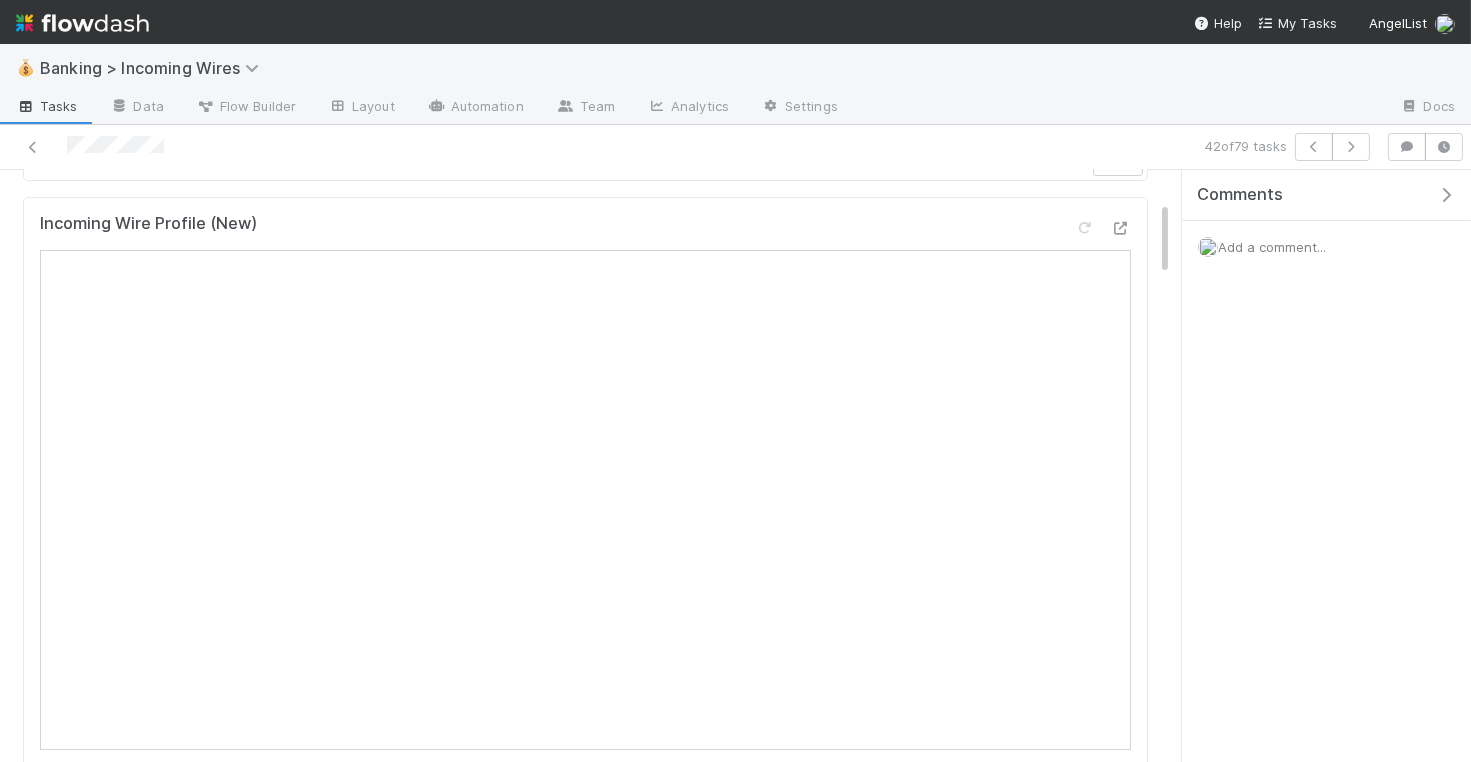 scroll, scrollTop: 0, scrollLeft: 0, axis: both 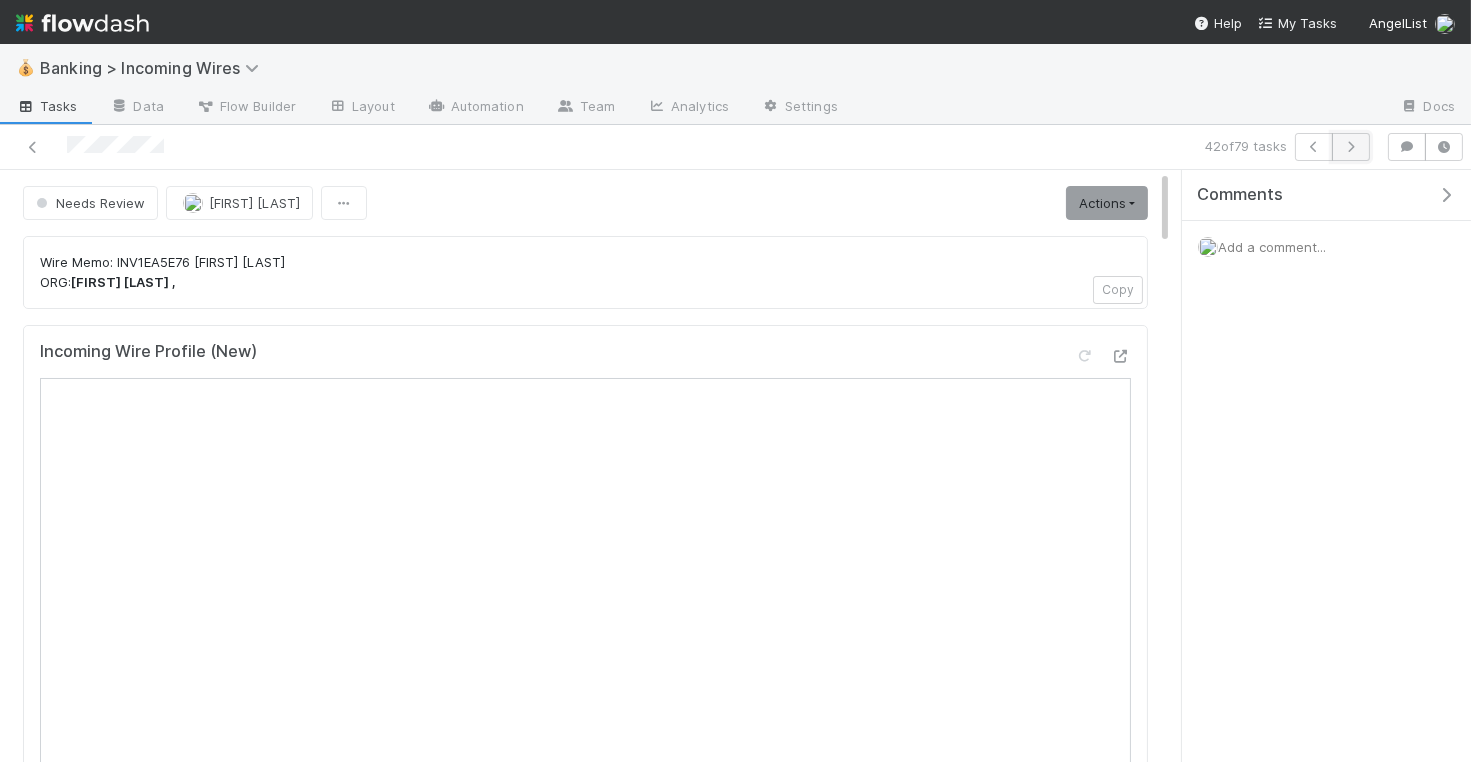click at bounding box center [1351, 147] 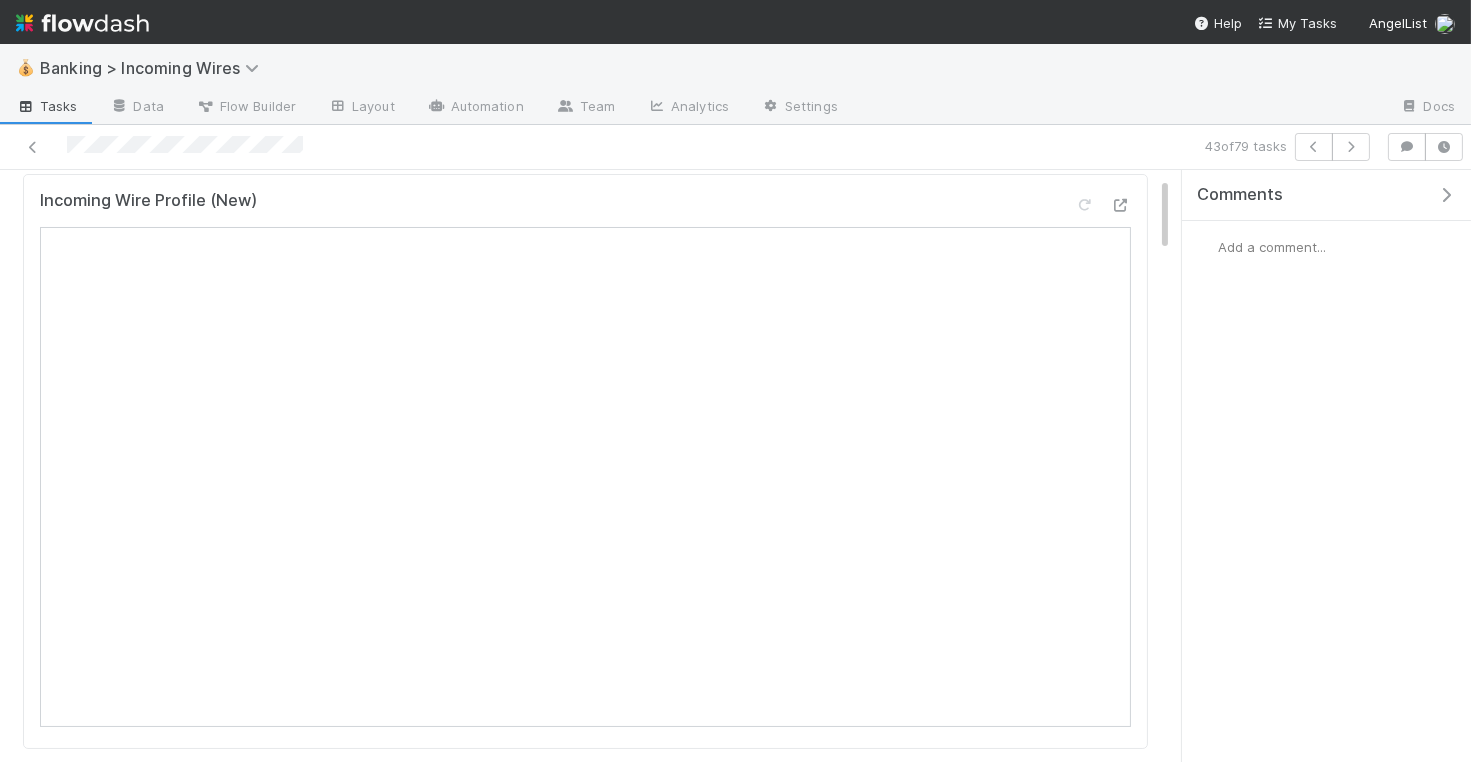 scroll, scrollTop: 6, scrollLeft: 0, axis: vertical 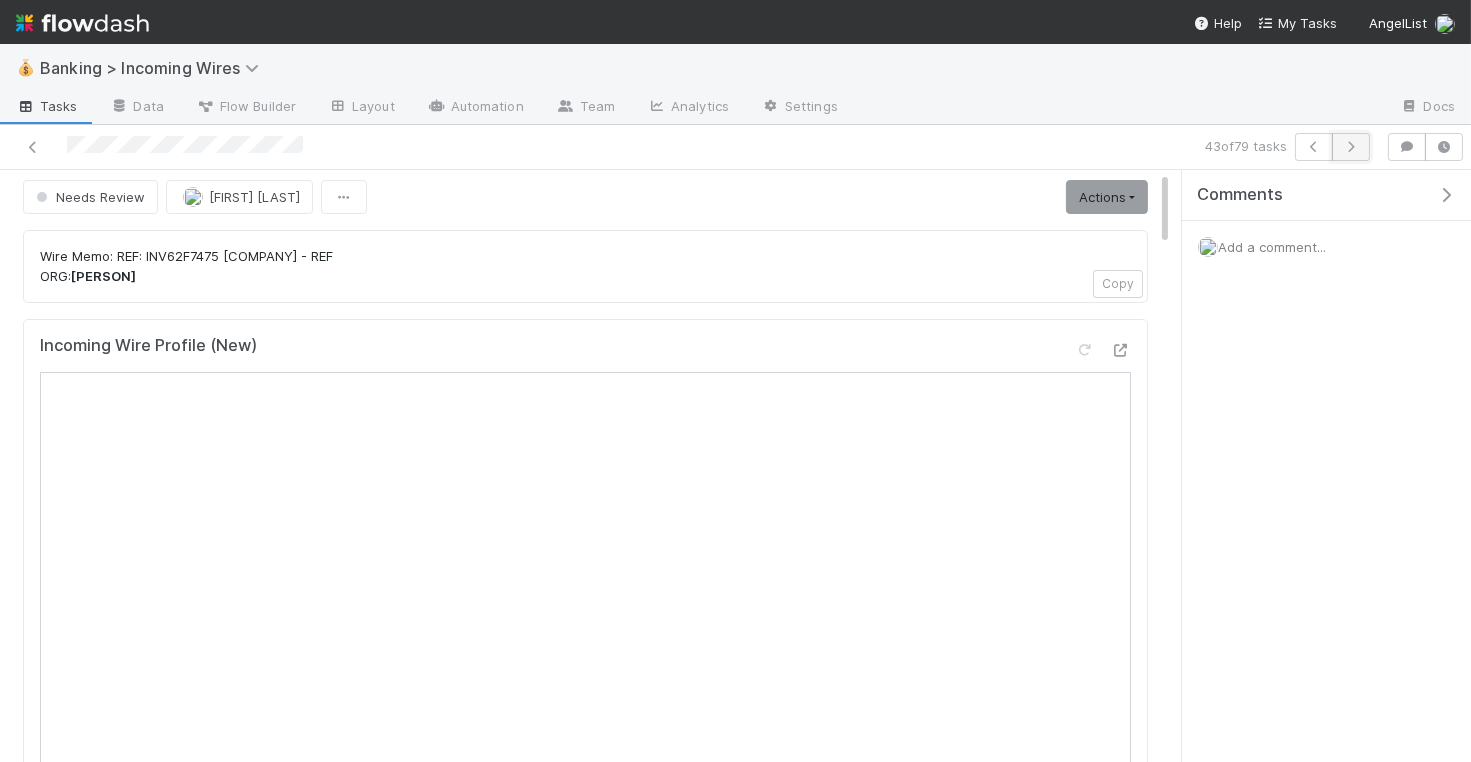 click at bounding box center [1351, 147] 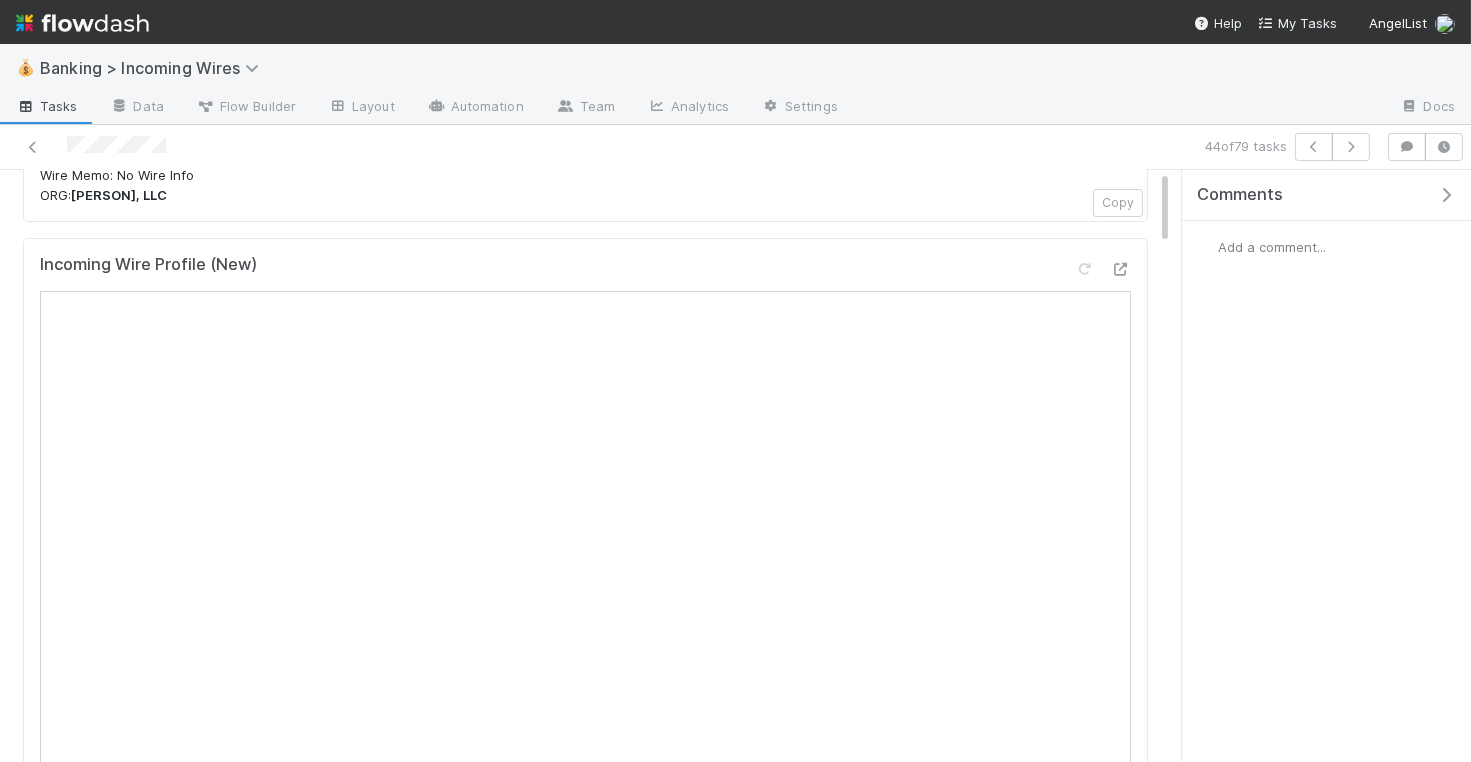 scroll, scrollTop: 0, scrollLeft: 0, axis: both 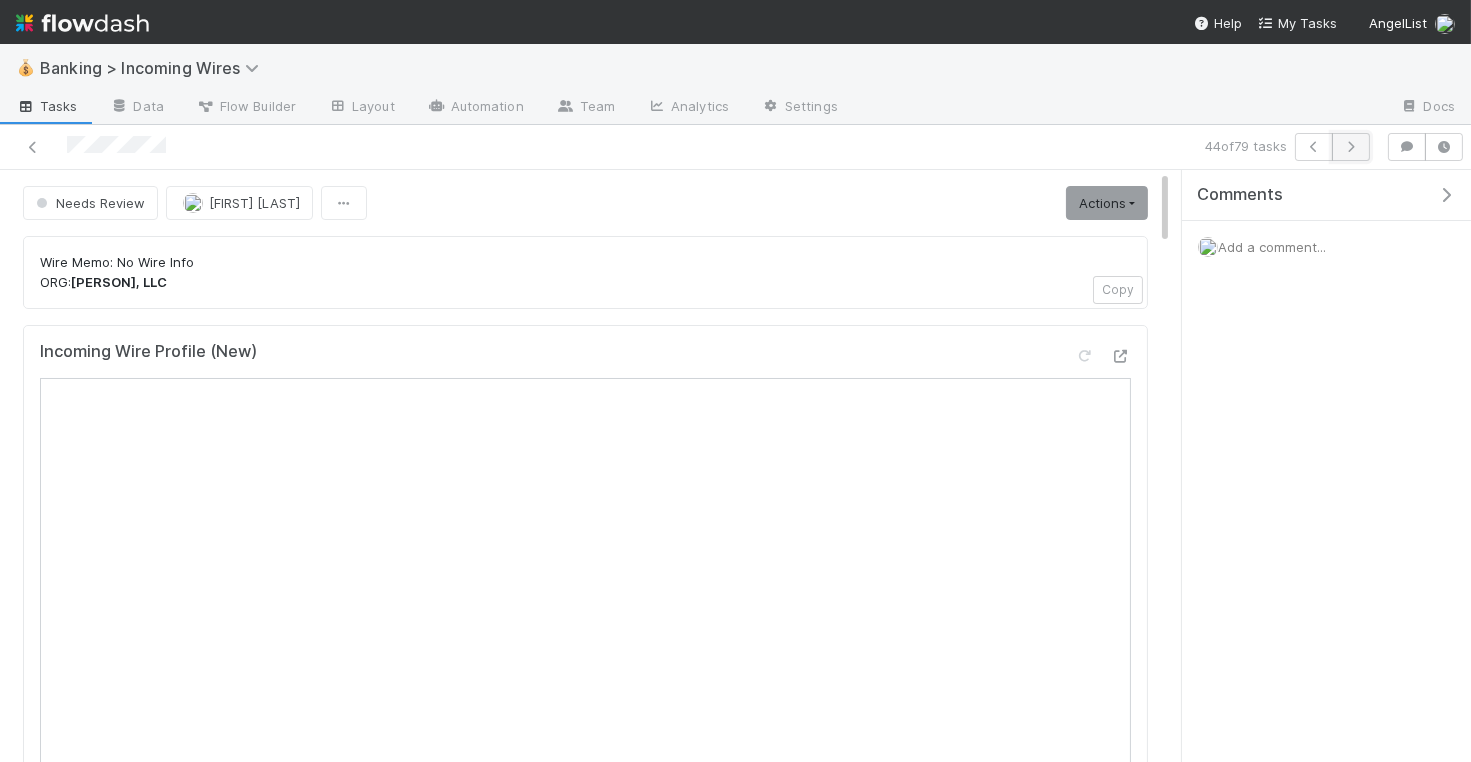 click at bounding box center [1351, 147] 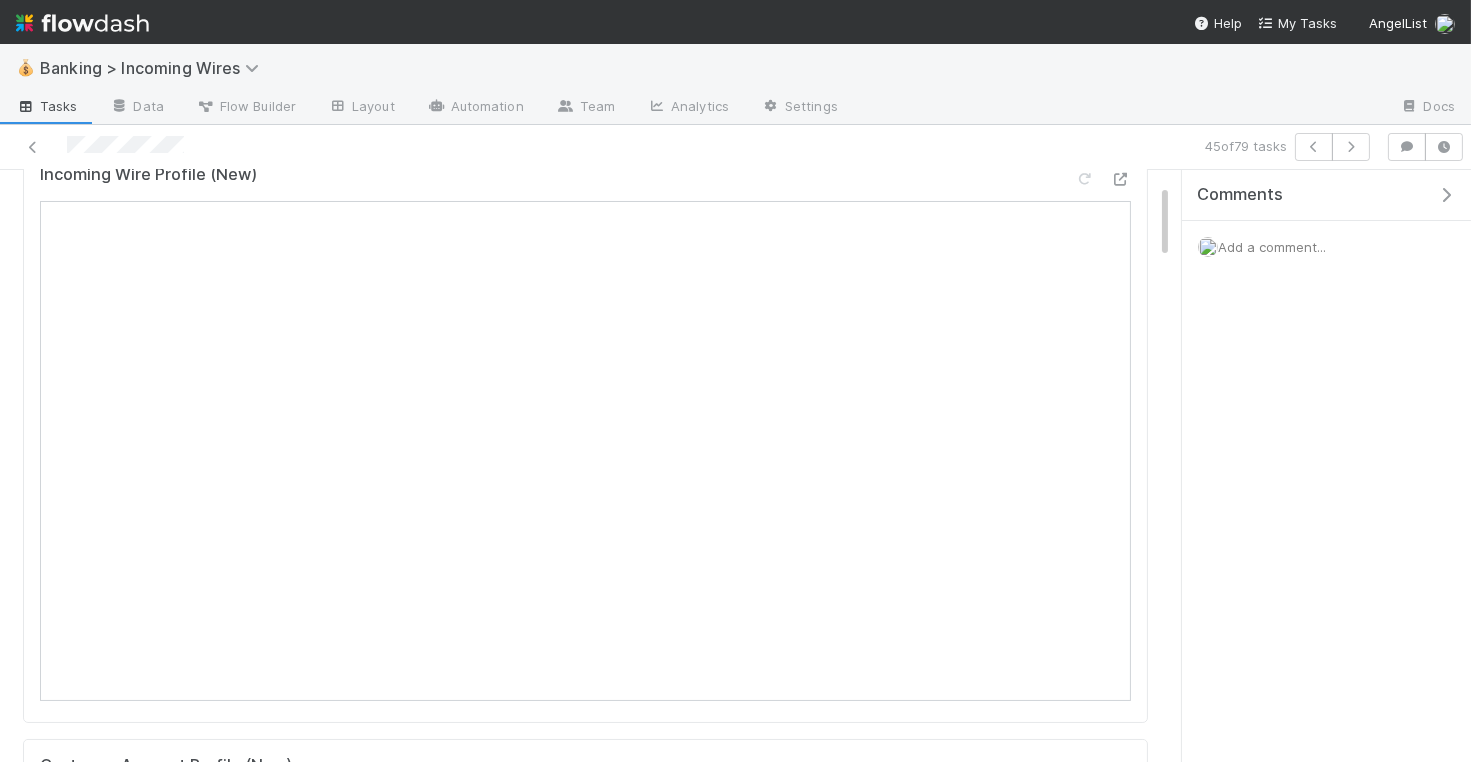 scroll, scrollTop: 0, scrollLeft: 0, axis: both 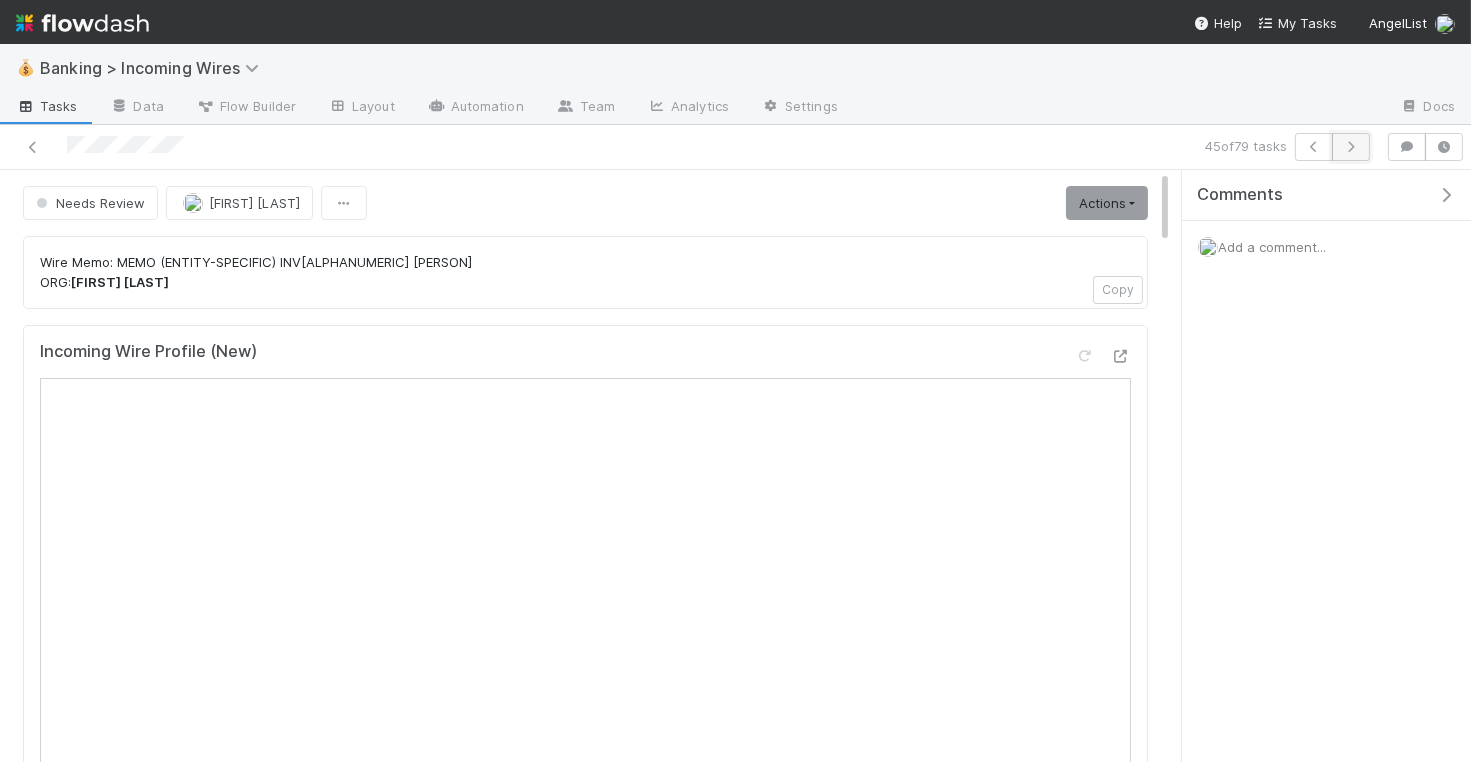 click at bounding box center (1351, 147) 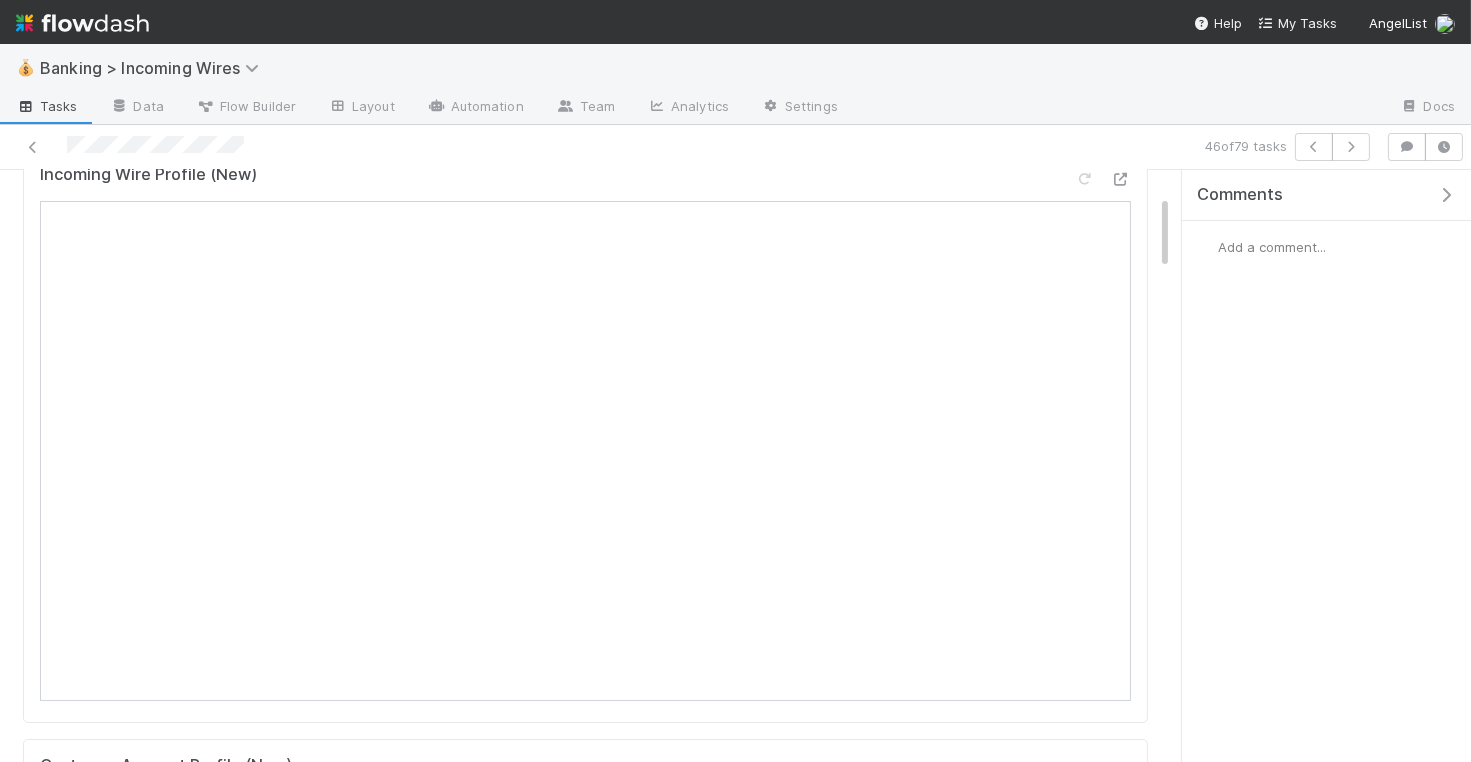 scroll, scrollTop: 220, scrollLeft: 0, axis: vertical 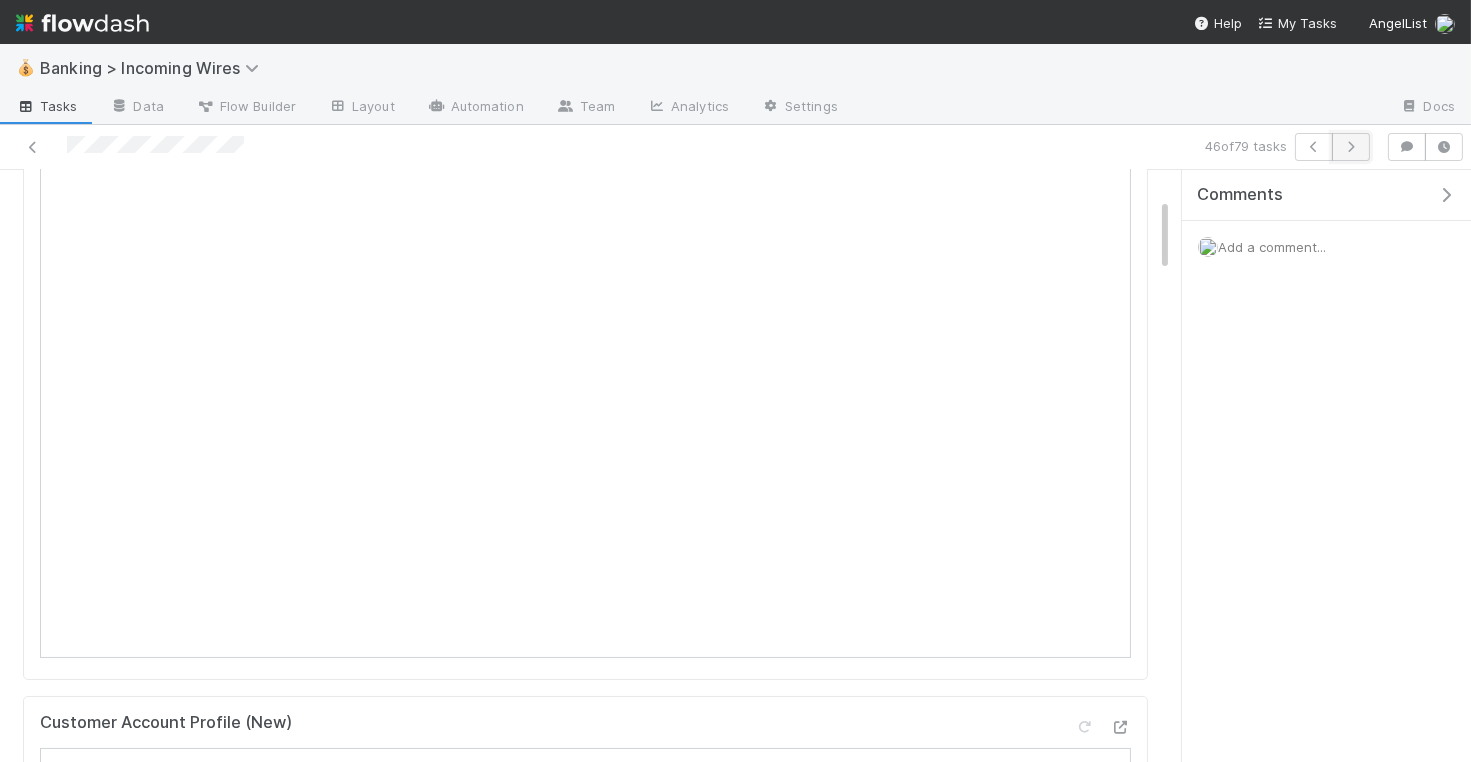 click at bounding box center (1351, 147) 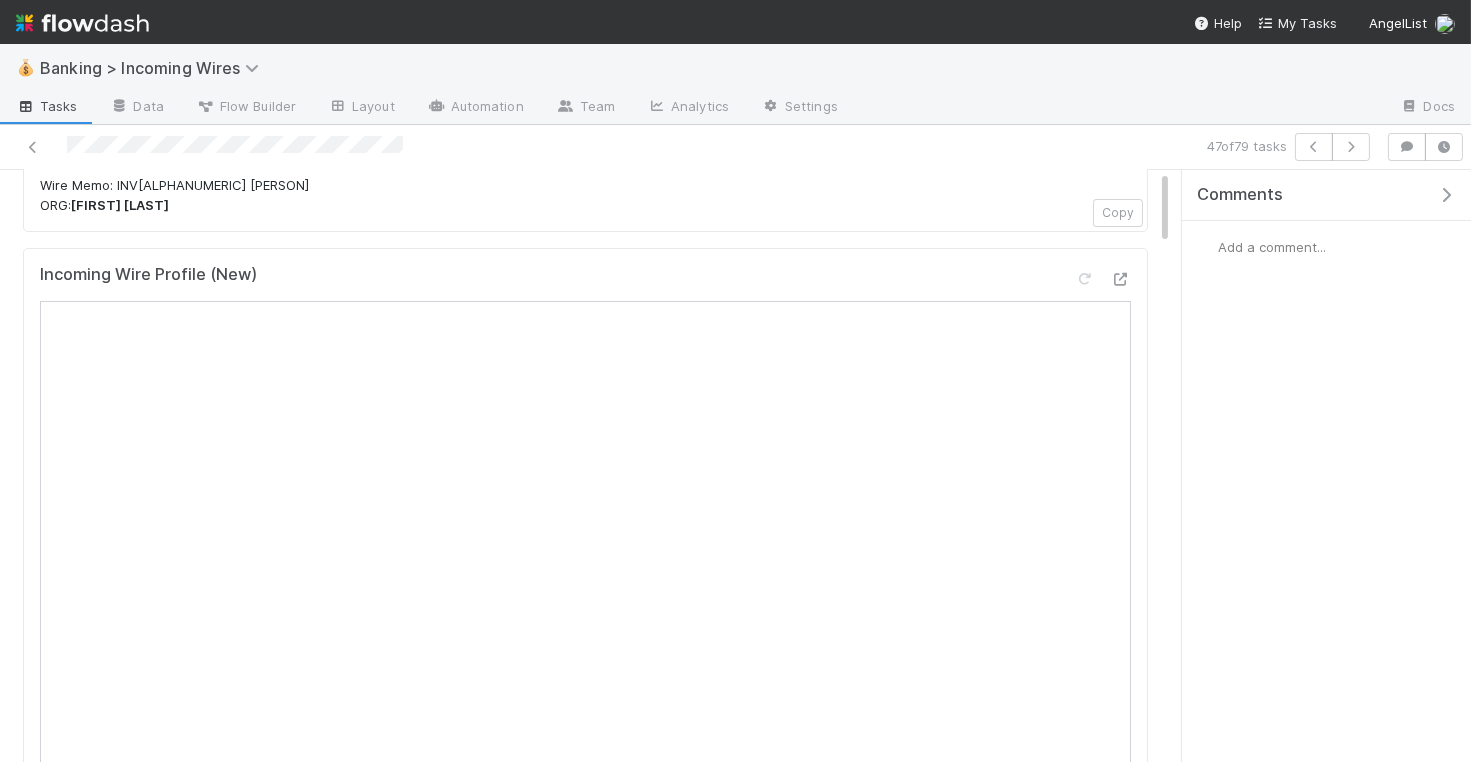 scroll, scrollTop: 0, scrollLeft: 0, axis: both 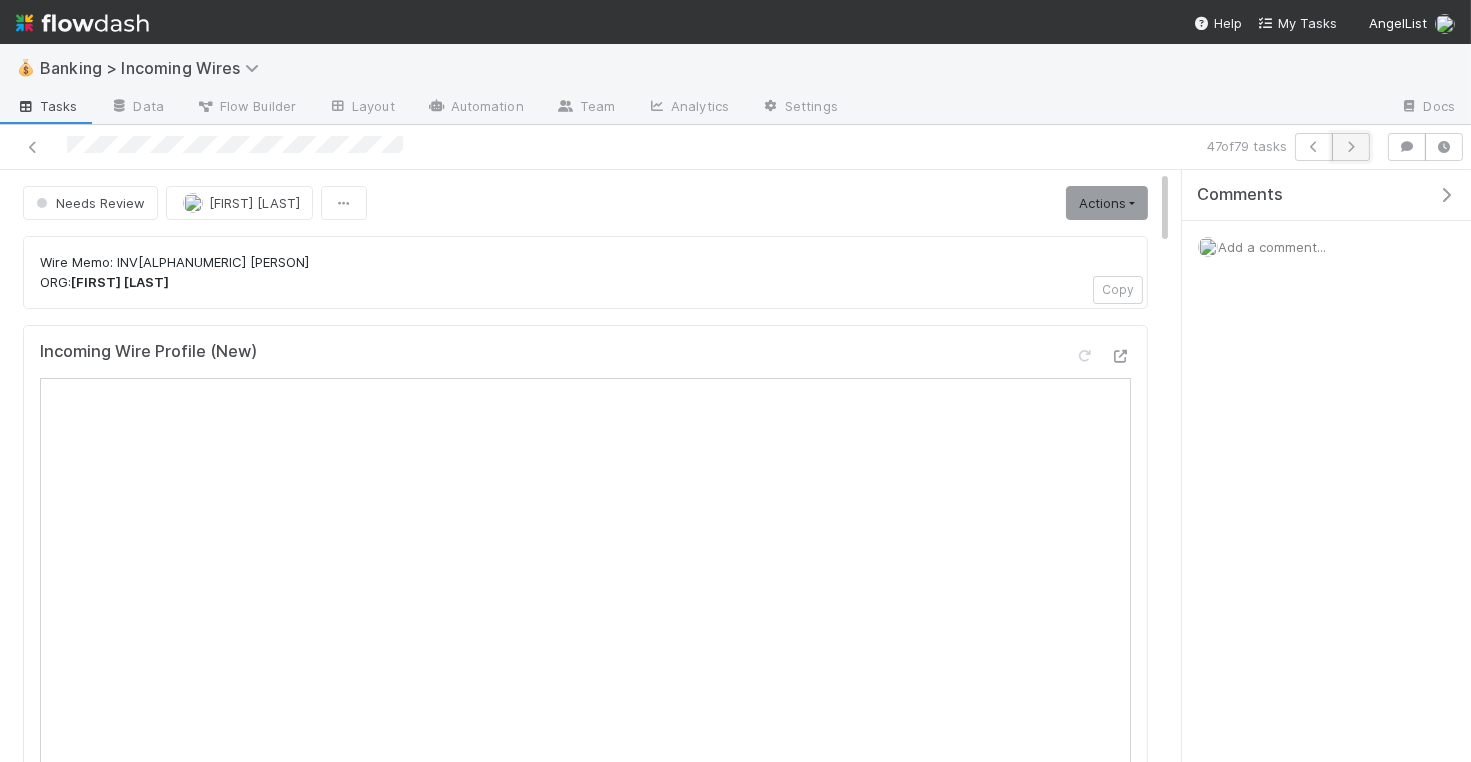 click at bounding box center (1351, 147) 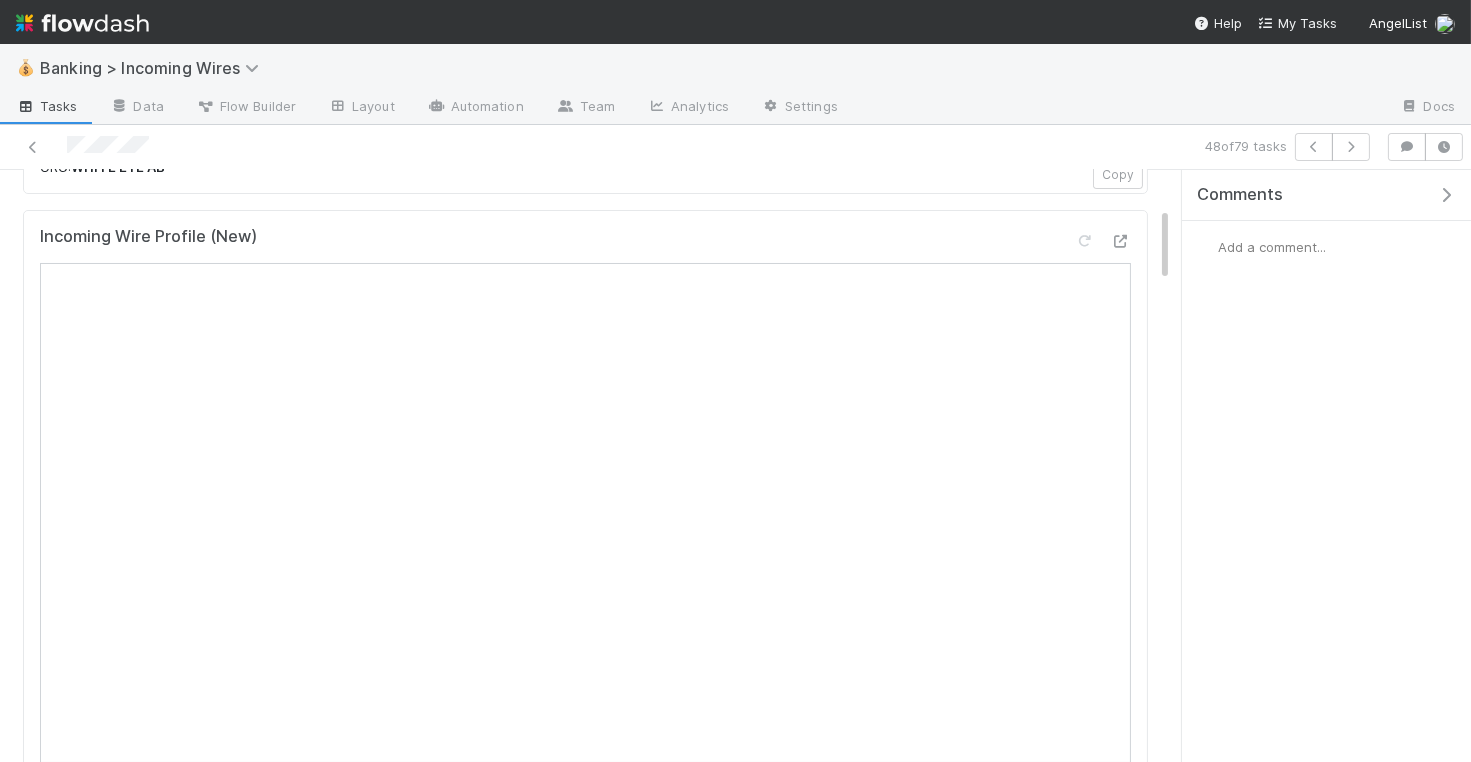 scroll, scrollTop: 0, scrollLeft: 0, axis: both 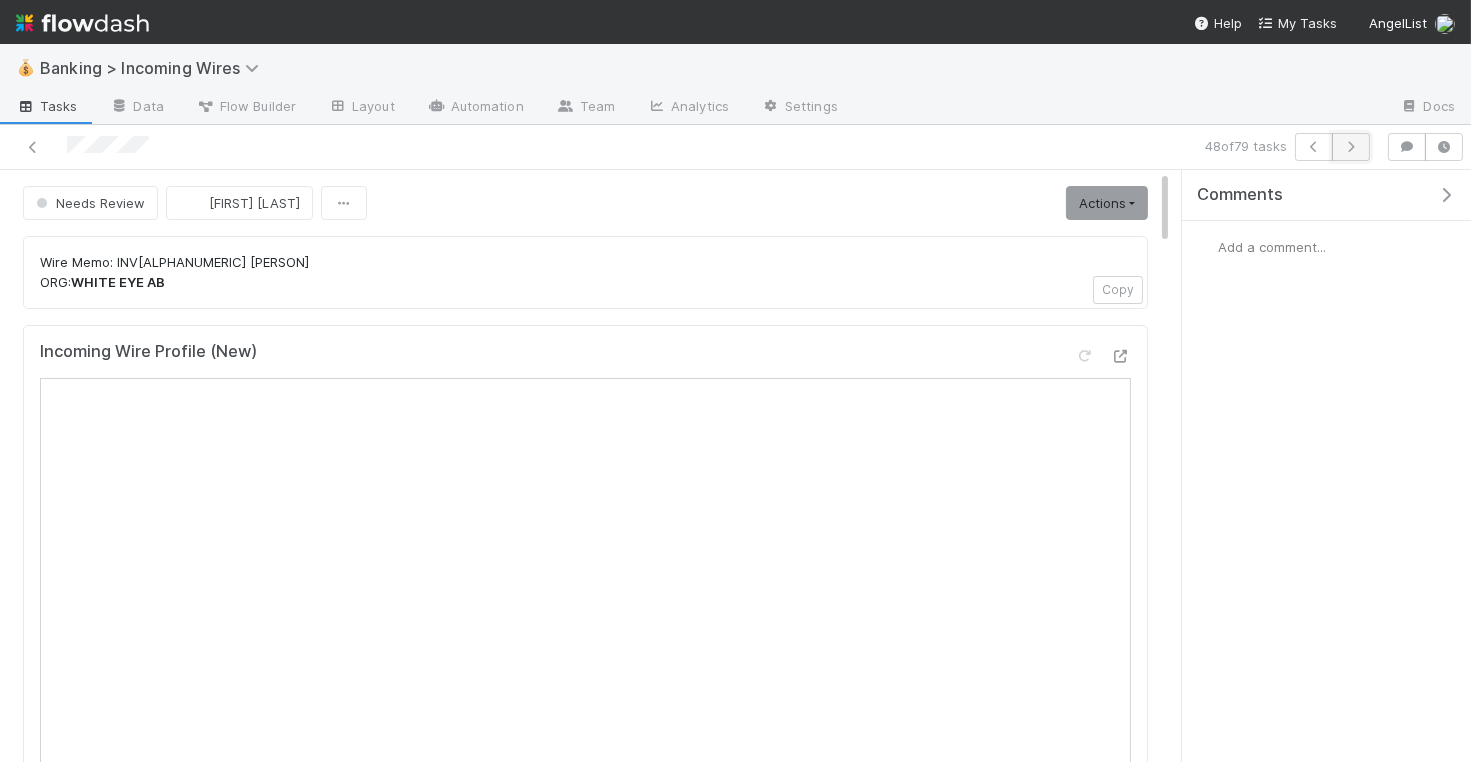 click at bounding box center [1351, 147] 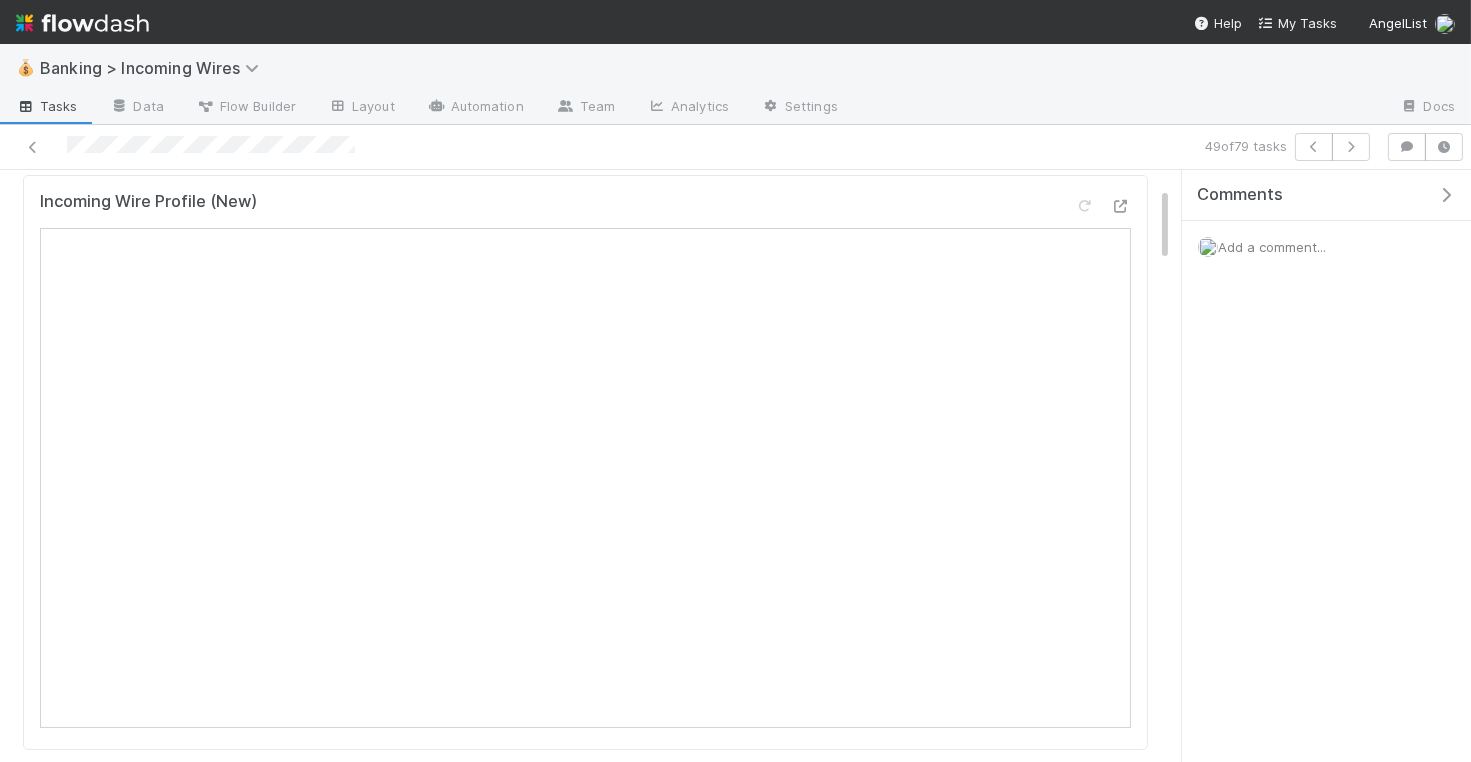 scroll, scrollTop: 138, scrollLeft: 0, axis: vertical 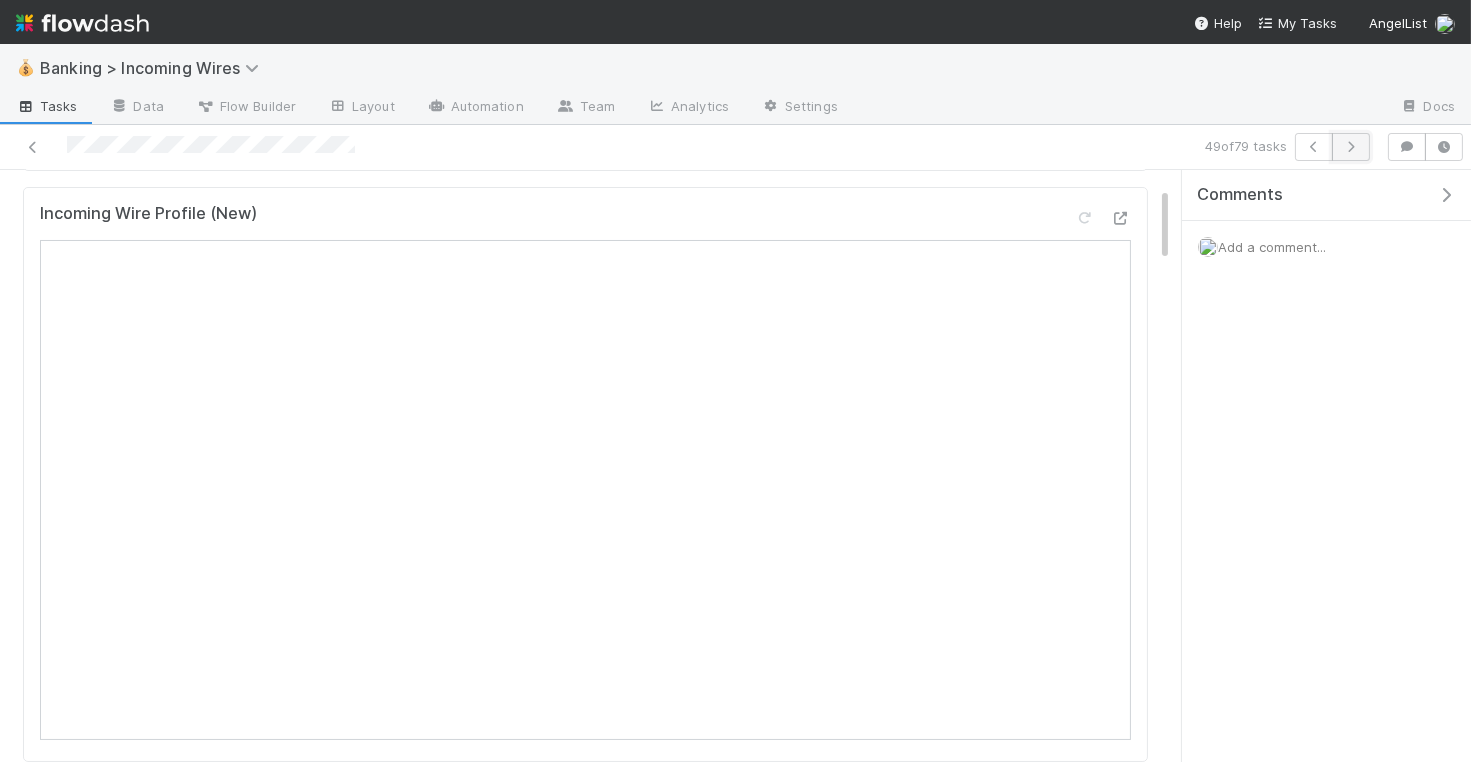 click at bounding box center [1351, 147] 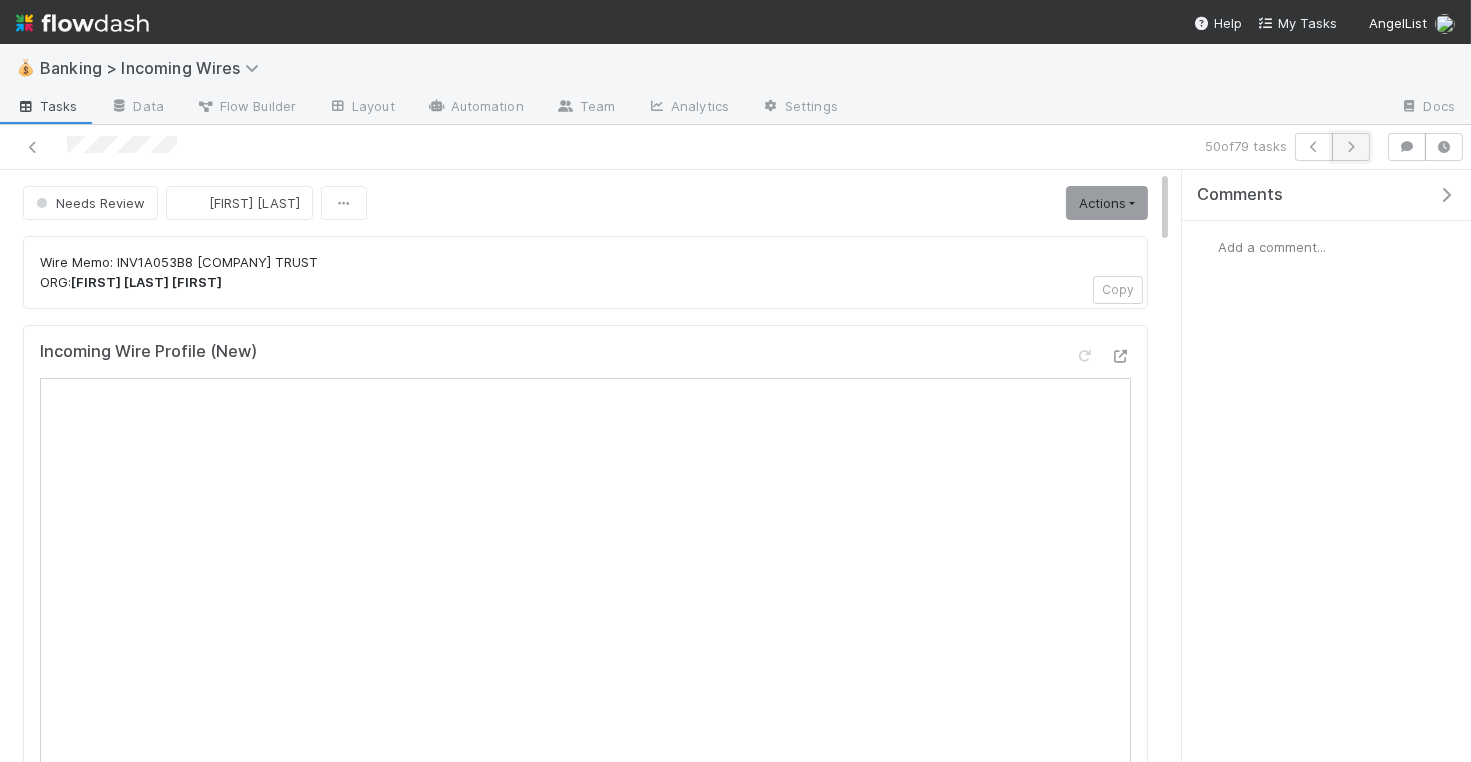 click at bounding box center (1351, 147) 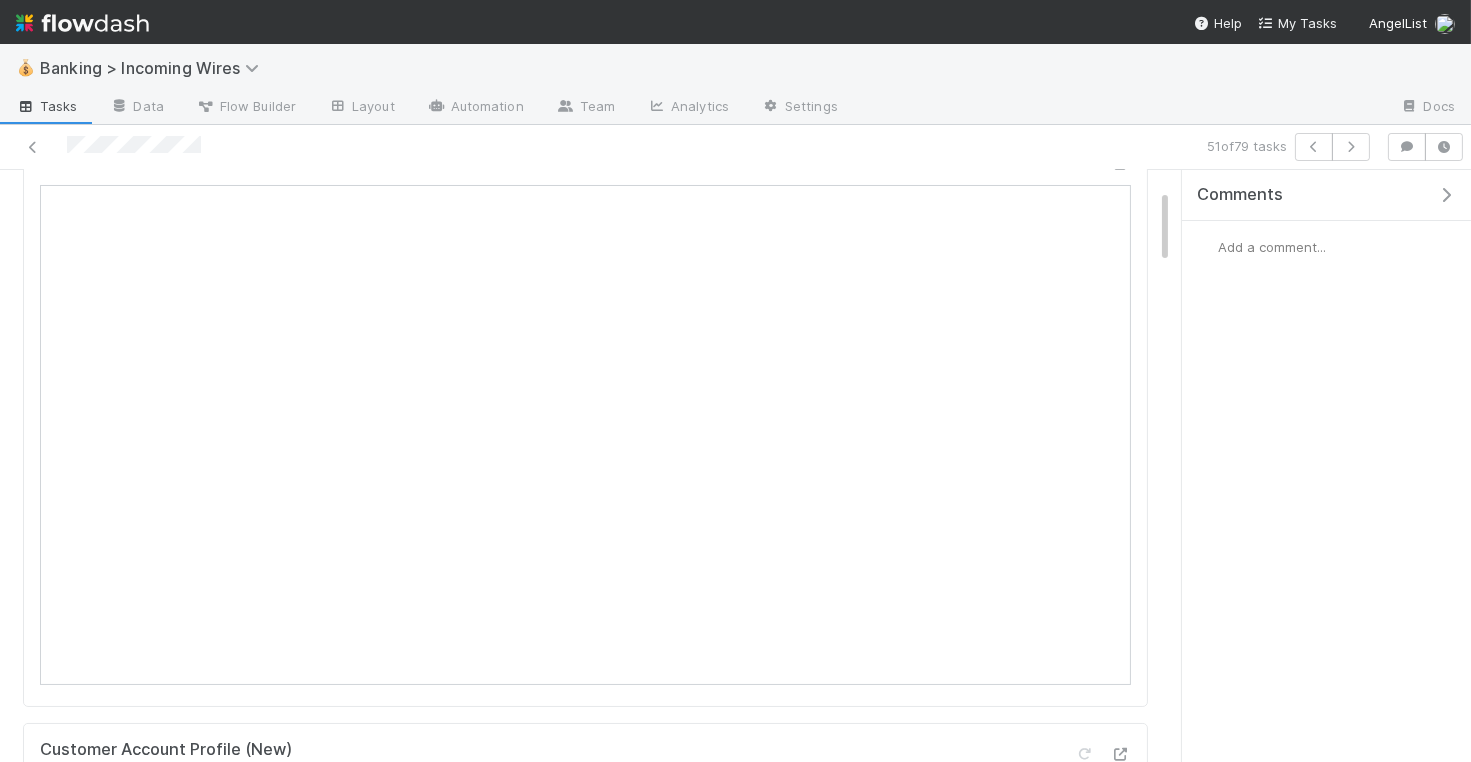 scroll, scrollTop: 138, scrollLeft: 0, axis: vertical 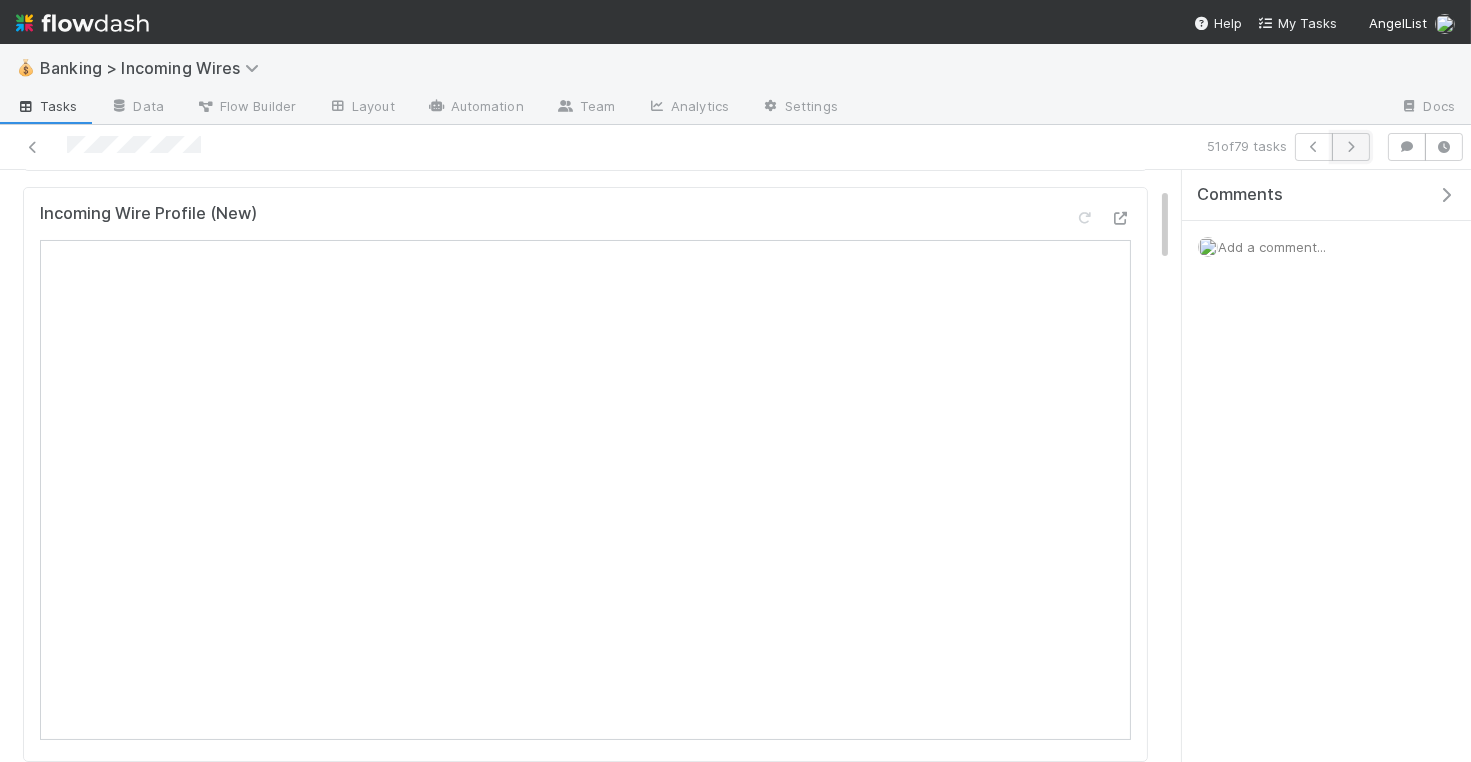 click at bounding box center [1351, 147] 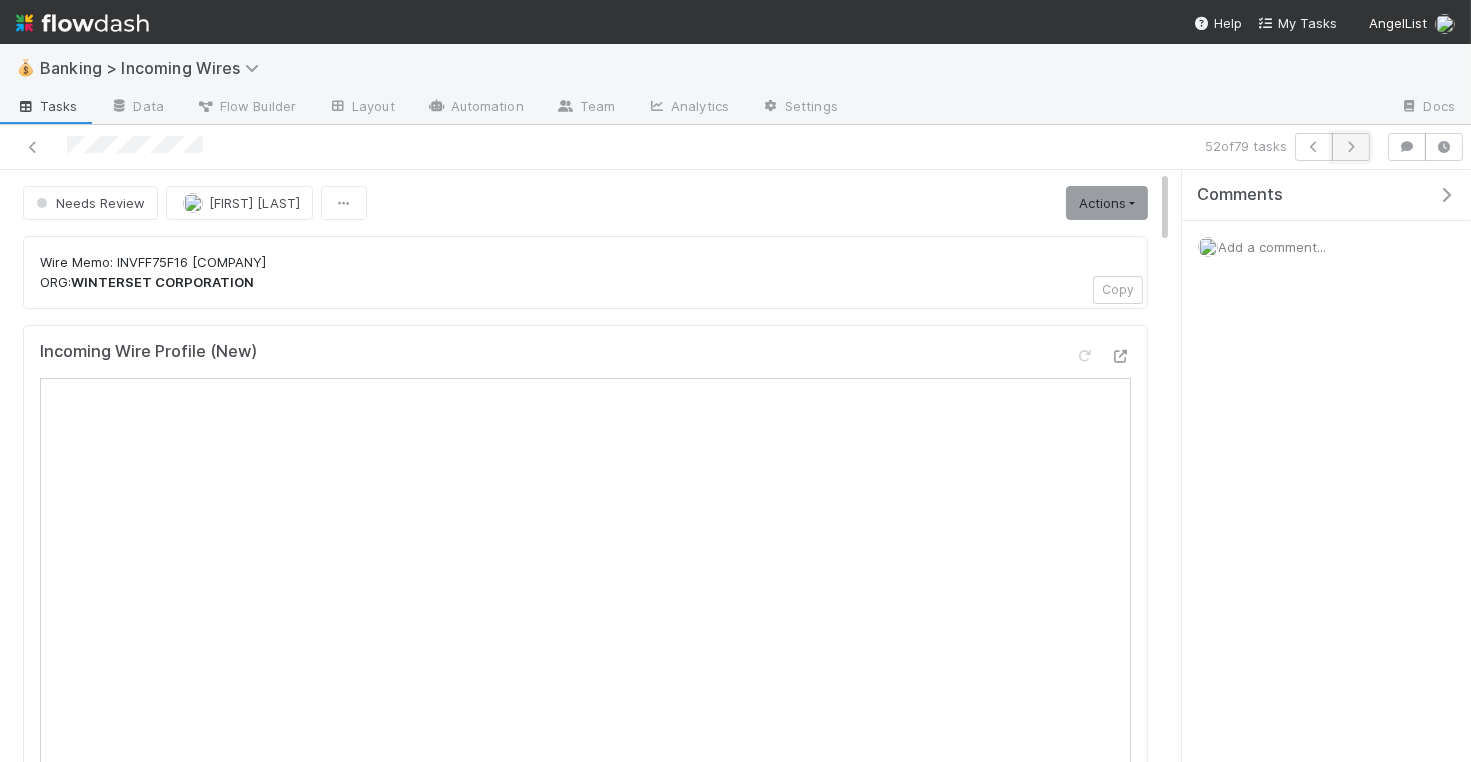 click at bounding box center [1351, 147] 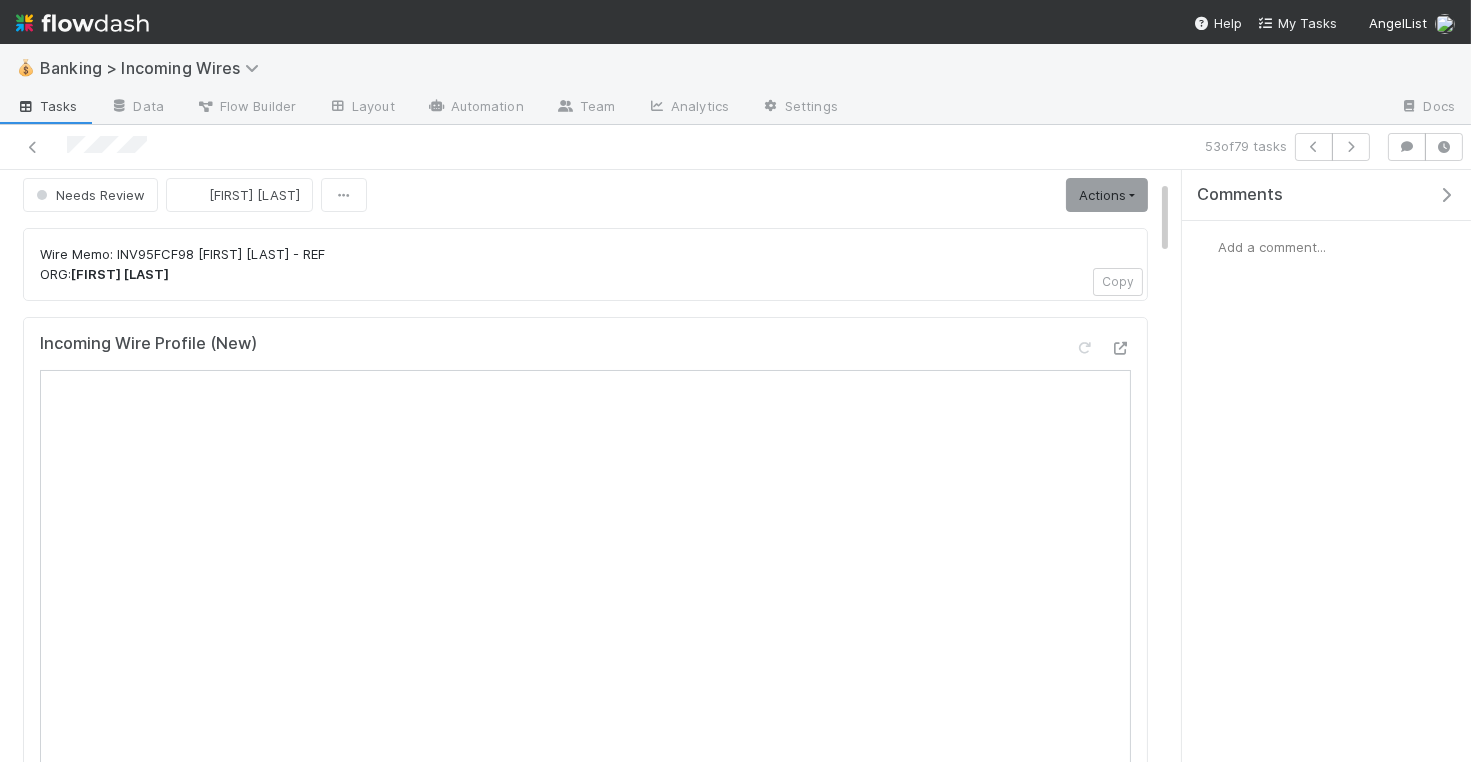 scroll, scrollTop: 0, scrollLeft: 0, axis: both 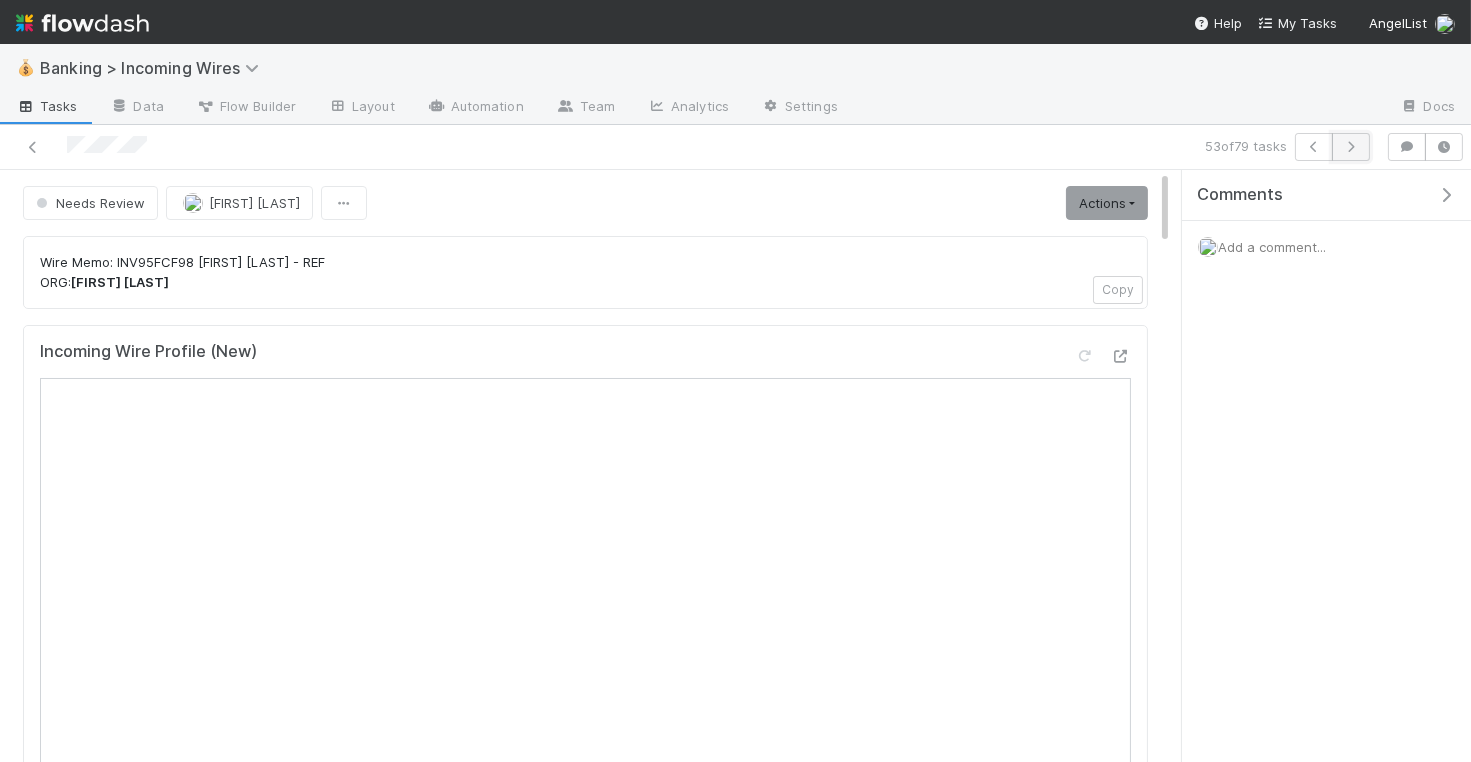 click at bounding box center (1351, 147) 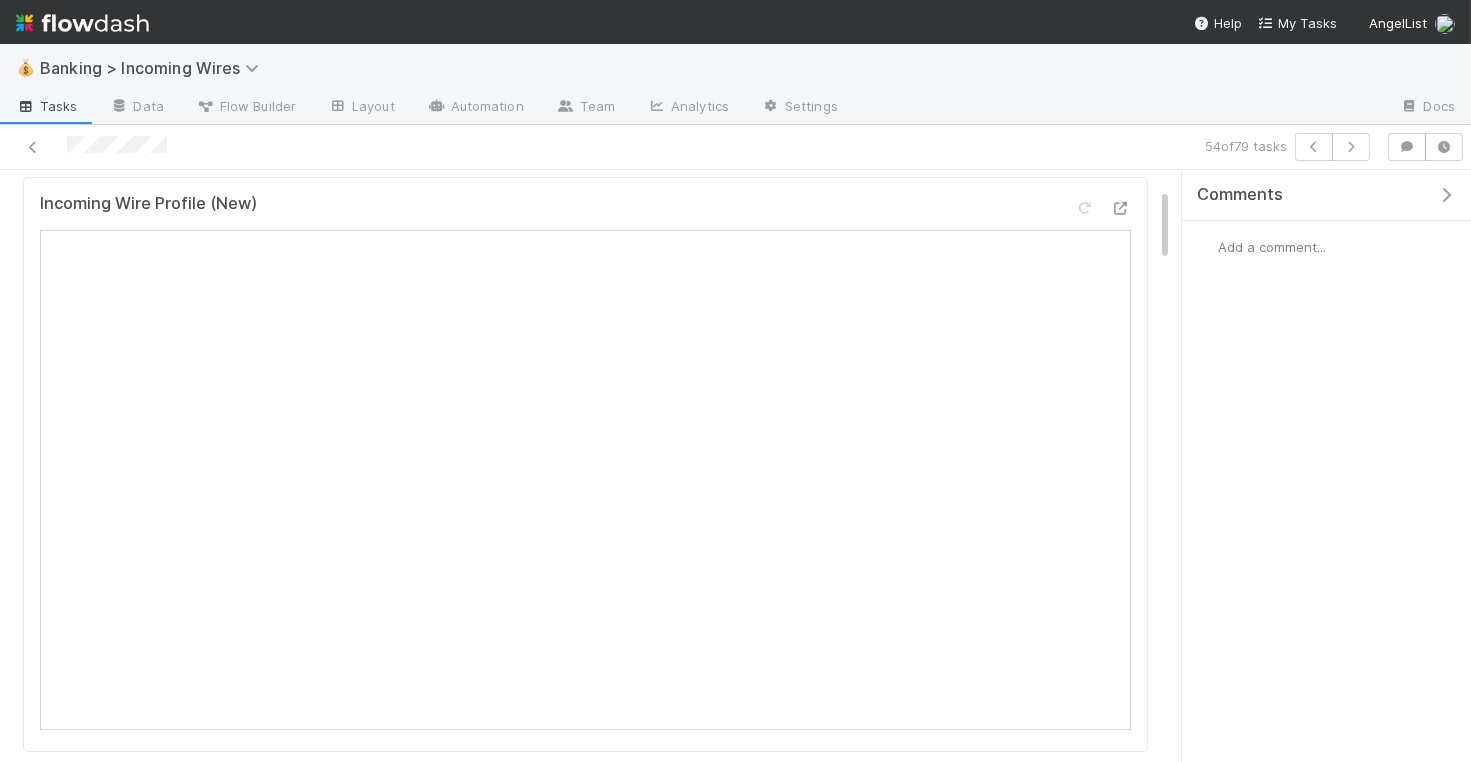 scroll, scrollTop: 267, scrollLeft: 0, axis: vertical 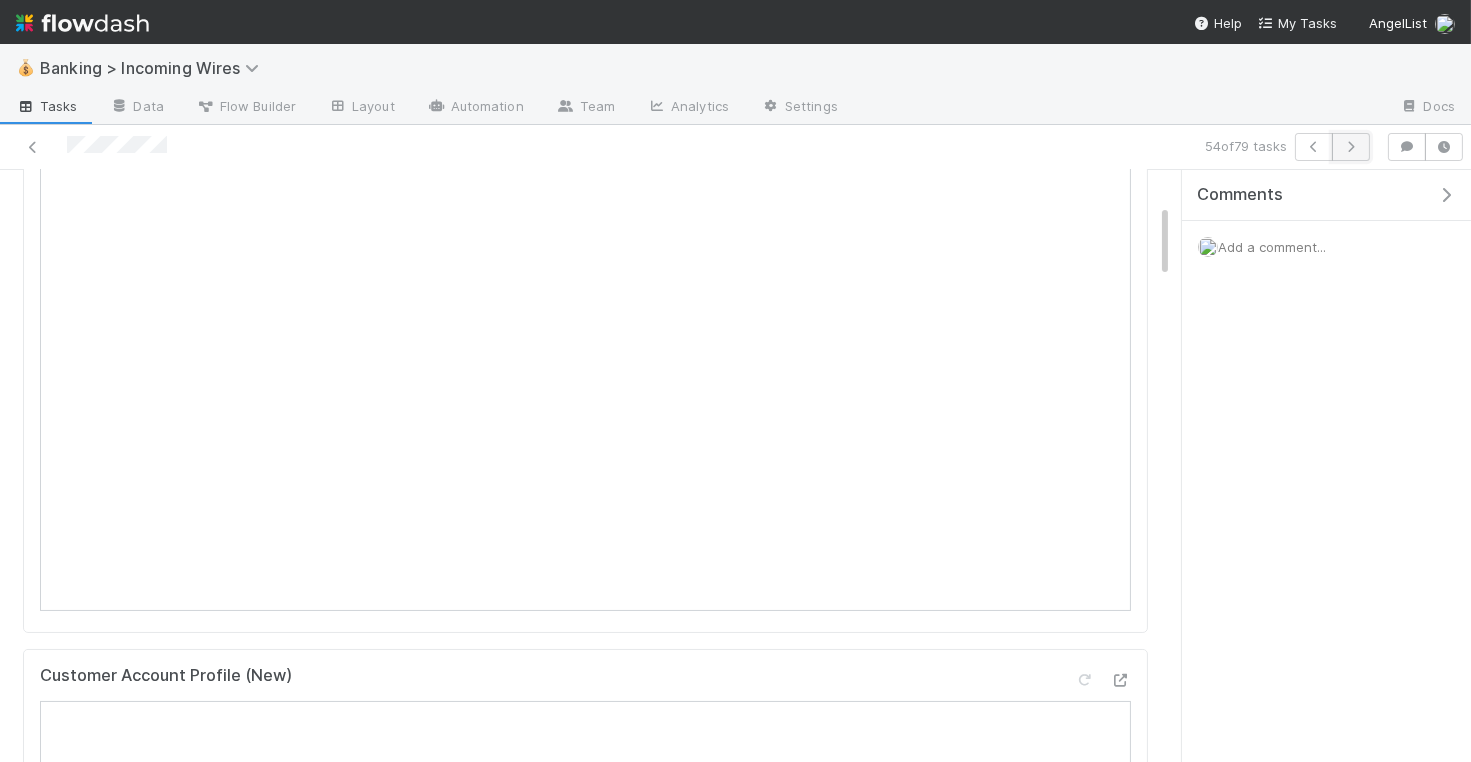 click at bounding box center [1351, 147] 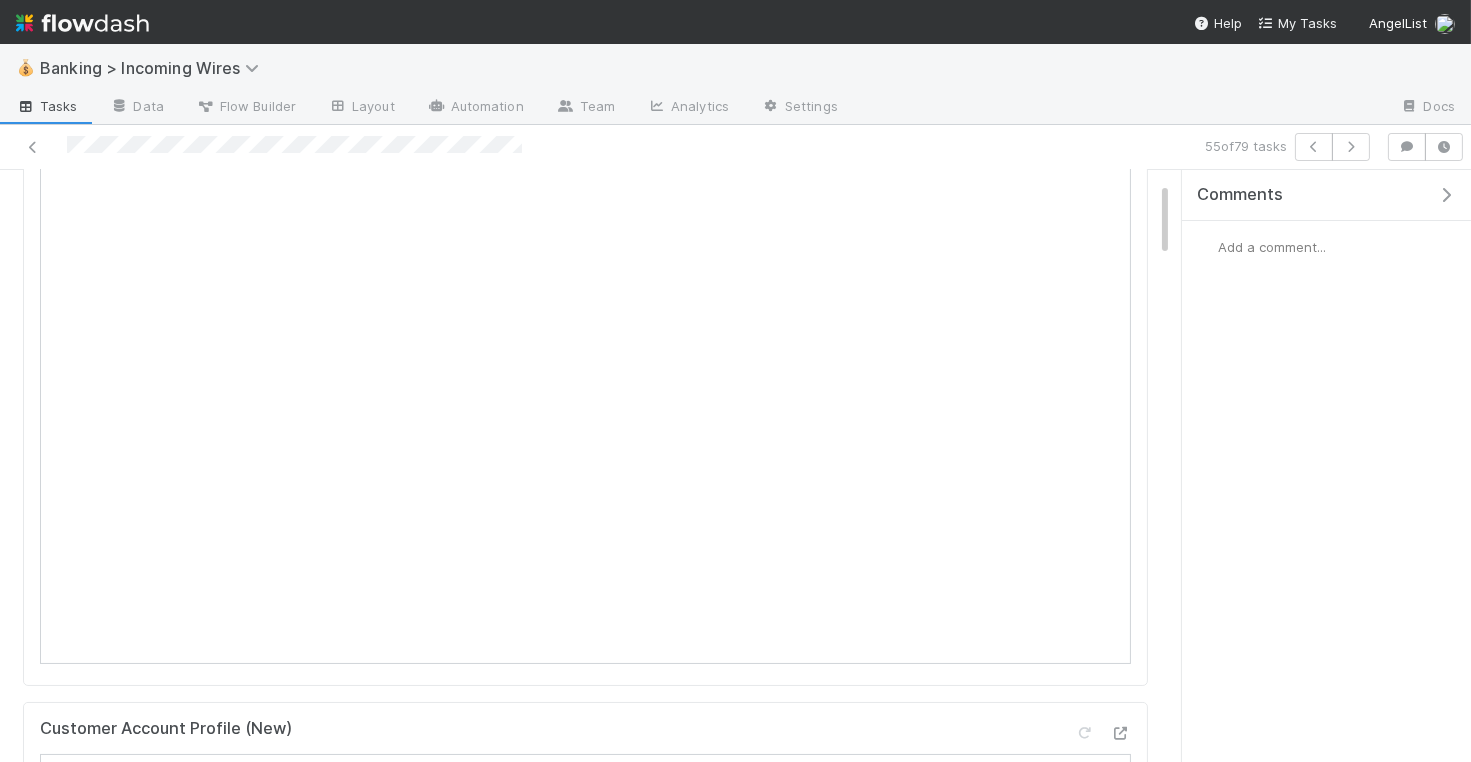 scroll, scrollTop: 0, scrollLeft: 0, axis: both 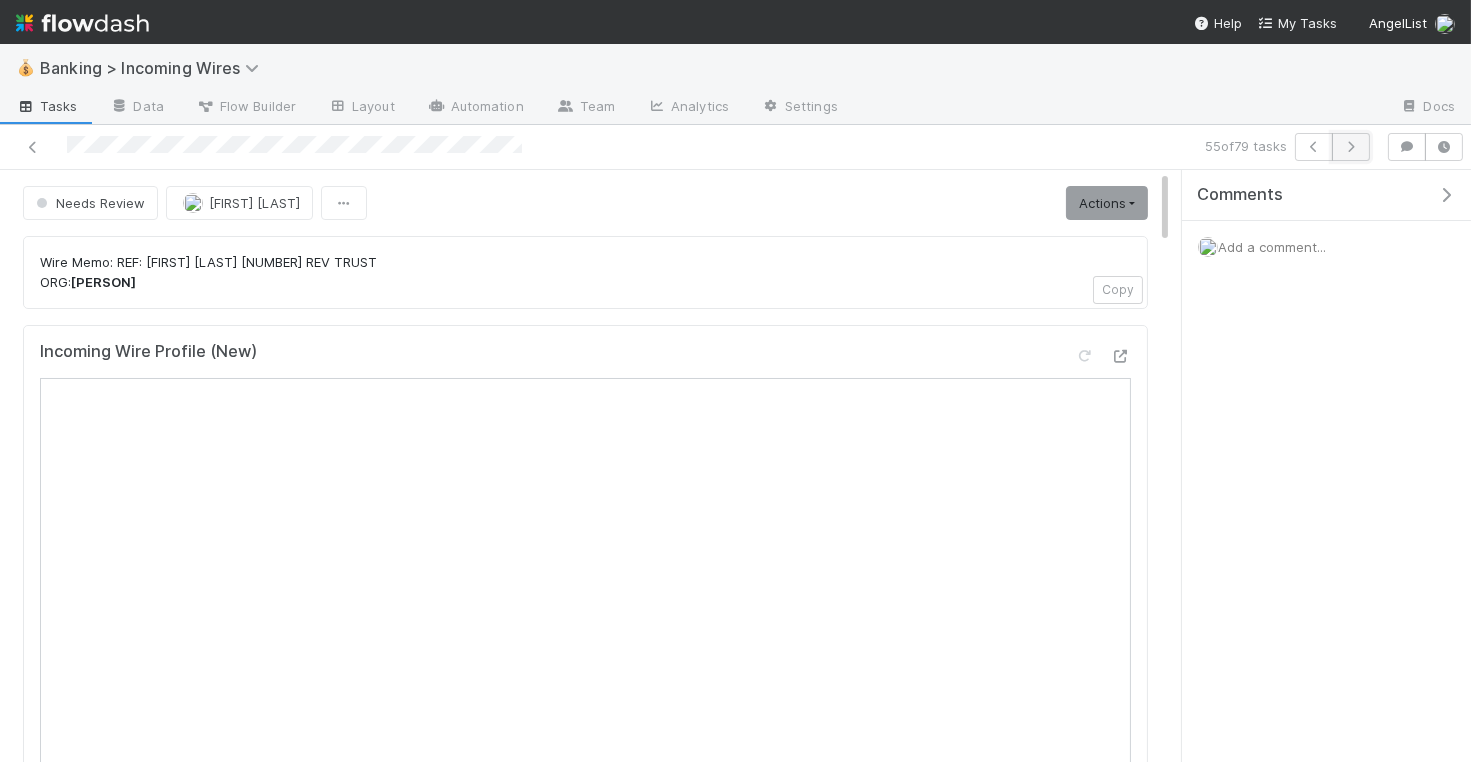 click at bounding box center [1351, 147] 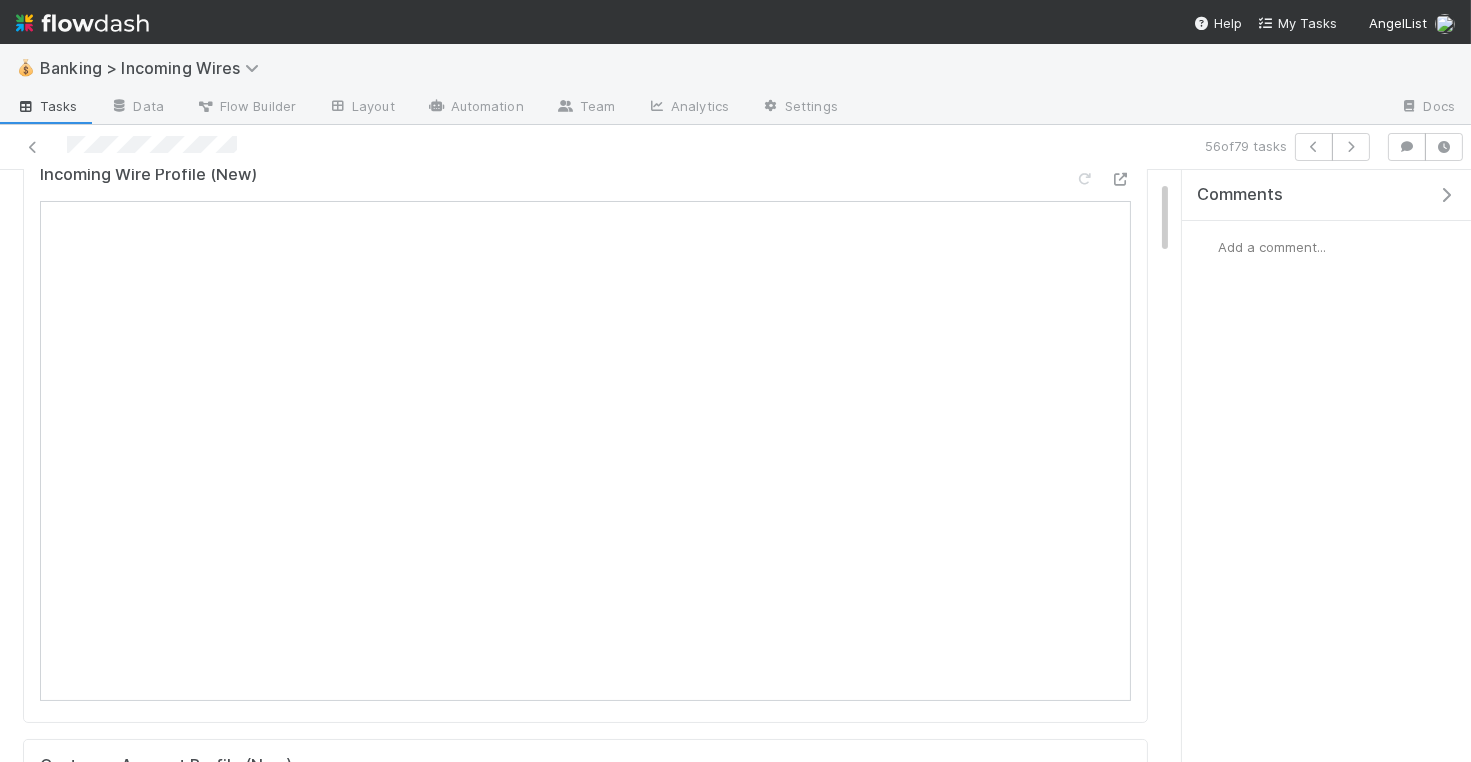 scroll, scrollTop: 83, scrollLeft: 0, axis: vertical 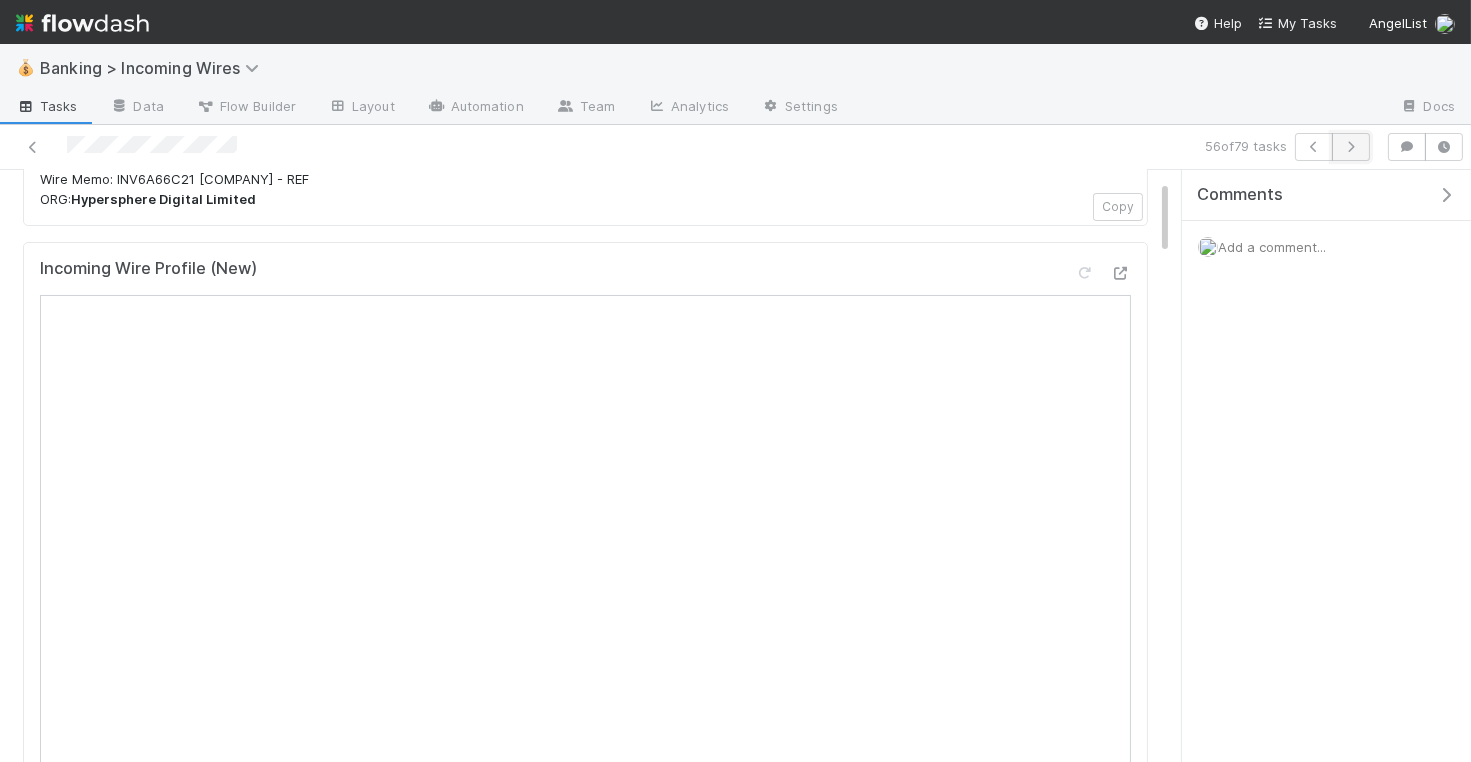 click at bounding box center (1351, 147) 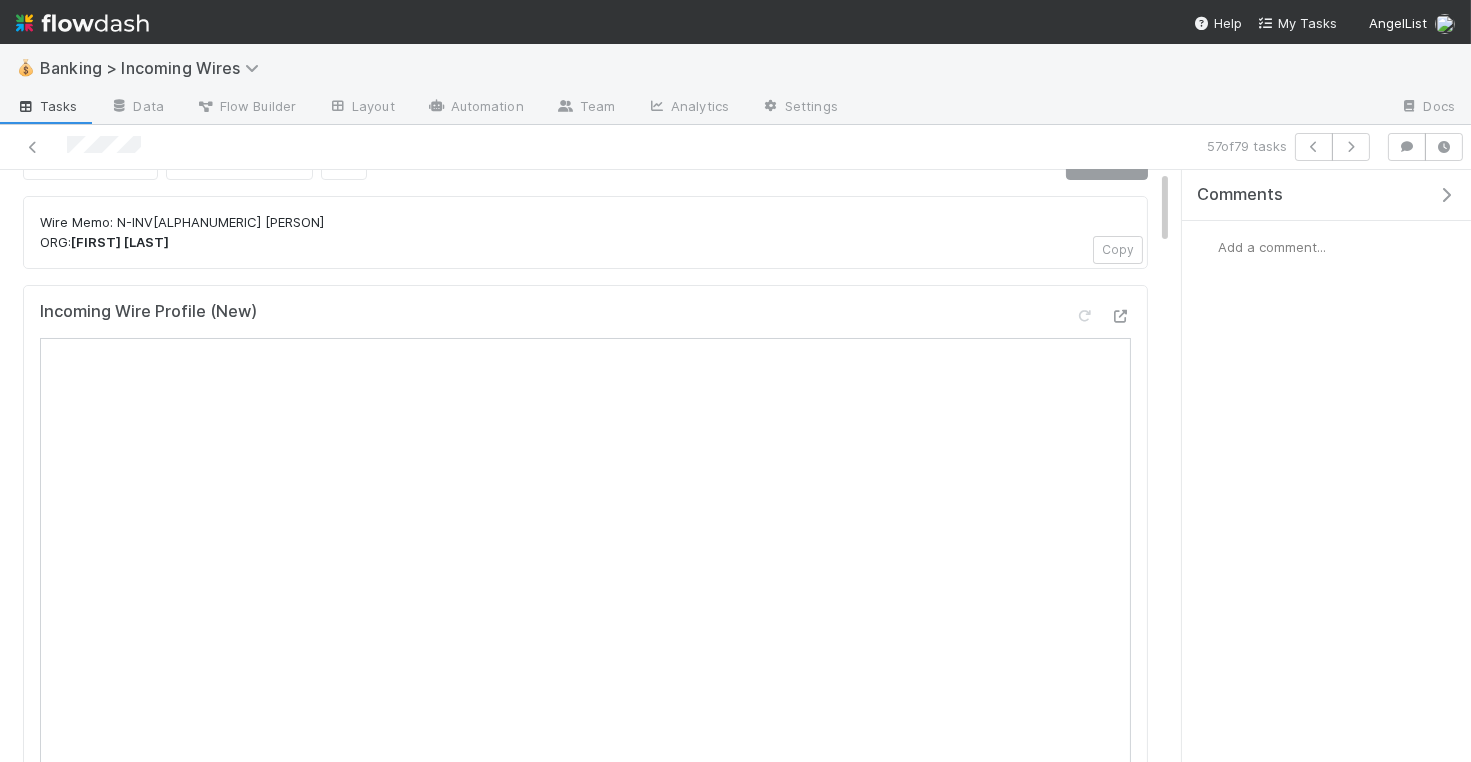 scroll, scrollTop: 0, scrollLeft: 0, axis: both 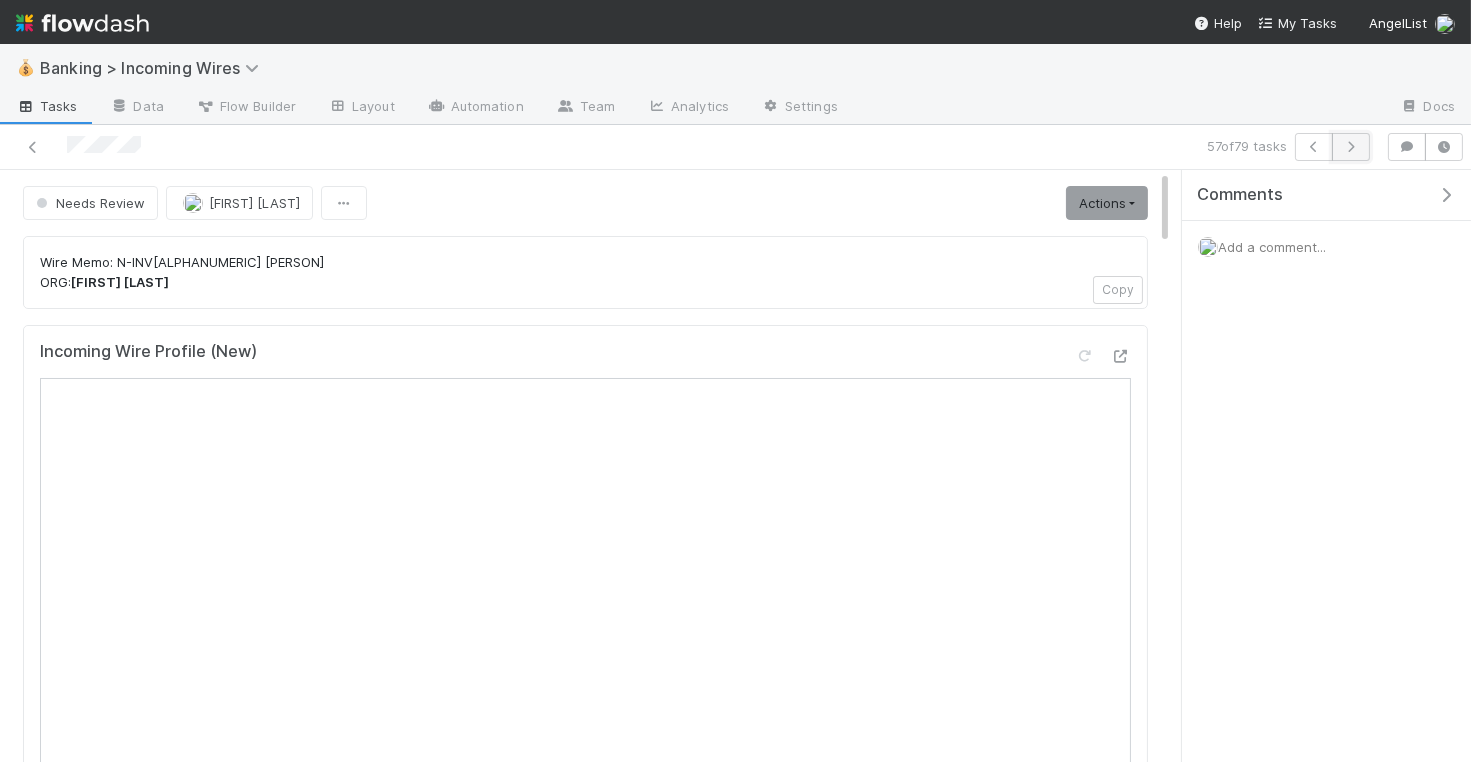 click at bounding box center (1351, 147) 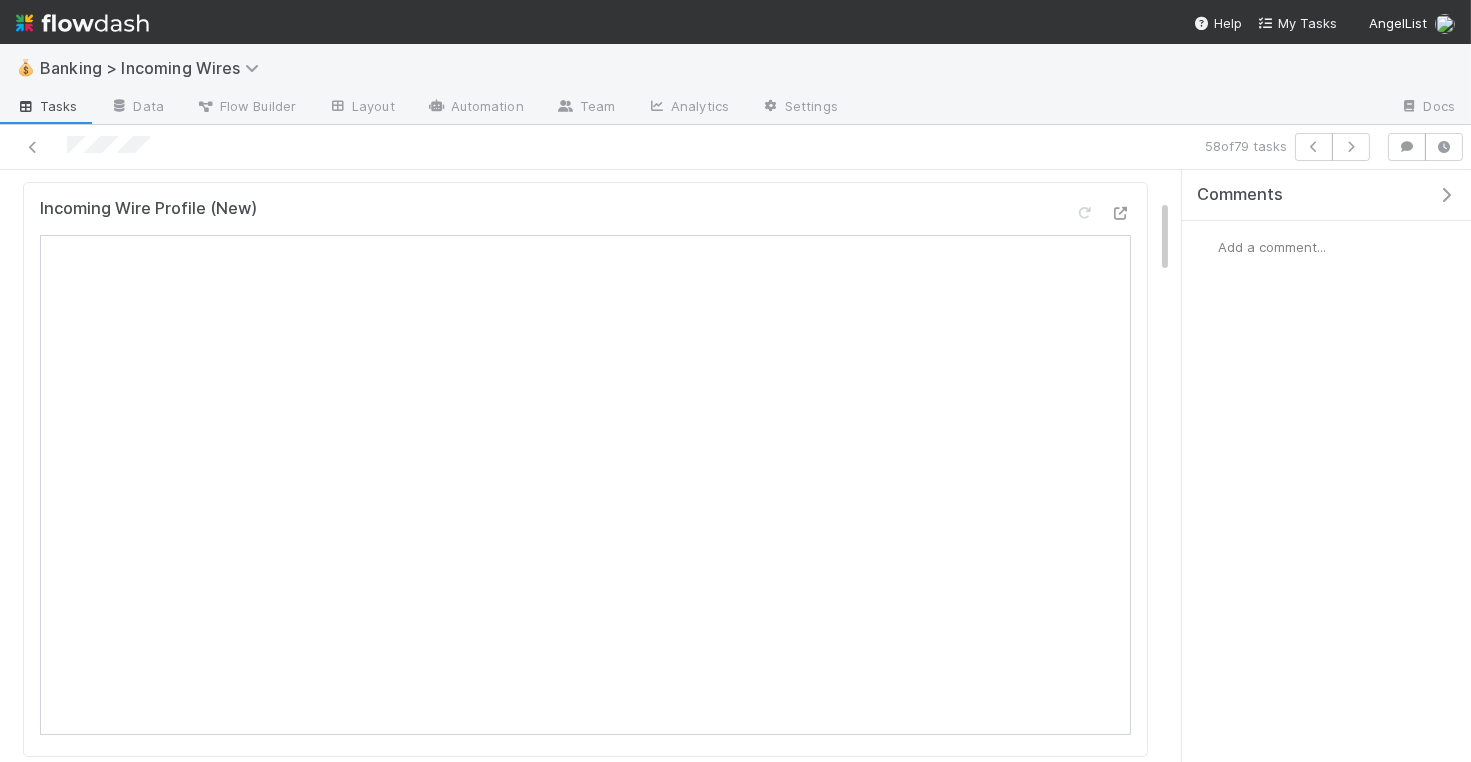 scroll, scrollTop: 232, scrollLeft: 0, axis: vertical 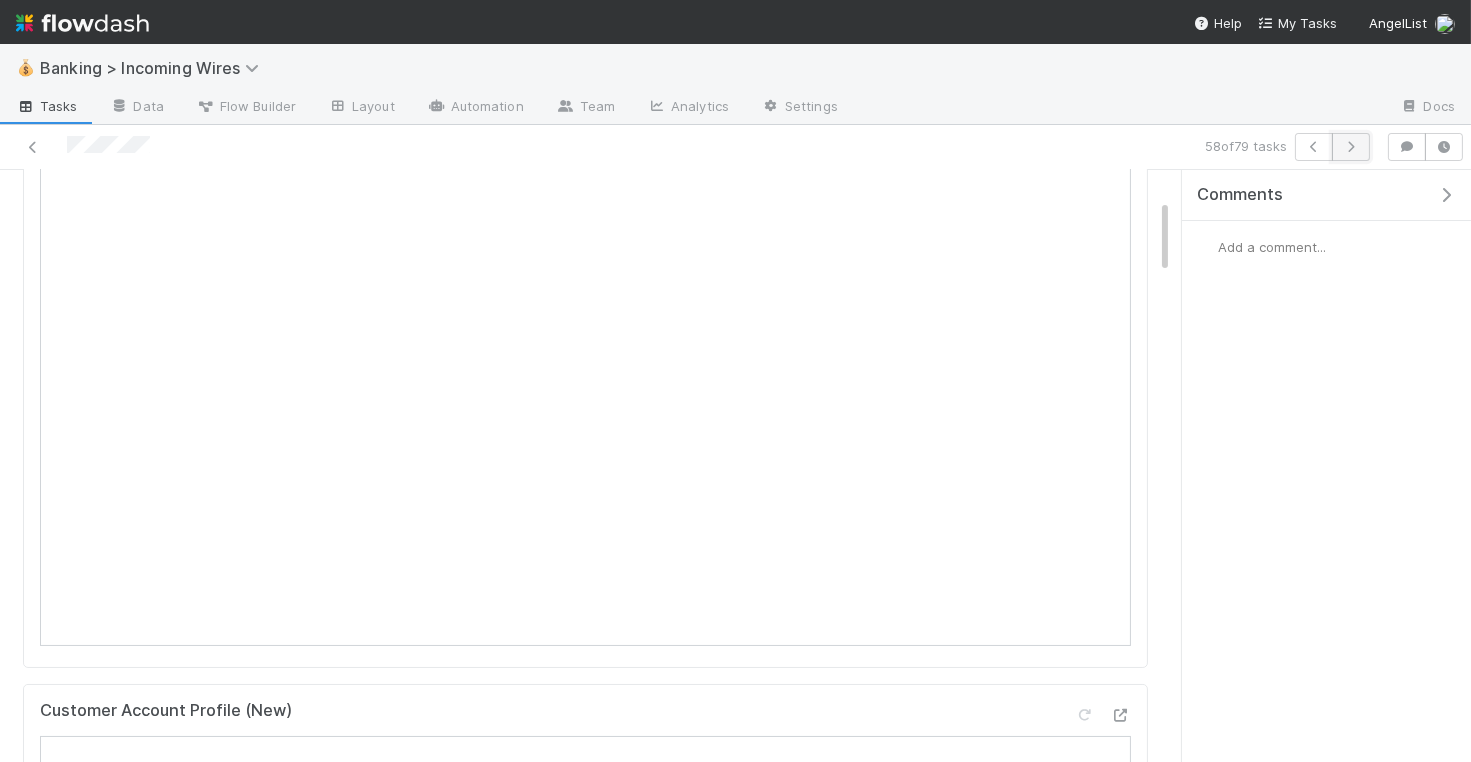 click at bounding box center (1351, 147) 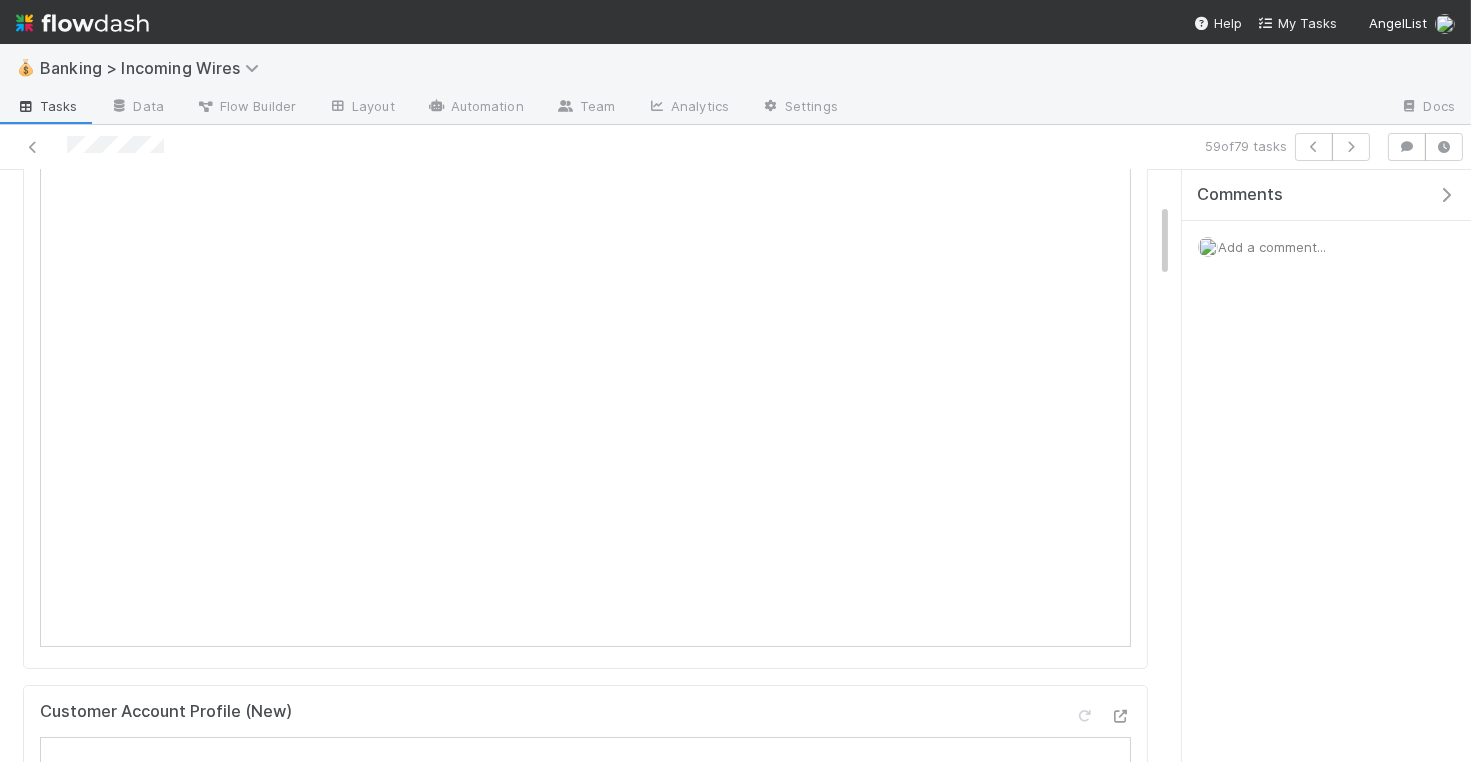 scroll, scrollTop: 266, scrollLeft: 0, axis: vertical 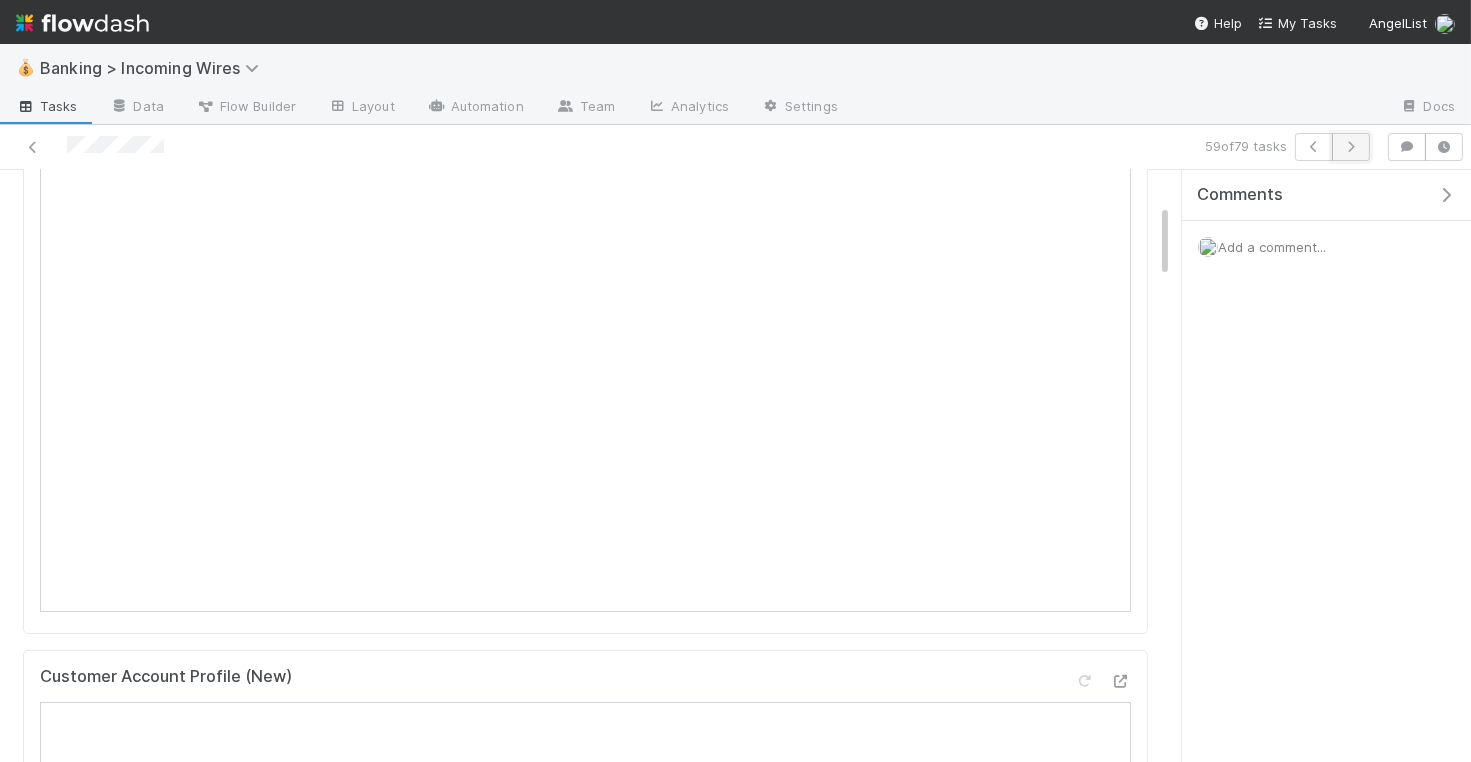 click at bounding box center [1351, 147] 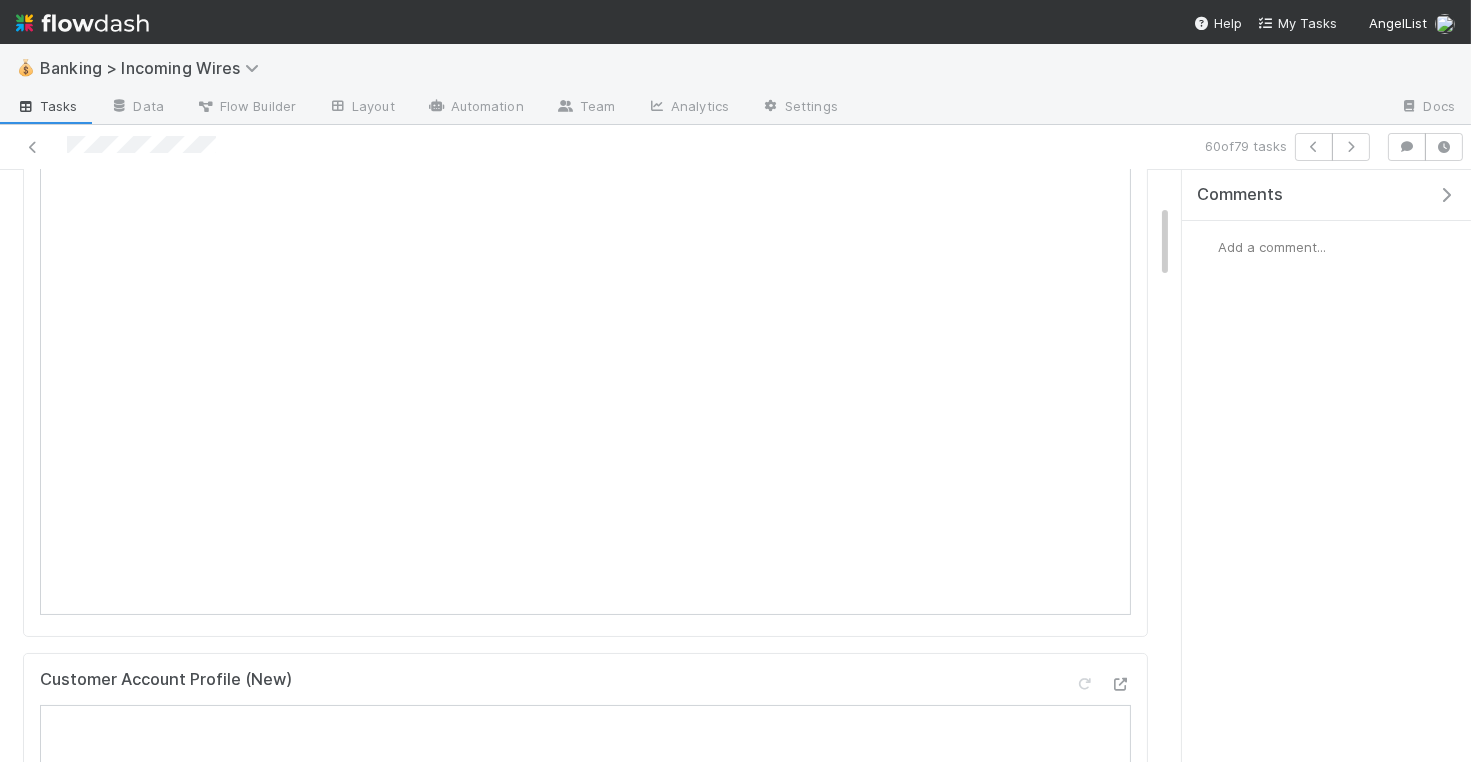 scroll, scrollTop: 270, scrollLeft: 0, axis: vertical 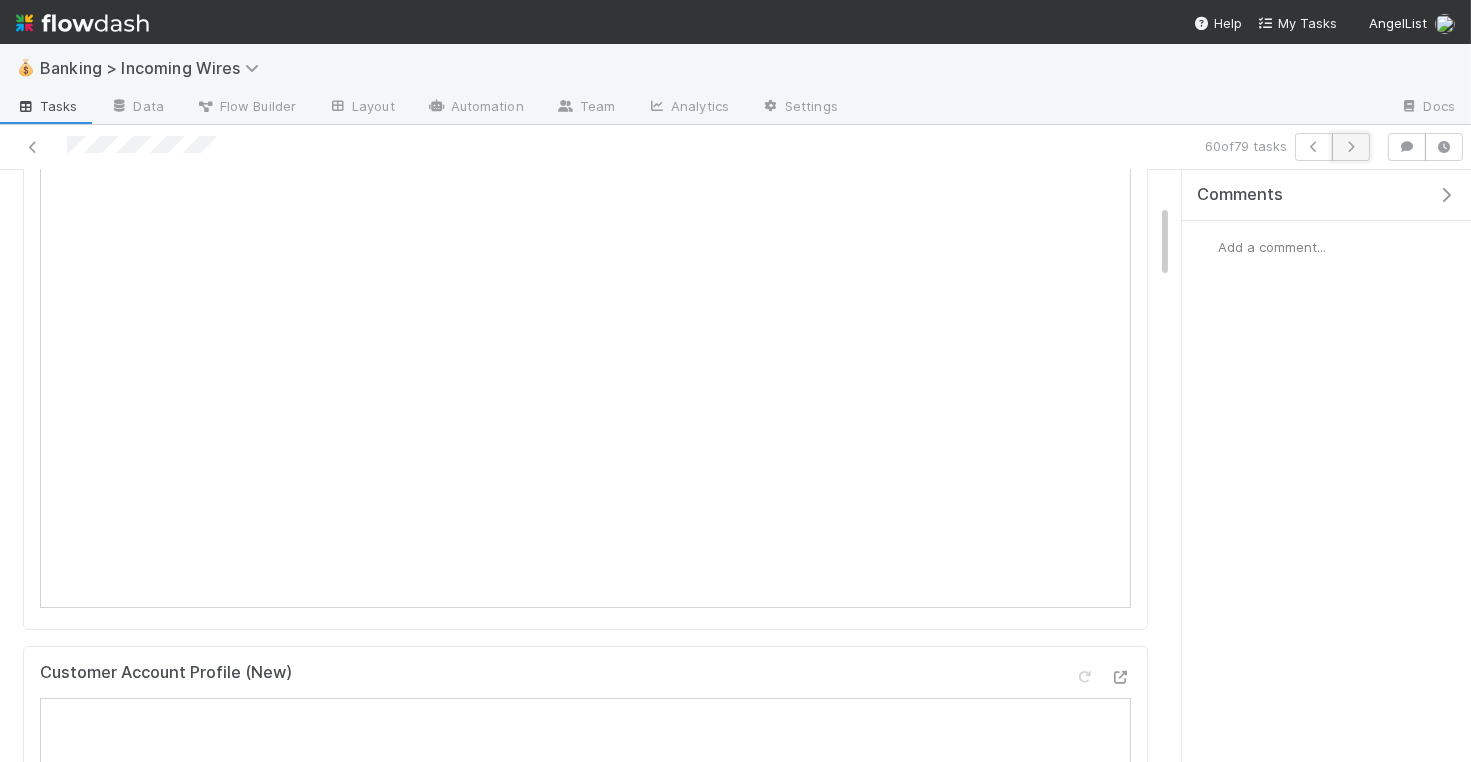 click at bounding box center (1351, 147) 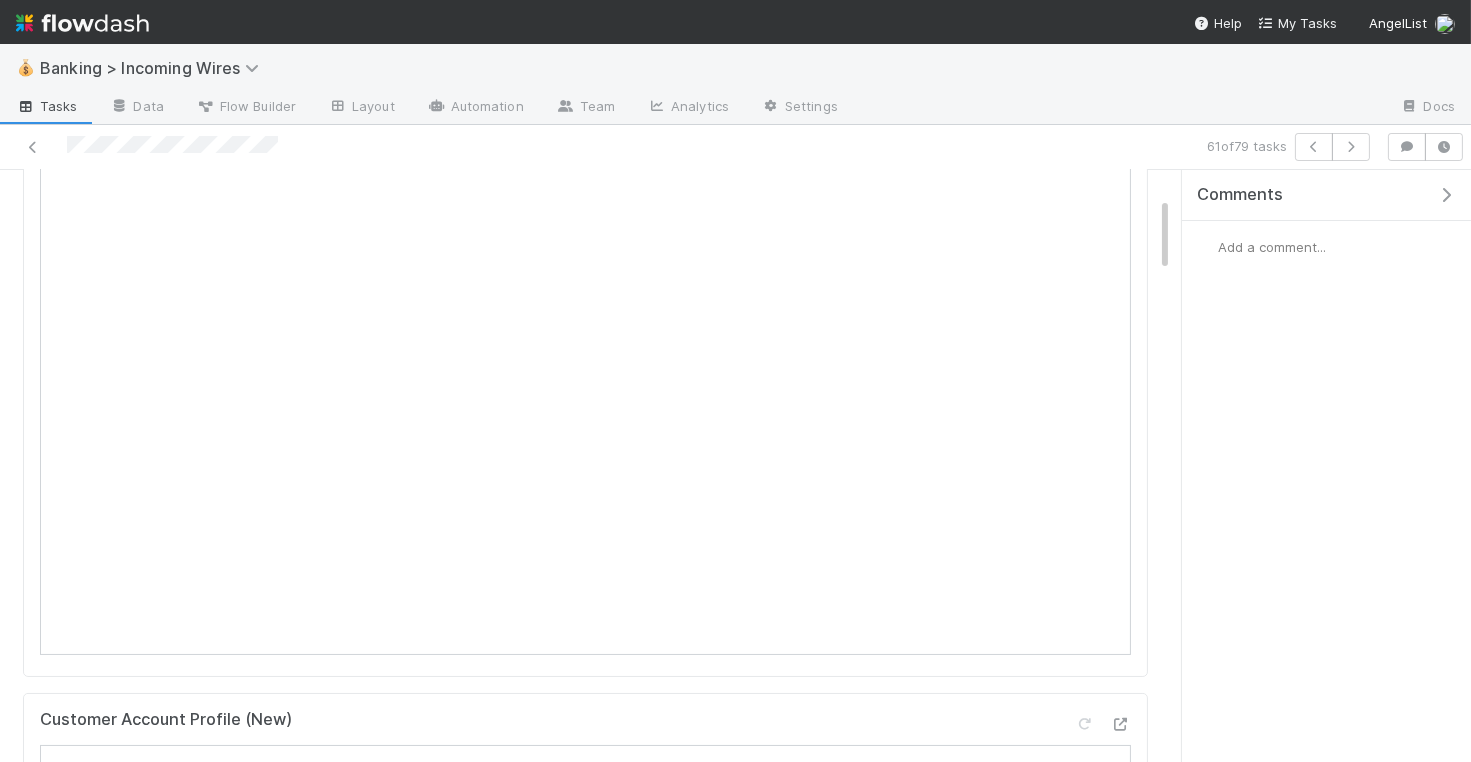 scroll, scrollTop: 248, scrollLeft: 0, axis: vertical 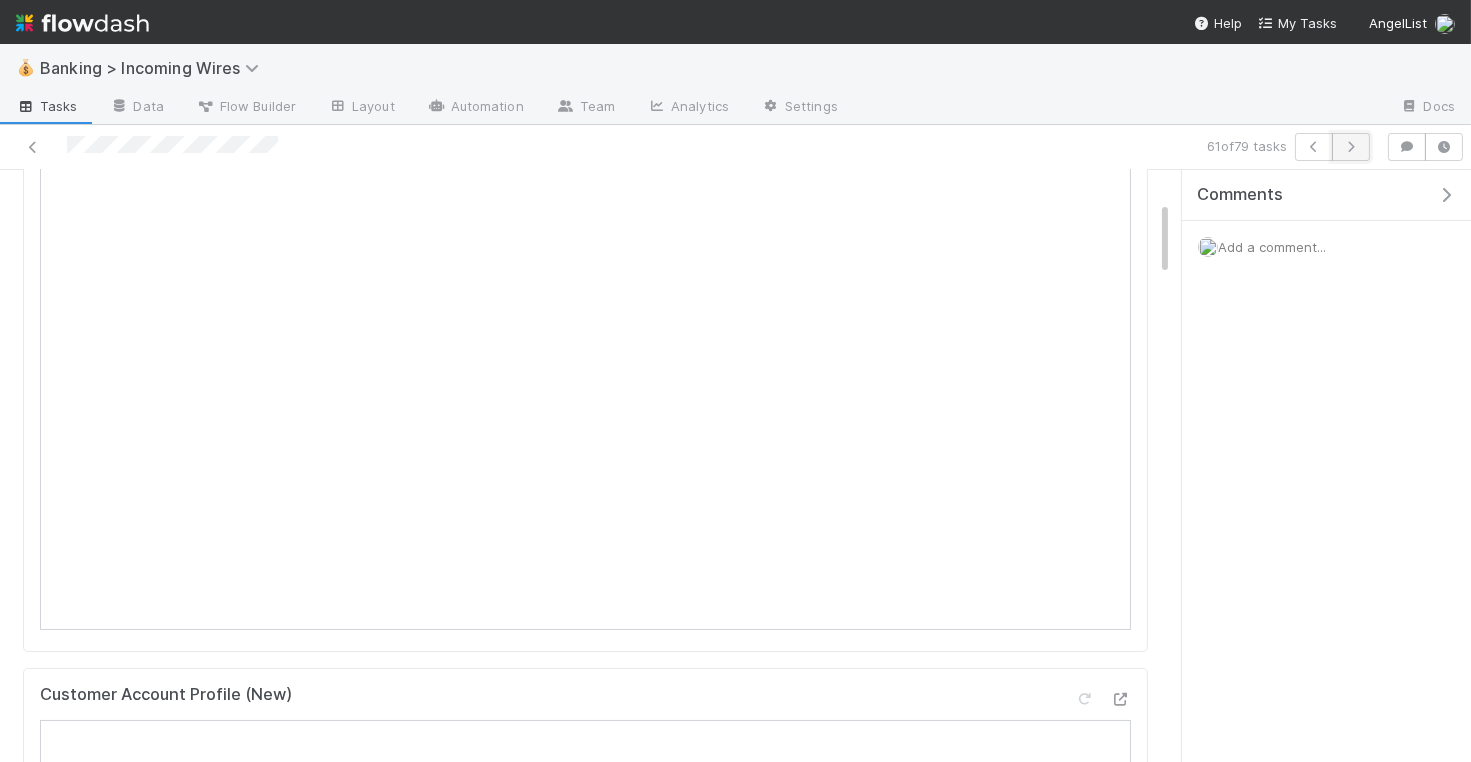 click at bounding box center (1351, 147) 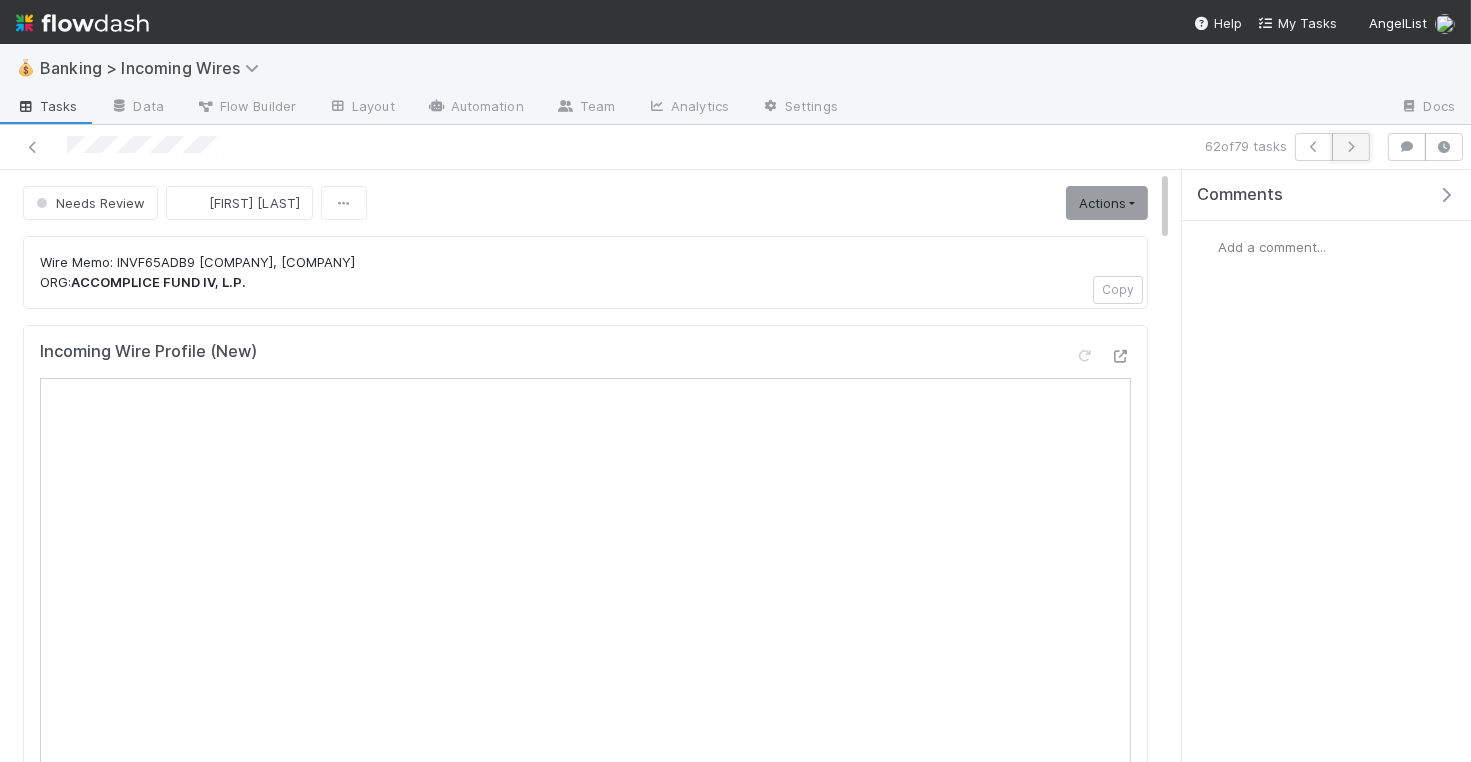 click at bounding box center [1351, 147] 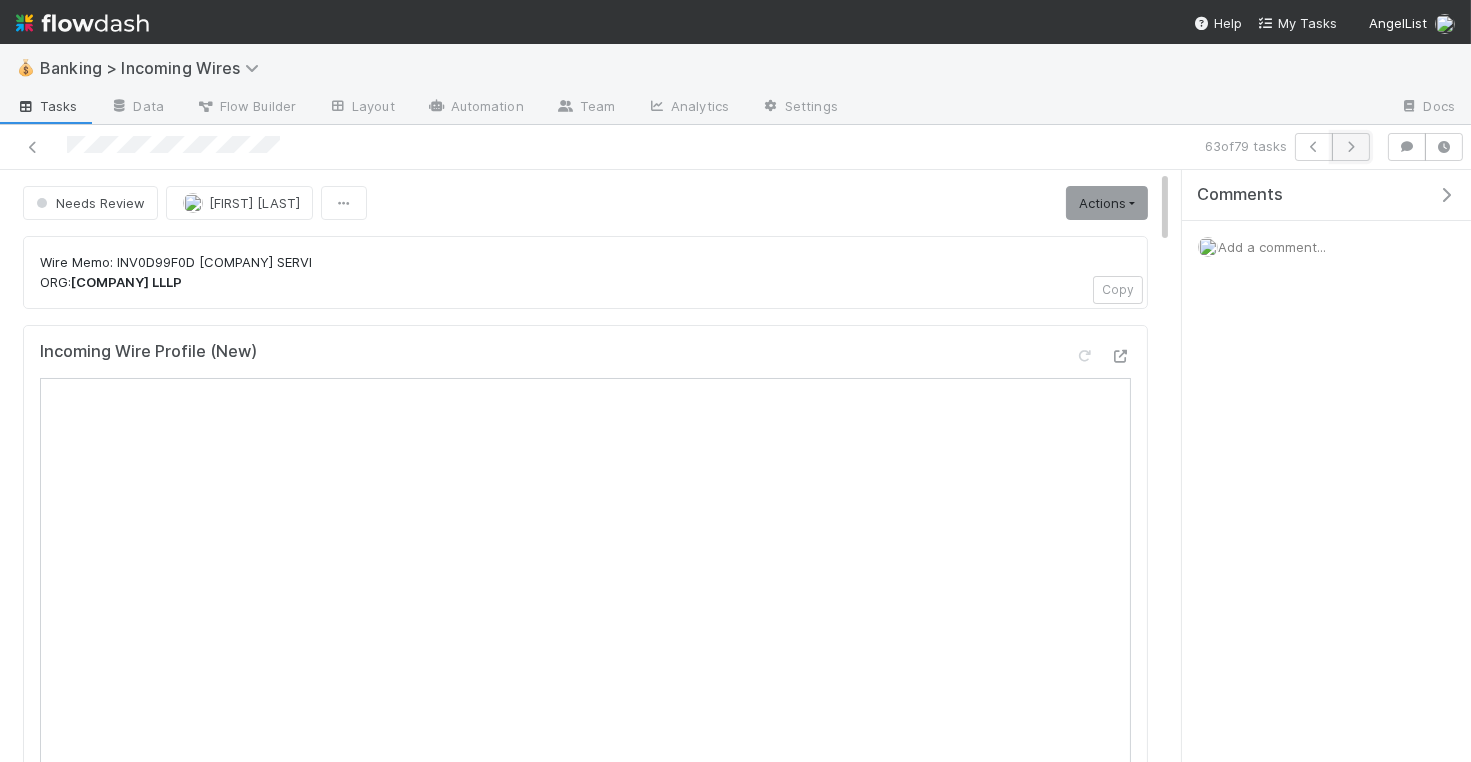 click at bounding box center [1351, 147] 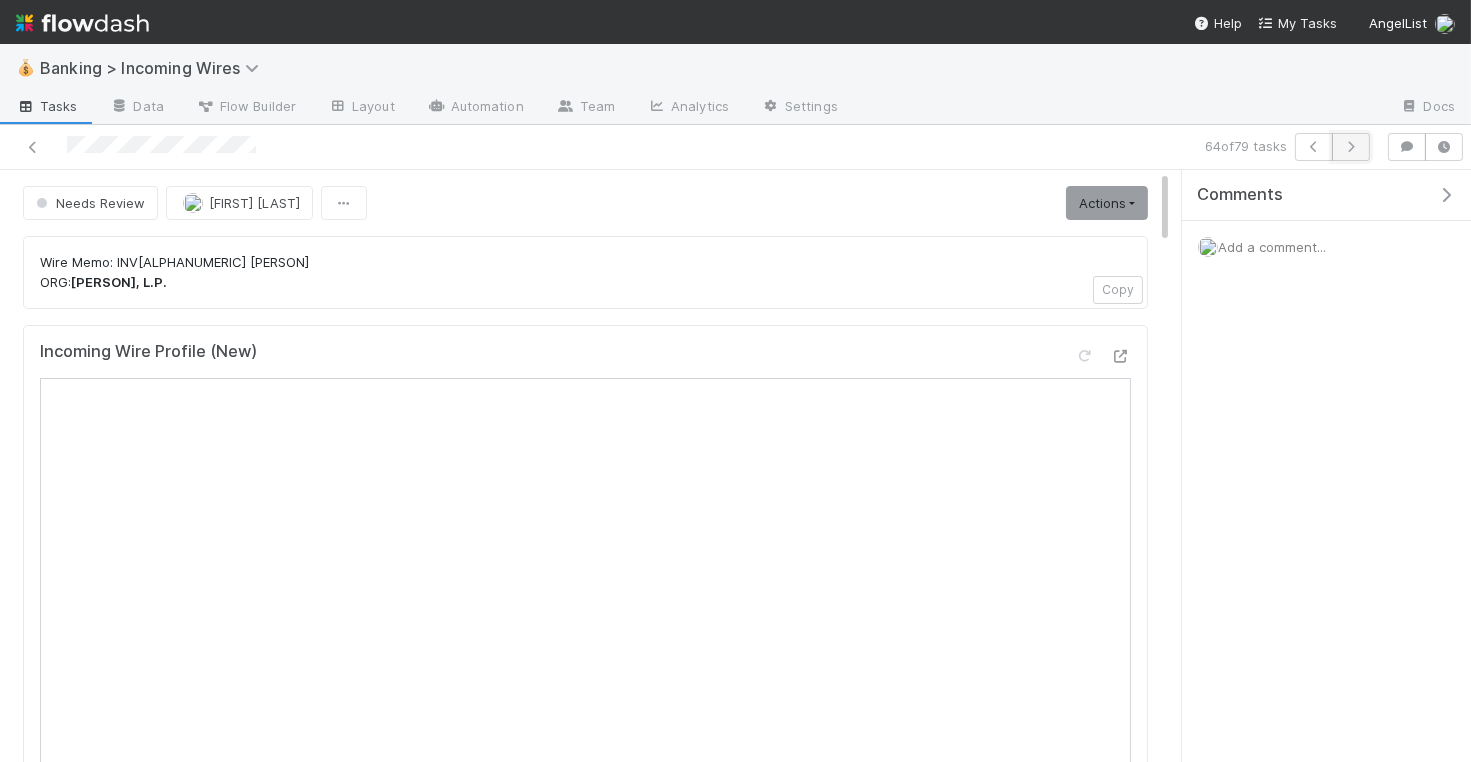 click at bounding box center [1351, 147] 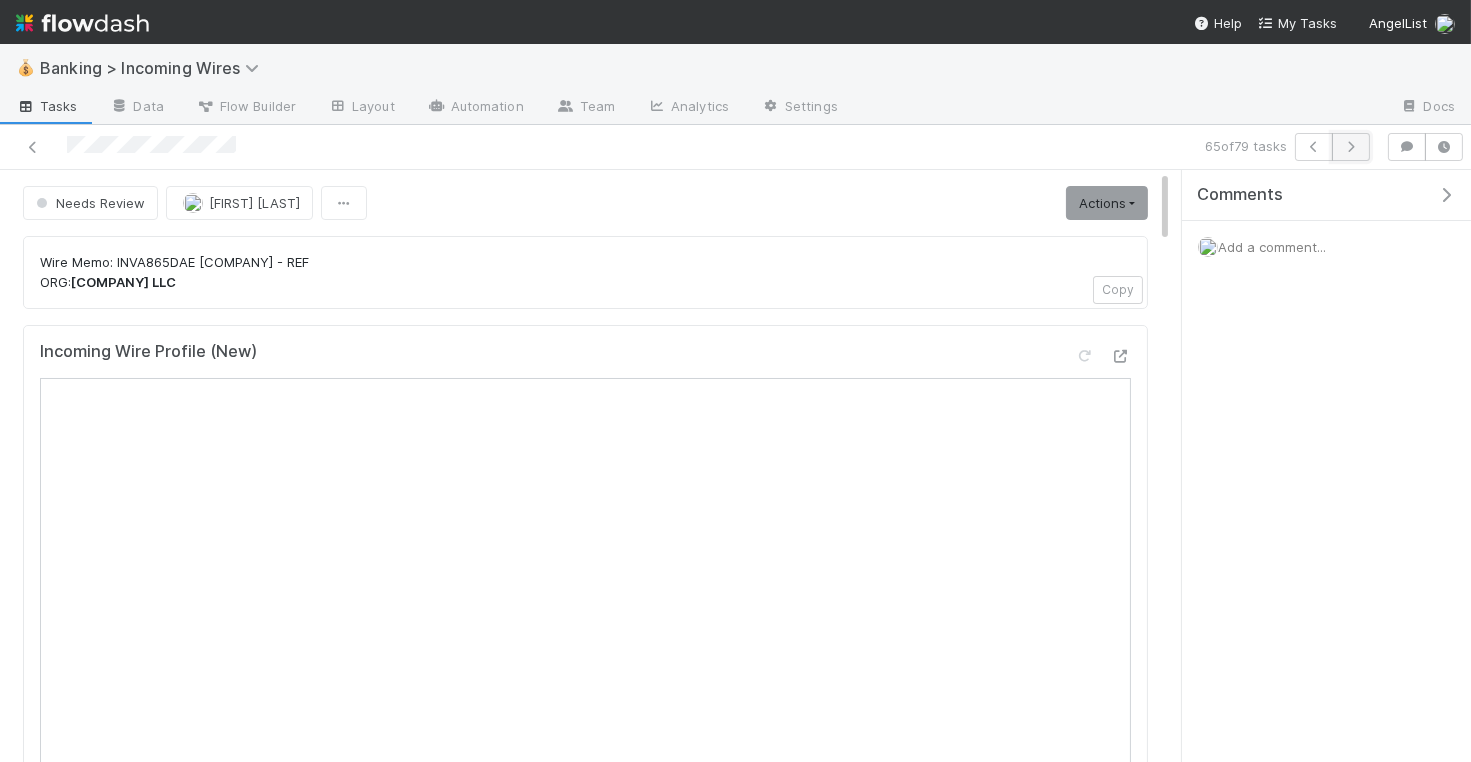 click at bounding box center [1351, 147] 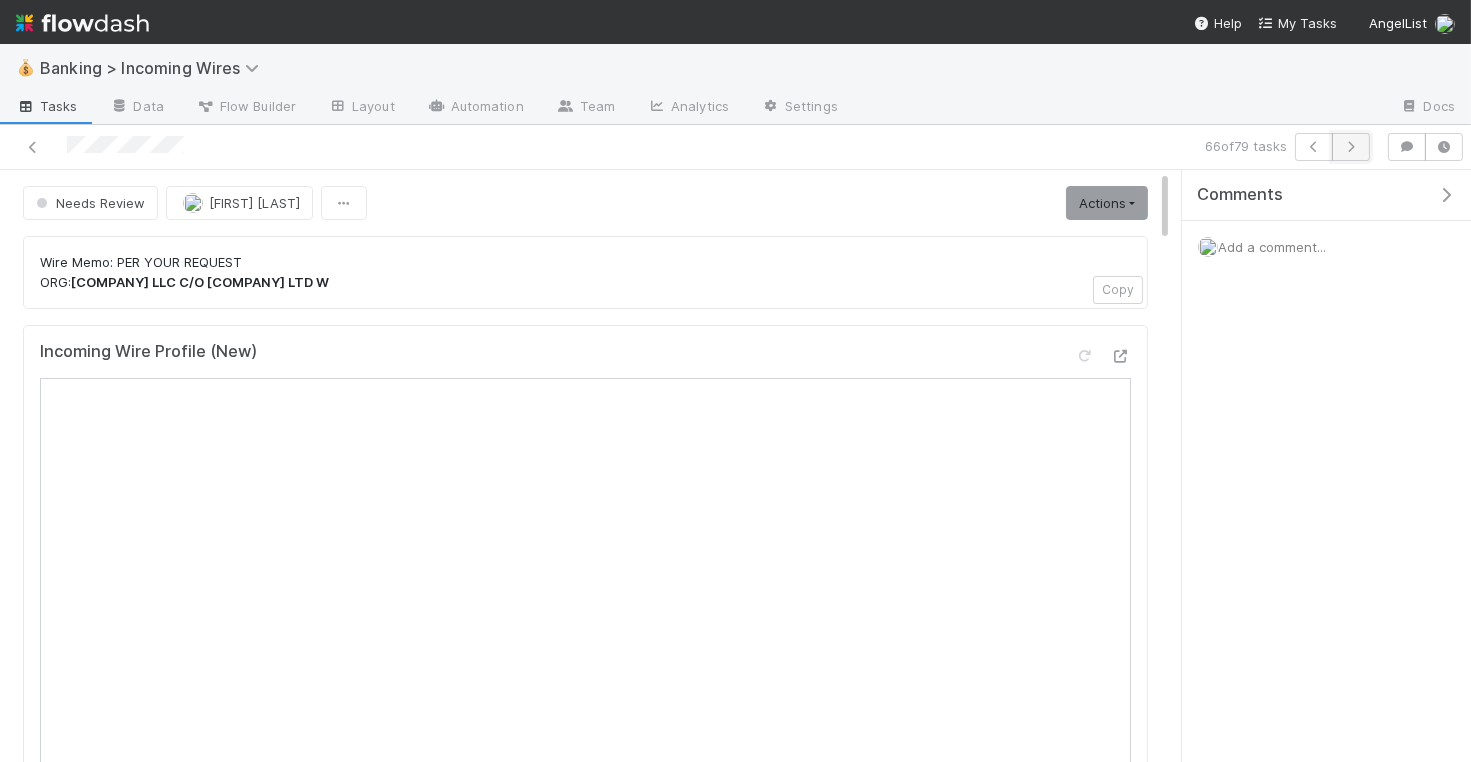 click at bounding box center (1351, 147) 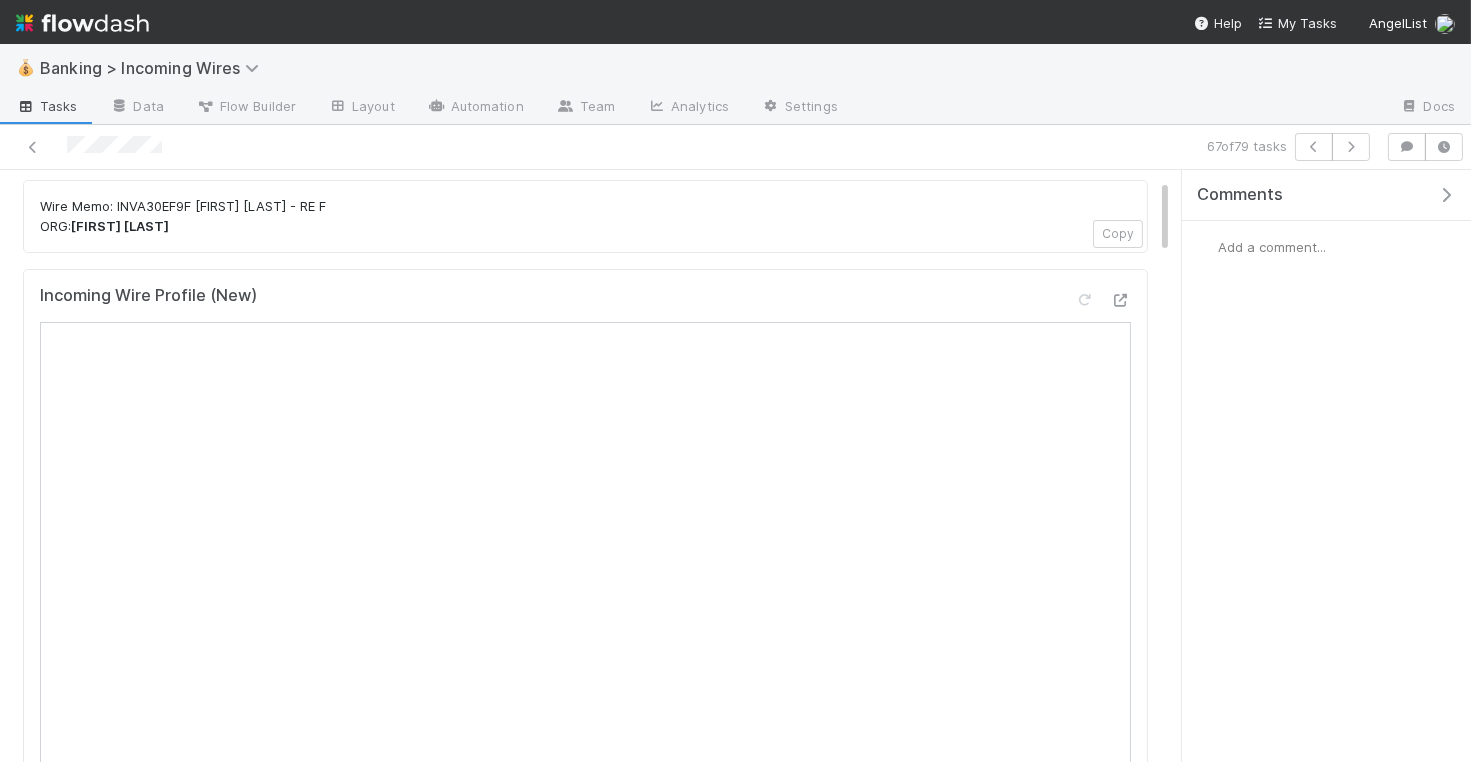 scroll, scrollTop: 82, scrollLeft: 0, axis: vertical 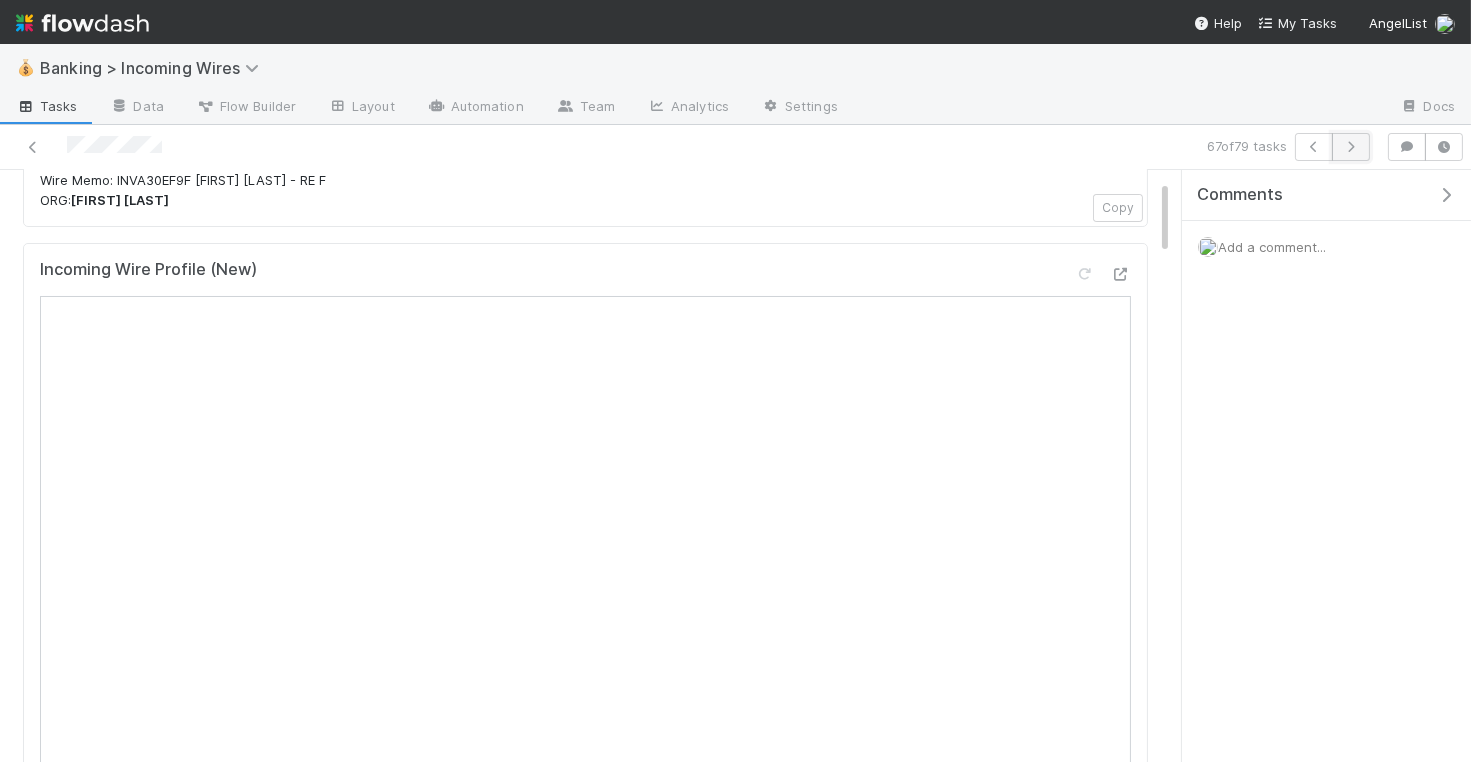 click at bounding box center [1351, 147] 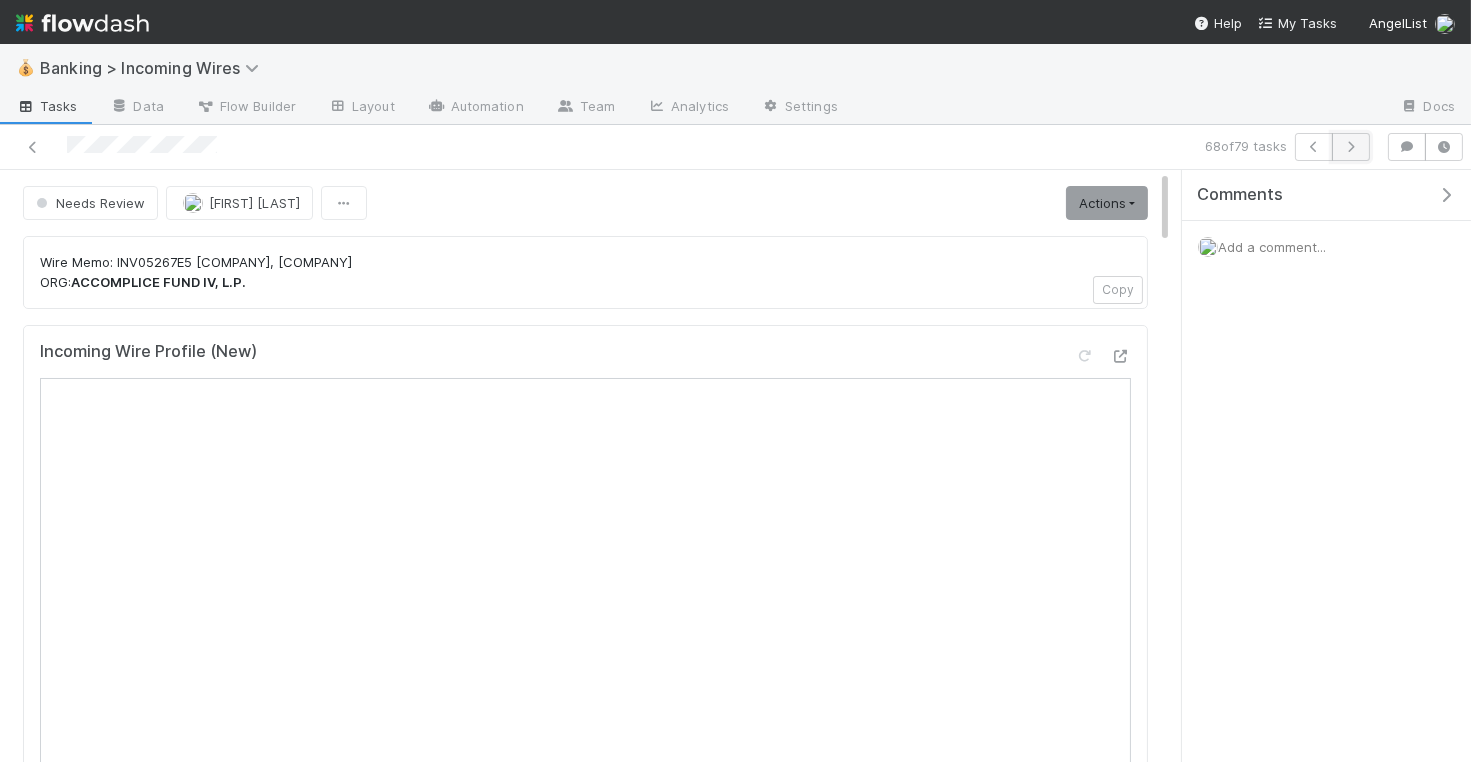 click at bounding box center (1351, 147) 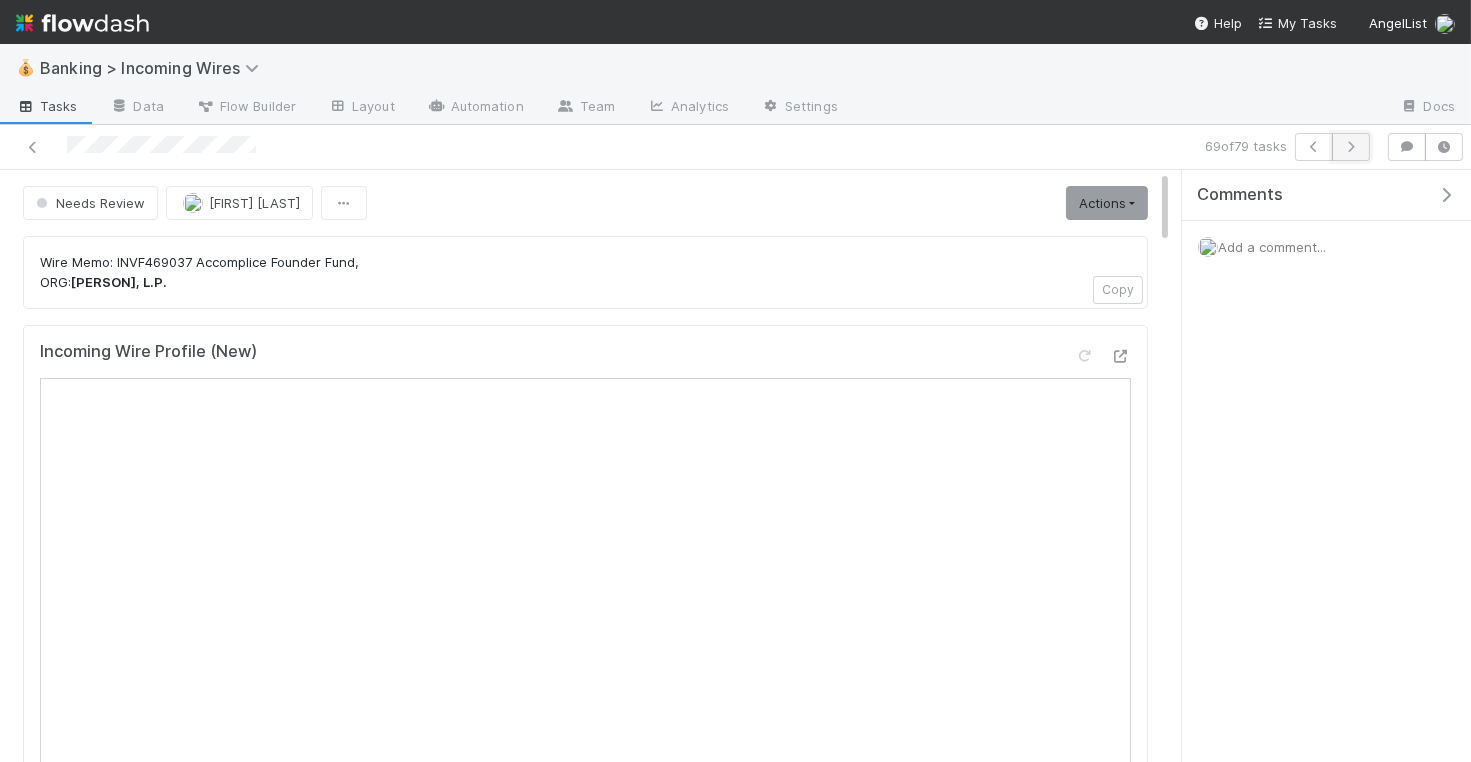 click at bounding box center (1351, 147) 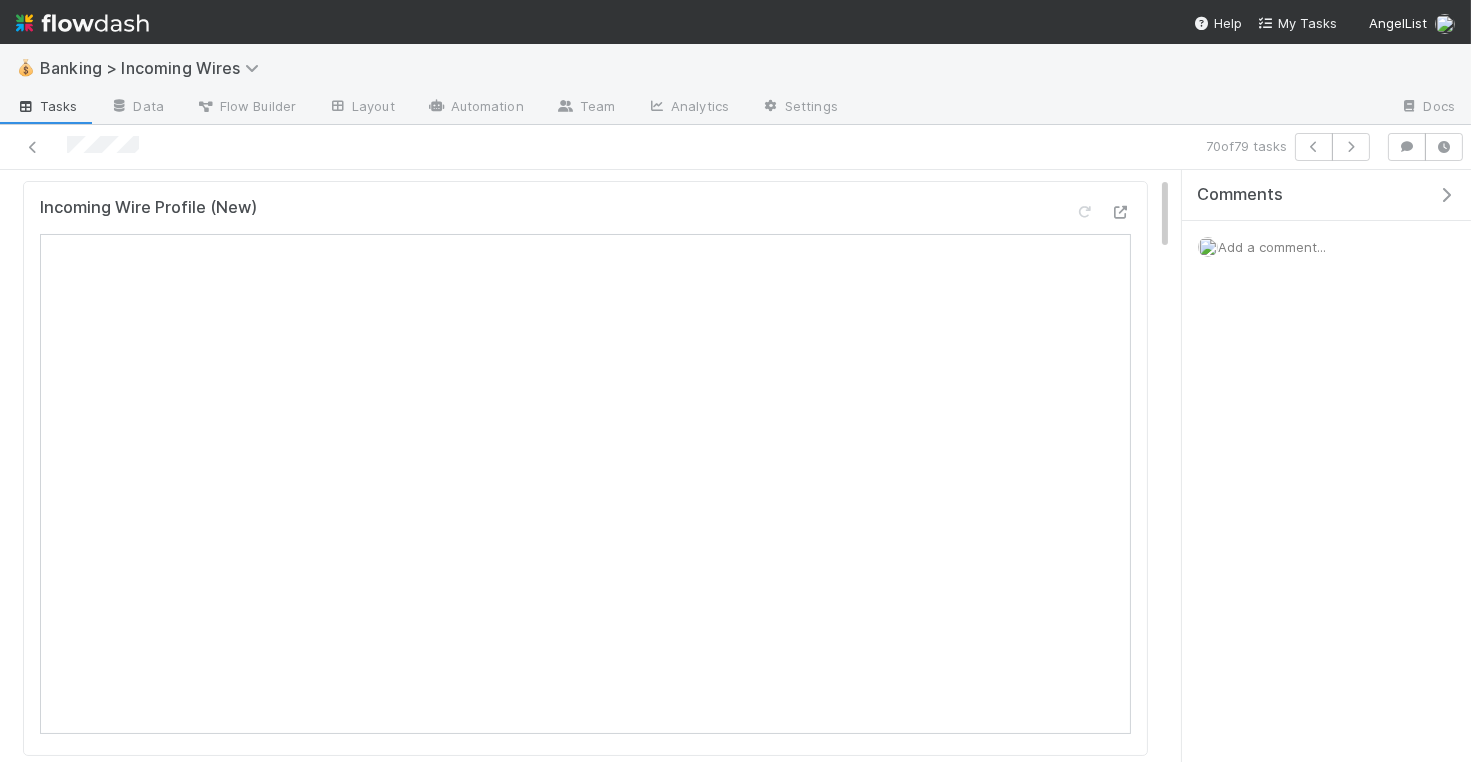 scroll, scrollTop: 185, scrollLeft: 0, axis: vertical 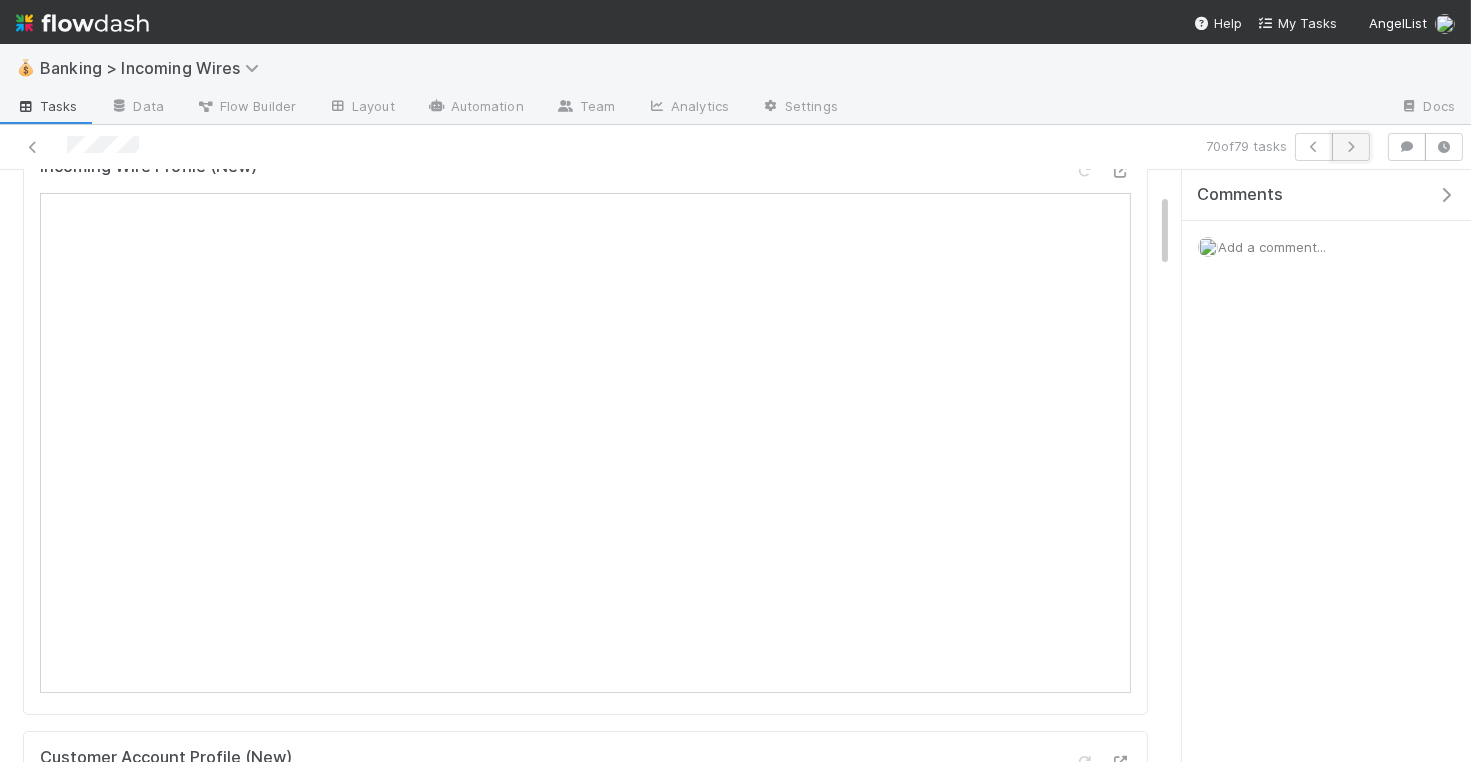 click at bounding box center [1351, 147] 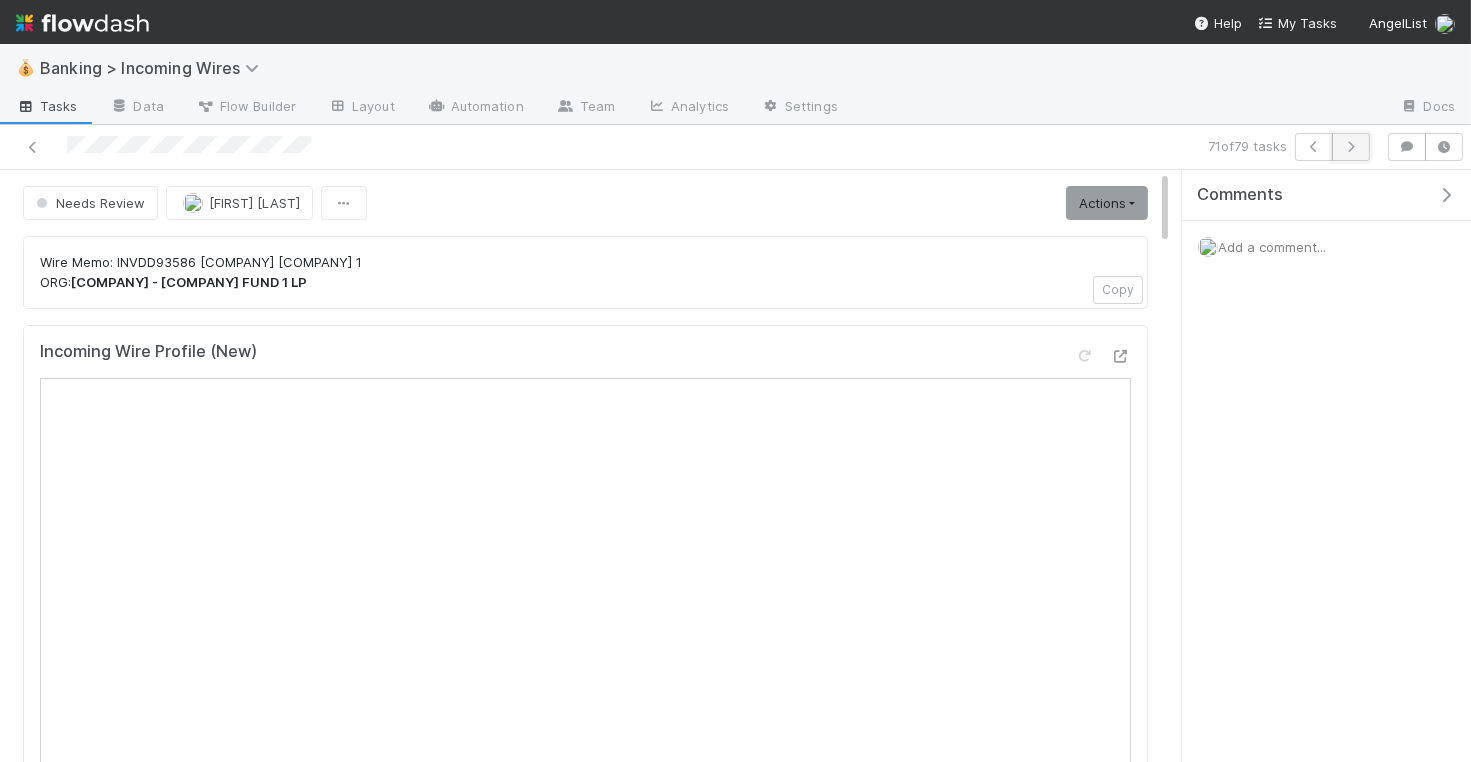 click at bounding box center [1351, 147] 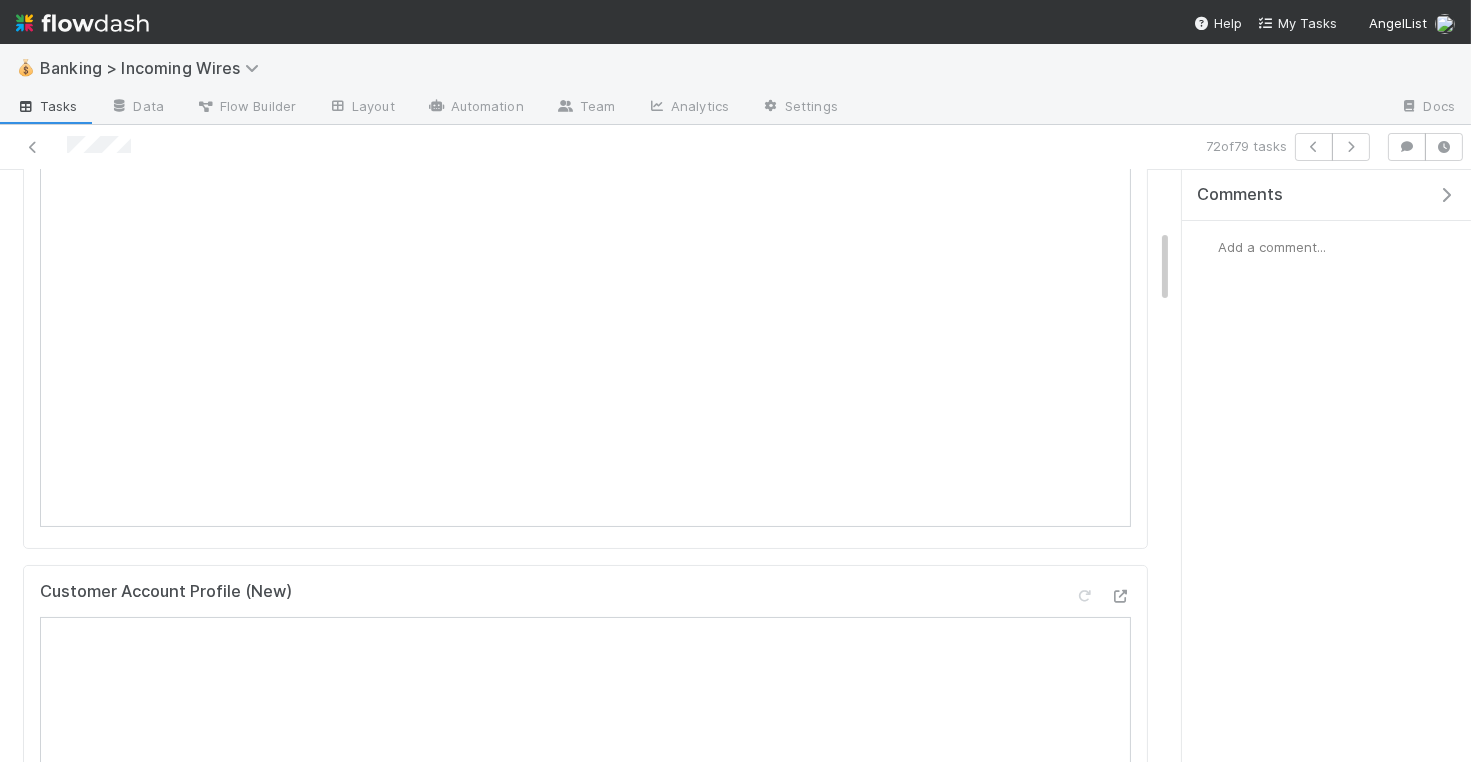 scroll, scrollTop: 241, scrollLeft: 0, axis: vertical 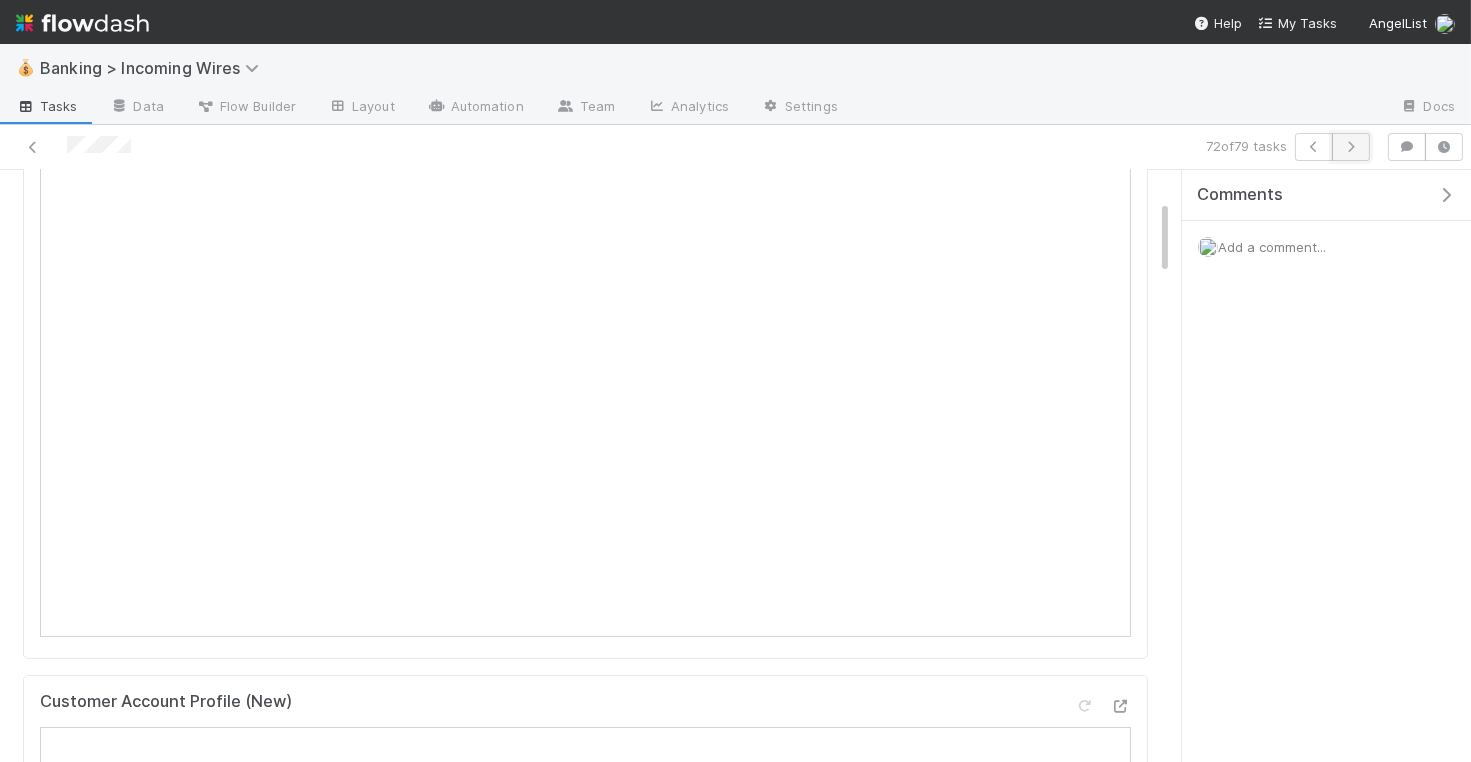 click at bounding box center [1351, 147] 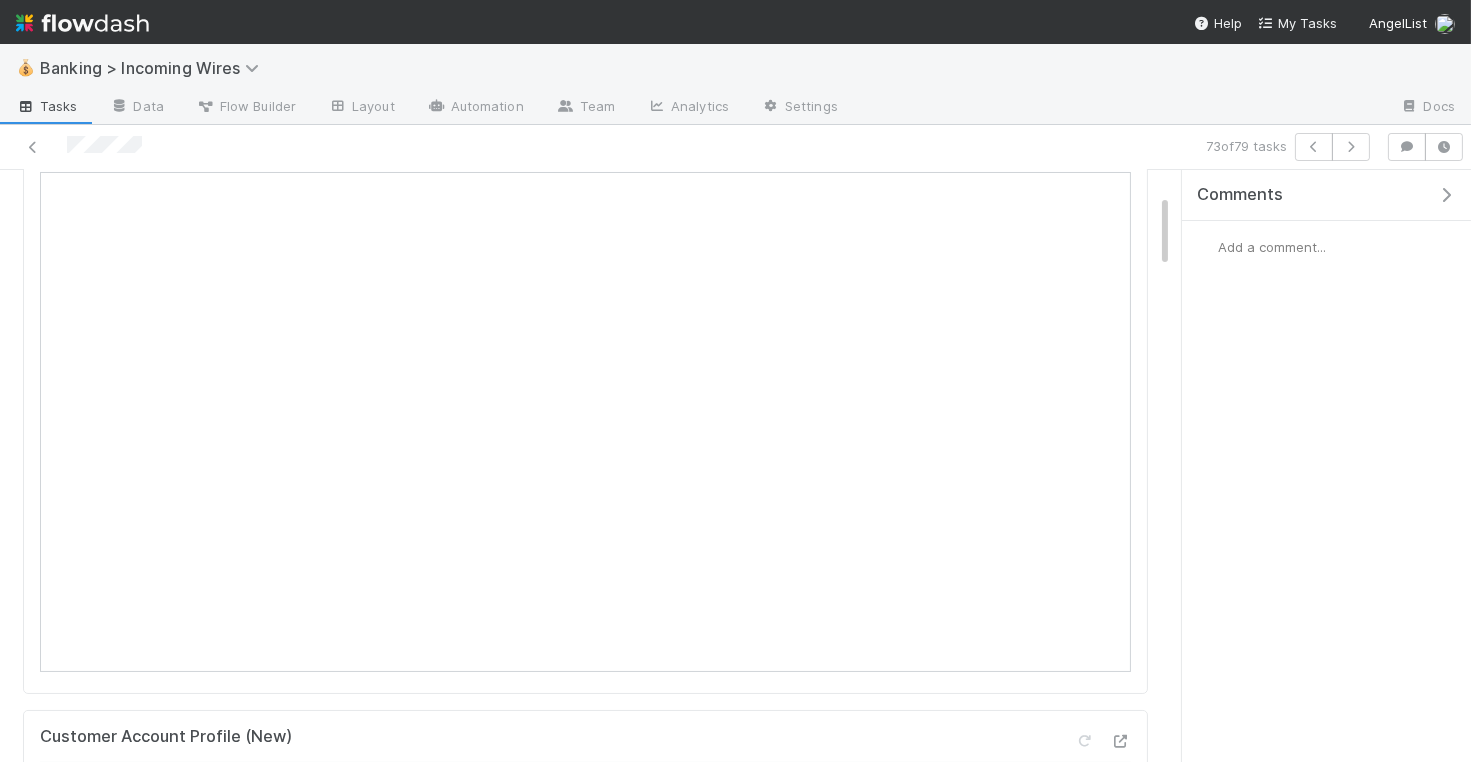 scroll, scrollTop: 174, scrollLeft: 0, axis: vertical 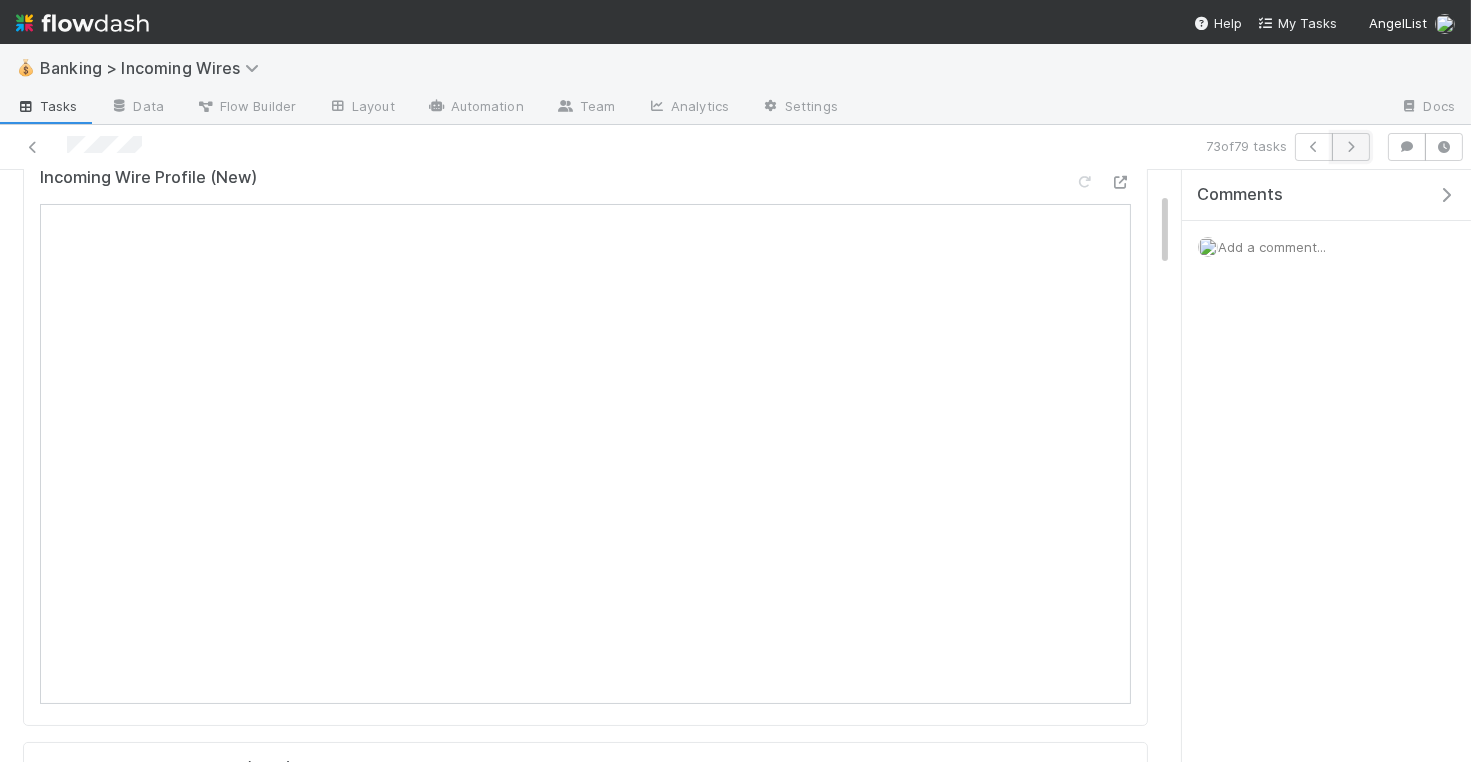 click at bounding box center [1351, 147] 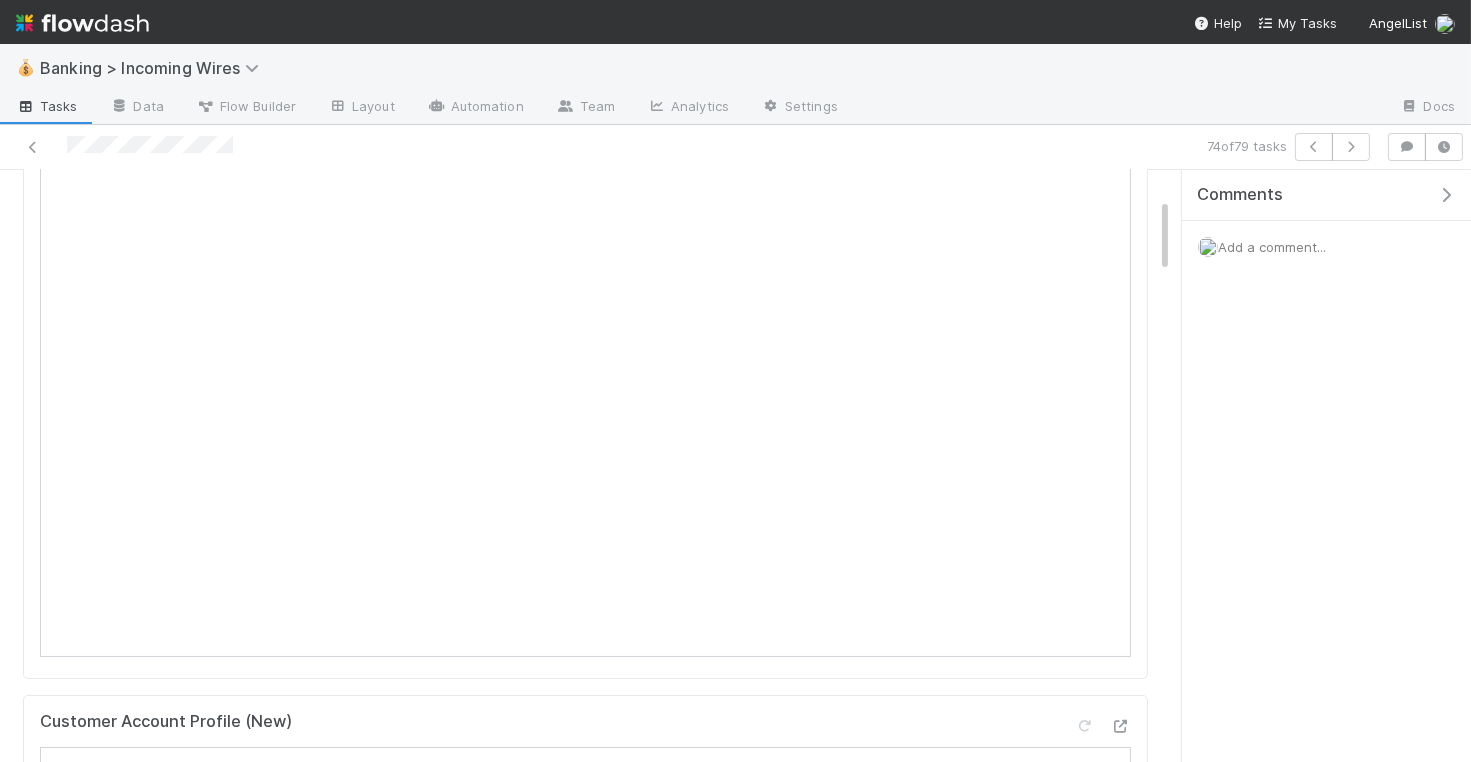scroll, scrollTop: 0, scrollLeft: 0, axis: both 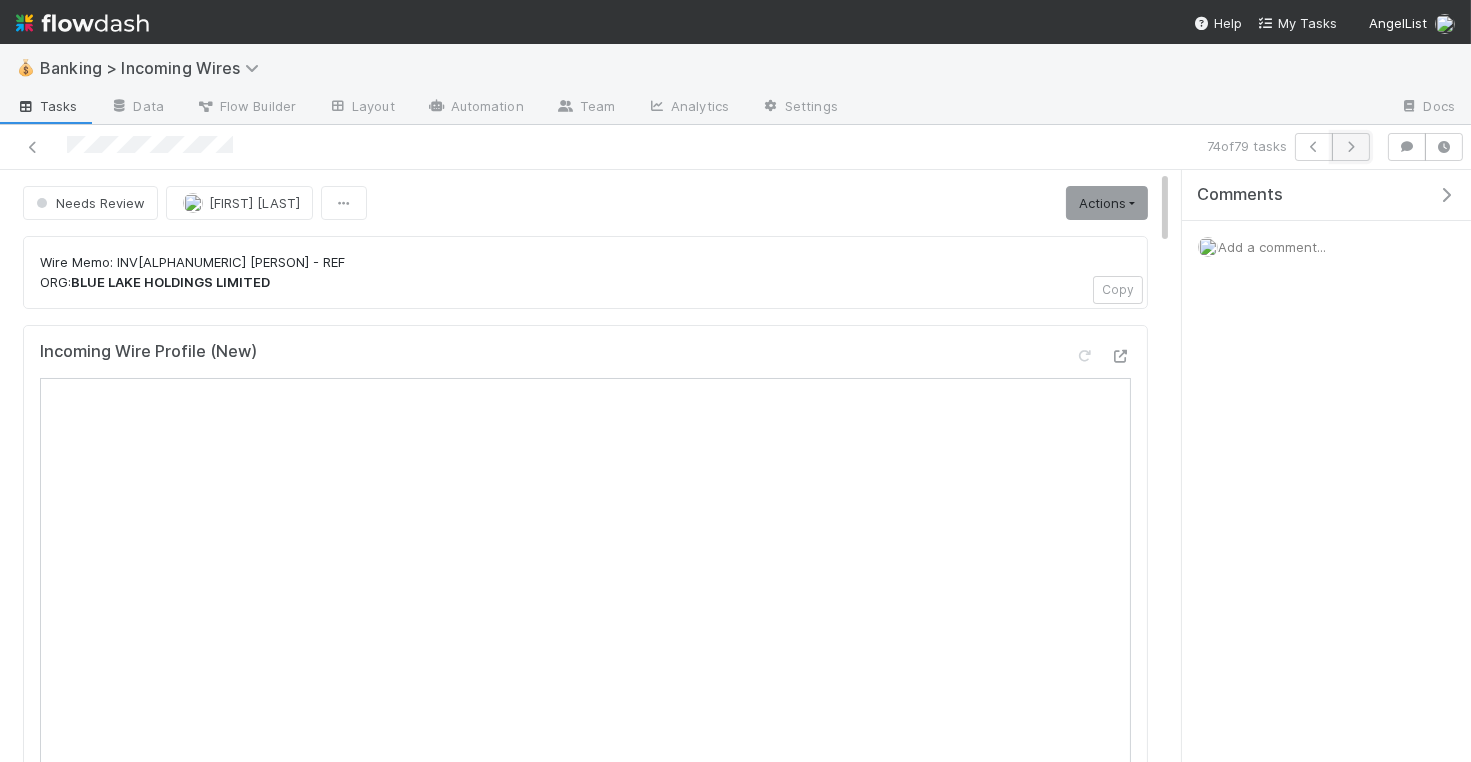 click at bounding box center (1351, 147) 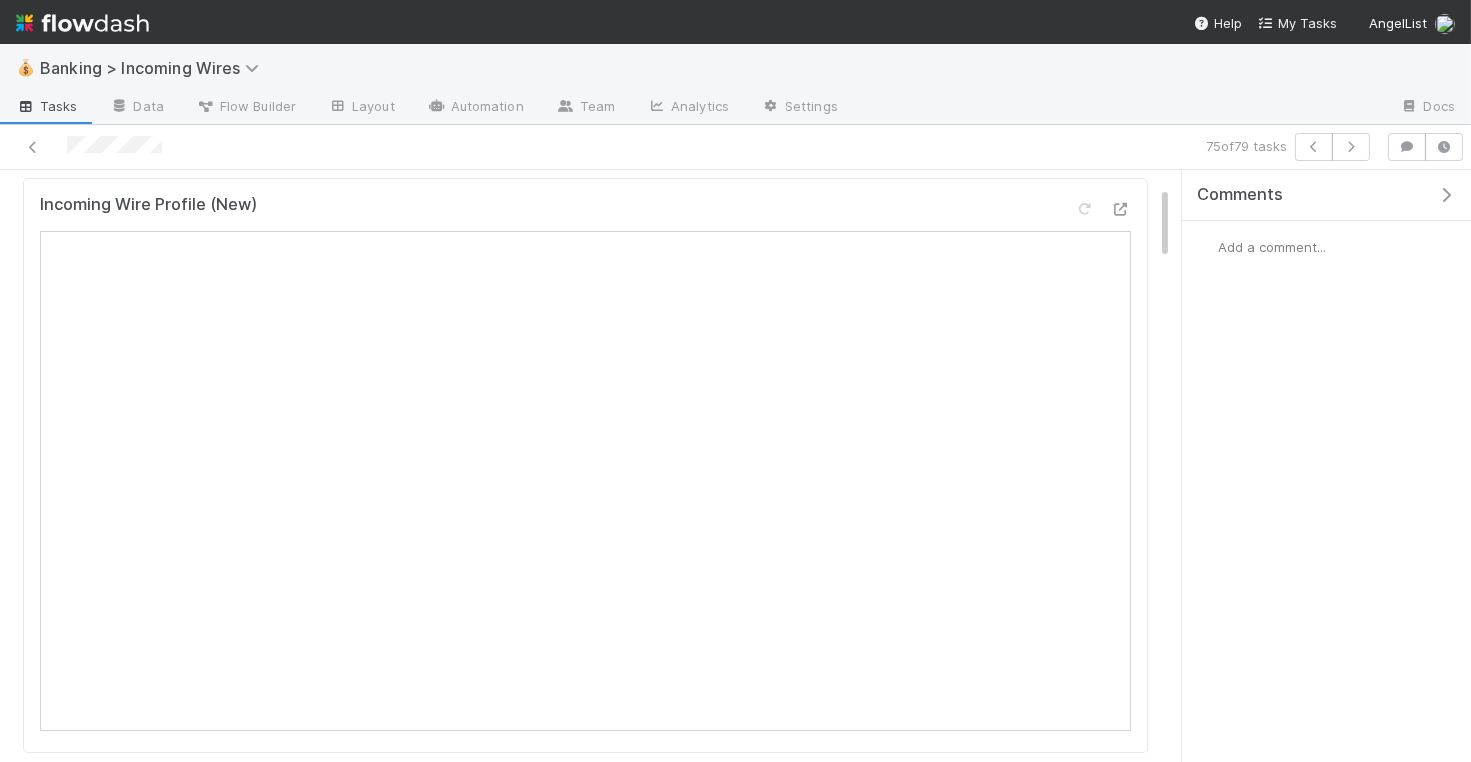 scroll, scrollTop: 124, scrollLeft: 0, axis: vertical 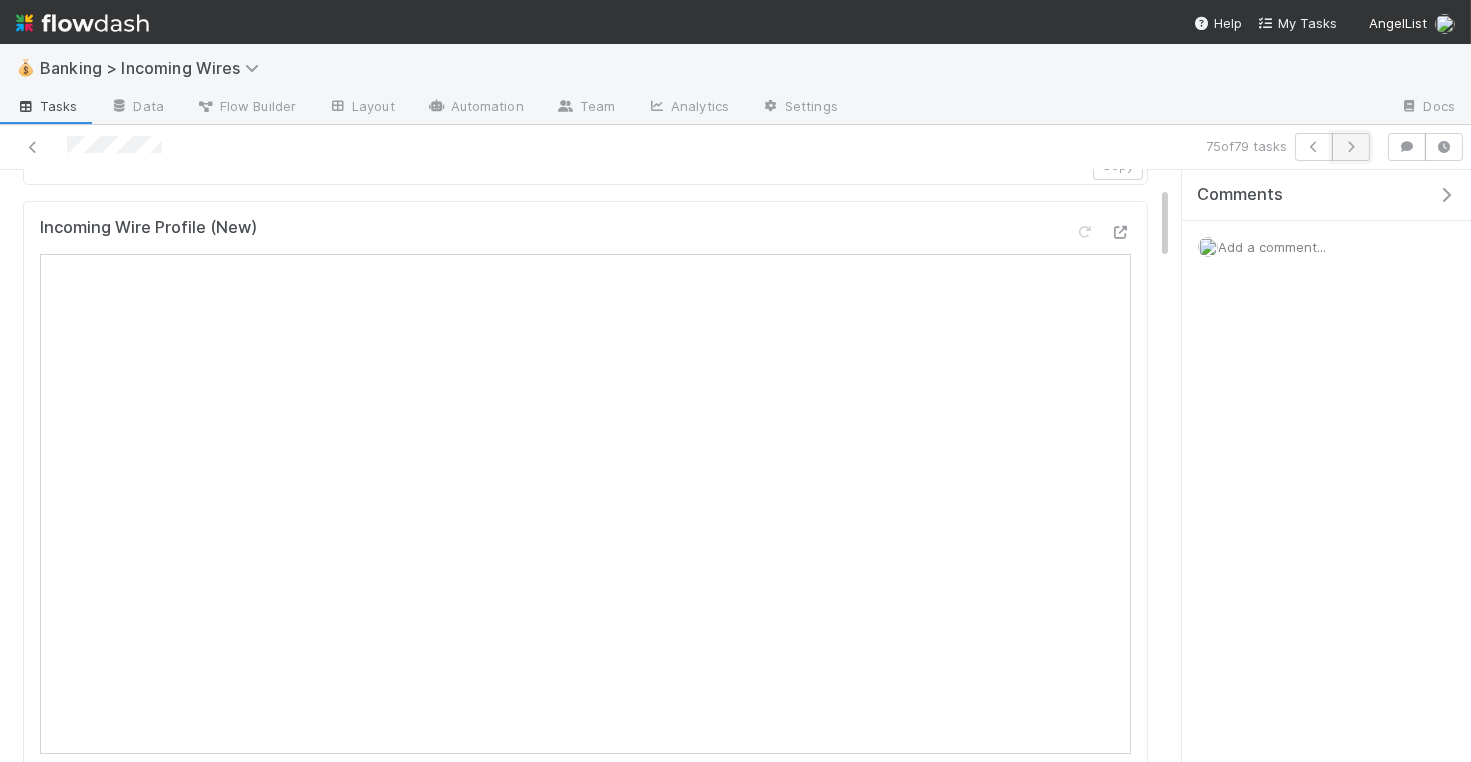 click at bounding box center [1351, 147] 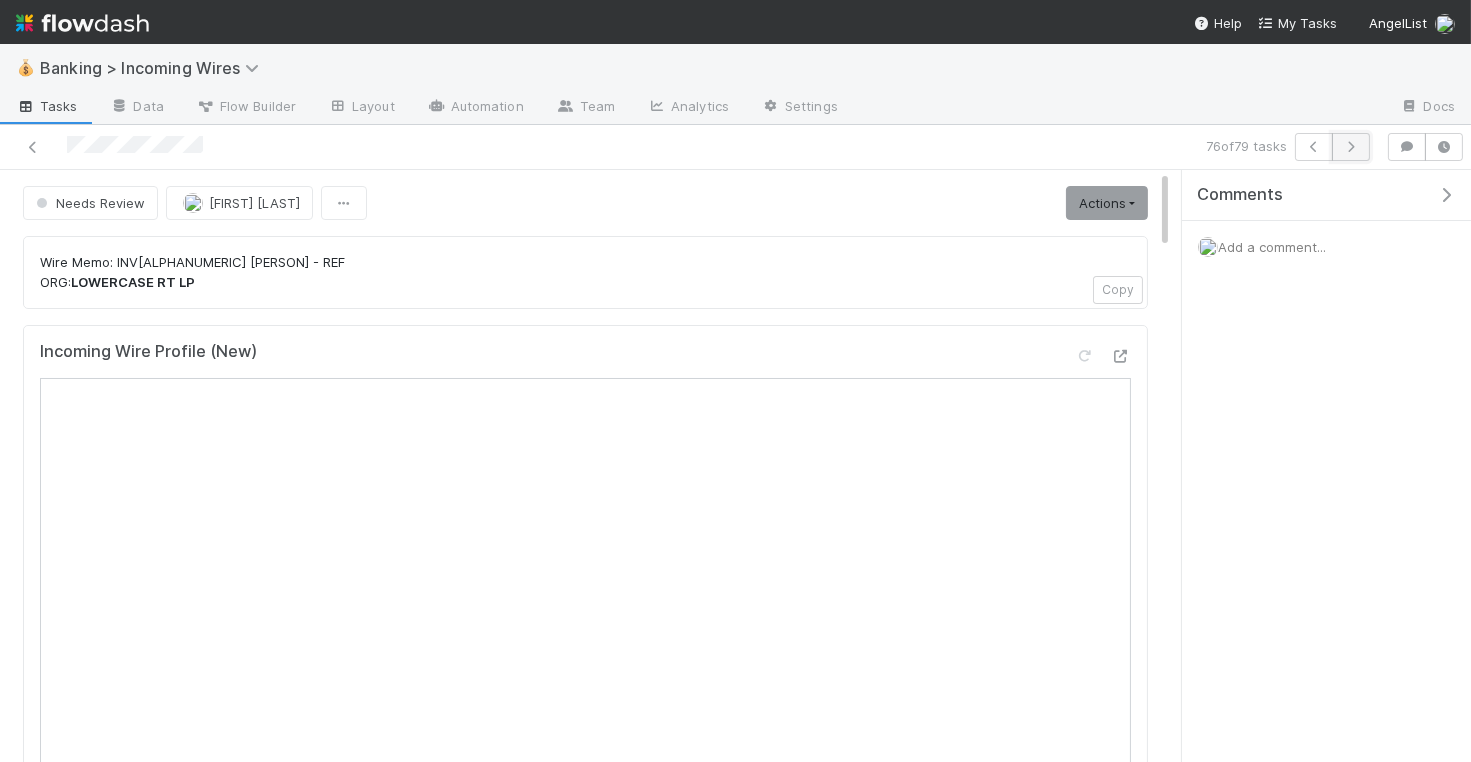 click at bounding box center [1351, 147] 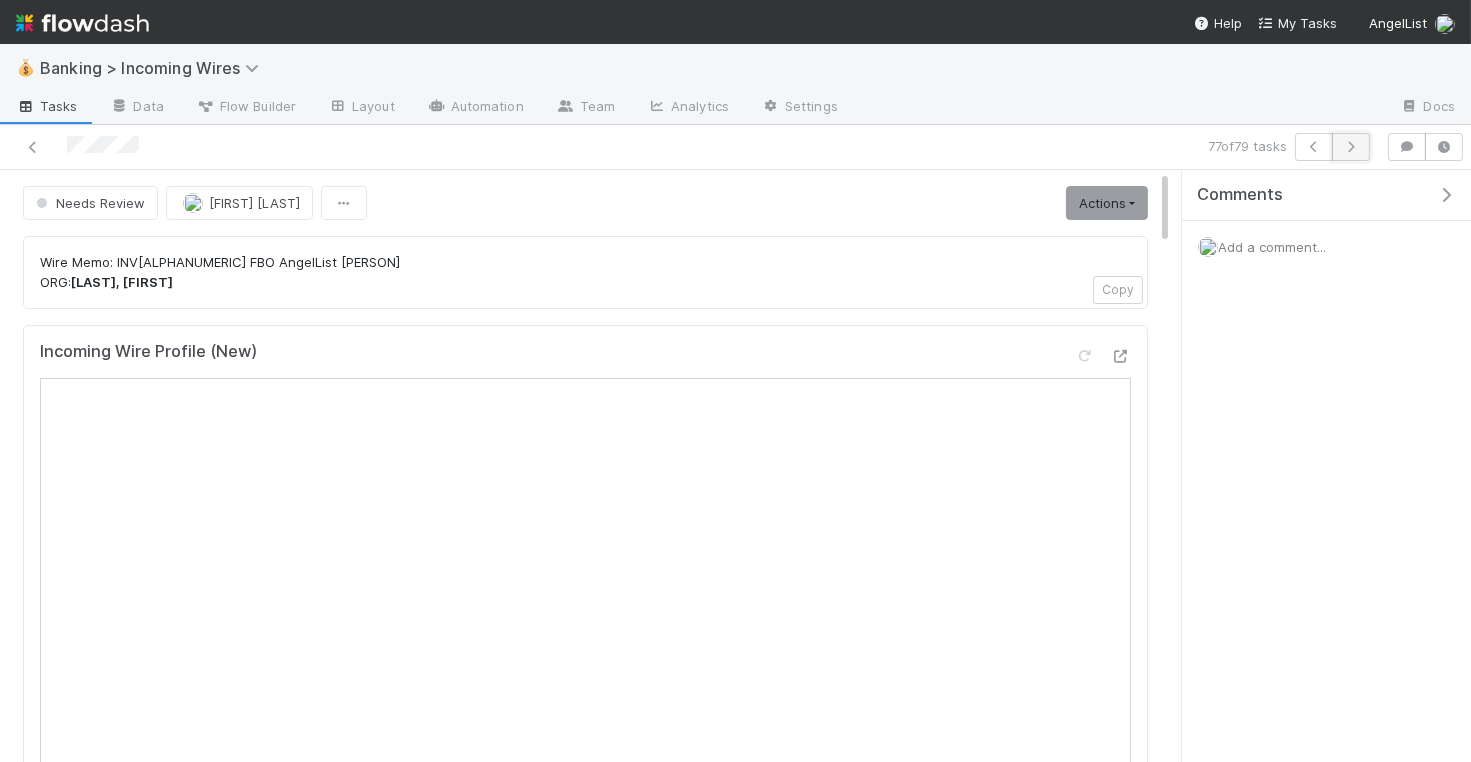 click at bounding box center (1351, 147) 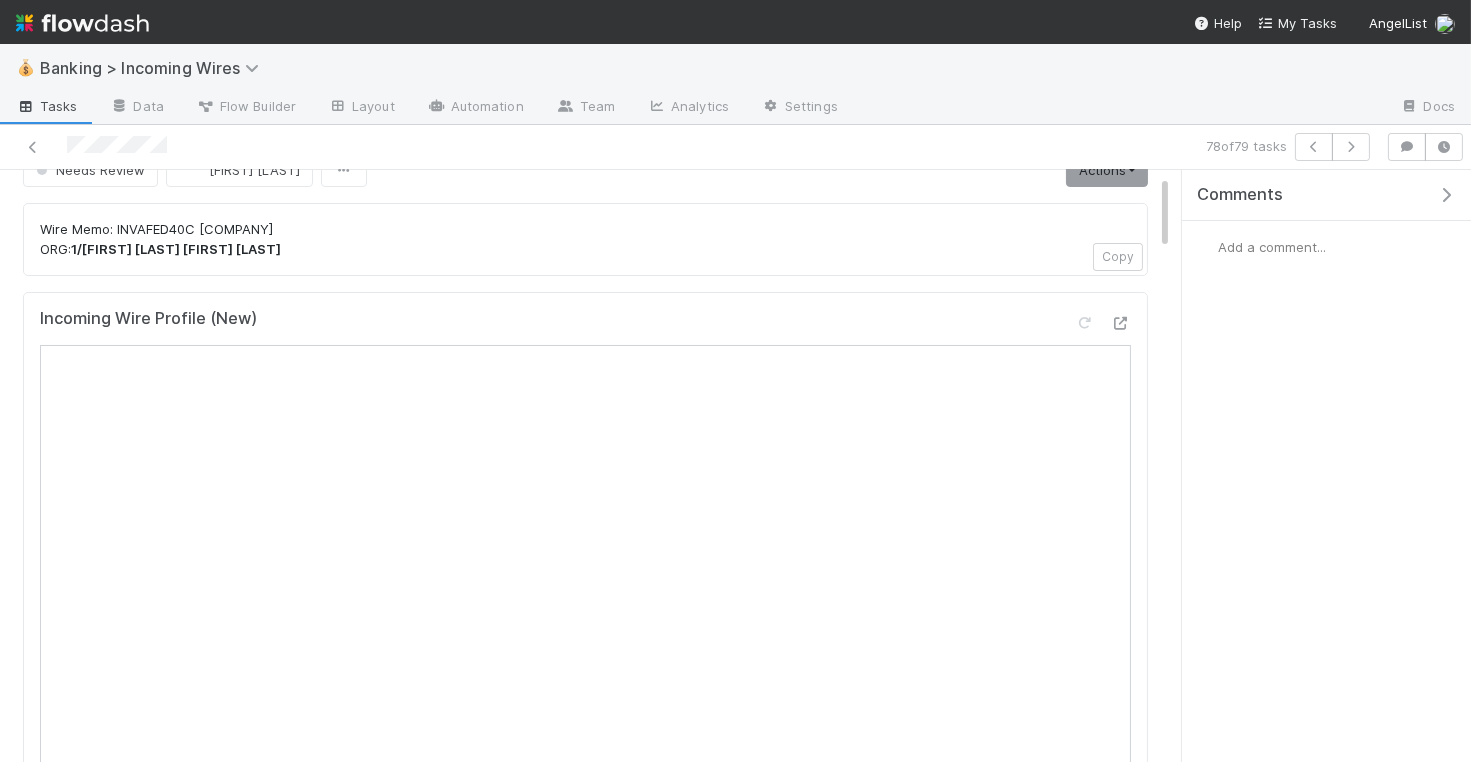scroll, scrollTop: 41, scrollLeft: 0, axis: vertical 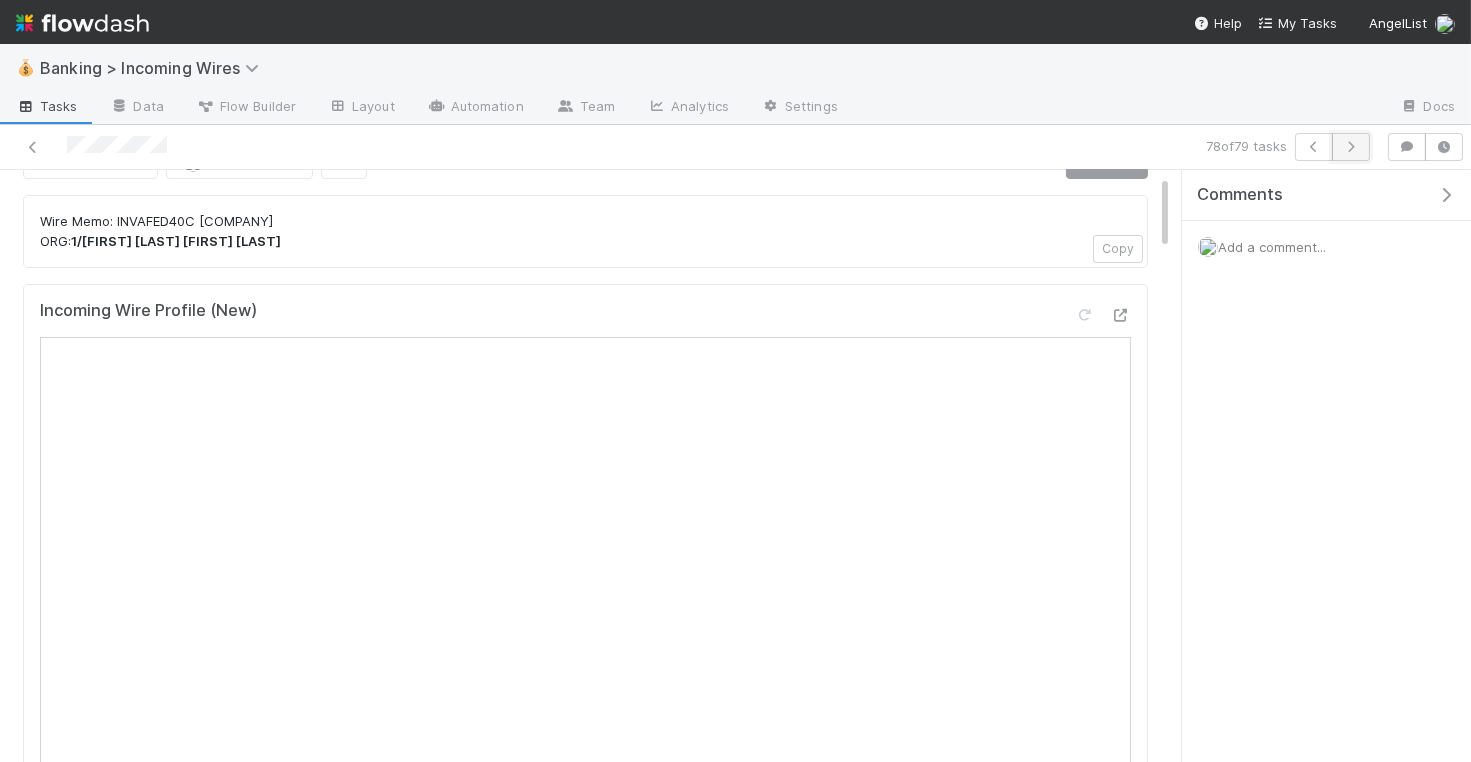 click at bounding box center (1351, 147) 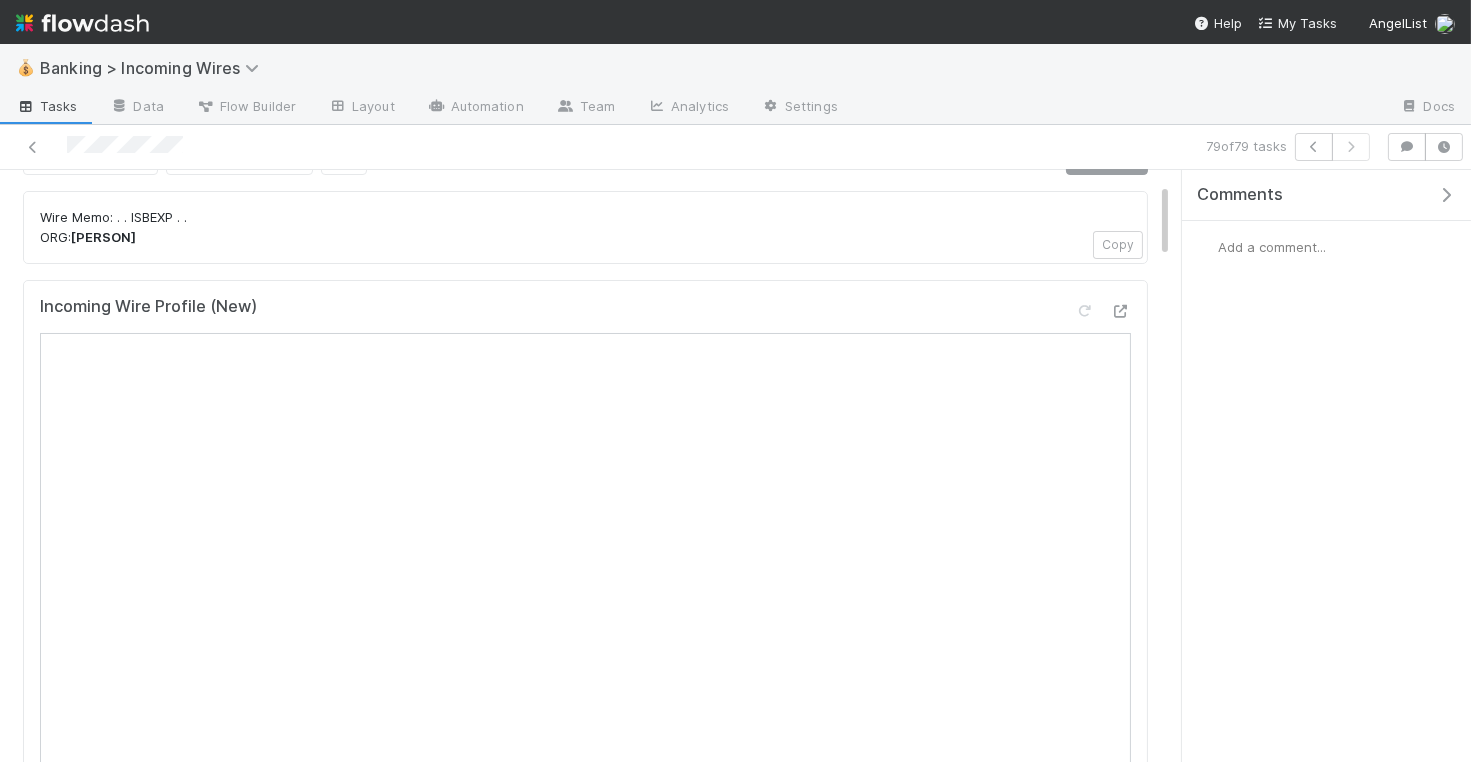 scroll, scrollTop: 0, scrollLeft: 0, axis: both 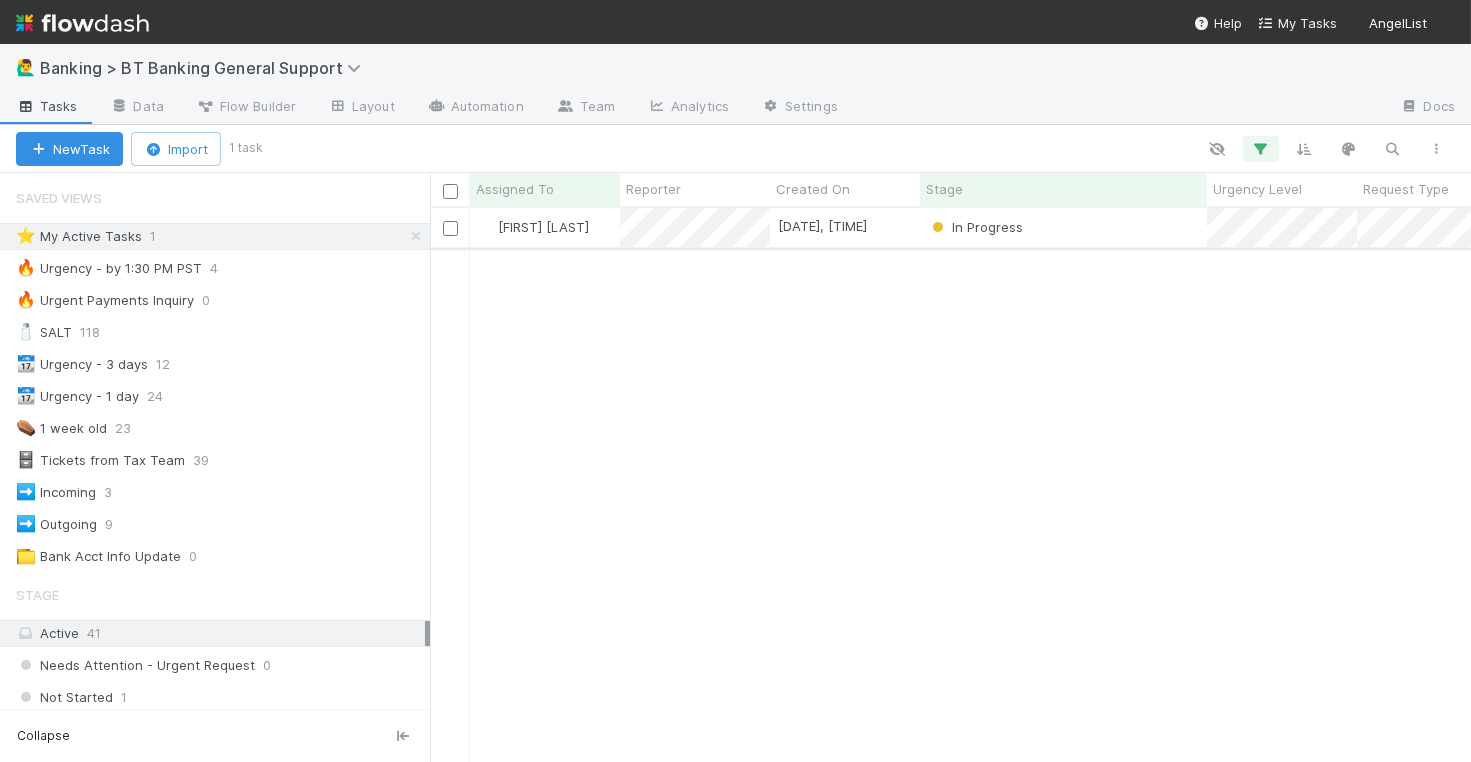 click on "[FIRST] [LAST]" at bounding box center [545, 227] 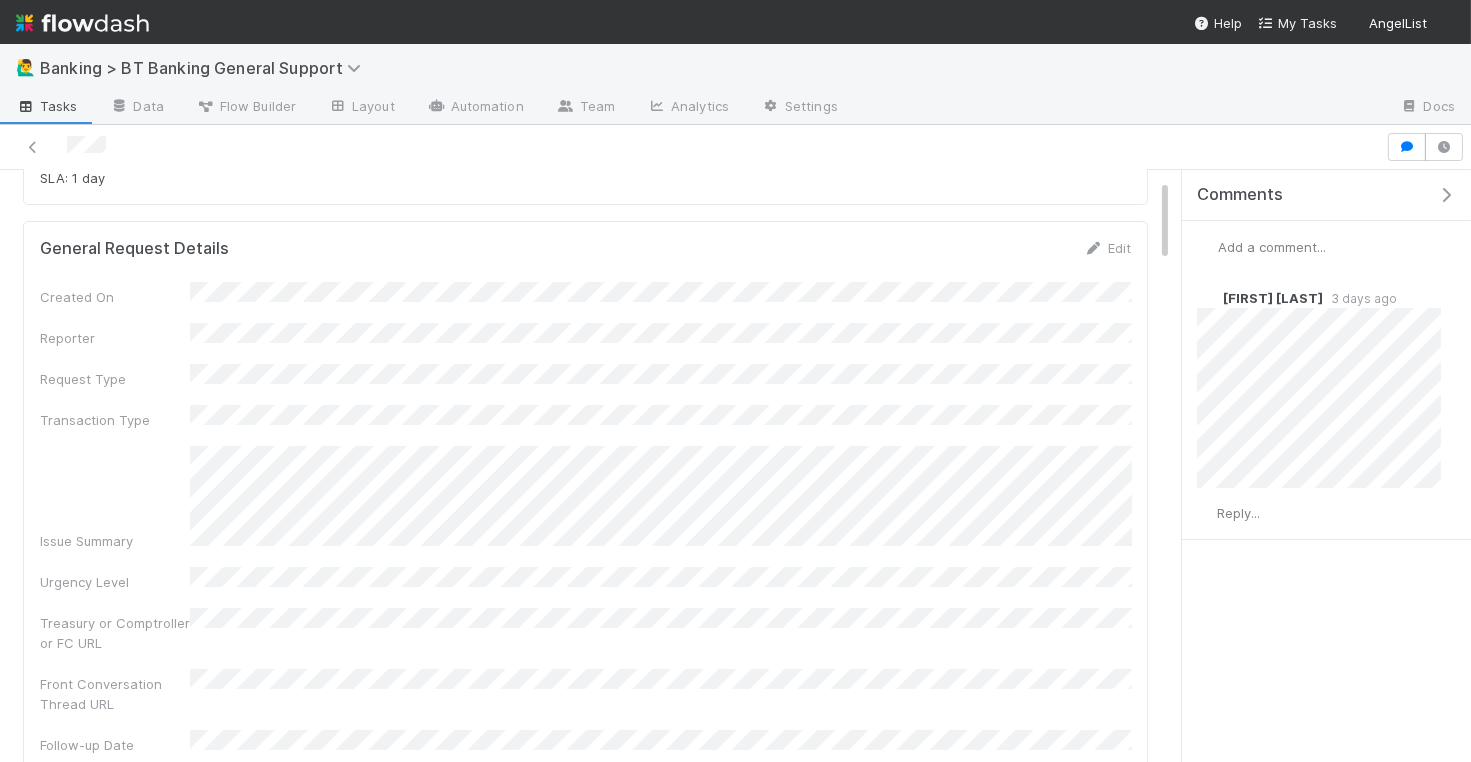 scroll, scrollTop: 0, scrollLeft: 0, axis: both 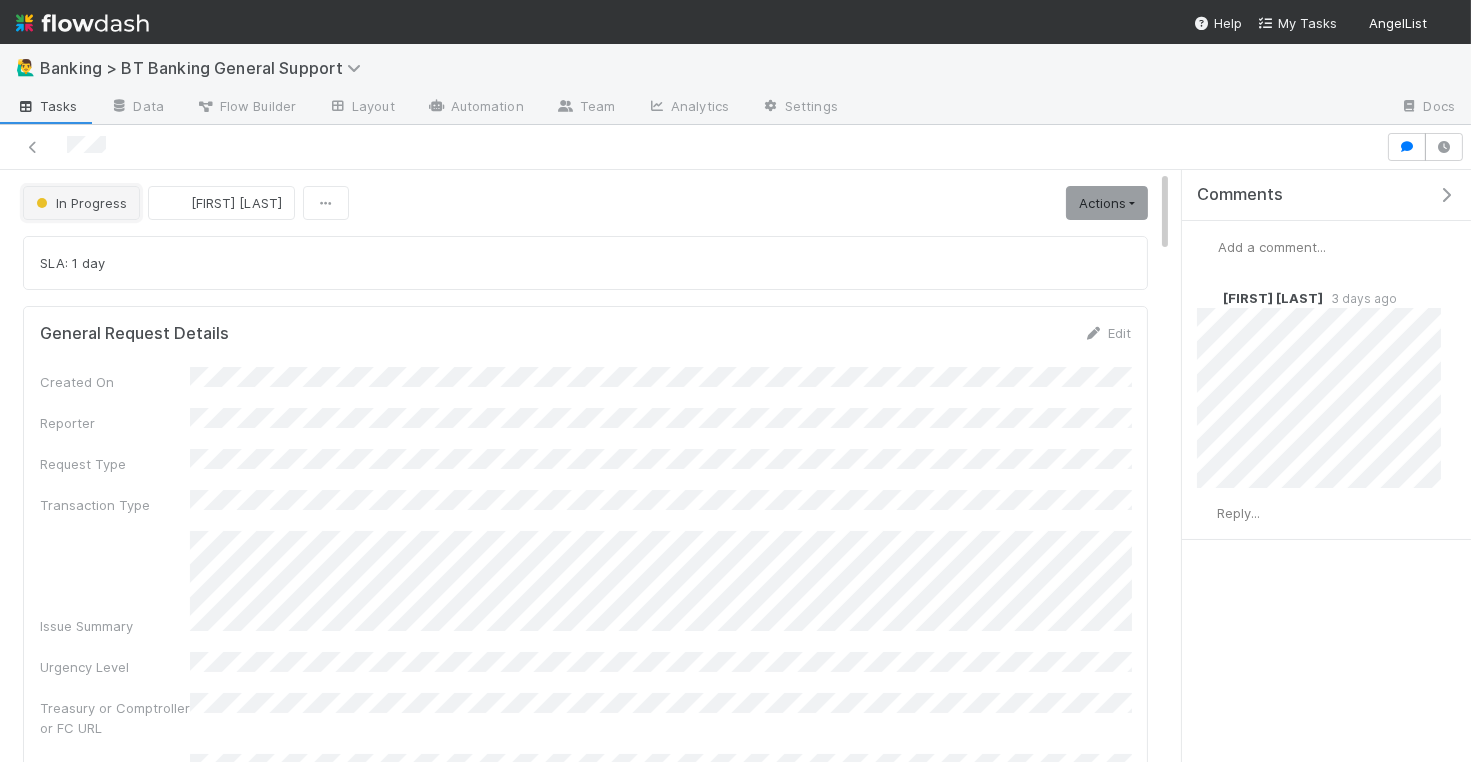 click on "In Progress" at bounding box center [79, 203] 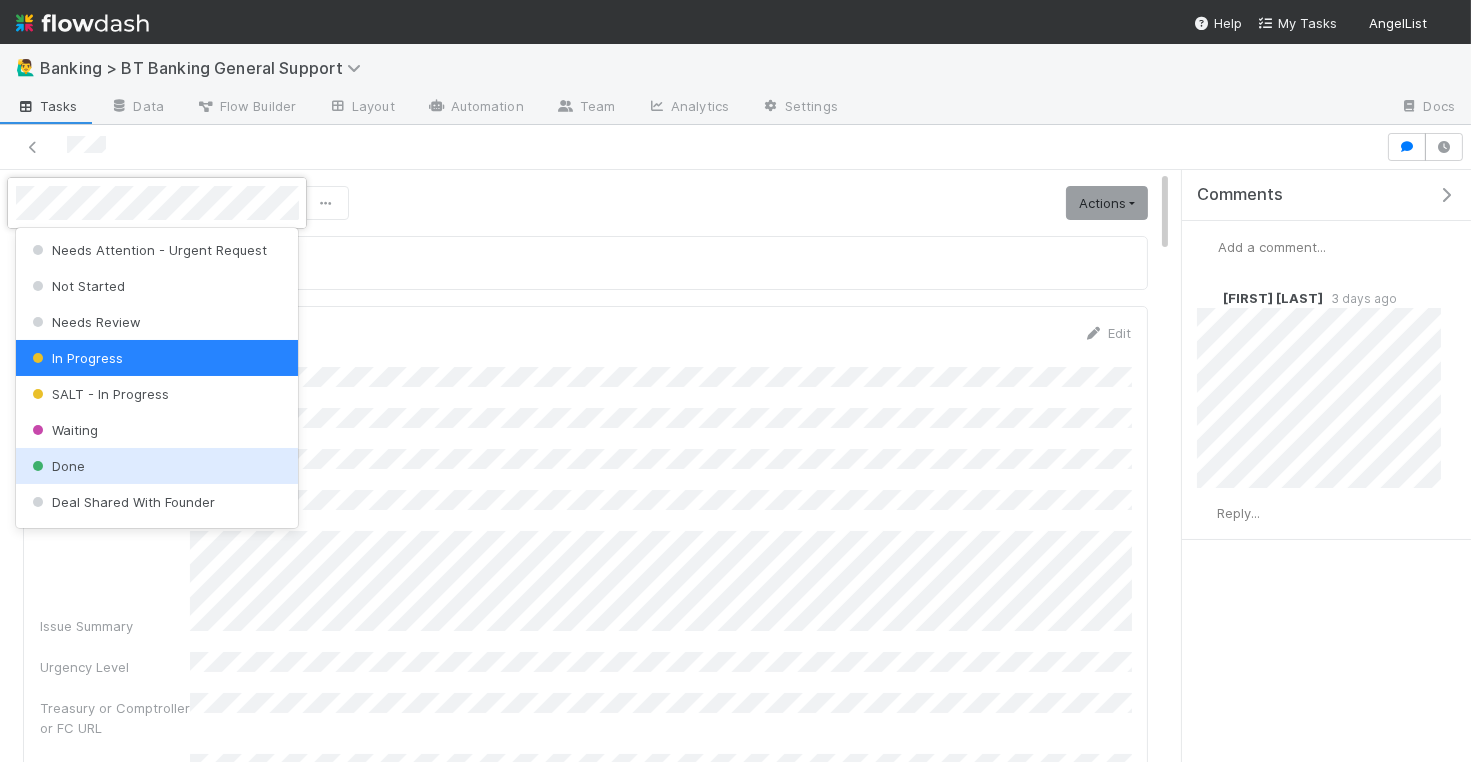 click on "Done" at bounding box center (157, 466) 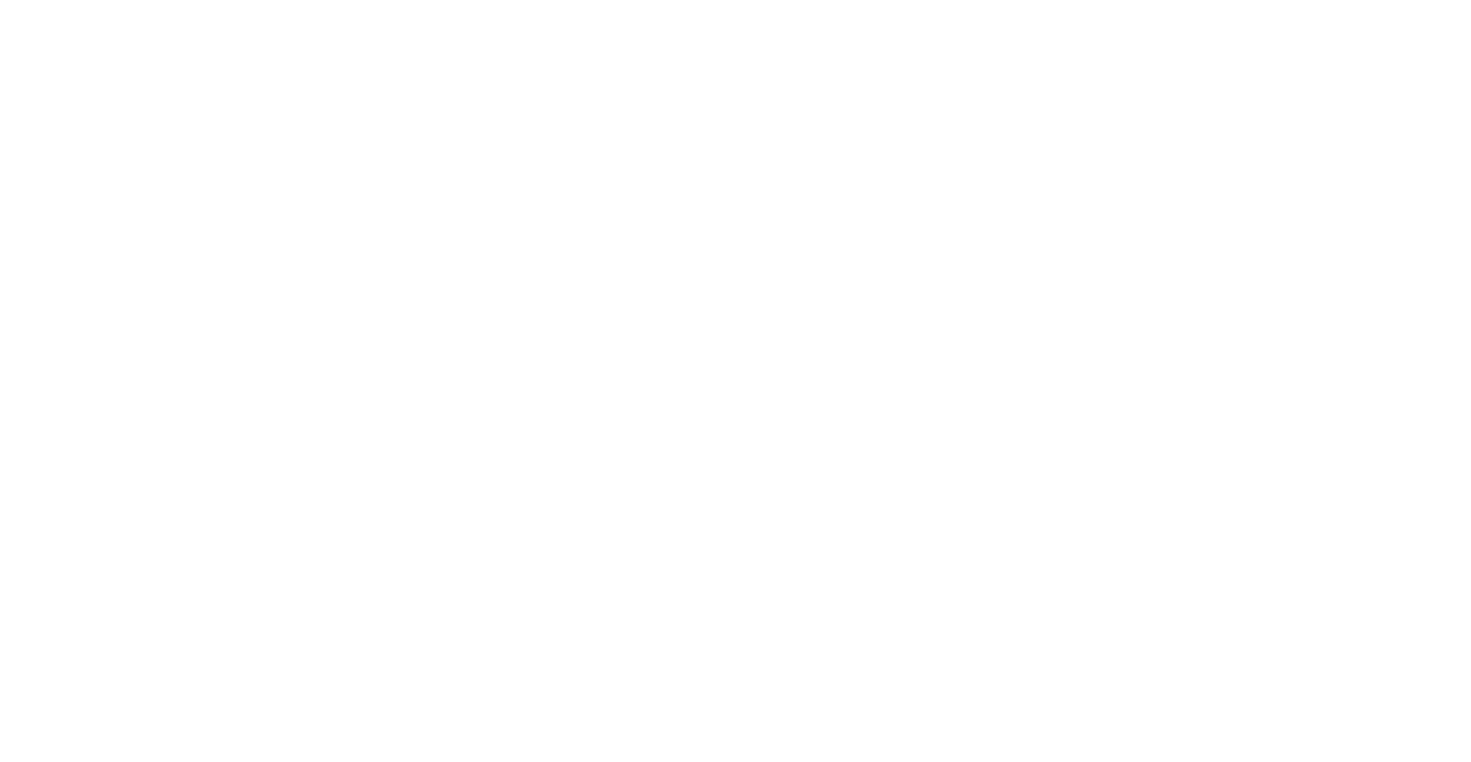 scroll, scrollTop: 0, scrollLeft: 0, axis: both 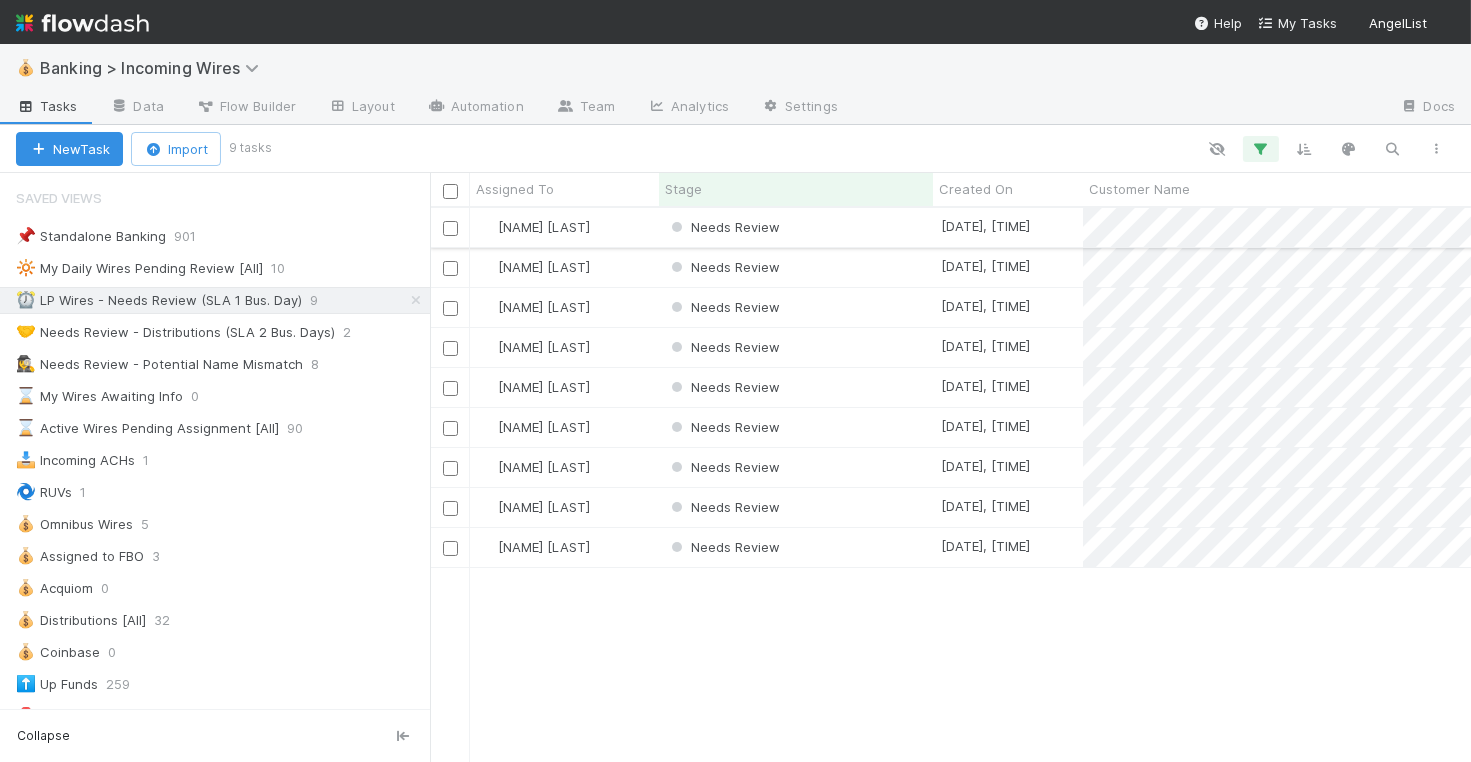 click on "Needs Review" at bounding box center [796, 227] 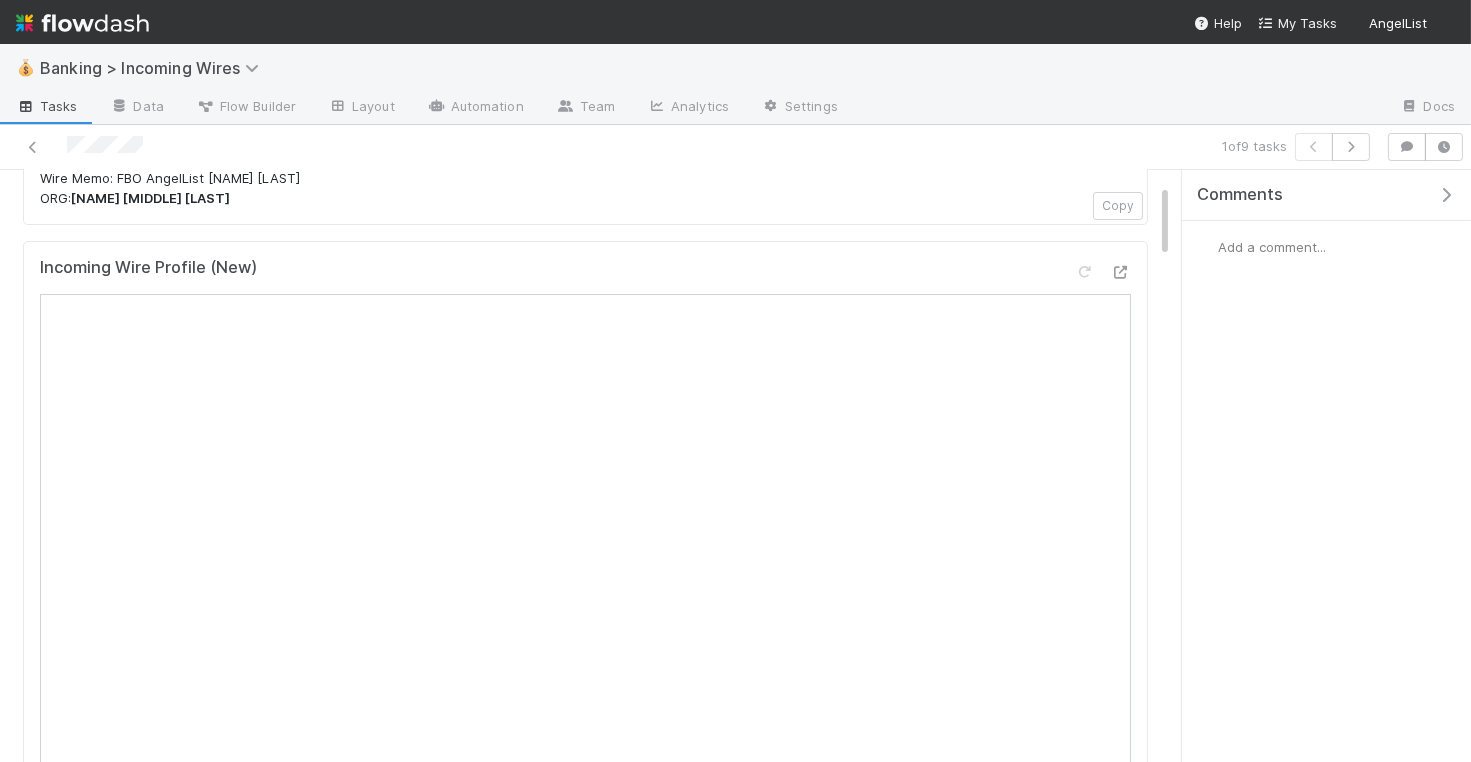 scroll, scrollTop: 150, scrollLeft: 0, axis: vertical 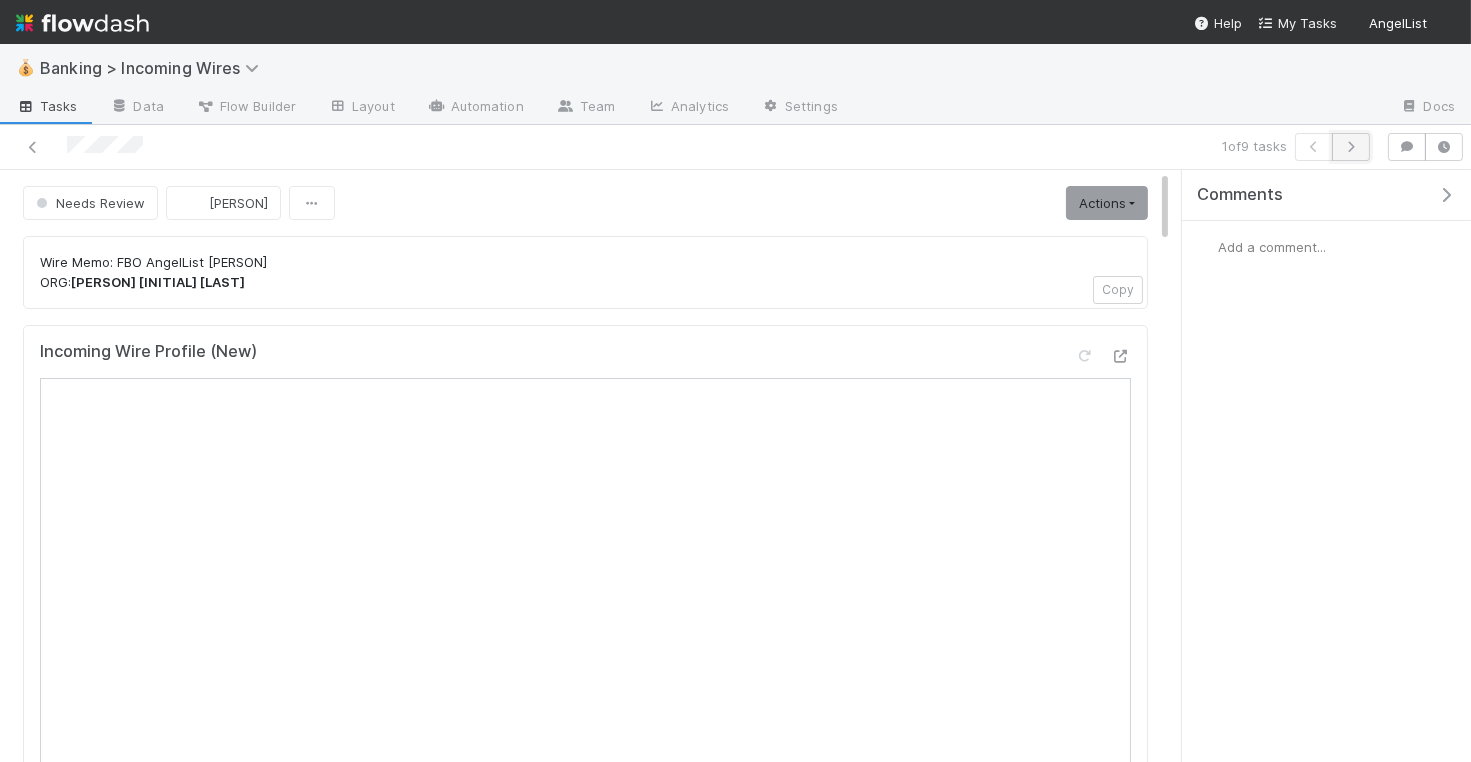 click at bounding box center (1351, 147) 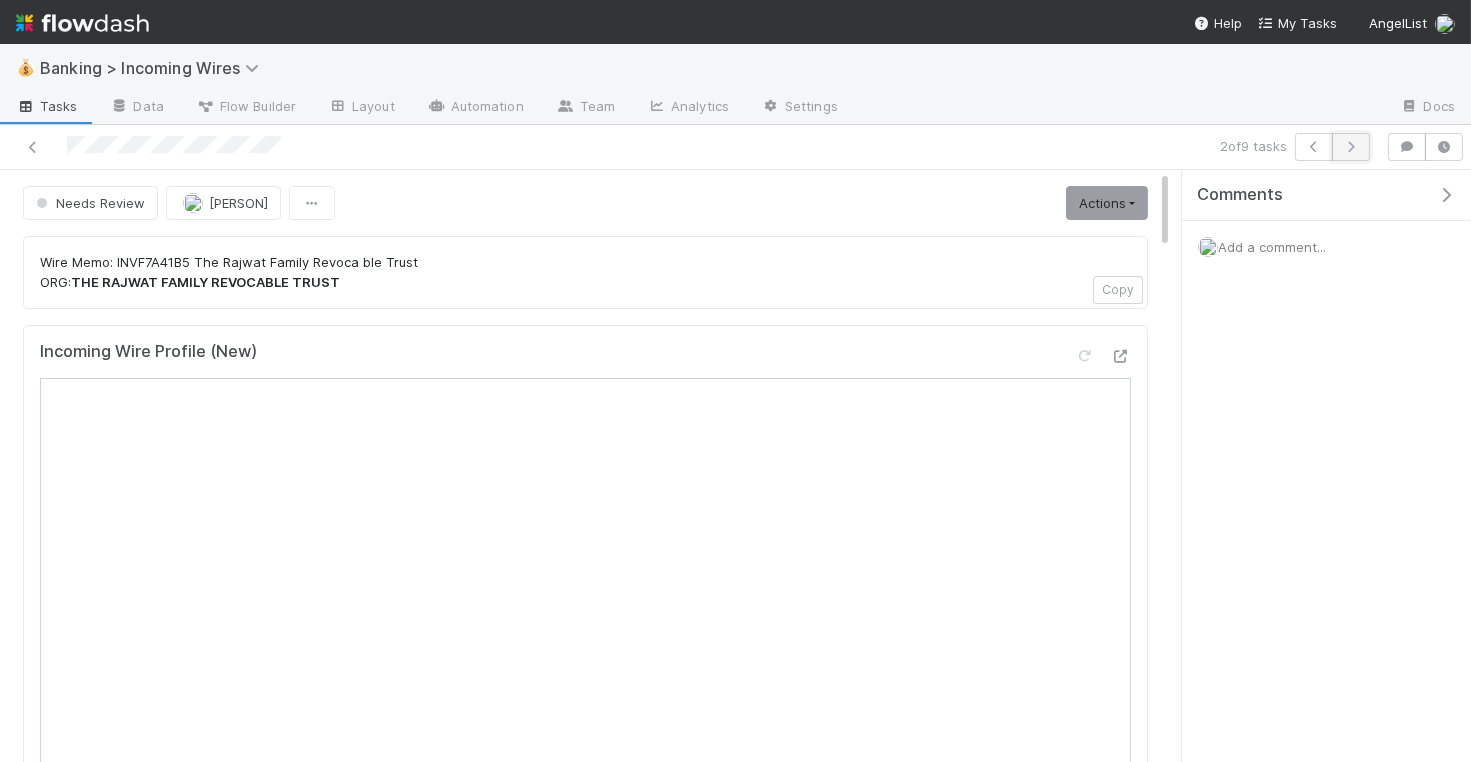 click at bounding box center (1351, 147) 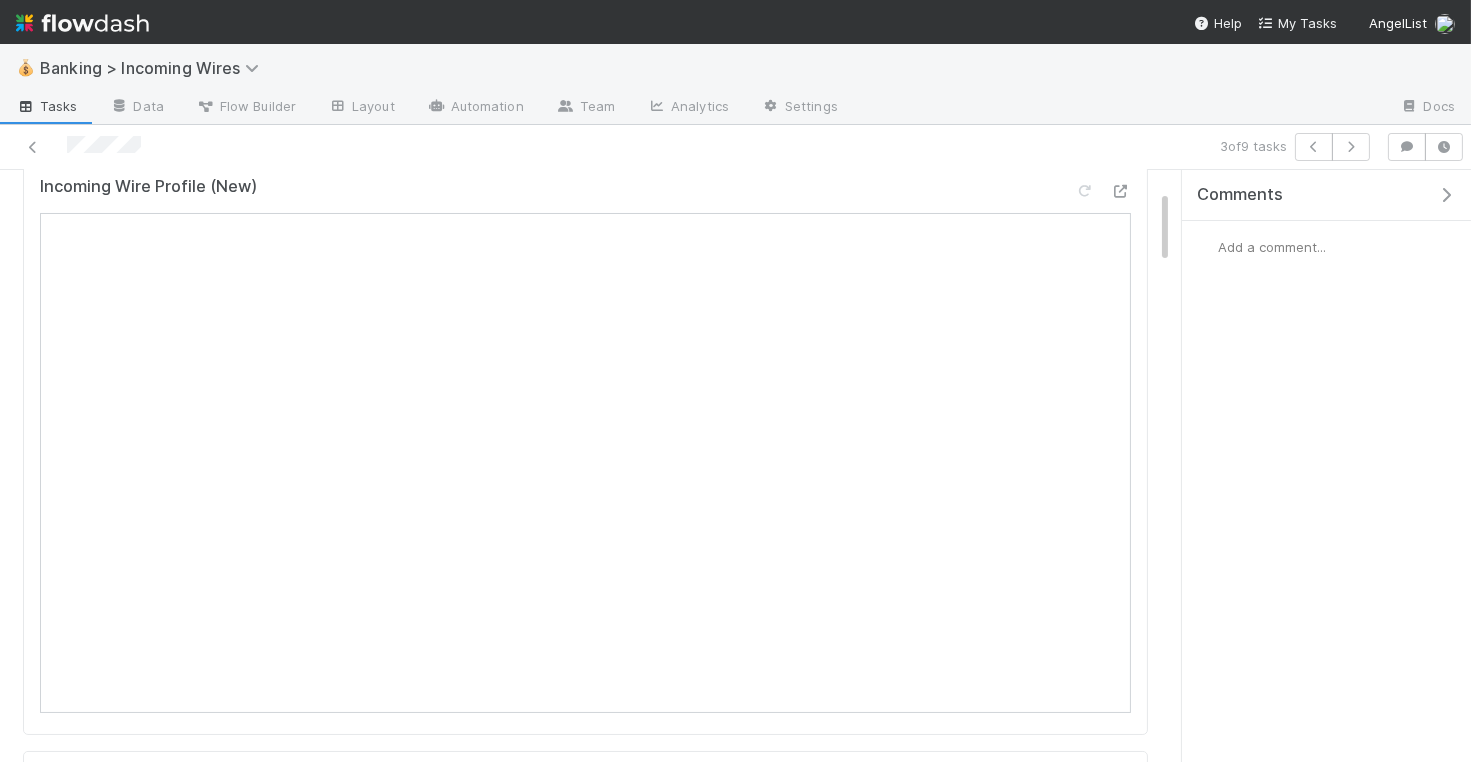 scroll, scrollTop: 206, scrollLeft: 0, axis: vertical 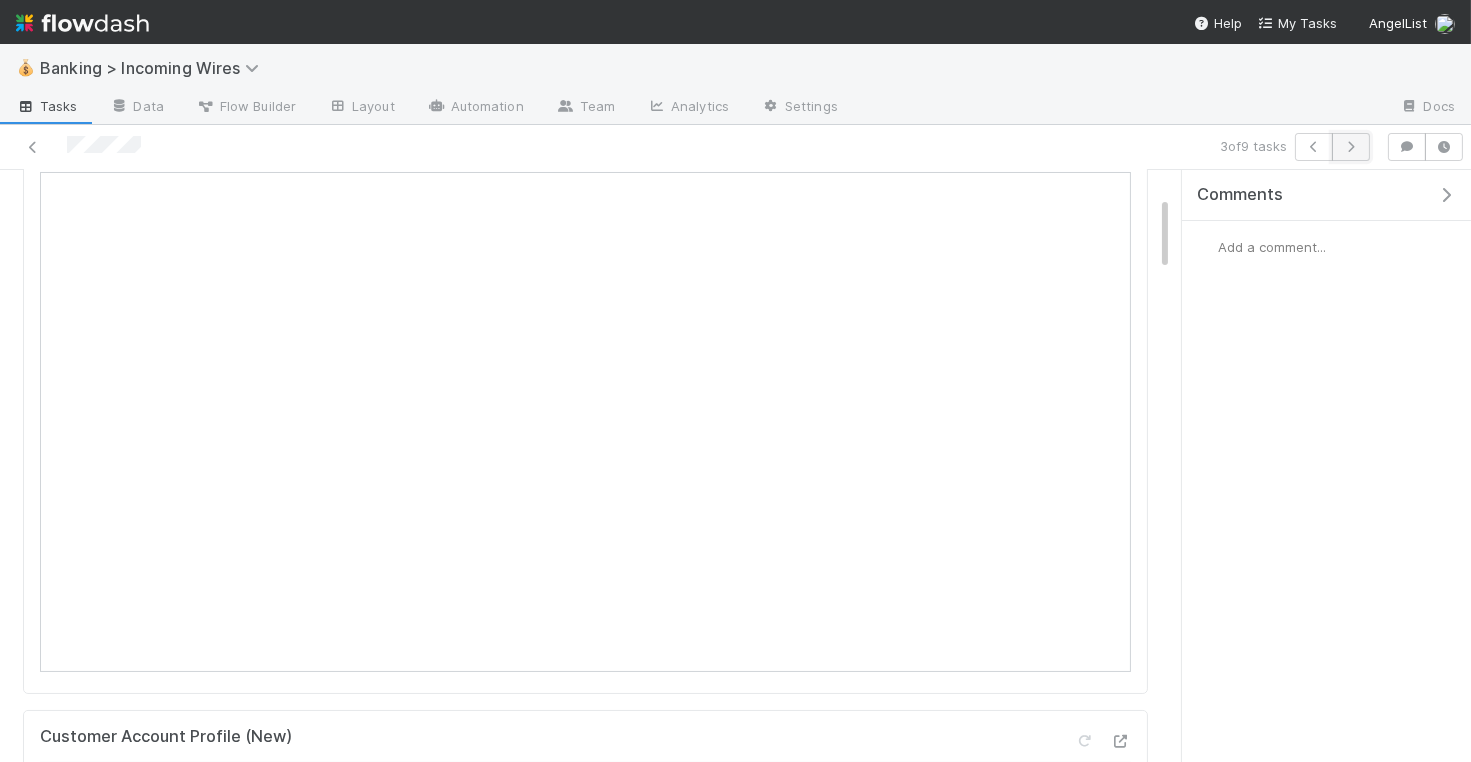 click at bounding box center [1351, 147] 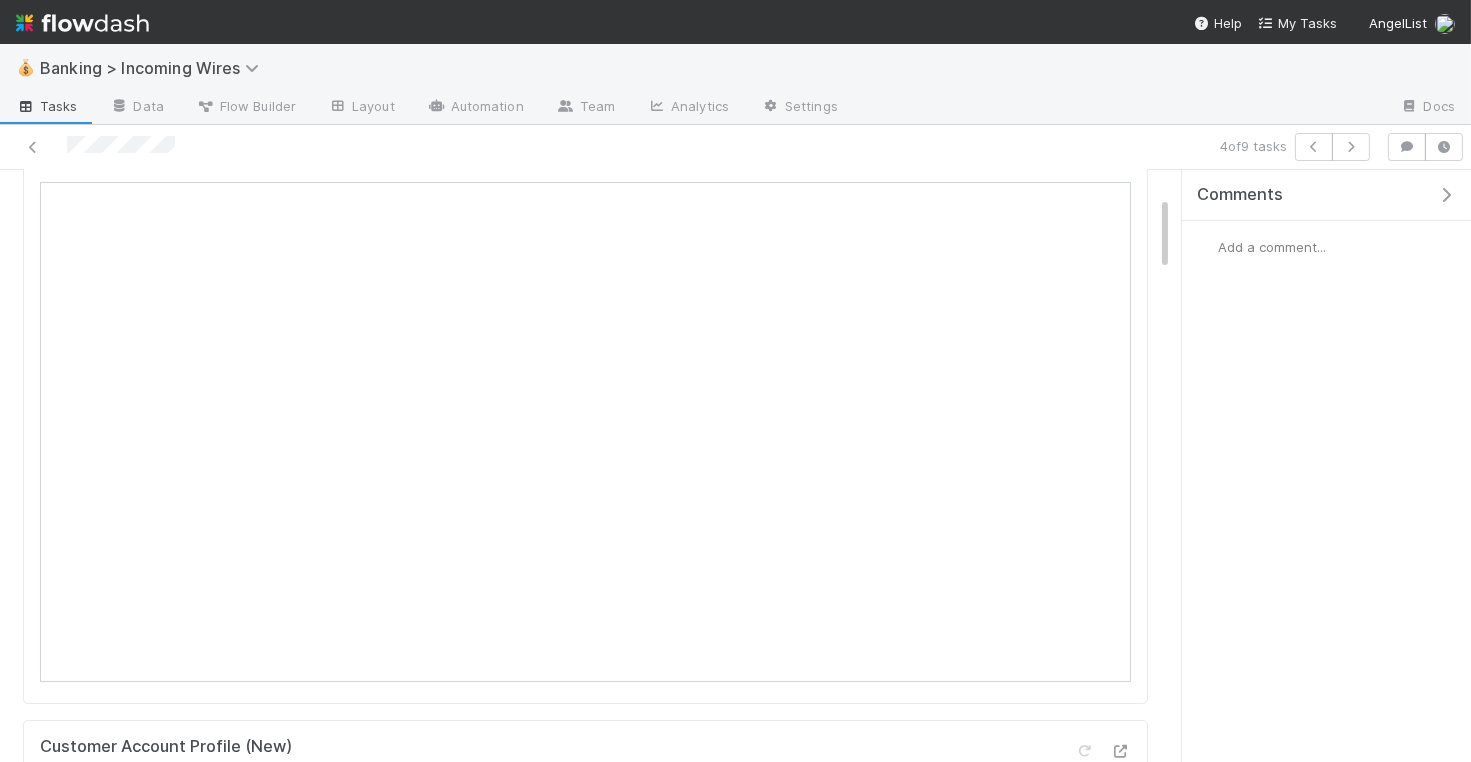scroll, scrollTop: 257, scrollLeft: 0, axis: vertical 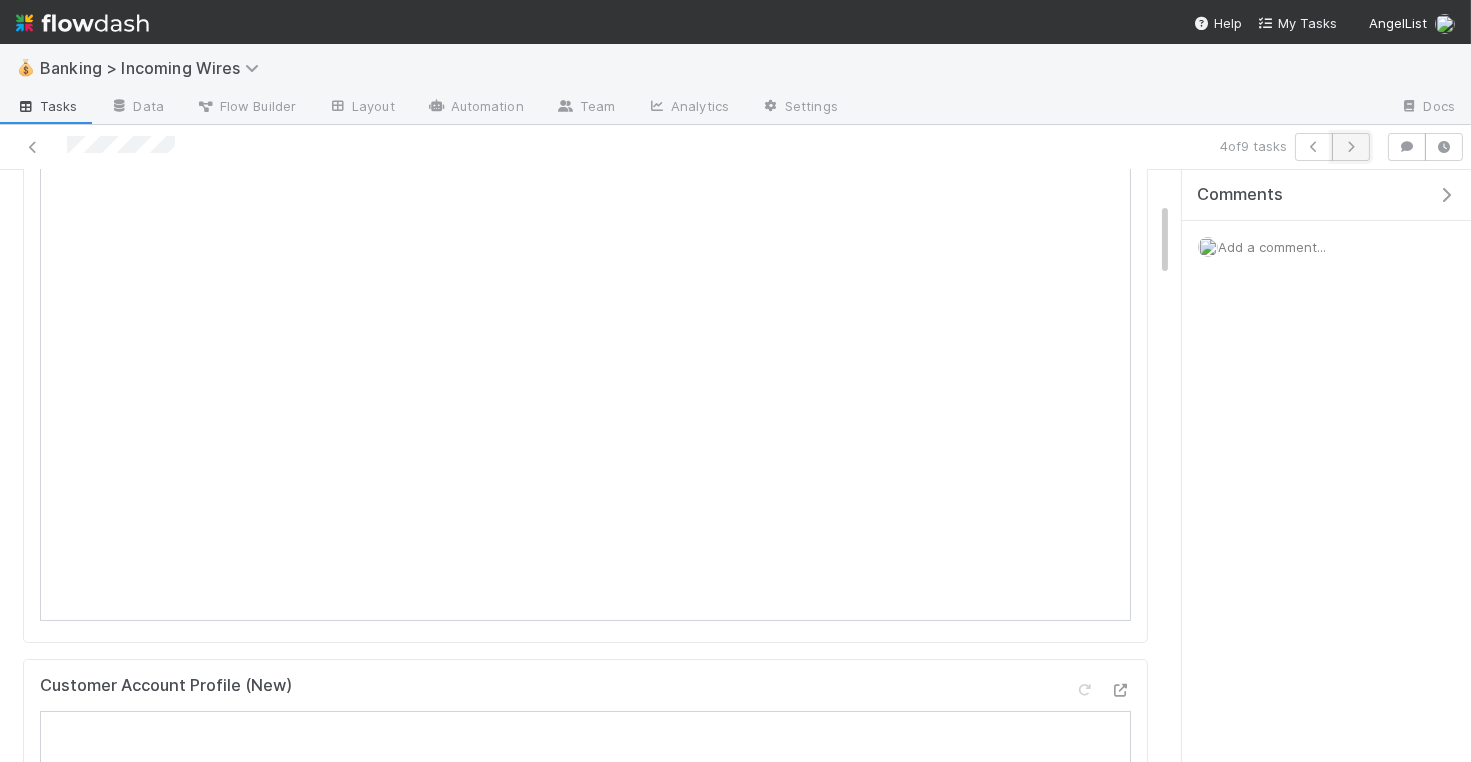 click at bounding box center (1351, 147) 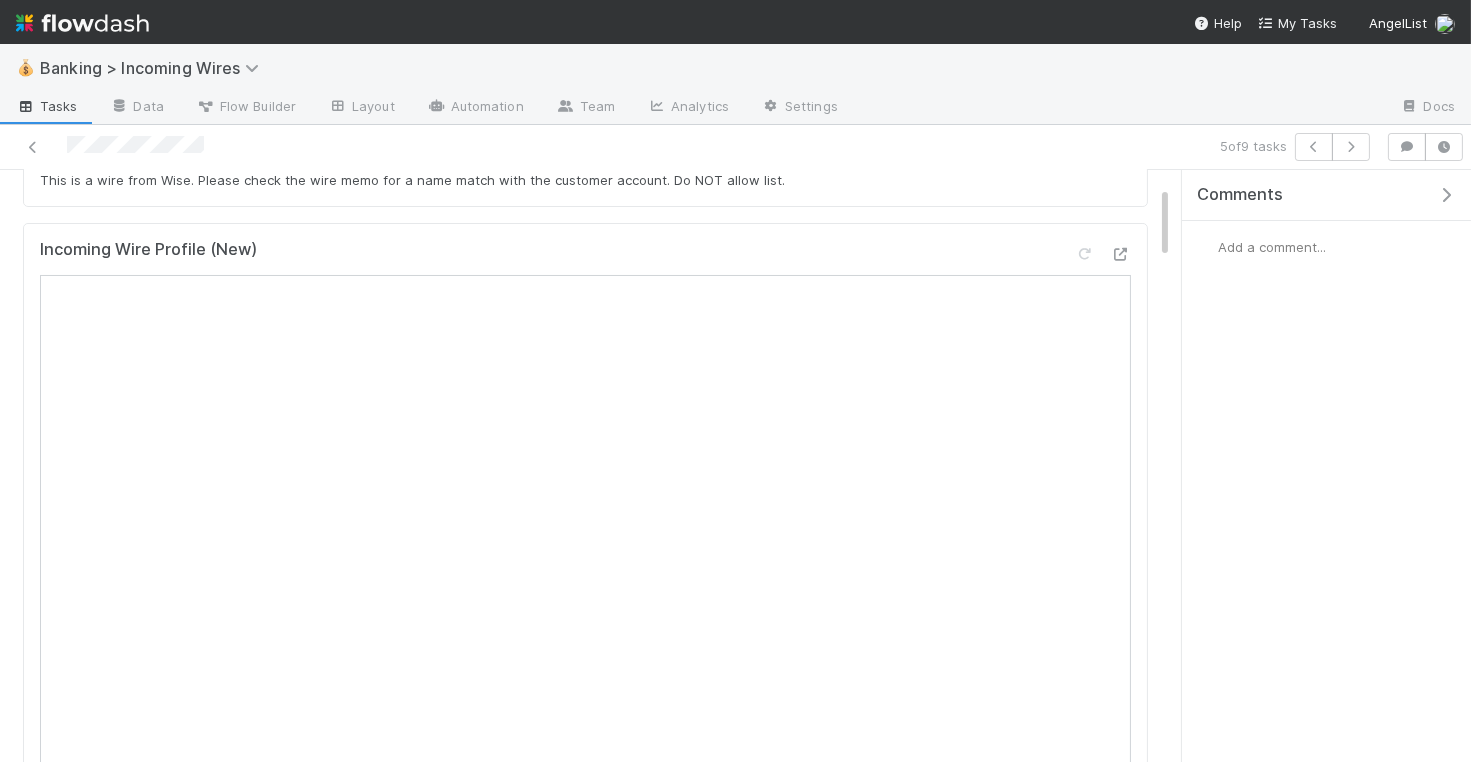 scroll, scrollTop: 250, scrollLeft: 0, axis: vertical 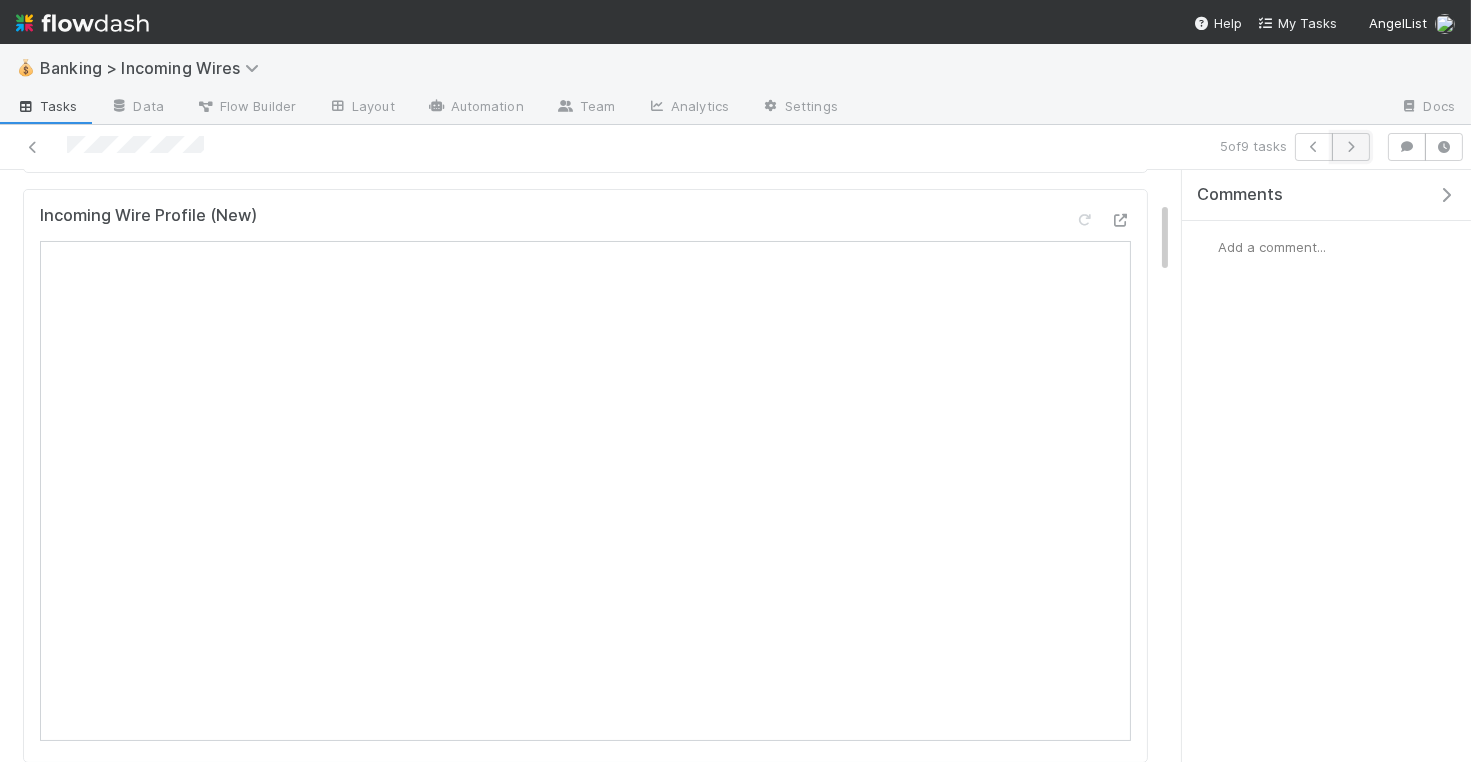 click at bounding box center [1351, 147] 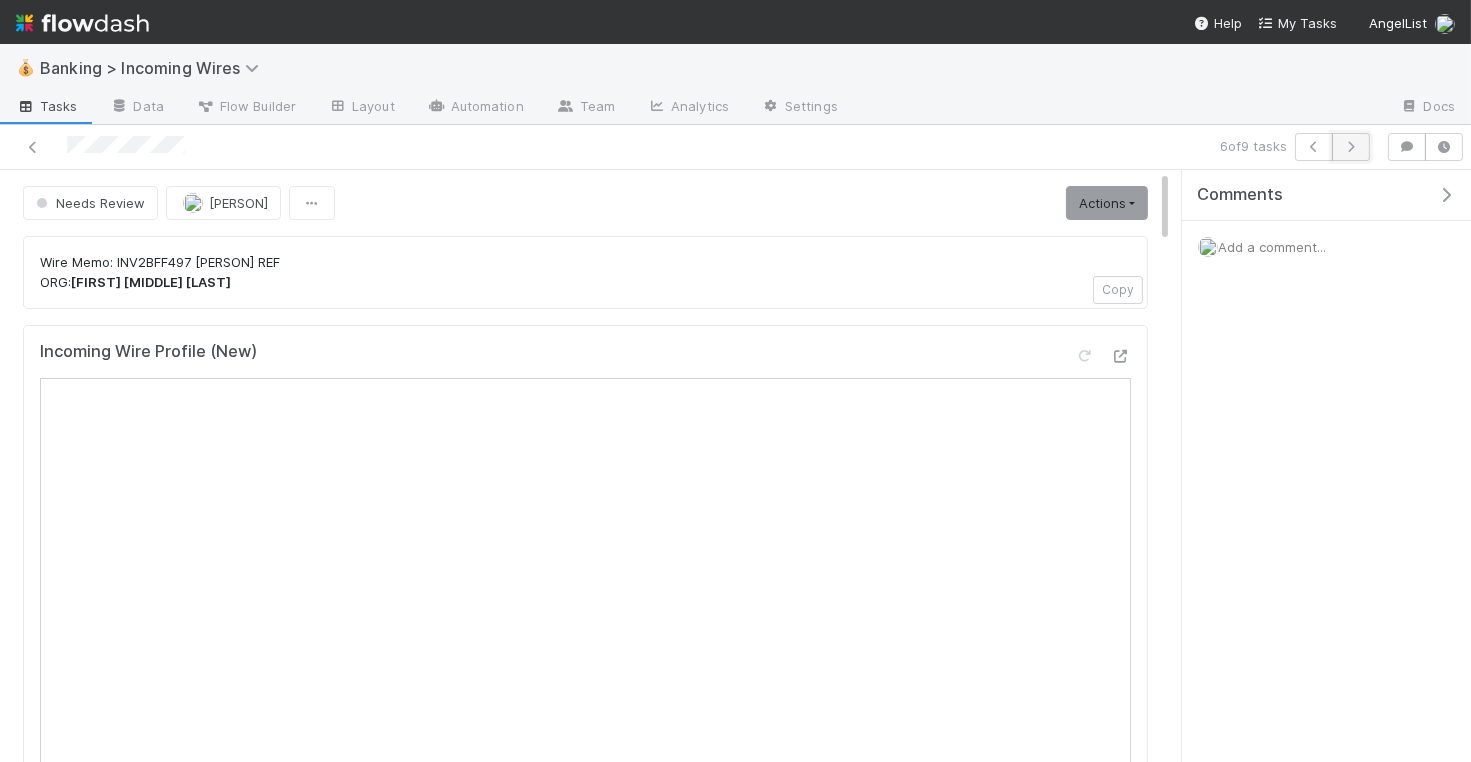 click at bounding box center [1351, 147] 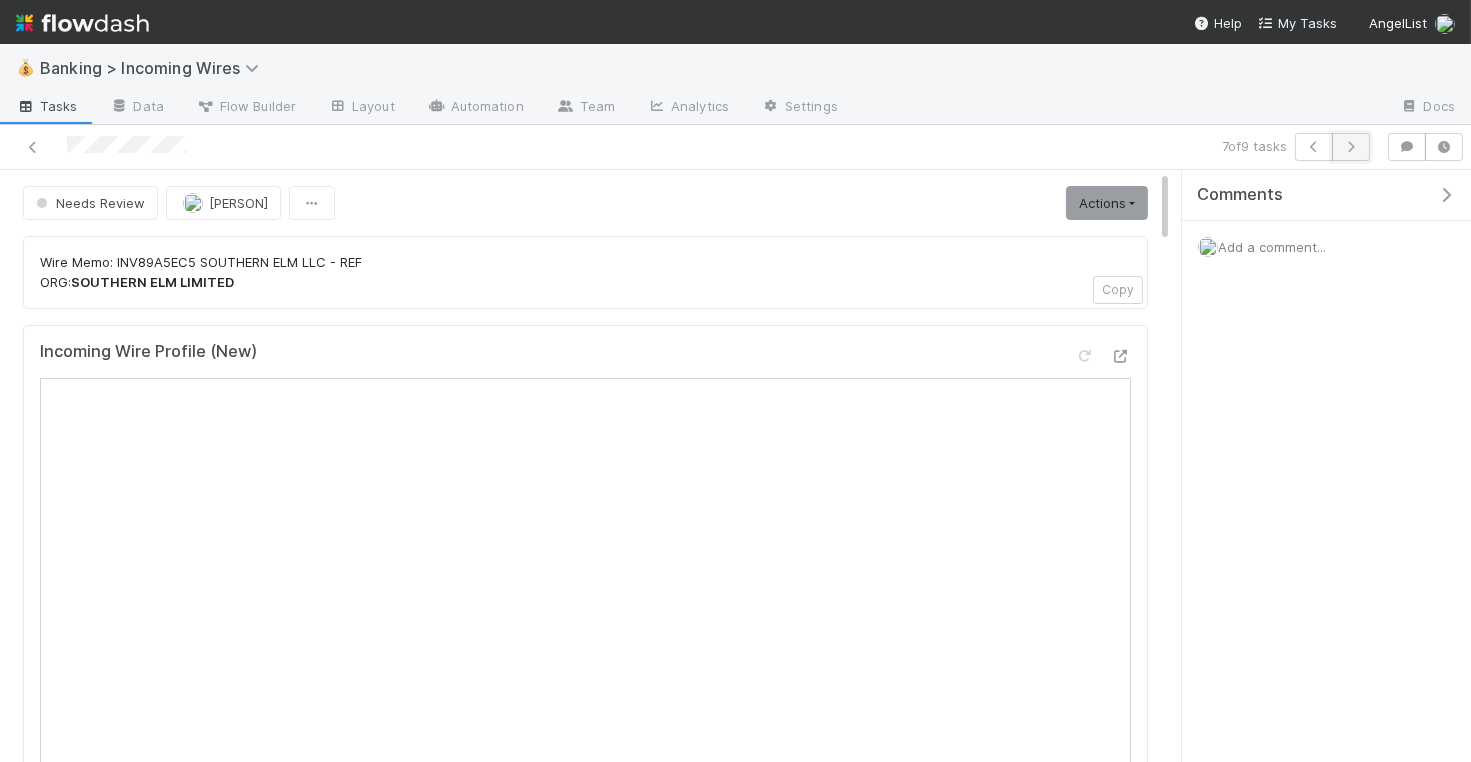 click at bounding box center (1351, 147) 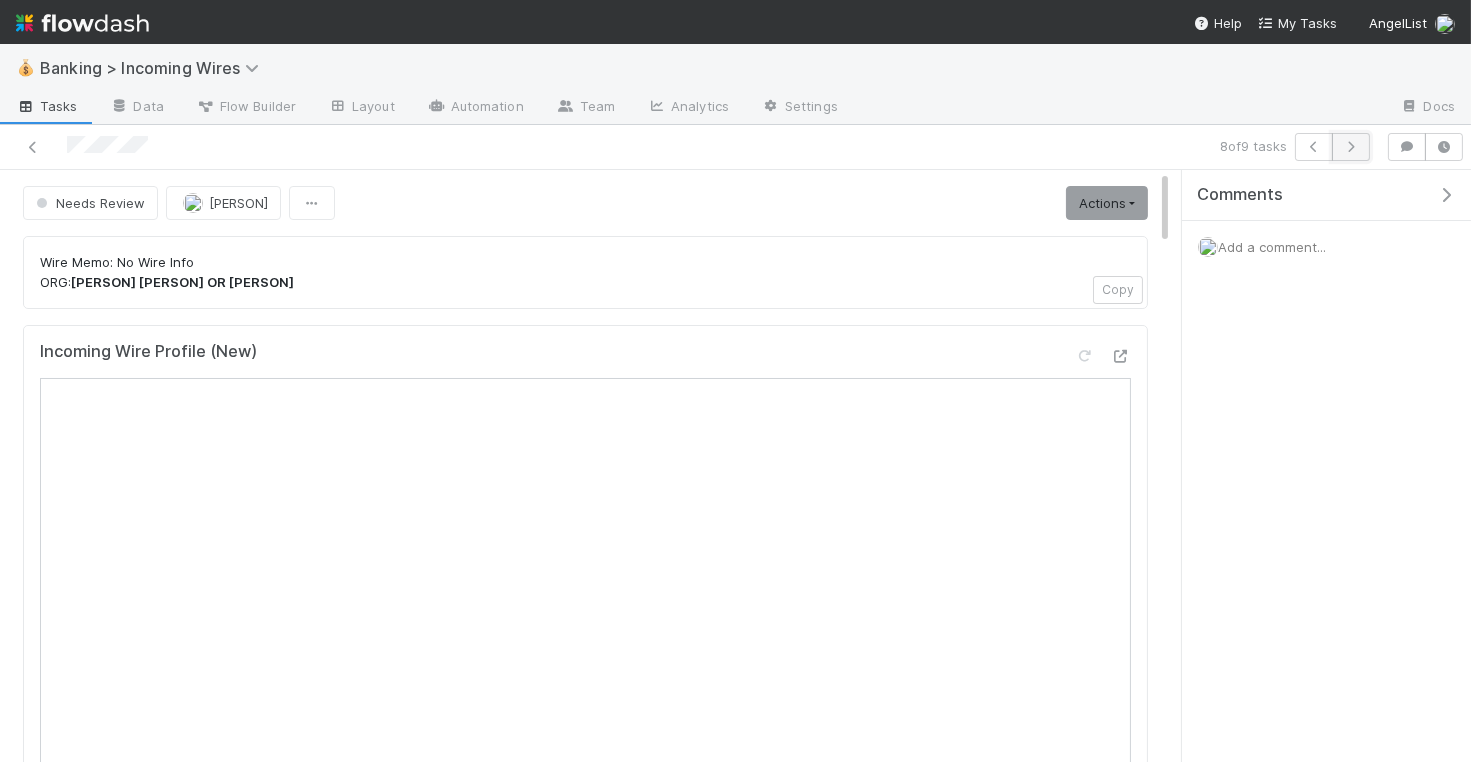 click at bounding box center [1351, 147] 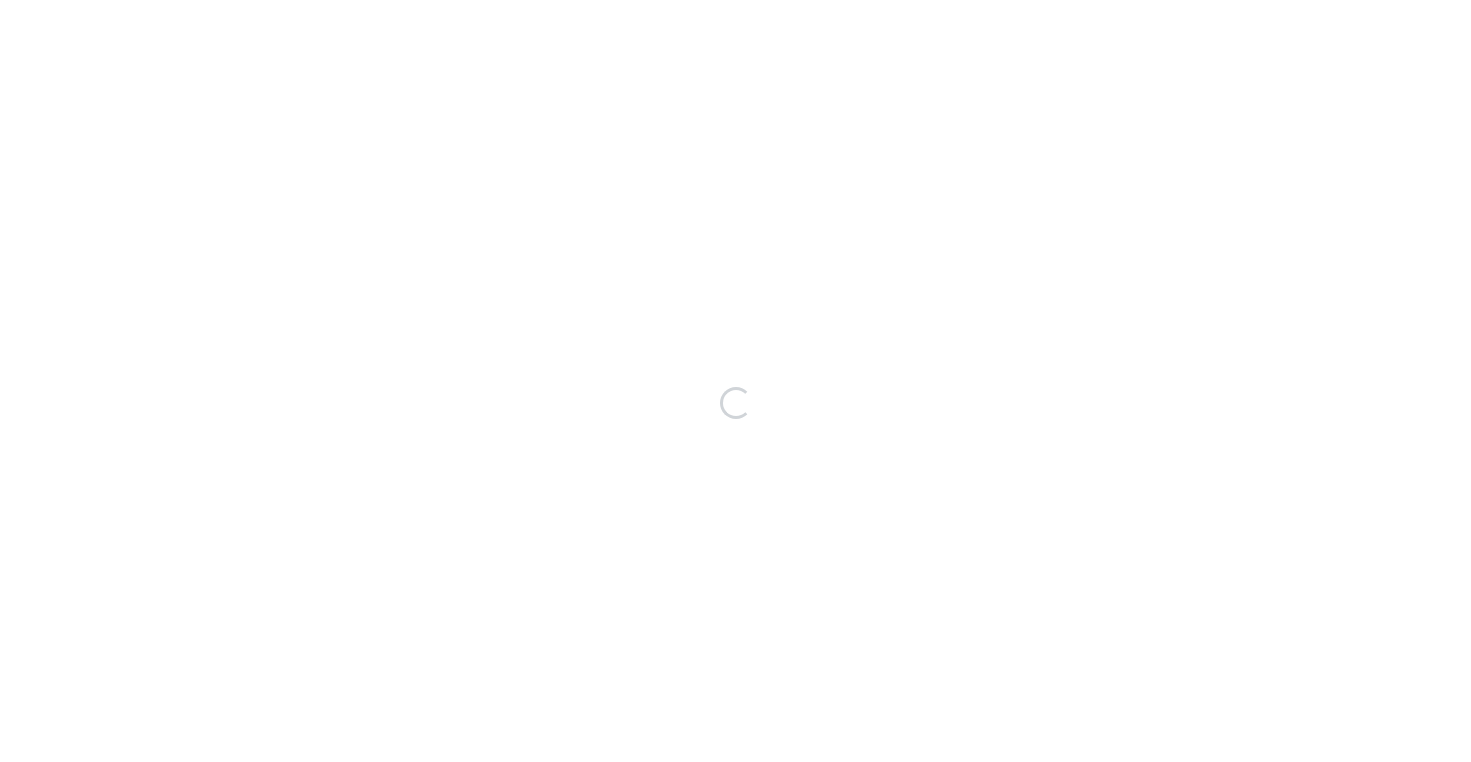 scroll, scrollTop: 0, scrollLeft: 0, axis: both 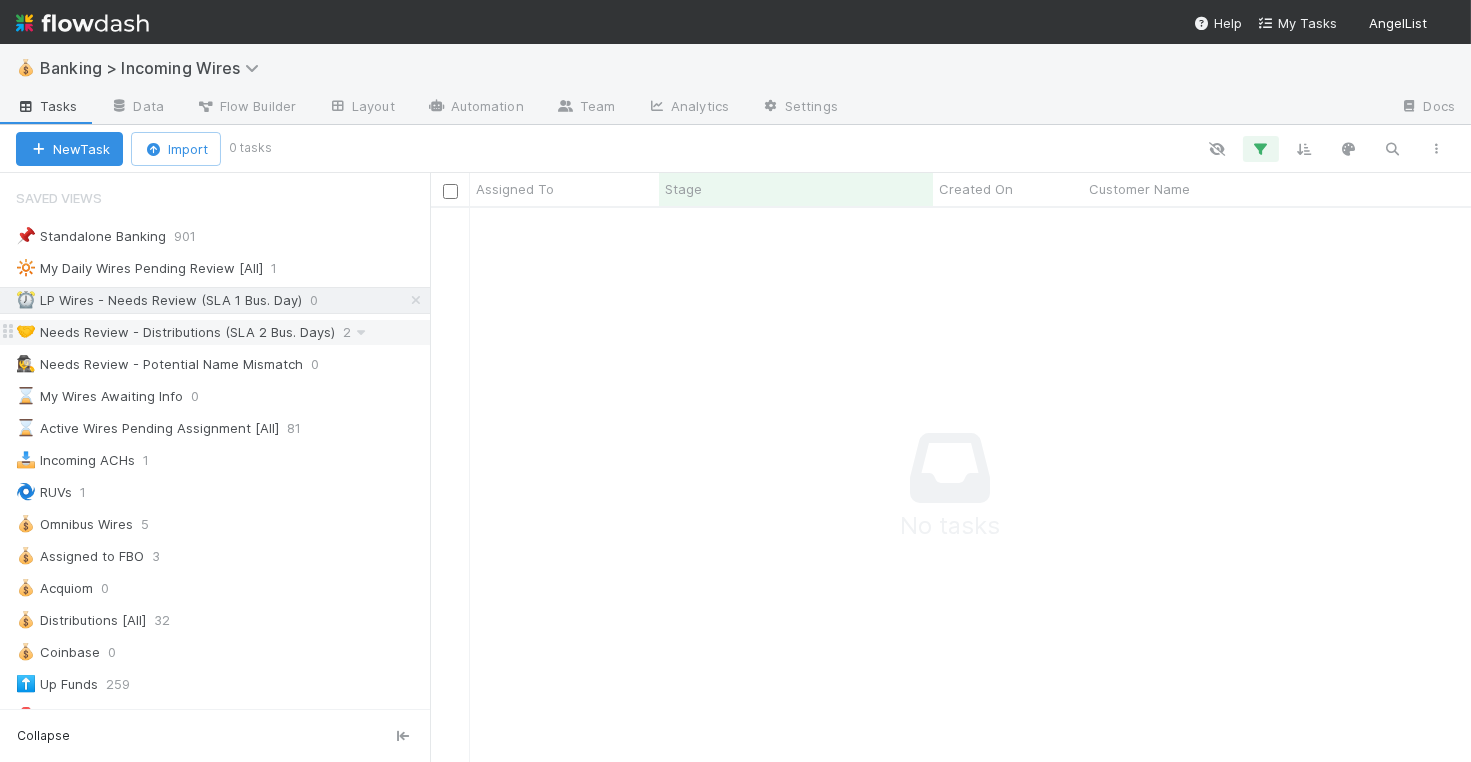 click on "🤝 Needs Review - Distributions (SLA 2 Bus. Days)" at bounding box center (175, 332) 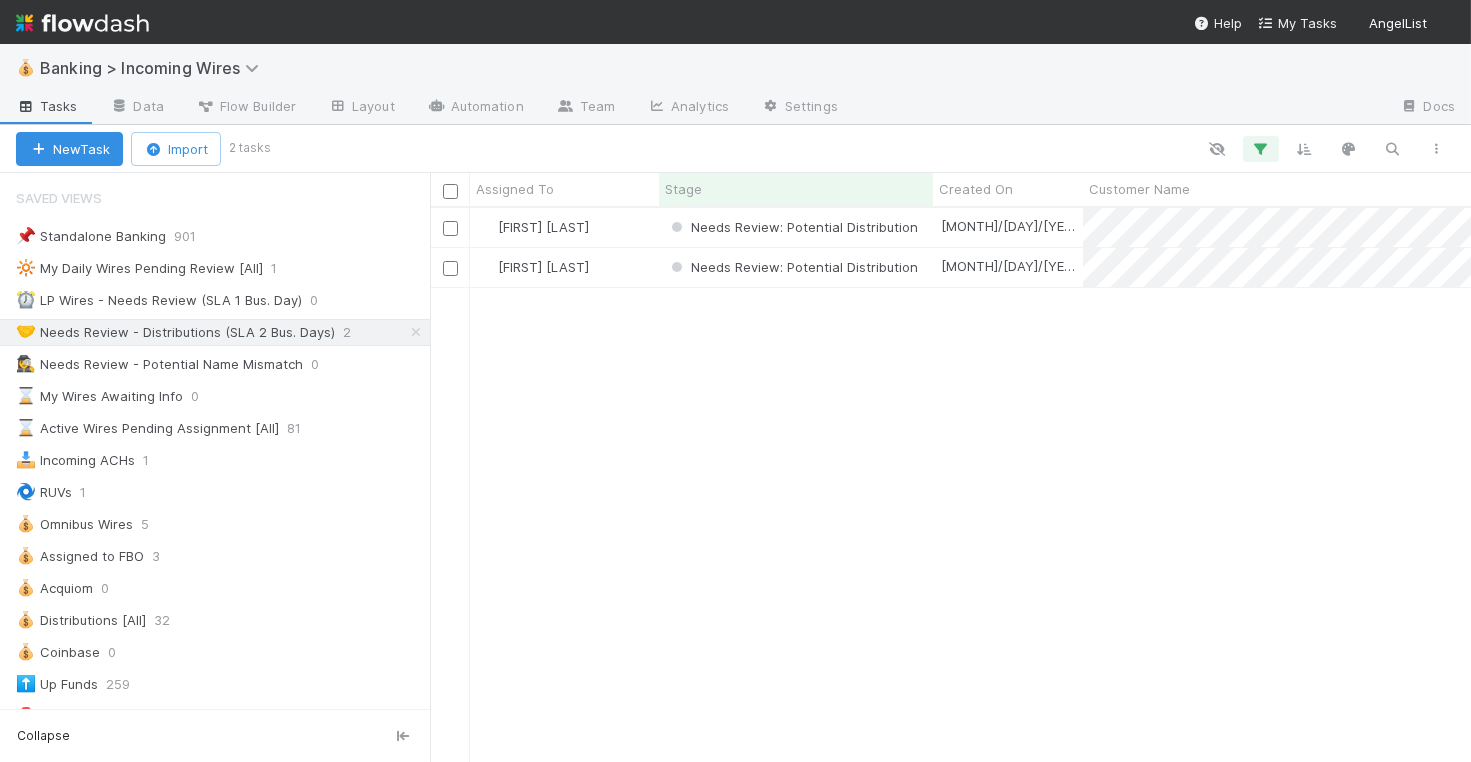 scroll, scrollTop: 1, scrollLeft: 1, axis: both 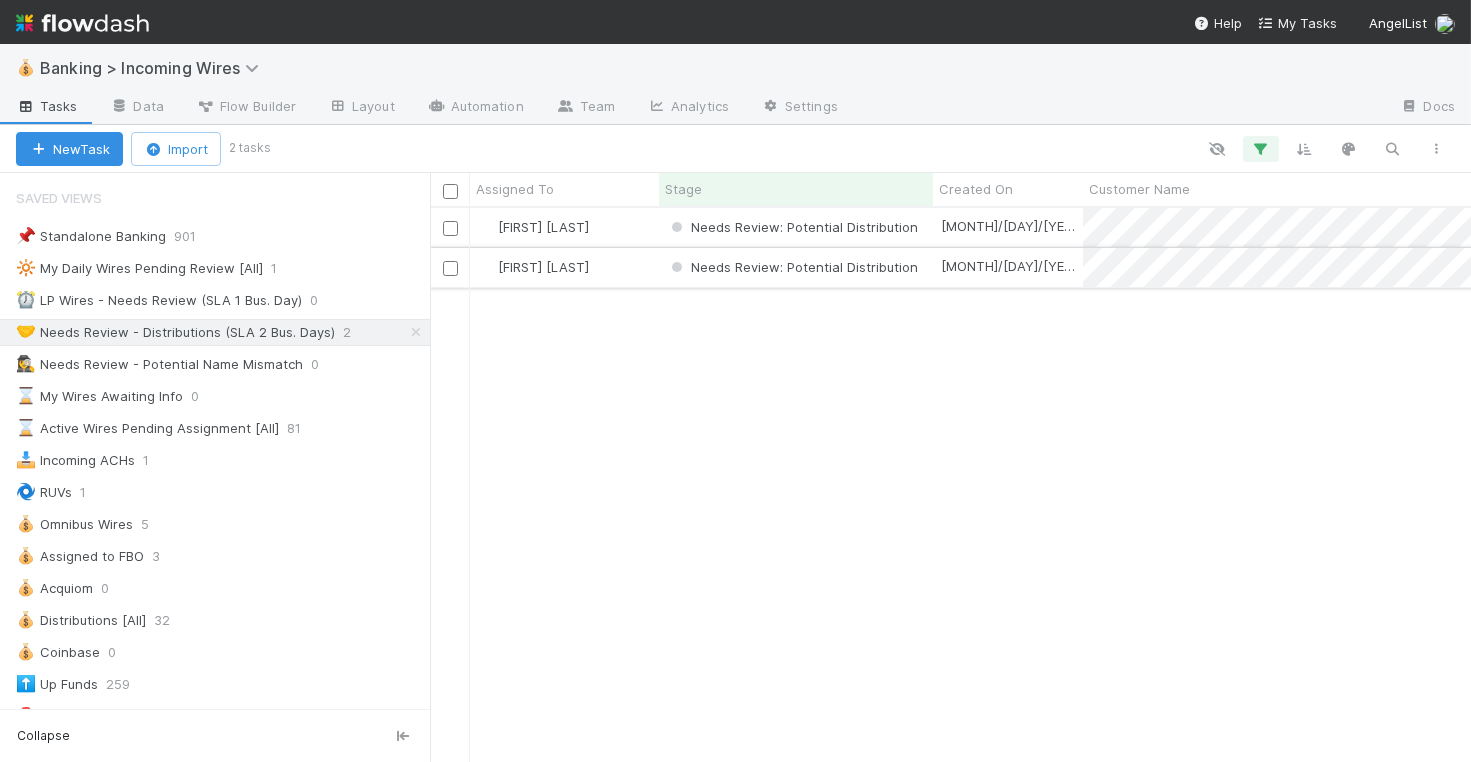 click on "[FIRST] [LAST]" at bounding box center [564, 267] 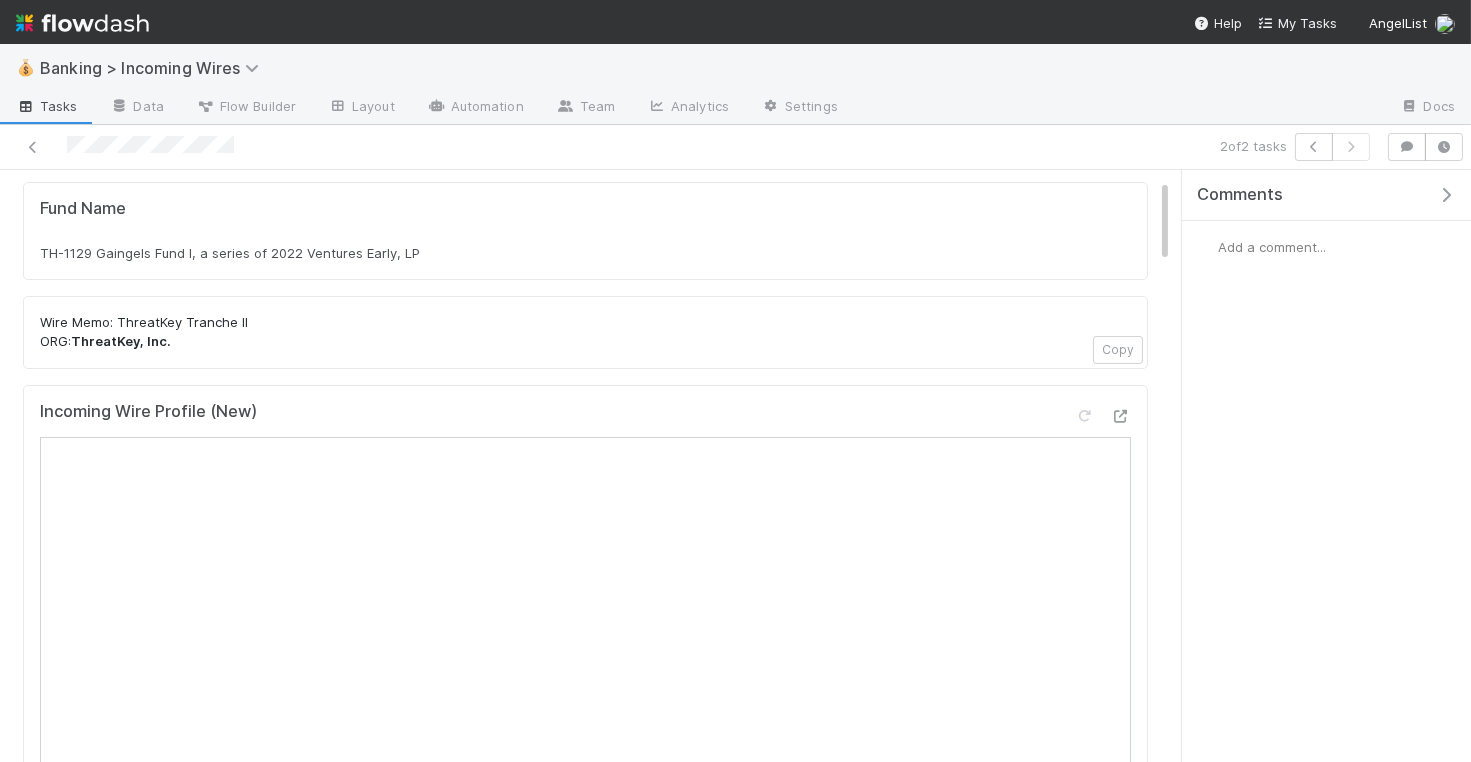 scroll, scrollTop: 0, scrollLeft: 0, axis: both 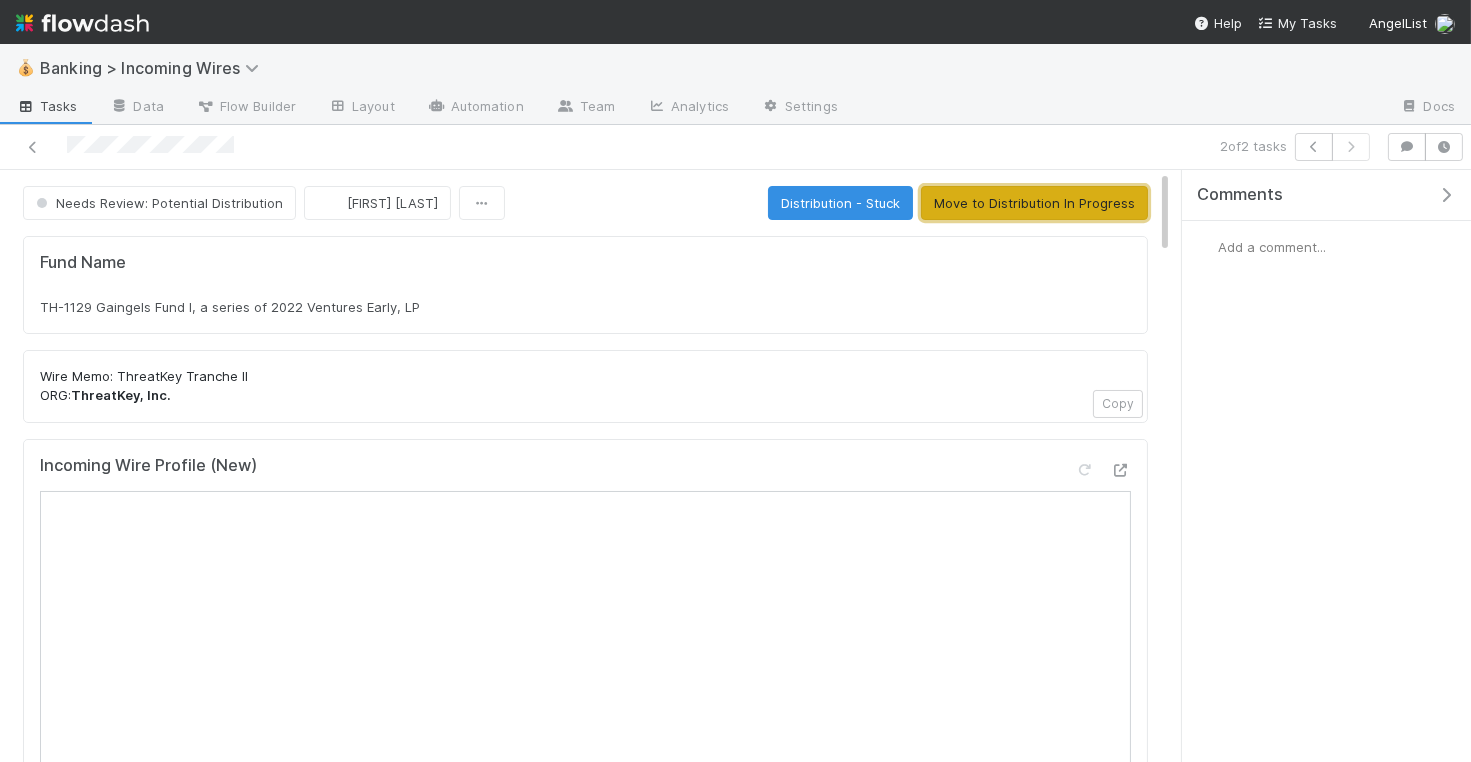 click on "Move to Distribution In Progress" at bounding box center [1034, 203] 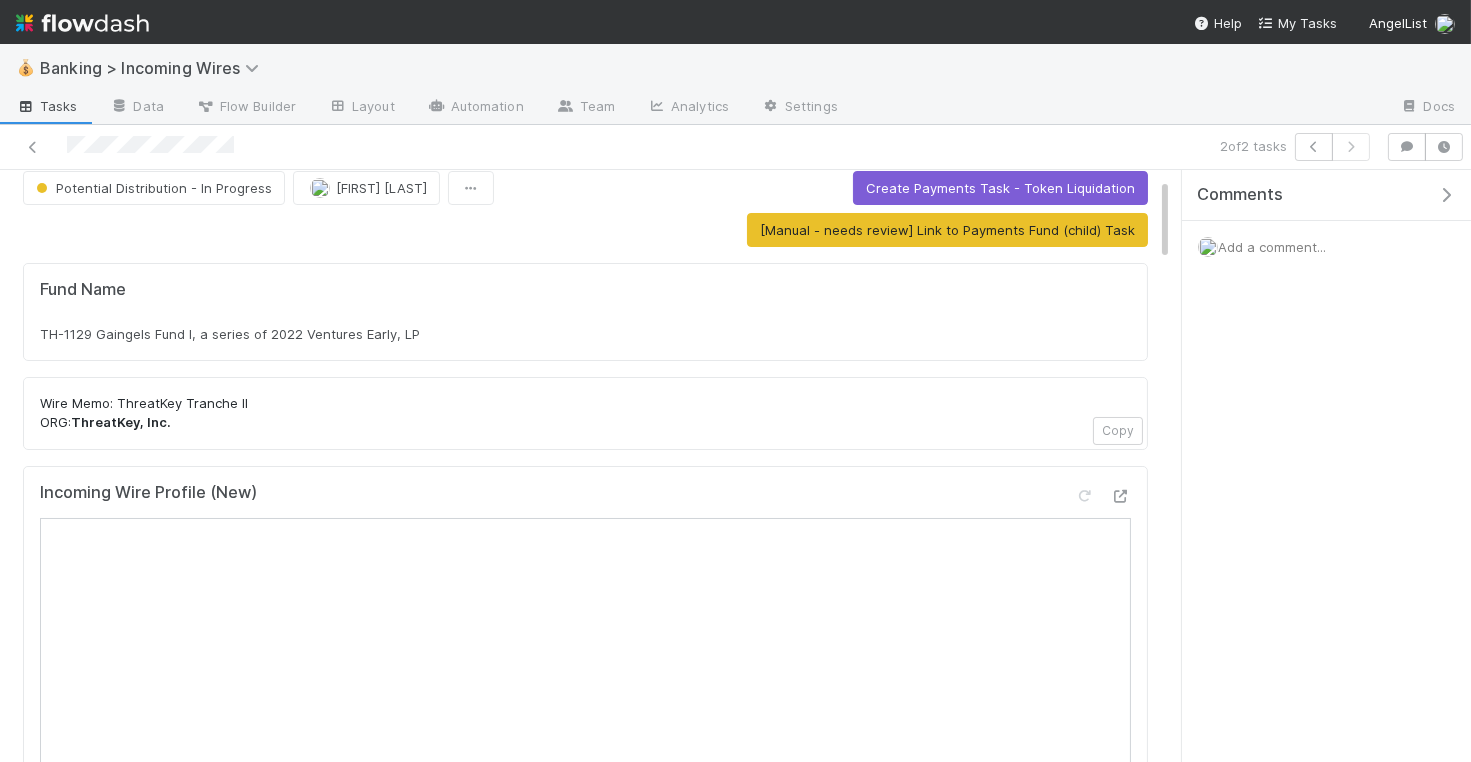scroll, scrollTop: 21, scrollLeft: 0, axis: vertical 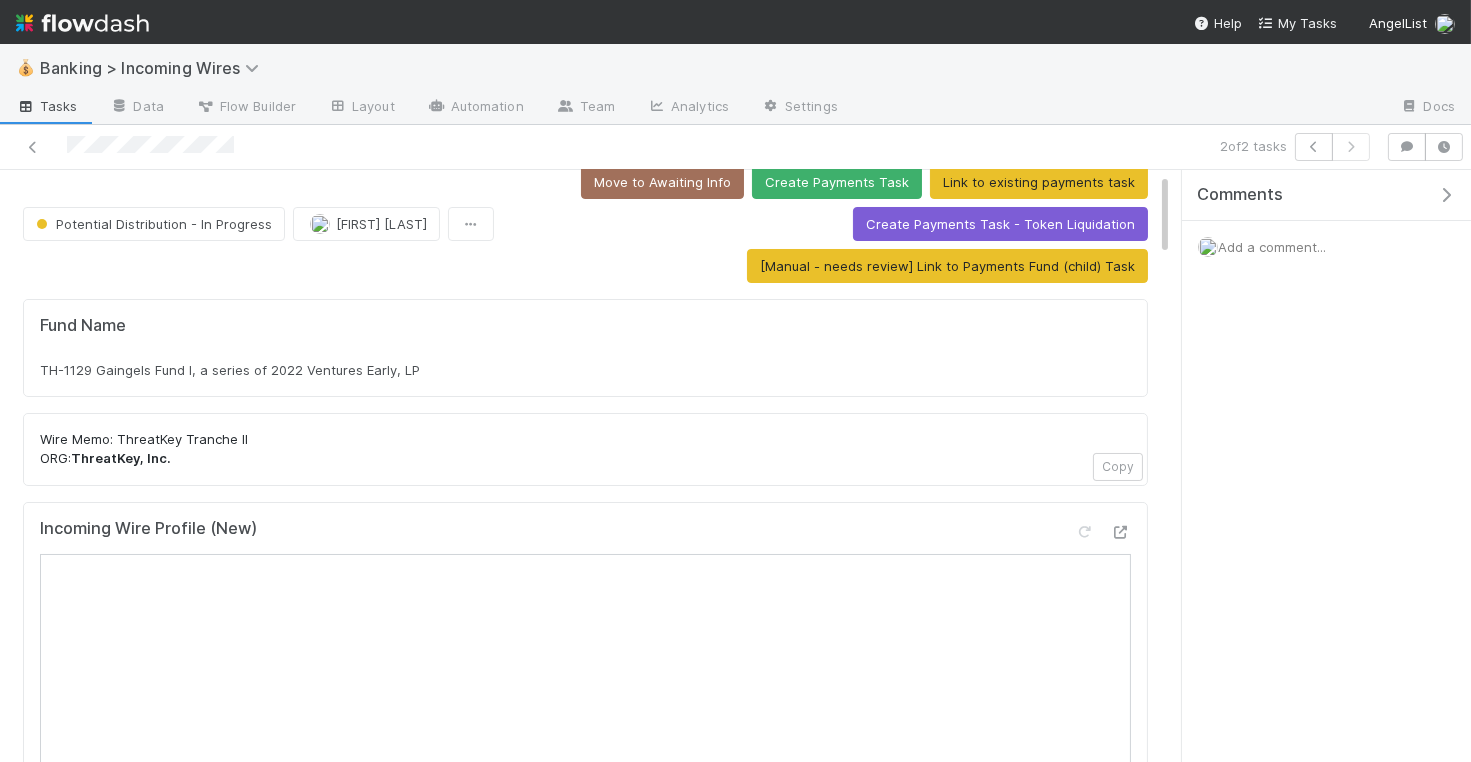 click on "TH-1129 Gaingels Fund I, a series of 2022 Ventures Early, LP" at bounding box center (585, 370) 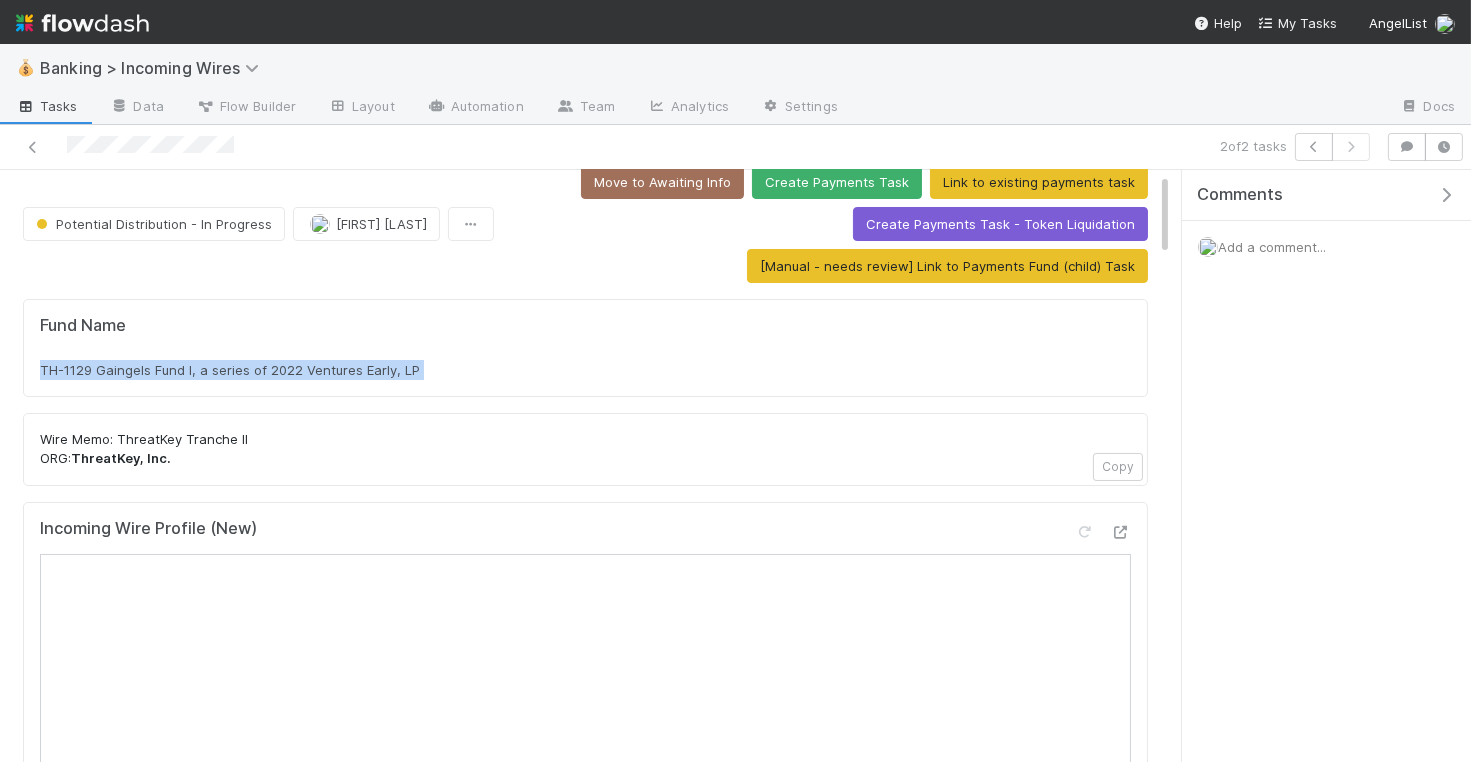 click on "TH-1129 Gaingels Fund I, a series of 2022 Ventures Early, LP" at bounding box center [585, 370] 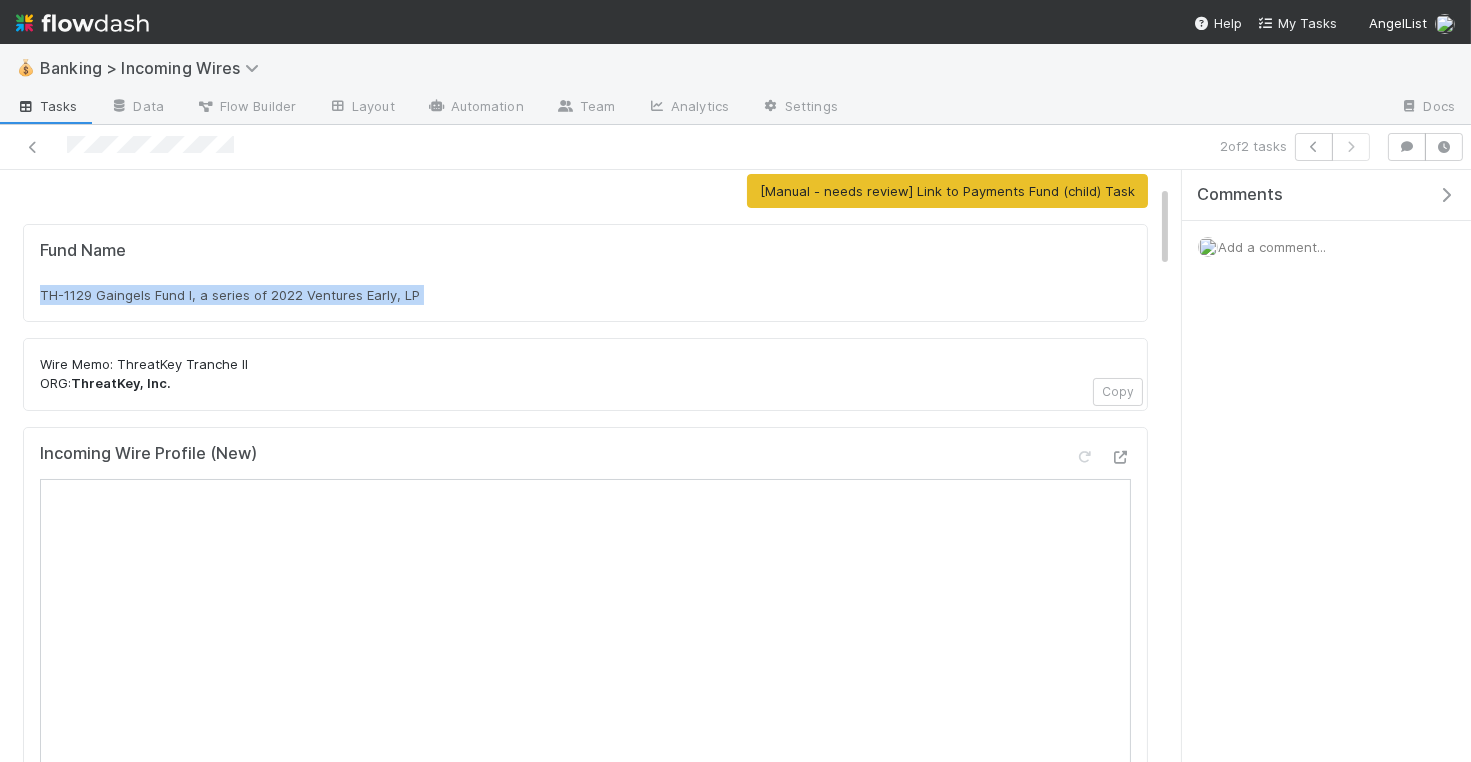scroll, scrollTop: 116, scrollLeft: 0, axis: vertical 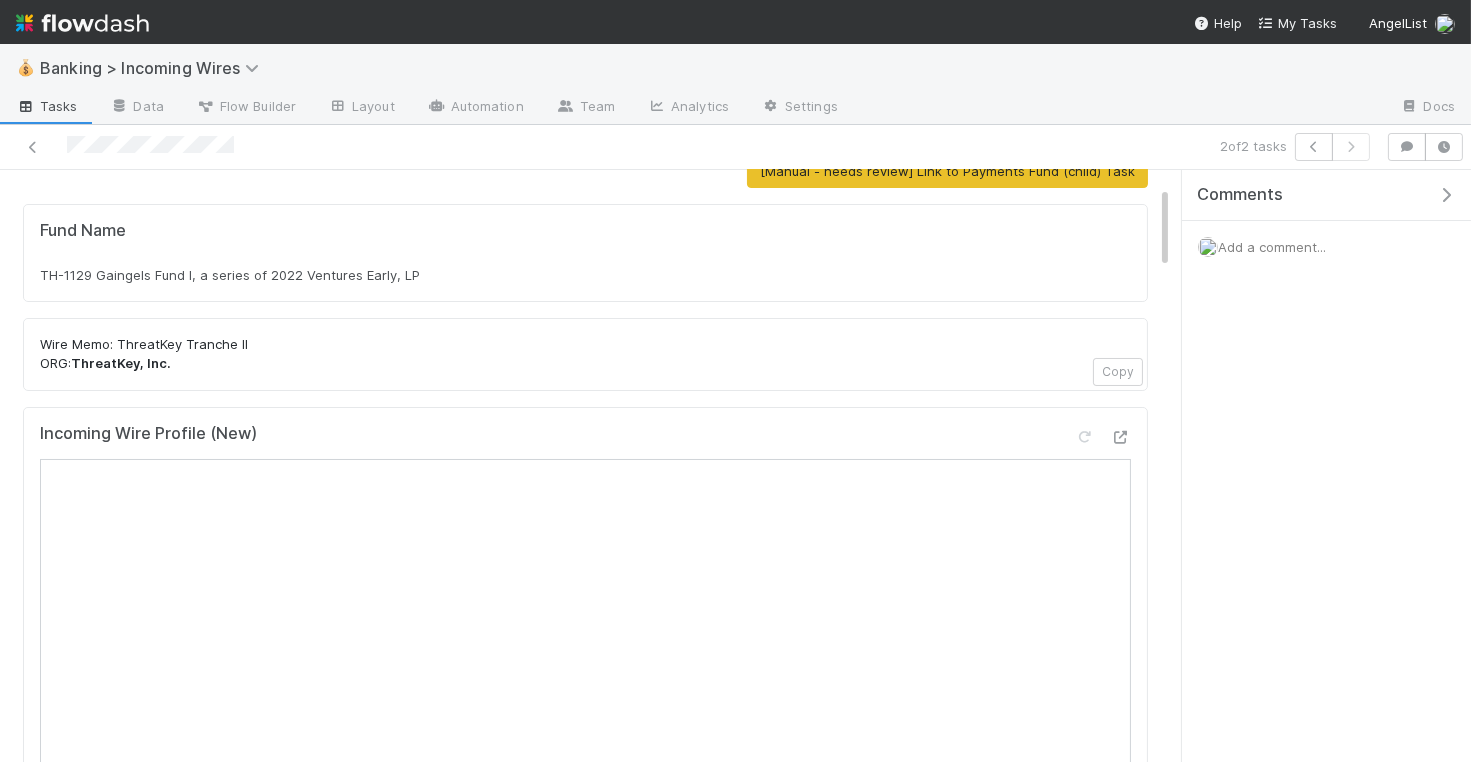 click on "Wire Memo: ThreatKey Tranche II
ORG:  ThreatKey, Inc." at bounding box center [585, 354] 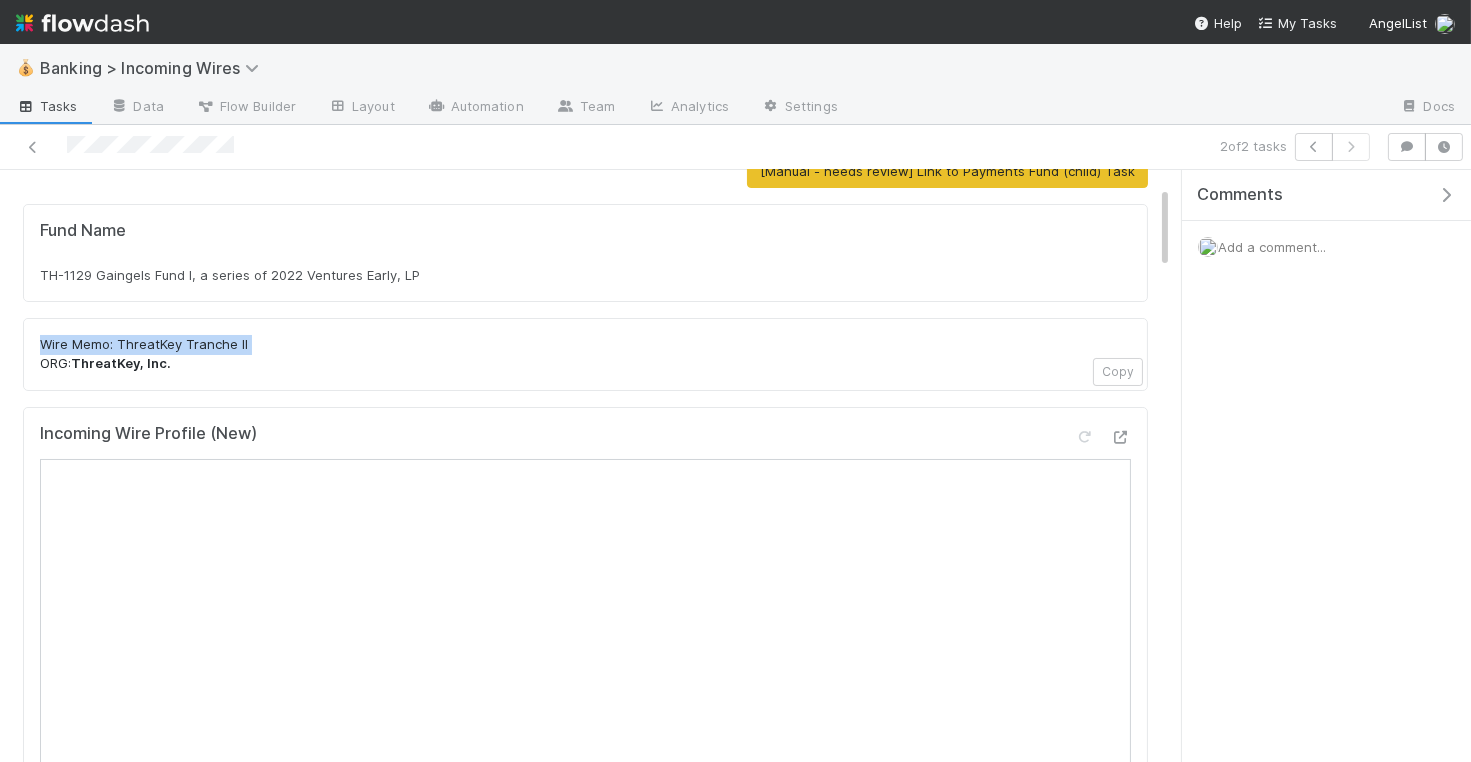 click on "Wire Memo: ThreatKey Tranche II
ORG:  ThreatKey, Inc." at bounding box center (585, 354) 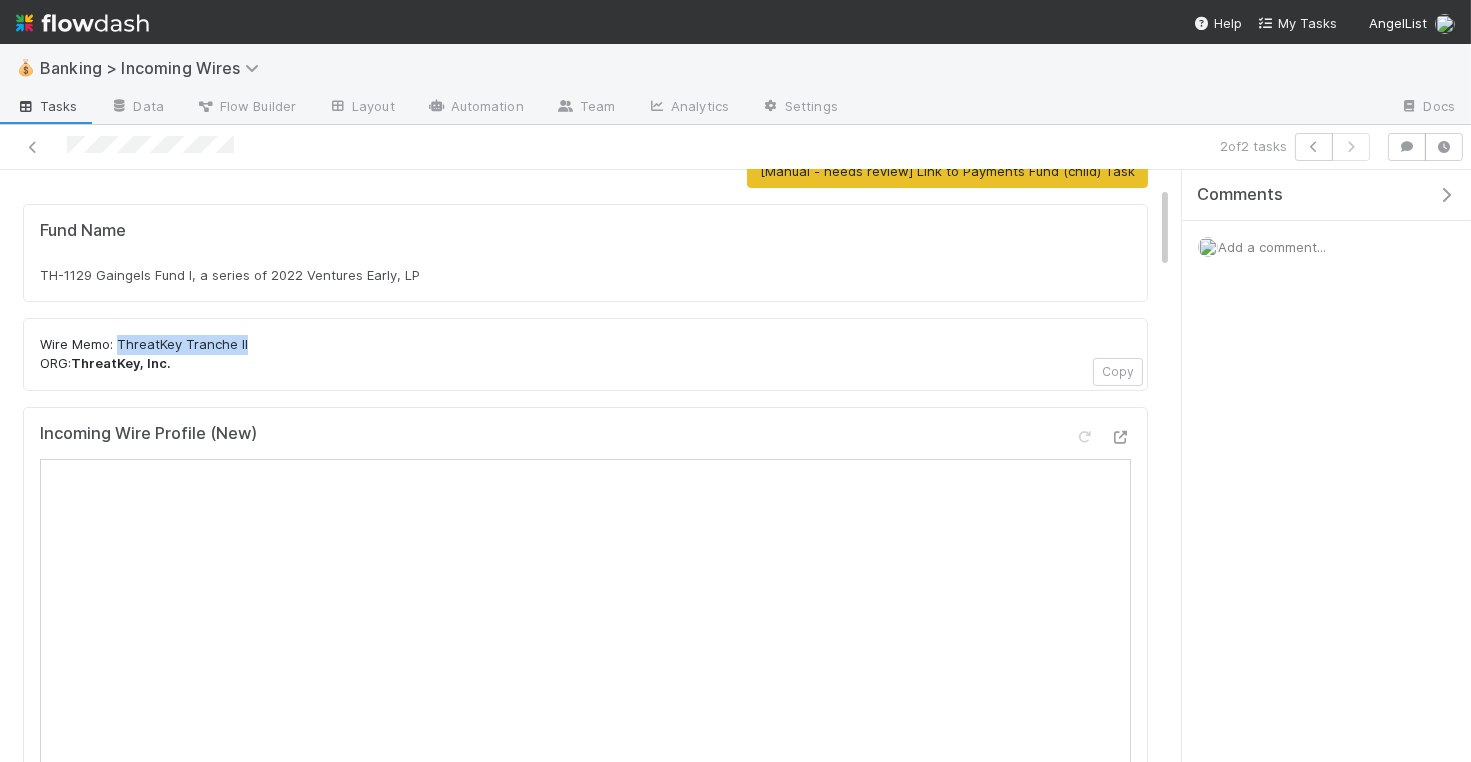 drag, startPoint x: 246, startPoint y: 339, endPoint x: 120, endPoint y: 334, distance: 126.09917 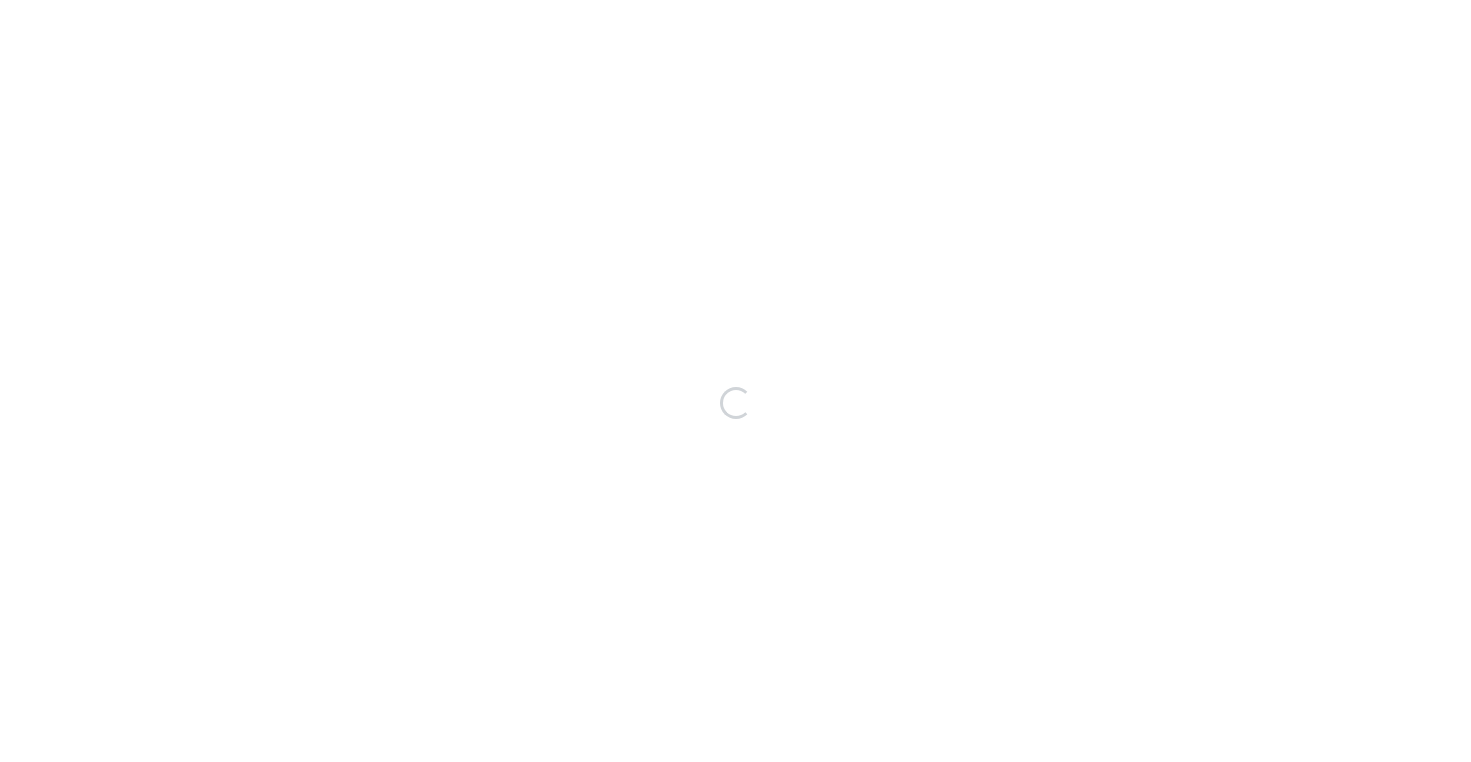 scroll, scrollTop: 0, scrollLeft: 0, axis: both 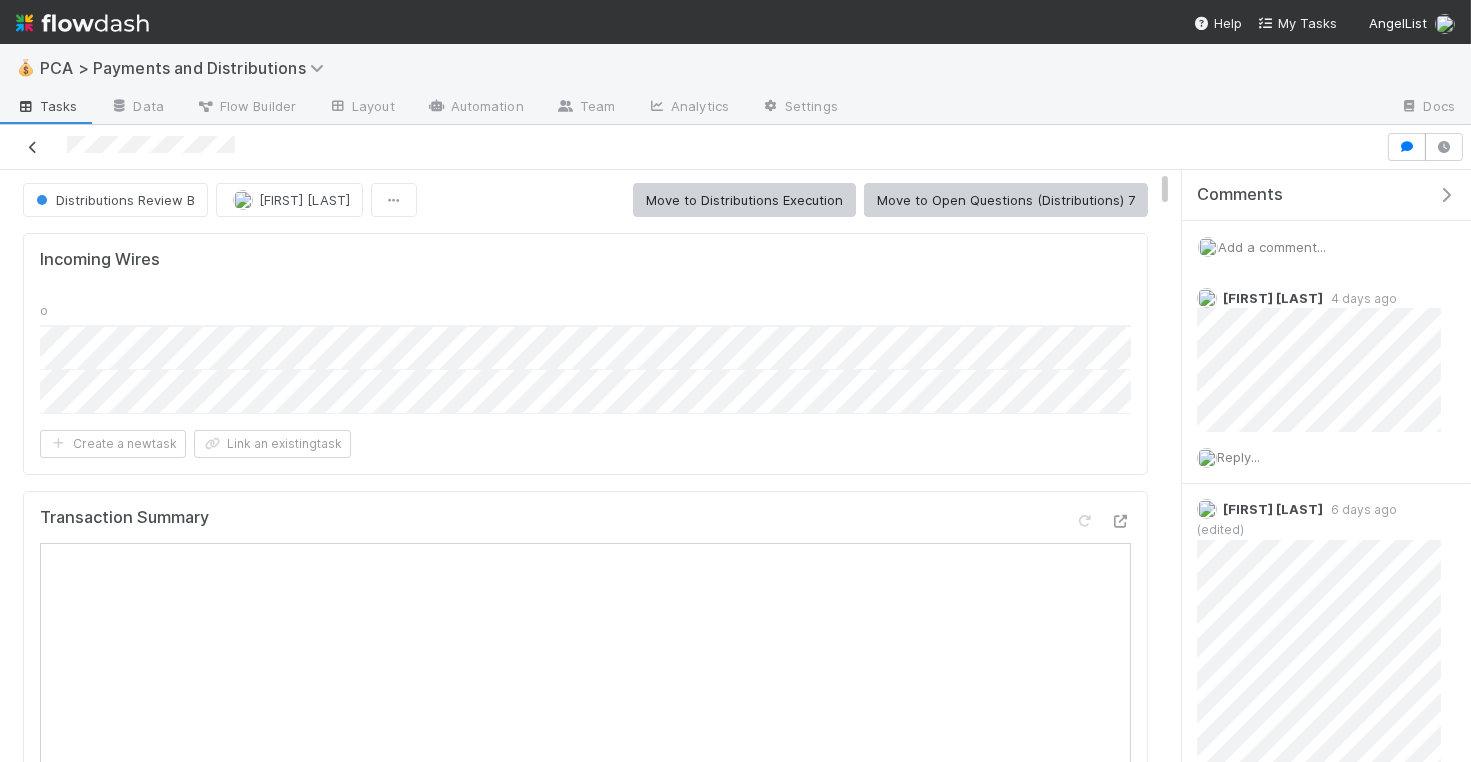 click at bounding box center [33, 147] 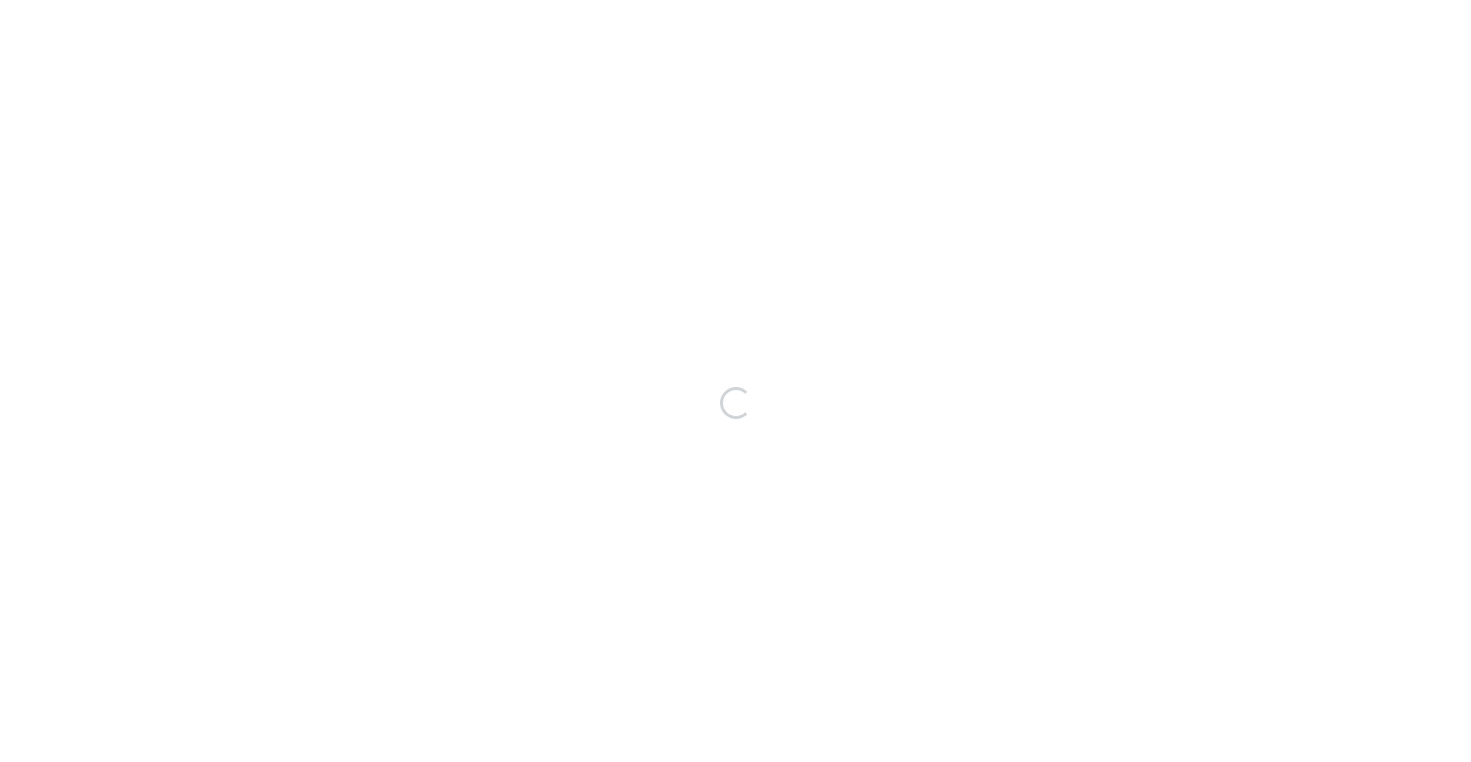 scroll, scrollTop: 0, scrollLeft: 0, axis: both 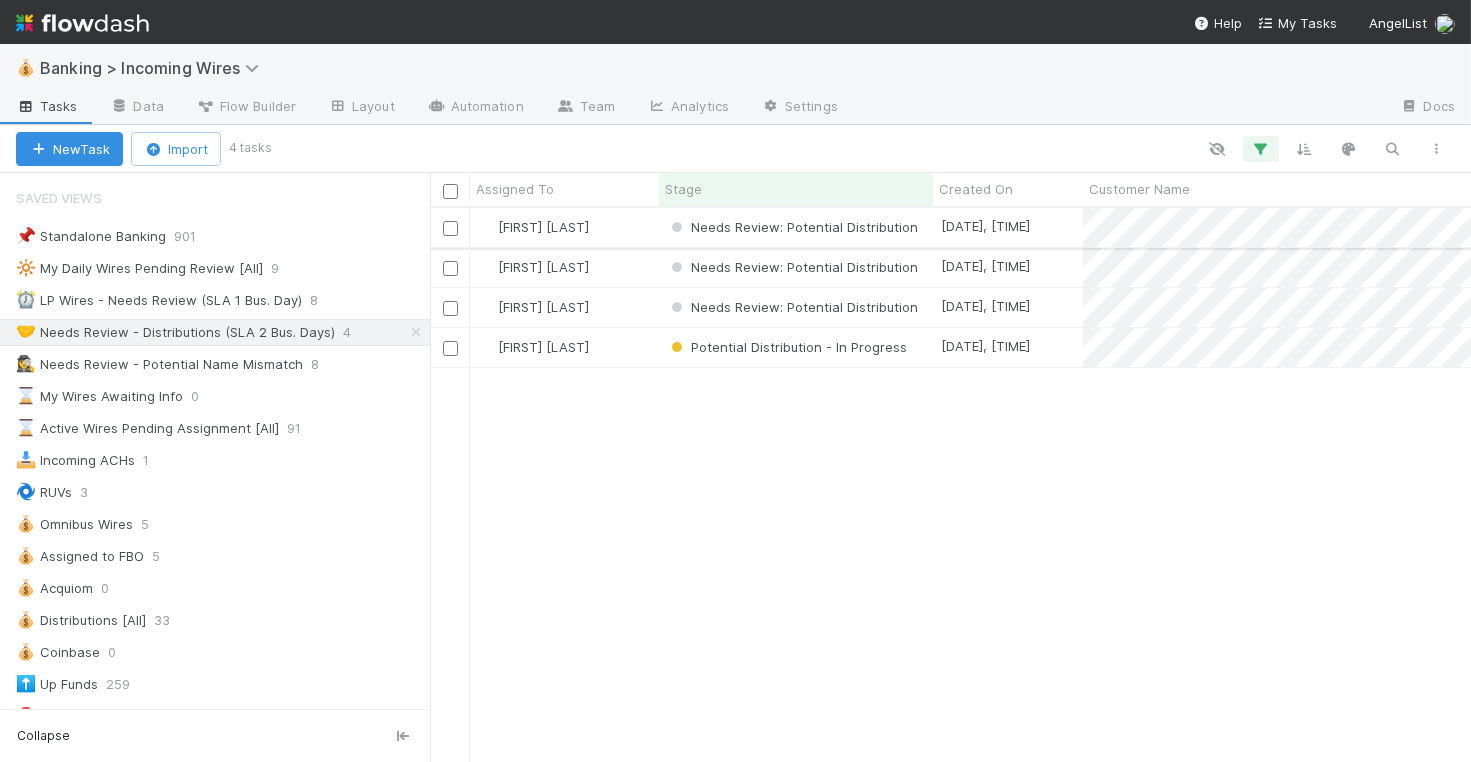 click at bounding box center (450, 228) 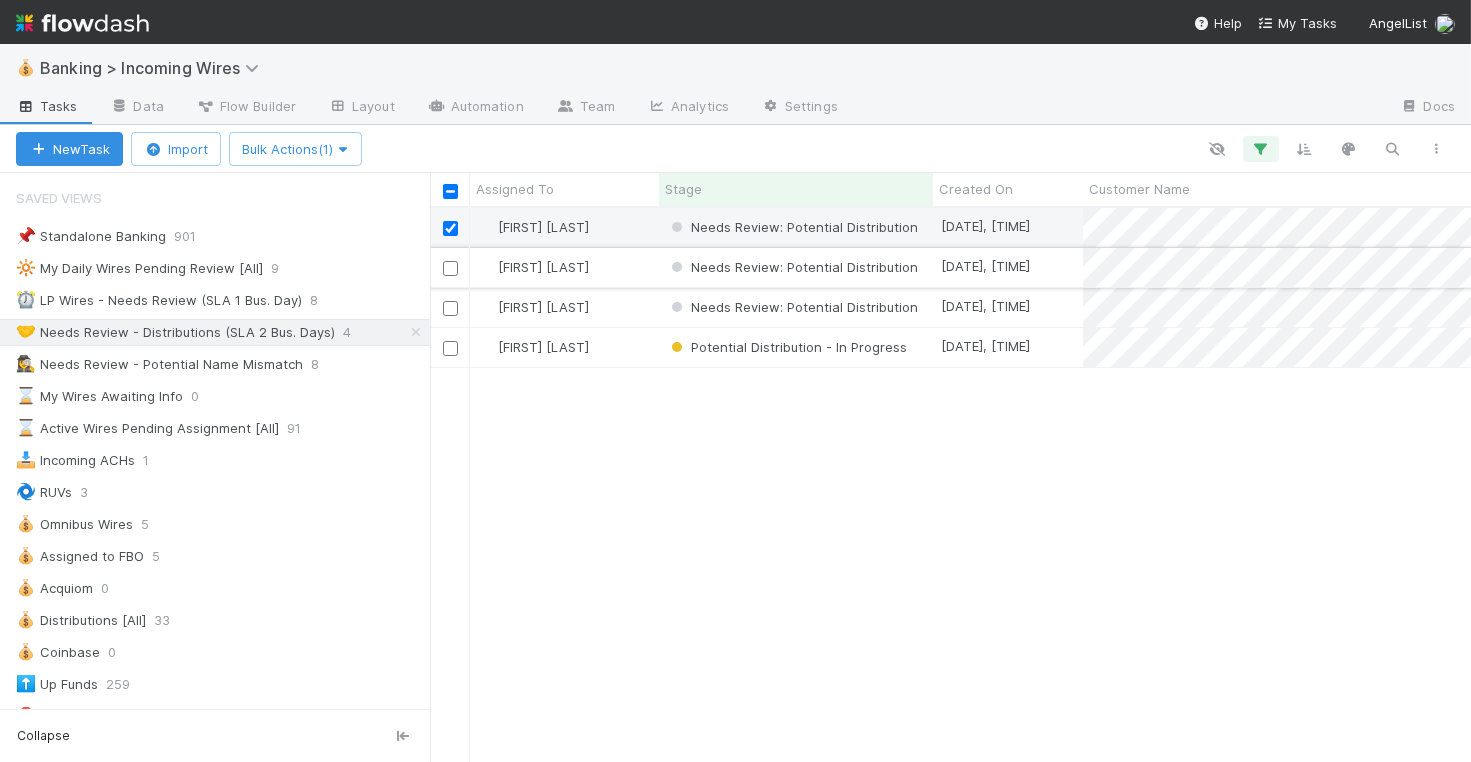 click at bounding box center [450, 268] 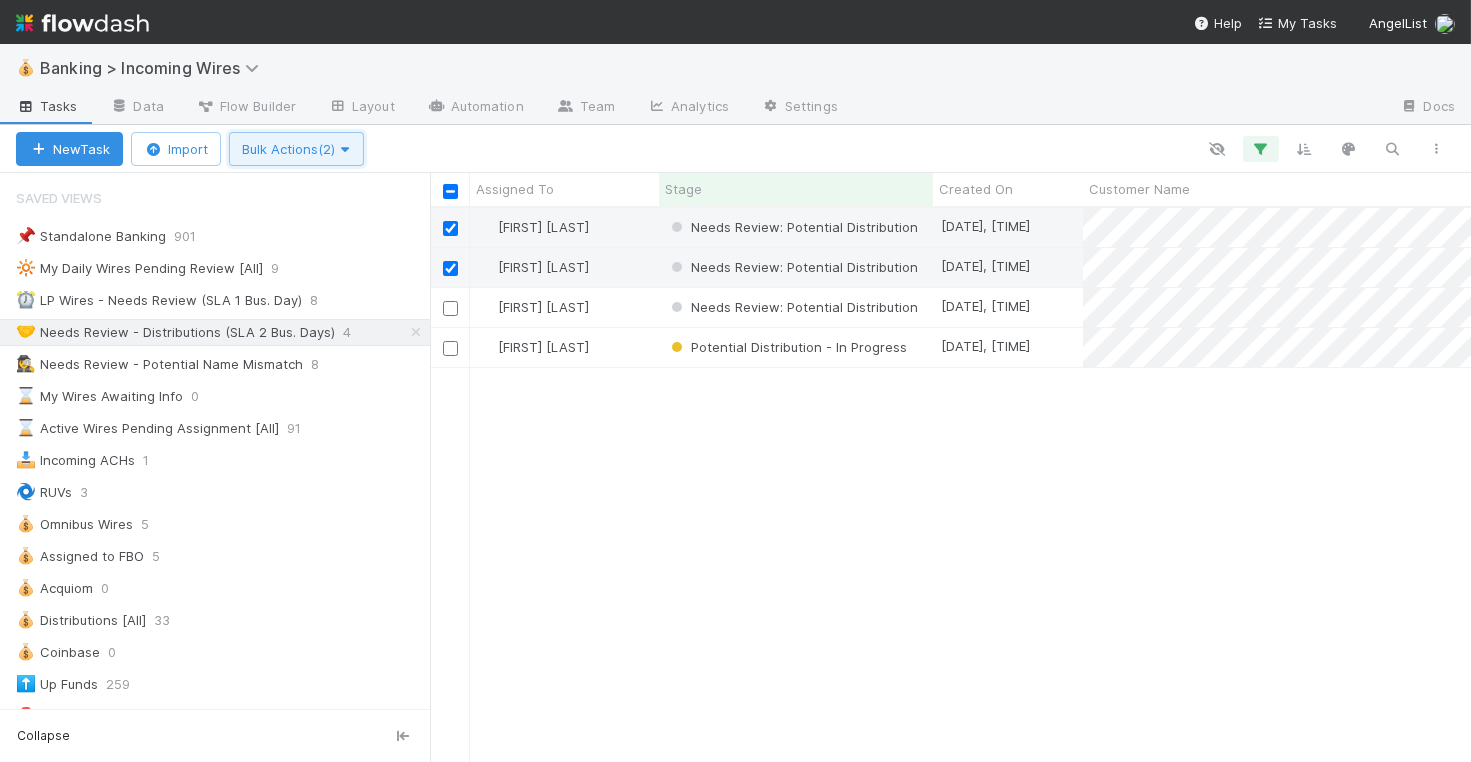 click on "Bulk Actions  (2)" at bounding box center (296, 149) 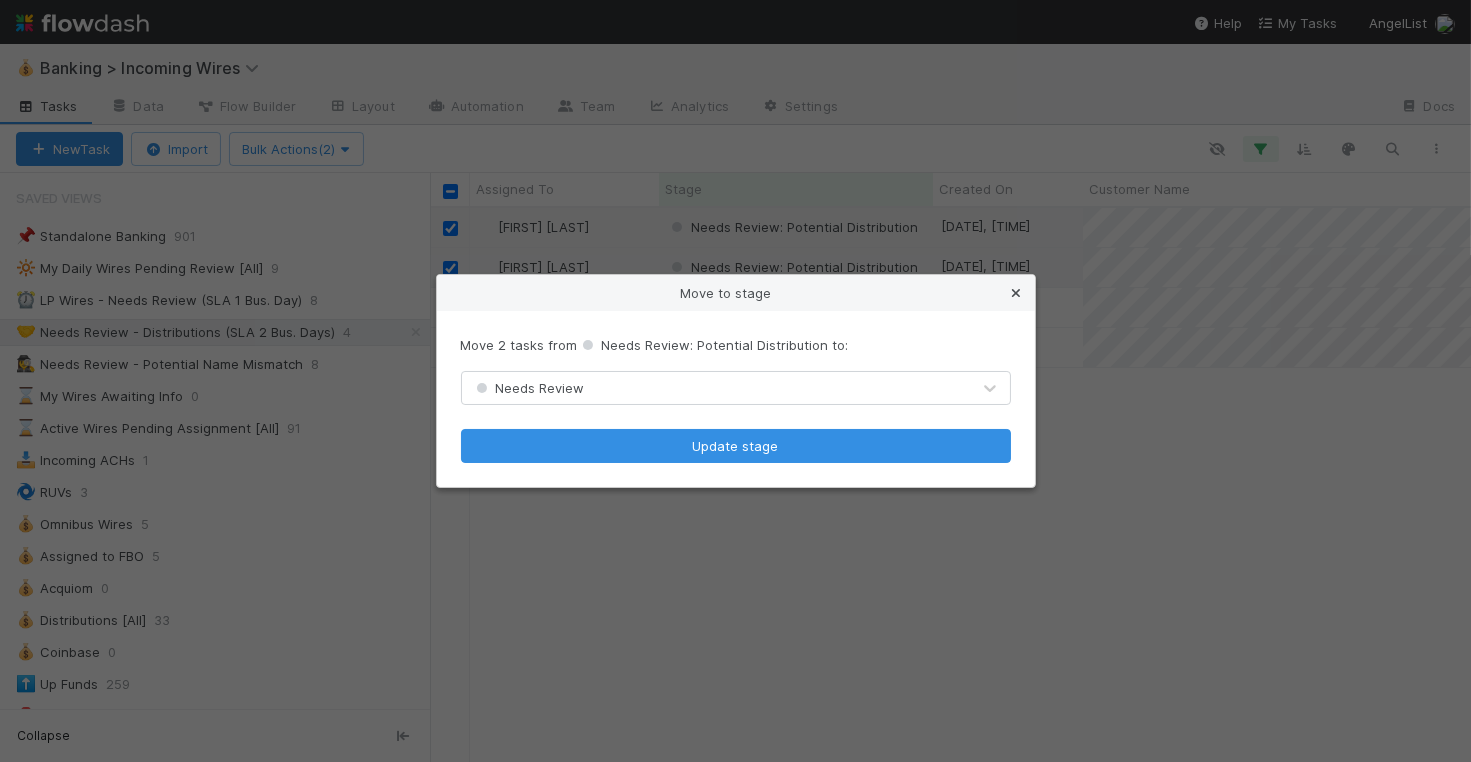 click at bounding box center [1017, 293] 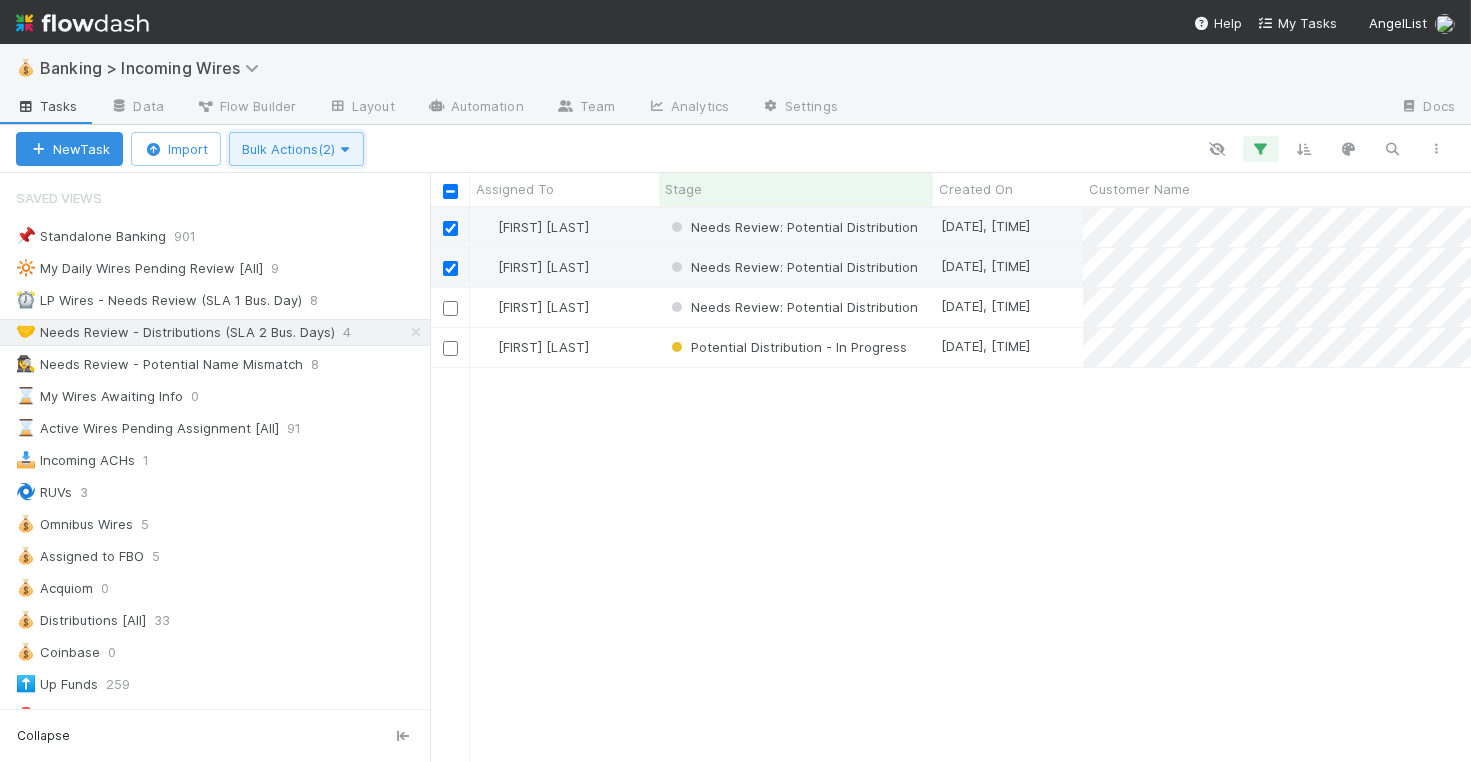 click at bounding box center (345, 149) 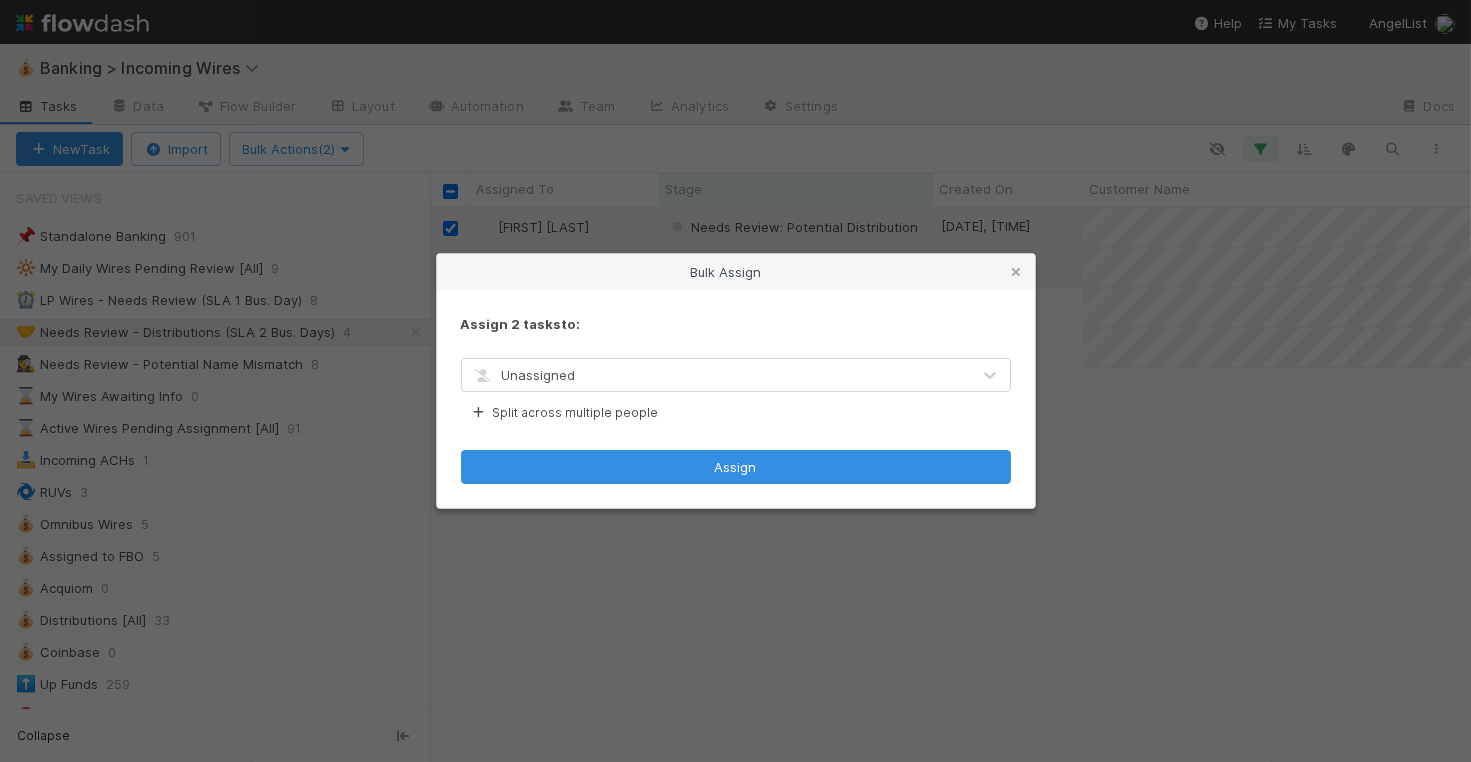 click on "Unassigned" at bounding box center (716, 375) 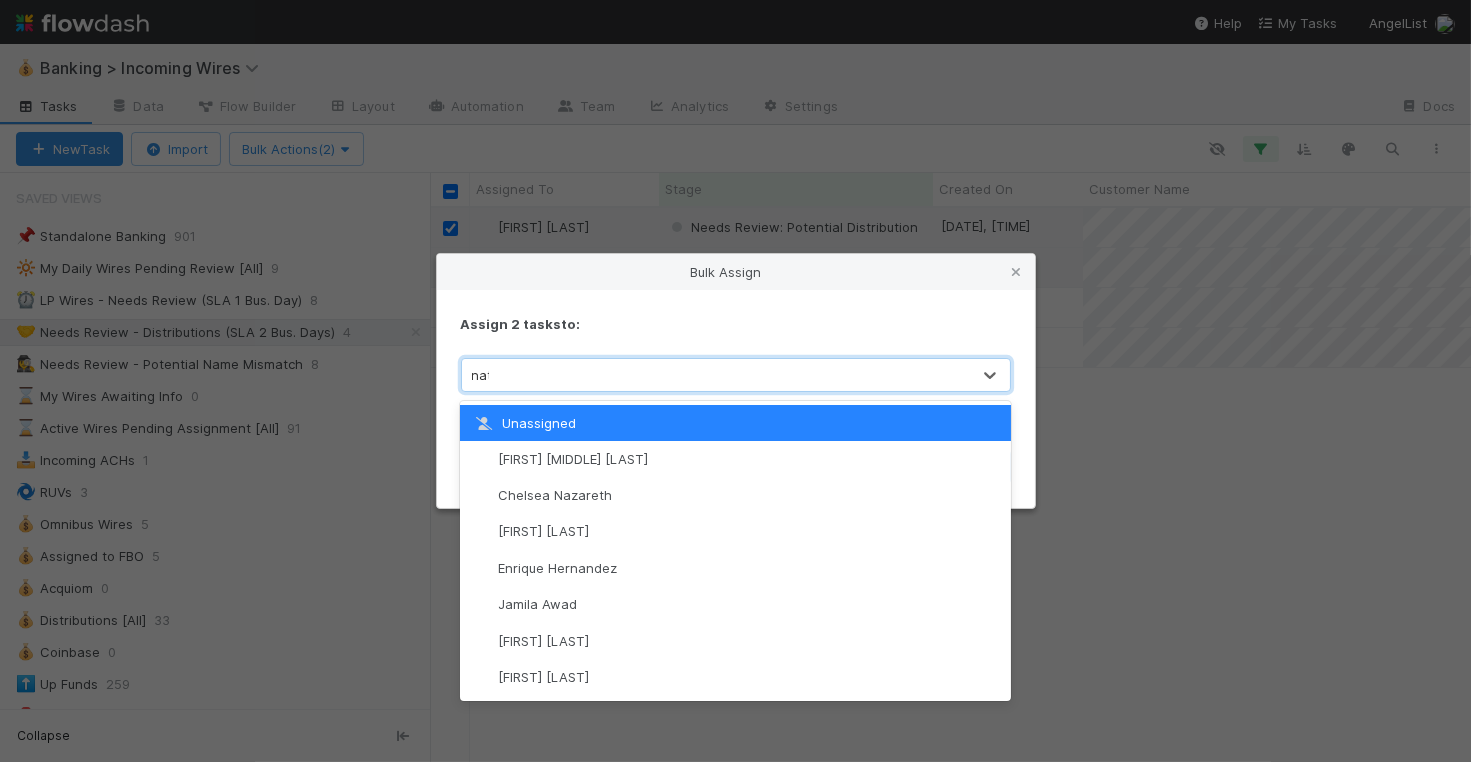 type on "nate" 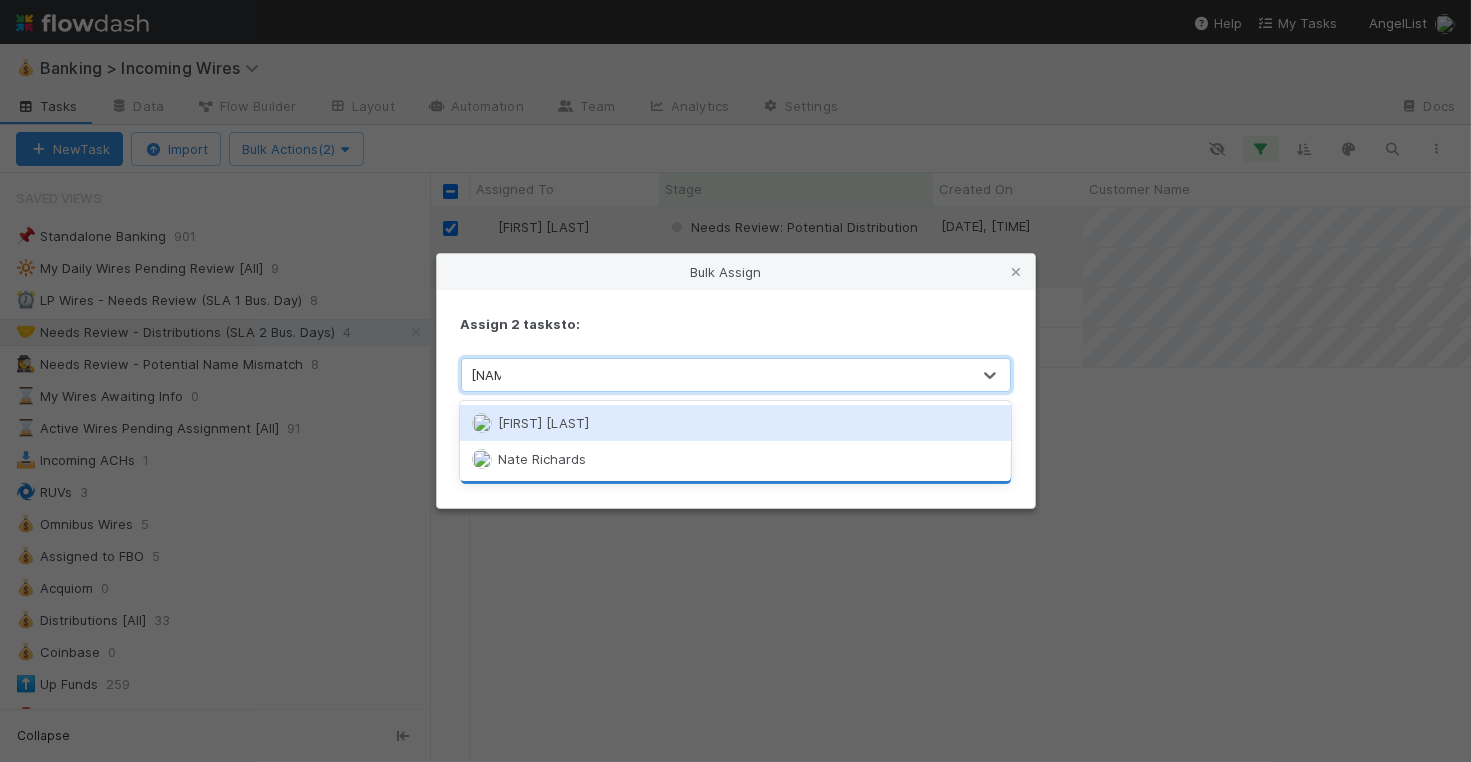 click on "Nate  Eisenstein Nate Richards" at bounding box center (735, 441) 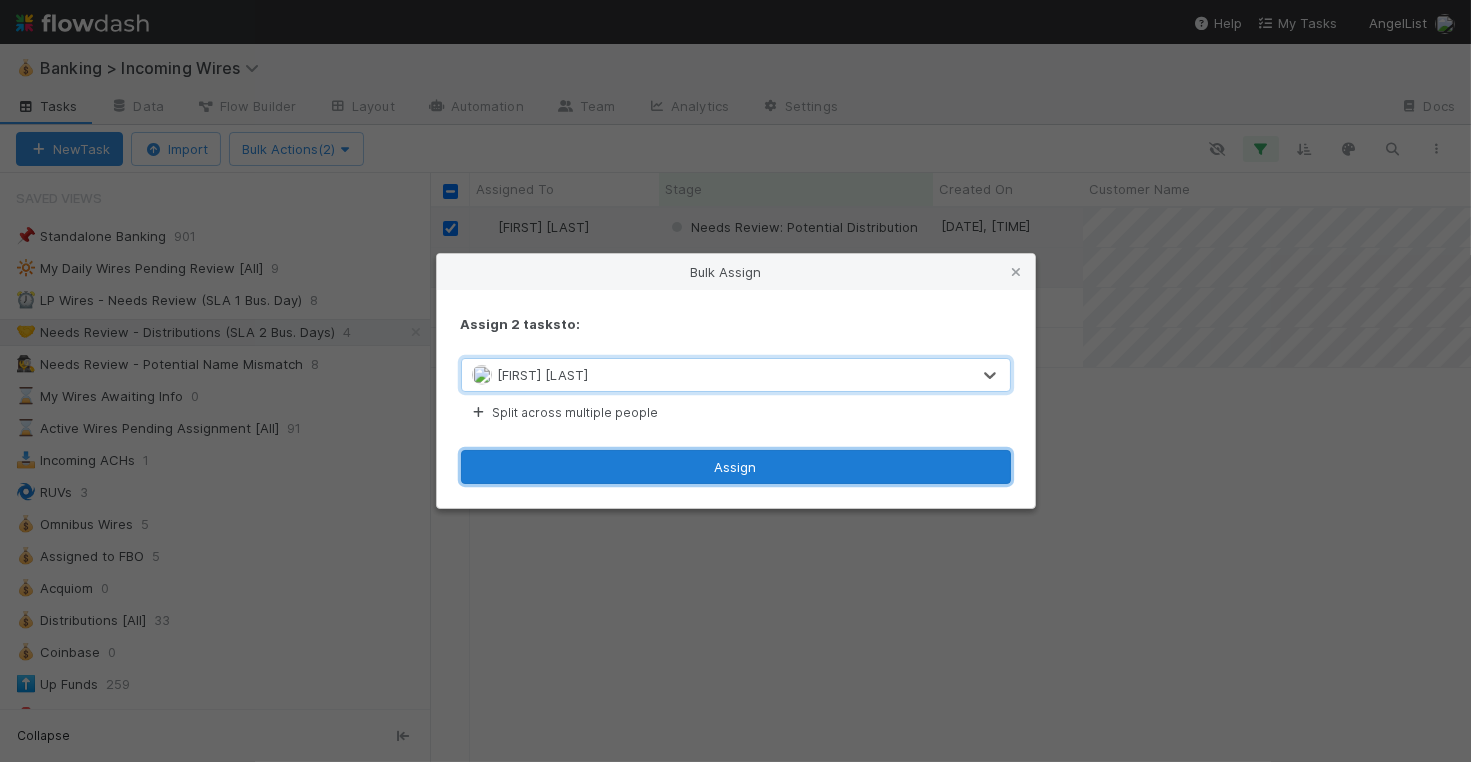 click on "Assign" at bounding box center [736, 467] 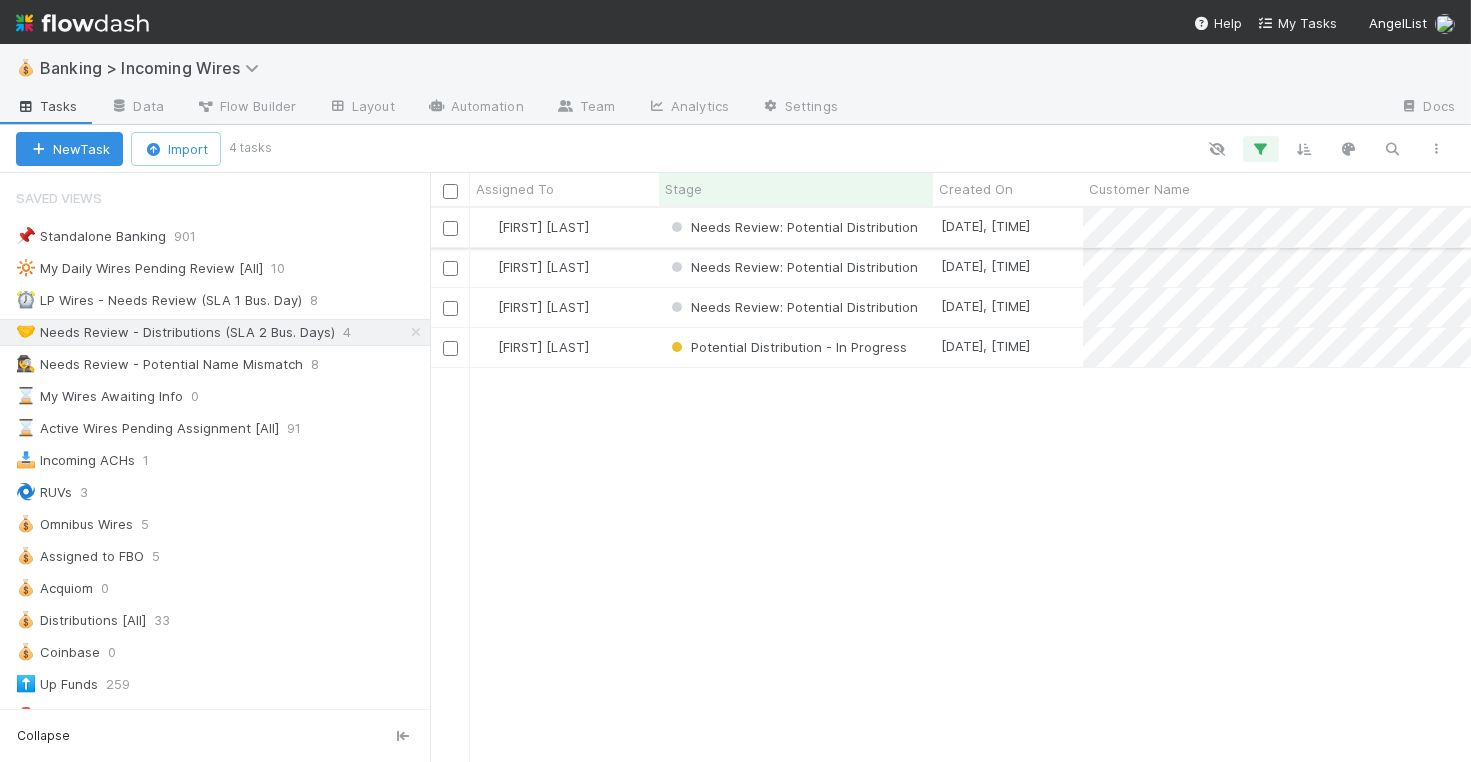 click at bounding box center (450, 228) 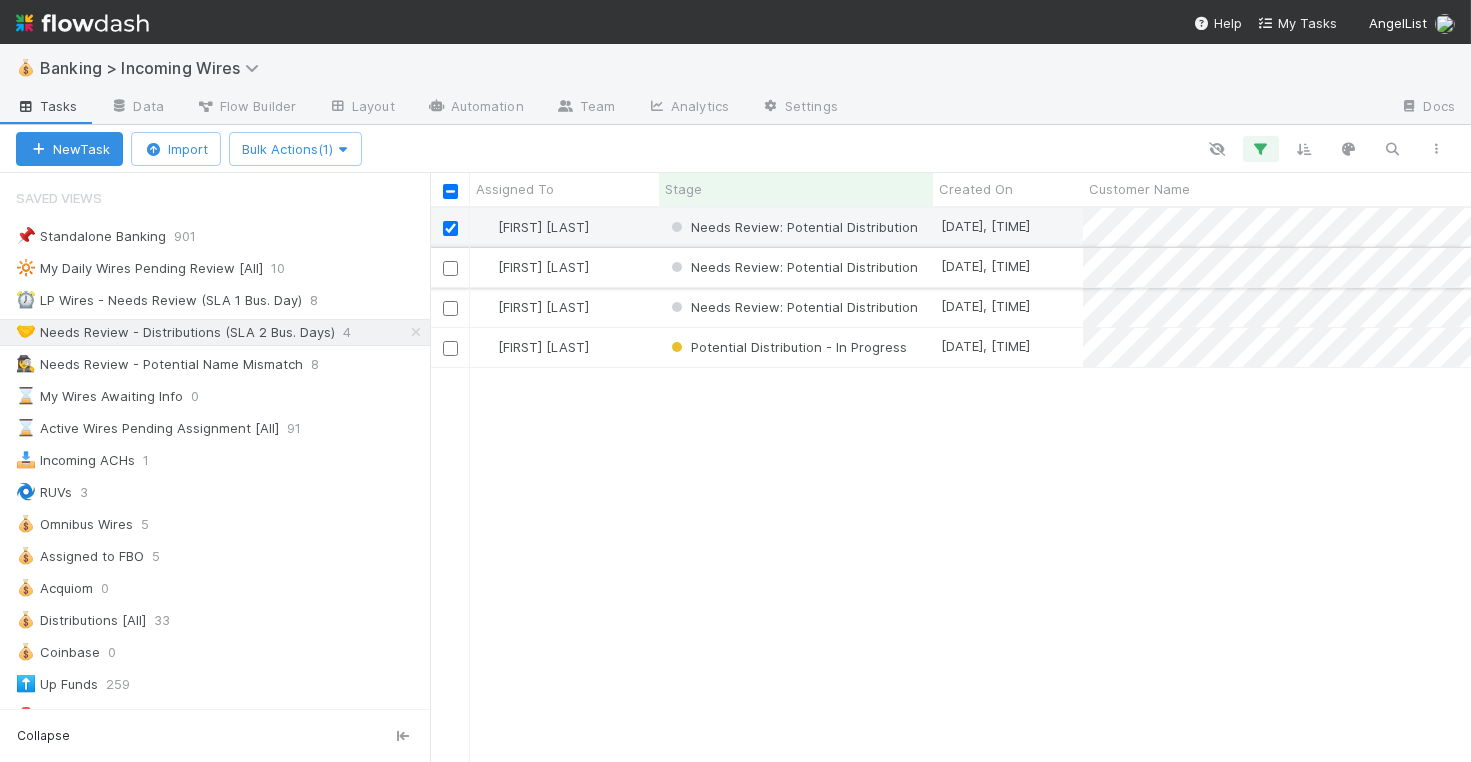 click at bounding box center (450, 268) 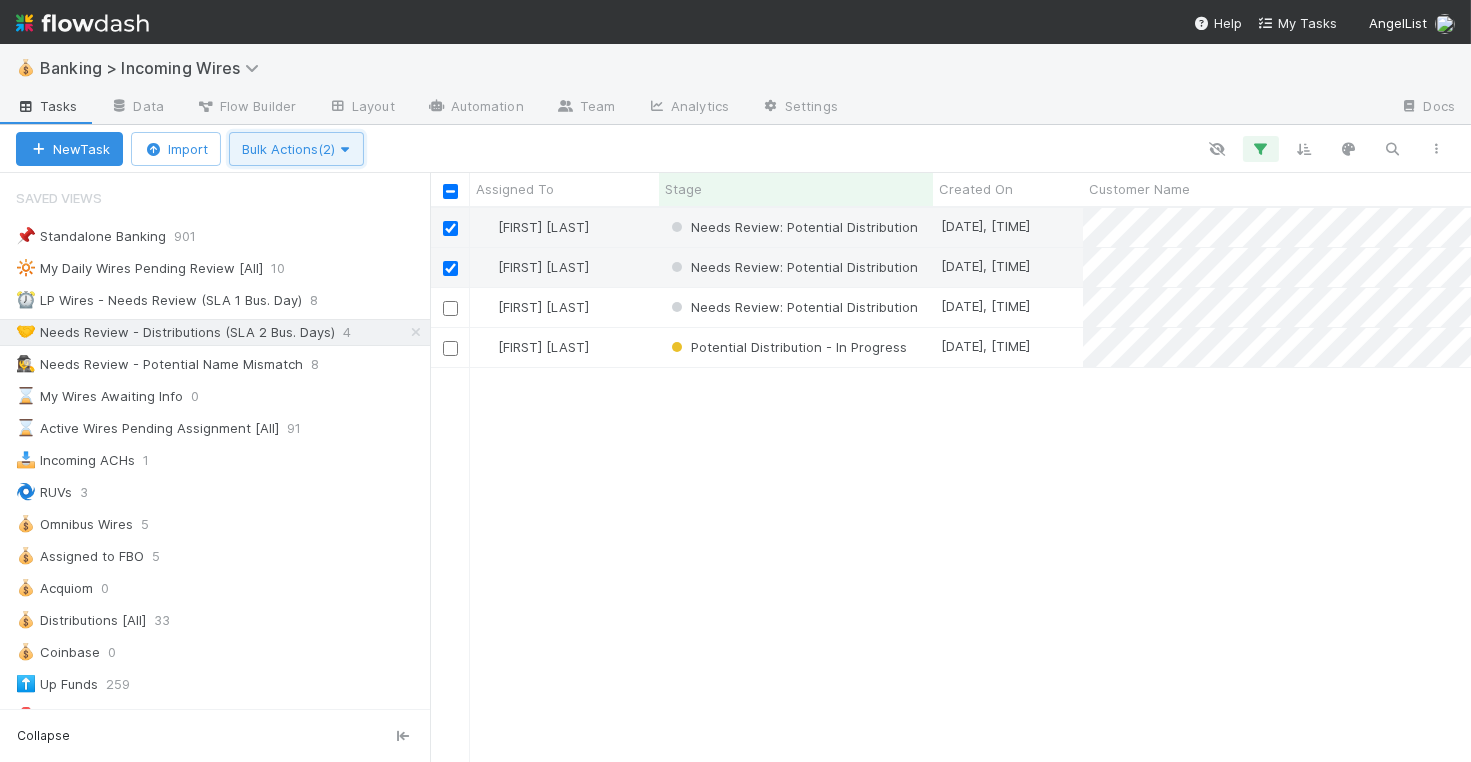 click at bounding box center (345, 149) 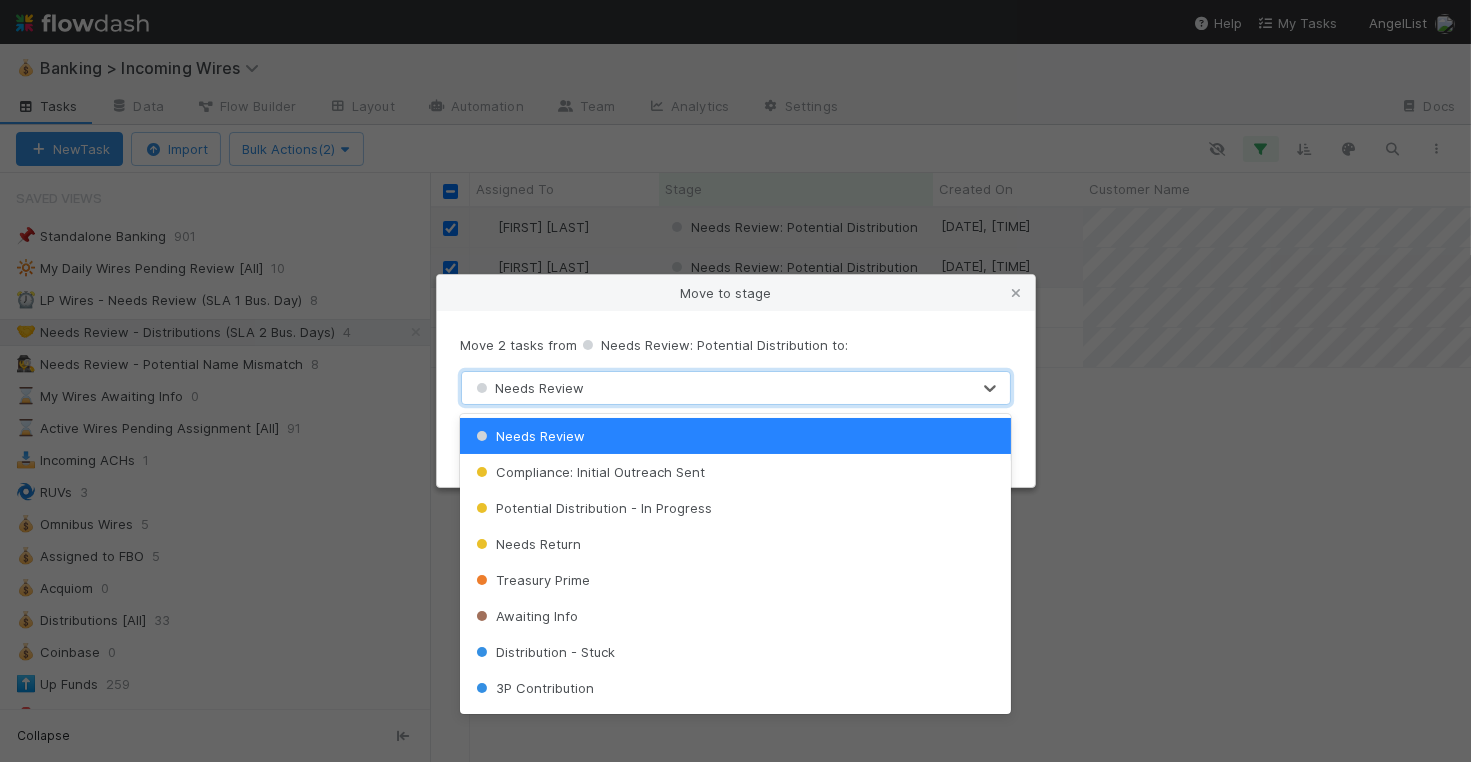 click on "Needs Review" at bounding box center (716, 388) 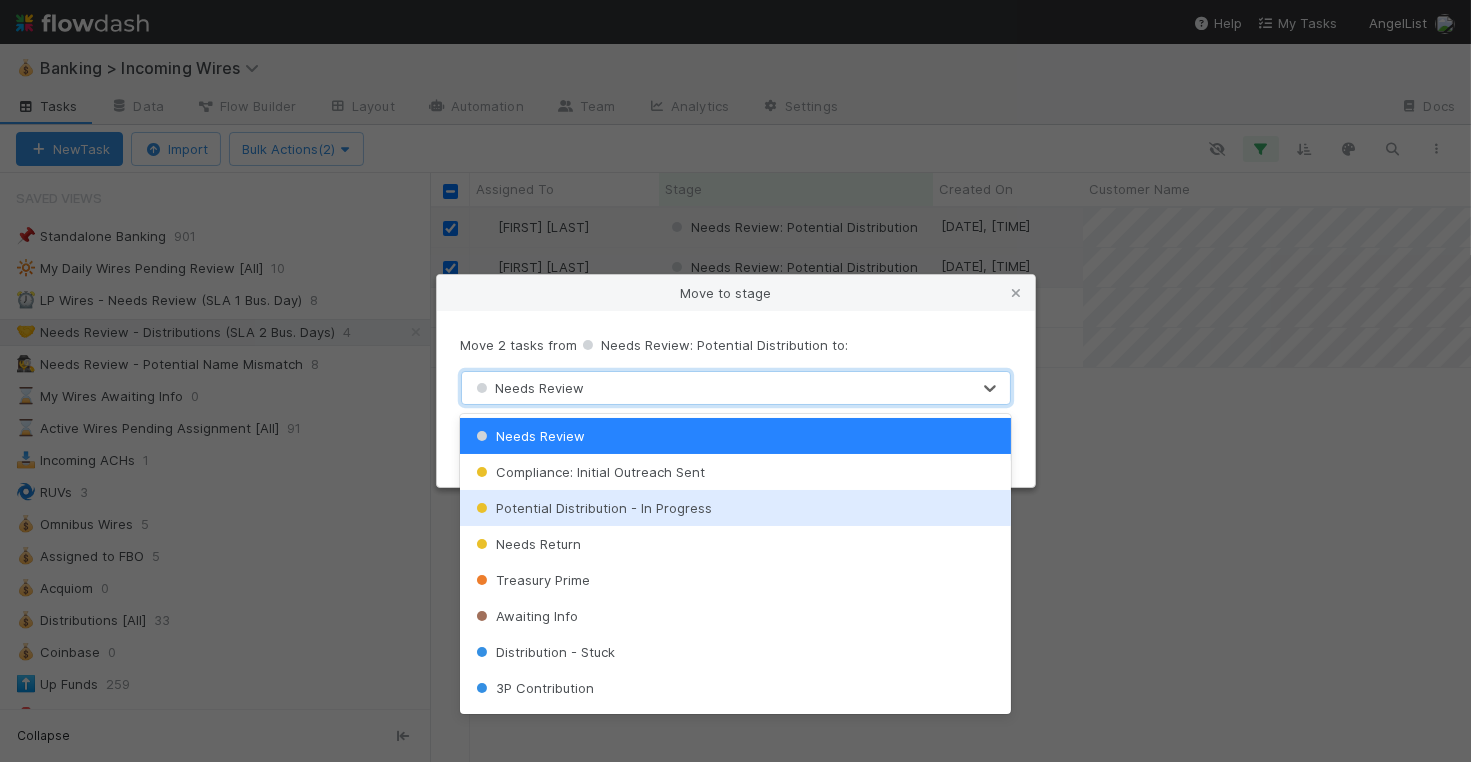 click on "Potential Distribution - In Progress" at bounding box center (592, 508) 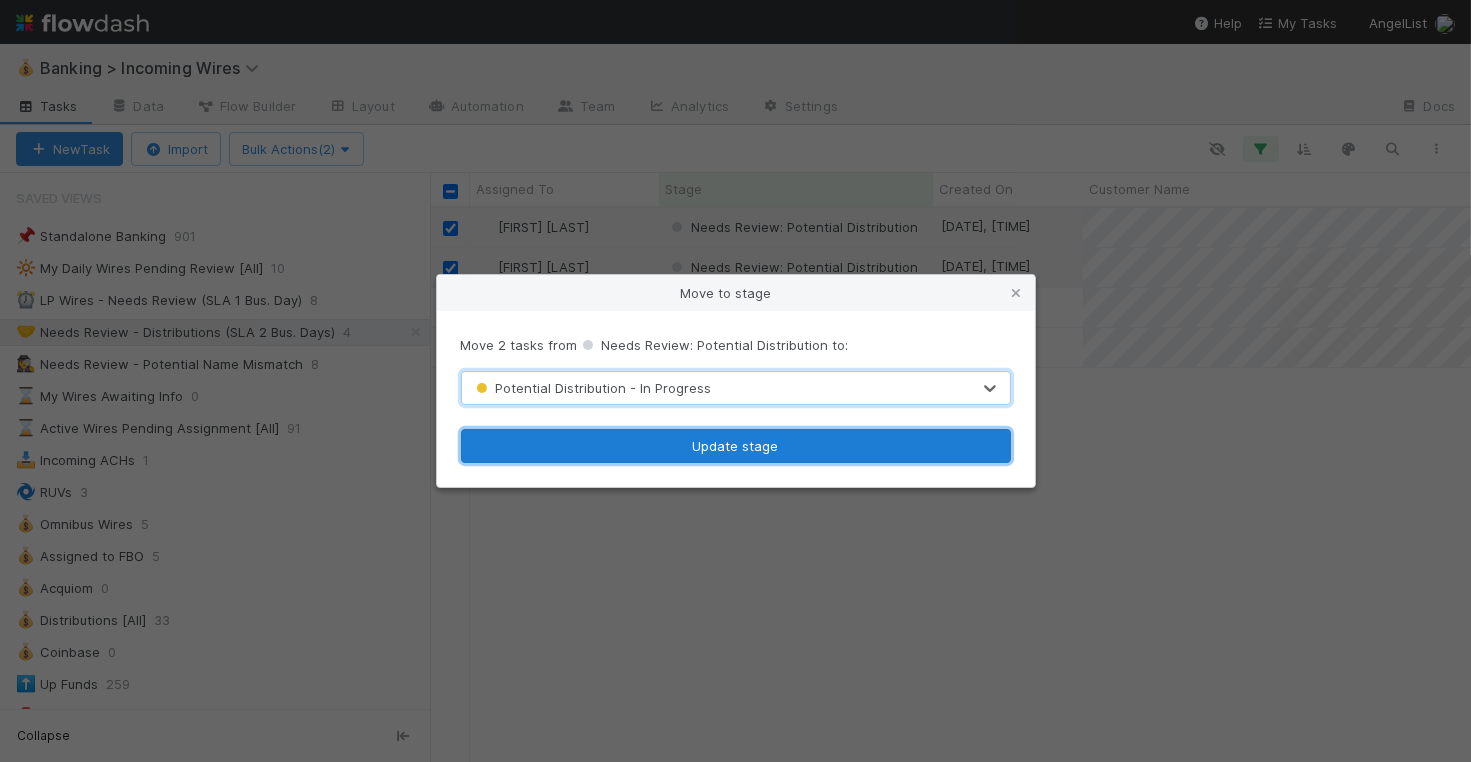 click on "Update stage" at bounding box center (736, 446) 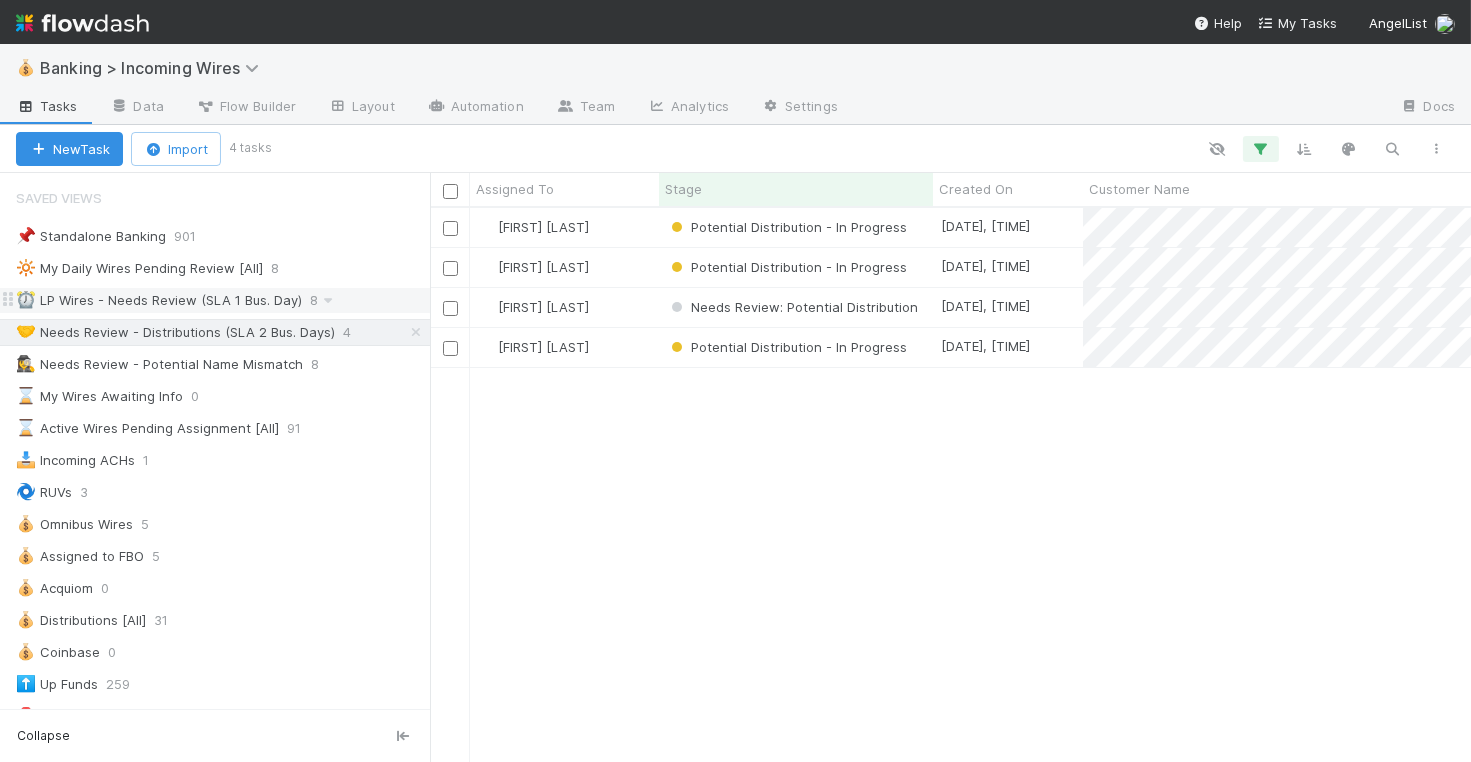 click on "⏰ LP Wires - Needs Review (SLA 1 Bus. Day)" at bounding box center (159, 300) 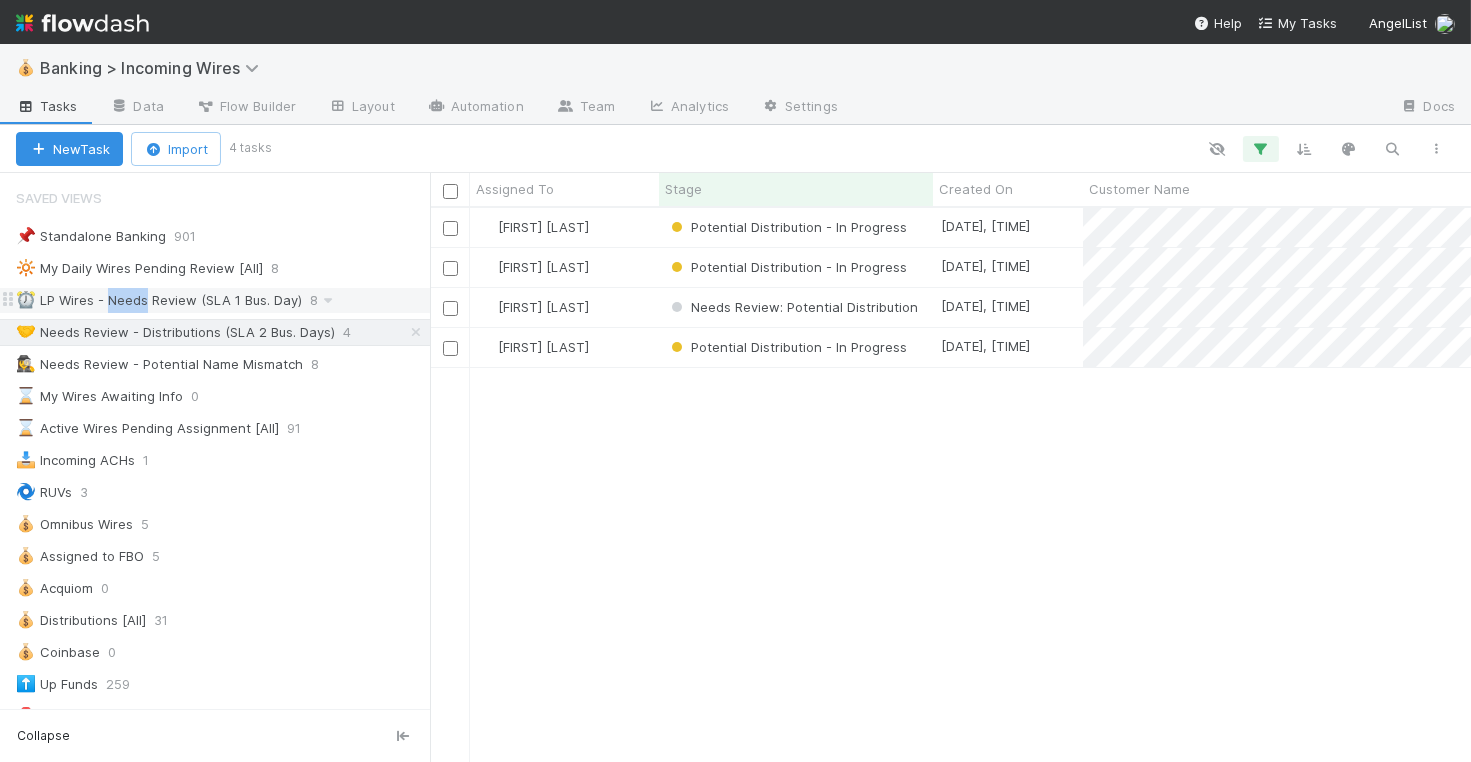 click on "⏰ LP Wires - Needs Review (SLA 1 Bus. Day)" at bounding box center (159, 300) 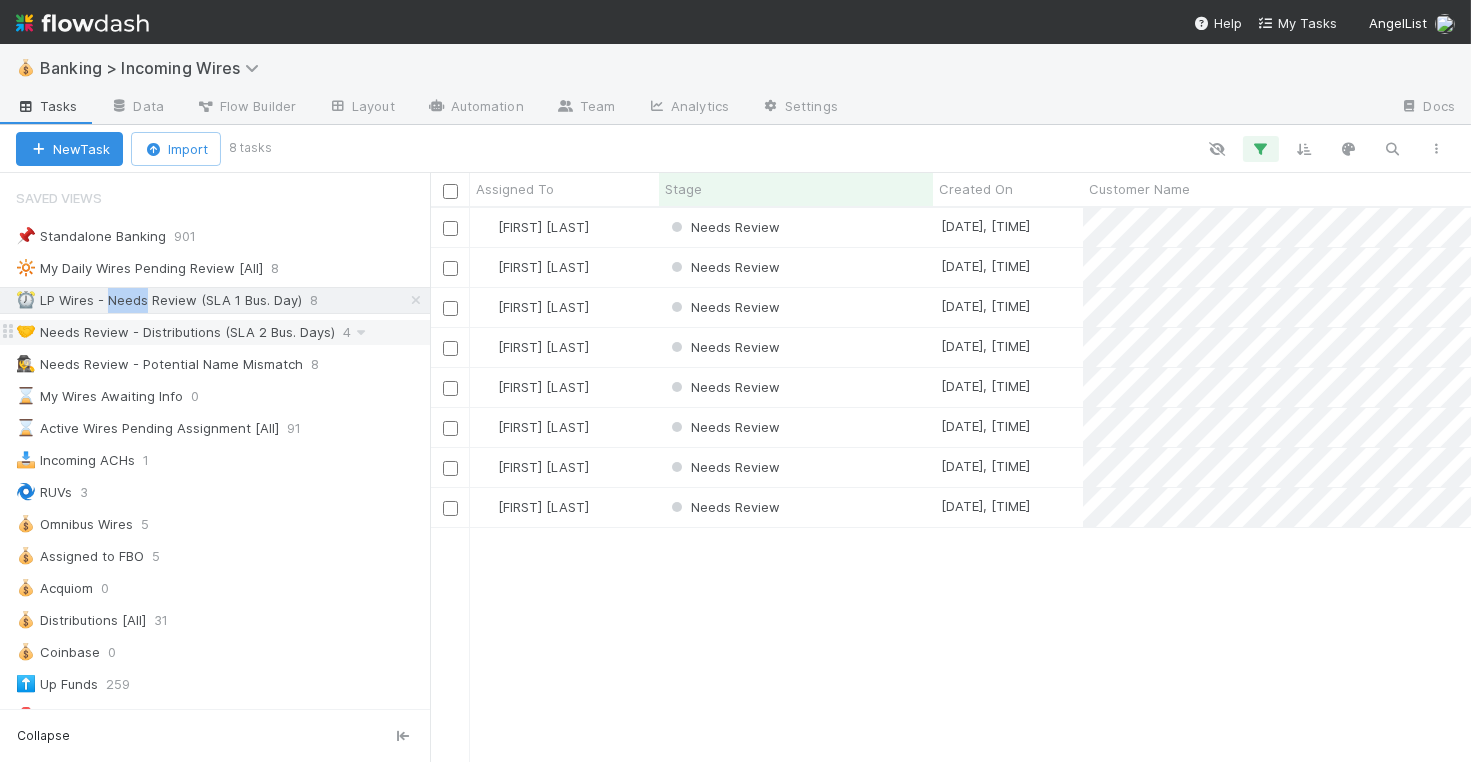 scroll, scrollTop: 1, scrollLeft: 1, axis: both 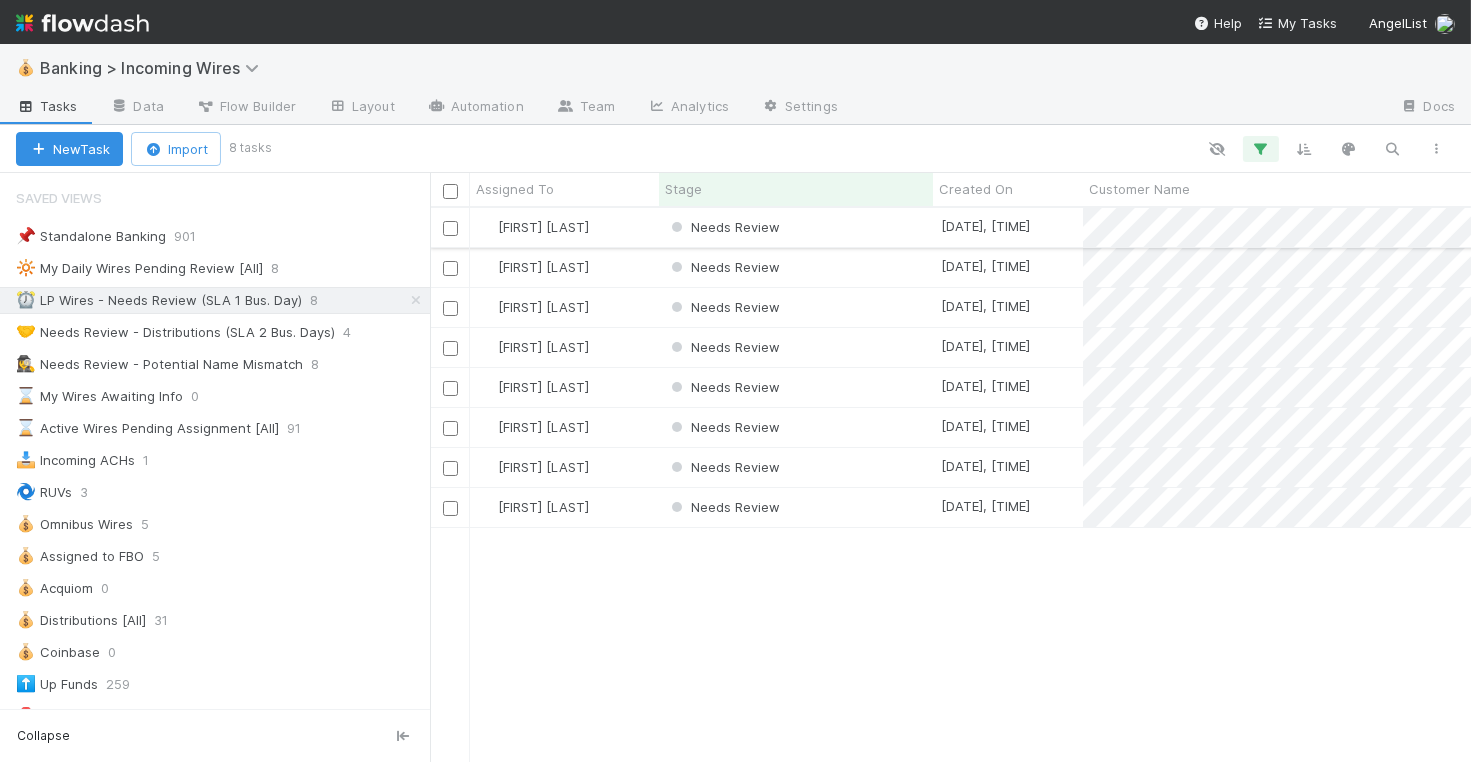 click on "Needs Review" at bounding box center [796, 227] 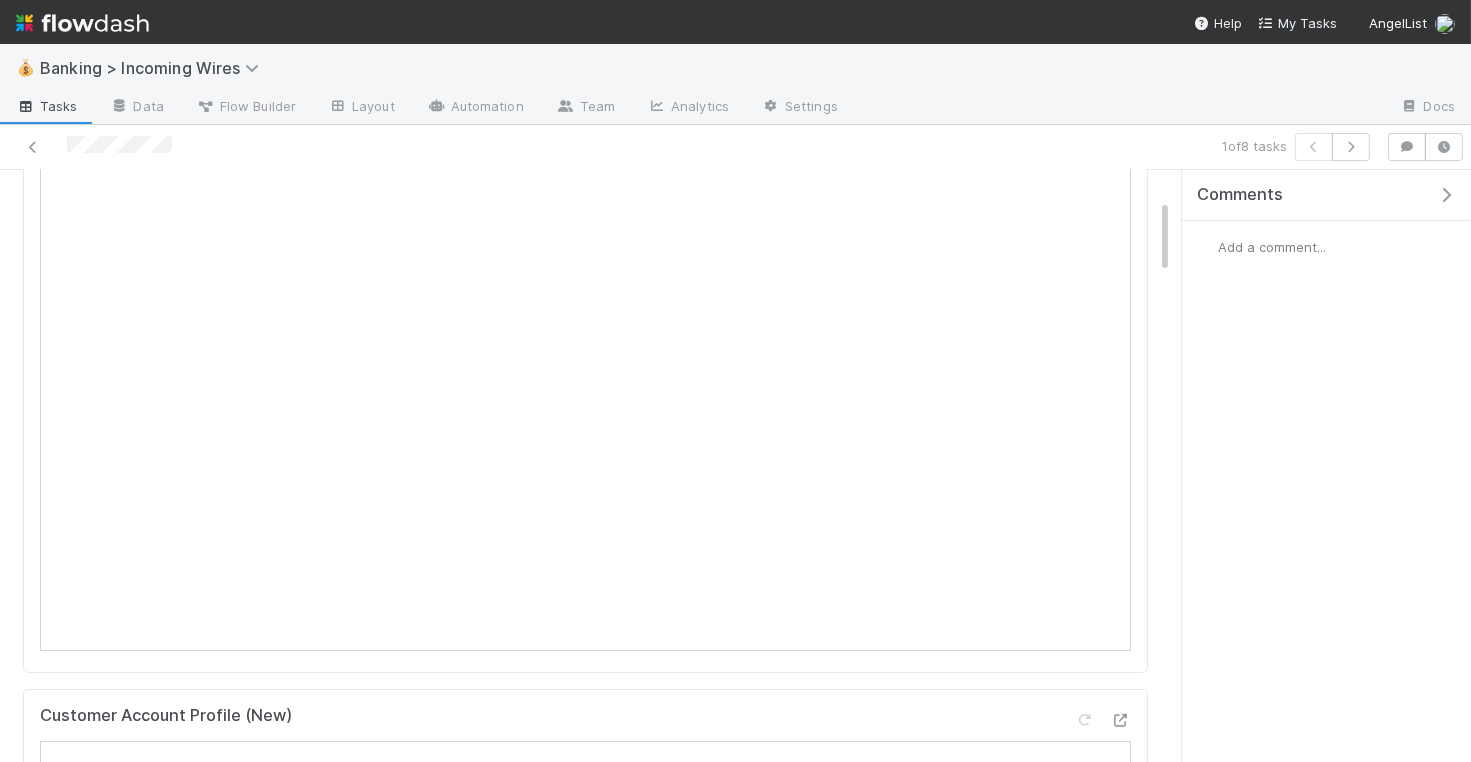 scroll, scrollTop: 231, scrollLeft: 0, axis: vertical 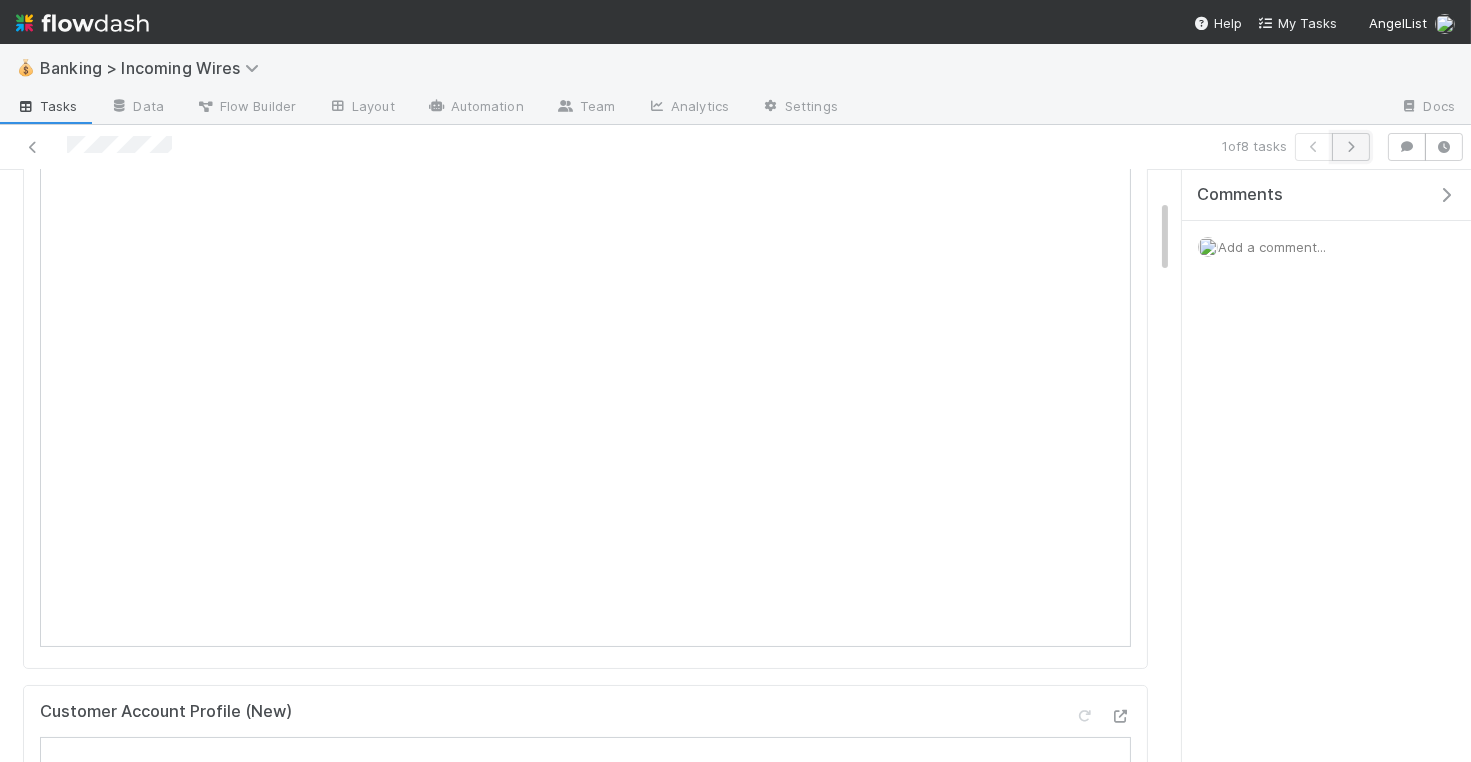 click at bounding box center (1351, 147) 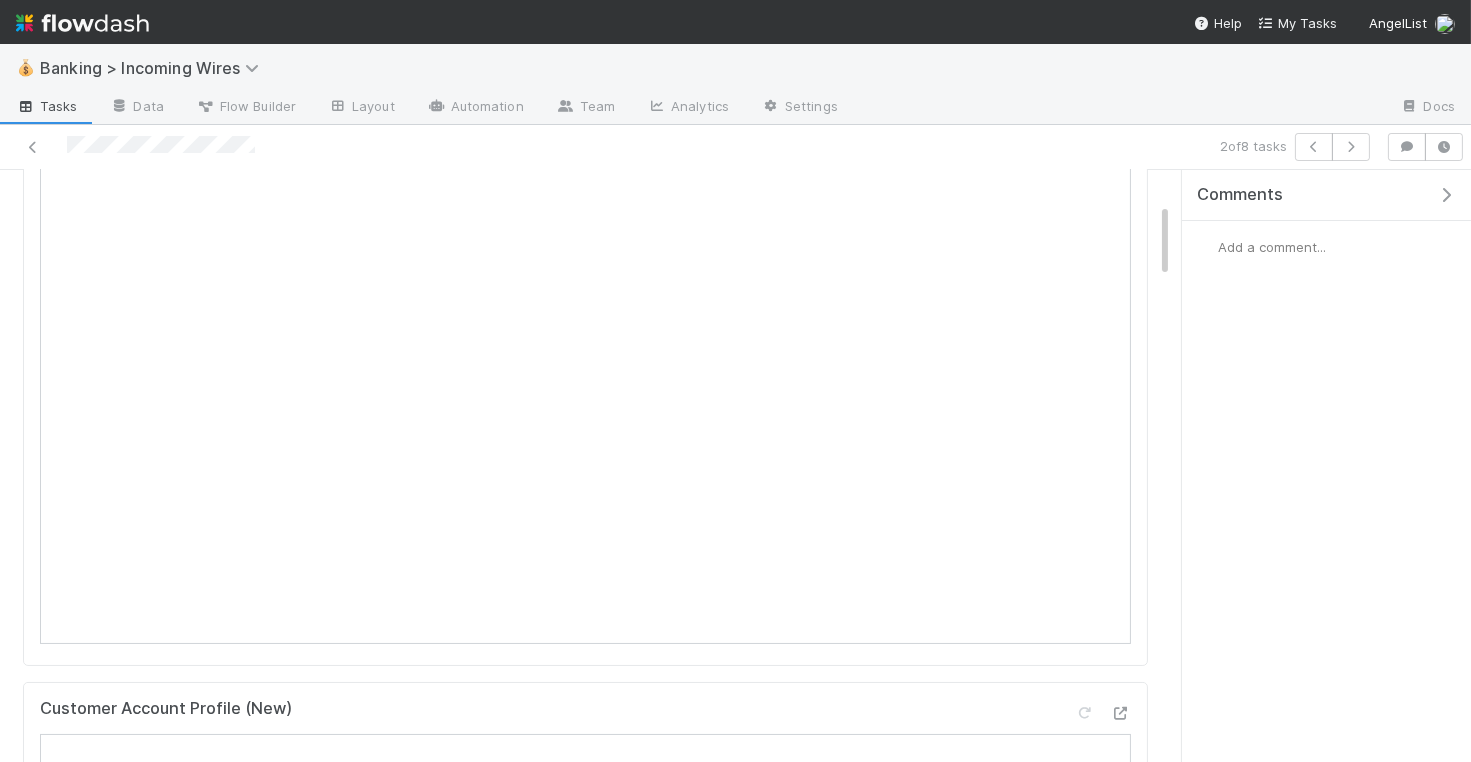 scroll, scrollTop: 272, scrollLeft: 0, axis: vertical 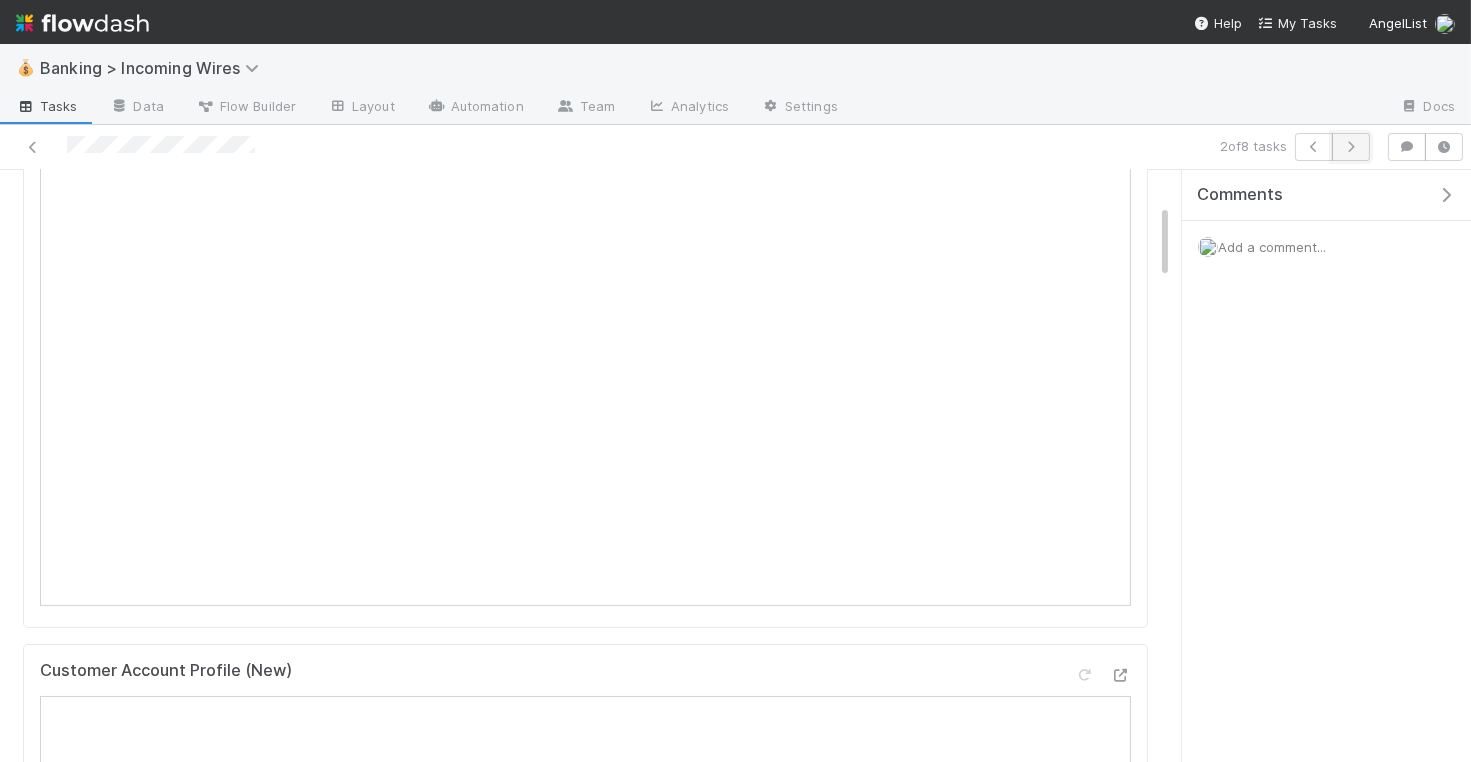 click at bounding box center (1351, 147) 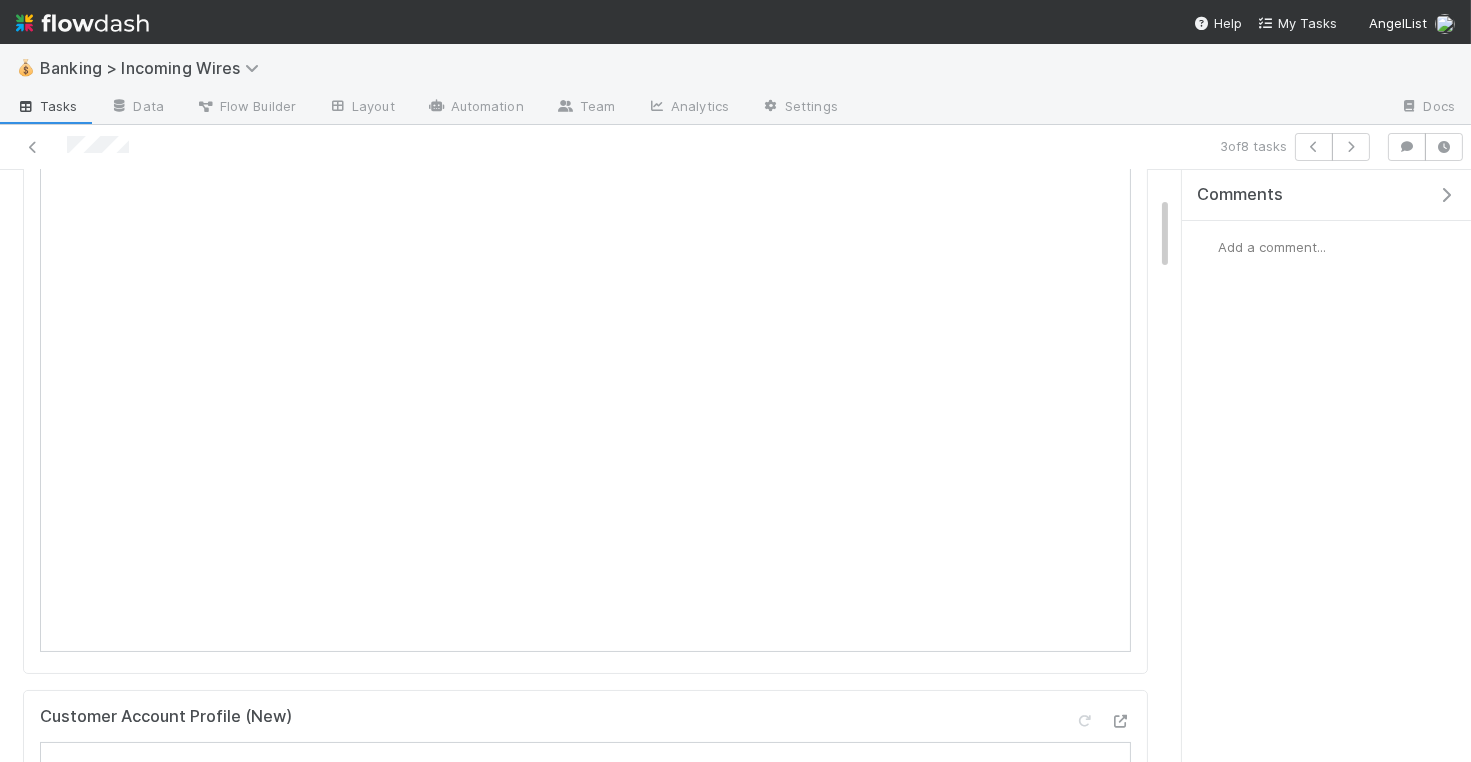 scroll, scrollTop: 178, scrollLeft: 0, axis: vertical 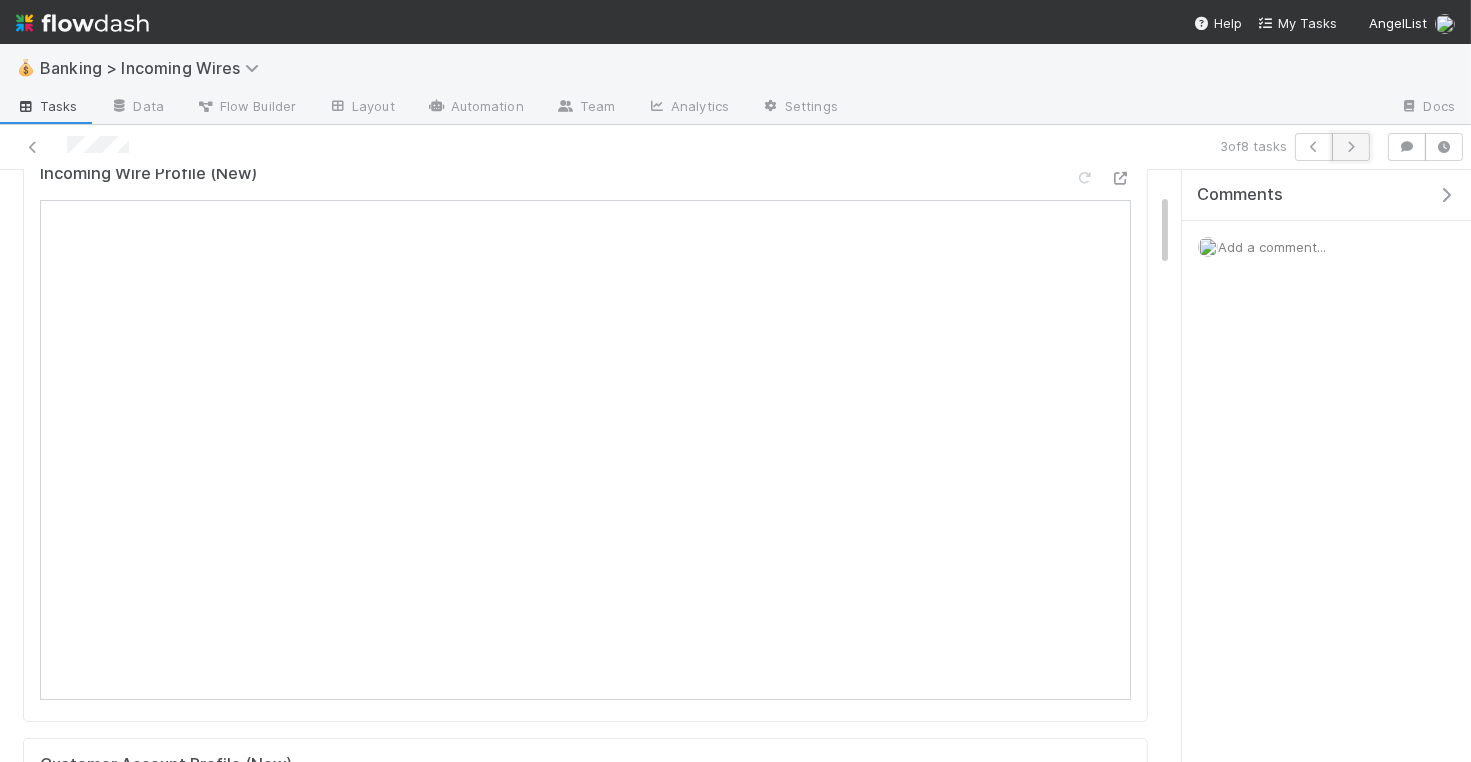 click at bounding box center (1351, 147) 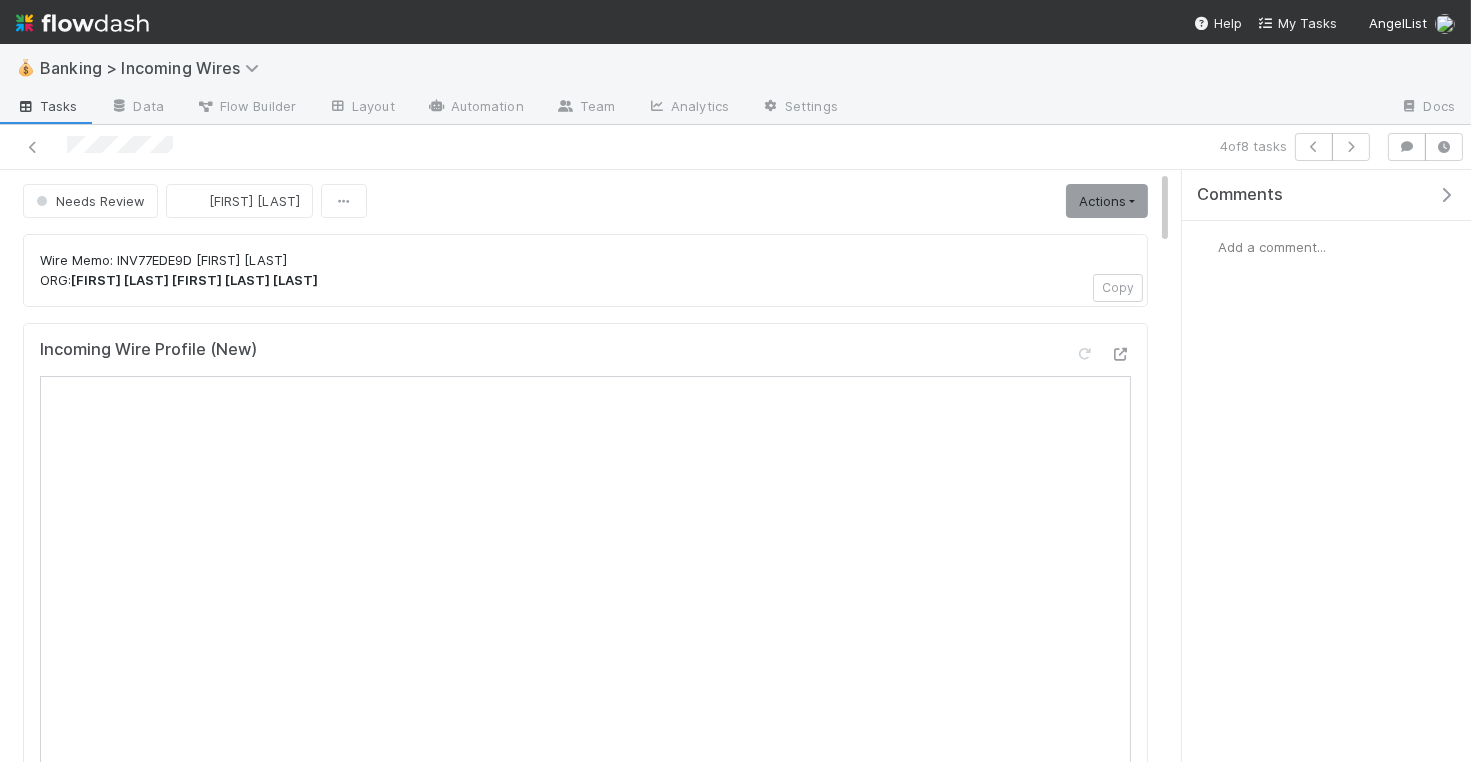 scroll, scrollTop: 0, scrollLeft: 0, axis: both 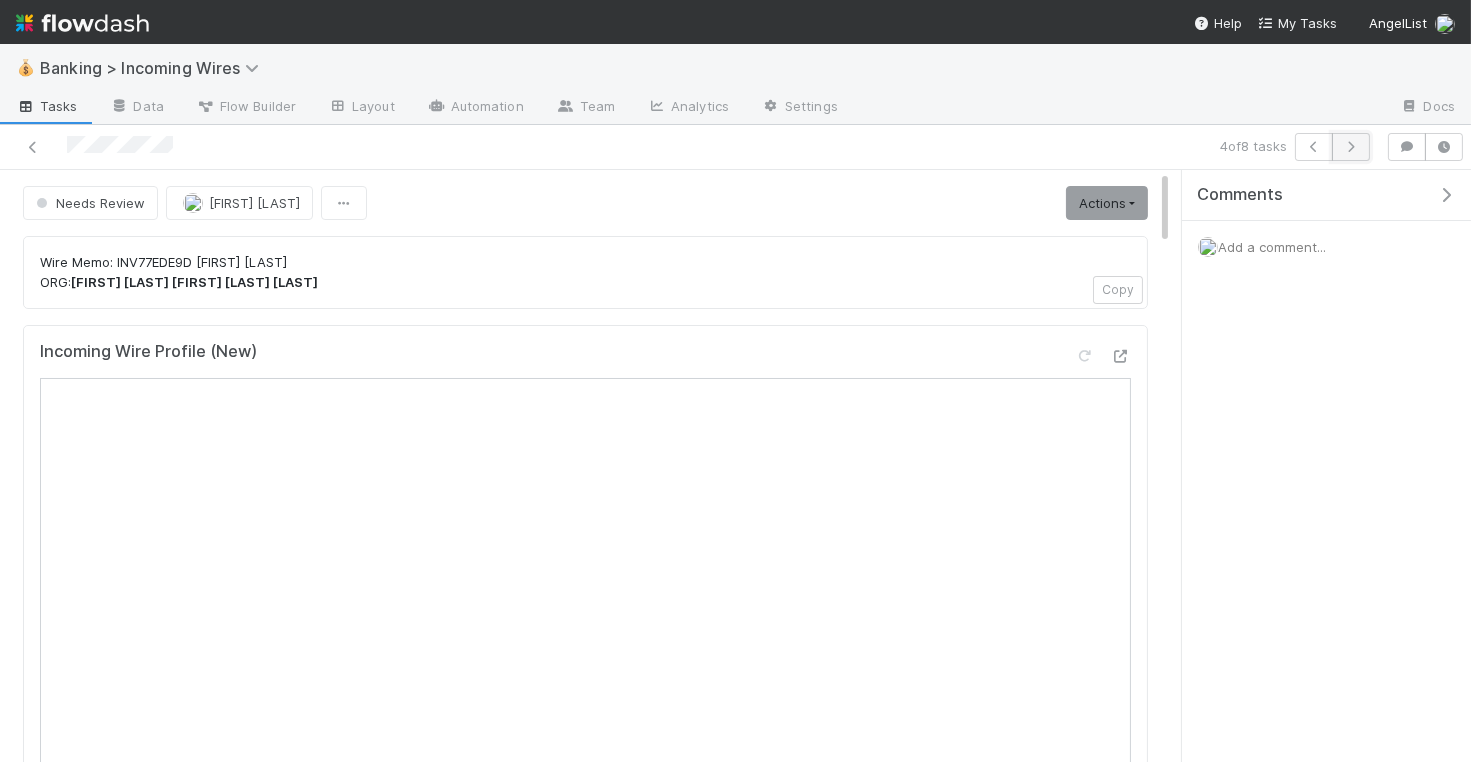 click at bounding box center (1351, 147) 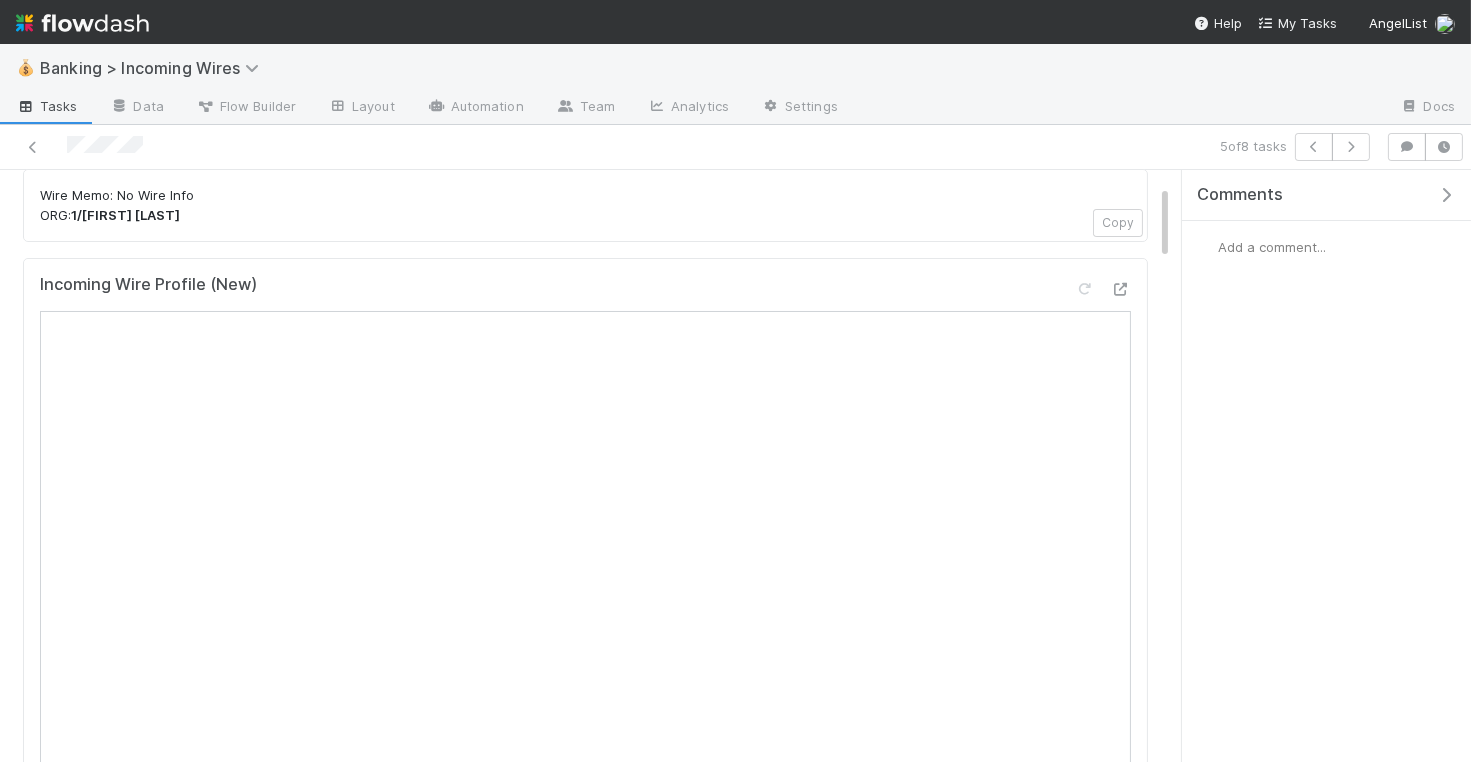 scroll, scrollTop: 18, scrollLeft: 0, axis: vertical 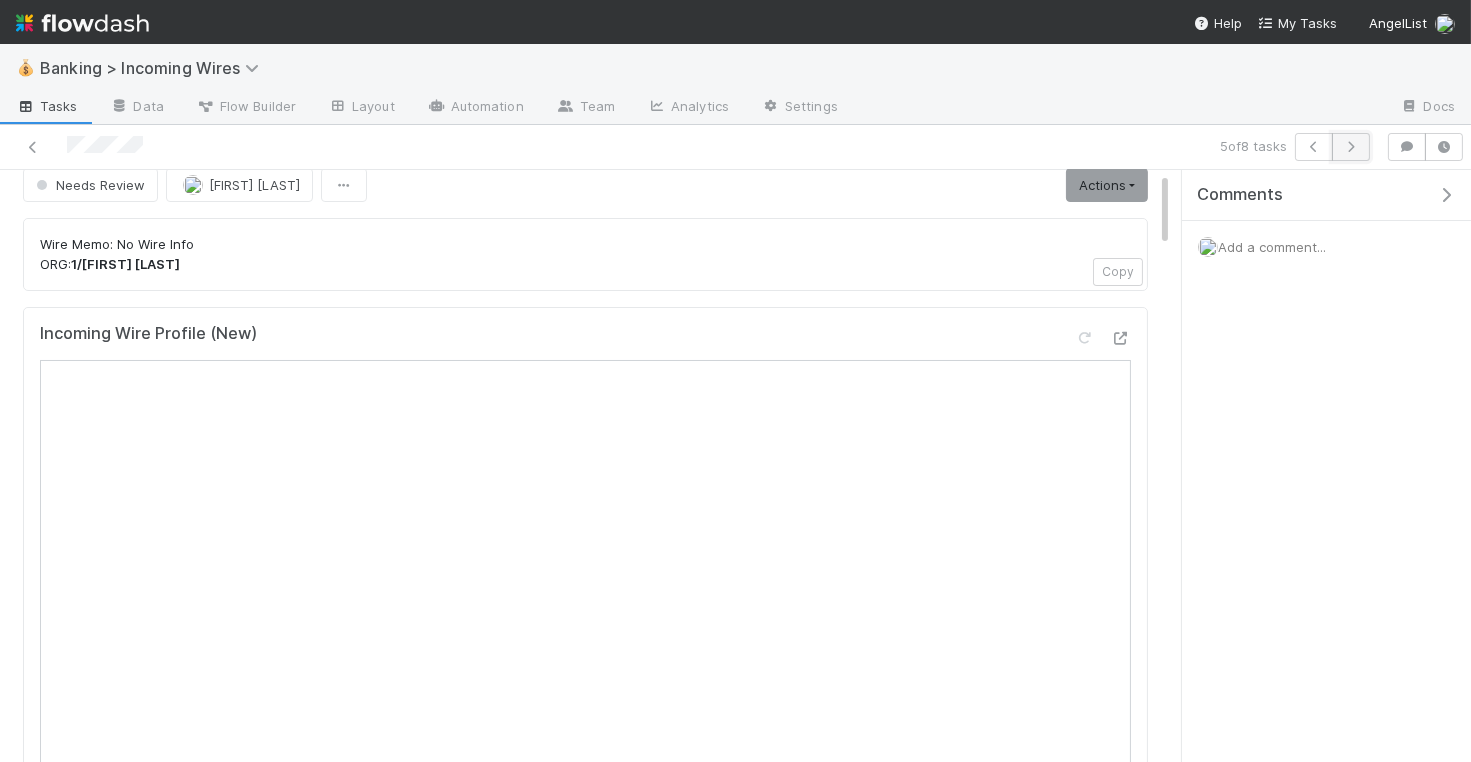 click at bounding box center [1351, 147] 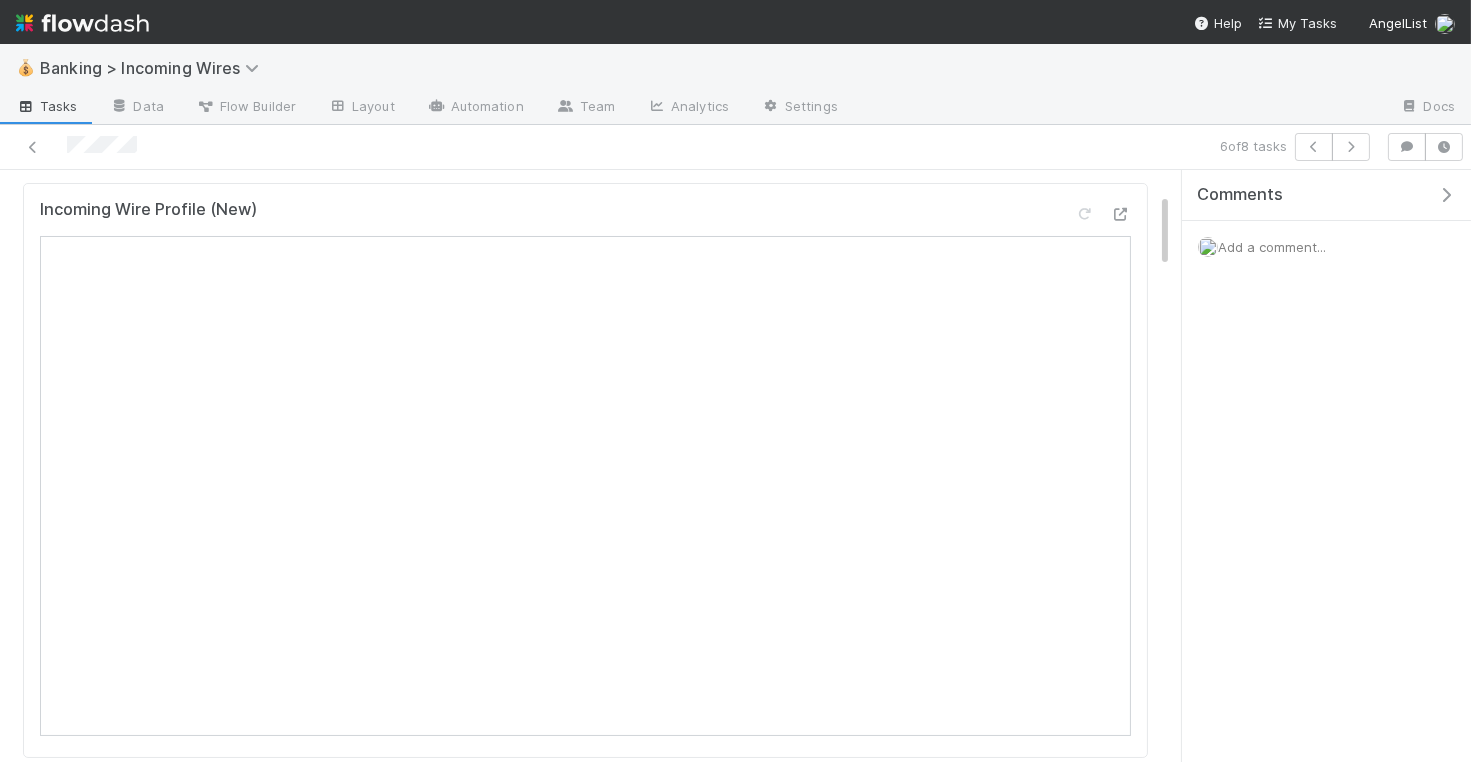 scroll, scrollTop: 0, scrollLeft: 0, axis: both 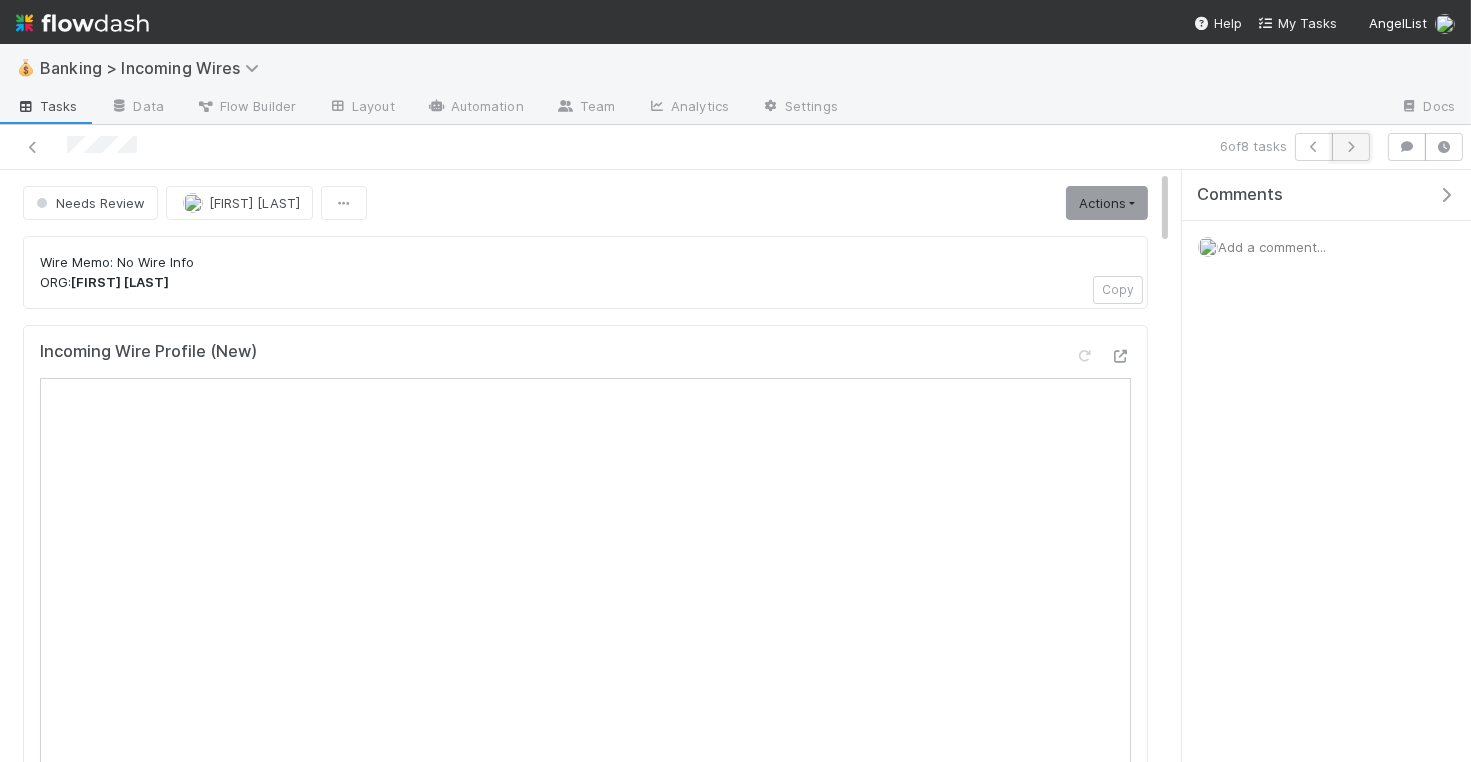 click at bounding box center [1351, 147] 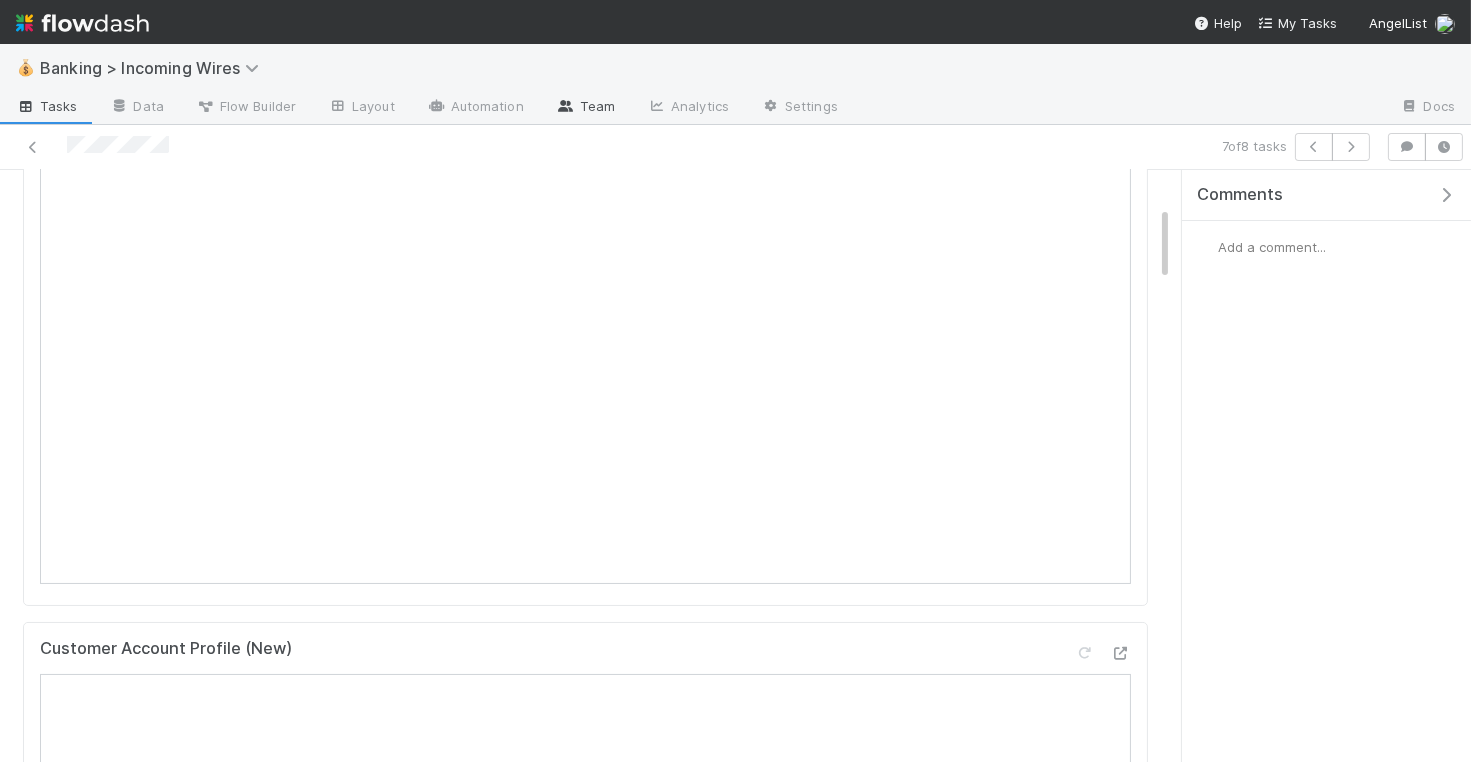 scroll, scrollTop: 277, scrollLeft: 0, axis: vertical 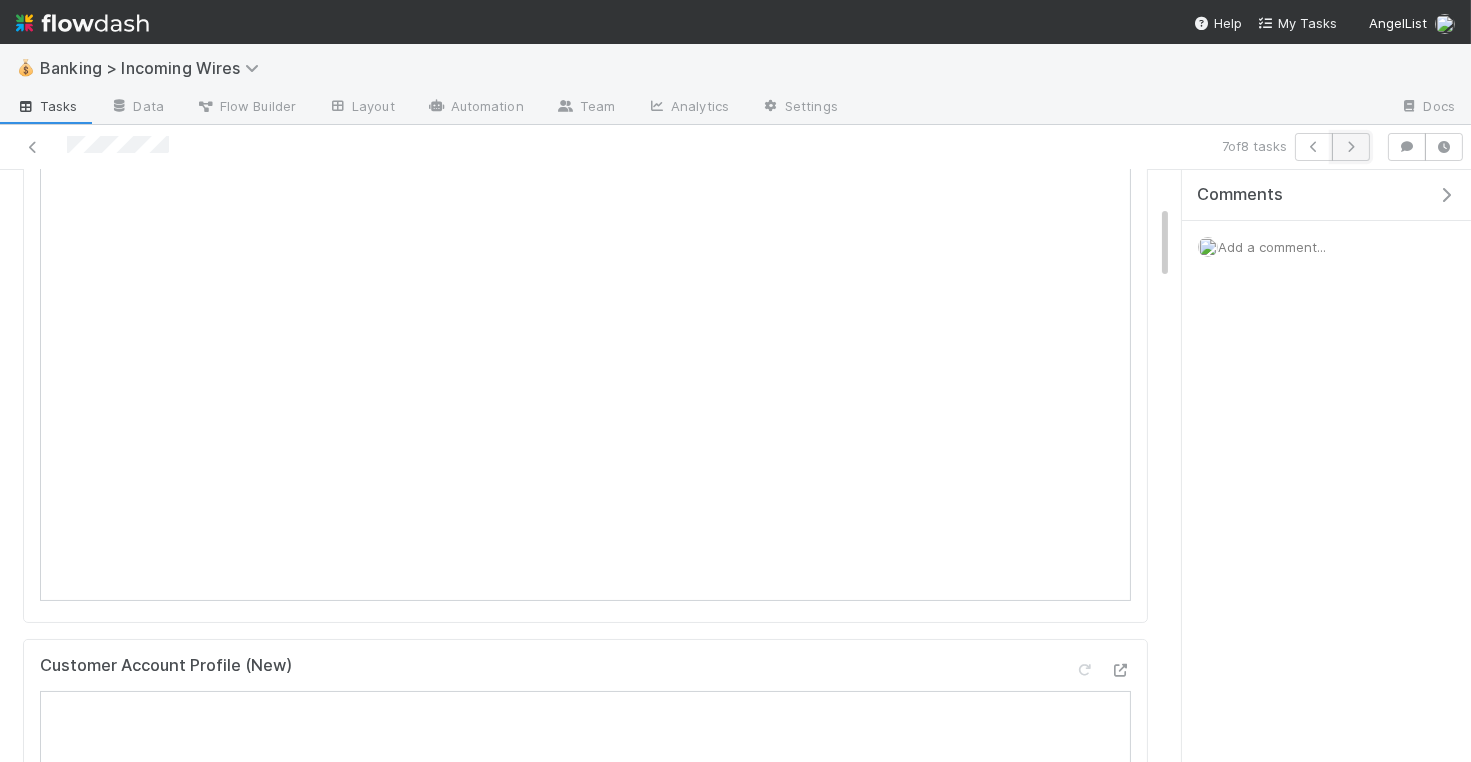 click at bounding box center [1351, 147] 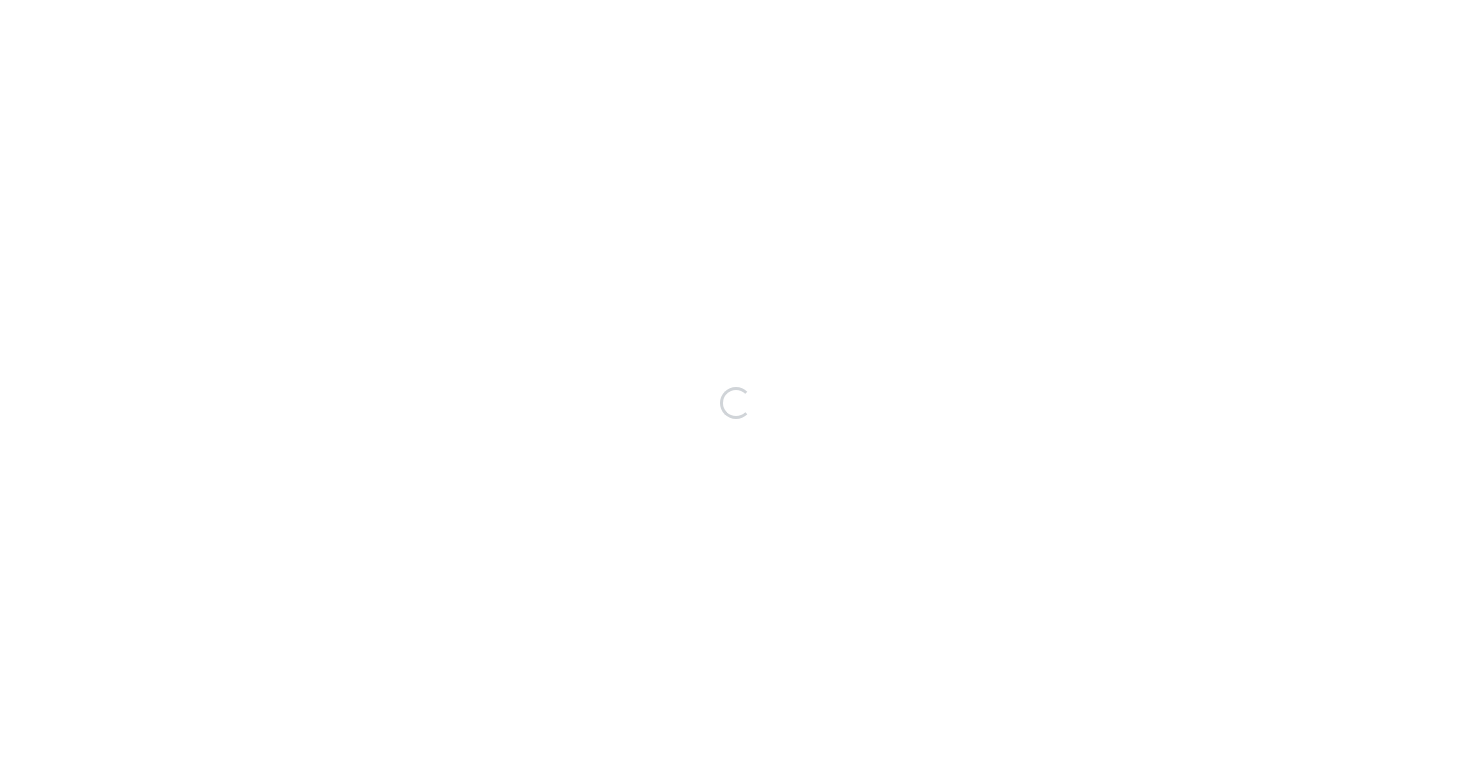 scroll, scrollTop: 0, scrollLeft: 0, axis: both 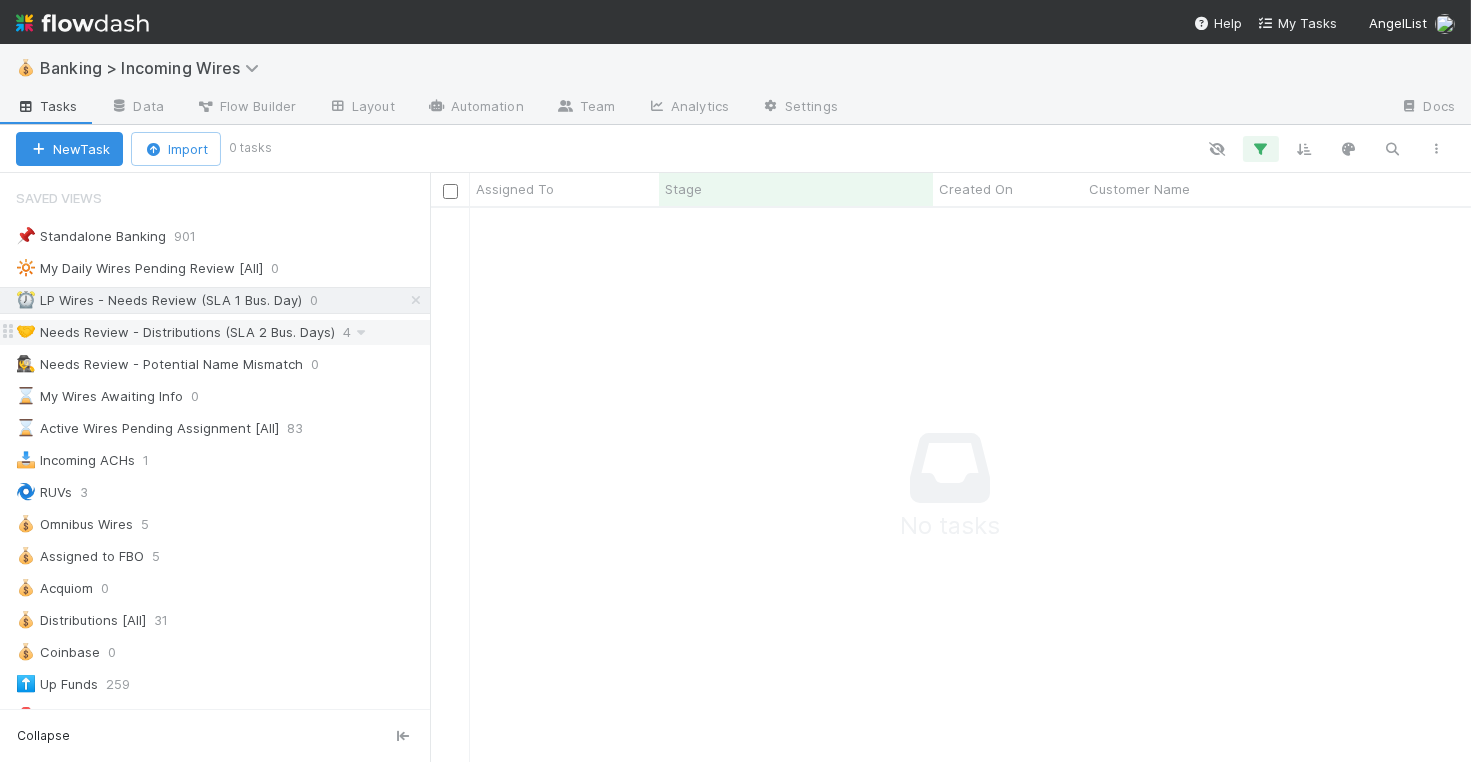 click on "🤝 Needs Review - Distributions (SLA 2 Bus. Days)" at bounding box center (175, 332) 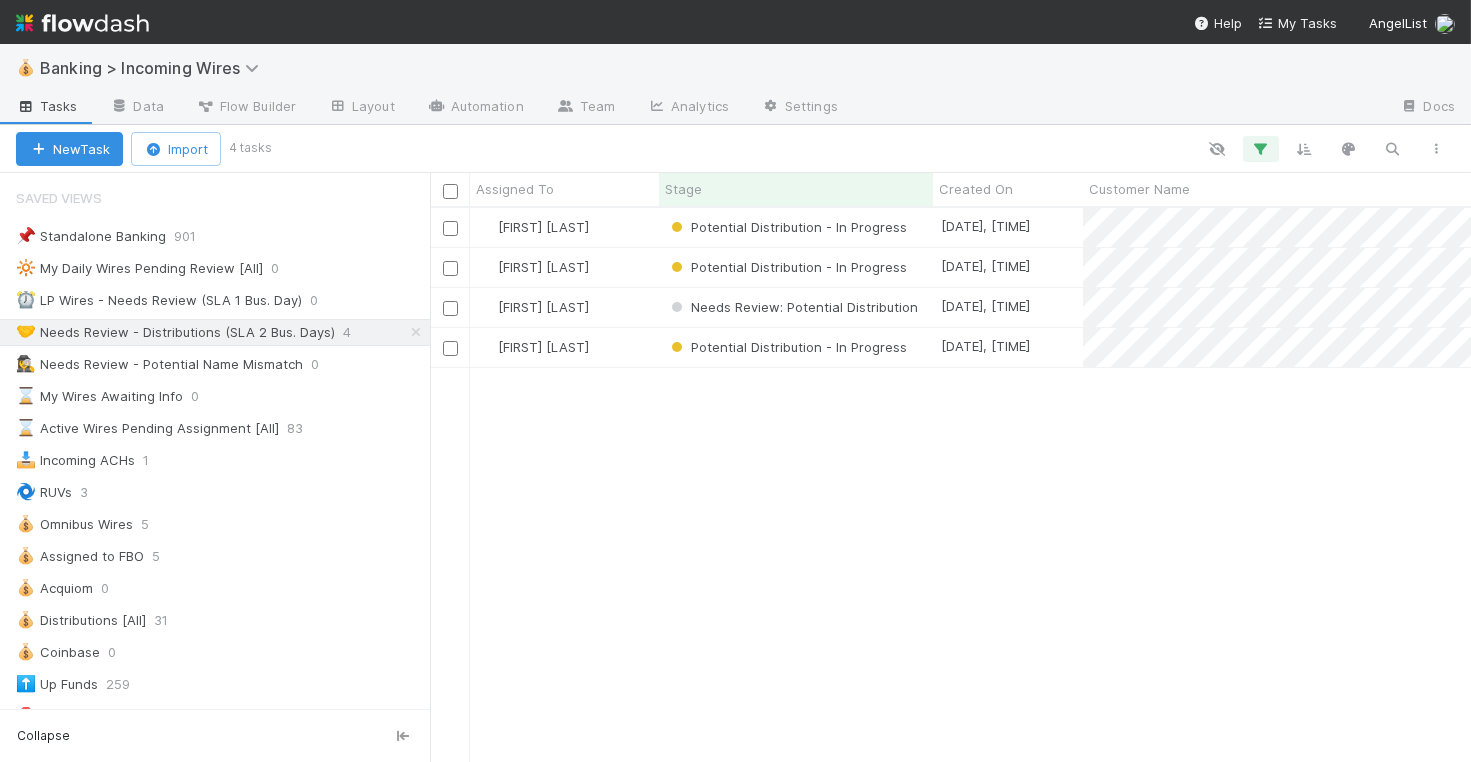 scroll, scrollTop: 1, scrollLeft: 1, axis: both 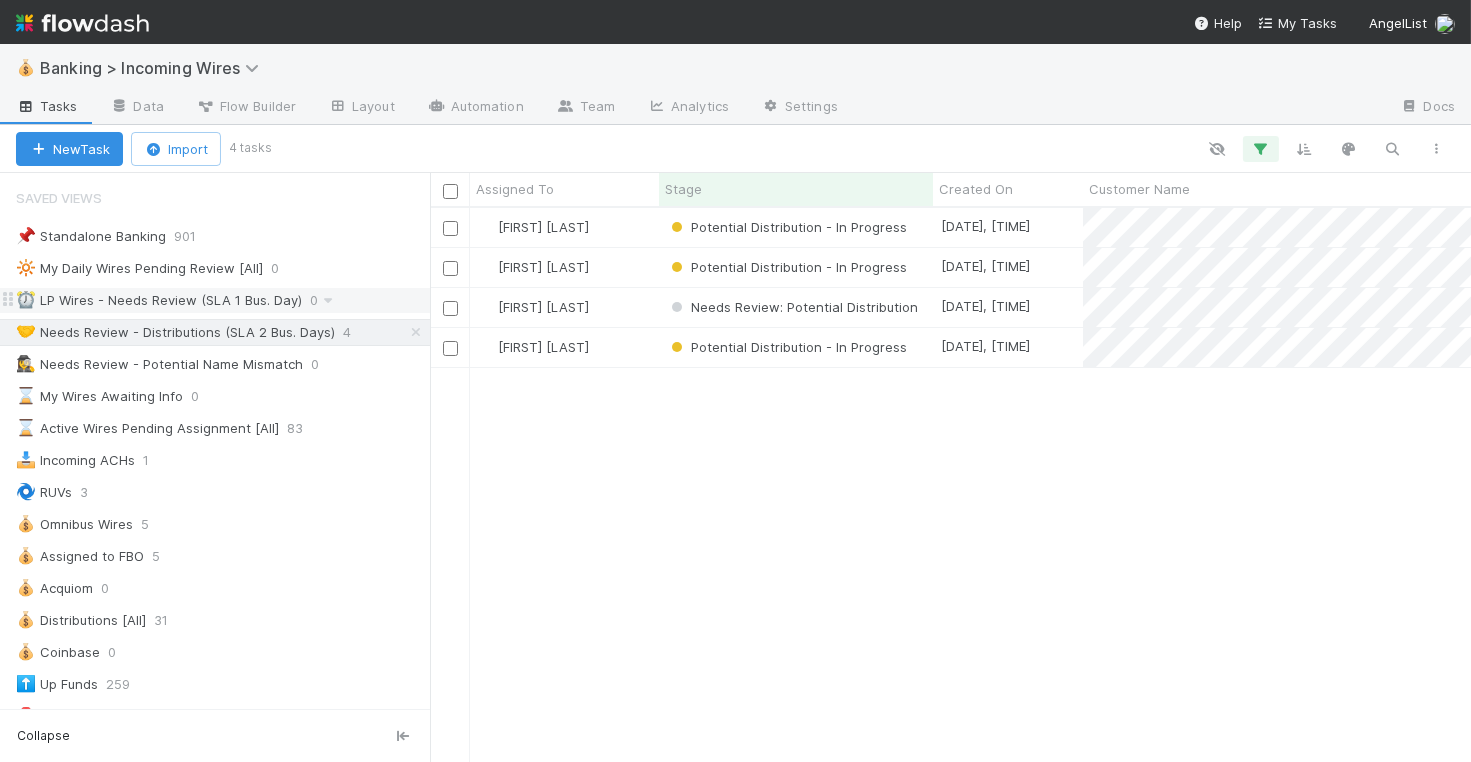 click on "⏰ LP Wires - Needs Review (SLA 1 Bus. Day)" at bounding box center [159, 300] 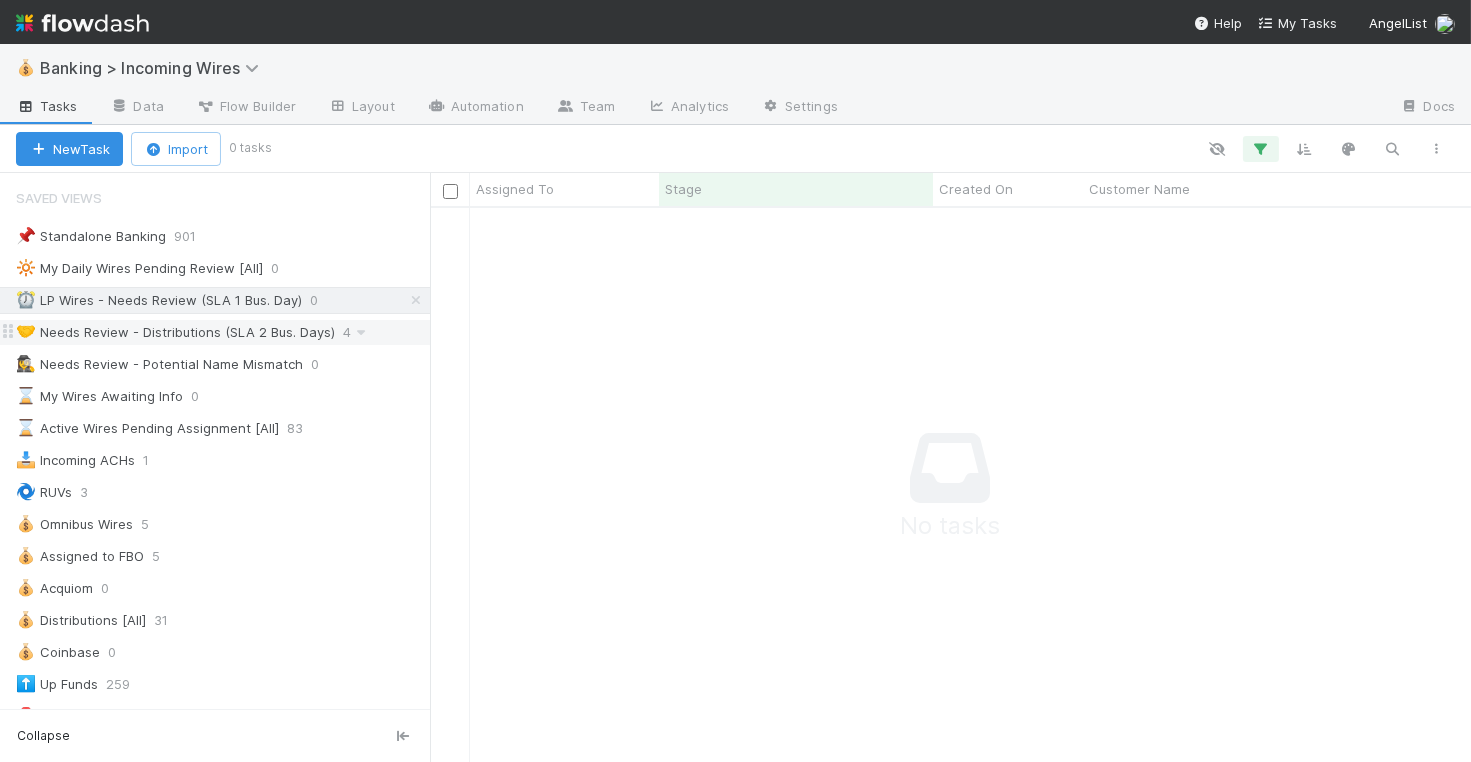 scroll, scrollTop: 1, scrollLeft: 1, axis: both 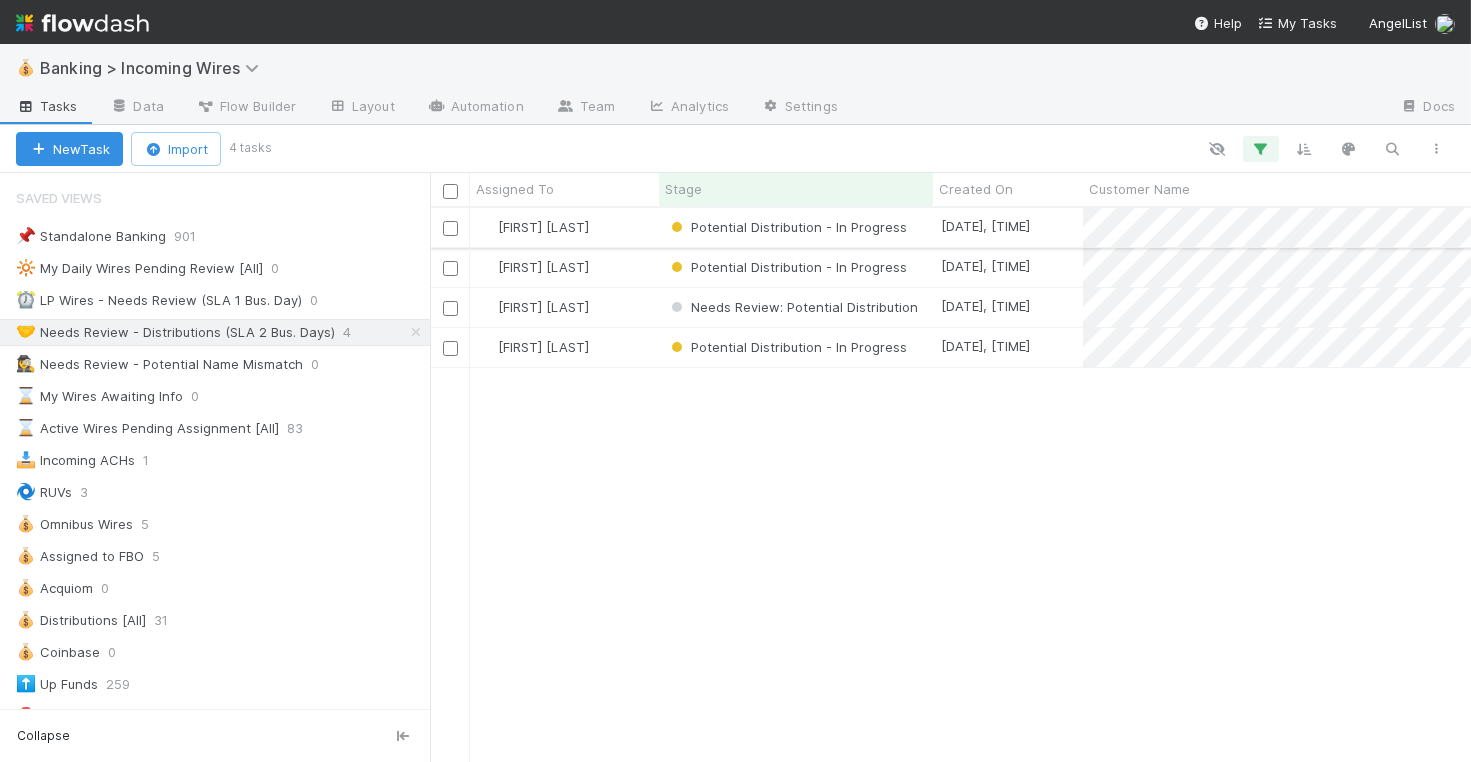 click on "[FIRST] [LAST]" at bounding box center (564, 227) 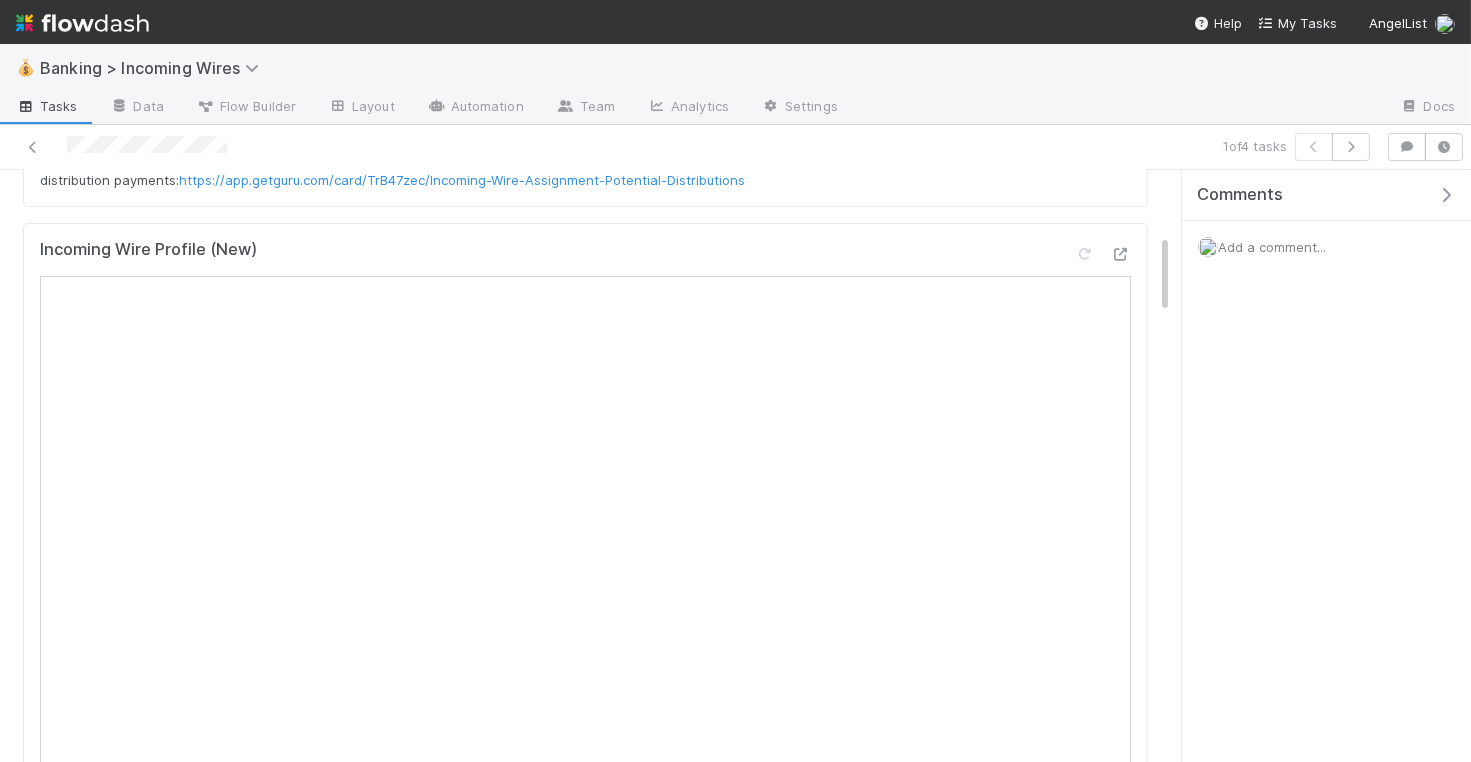 scroll, scrollTop: 0, scrollLeft: 0, axis: both 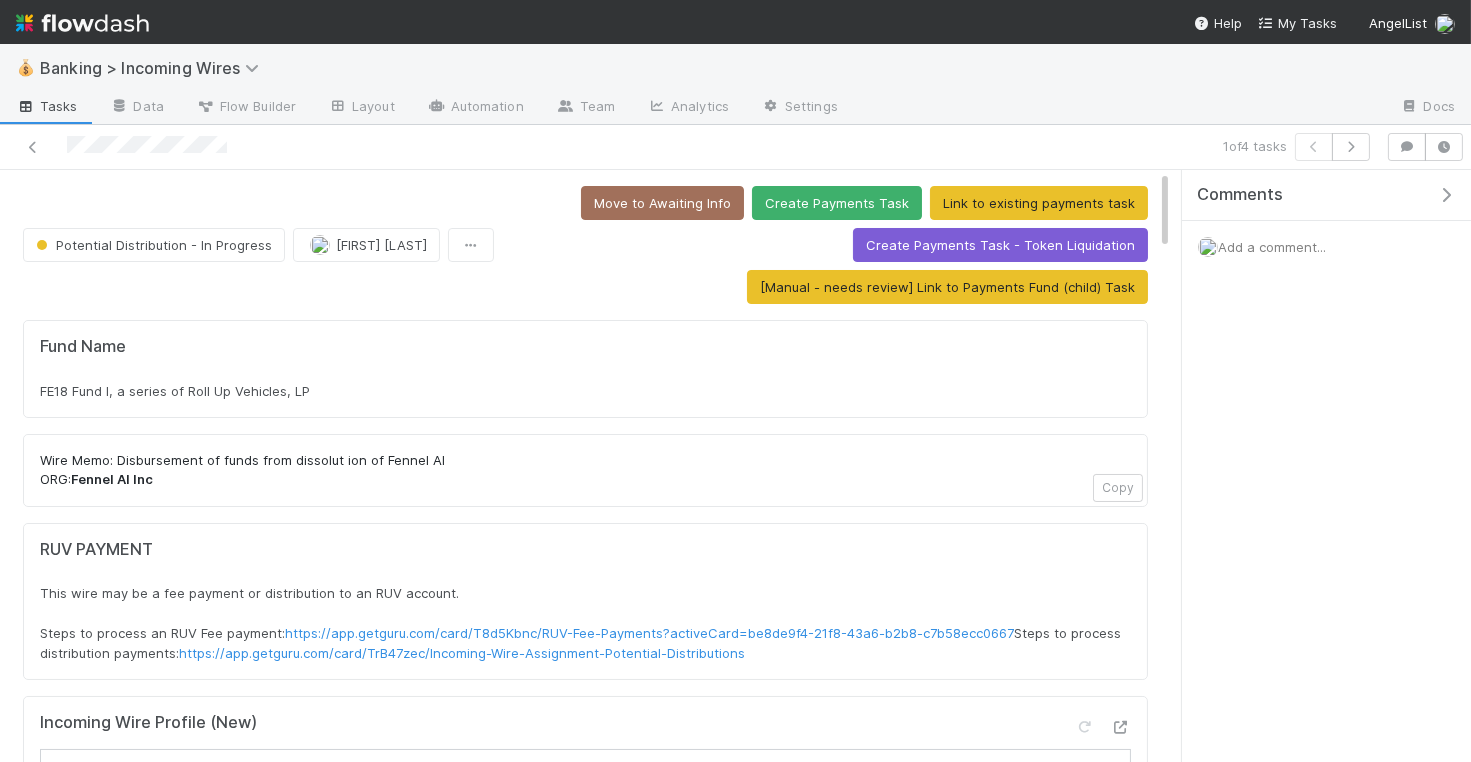 click on "FE18 Fund I, a series of Roll Up Vehicles, LP" at bounding box center (585, 391) 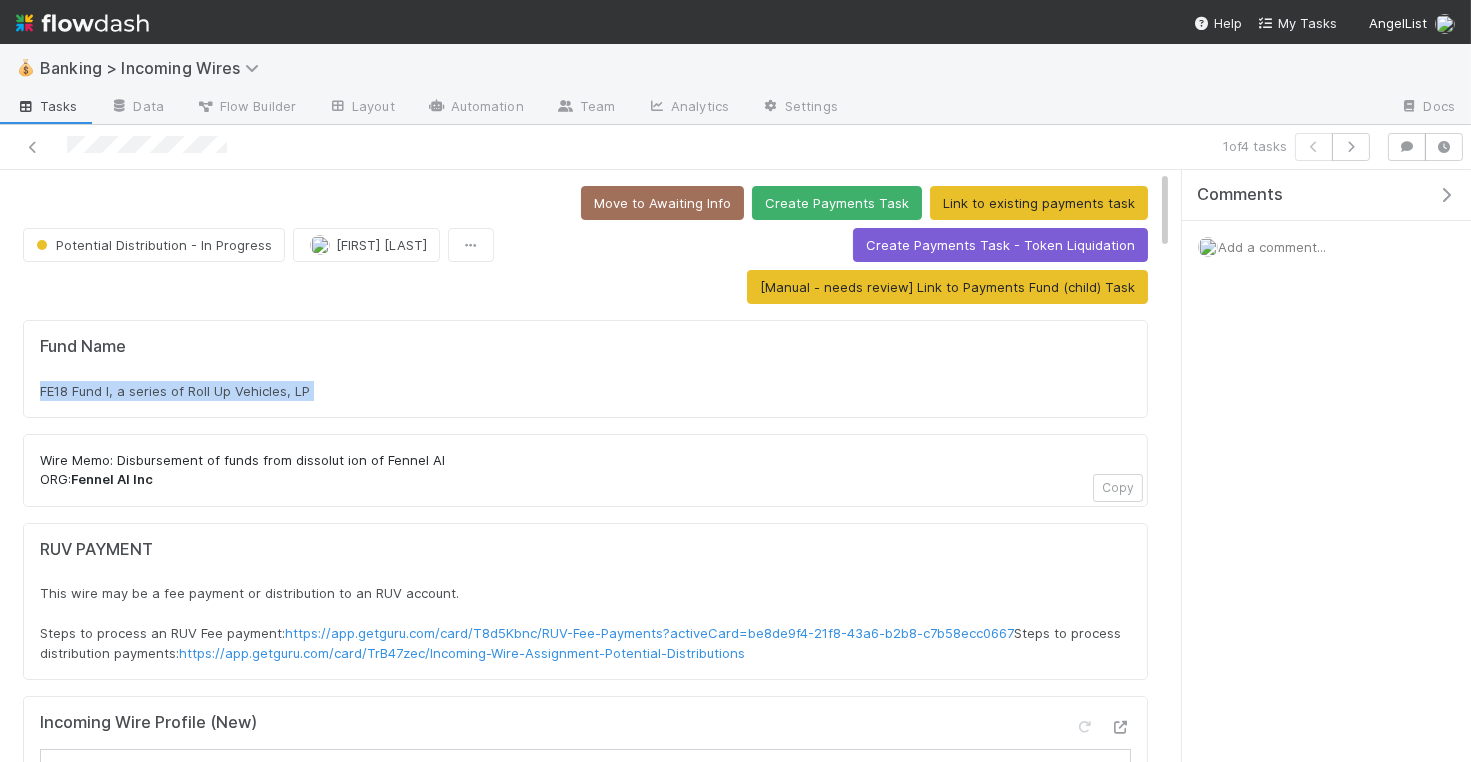 click on "FE18 Fund I, a series of Roll Up Vehicles, LP" at bounding box center (585, 391) 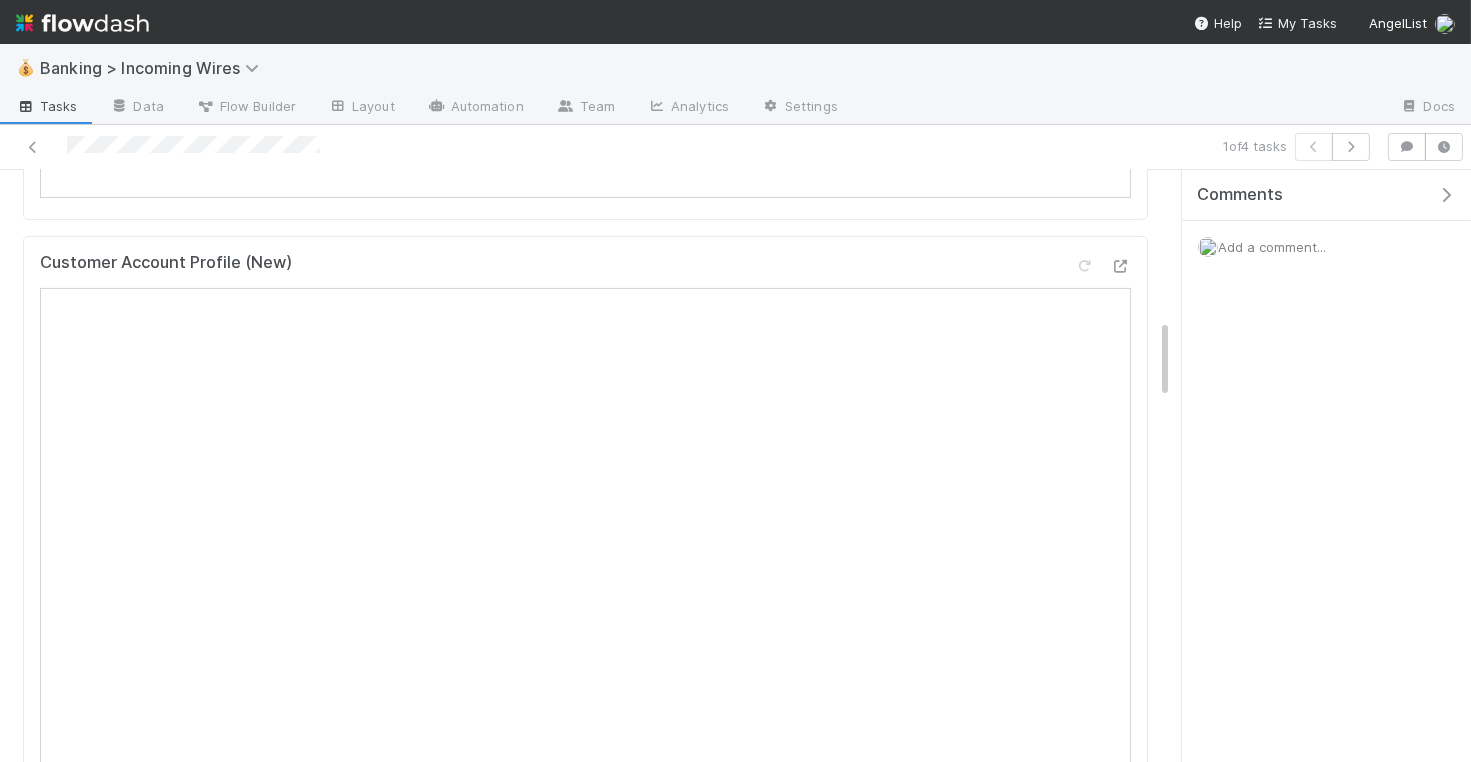 scroll, scrollTop: 1220, scrollLeft: 0, axis: vertical 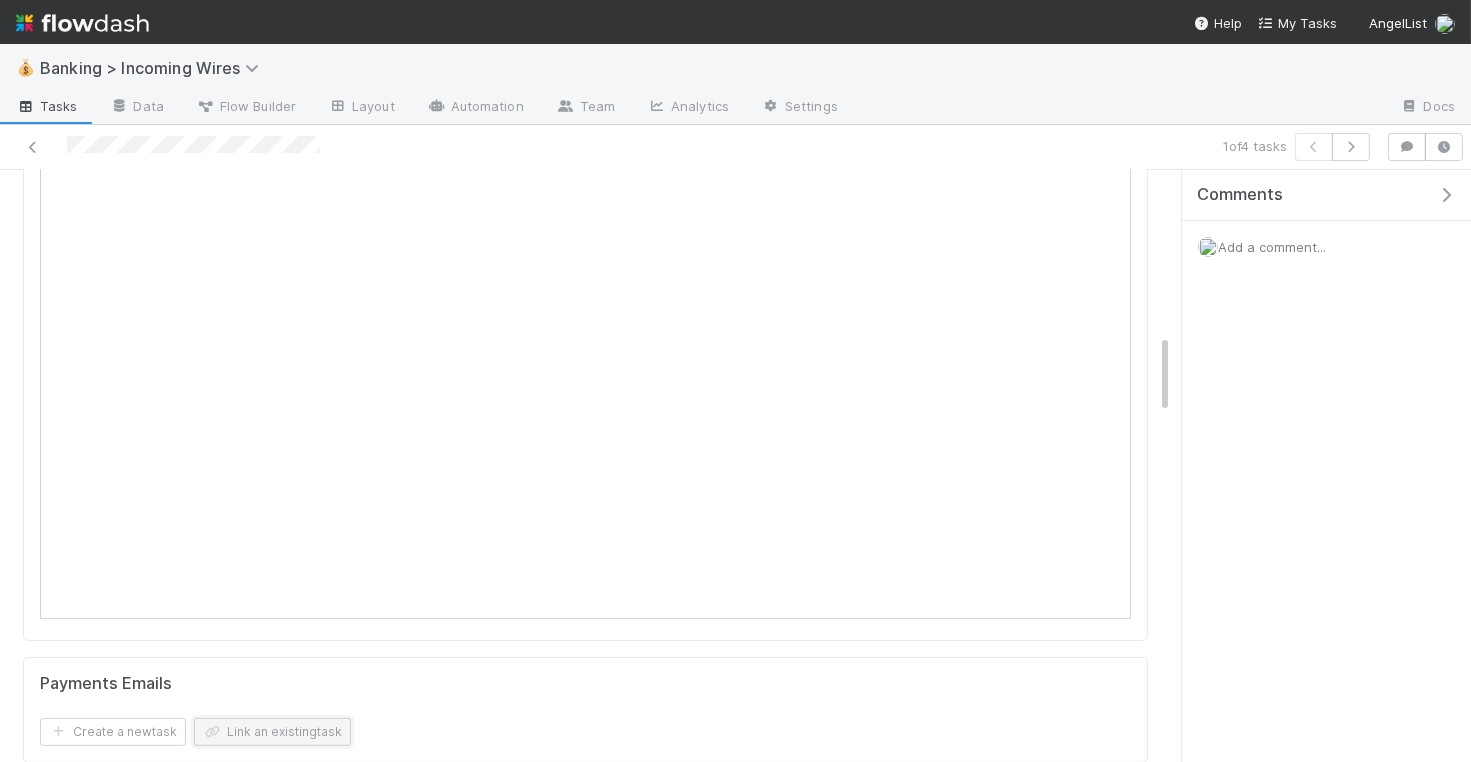 click on "Link an existing  task" at bounding box center (272, 732) 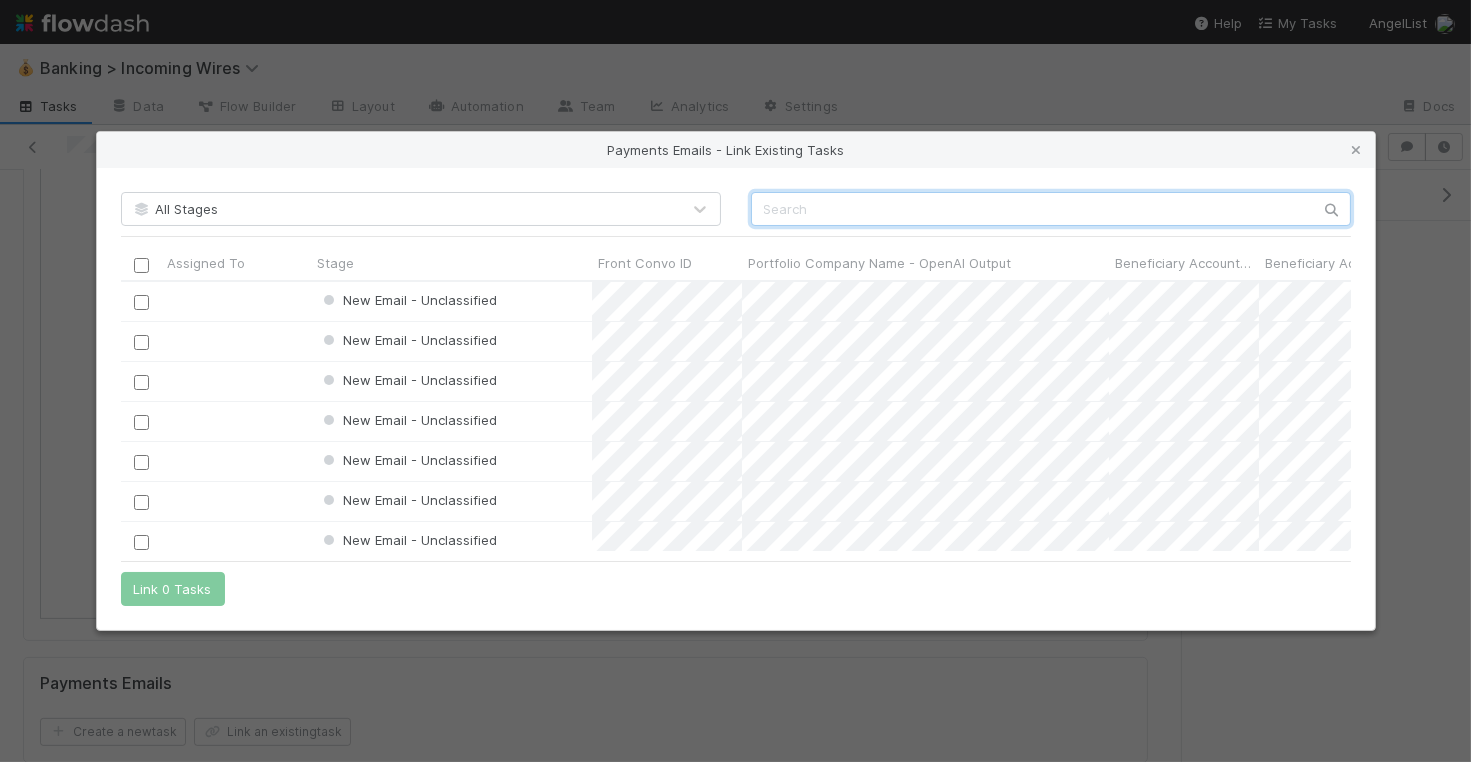 scroll, scrollTop: 1, scrollLeft: 1, axis: both 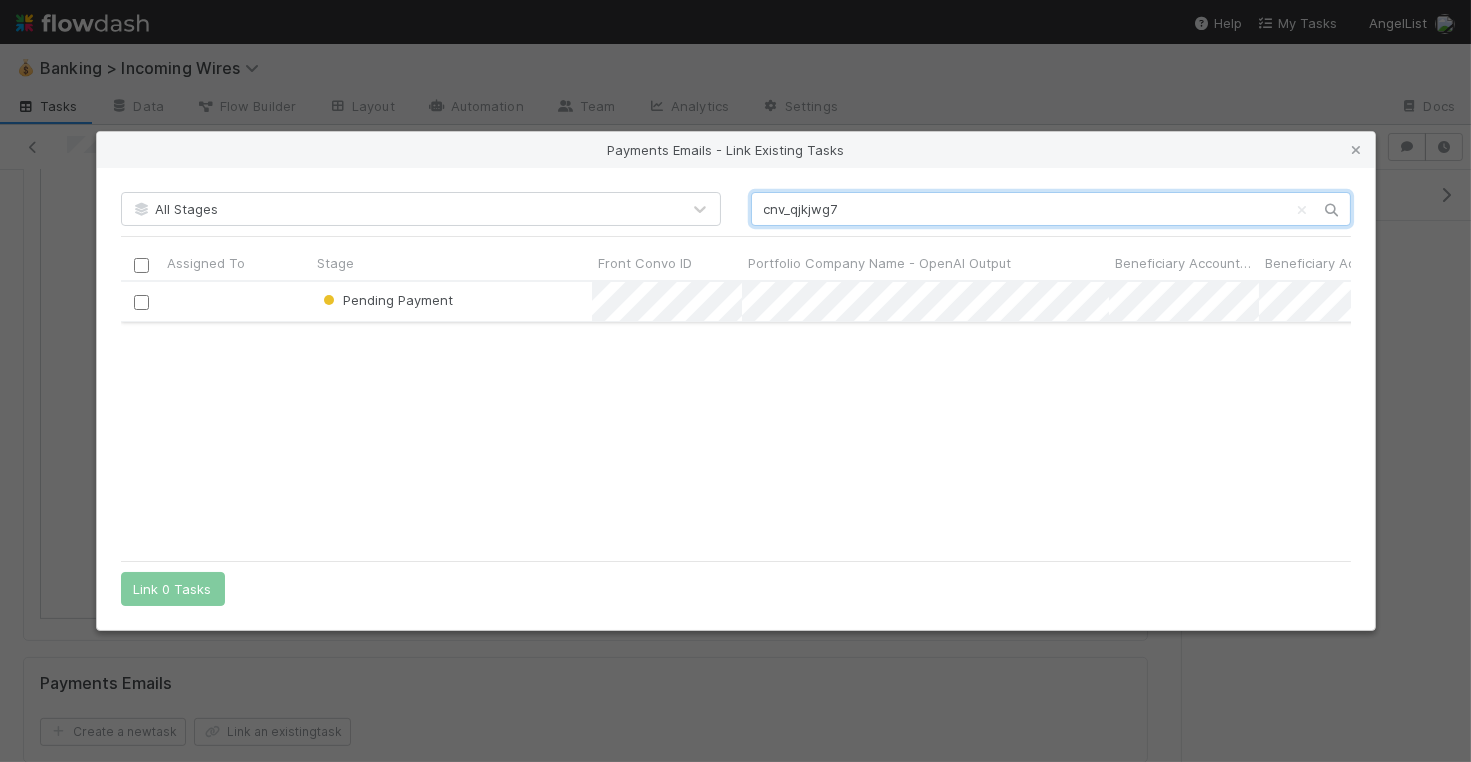 type on "cnv_qjkjwg7" 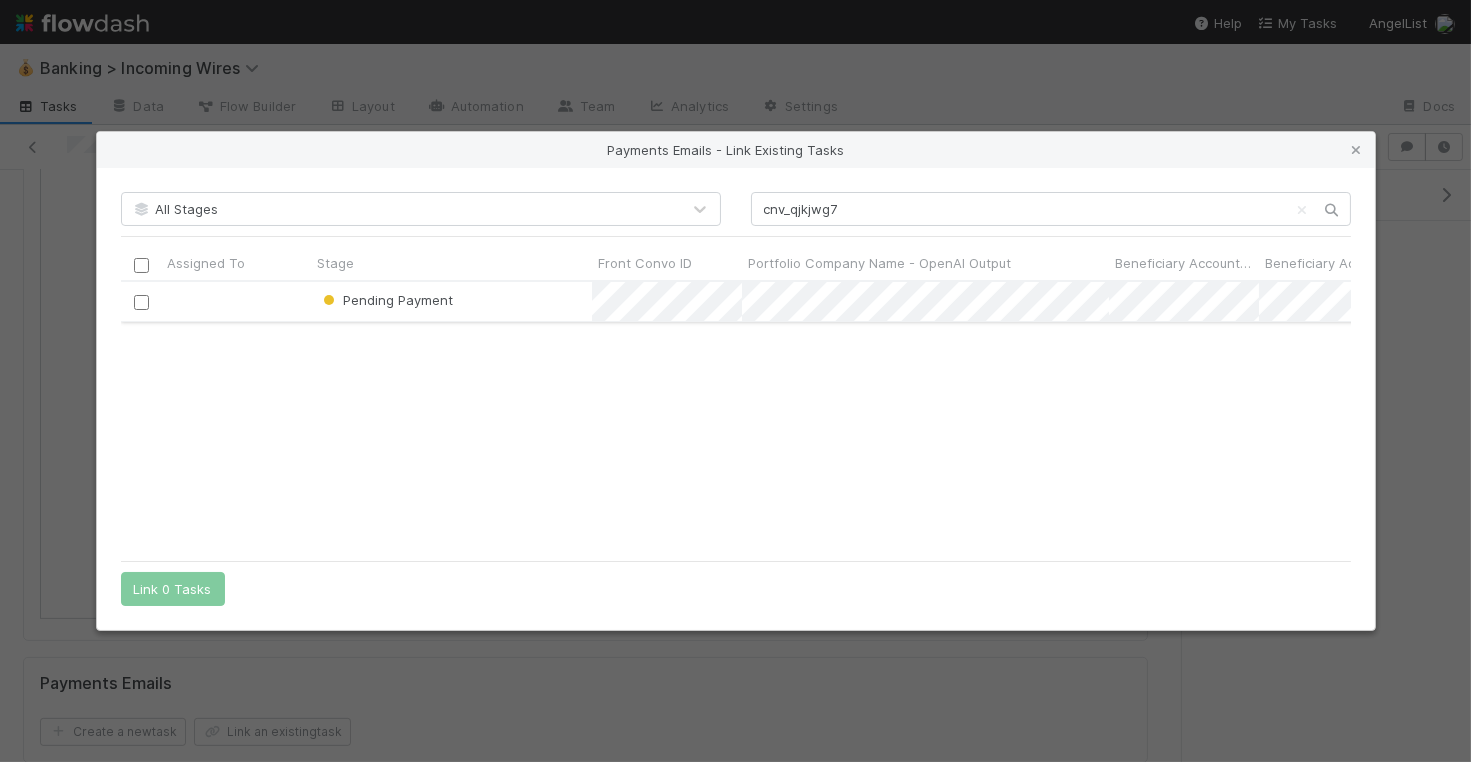 click at bounding box center [140, 302] 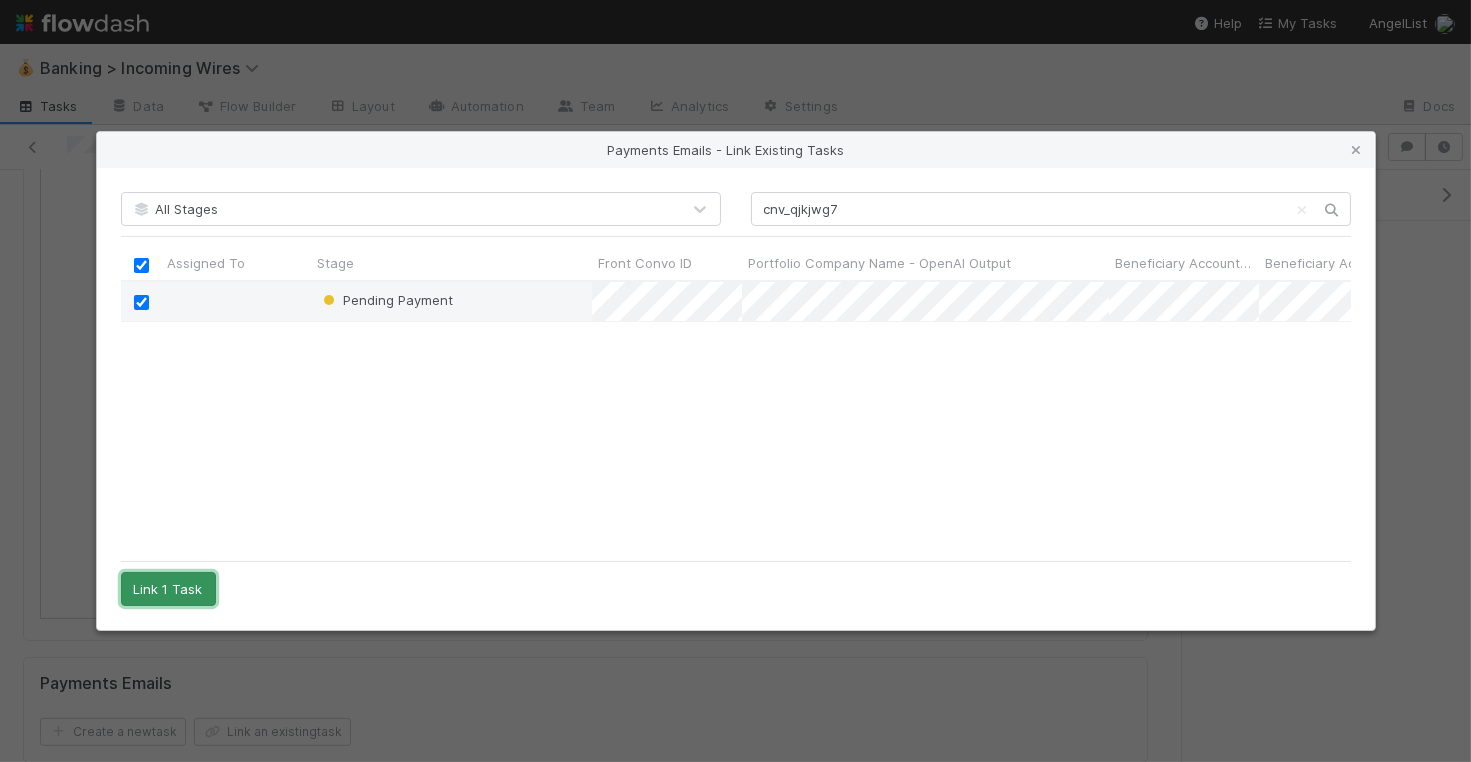 click on "Link   1 Task" at bounding box center [168, 589] 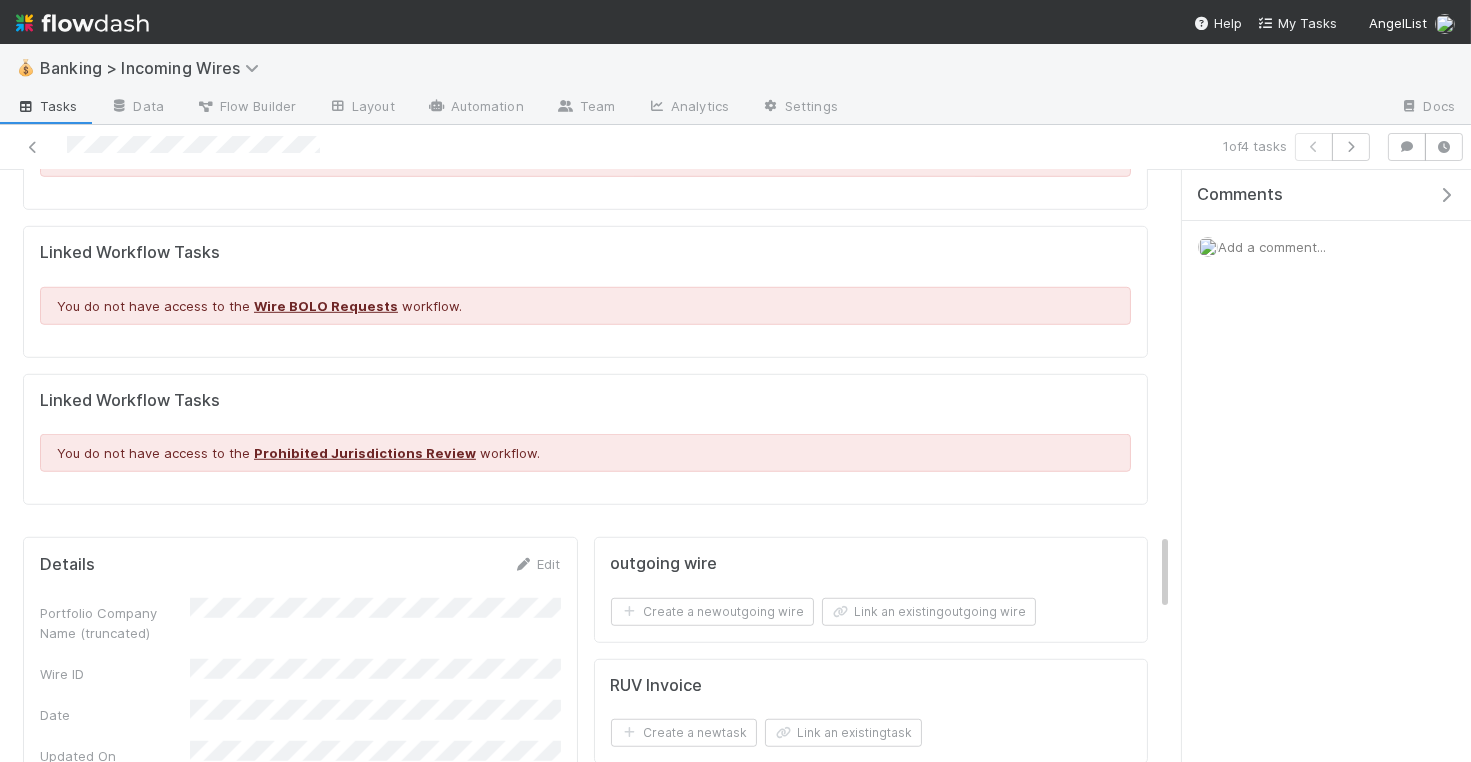 scroll, scrollTop: 3003, scrollLeft: 0, axis: vertical 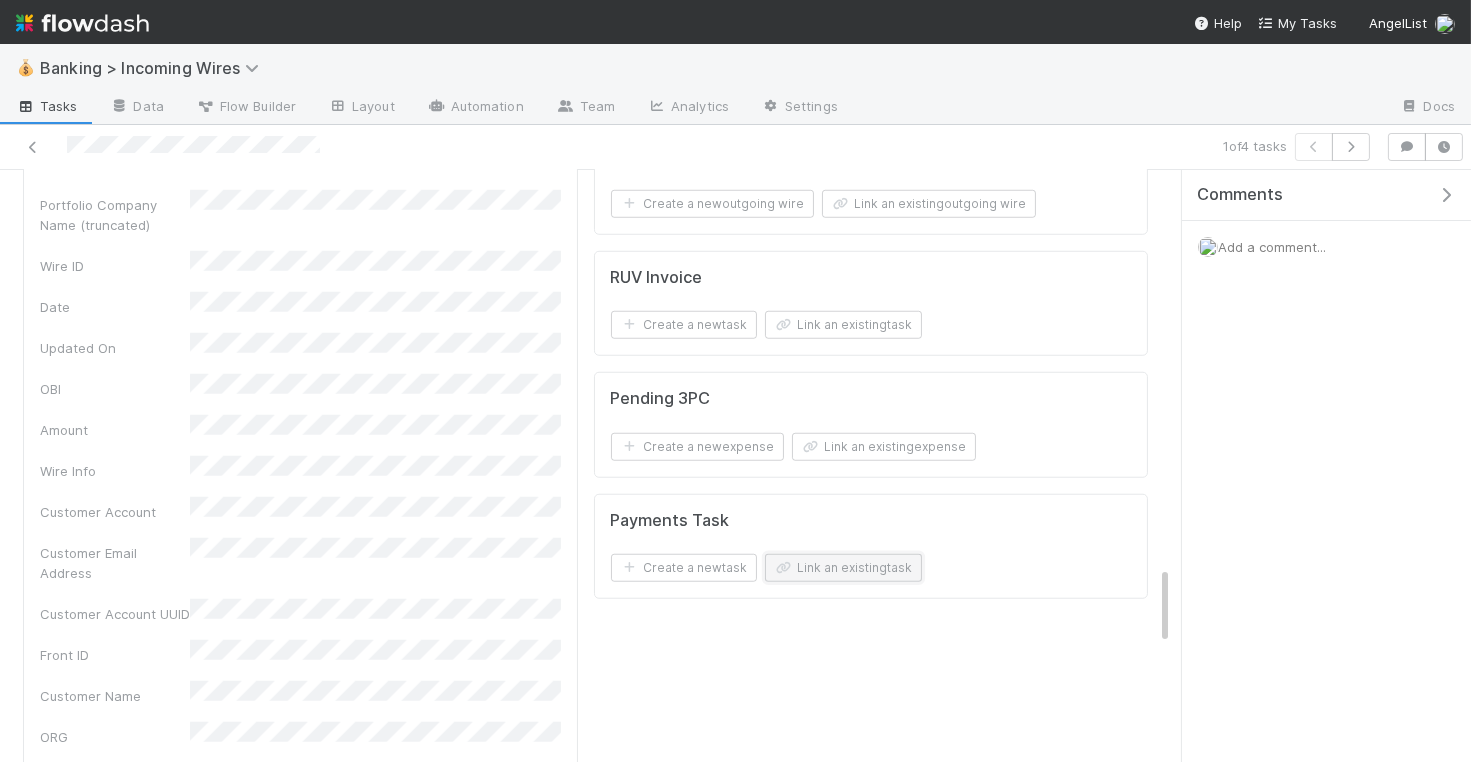 click on "Link an existing  task" at bounding box center [843, 568] 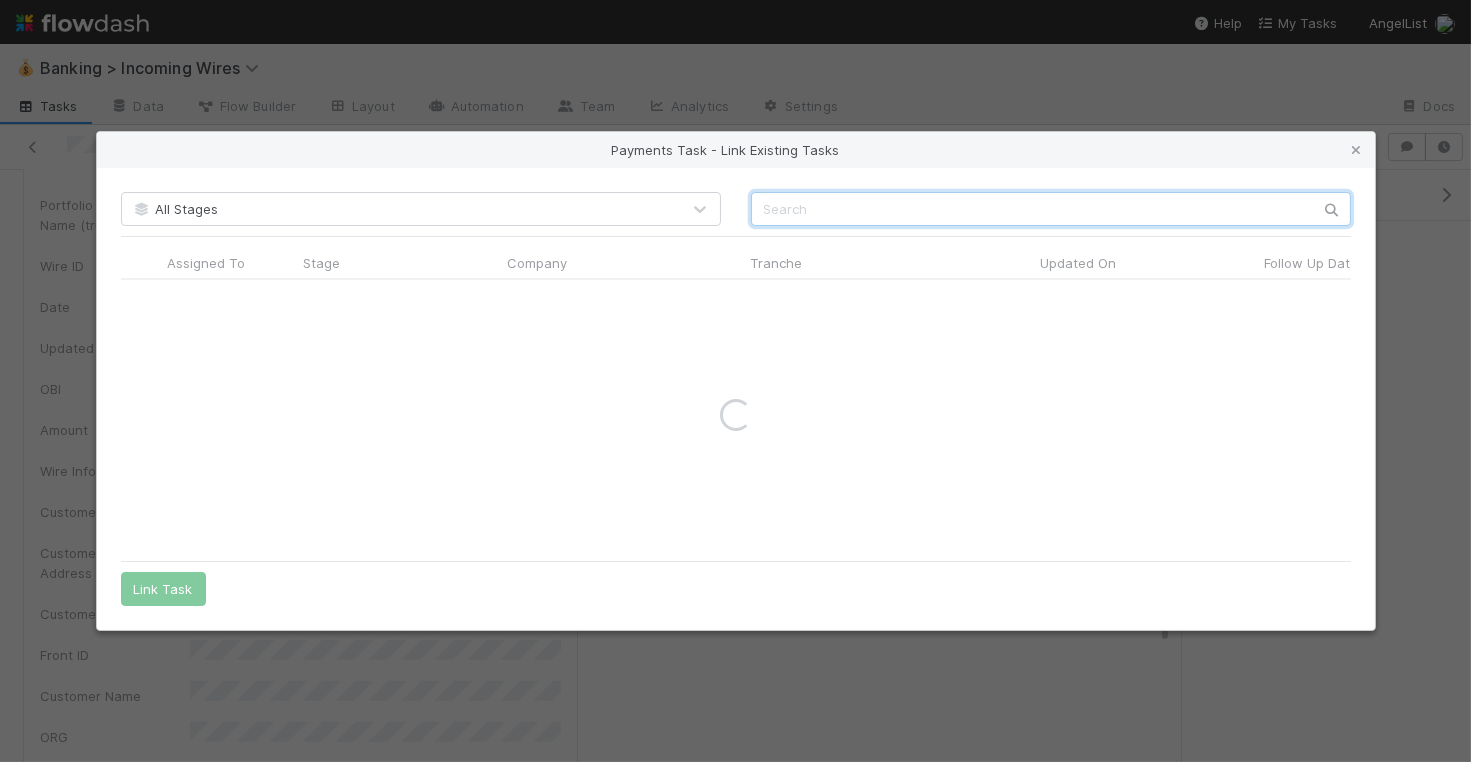click at bounding box center [1051, 209] 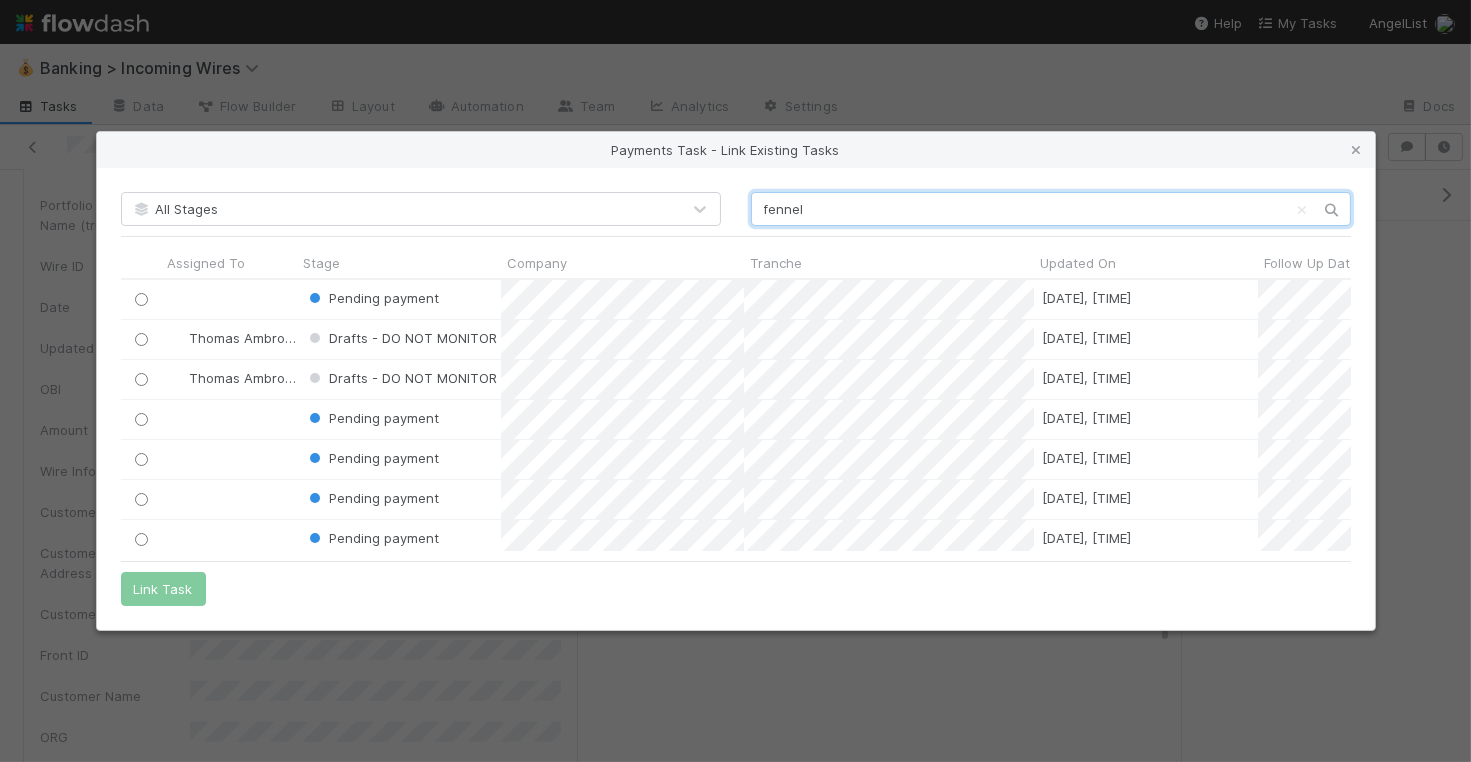 scroll, scrollTop: 0, scrollLeft: 1, axis: horizontal 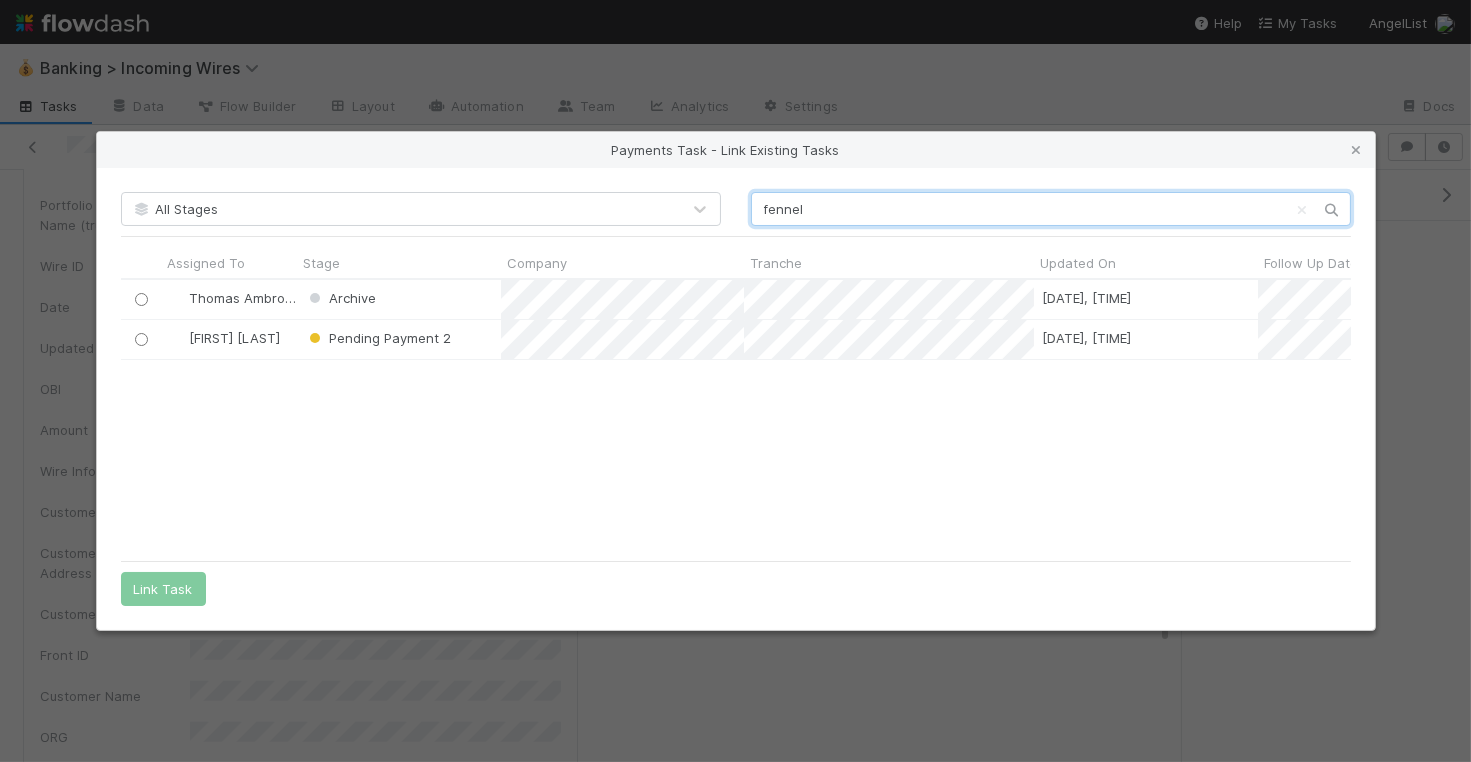 type on "fennel" 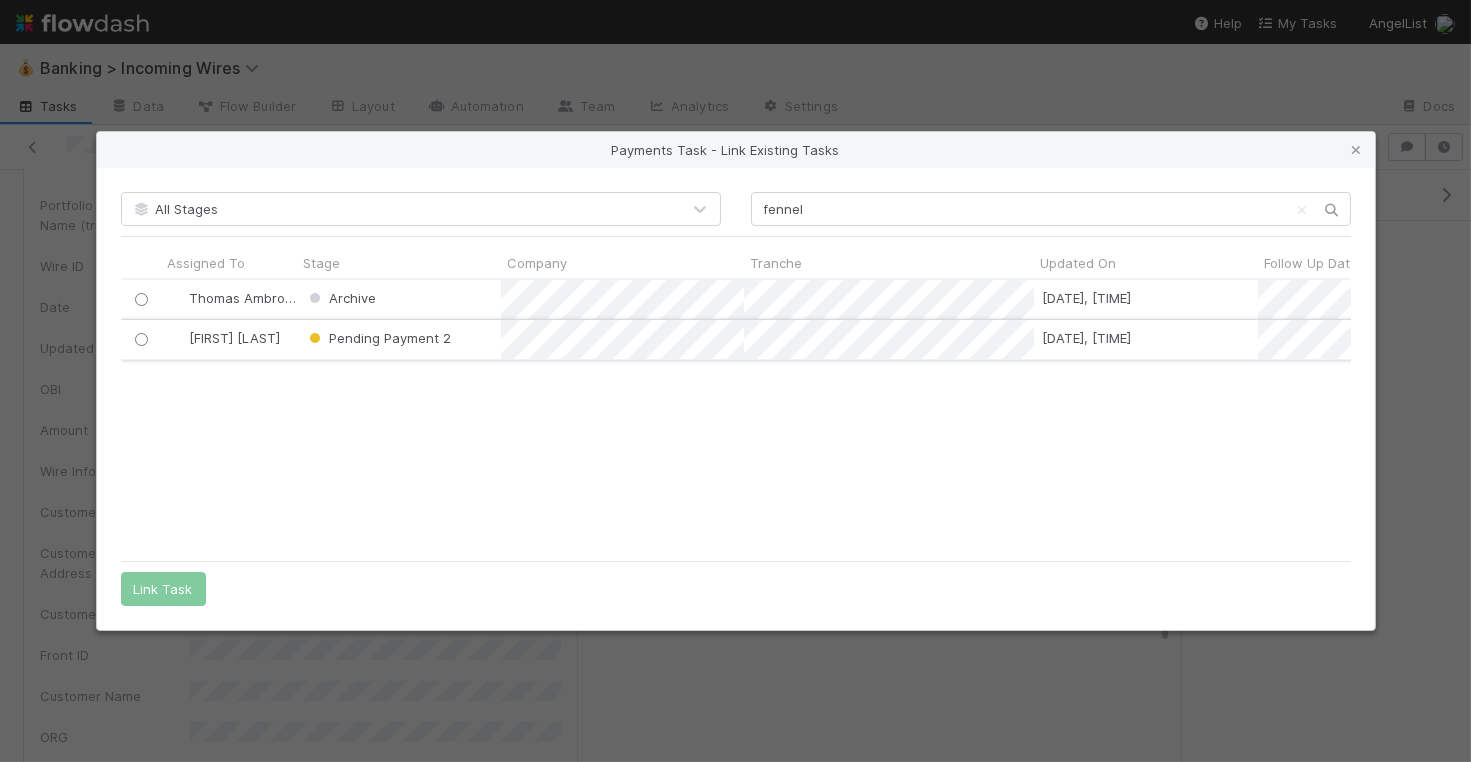 click at bounding box center (140, 339) 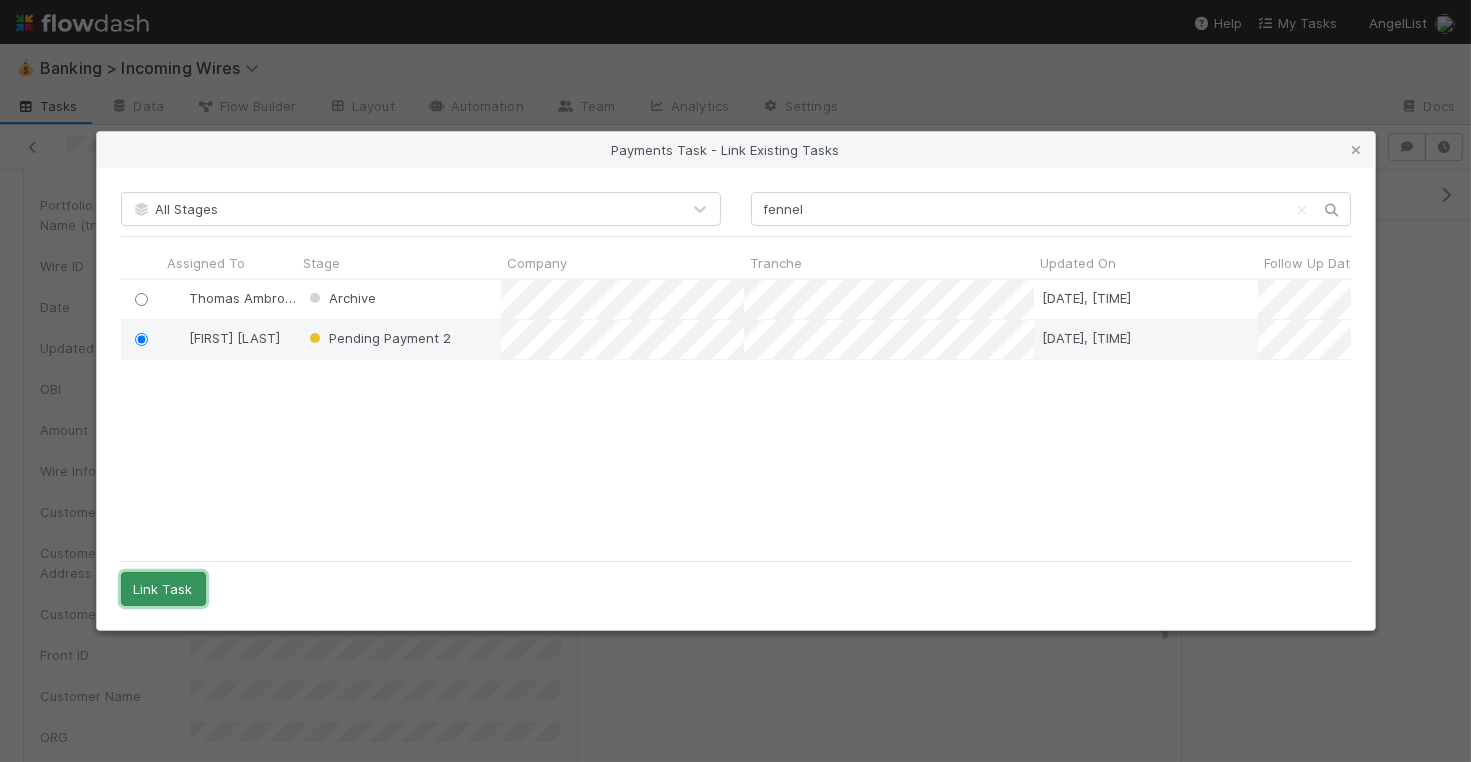 click on "Link   Task" at bounding box center (163, 589) 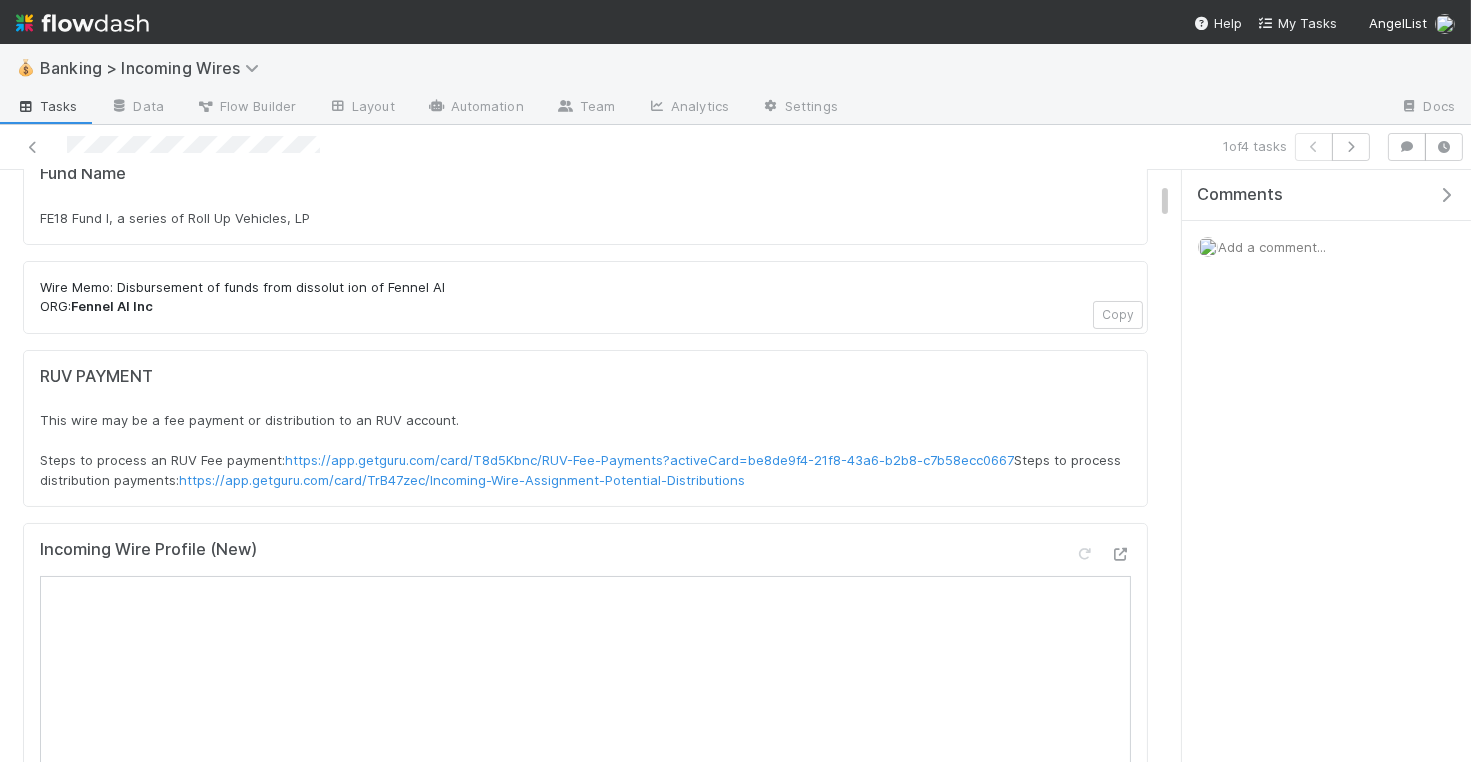 scroll, scrollTop: 351, scrollLeft: 0, axis: vertical 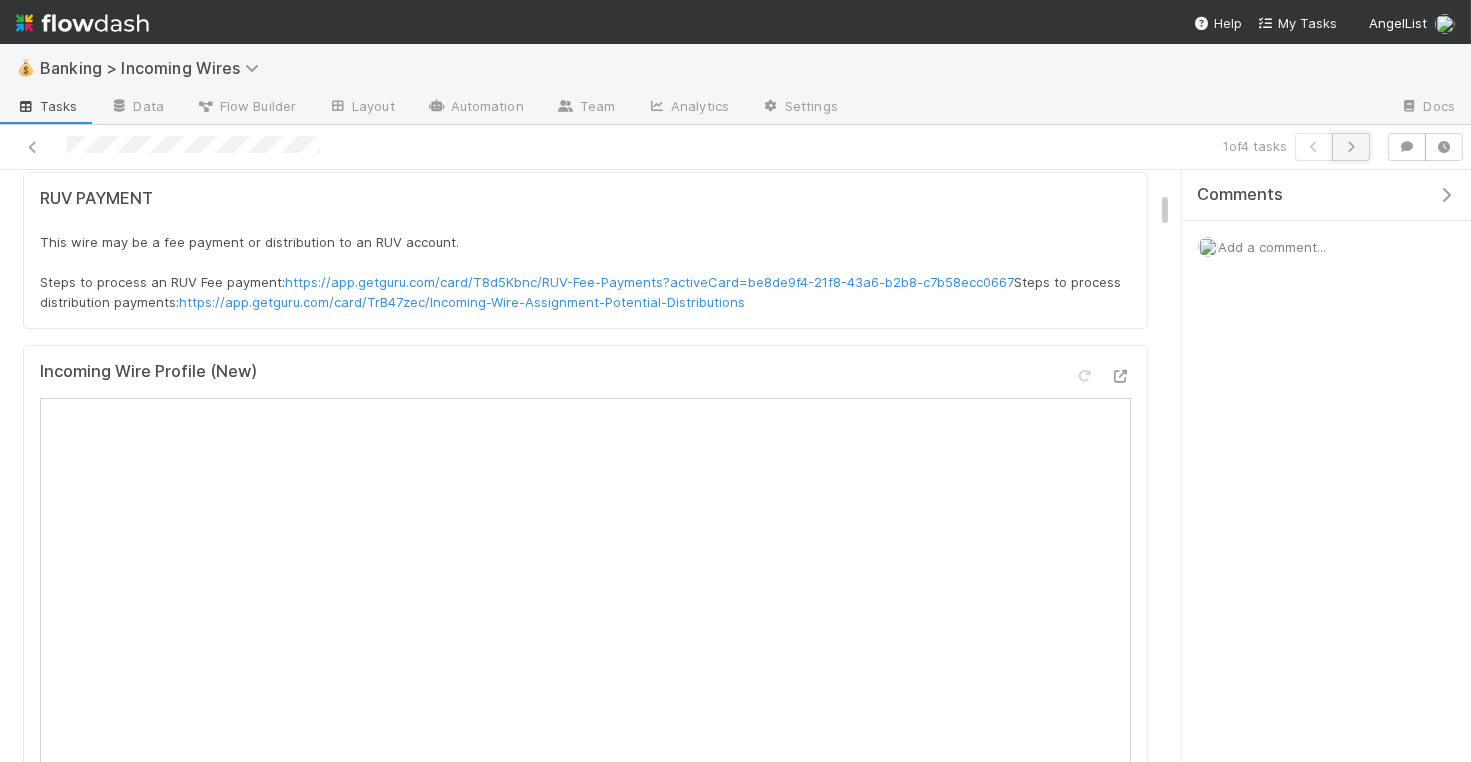 click at bounding box center (1351, 147) 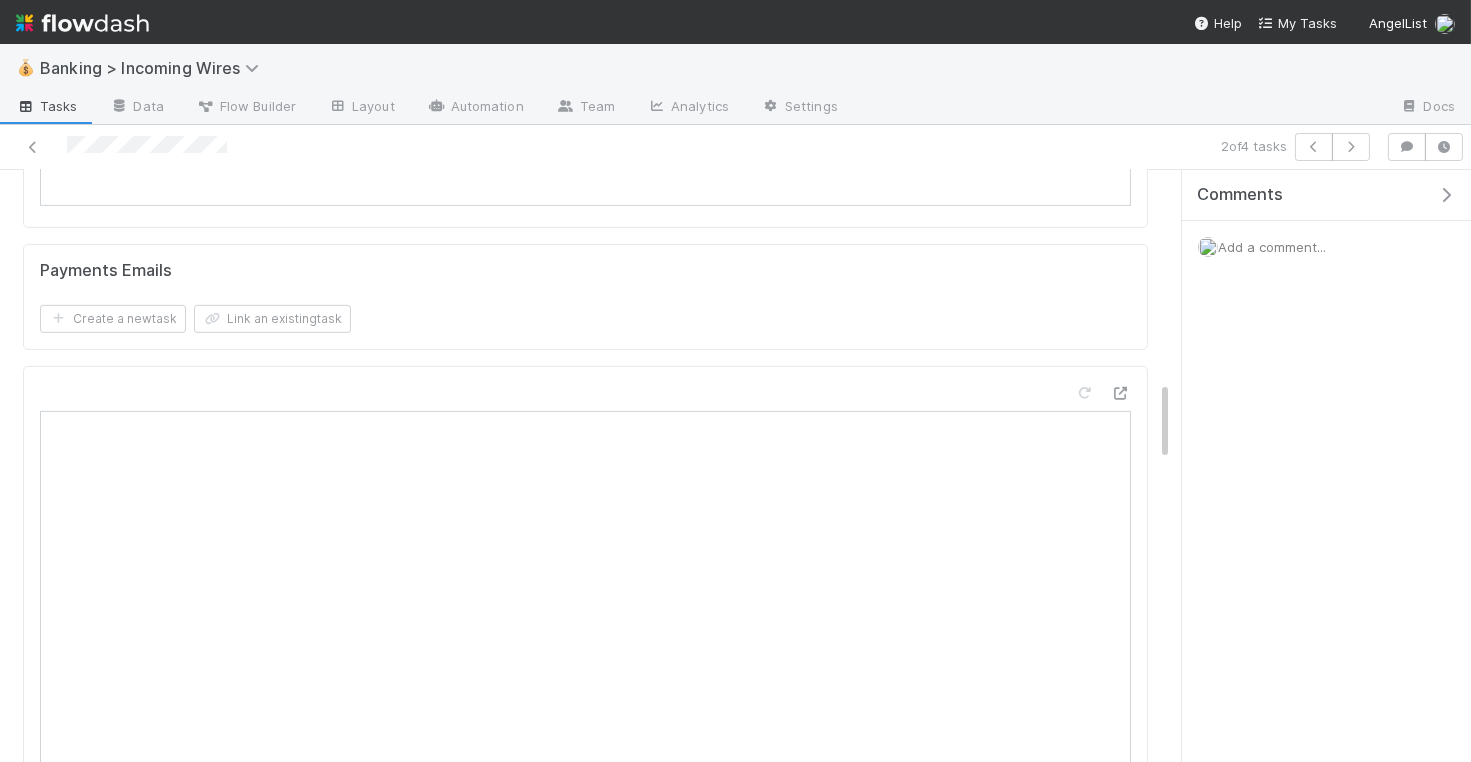 scroll, scrollTop: 1655, scrollLeft: 0, axis: vertical 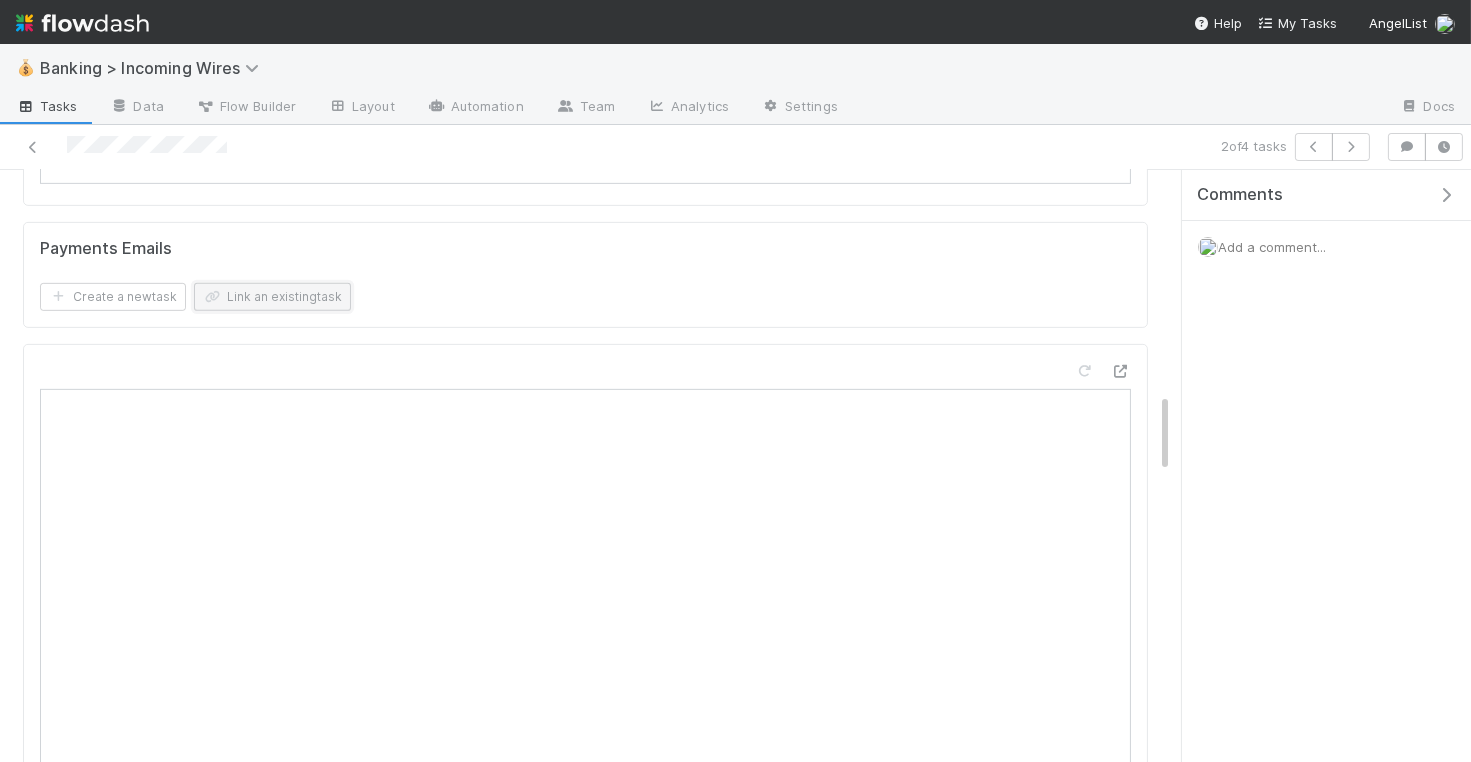 click on "Link an existing  task" at bounding box center [272, 297] 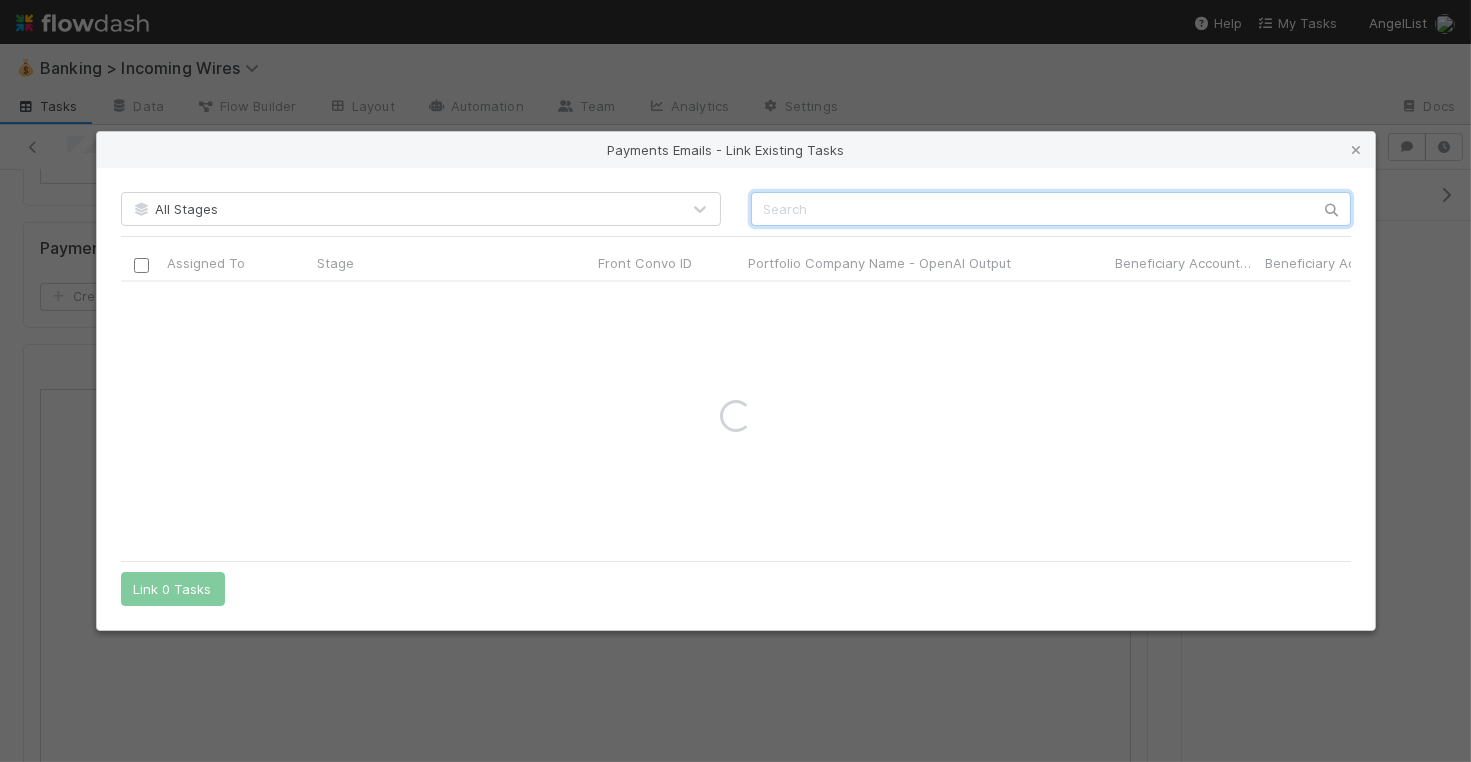 click at bounding box center (1051, 209) 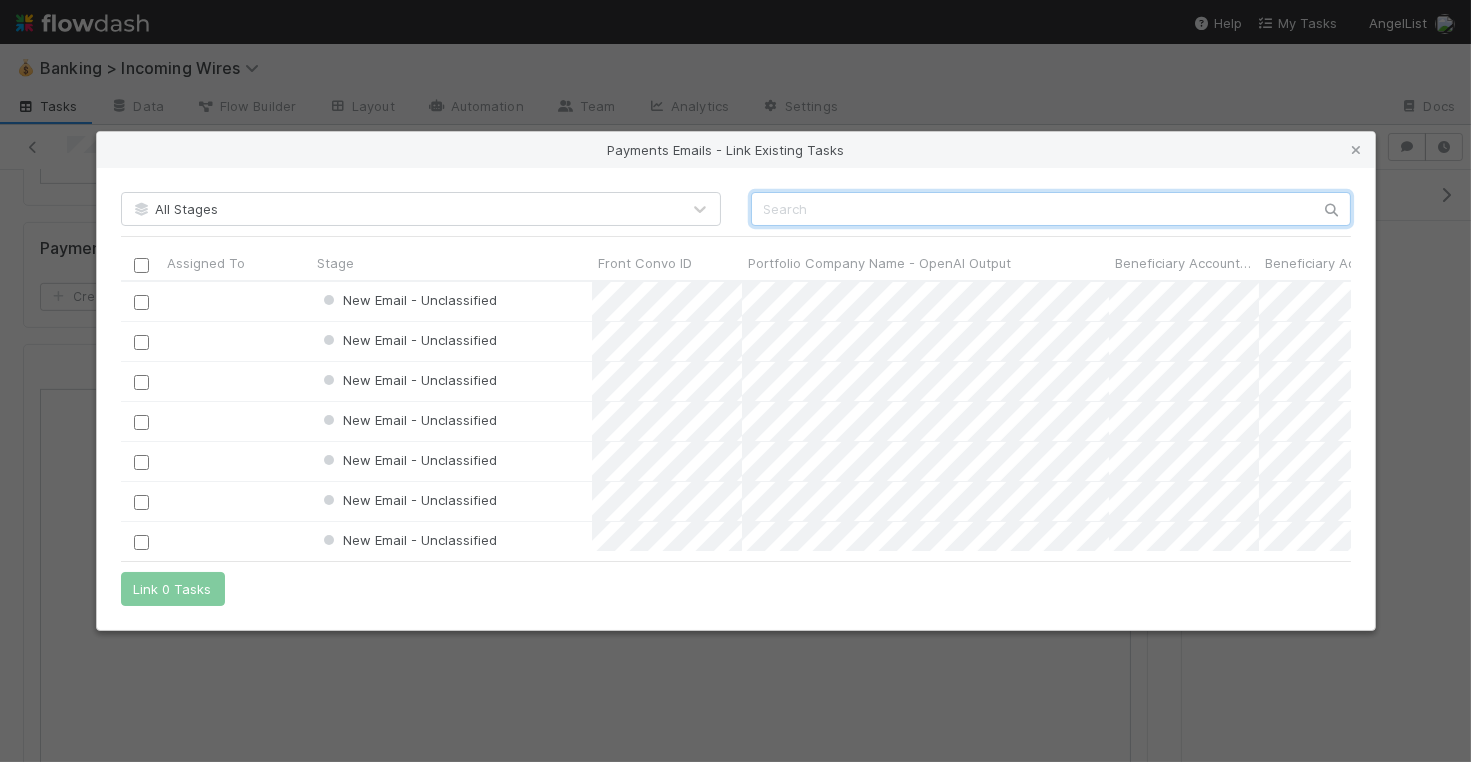 scroll, scrollTop: 1, scrollLeft: 1, axis: both 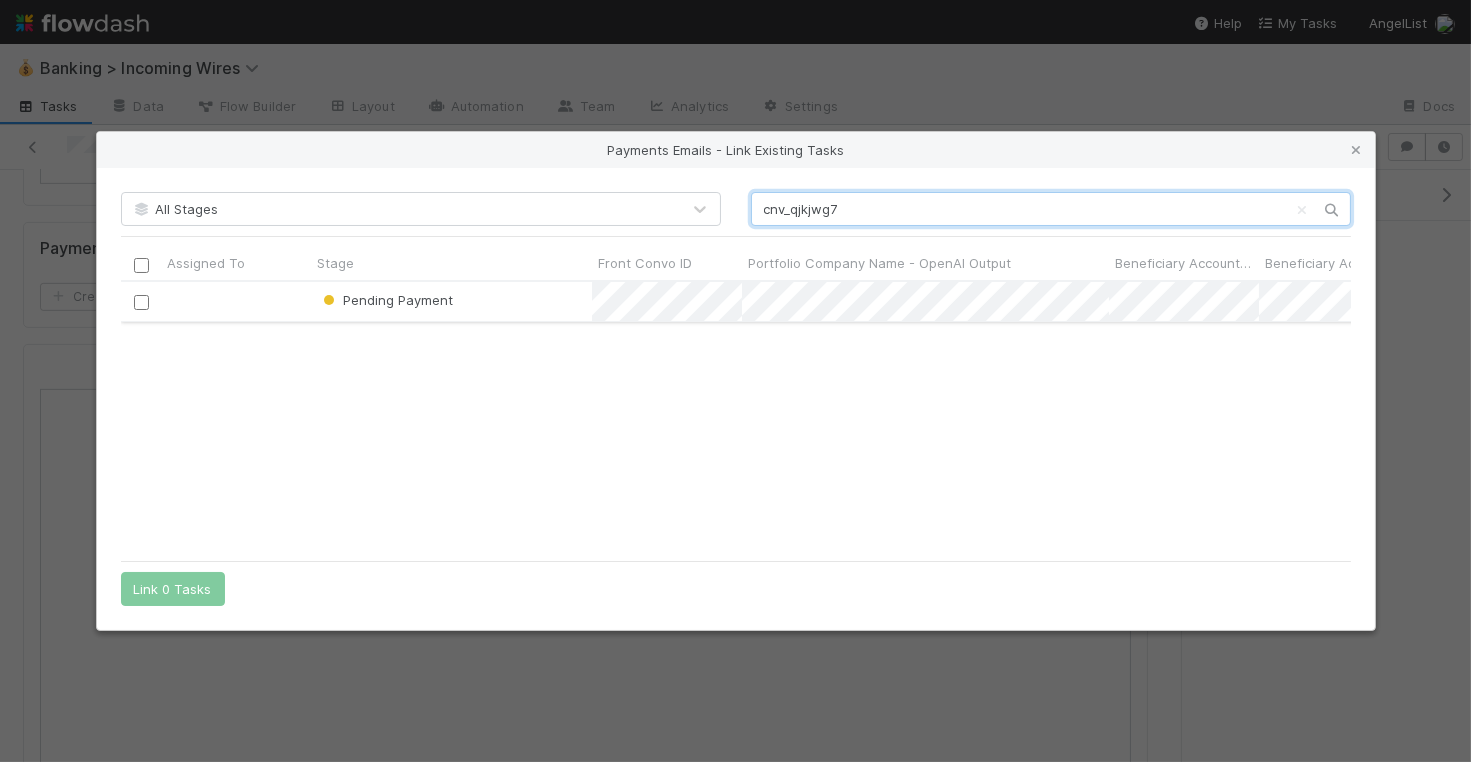 type on "cnv_qjkjwg7" 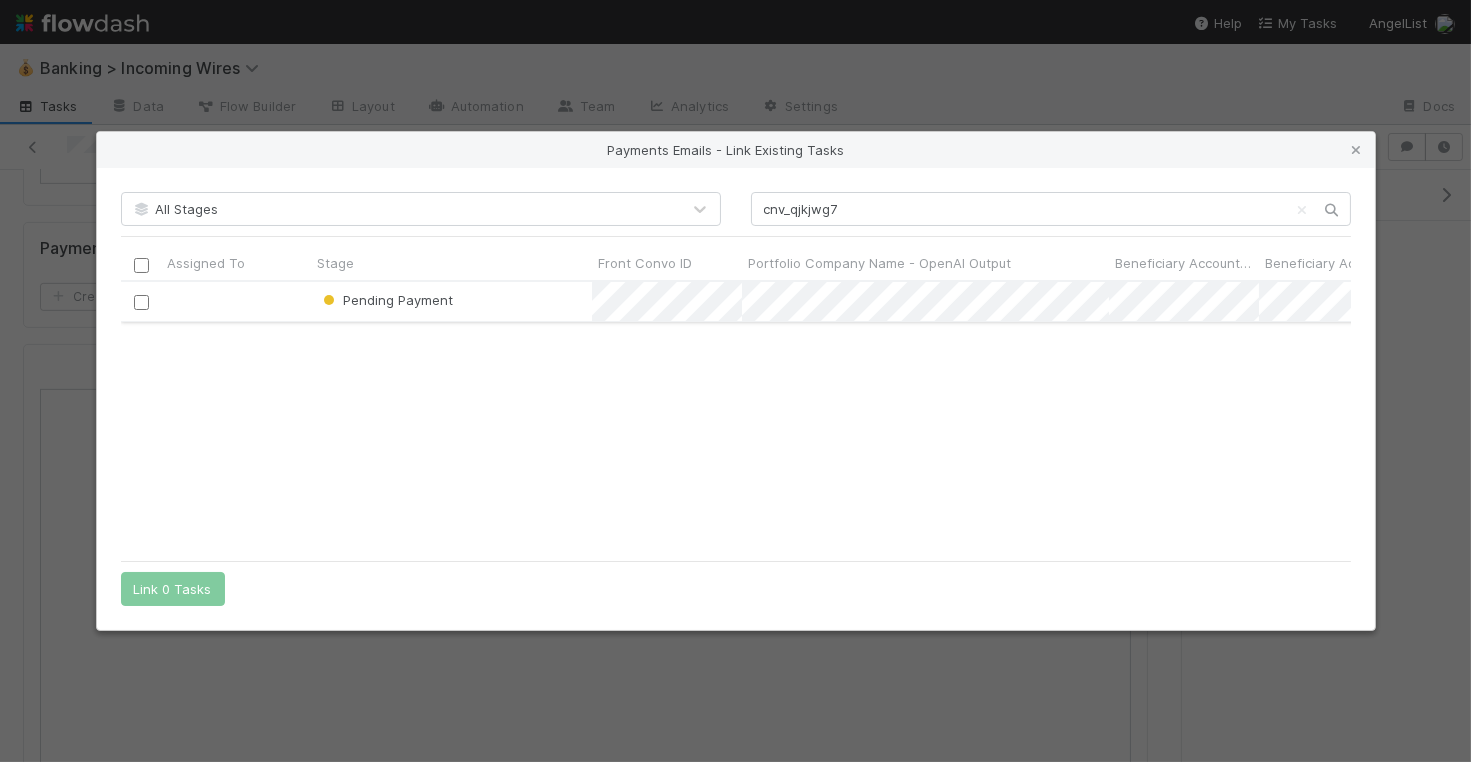 click at bounding box center (140, 302) 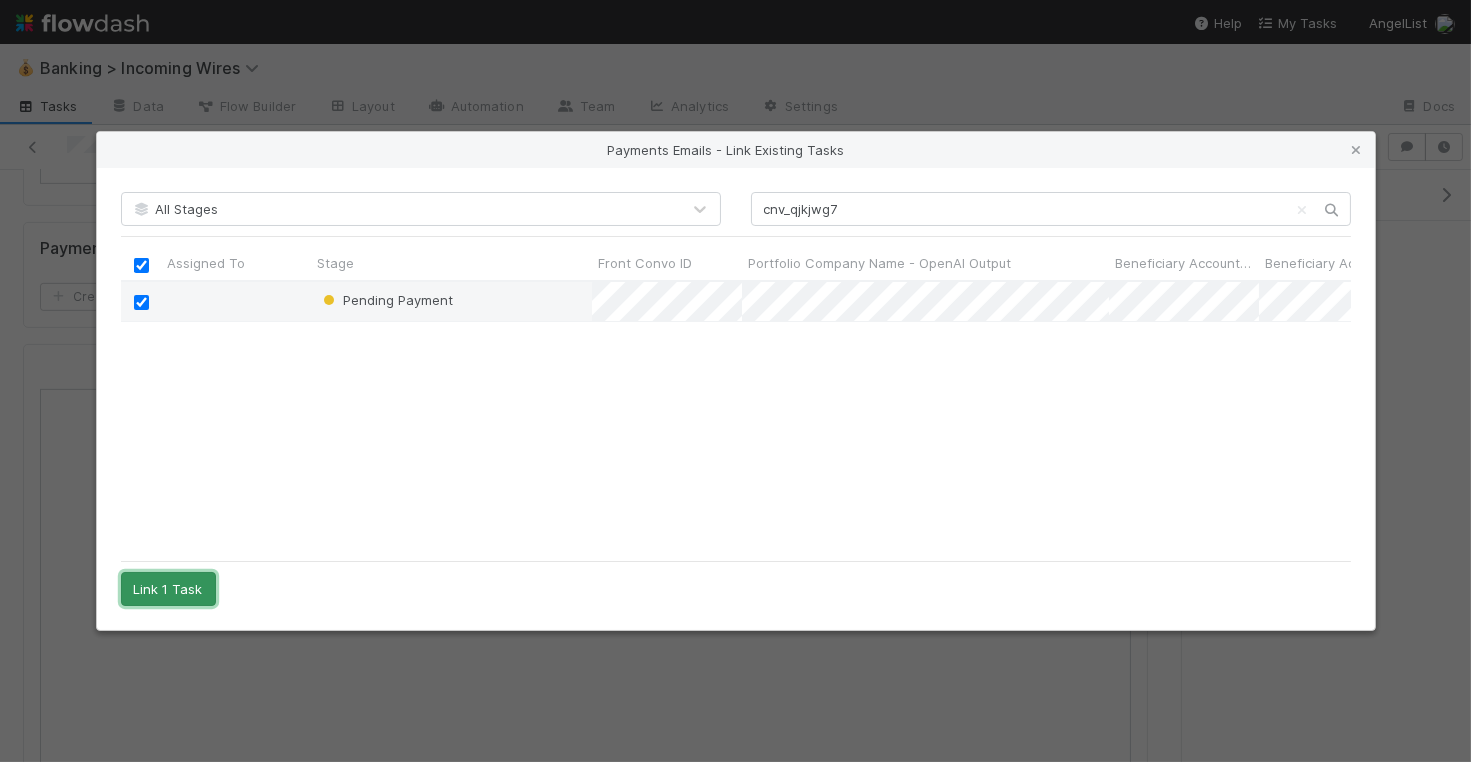 click on "Link   1 Task" at bounding box center [168, 589] 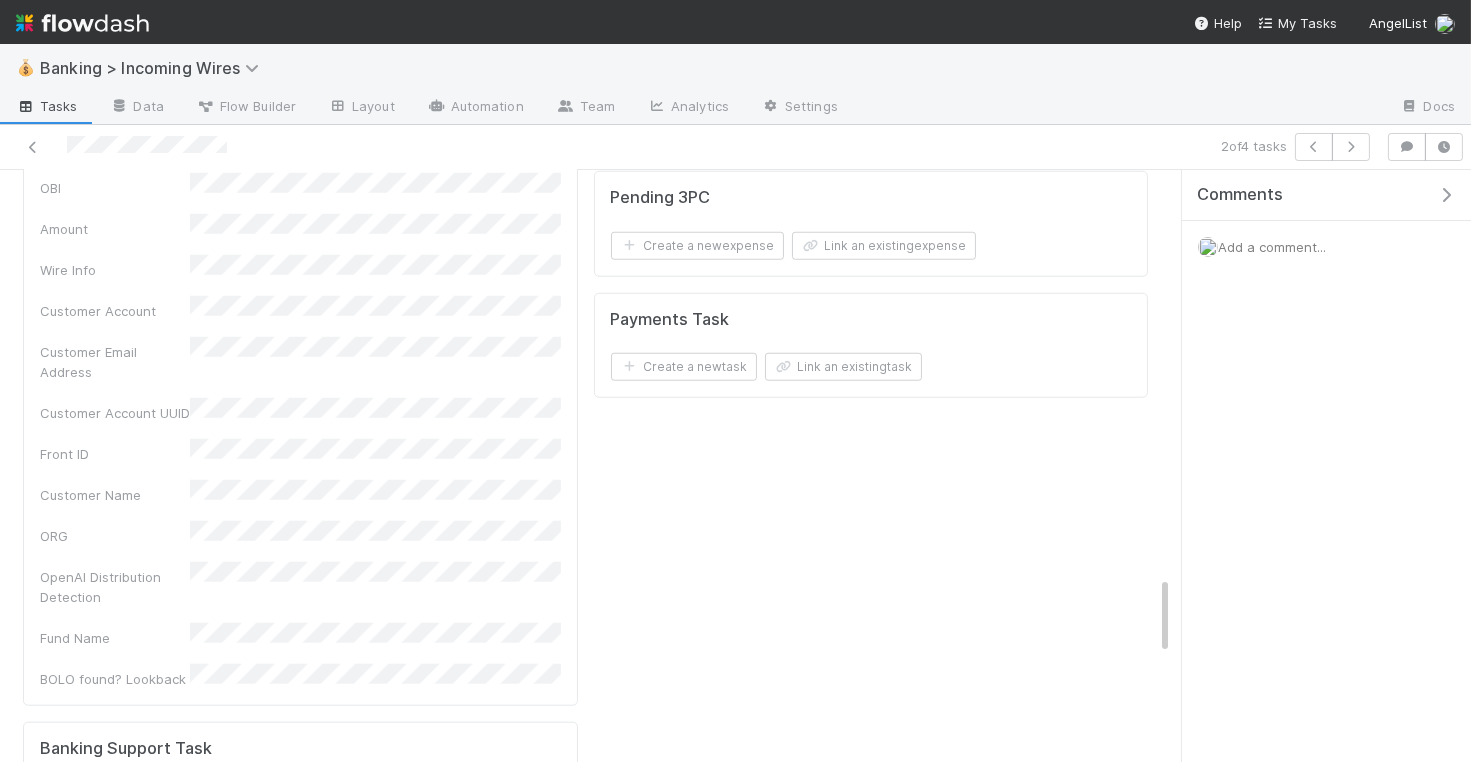 scroll, scrollTop: 3277, scrollLeft: 0, axis: vertical 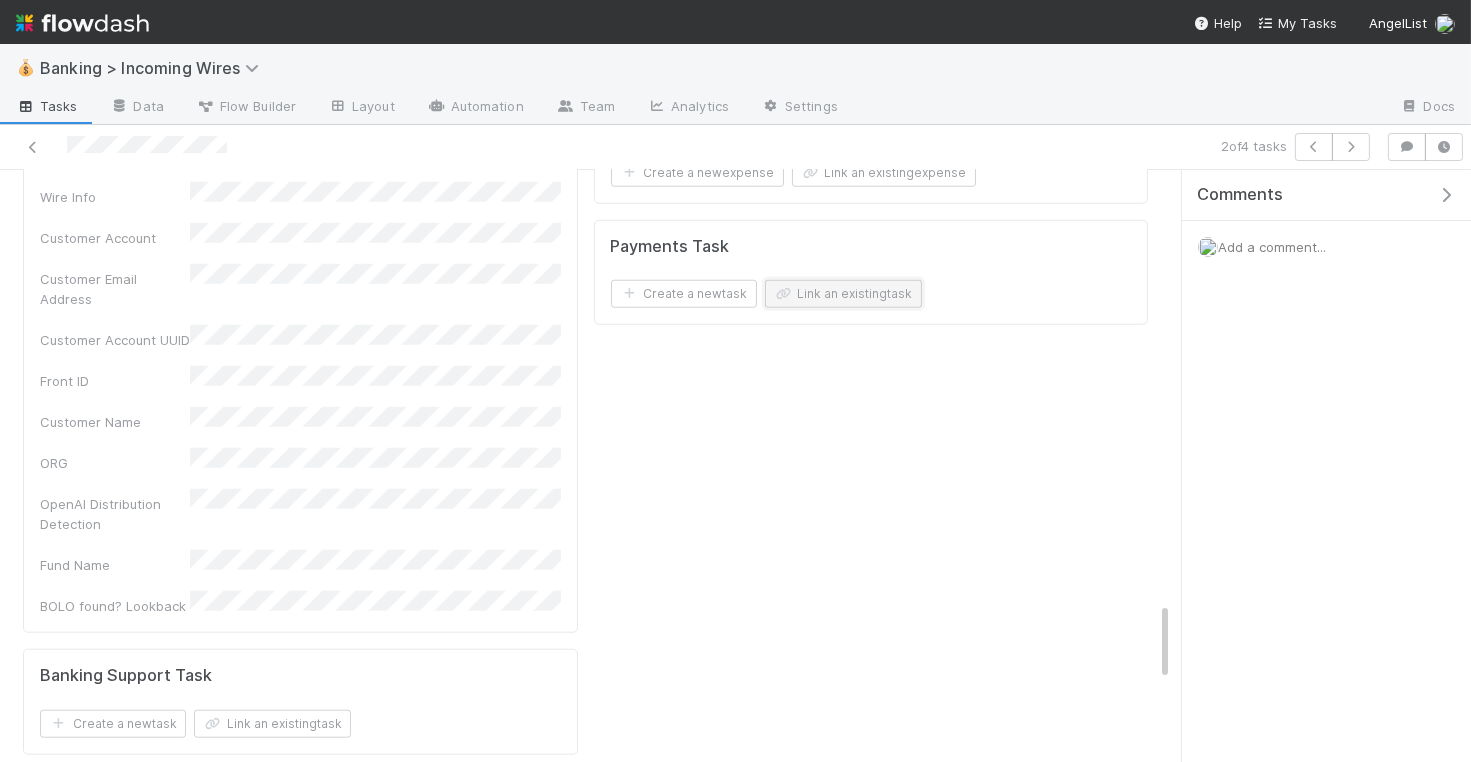 click on "Link an existing  task" at bounding box center [843, 294] 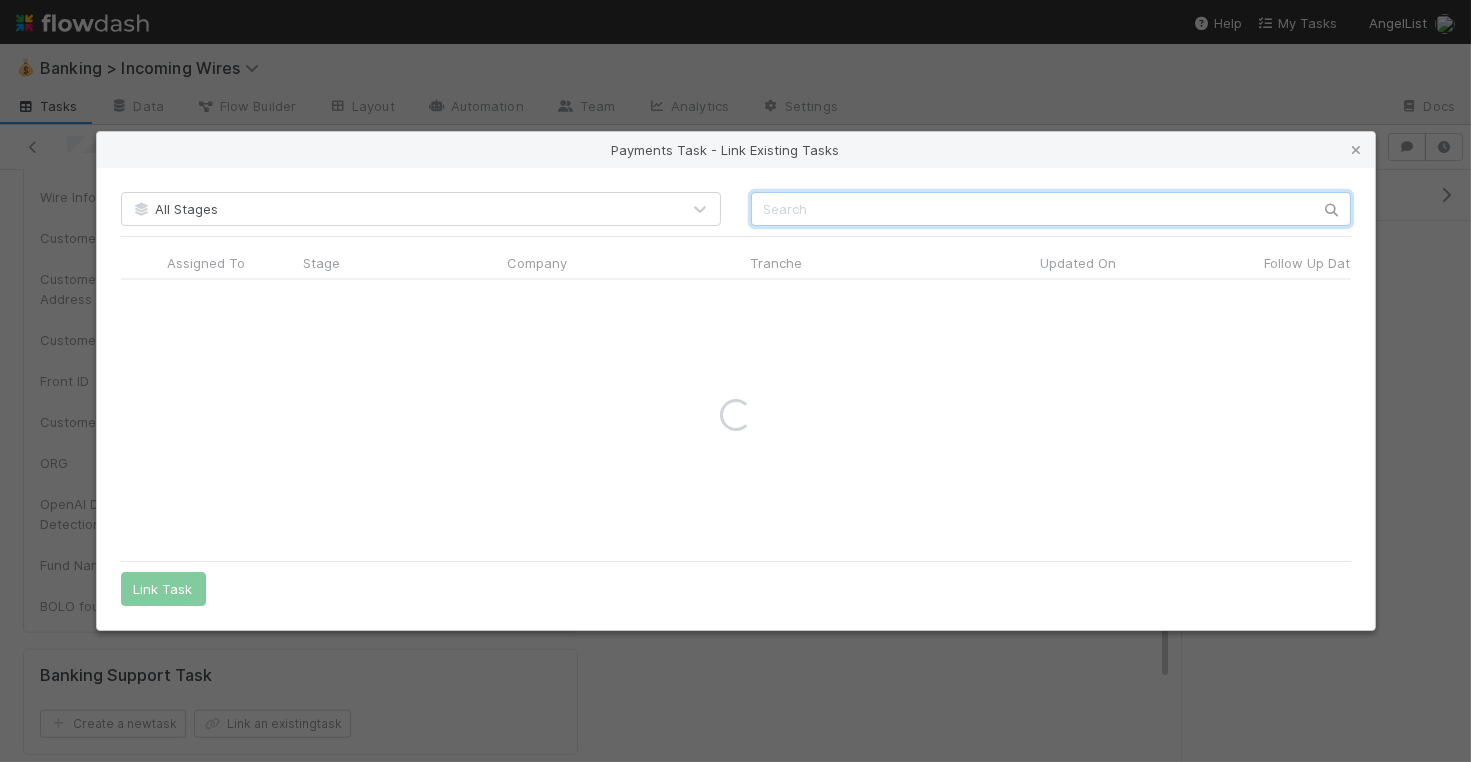 click at bounding box center [1051, 209] 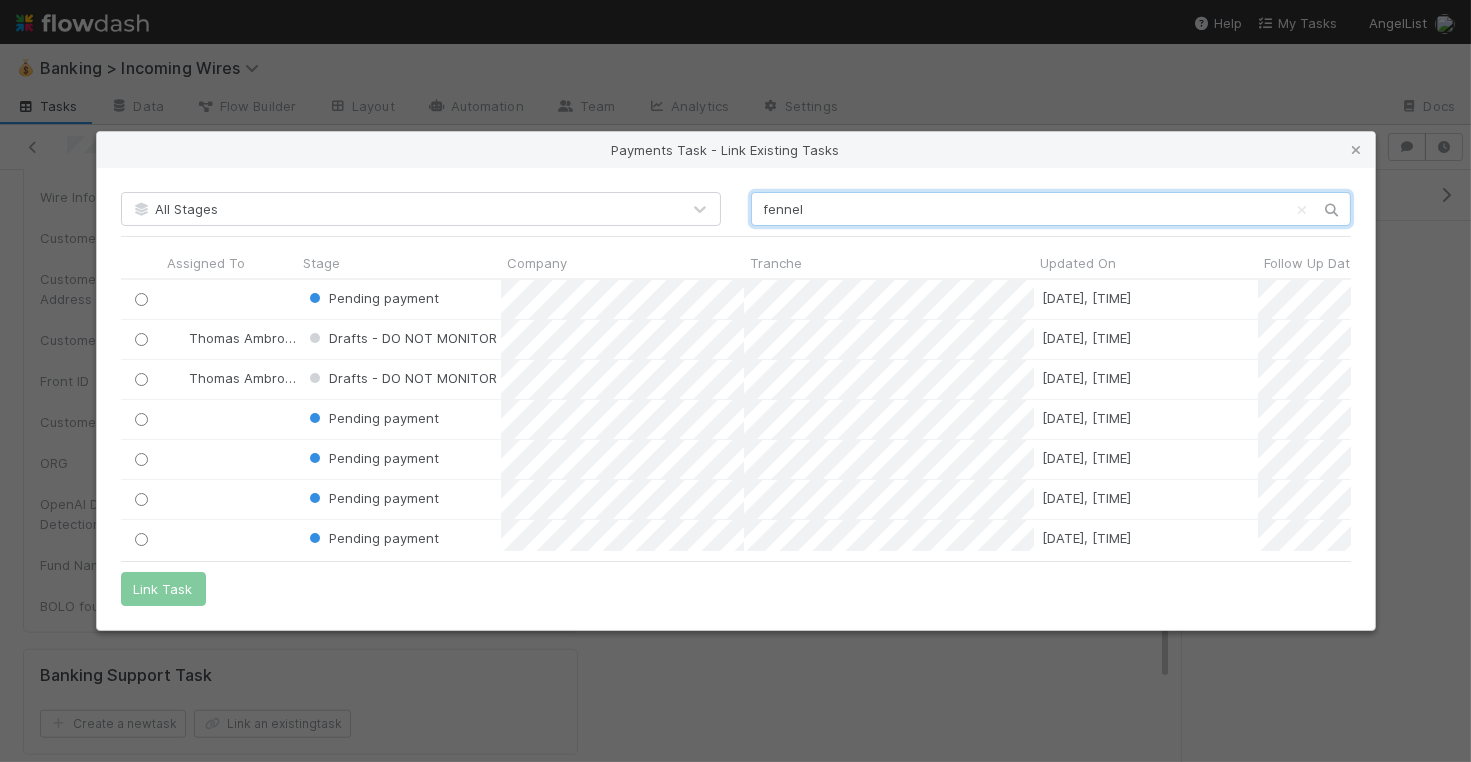 scroll, scrollTop: 0, scrollLeft: 1, axis: horizontal 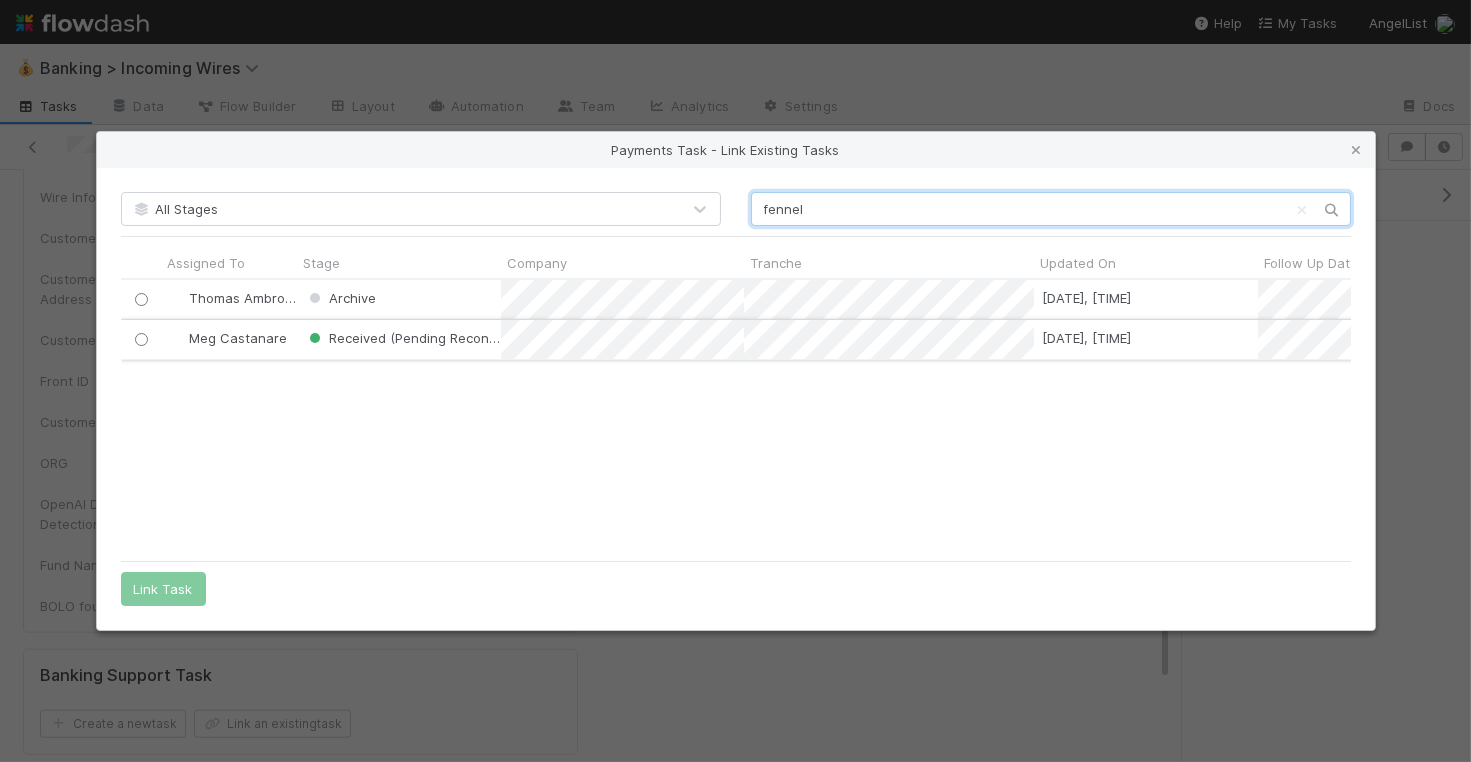 type on "fennel" 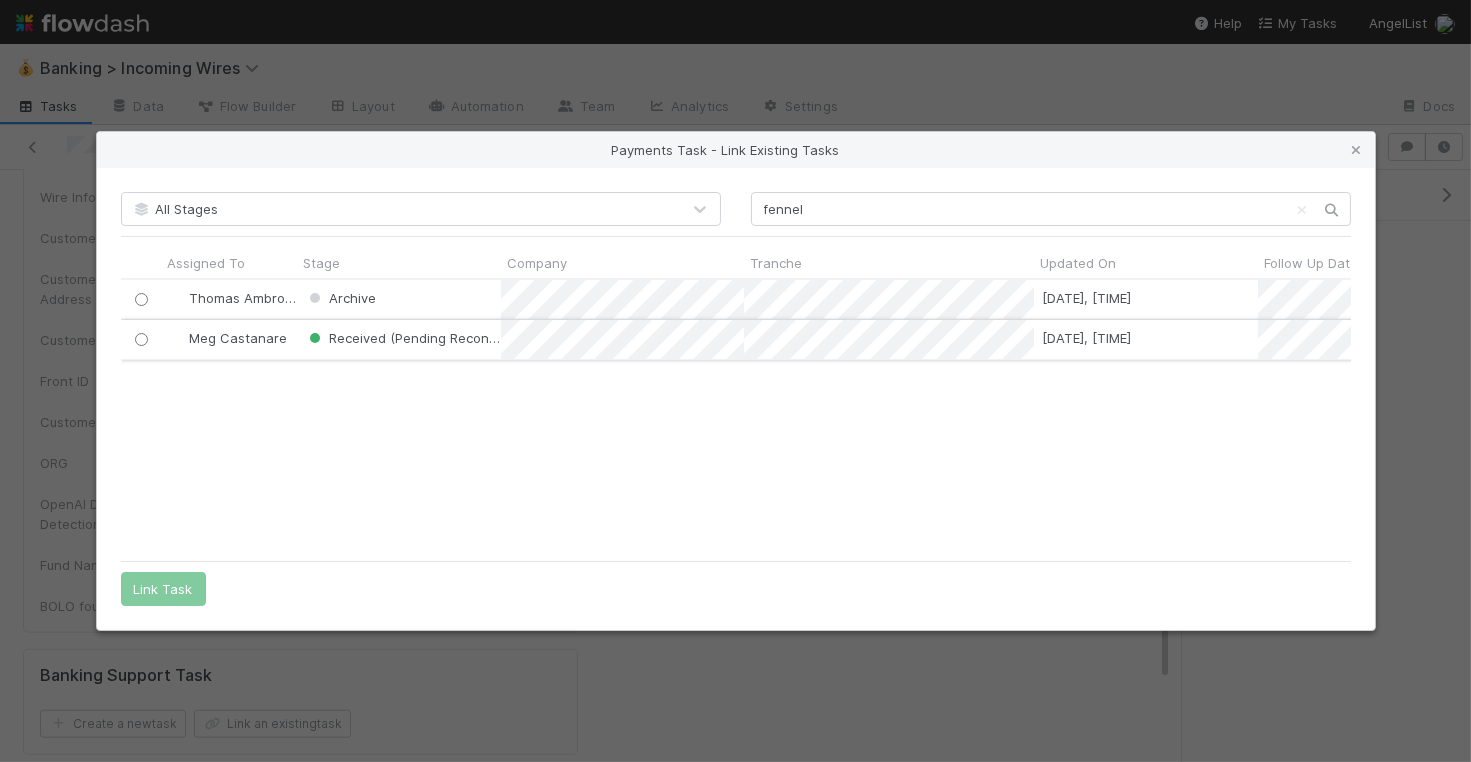 click at bounding box center [140, 339] 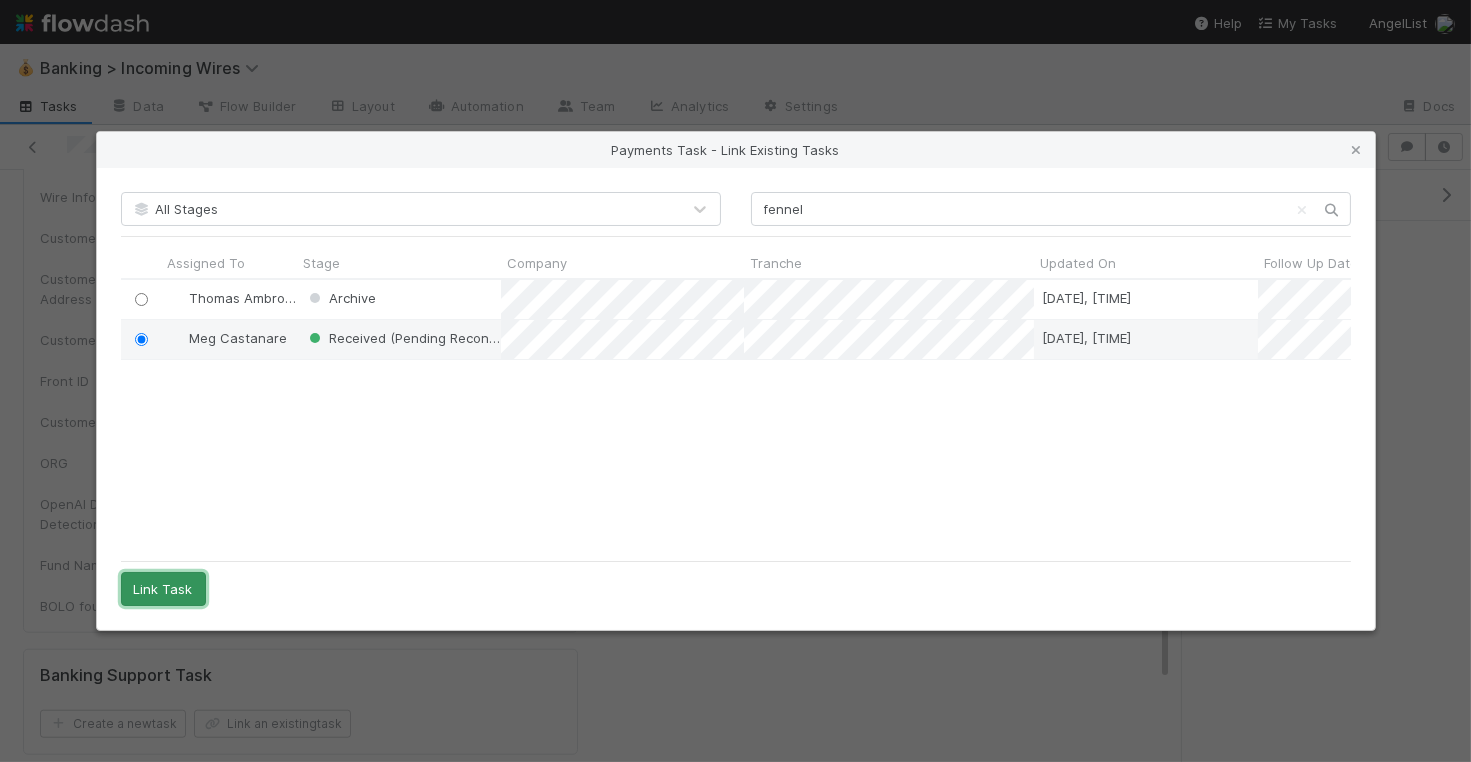click on "Link   Task" at bounding box center (163, 589) 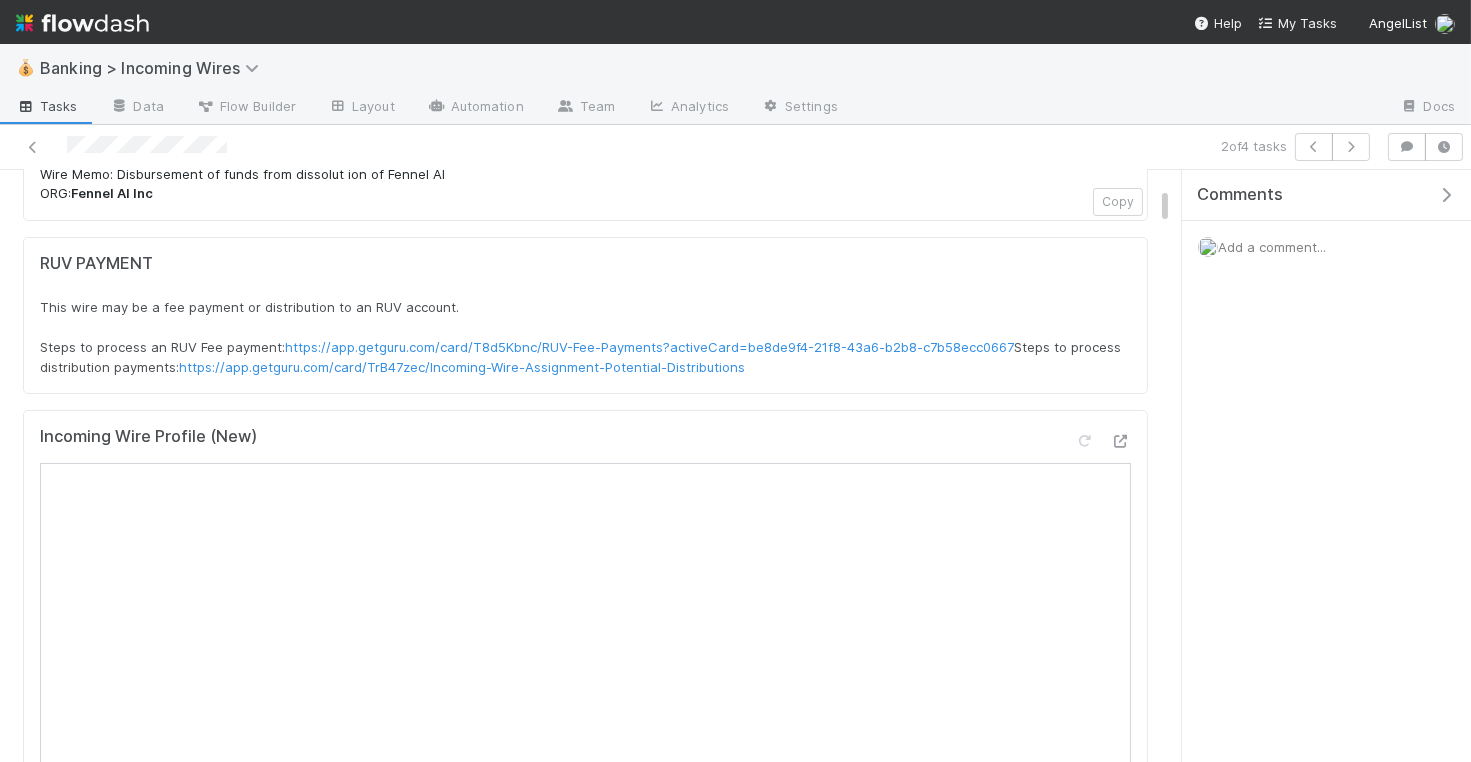 scroll, scrollTop: 0, scrollLeft: 0, axis: both 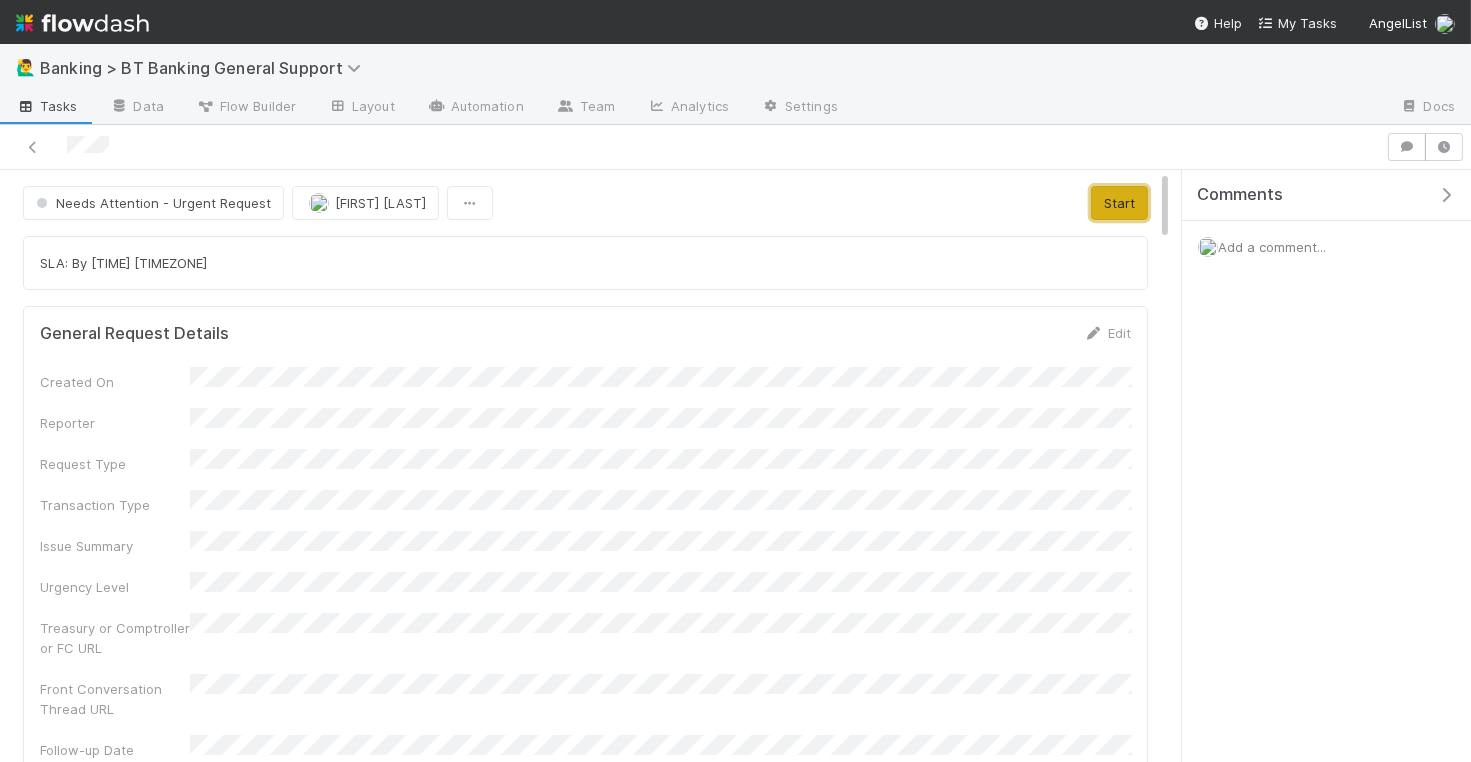 click on "Start" at bounding box center (1119, 203) 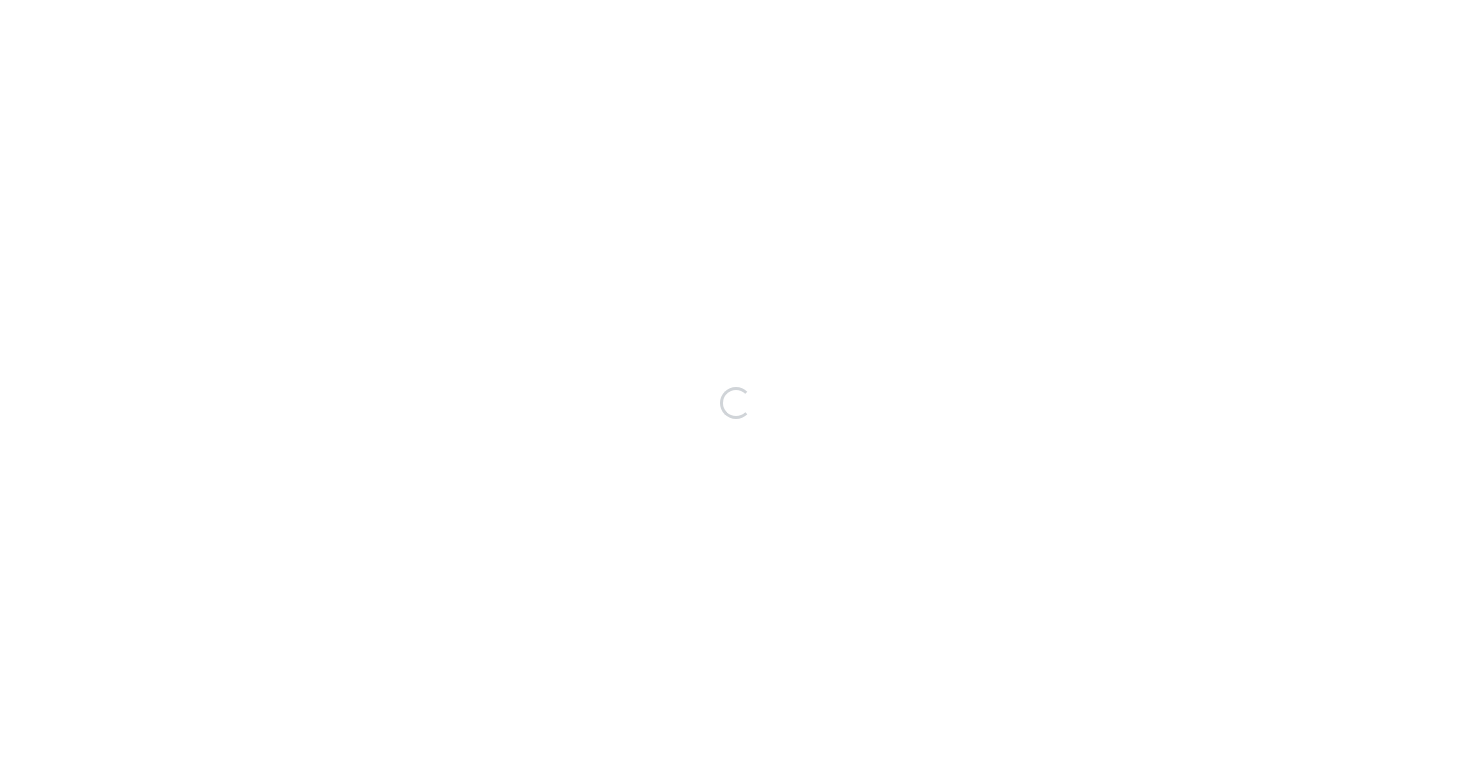scroll, scrollTop: 0, scrollLeft: 0, axis: both 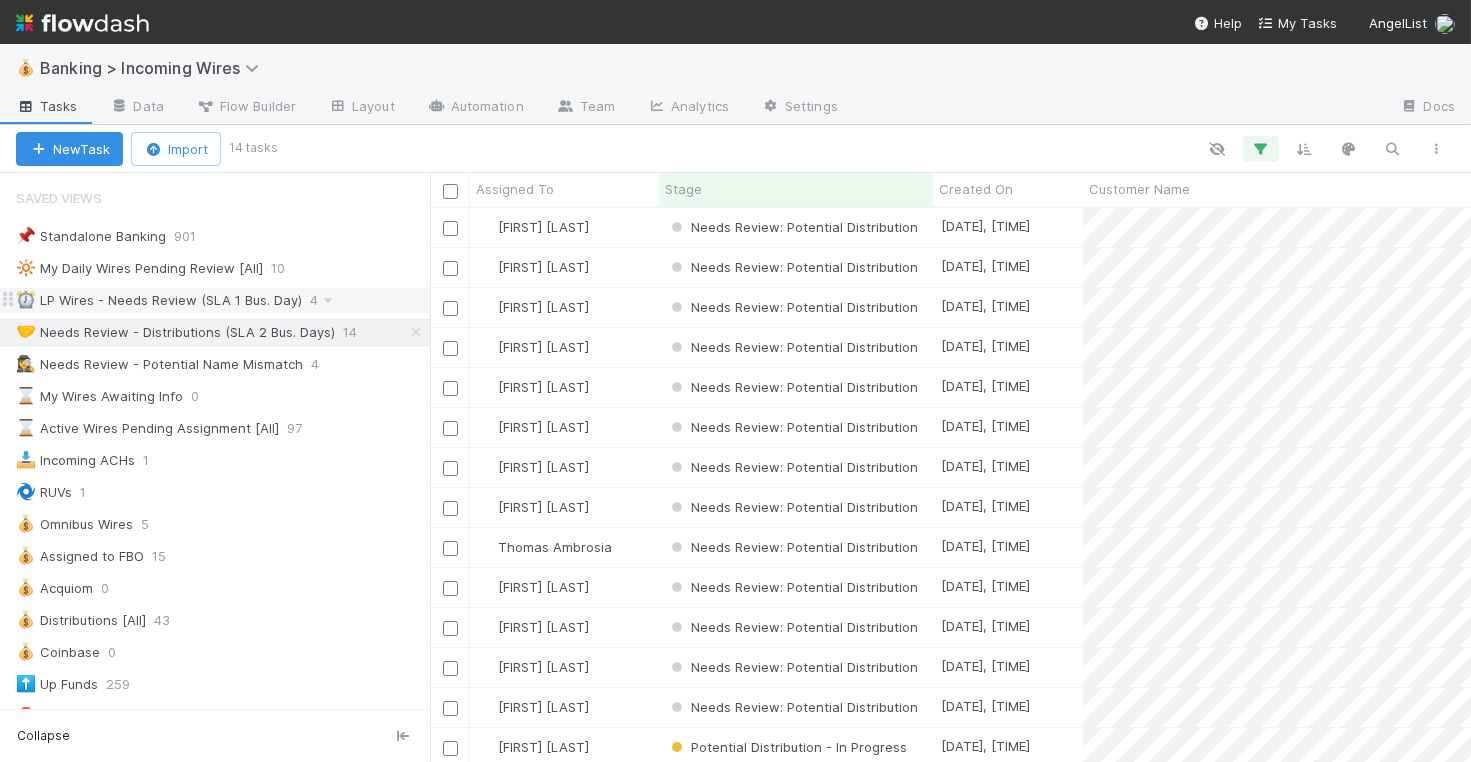 click on "⏰ LP Wires - Needs Review (SLA 1 Bus. Day)" at bounding box center [159, 300] 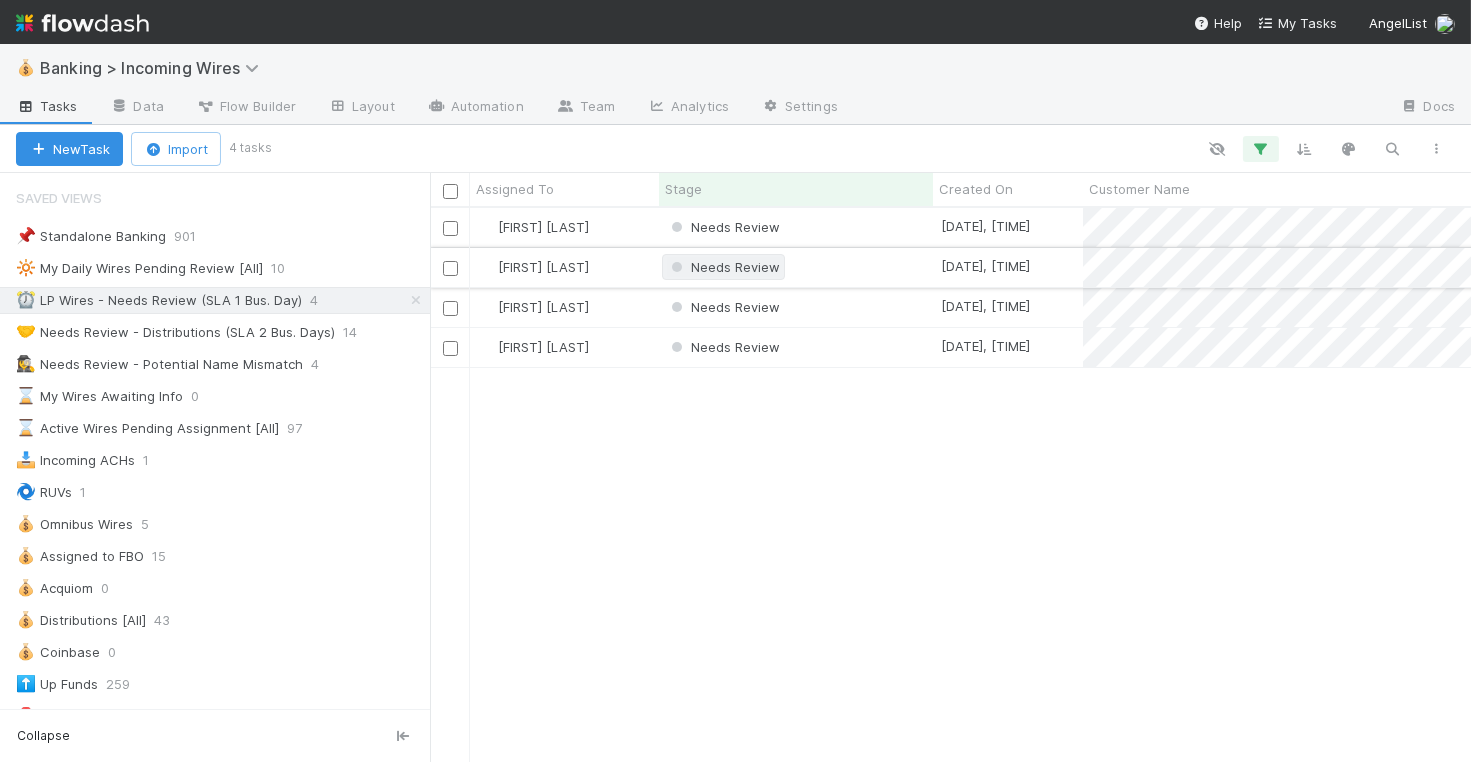 scroll, scrollTop: 1, scrollLeft: 1, axis: both 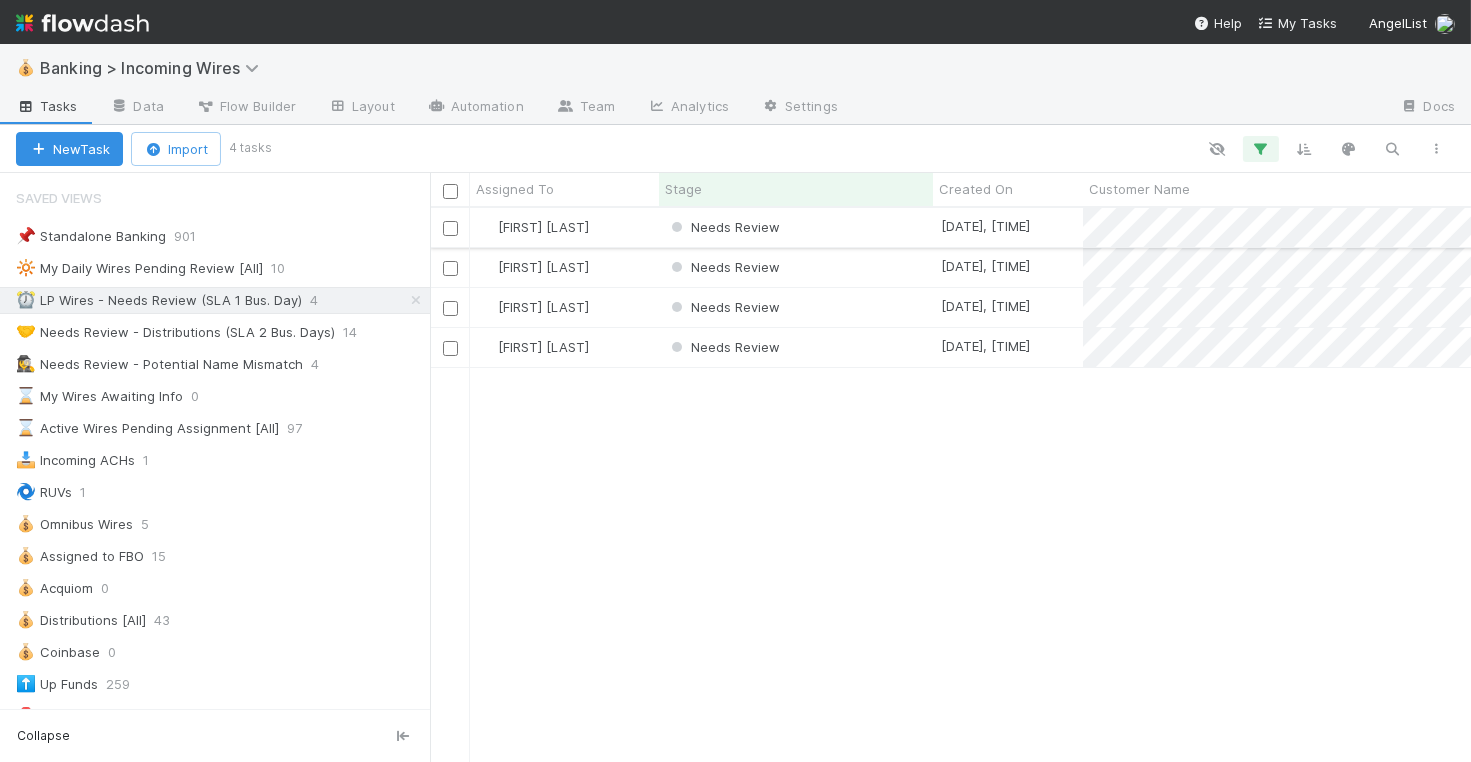 click on "[FIRST] [LAST]" at bounding box center [564, 227] 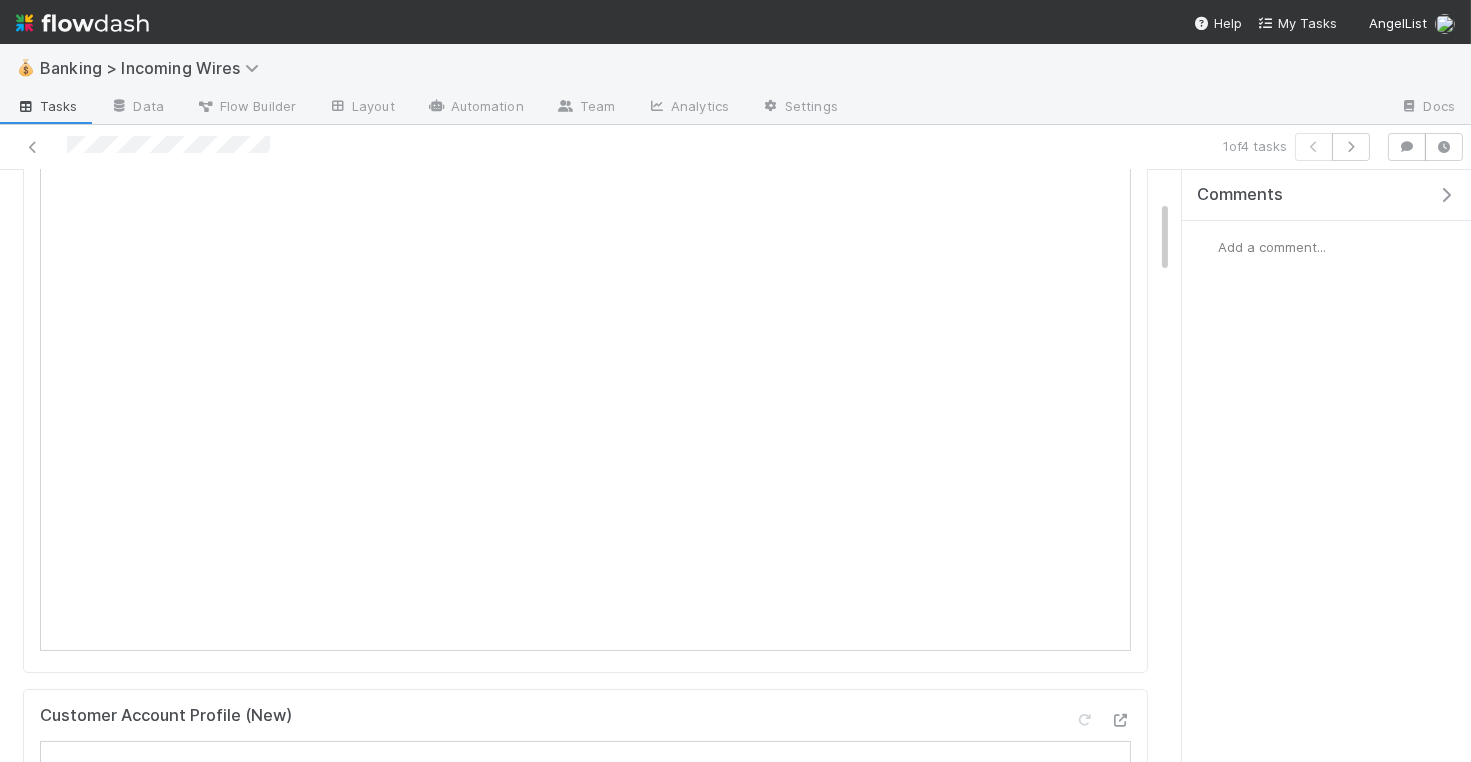 scroll, scrollTop: 128, scrollLeft: 0, axis: vertical 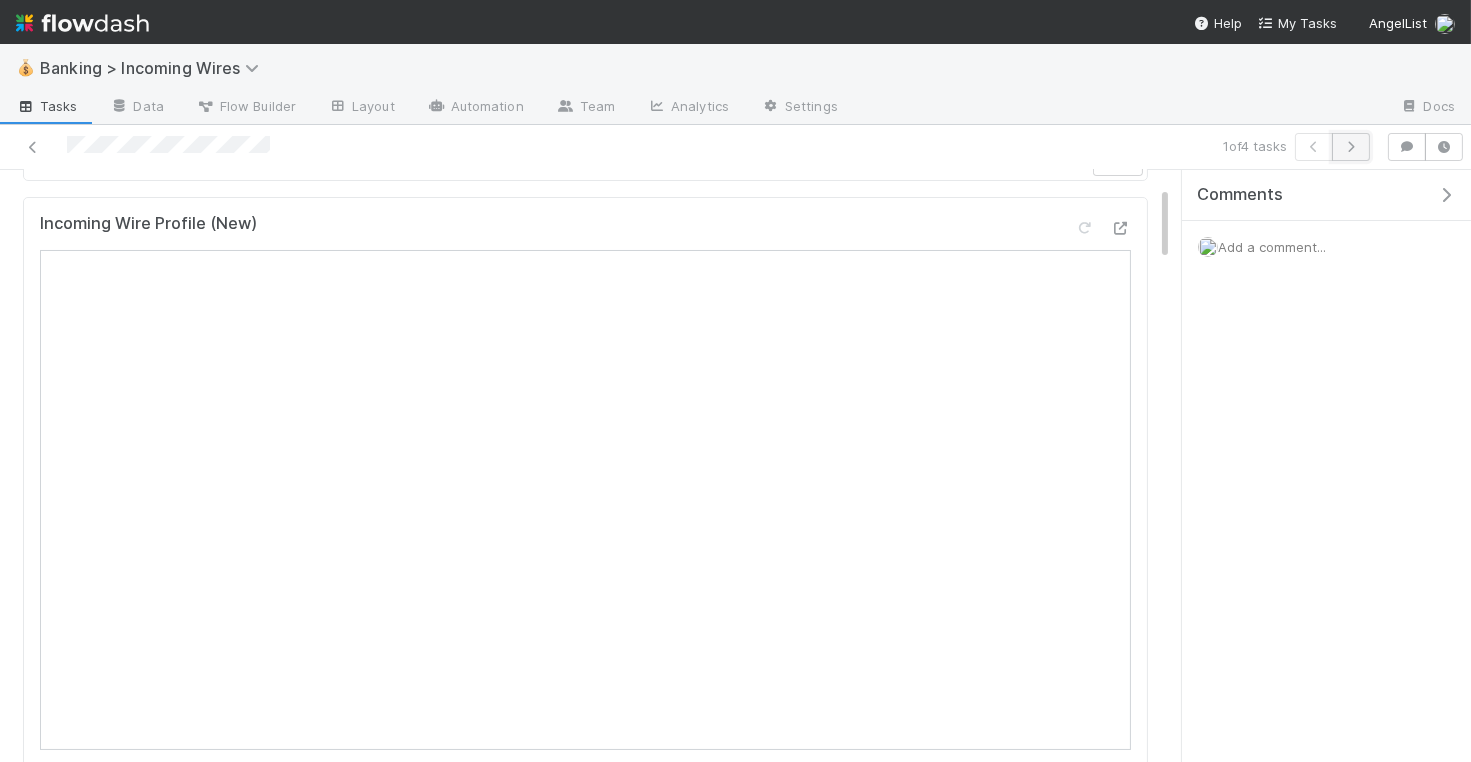 click at bounding box center (1351, 147) 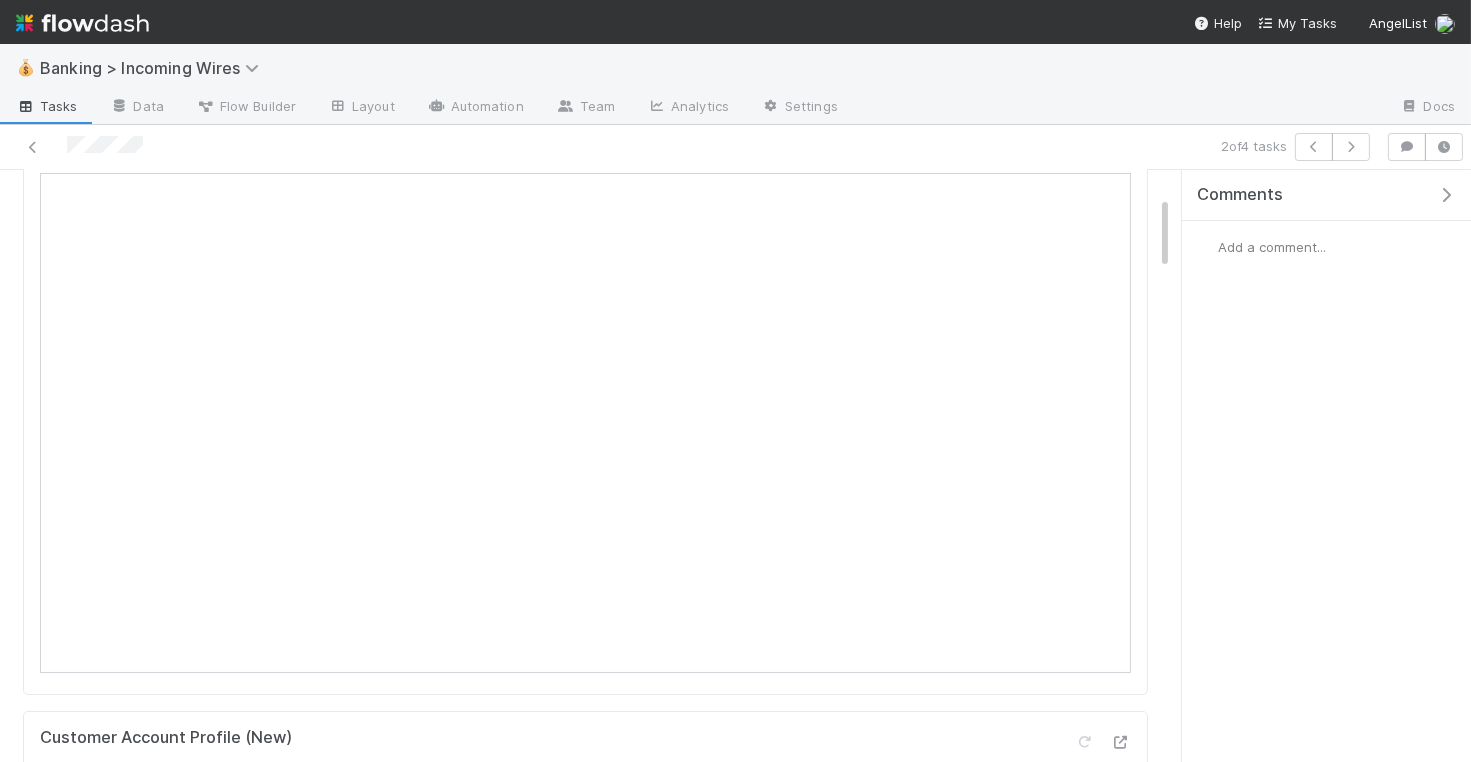 scroll, scrollTop: 0, scrollLeft: 0, axis: both 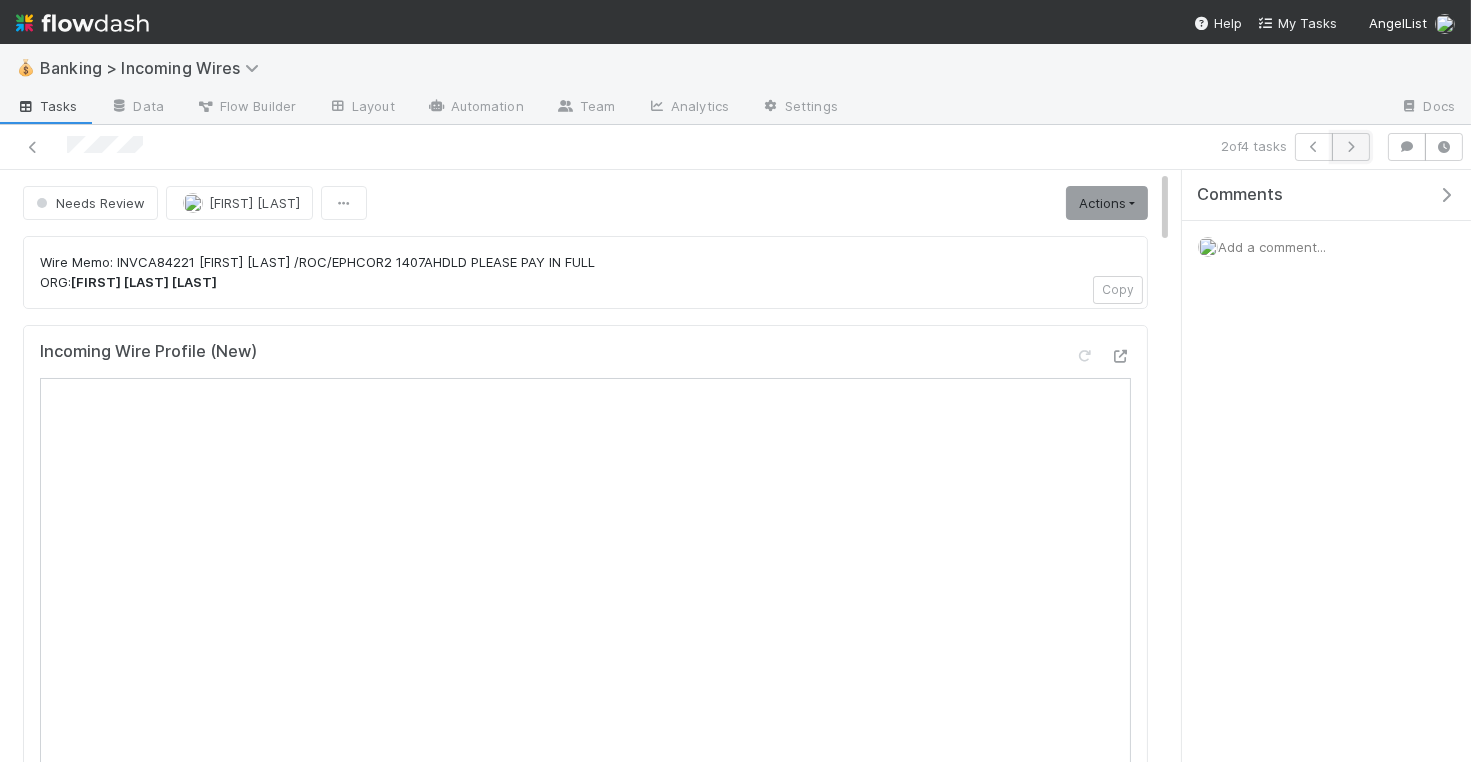 click at bounding box center [1351, 147] 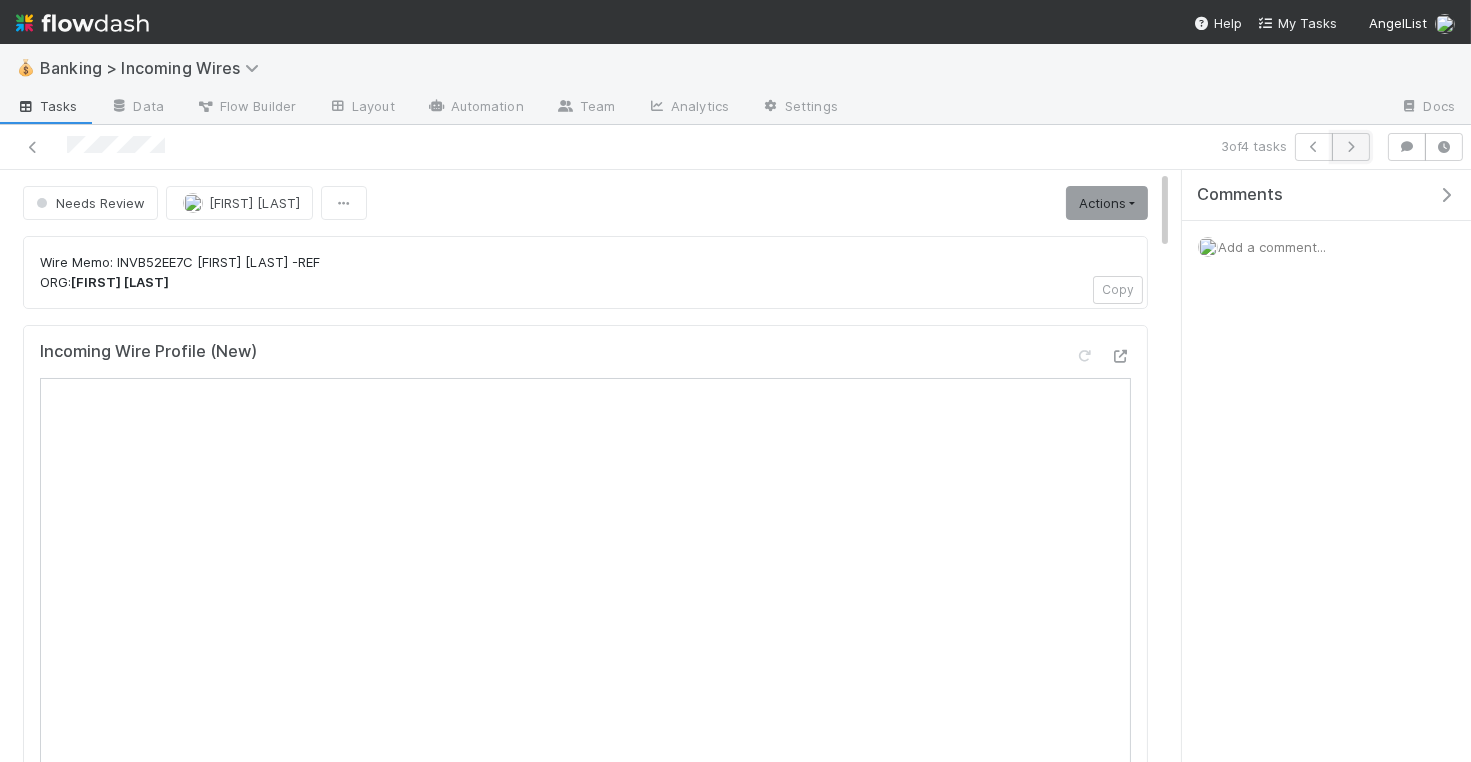 click at bounding box center [1351, 147] 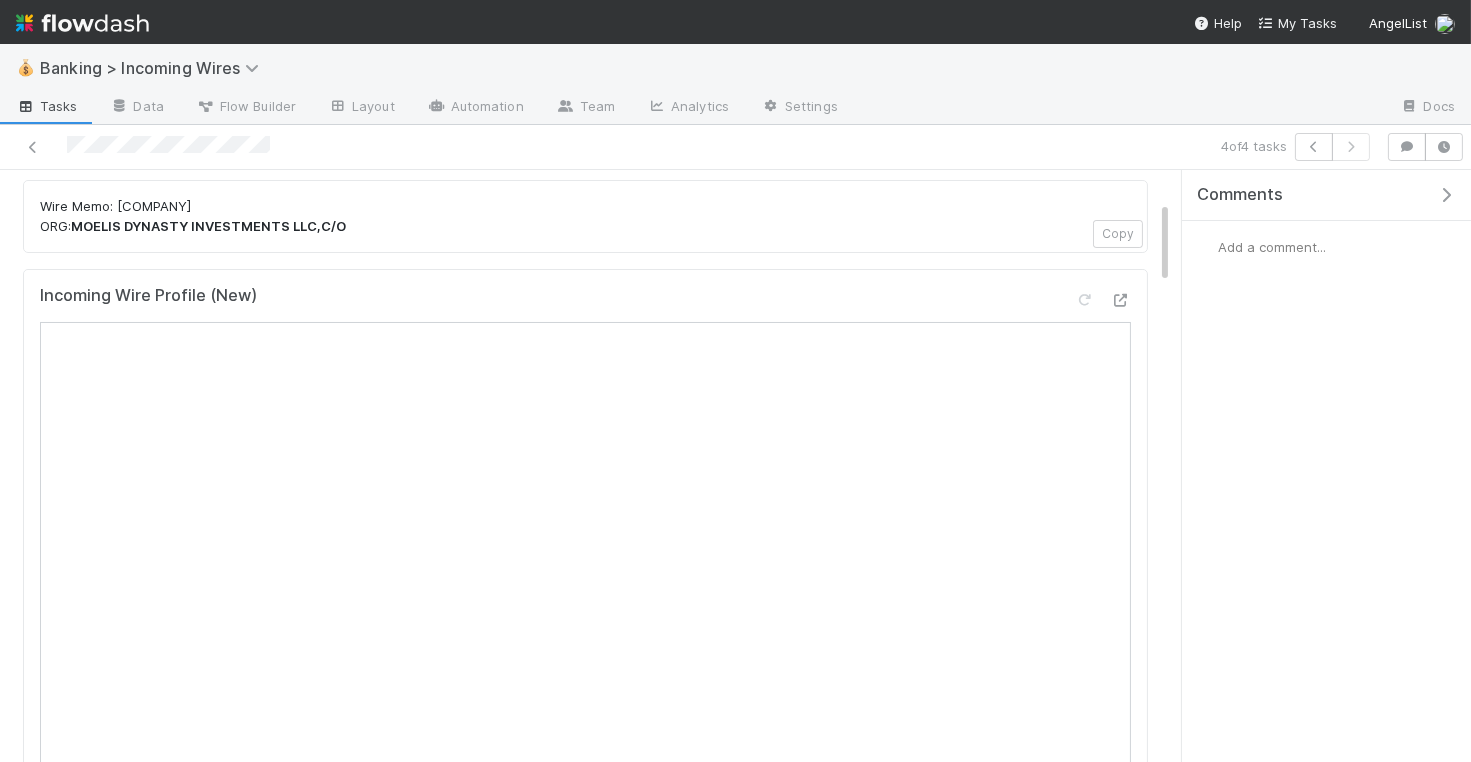 scroll, scrollTop: 222, scrollLeft: 0, axis: vertical 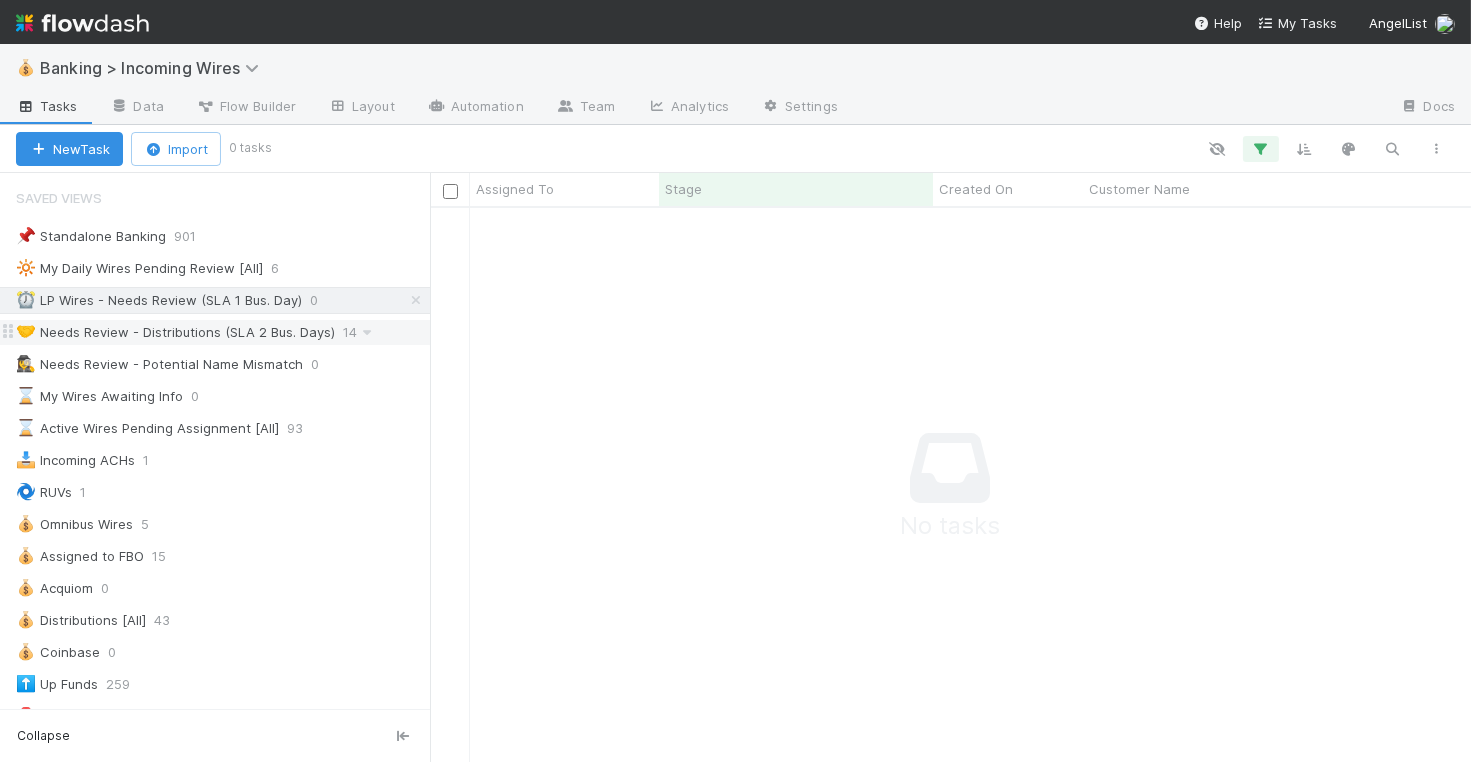 click on "🤝 Needs Review - Distributions (SLA 2 Bus. Days)" at bounding box center (175, 332) 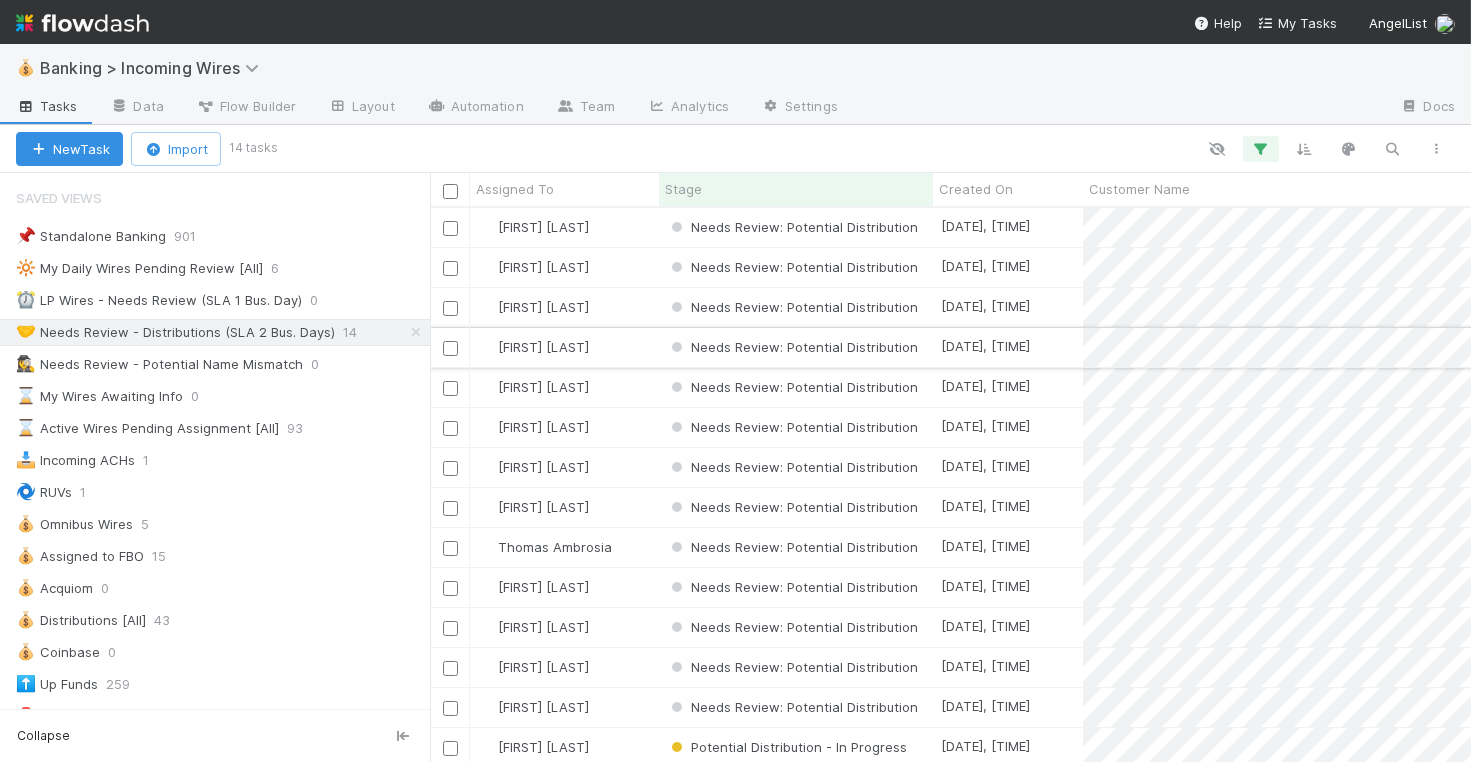 scroll, scrollTop: 1, scrollLeft: 1, axis: both 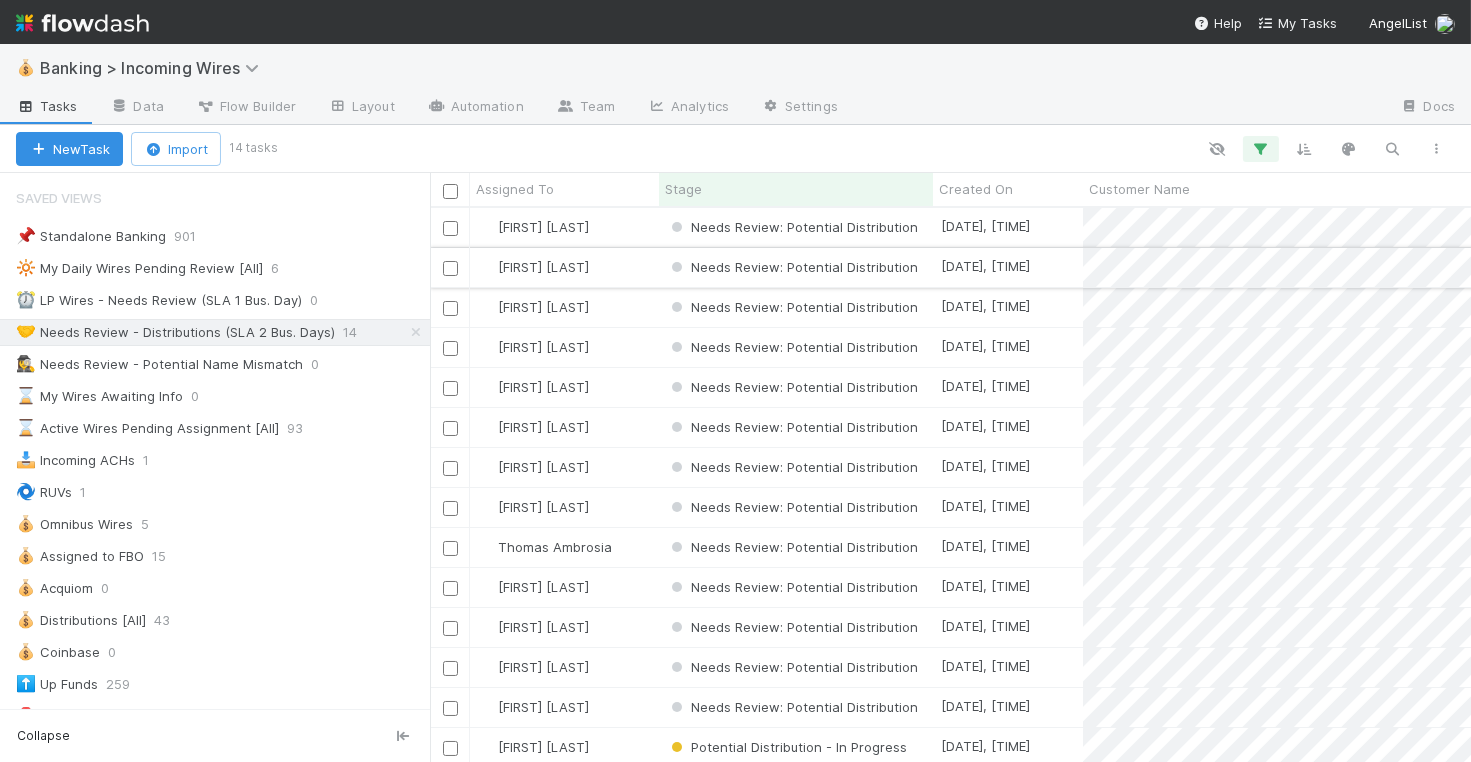 click on "[FIRST] [LAST]" at bounding box center (564, 267) 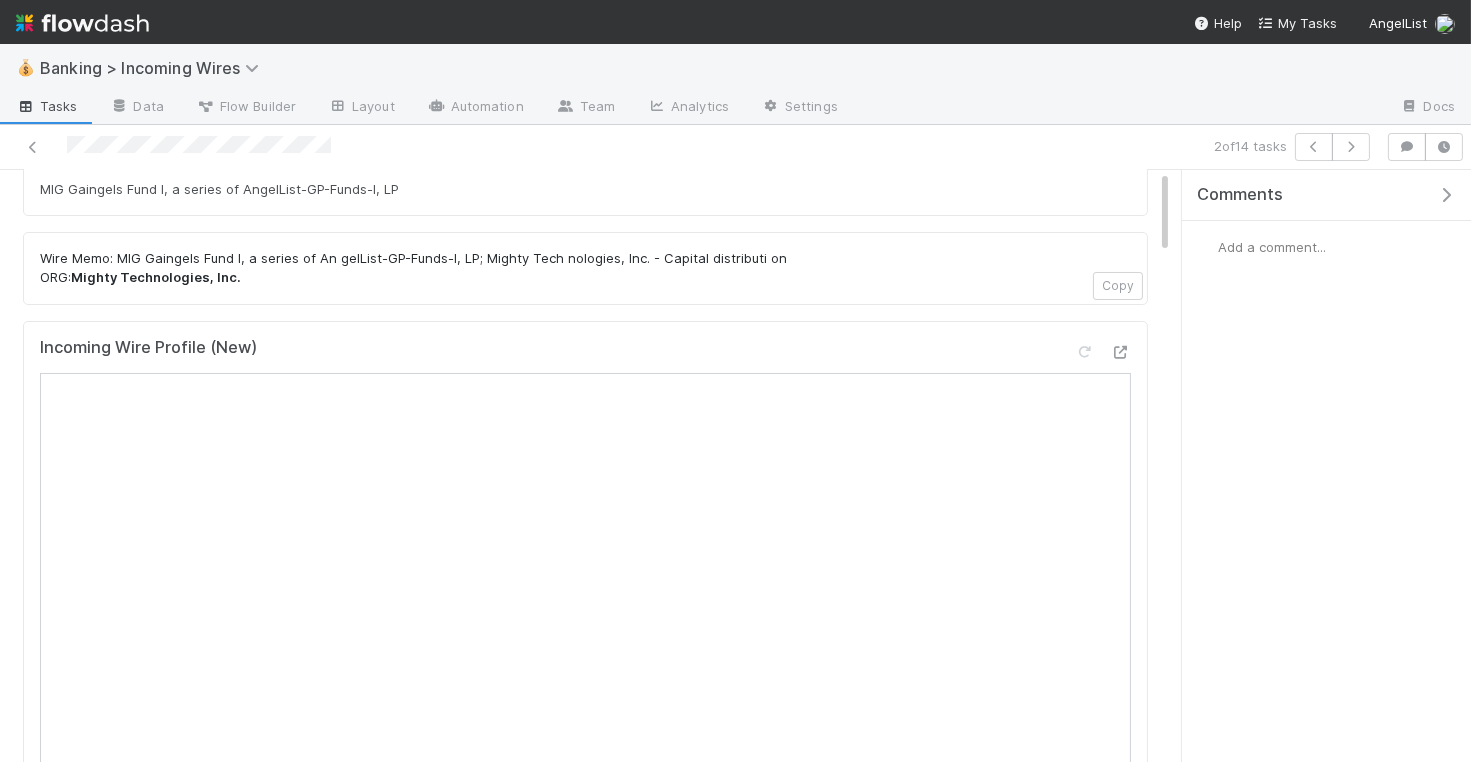 scroll, scrollTop: 0, scrollLeft: 0, axis: both 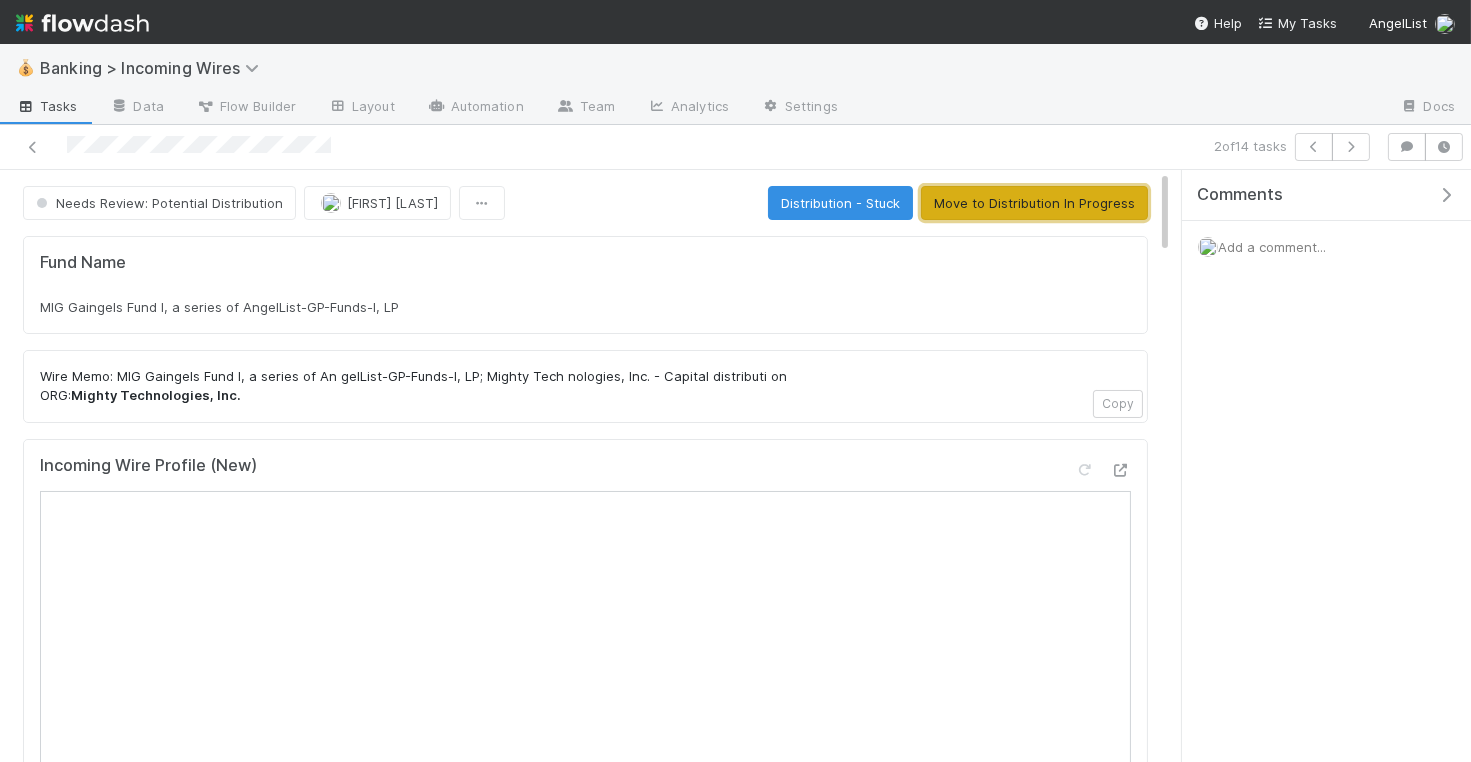 click on "Move to Distribution In Progress" at bounding box center [1034, 203] 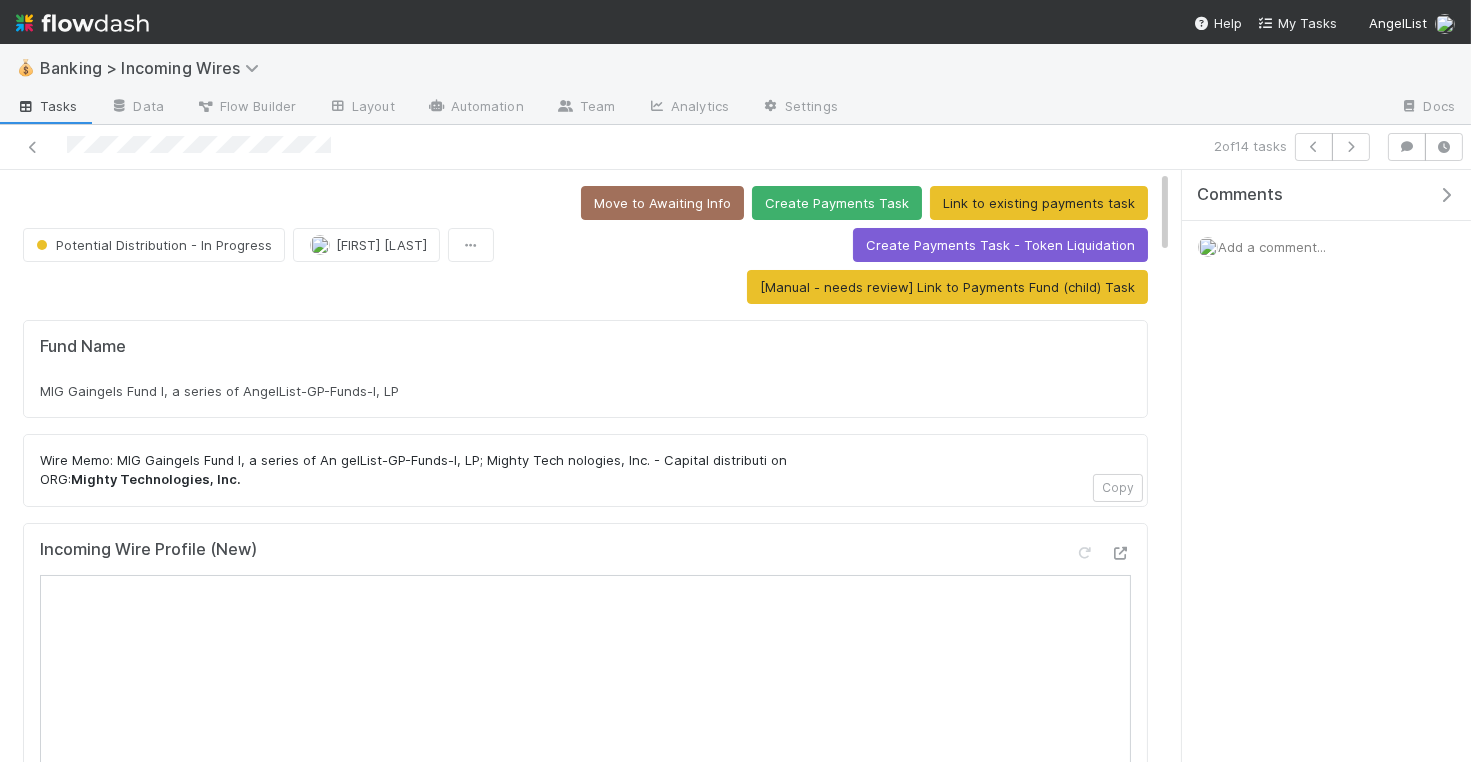 click on "MIG Gaingels Fund I, a series of AngelList-GP-Funds-I, LP" at bounding box center [219, 391] 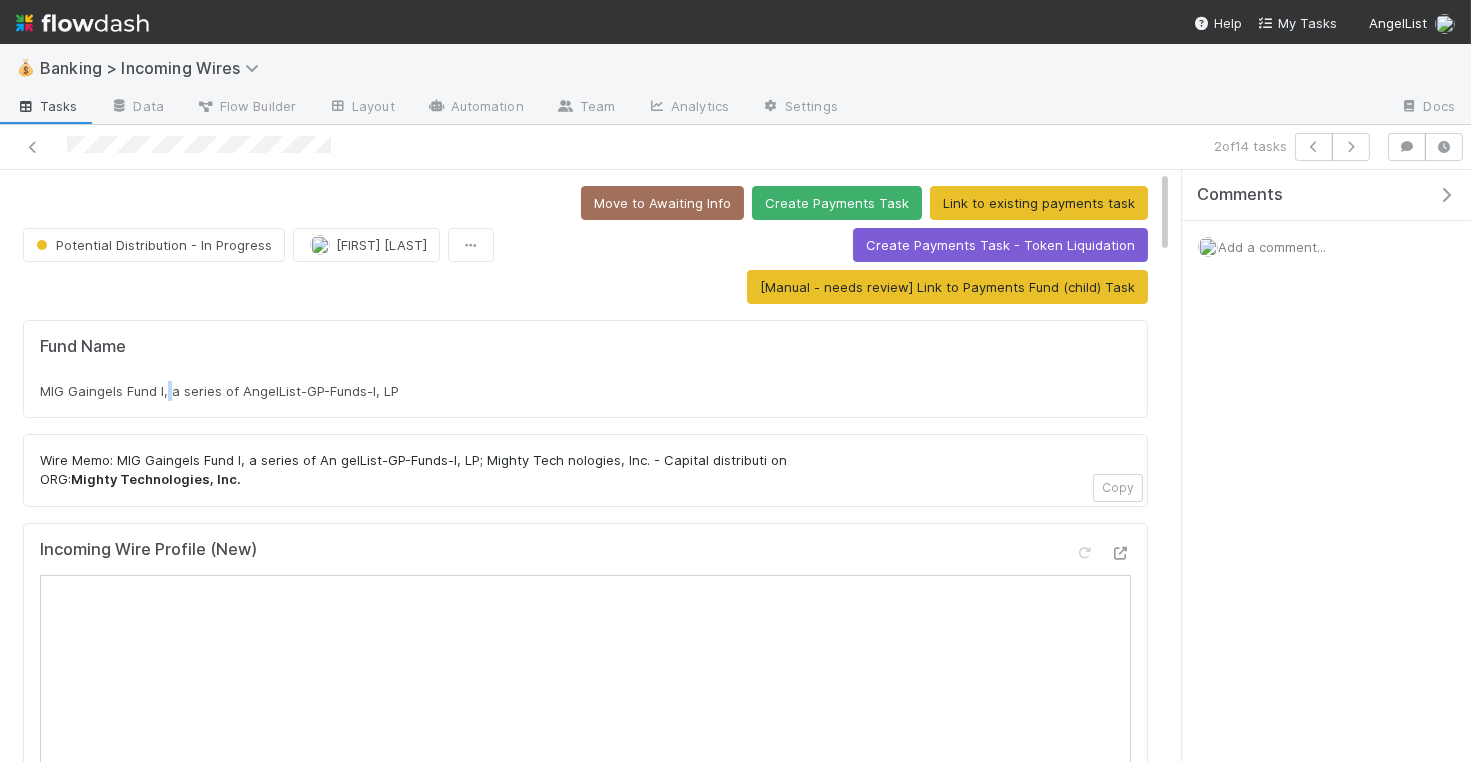 click on "MIG Gaingels Fund I, a series of AngelList-GP-Funds-I, LP" at bounding box center (219, 391) 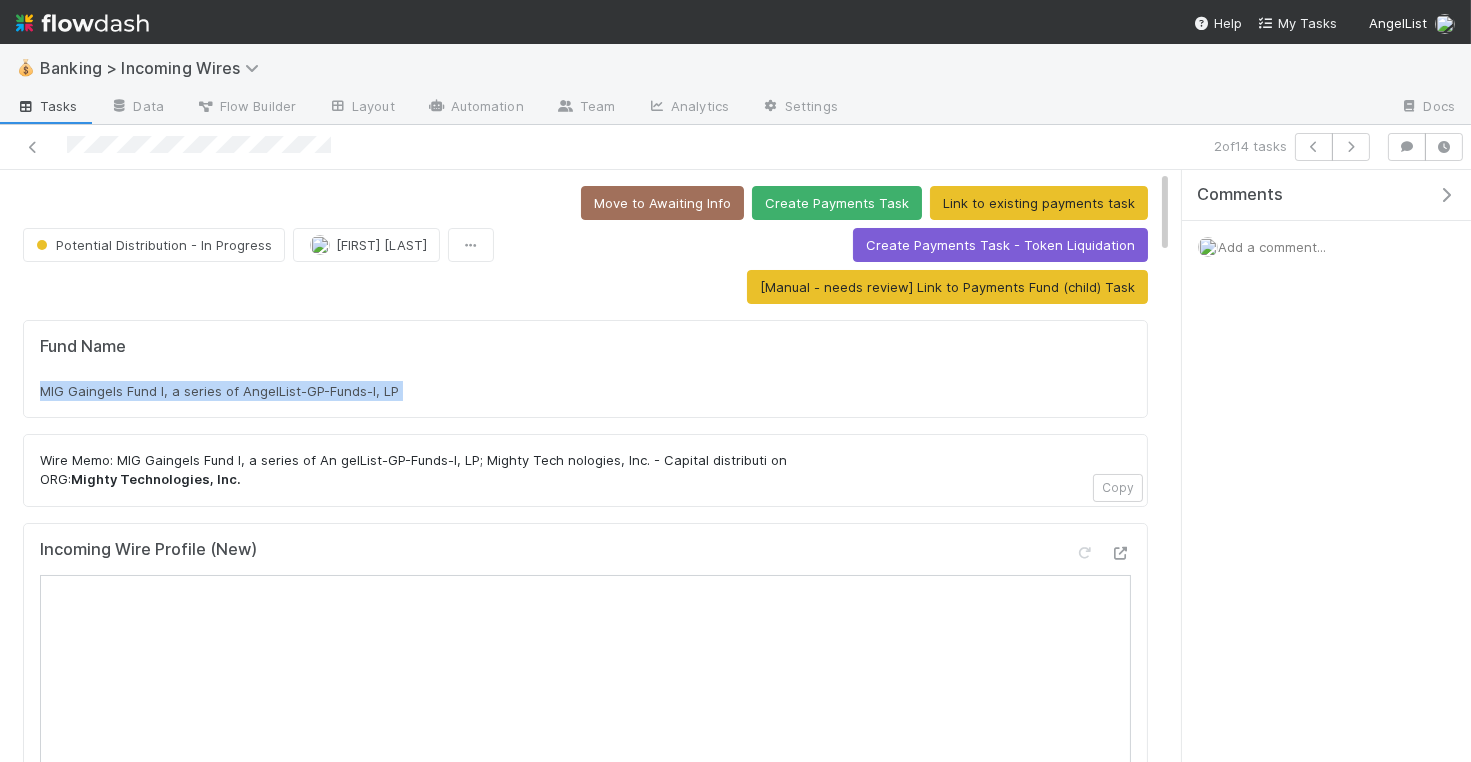 click on "MIG Gaingels Fund I, a series of AngelList-GP-Funds-I, LP" at bounding box center (219, 391) 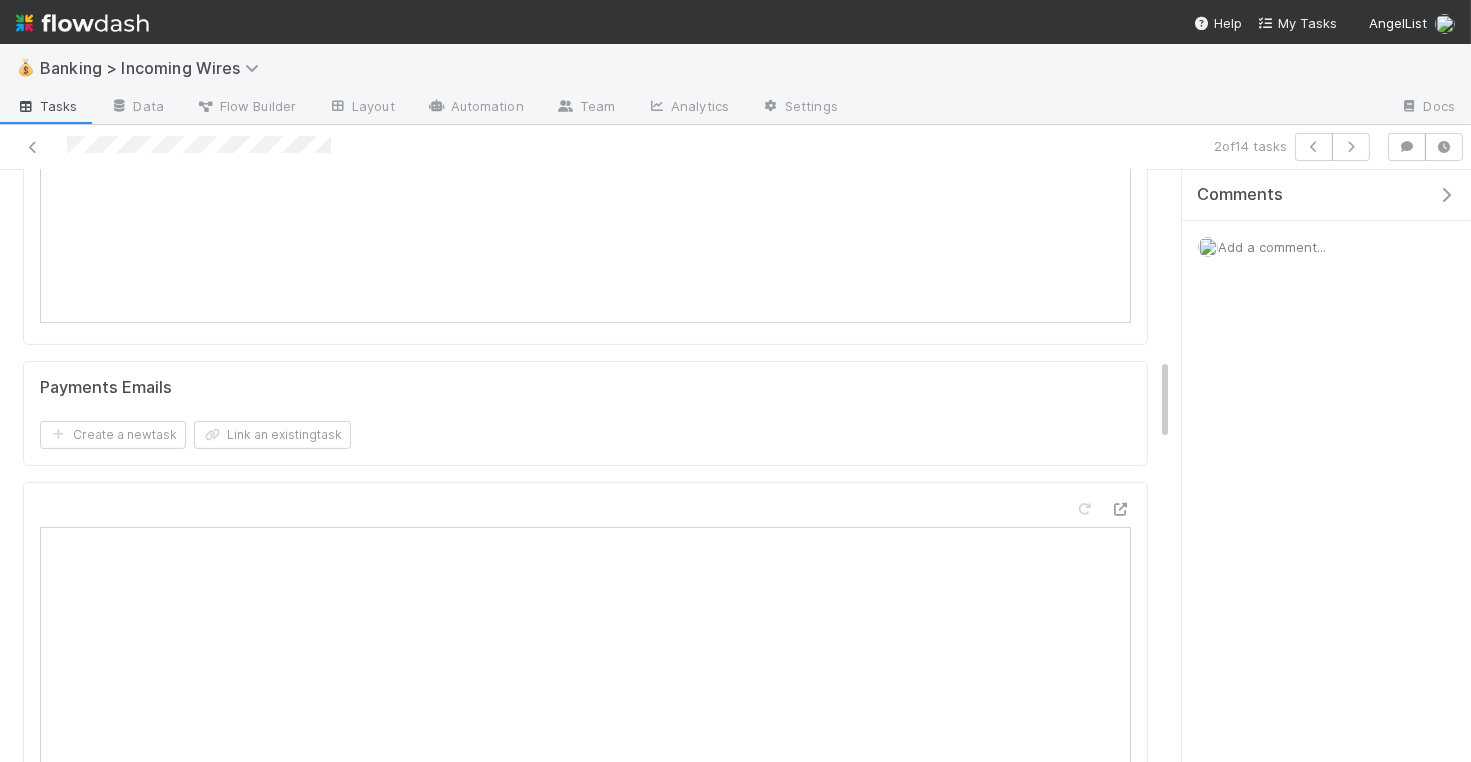 scroll, scrollTop: 1348, scrollLeft: 0, axis: vertical 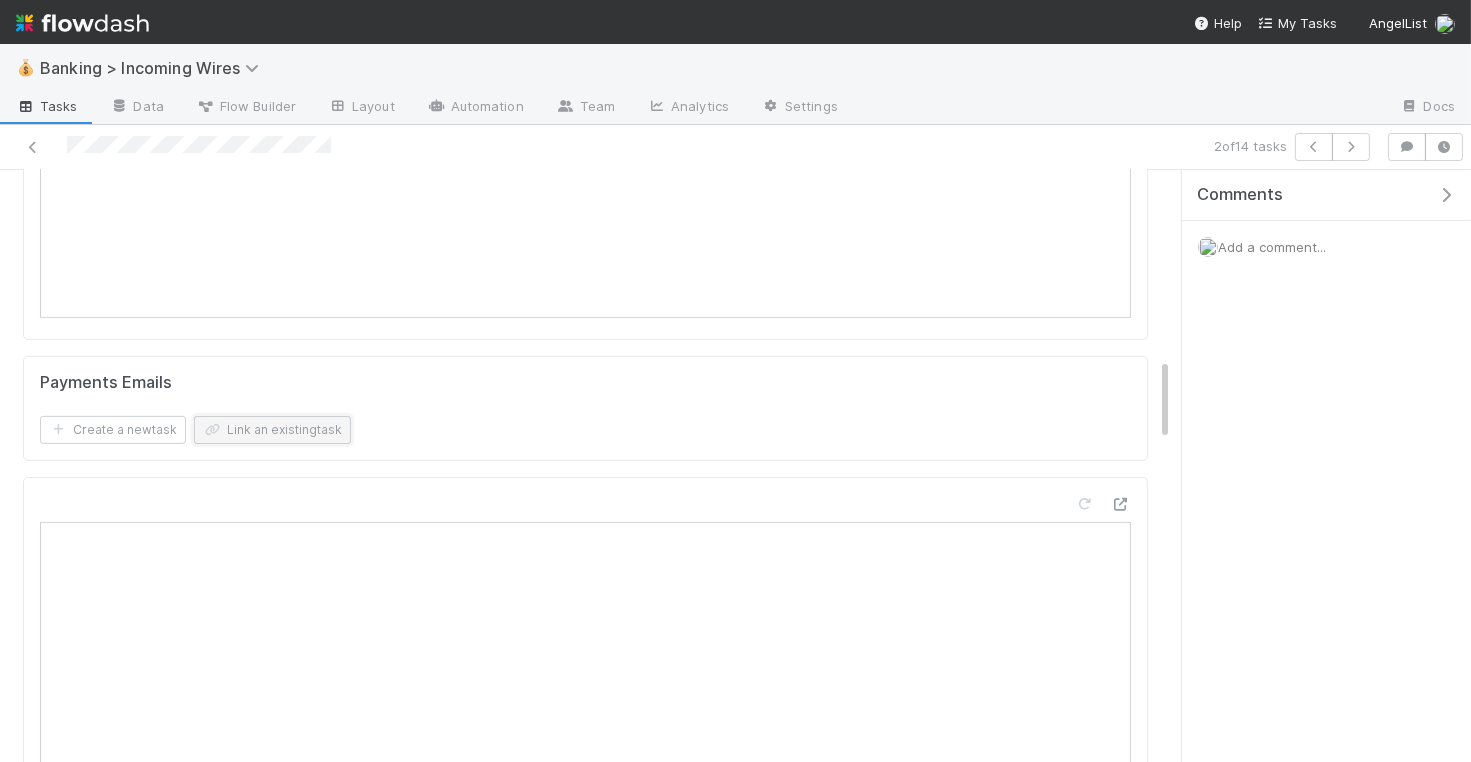 click on "Link an existing  task" at bounding box center (272, 430) 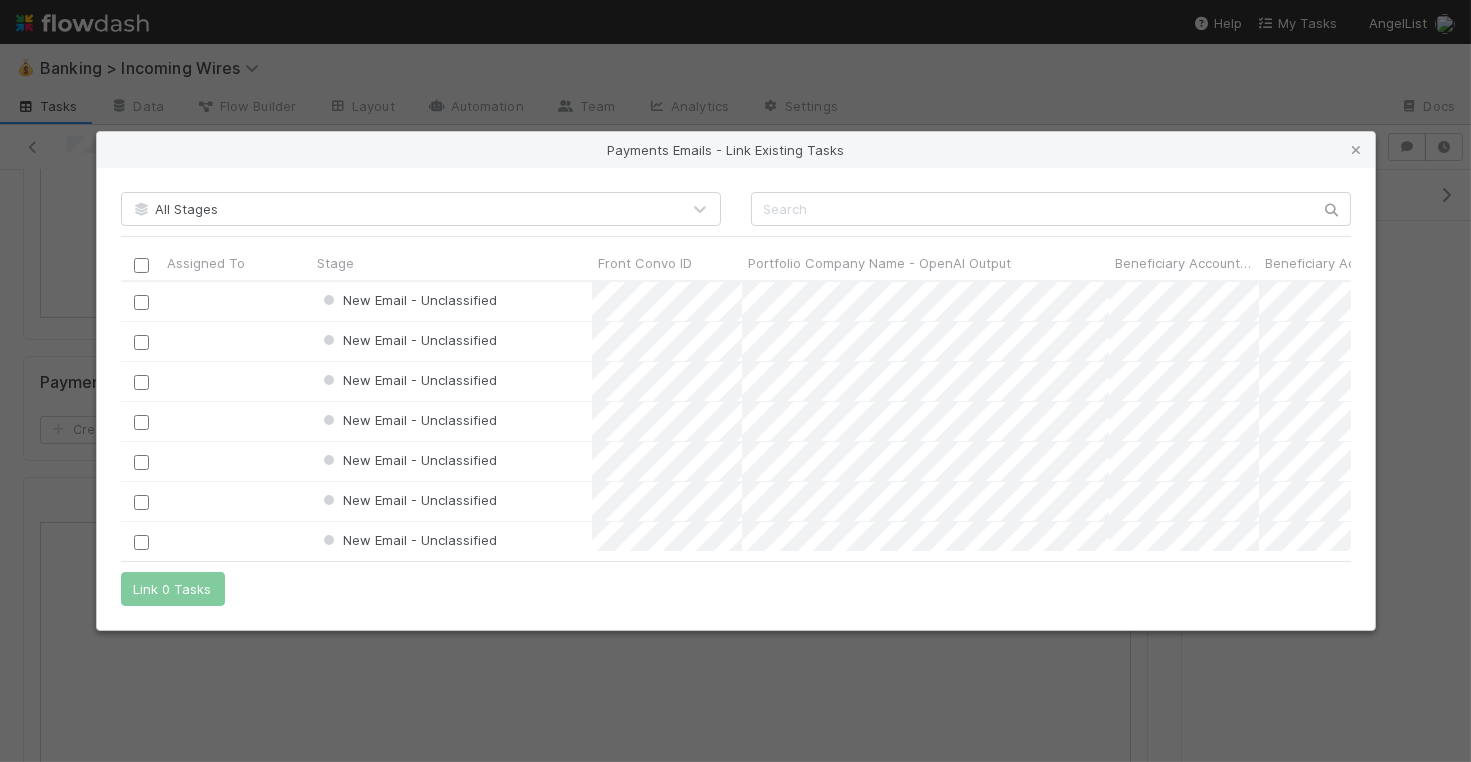 scroll, scrollTop: 1, scrollLeft: 1, axis: both 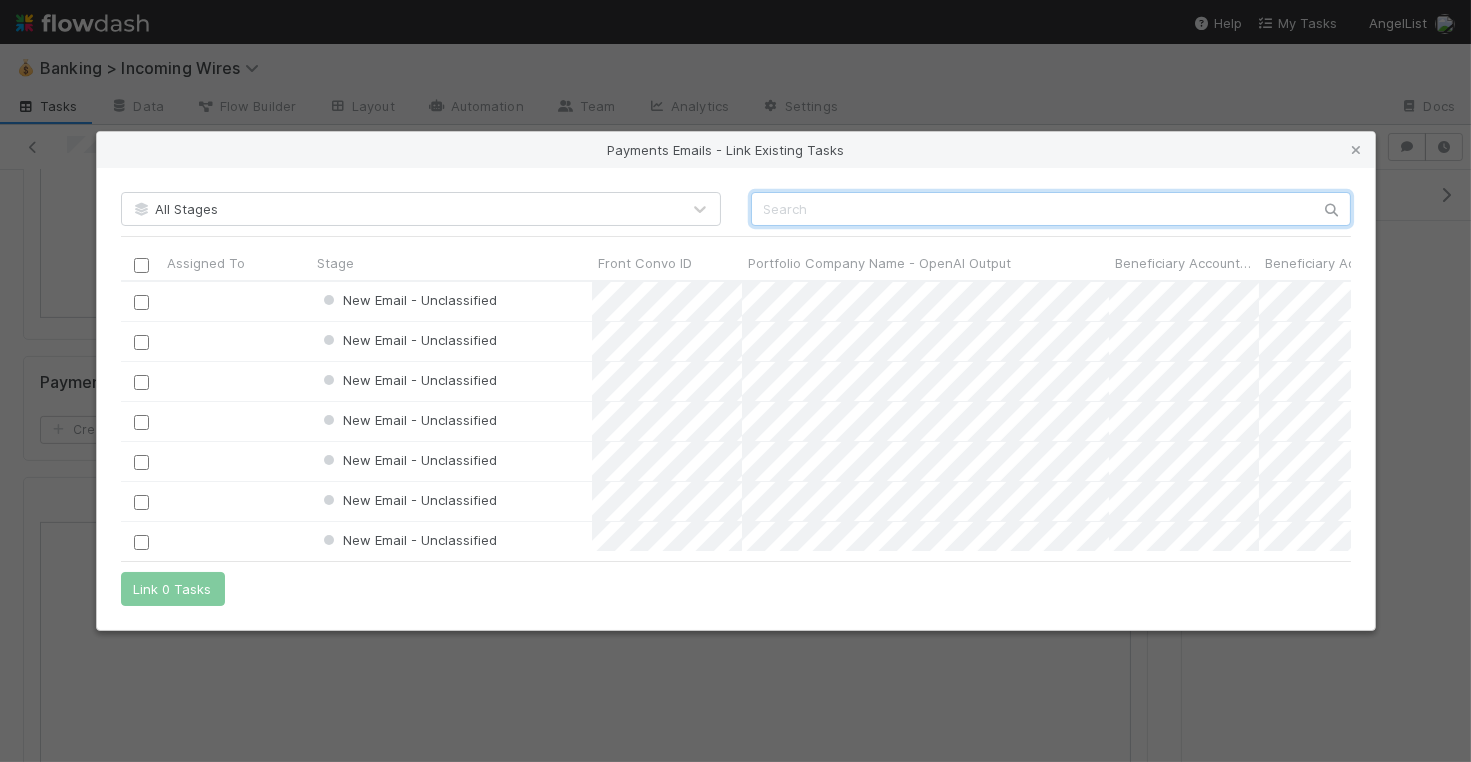 click at bounding box center [1051, 209] 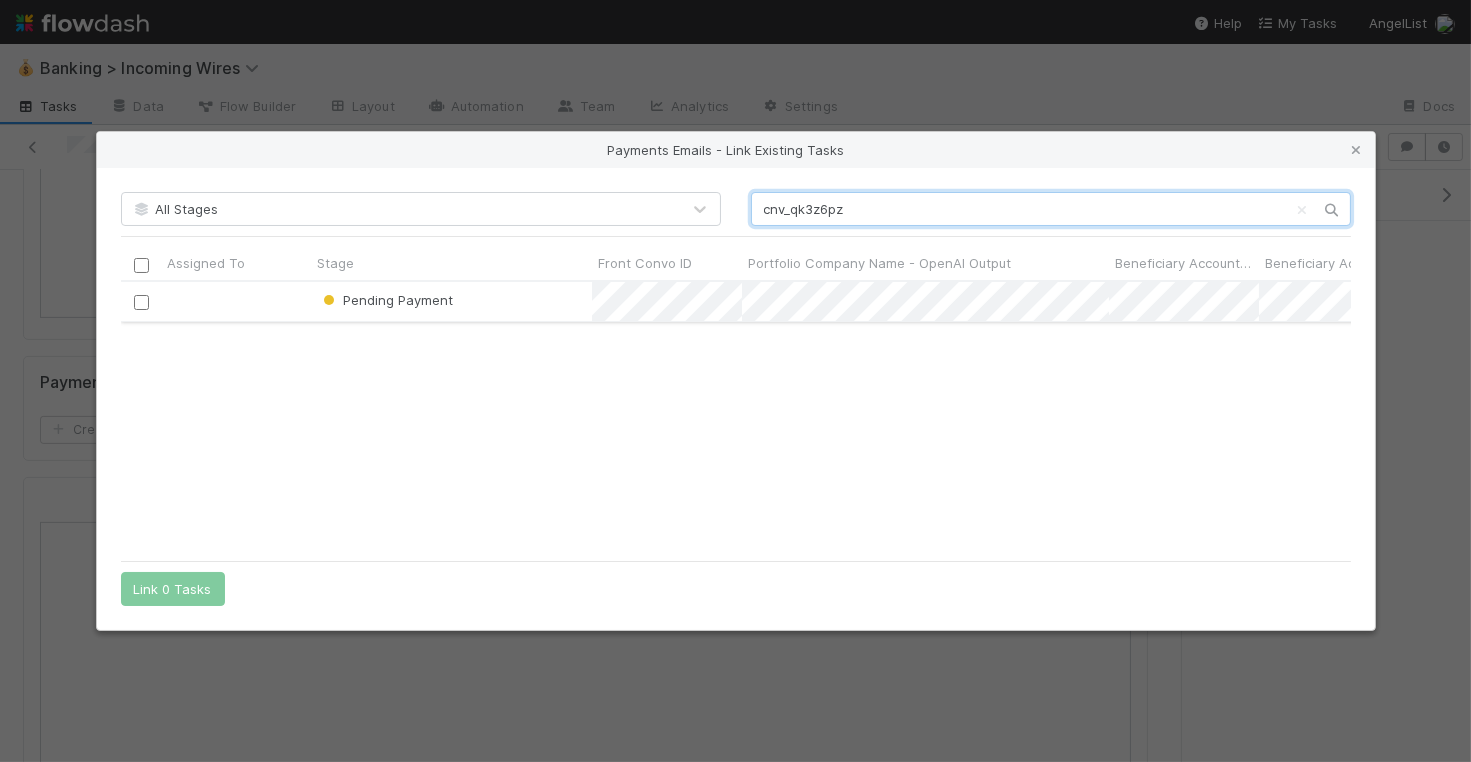 scroll, scrollTop: 1, scrollLeft: 1, axis: both 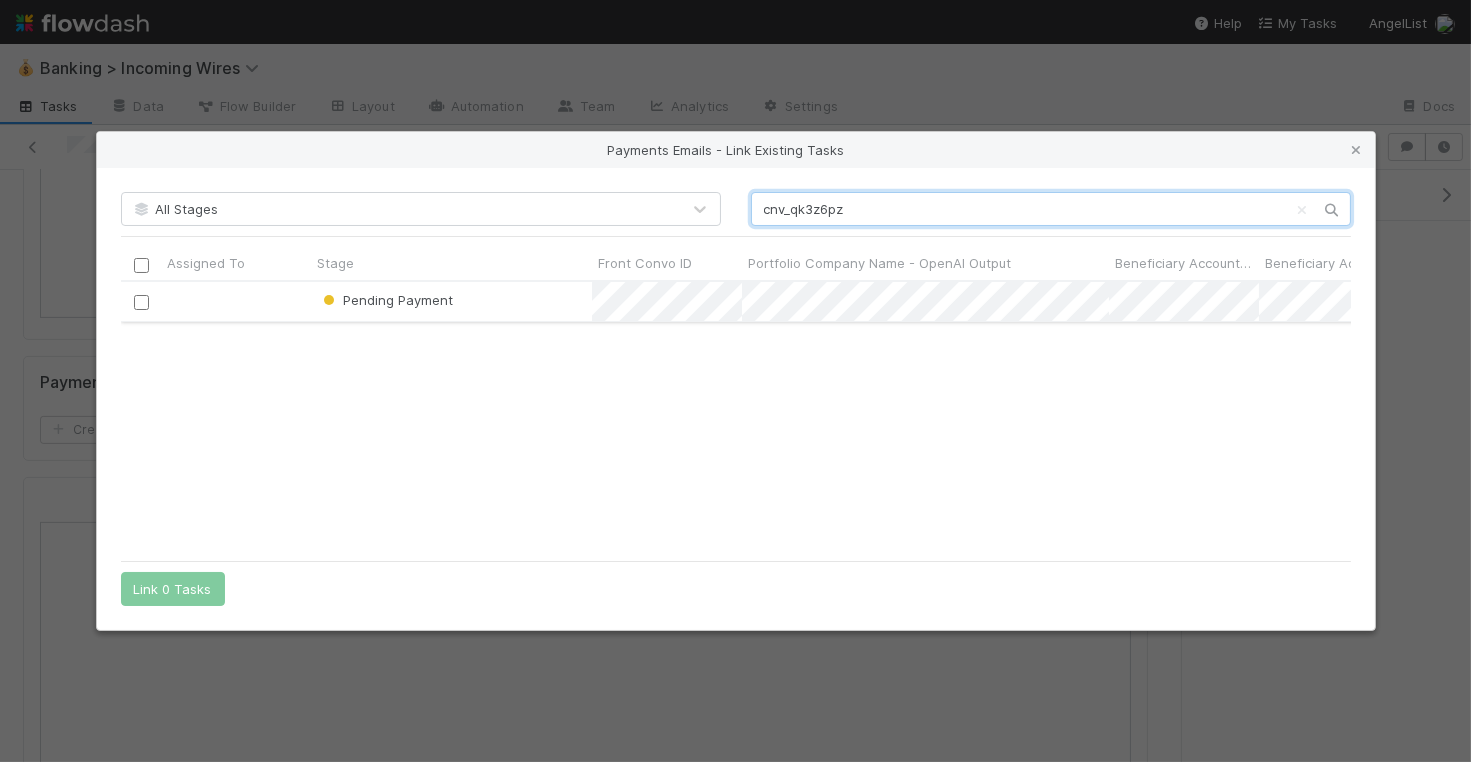 type on "cnv_qk3z6pz" 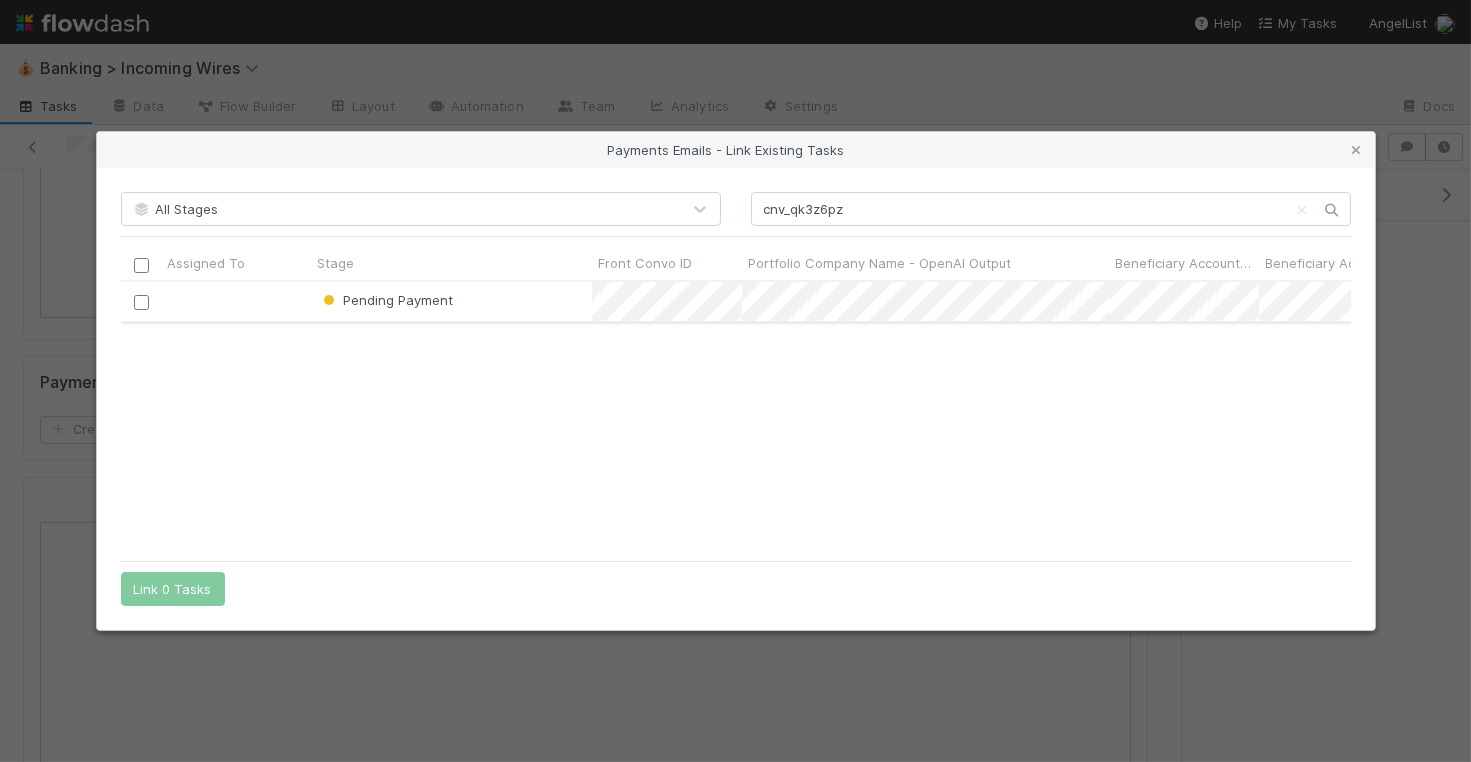 click at bounding box center [141, 301] 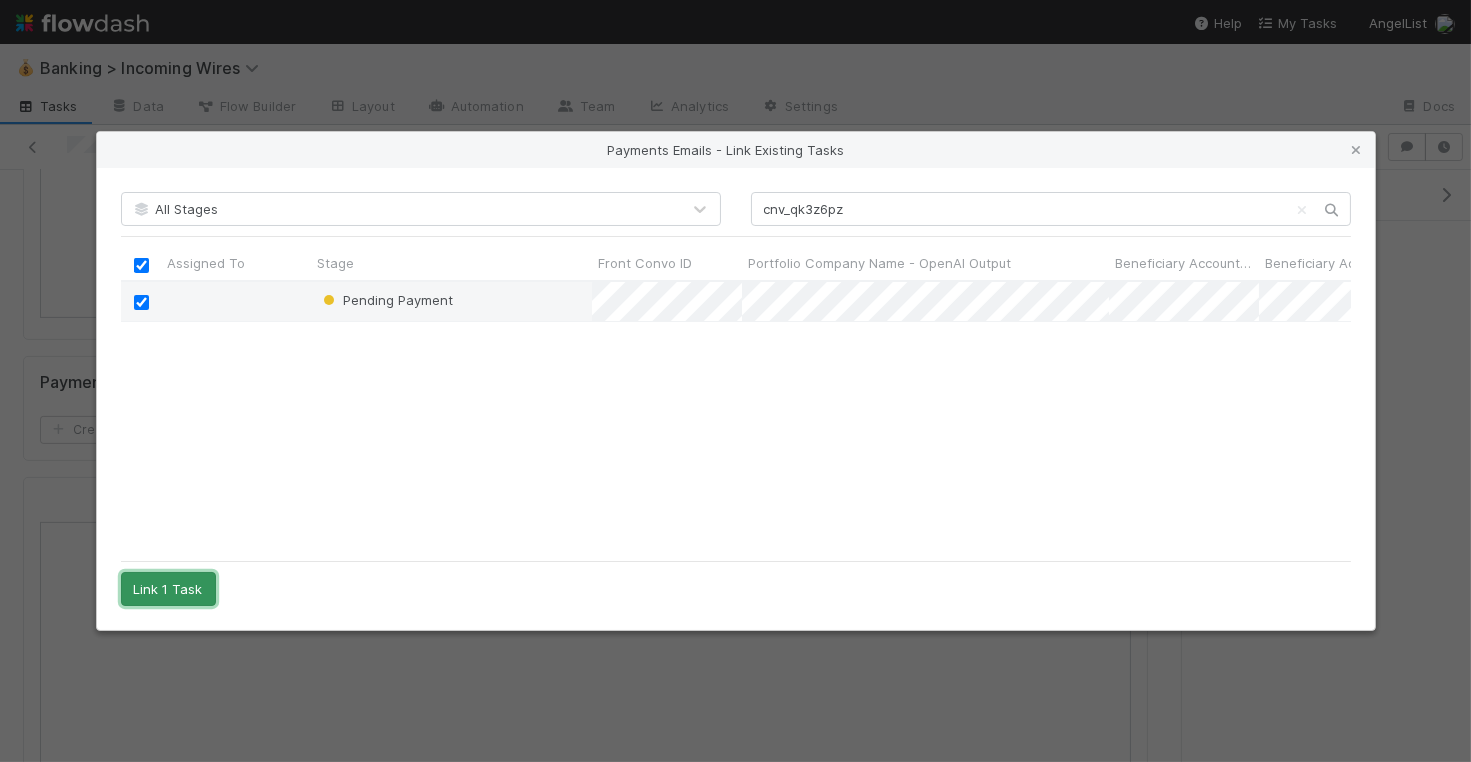 click on "Link   1 Task" at bounding box center [168, 589] 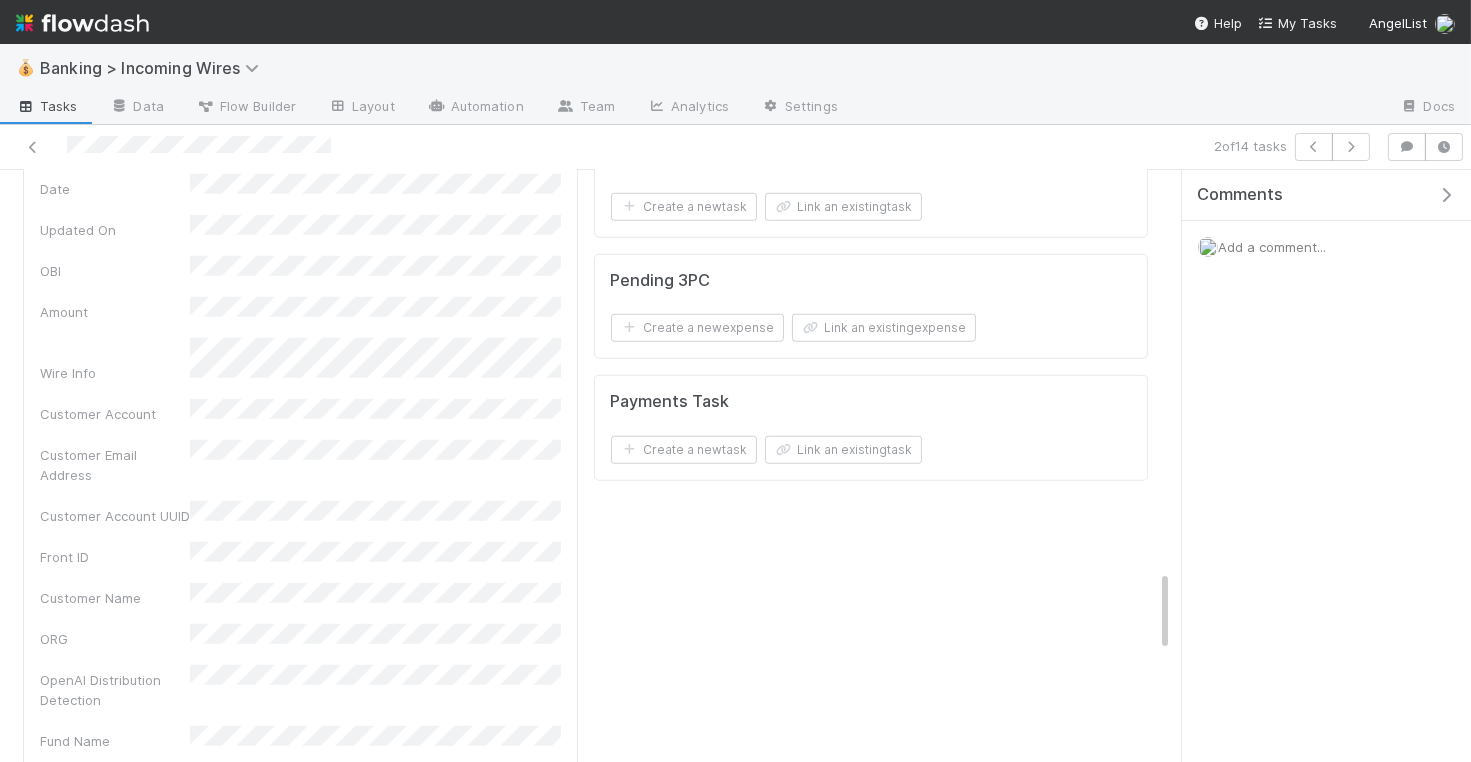 scroll, scrollTop: 2932, scrollLeft: 0, axis: vertical 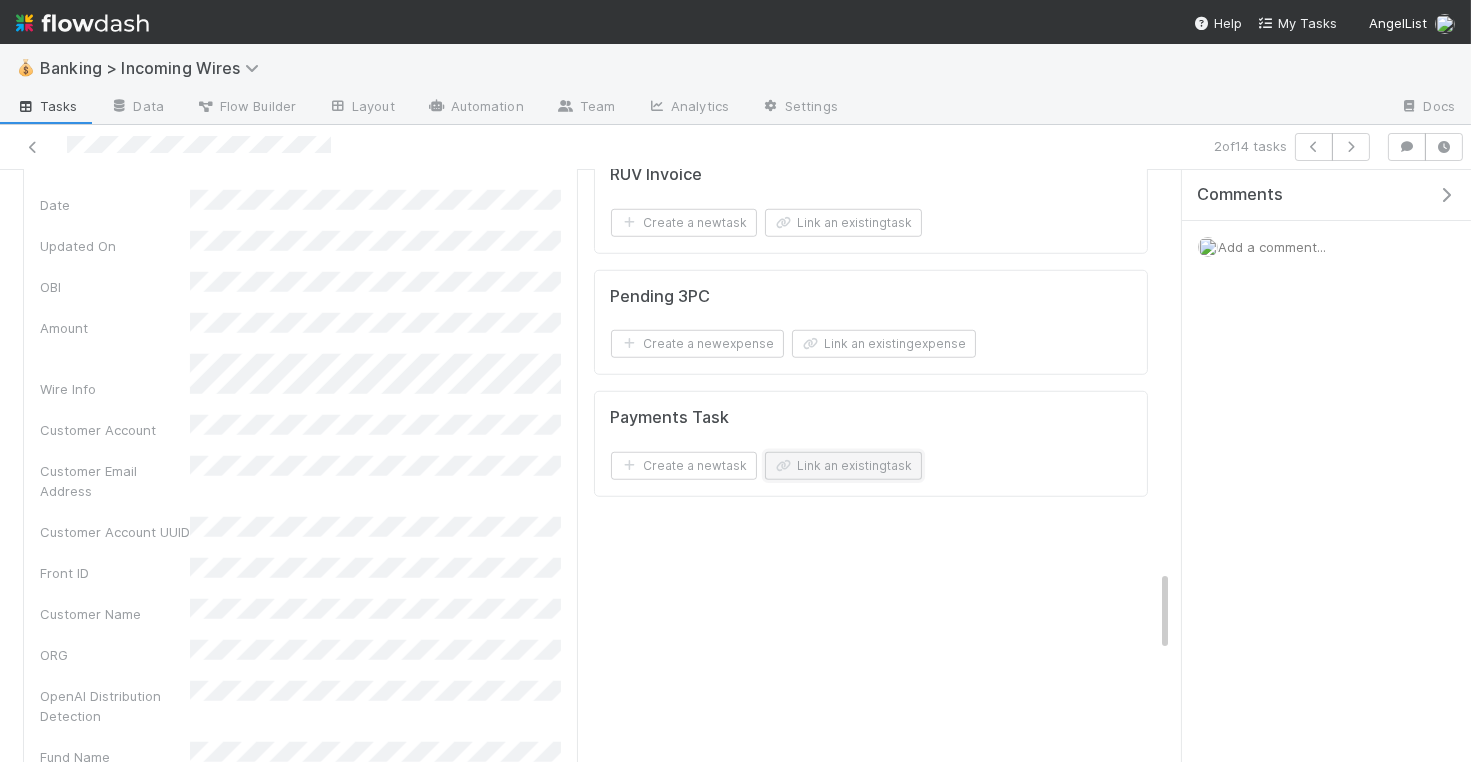 click on "Link an existing  task" at bounding box center [843, 466] 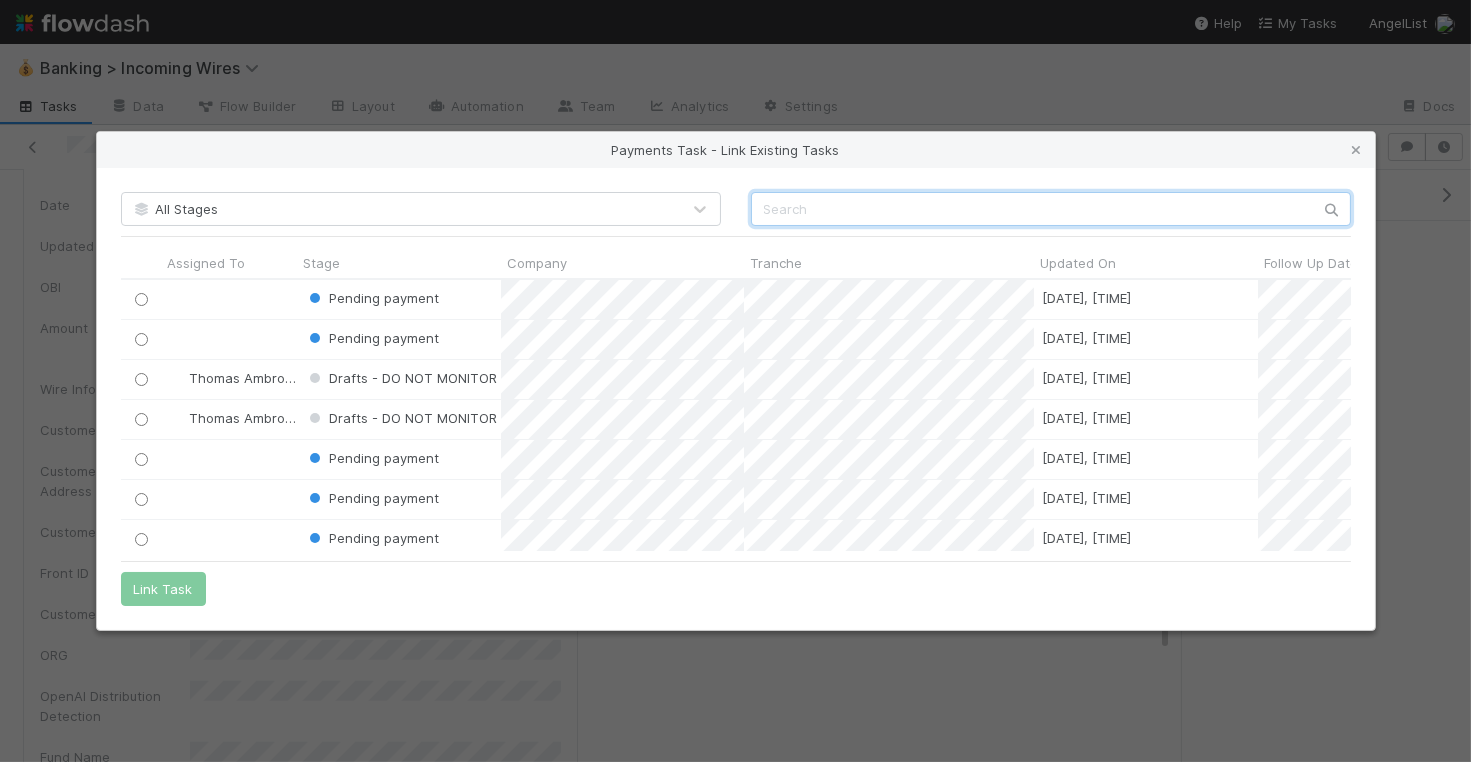 scroll, scrollTop: 0, scrollLeft: 1, axis: horizontal 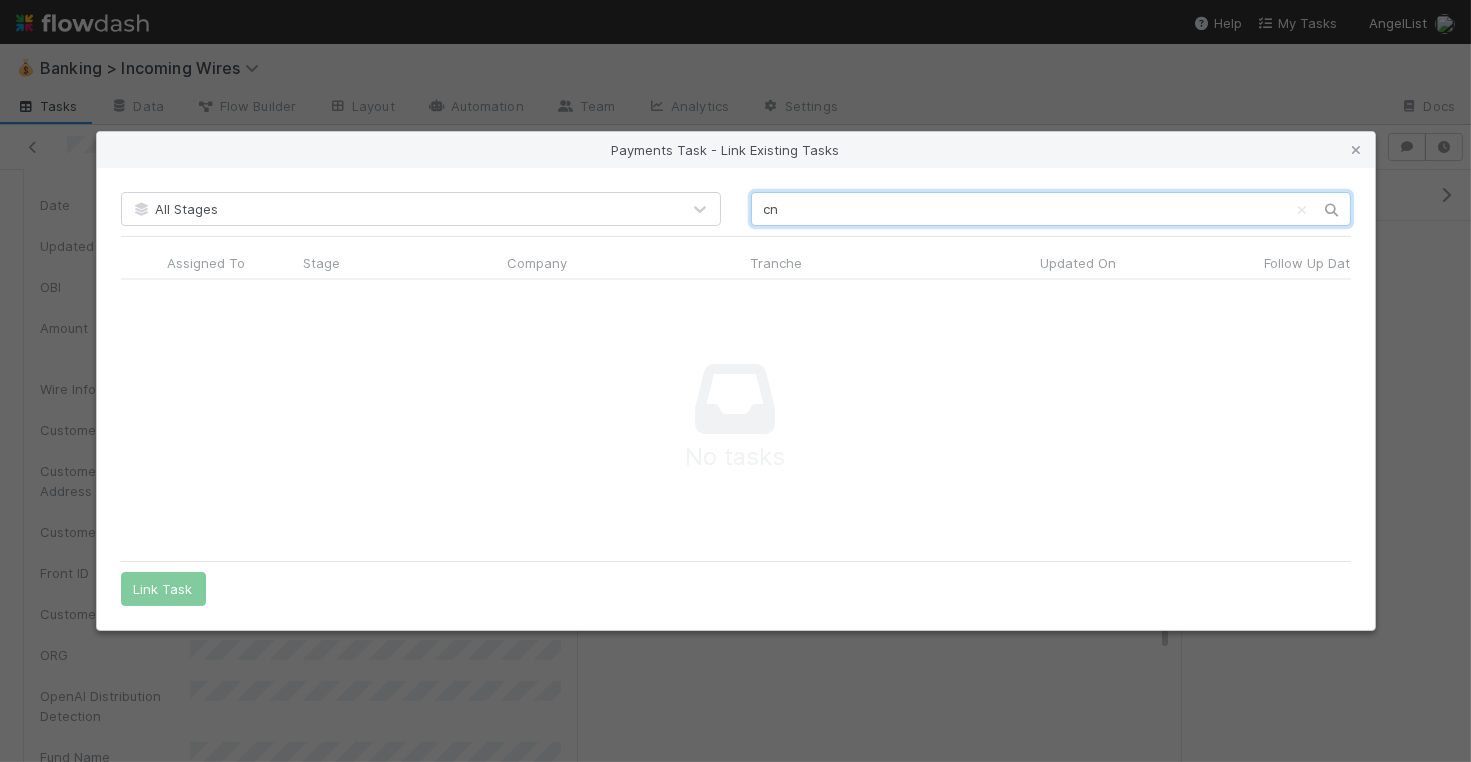type on "c" 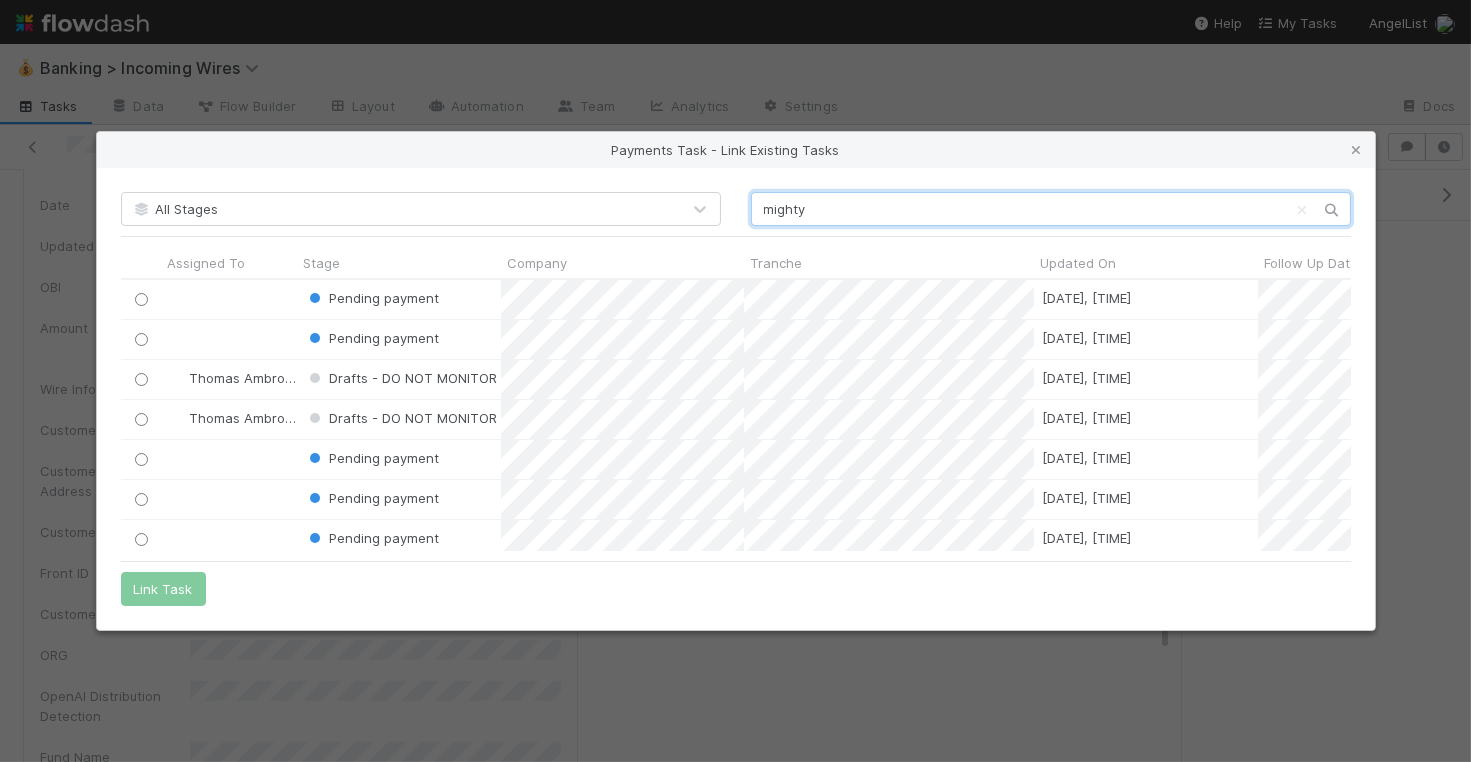 scroll, scrollTop: 0, scrollLeft: 1, axis: horizontal 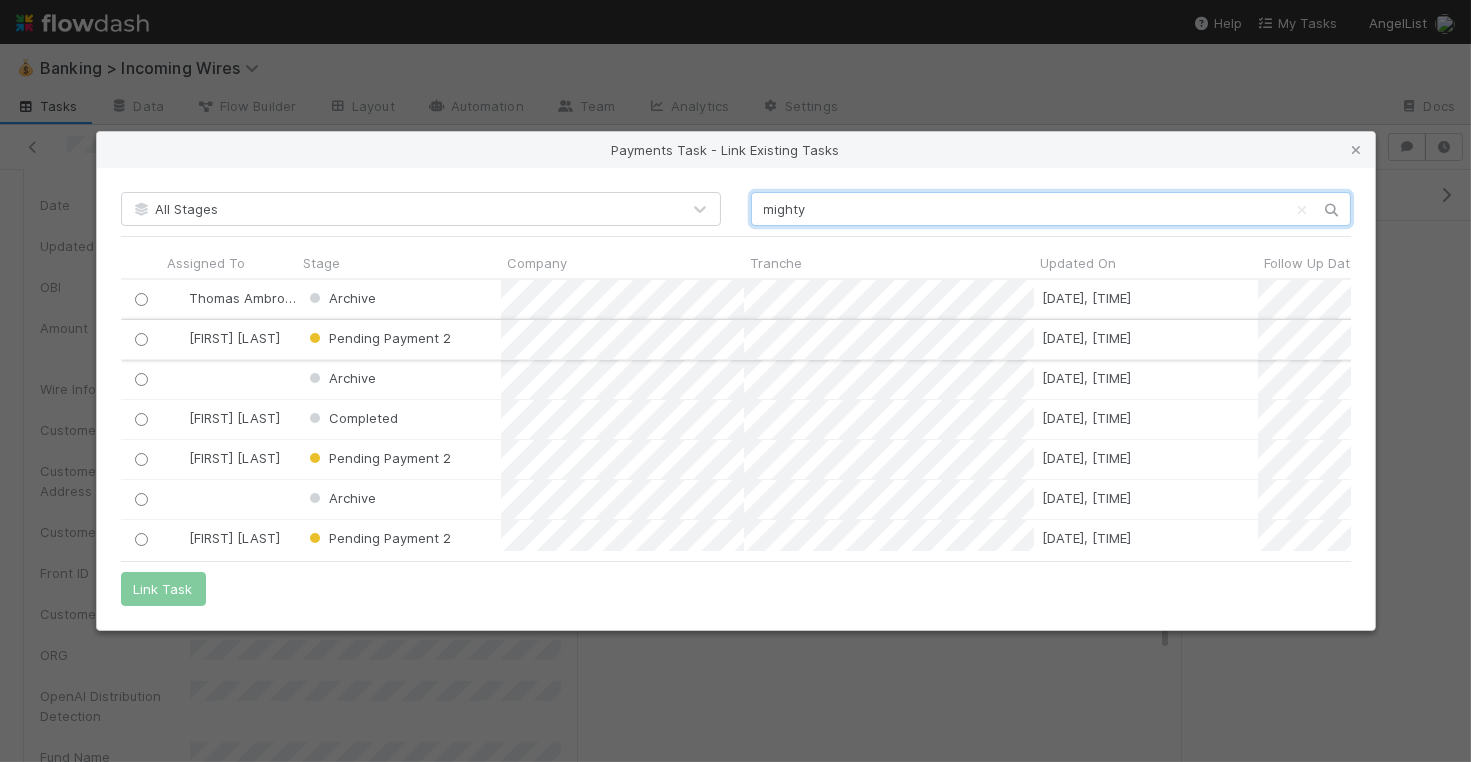 type on "mighty" 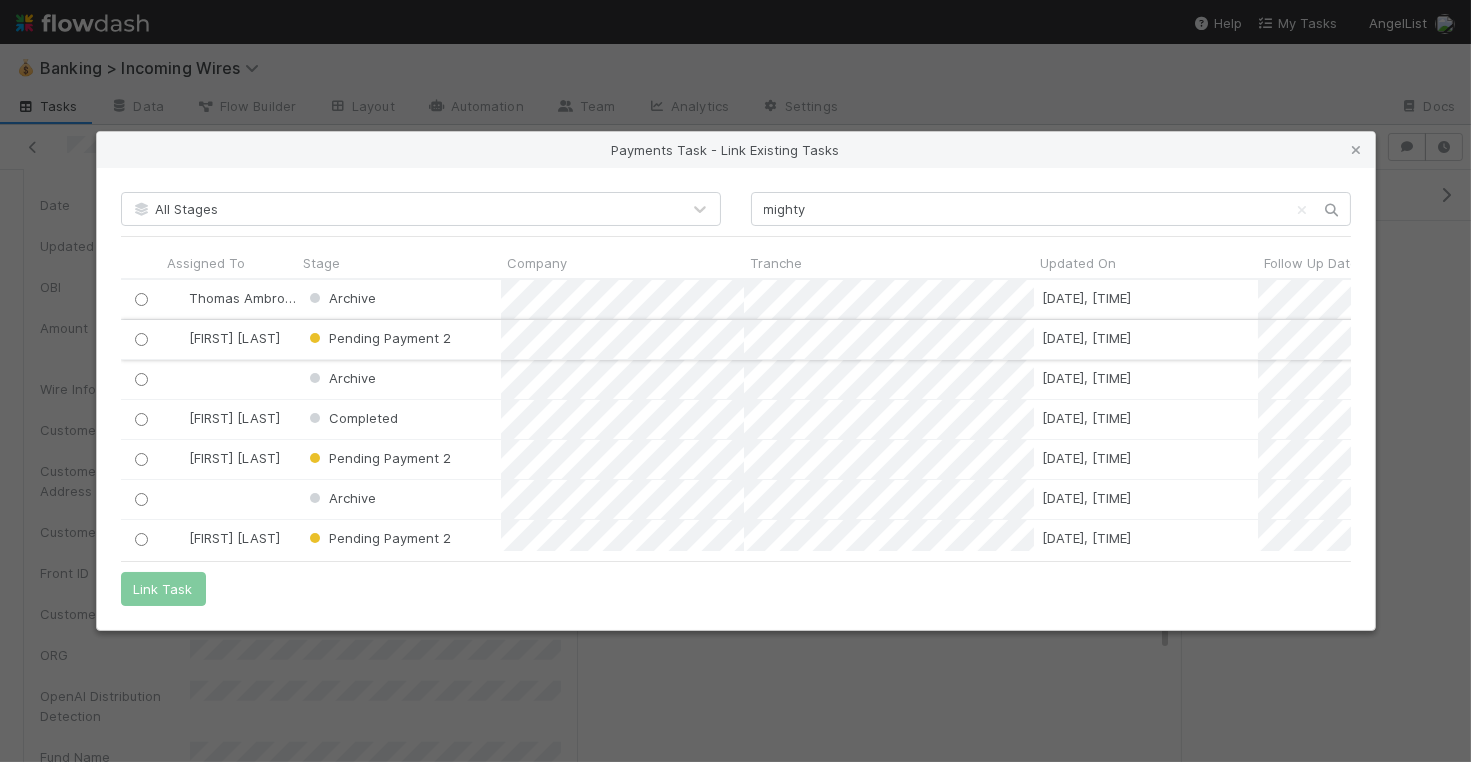click at bounding box center [140, 339] 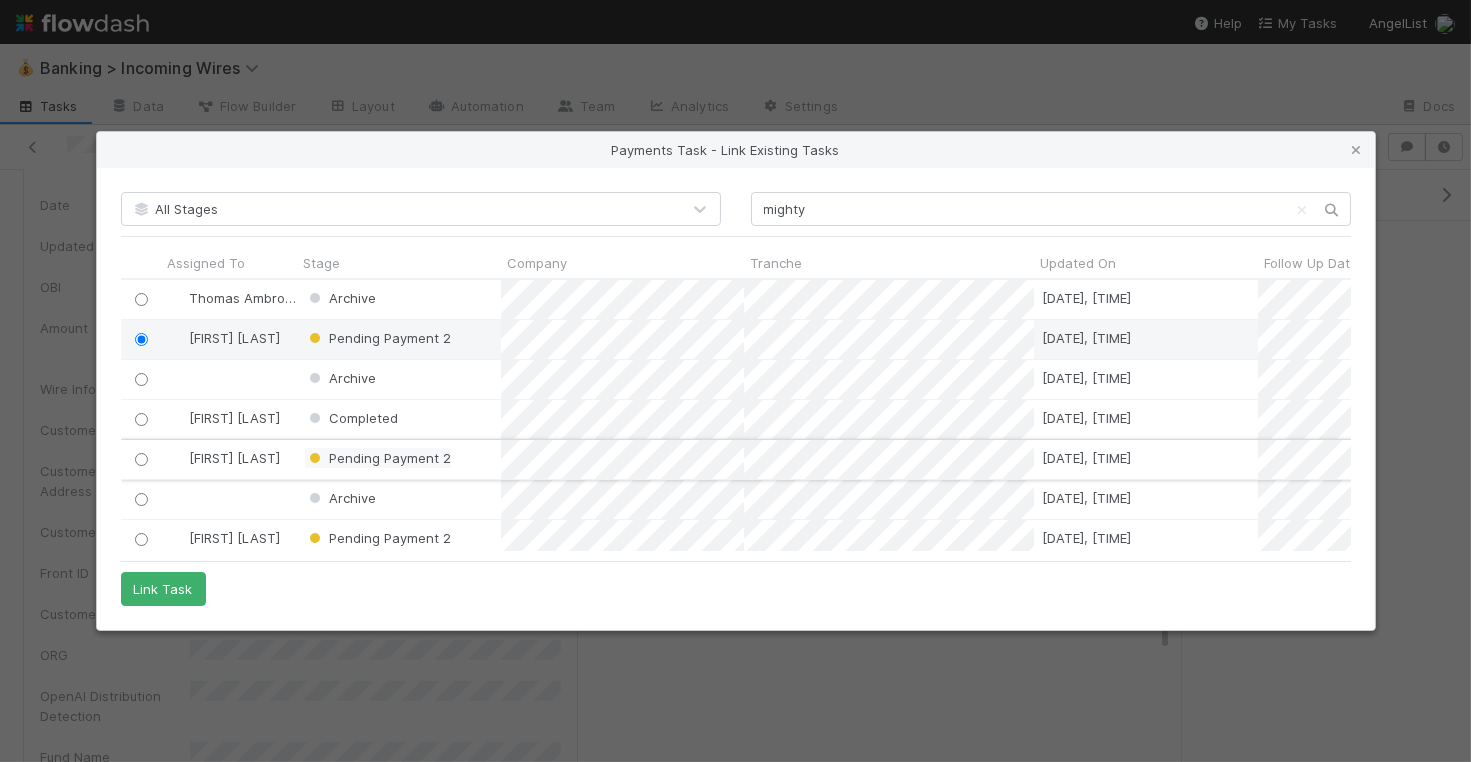 scroll, scrollTop: 0, scrollLeft: 58, axis: horizontal 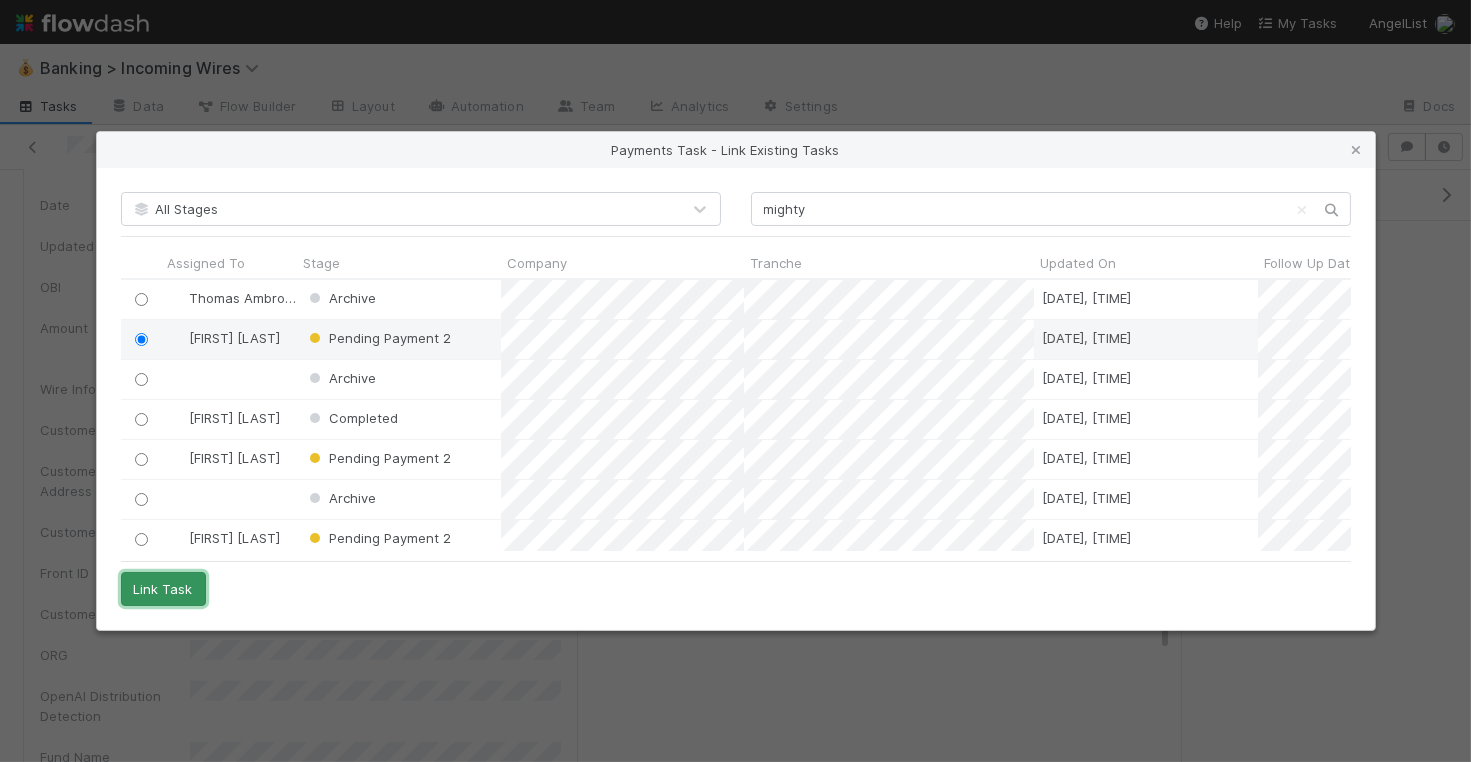 click on "Link   Task" at bounding box center (163, 589) 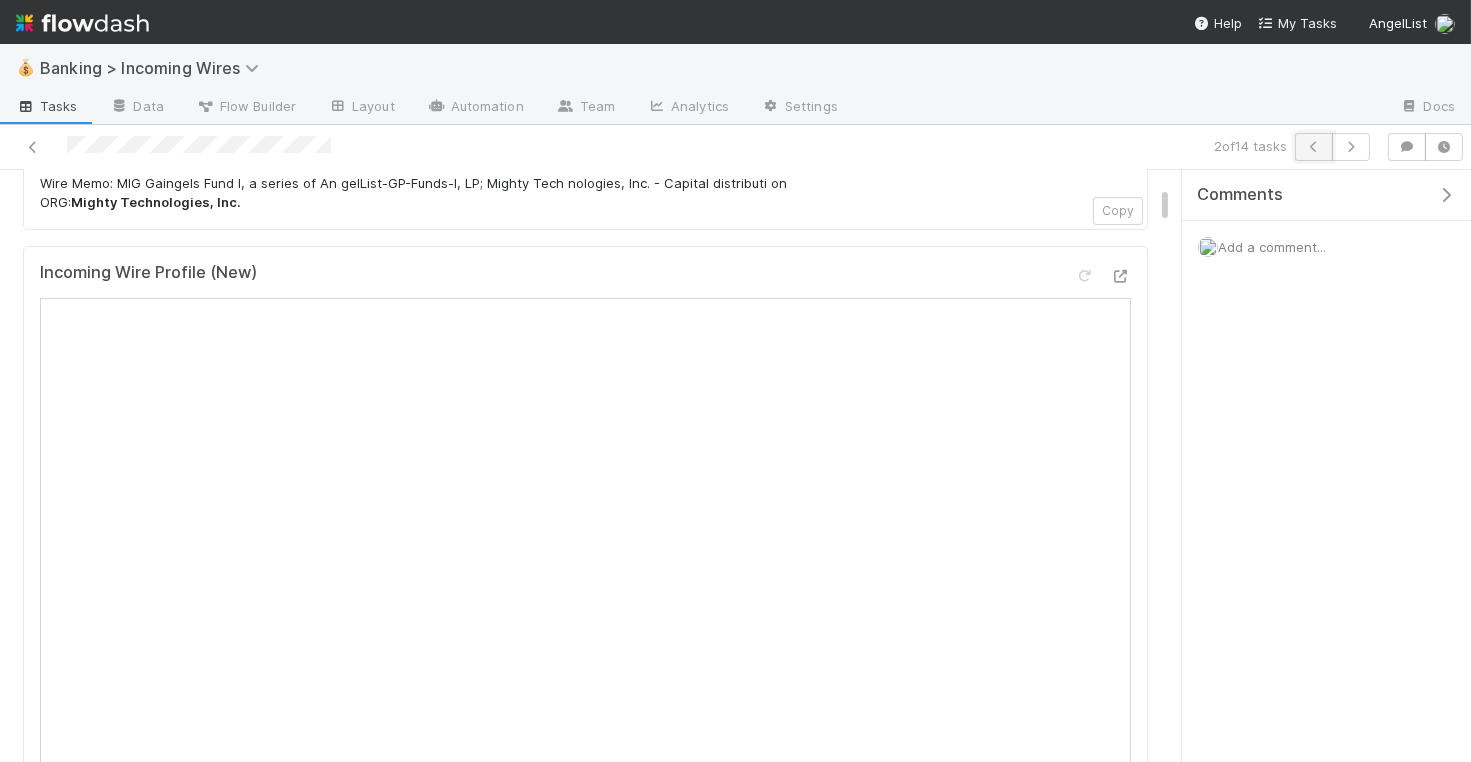click at bounding box center [1314, 147] 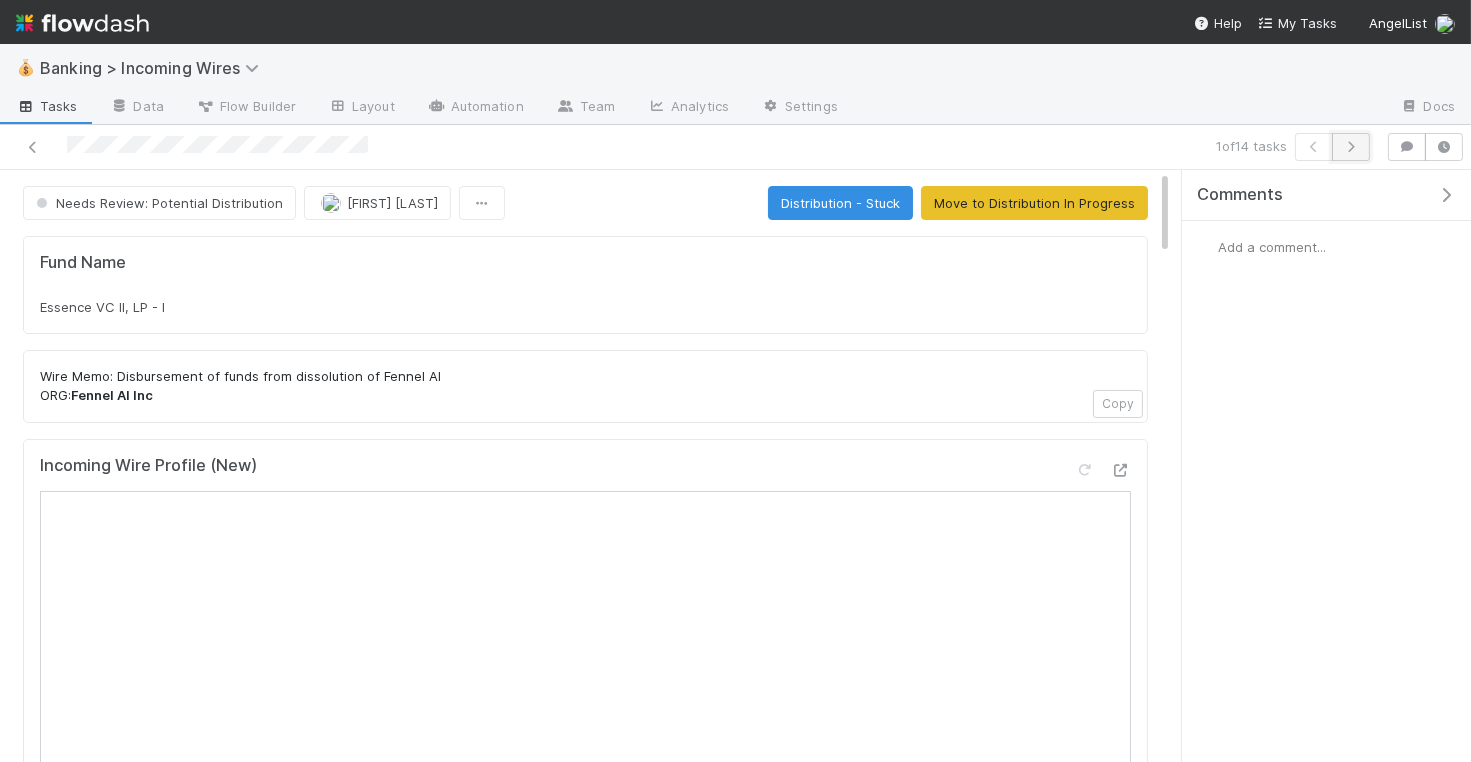 click at bounding box center [1351, 147] 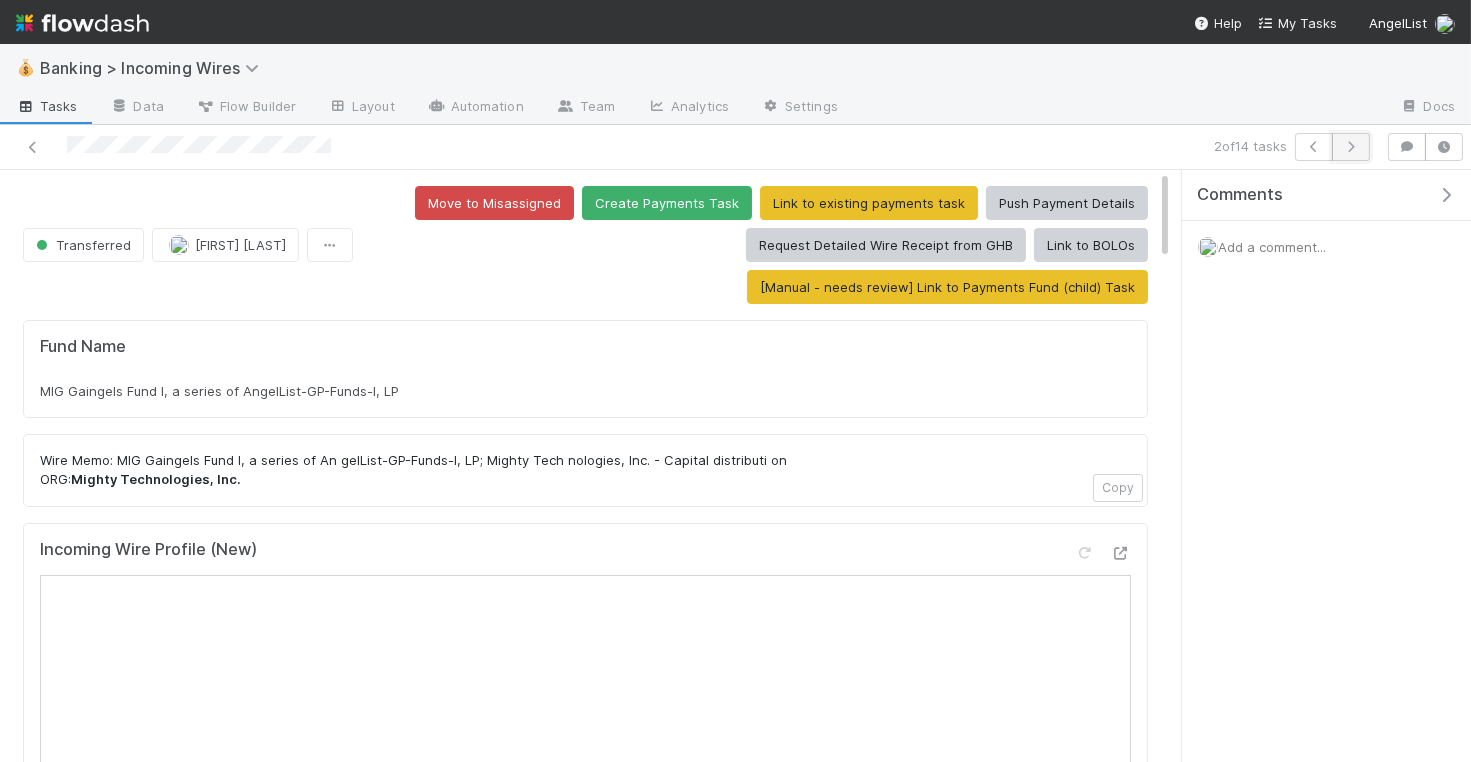 click at bounding box center [1351, 147] 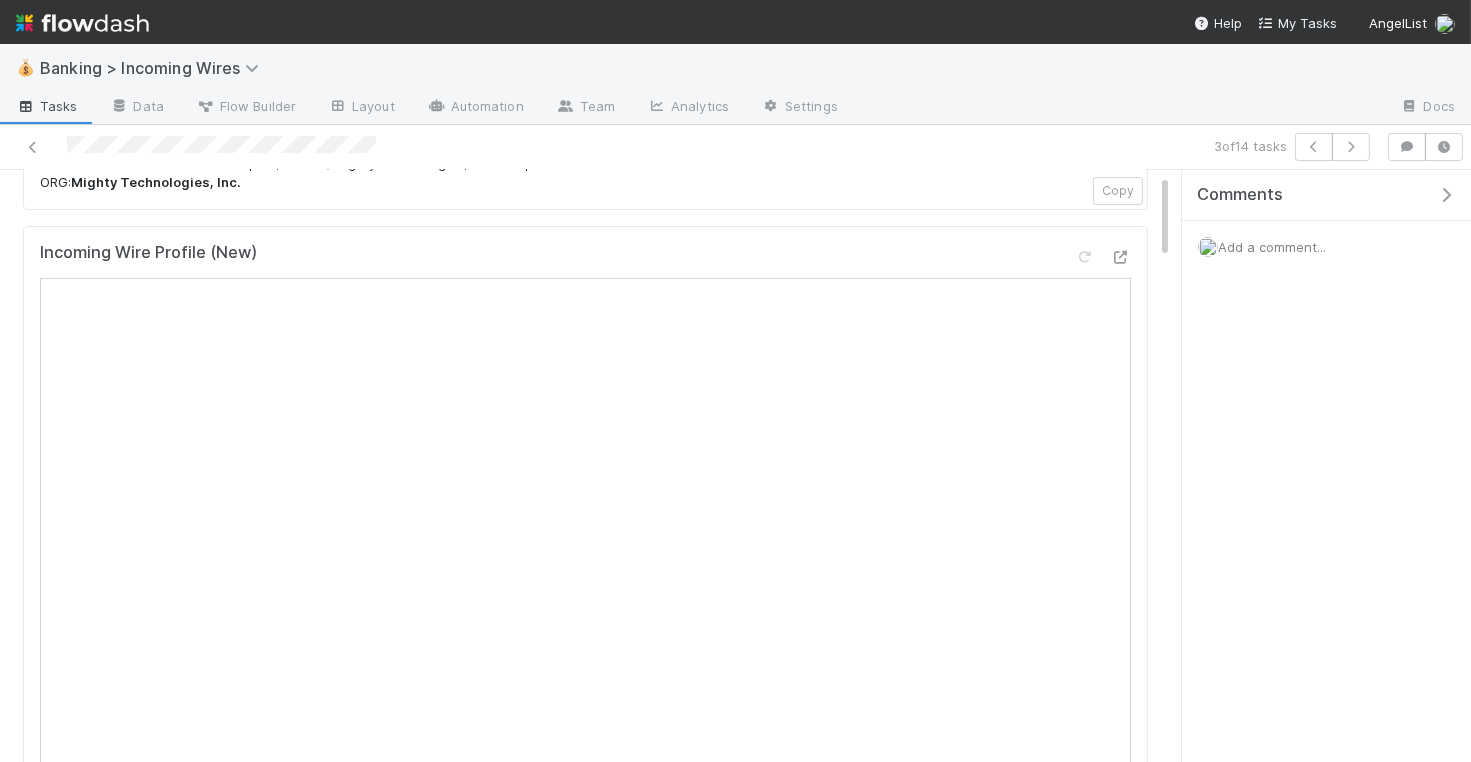 scroll, scrollTop: 0, scrollLeft: 0, axis: both 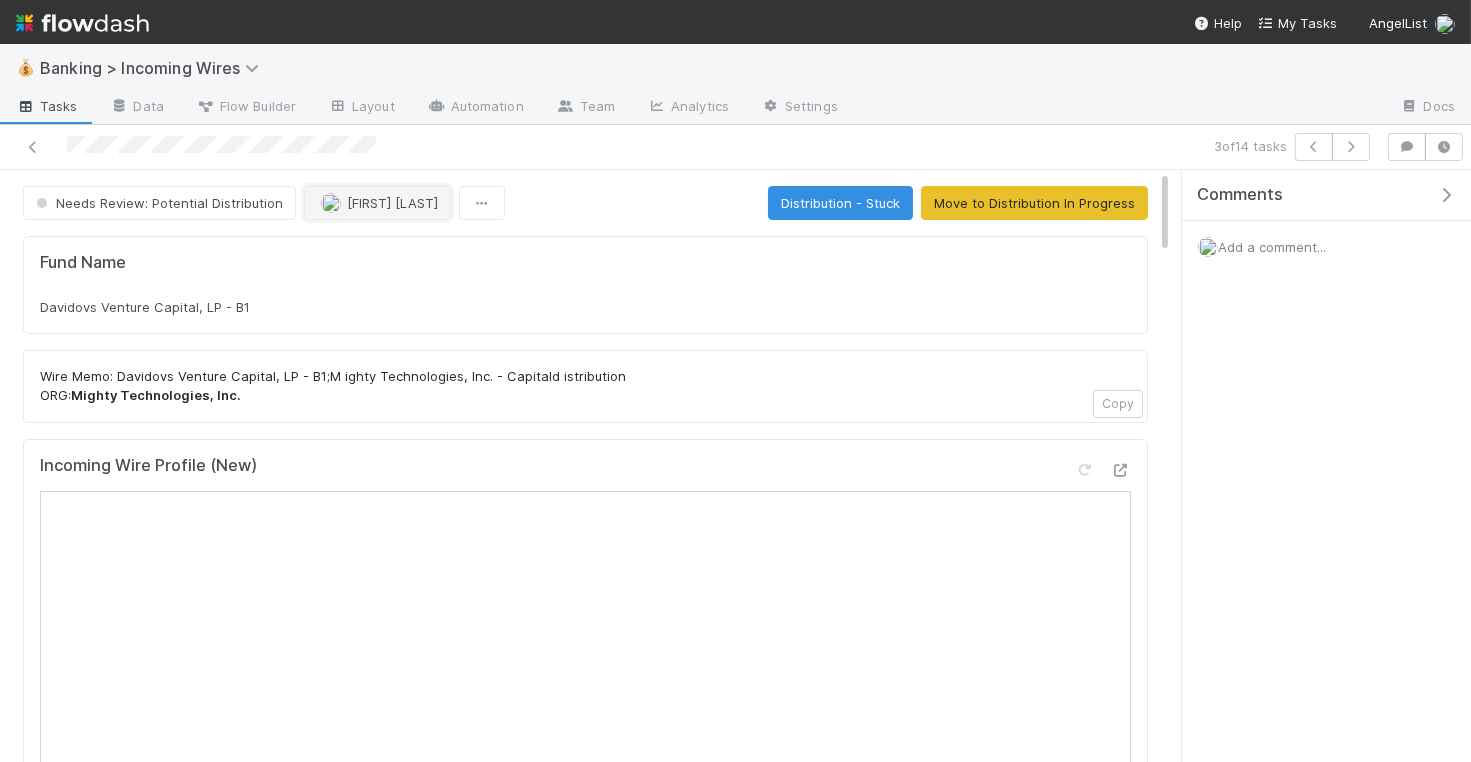 click on "[FIRST] [LAST]" at bounding box center (392, 203) 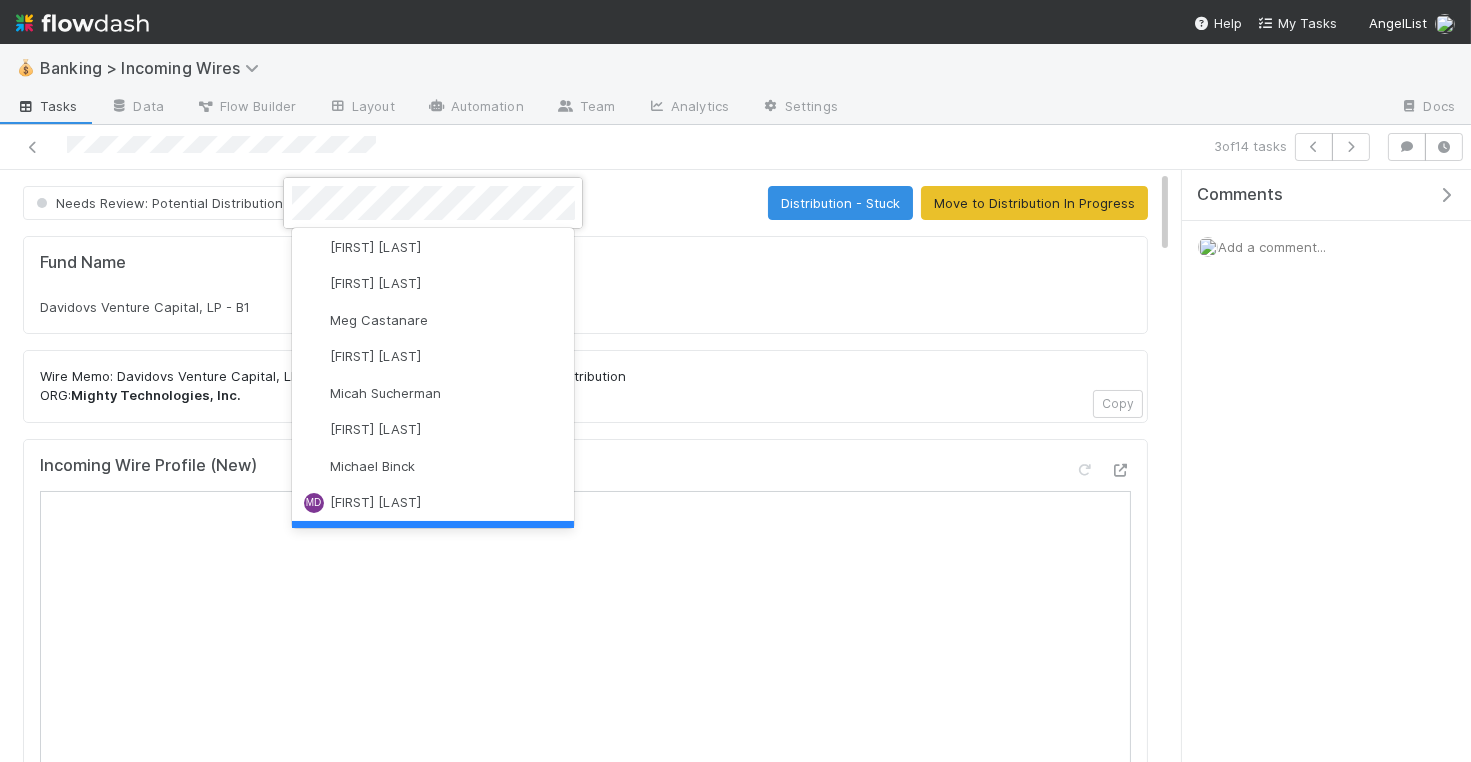 scroll, scrollTop: 176, scrollLeft: 0, axis: vertical 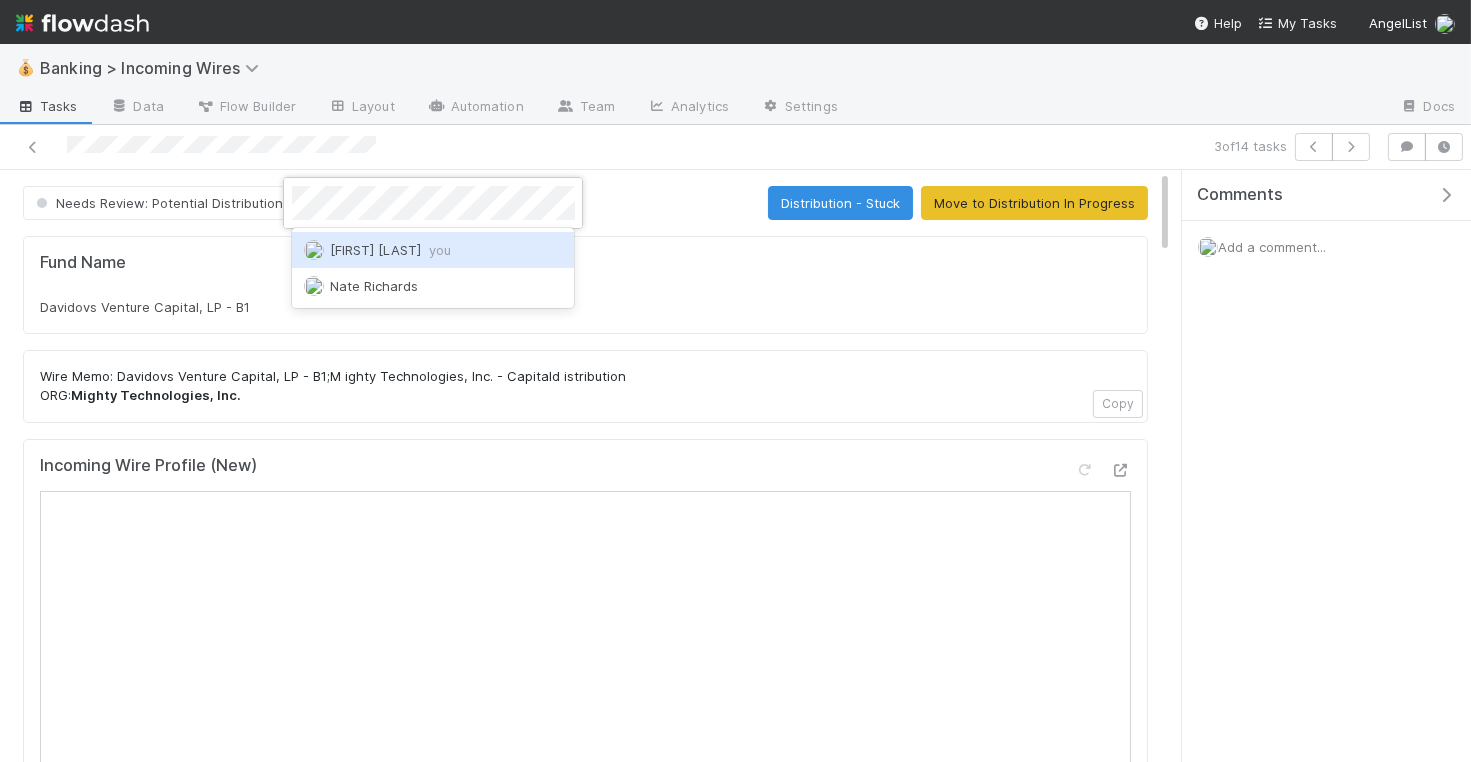 click on "[FIRST] [LAST] you" at bounding box center (390, 250) 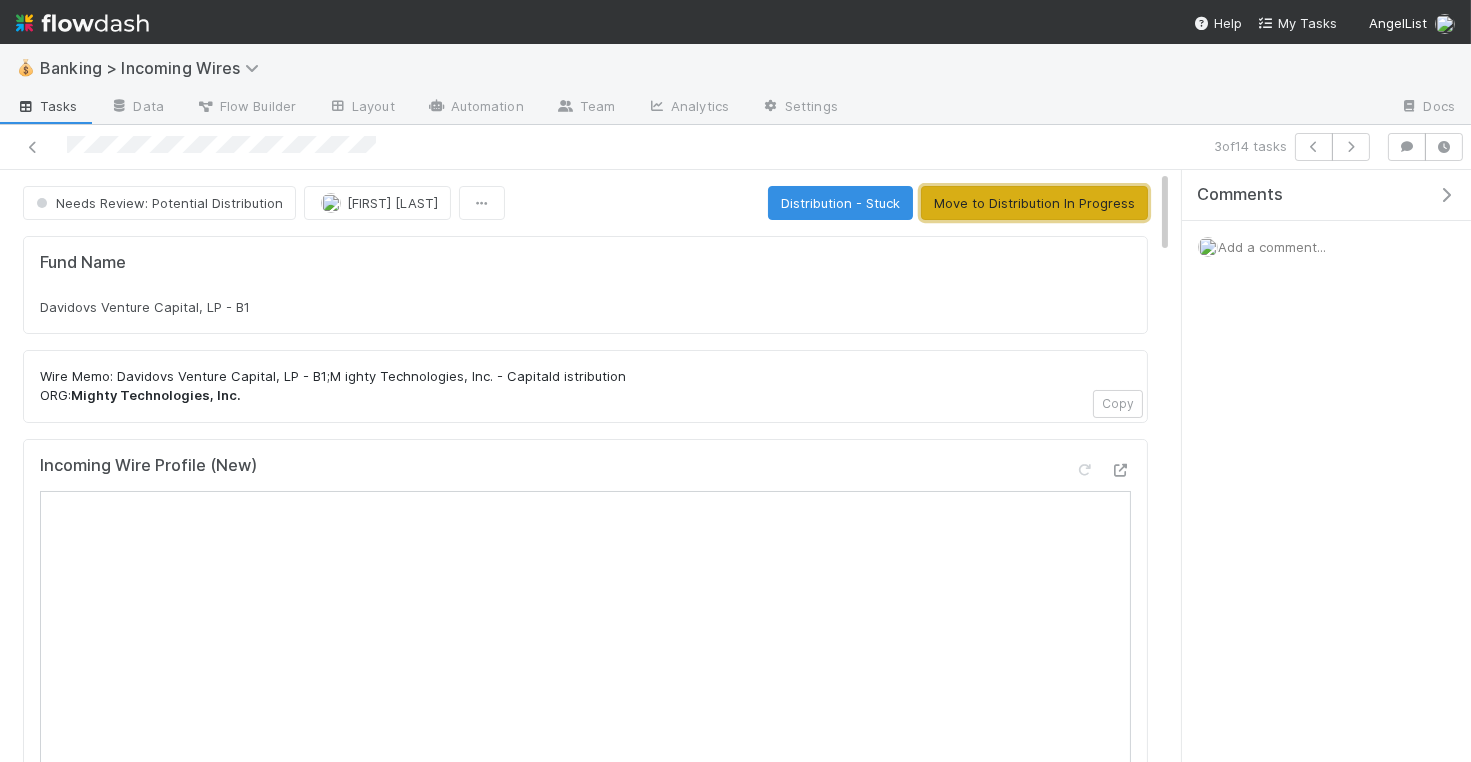 click on "Move to Distribution In Progress" at bounding box center [1034, 203] 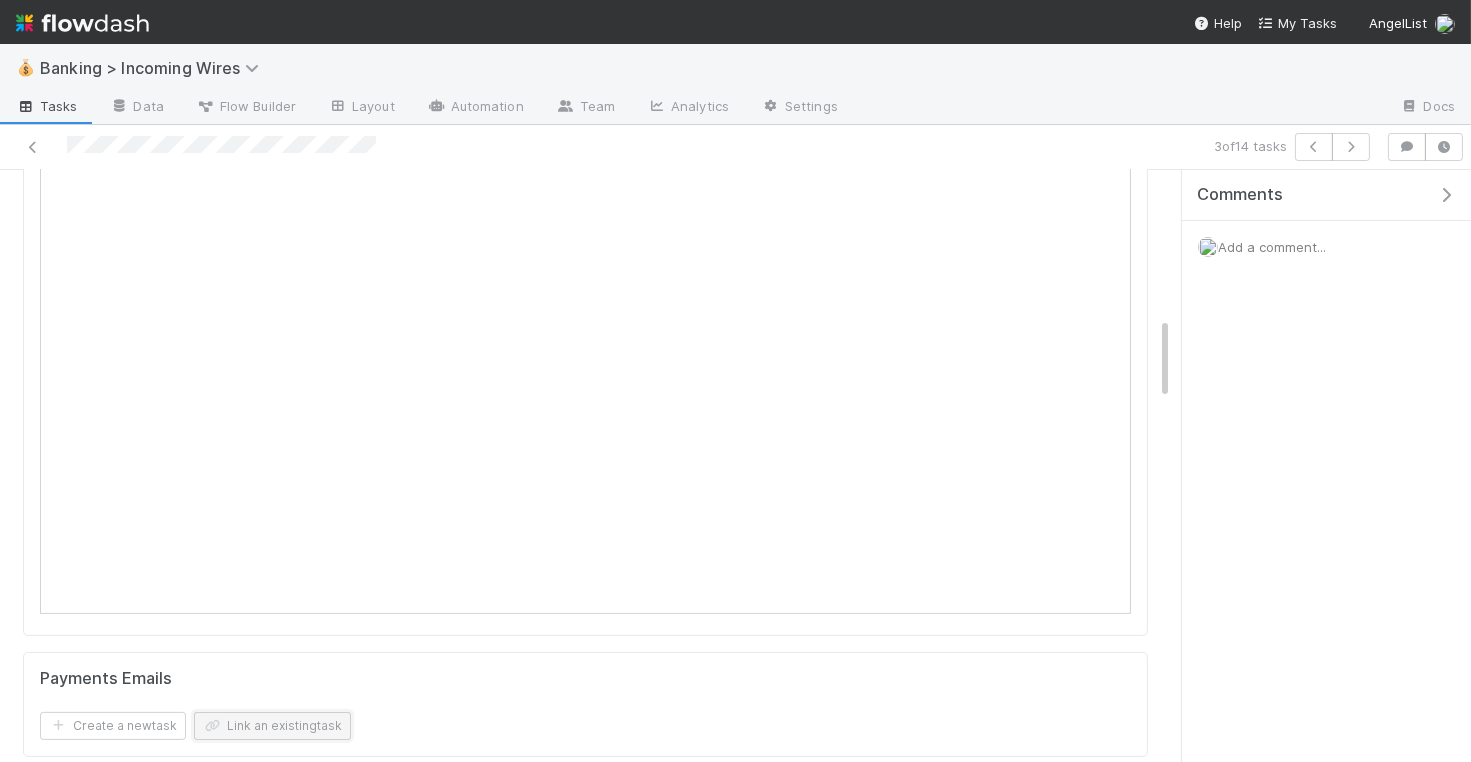 click on "Link an existing  task" at bounding box center (272, 726) 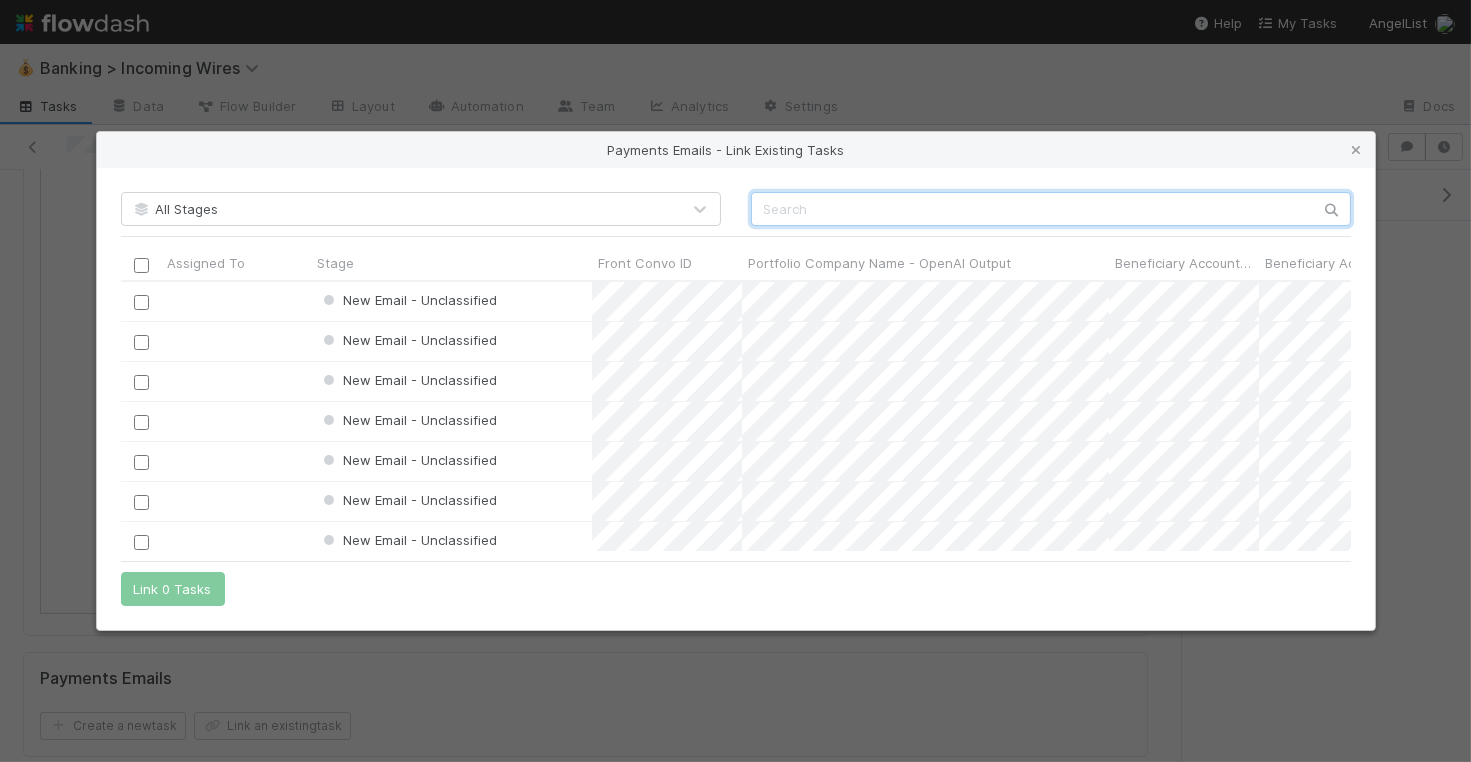 click at bounding box center [1051, 209] 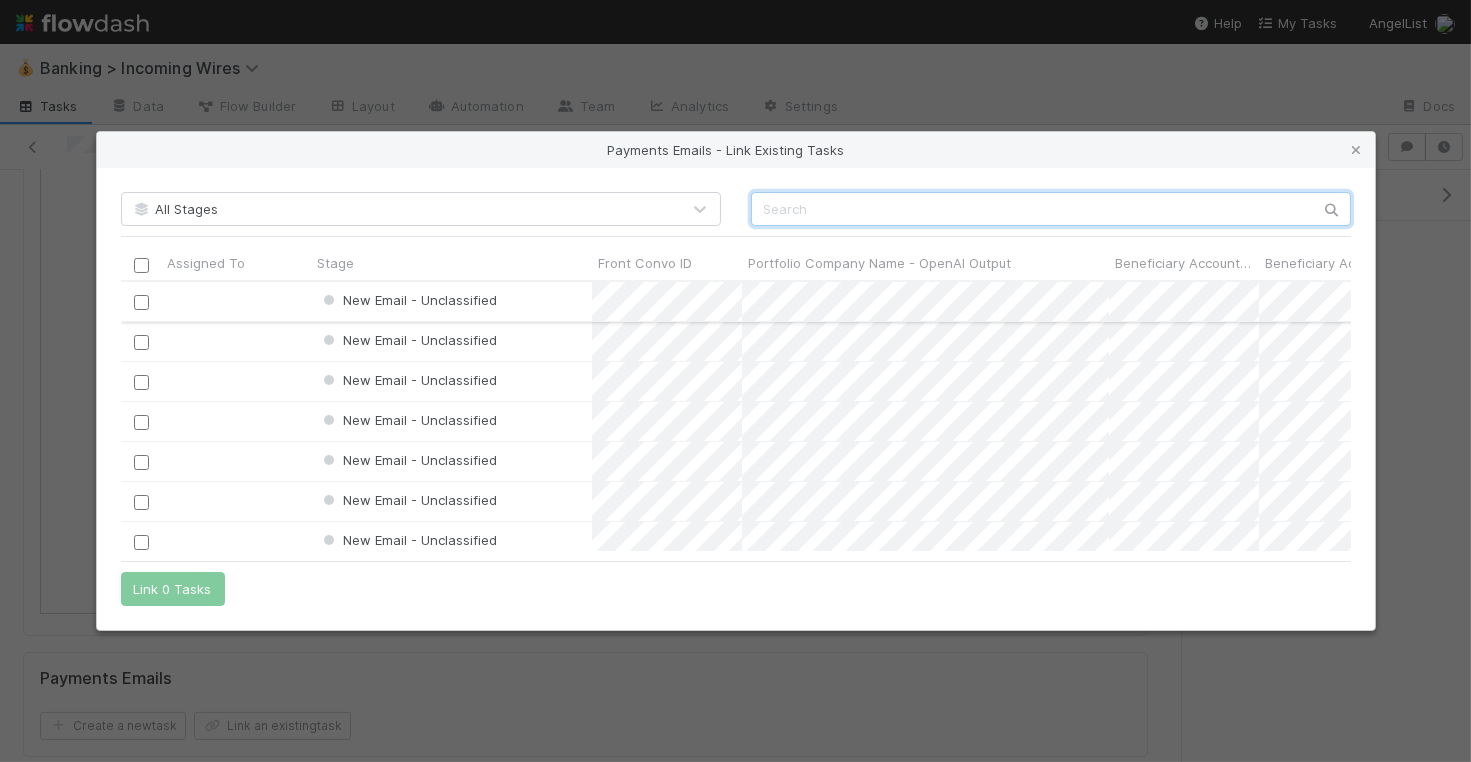 paste on "cnv_qk3z6pz" 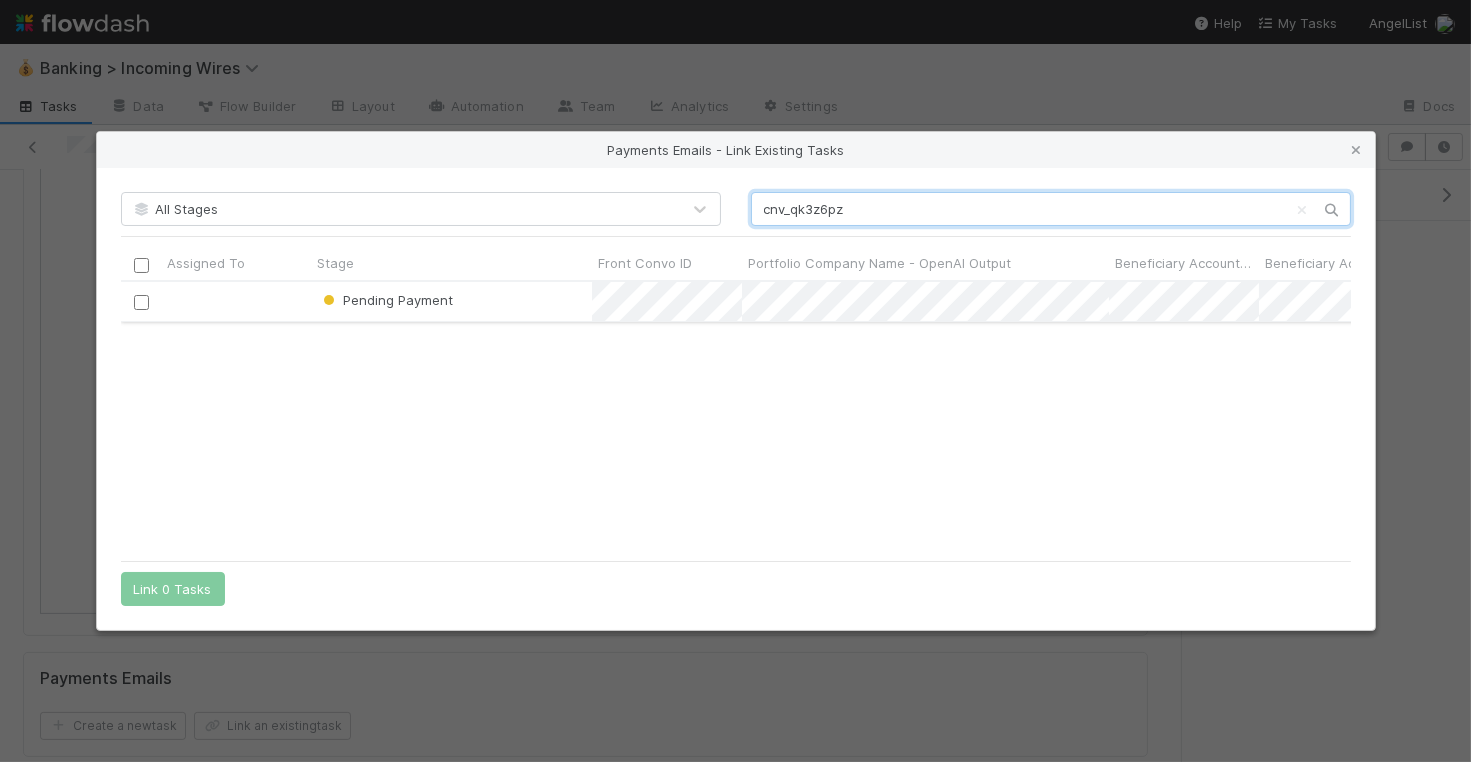 type on "cnv_qk3z6pz" 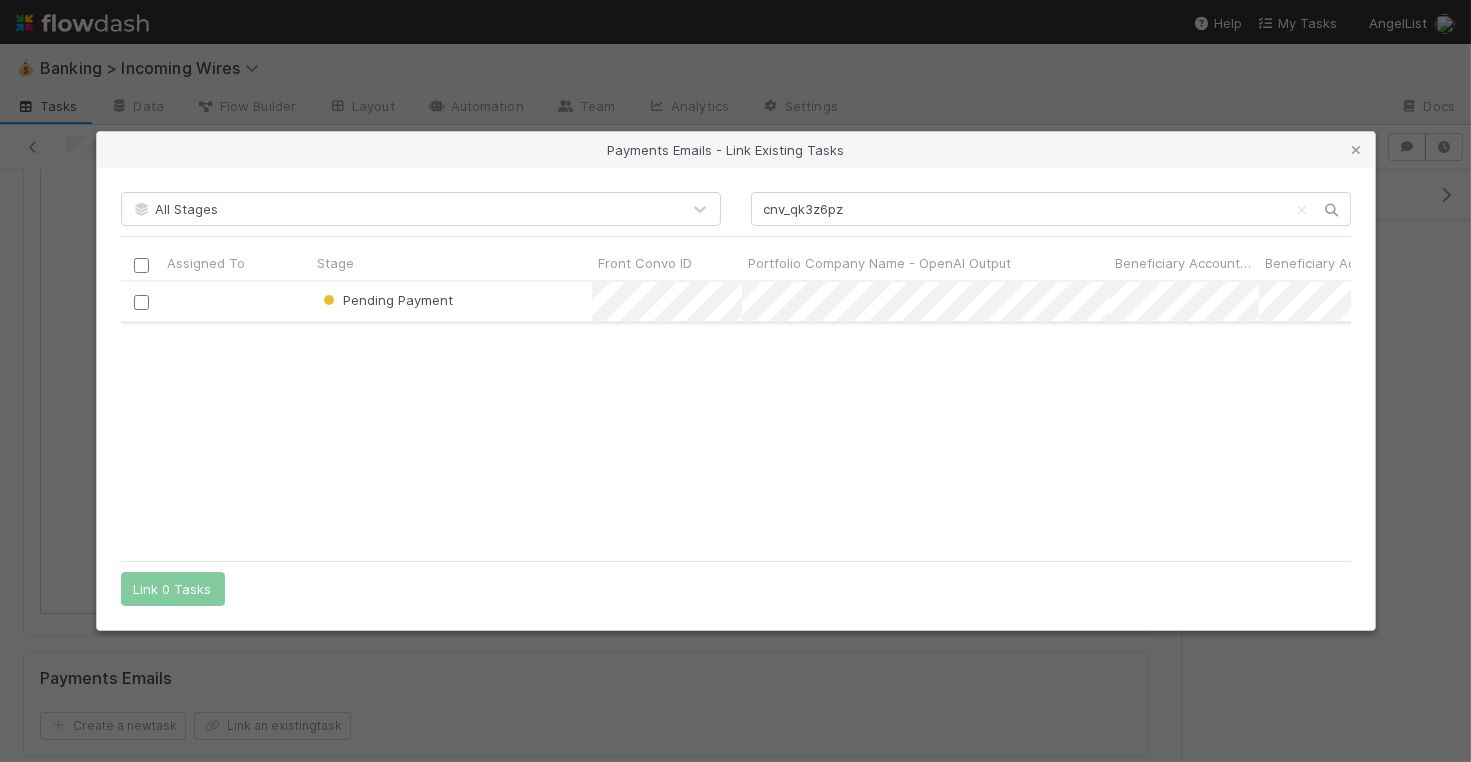 click at bounding box center (140, 302) 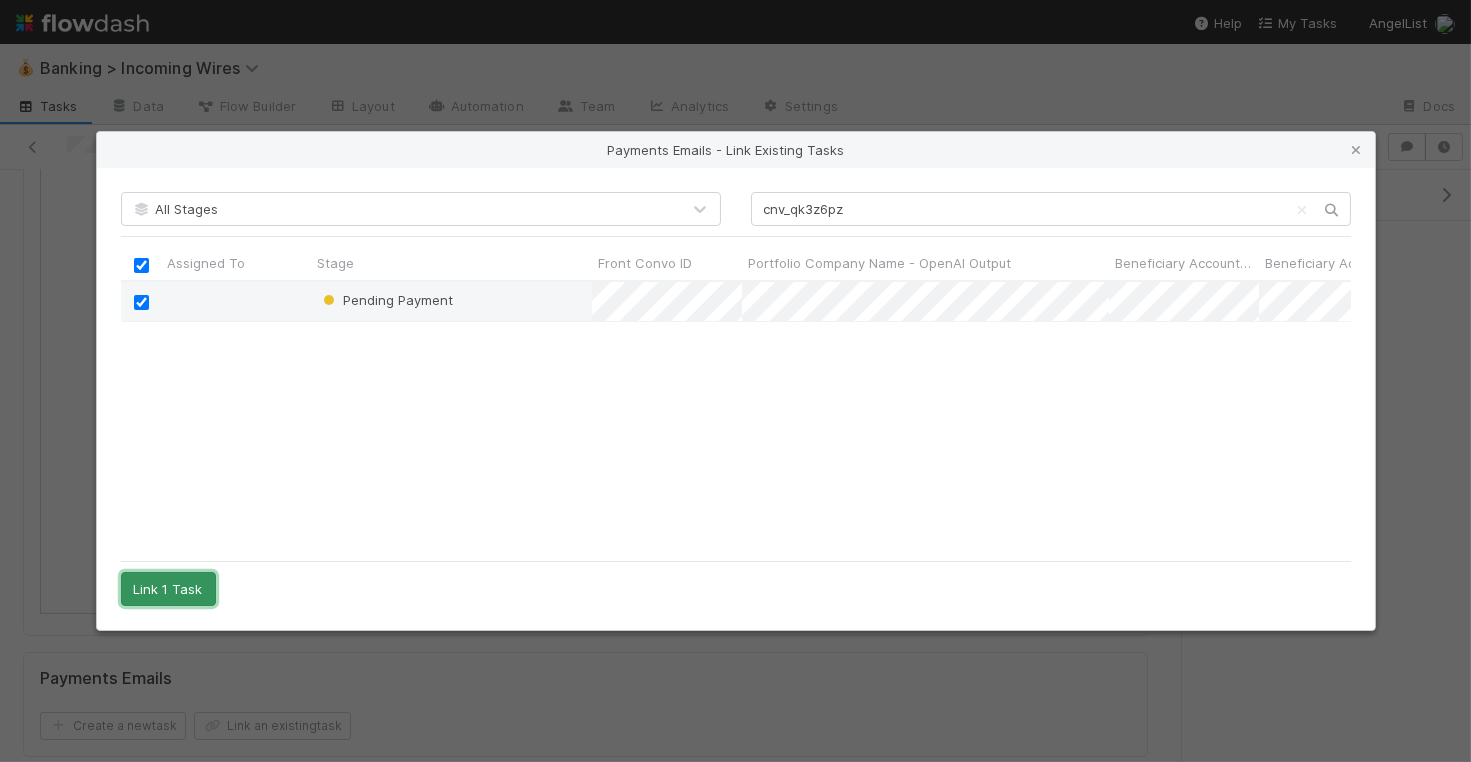 click on "Link   1 Task" at bounding box center [168, 589] 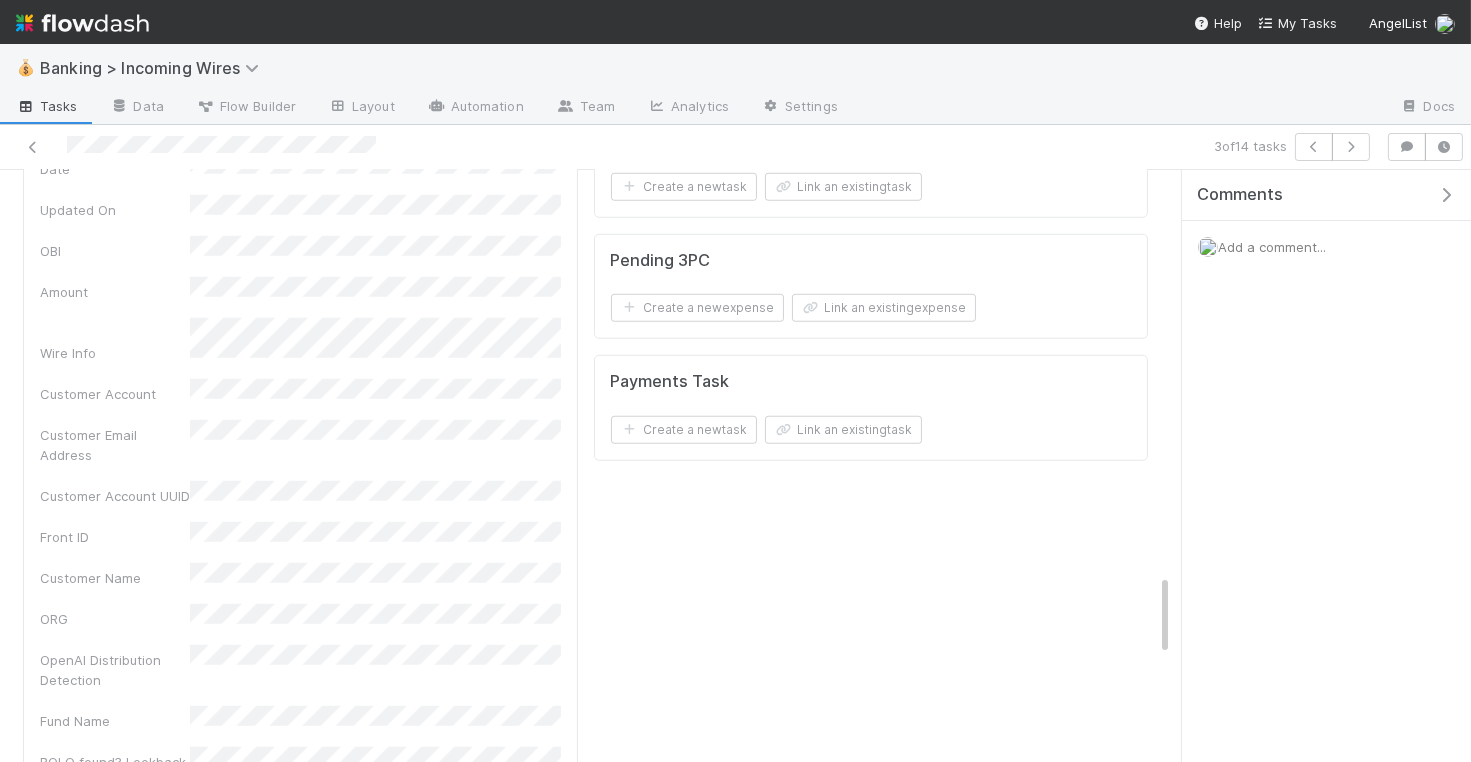 scroll, scrollTop: 2971, scrollLeft: 0, axis: vertical 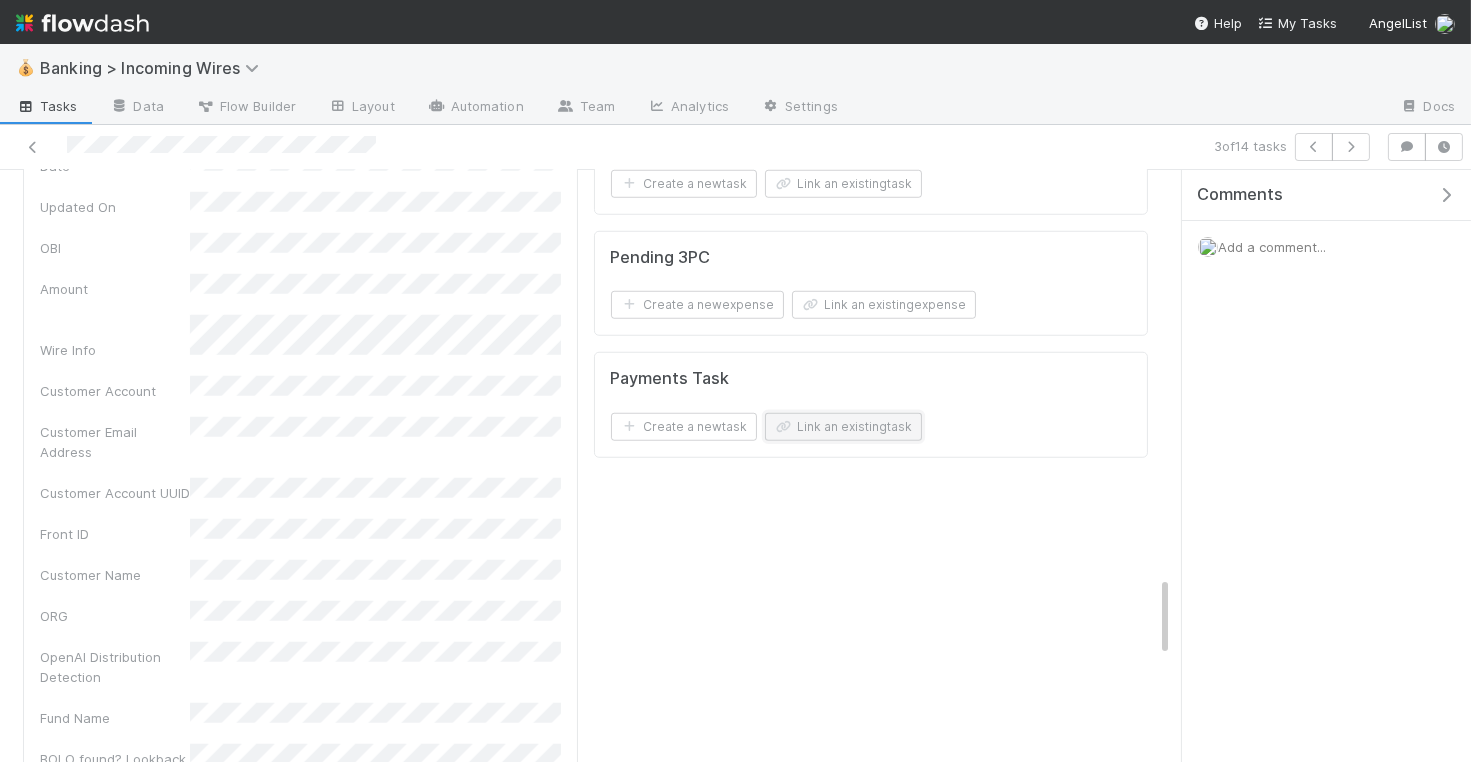 click on "Link an existing  task" at bounding box center (843, 427) 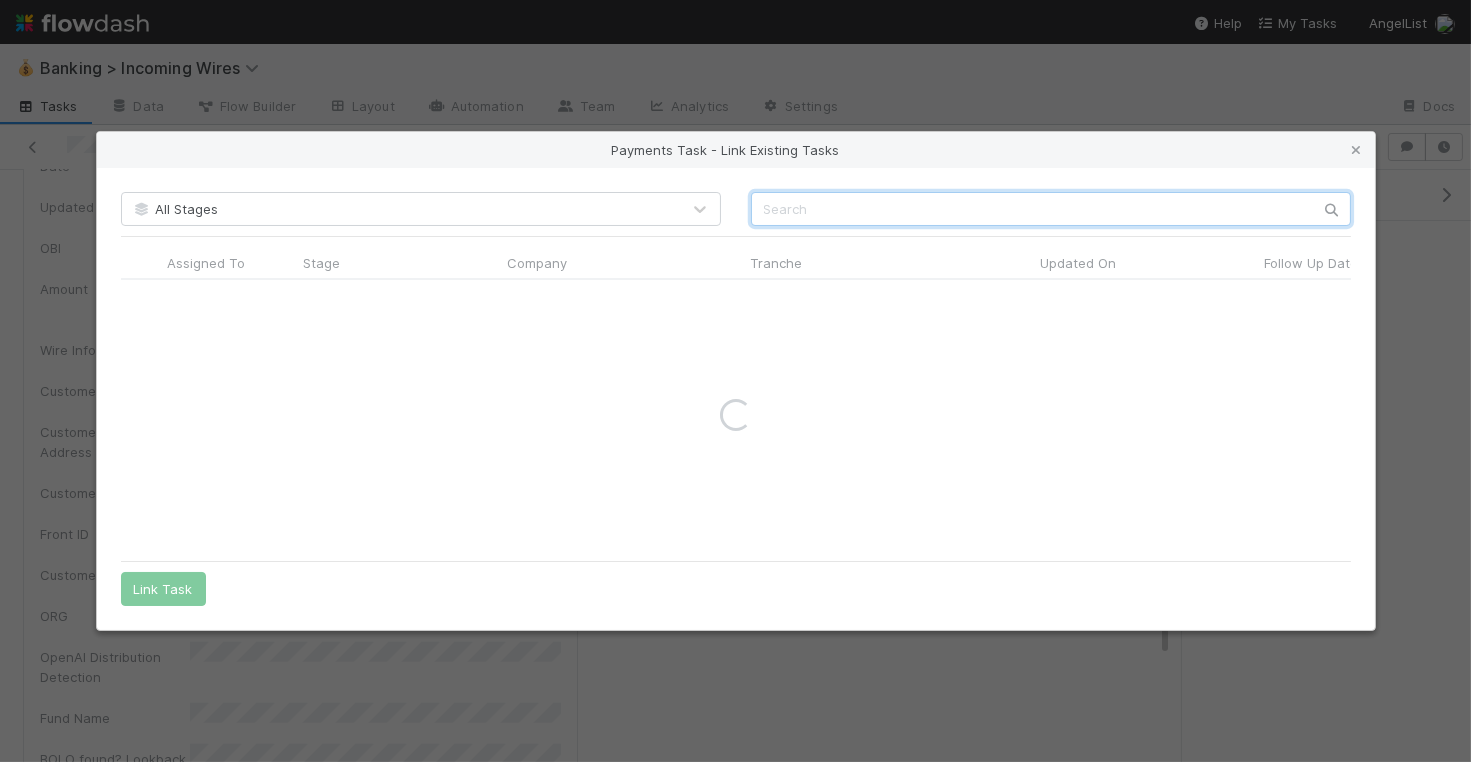 click at bounding box center (1051, 209) 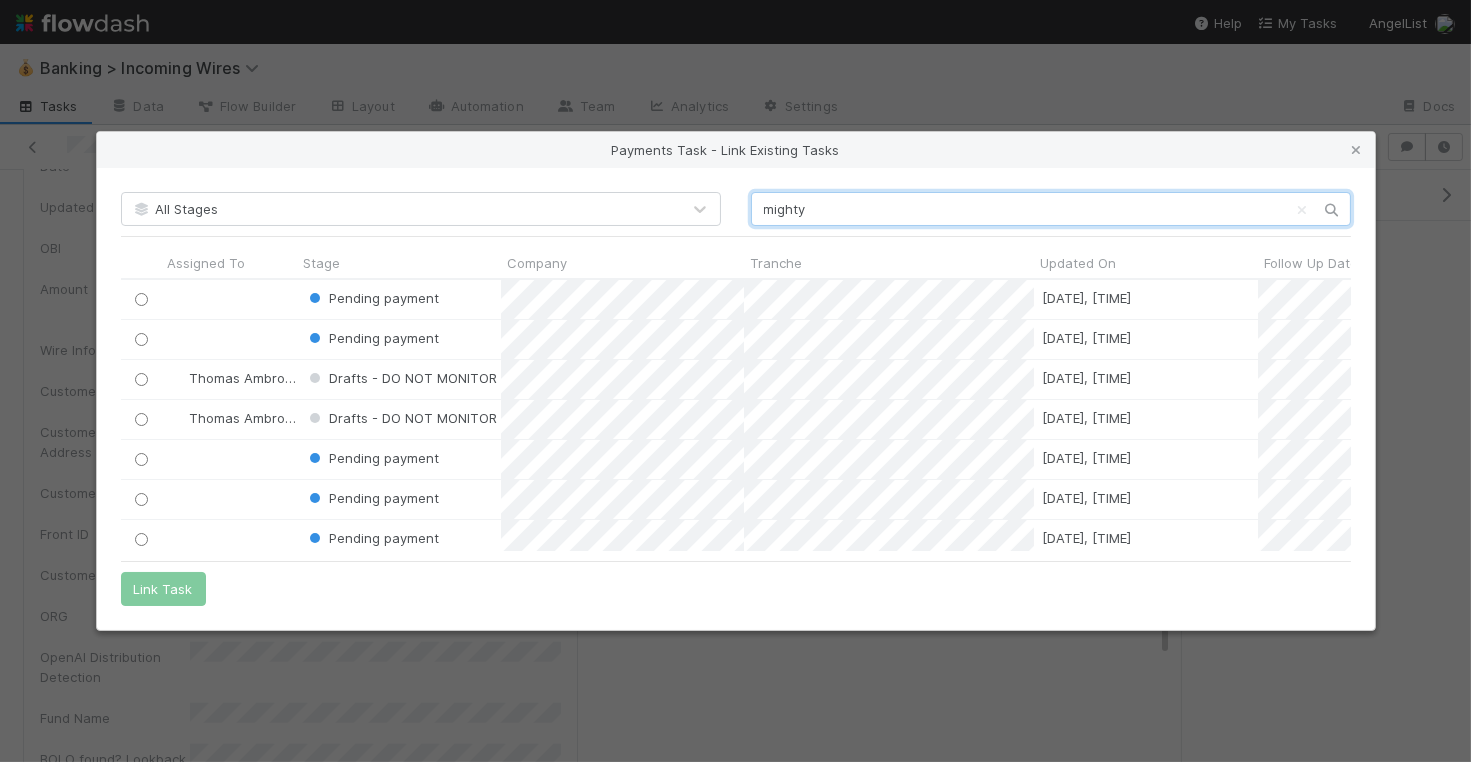 scroll, scrollTop: 0, scrollLeft: 1, axis: horizontal 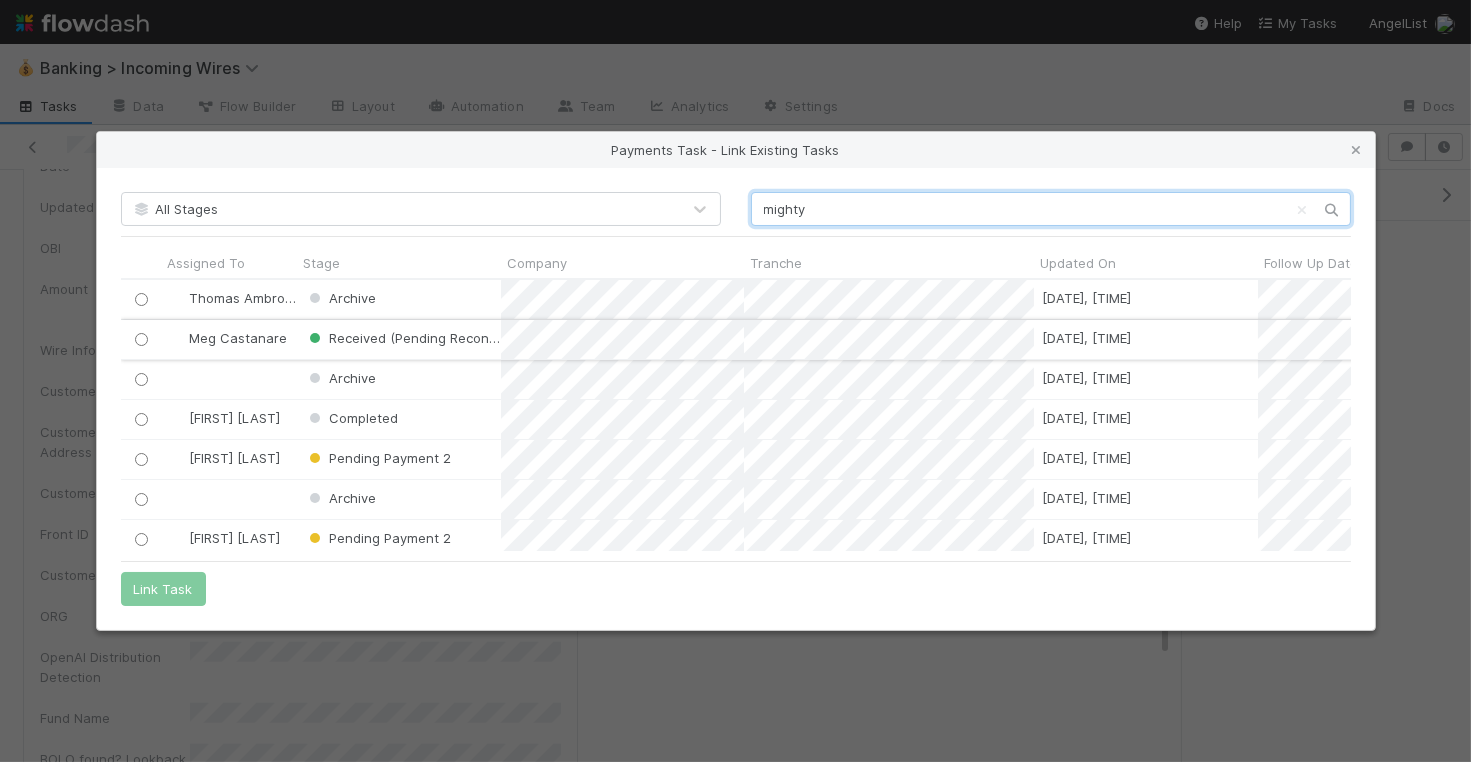 type on "mighty" 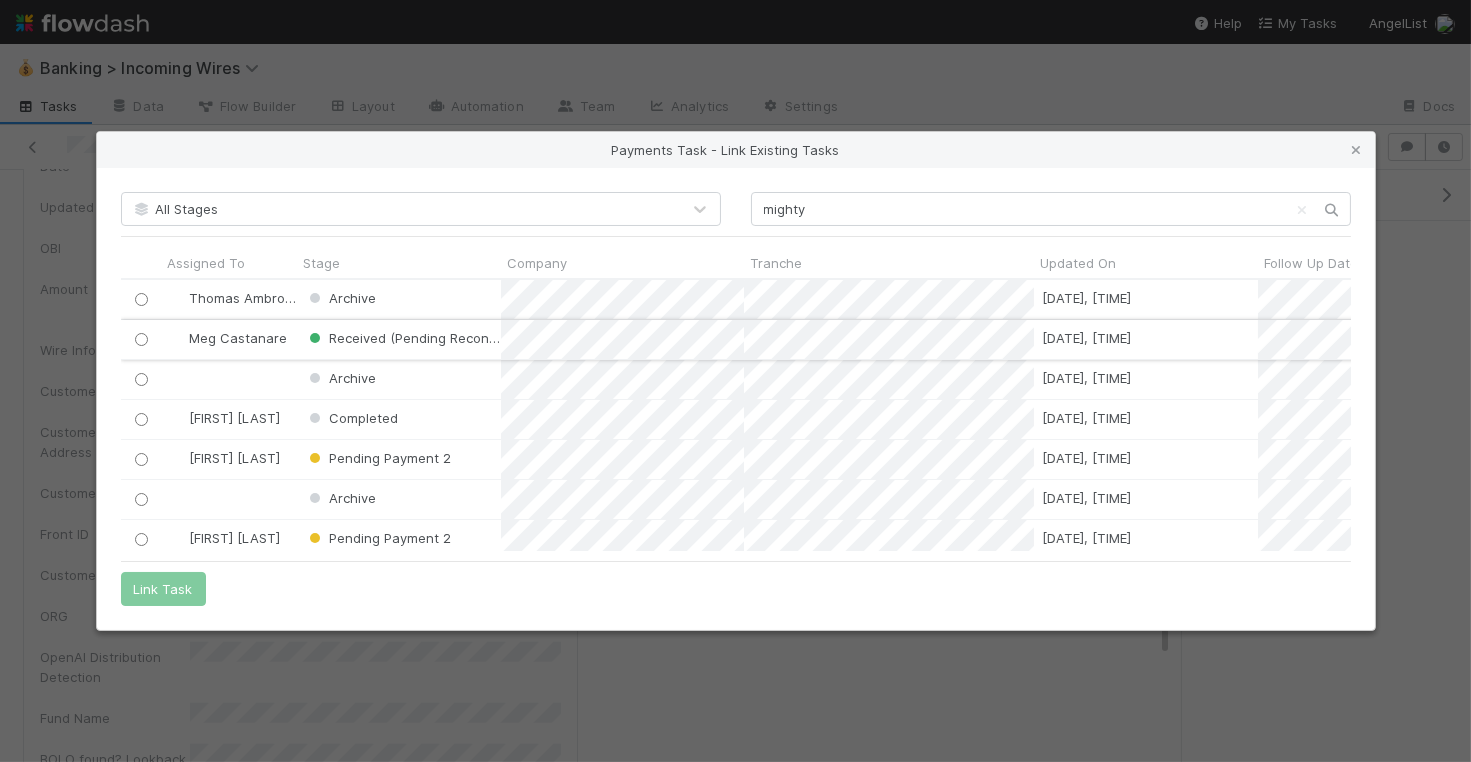 click at bounding box center (140, 339) 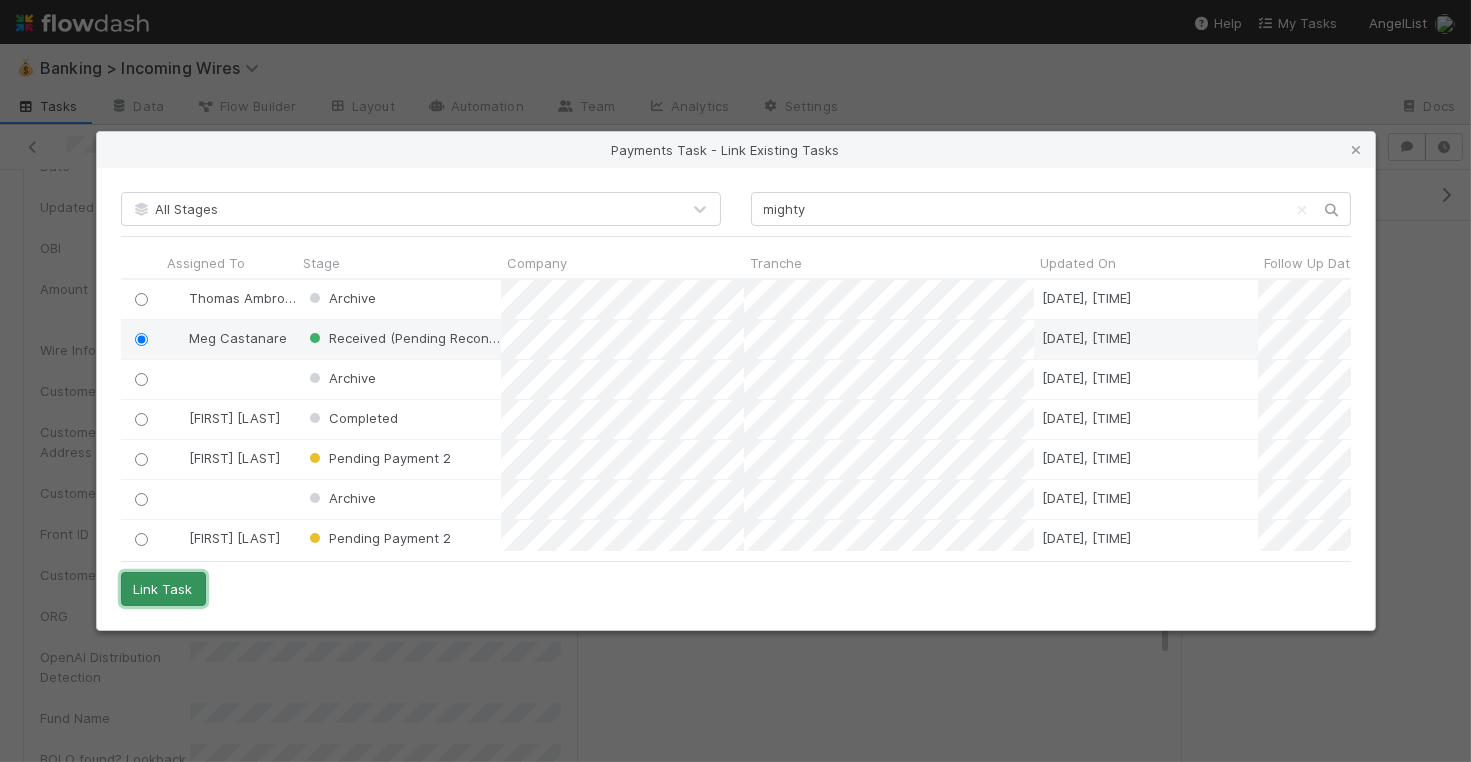 click on "Link   Task" at bounding box center (163, 589) 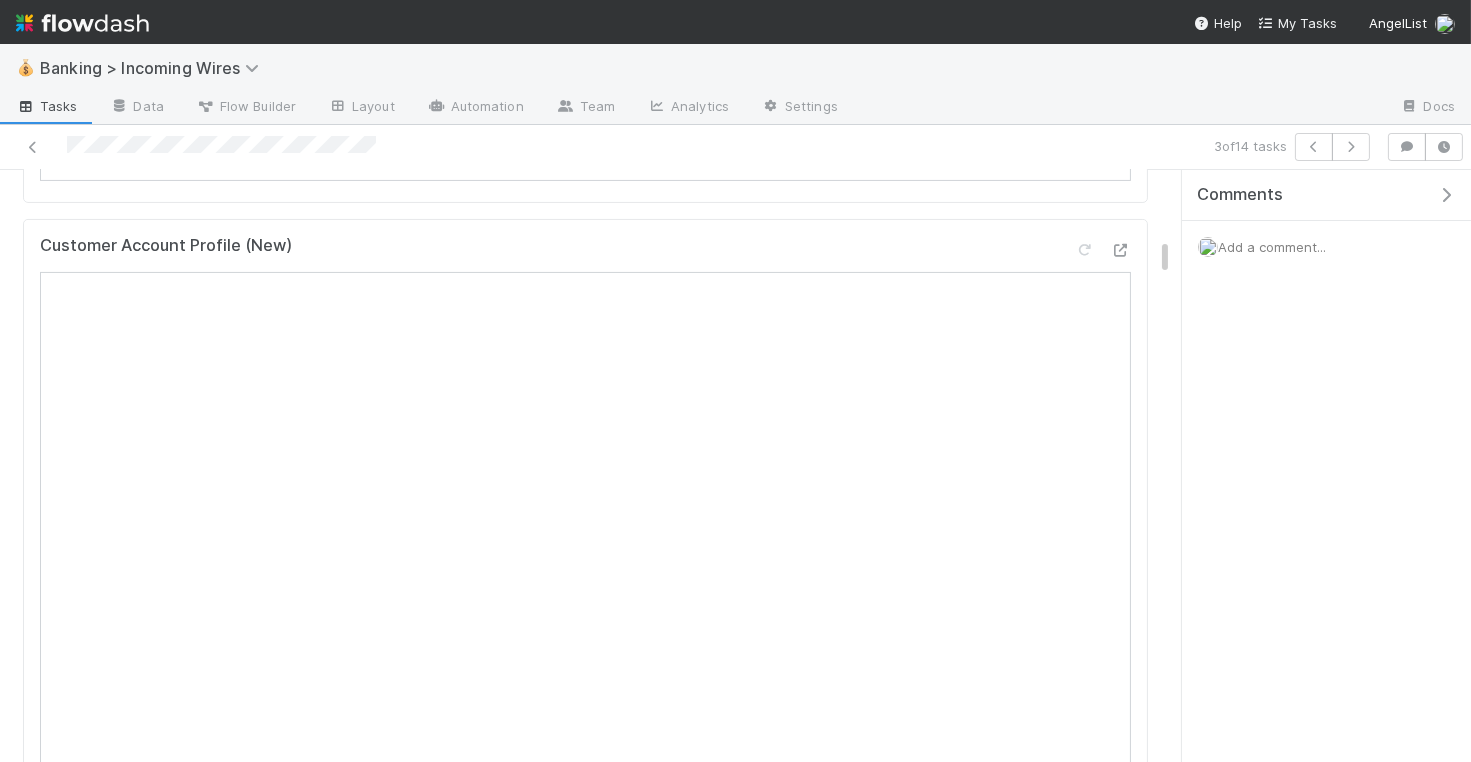 scroll, scrollTop: 332, scrollLeft: 0, axis: vertical 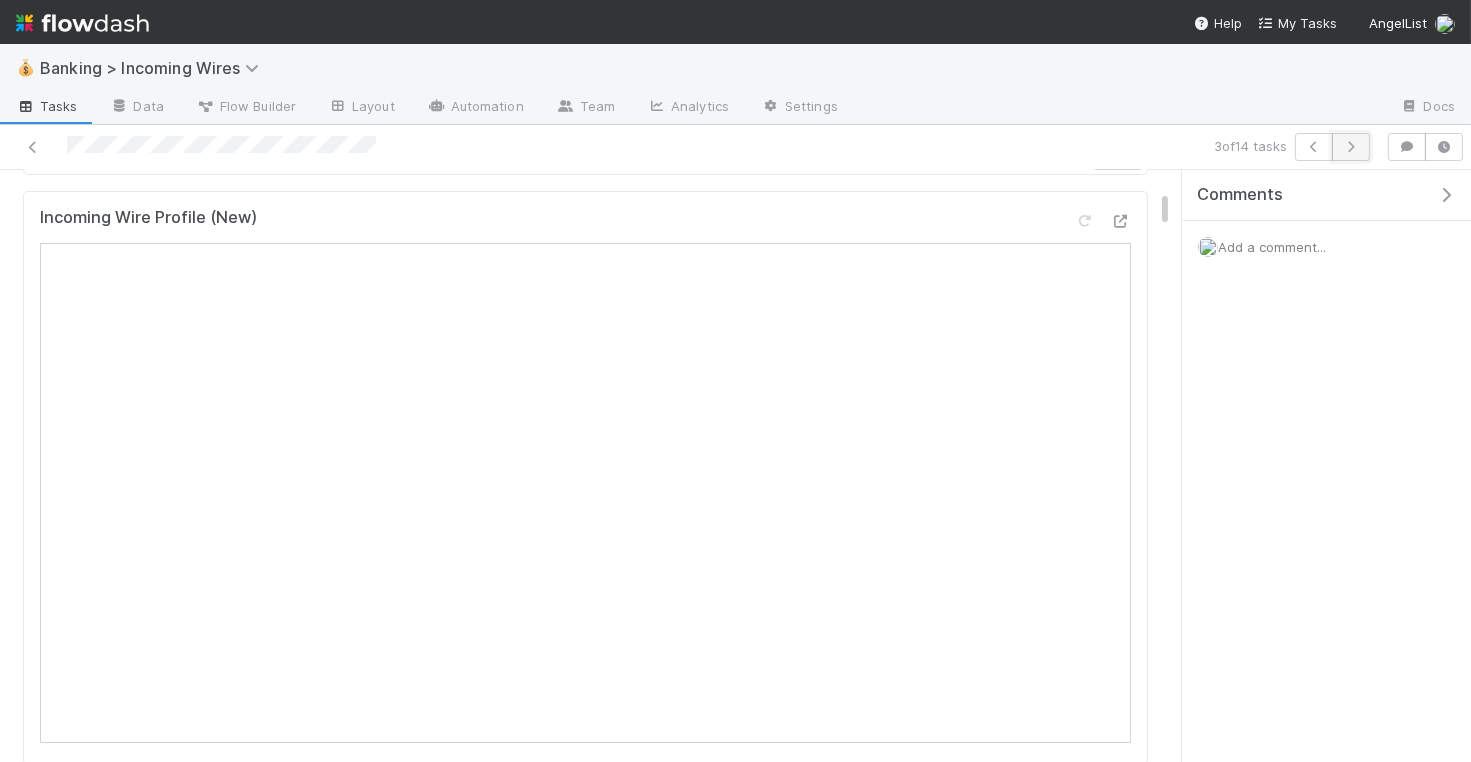 click at bounding box center (1351, 147) 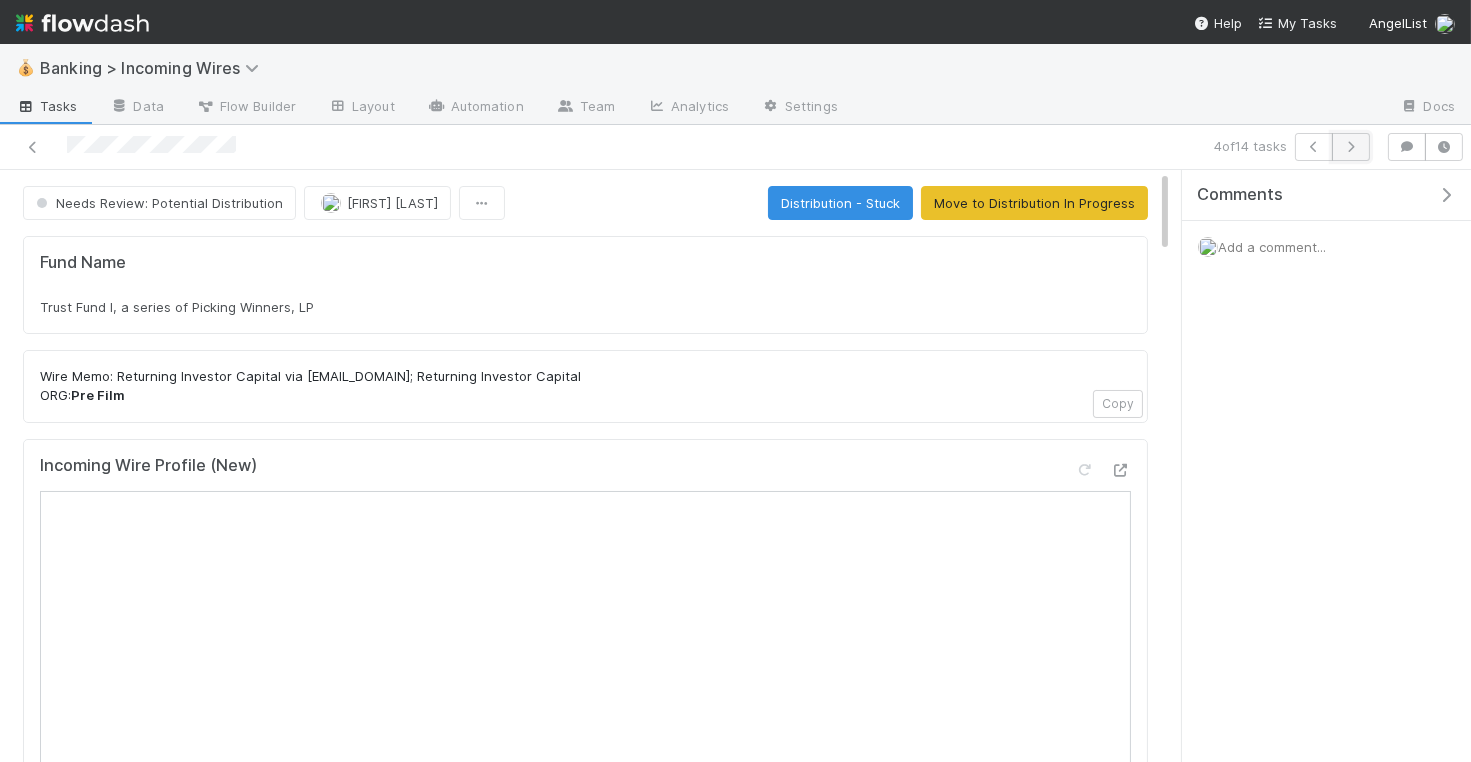 click at bounding box center (1351, 147) 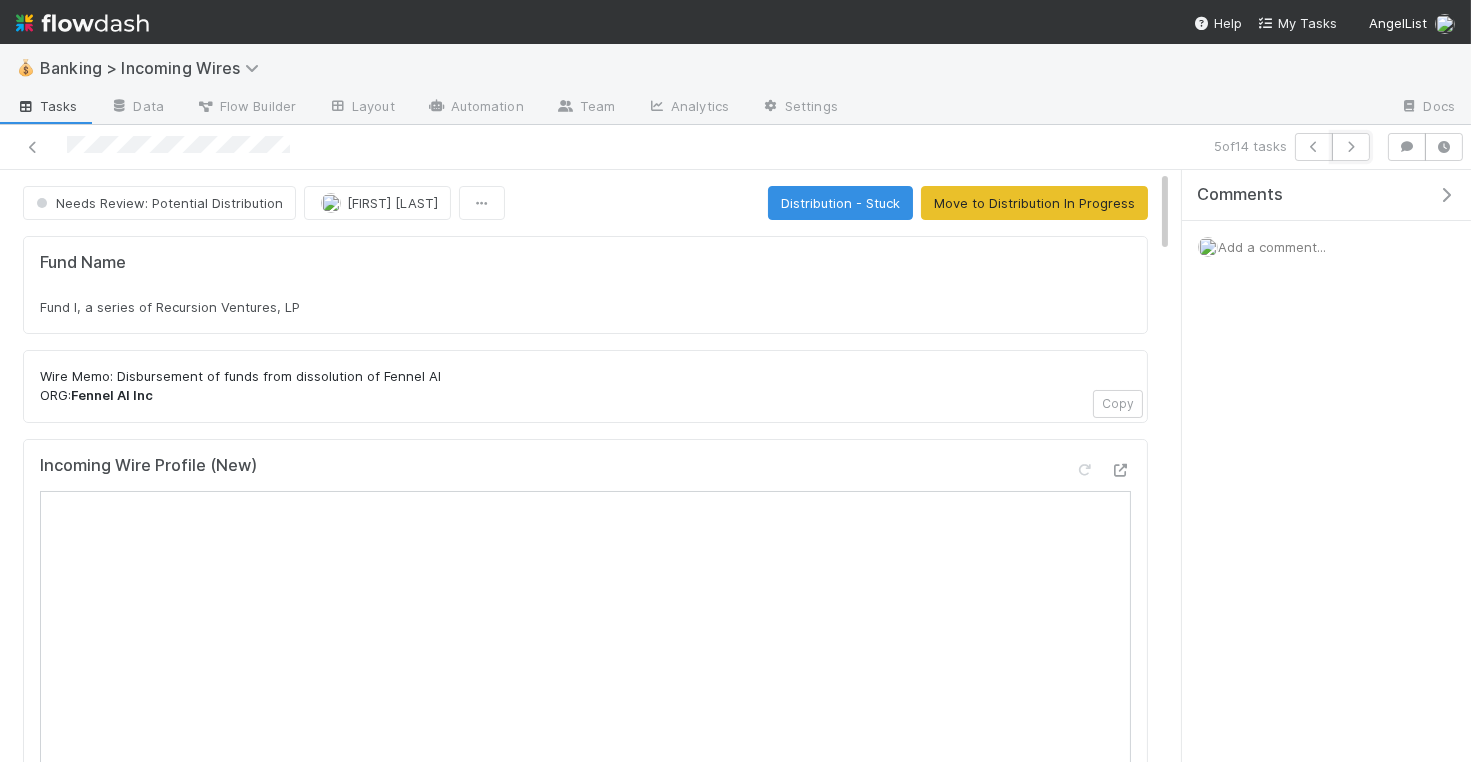 click at bounding box center (1351, 147) 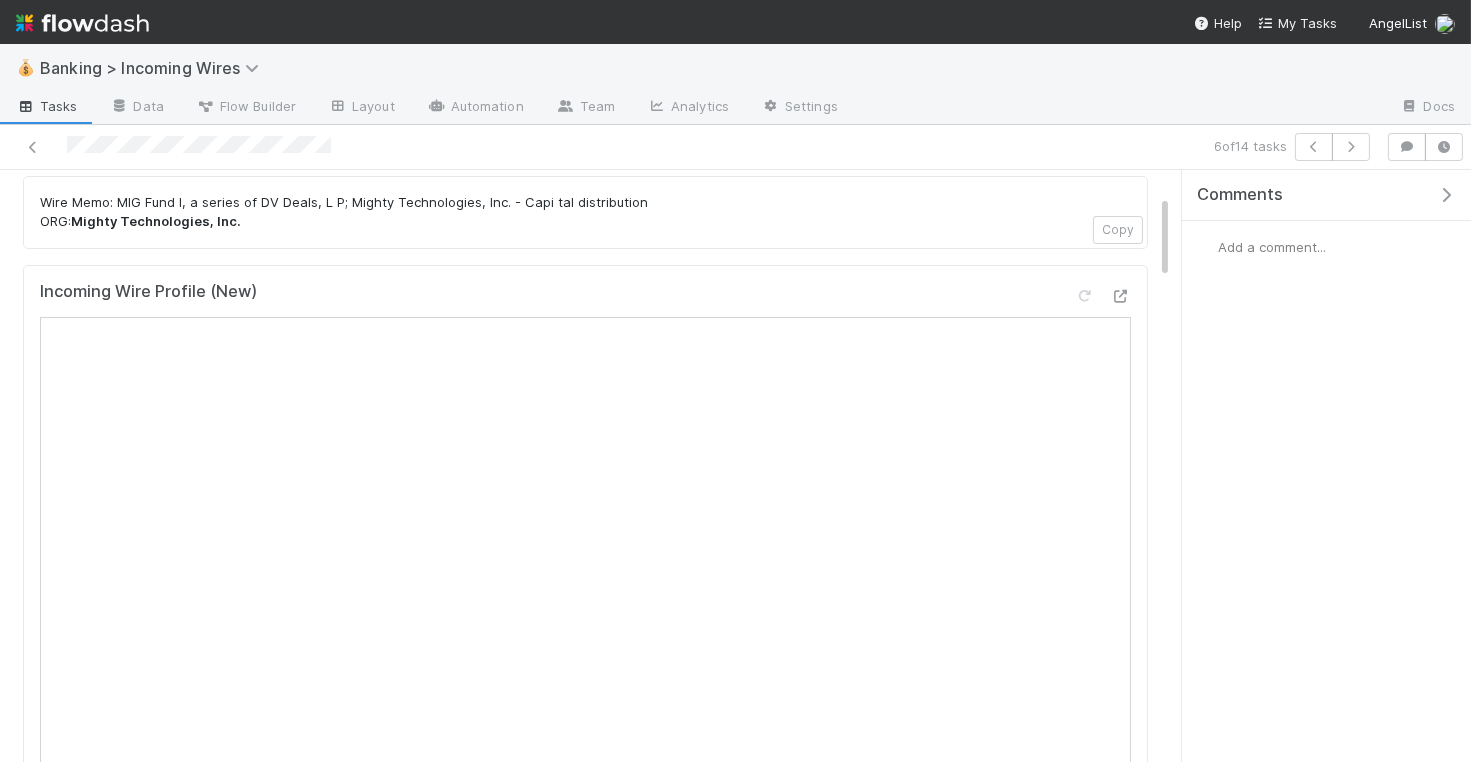 scroll, scrollTop: 0, scrollLeft: 0, axis: both 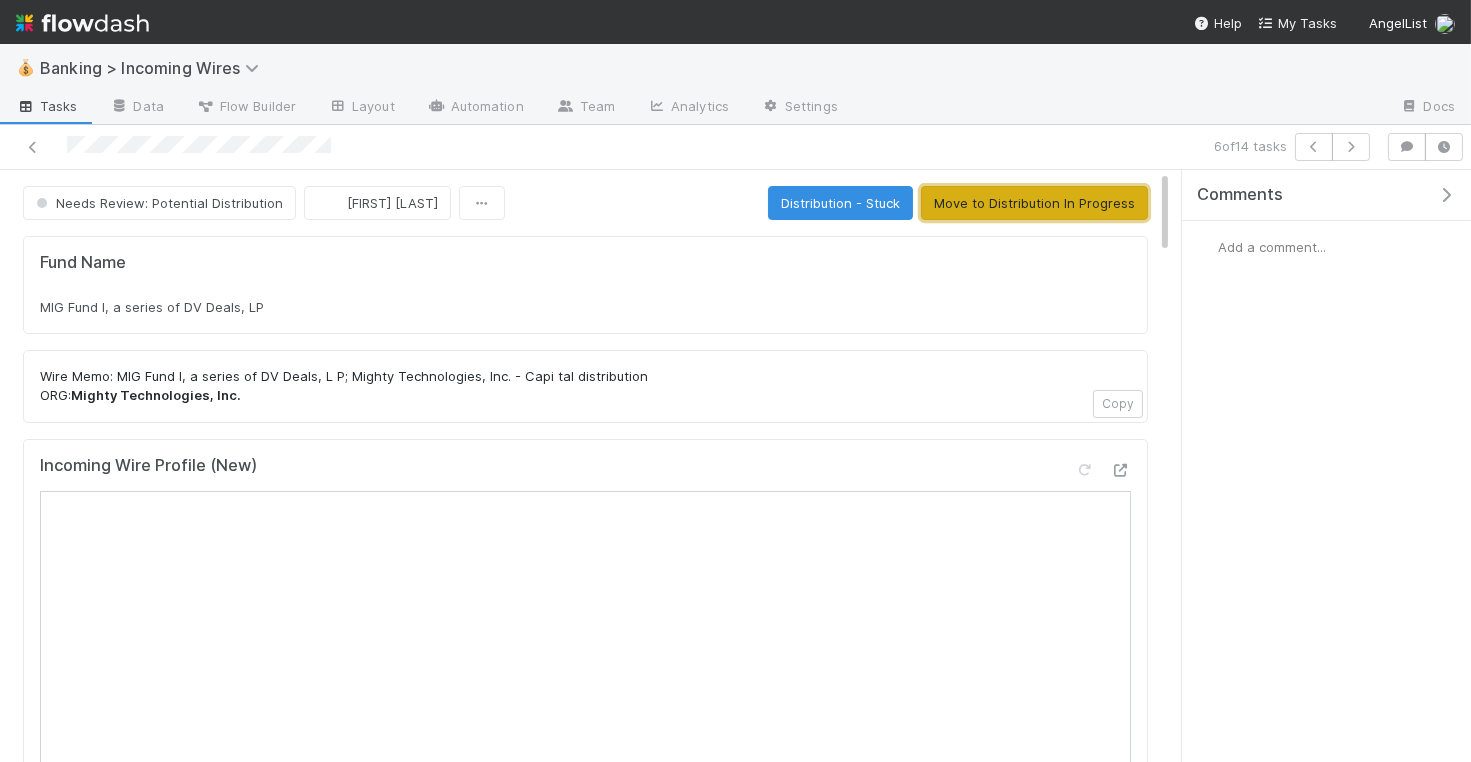 click on "Move to Distribution In Progress" at bounding box center [1034, 203] 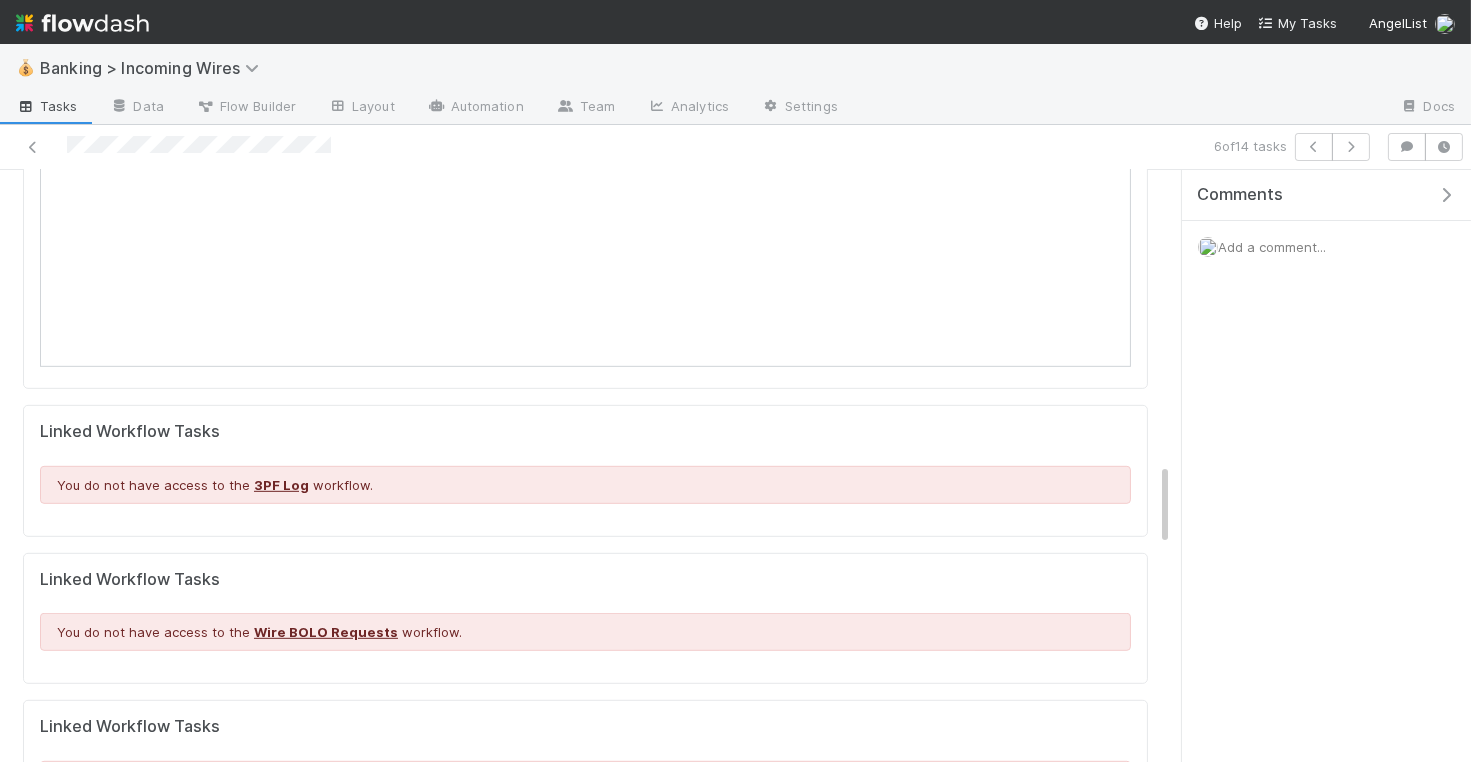scroll, scrollTop: 1503, scrollLeft: 0, axis: vertical 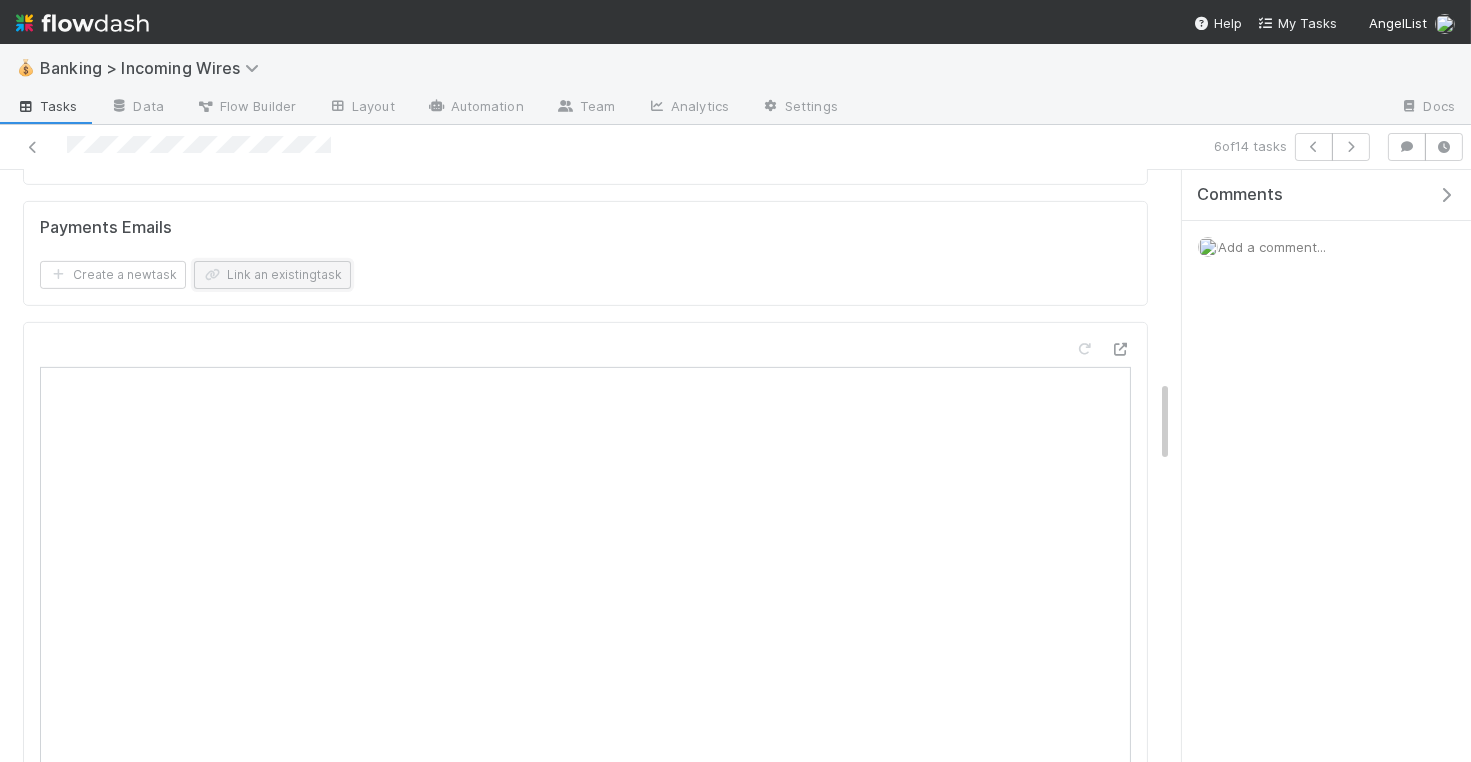 click on "Link an existing  task" at bounding box center [272, 275] 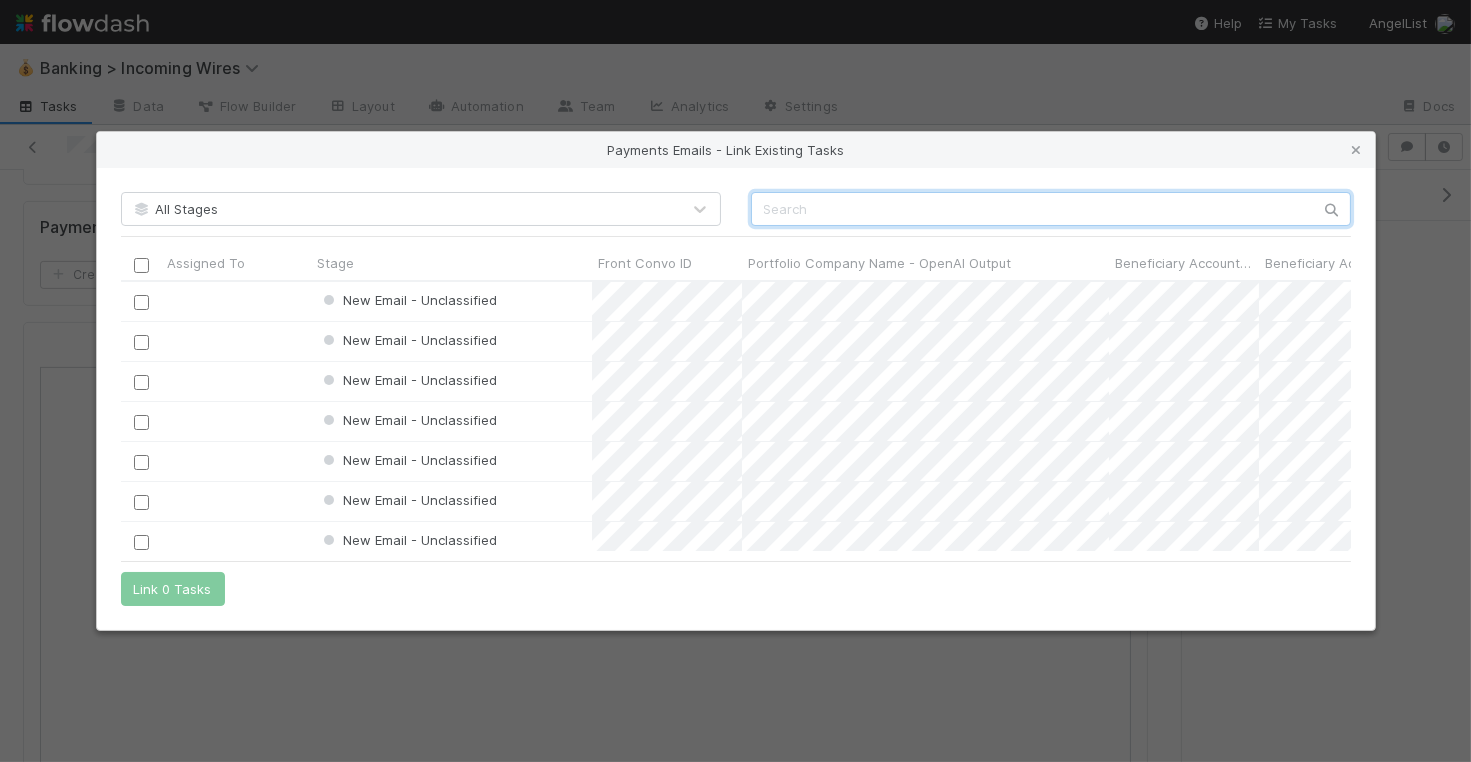 click at bounding box center [1051, 209] 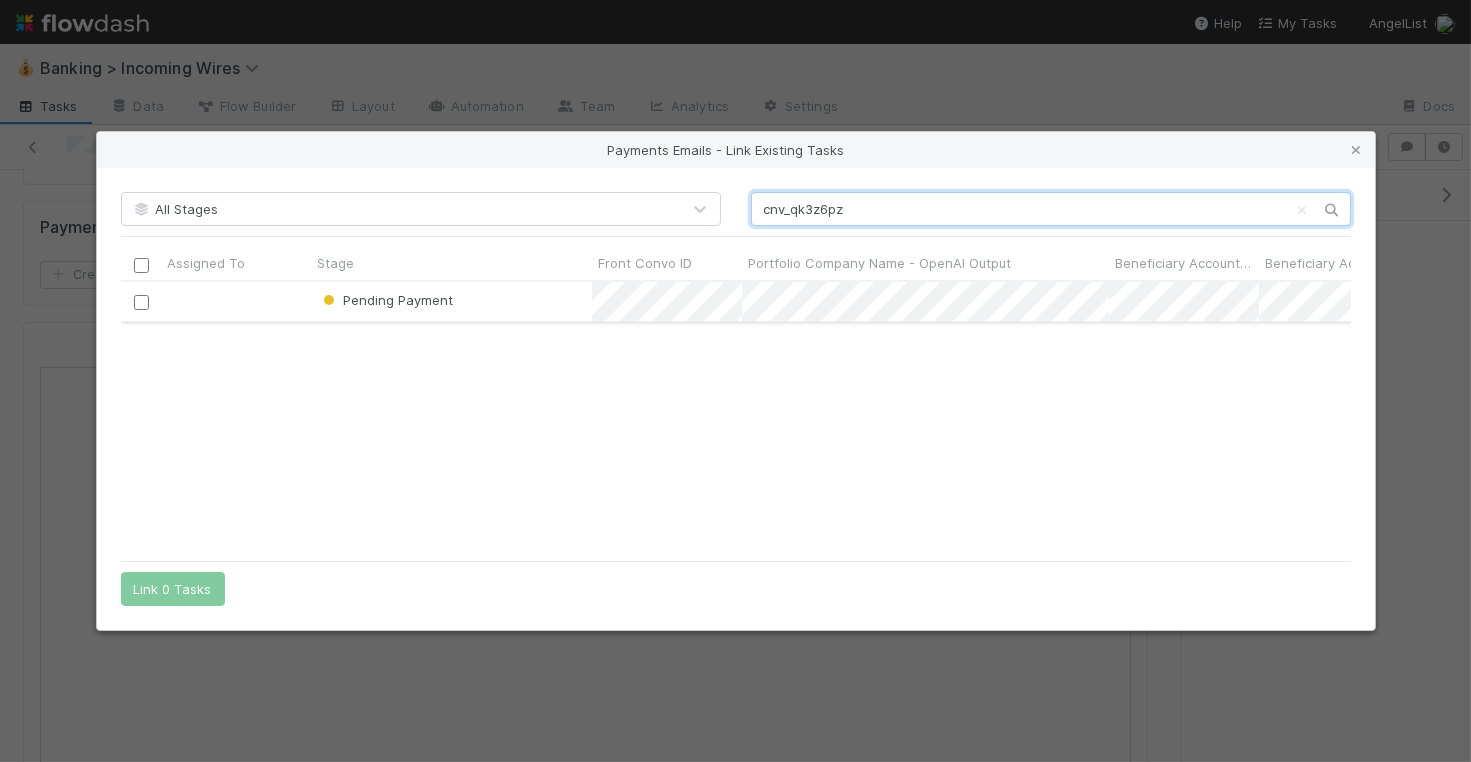 scroll, scrollTop: 1, scrollLeft: 1, axis: both 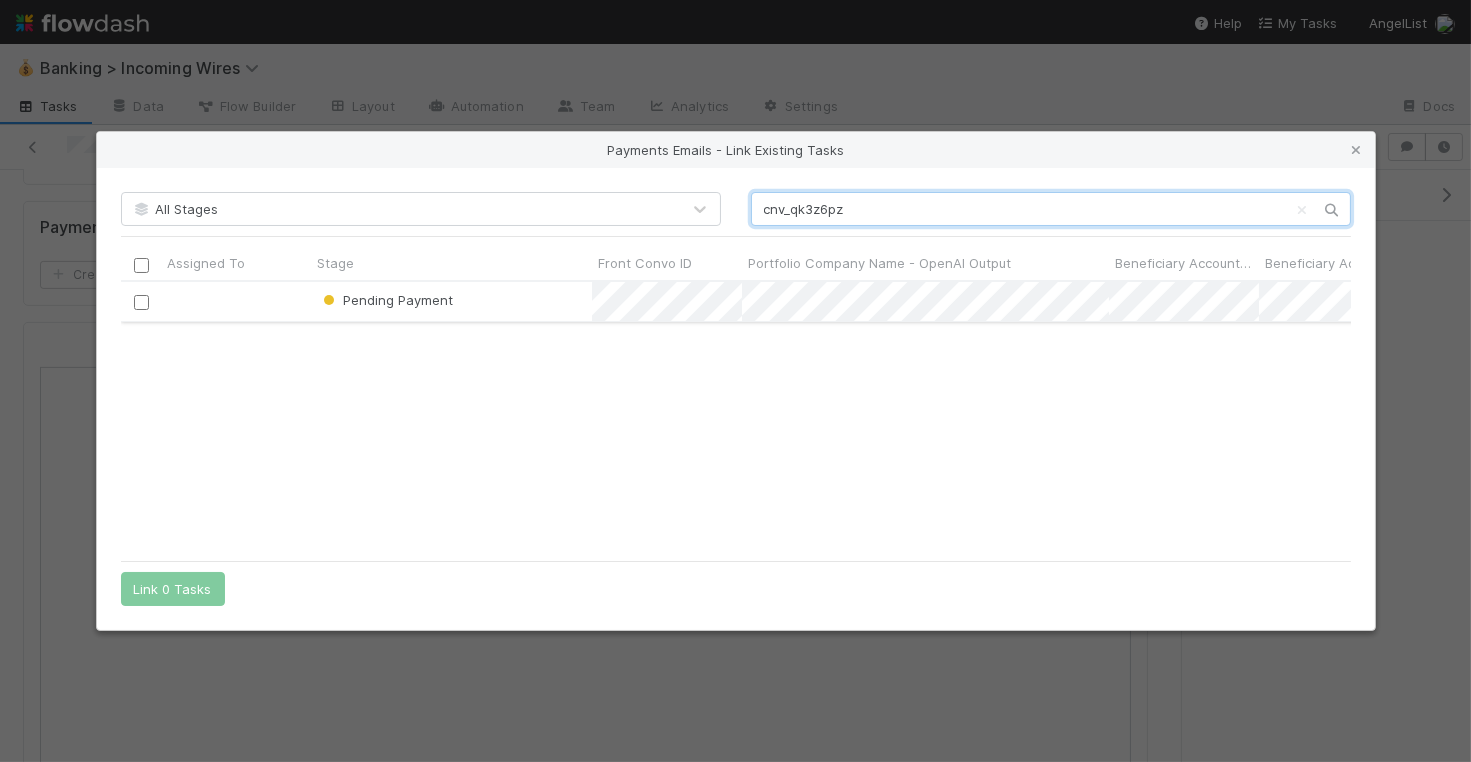 type on "cnv_qk3z6pz" 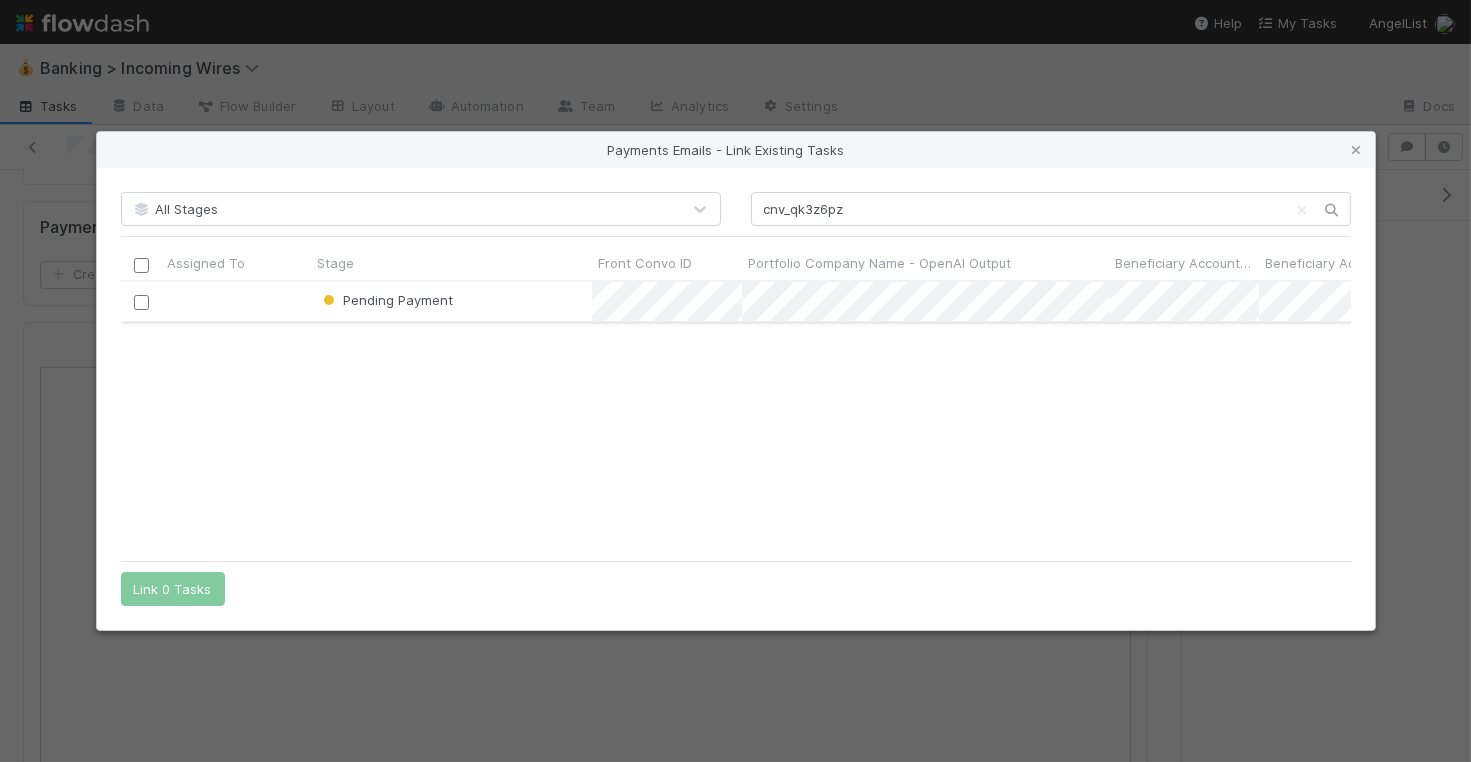 click at bounding box center (140, 302) 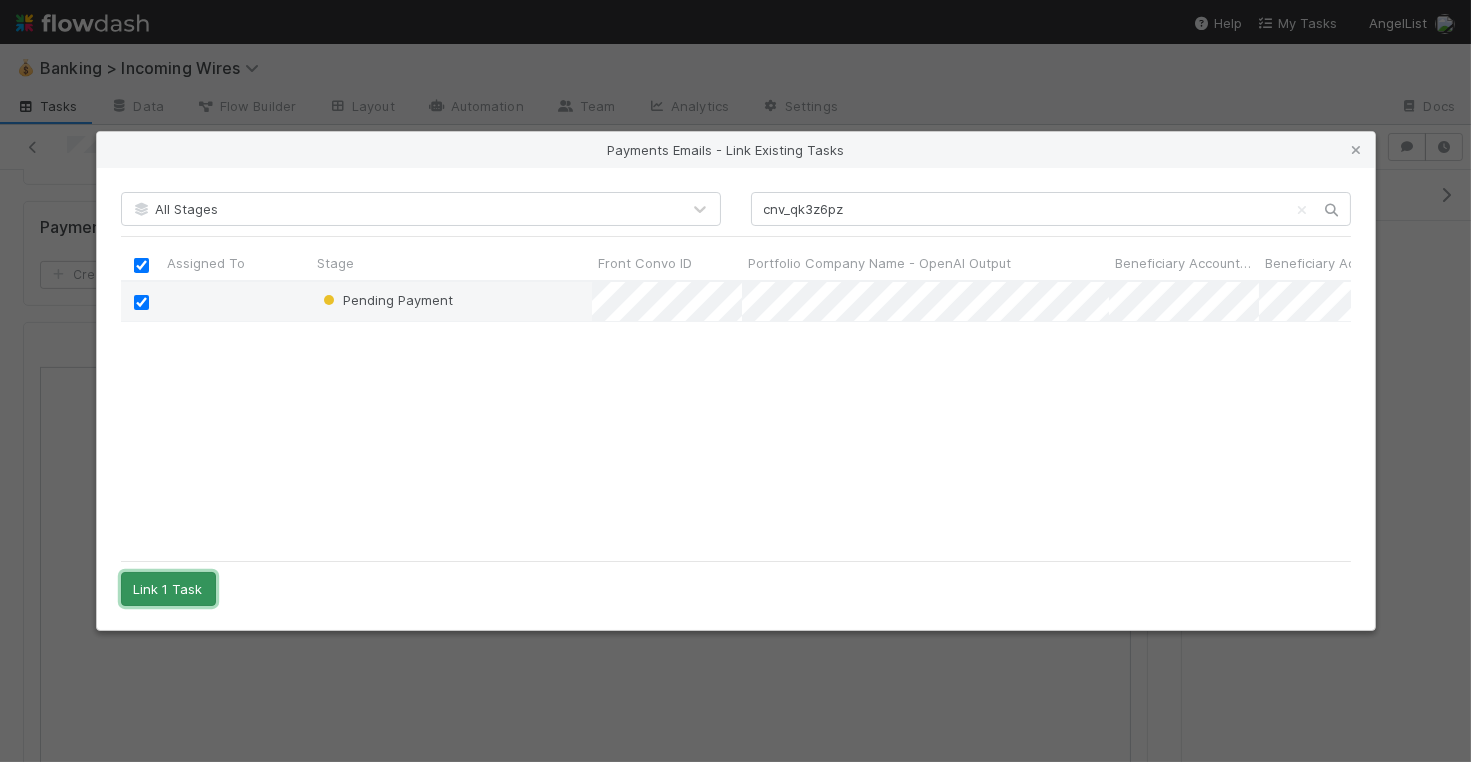 click on "Link   1 Task" at bounding box center [168, 589] 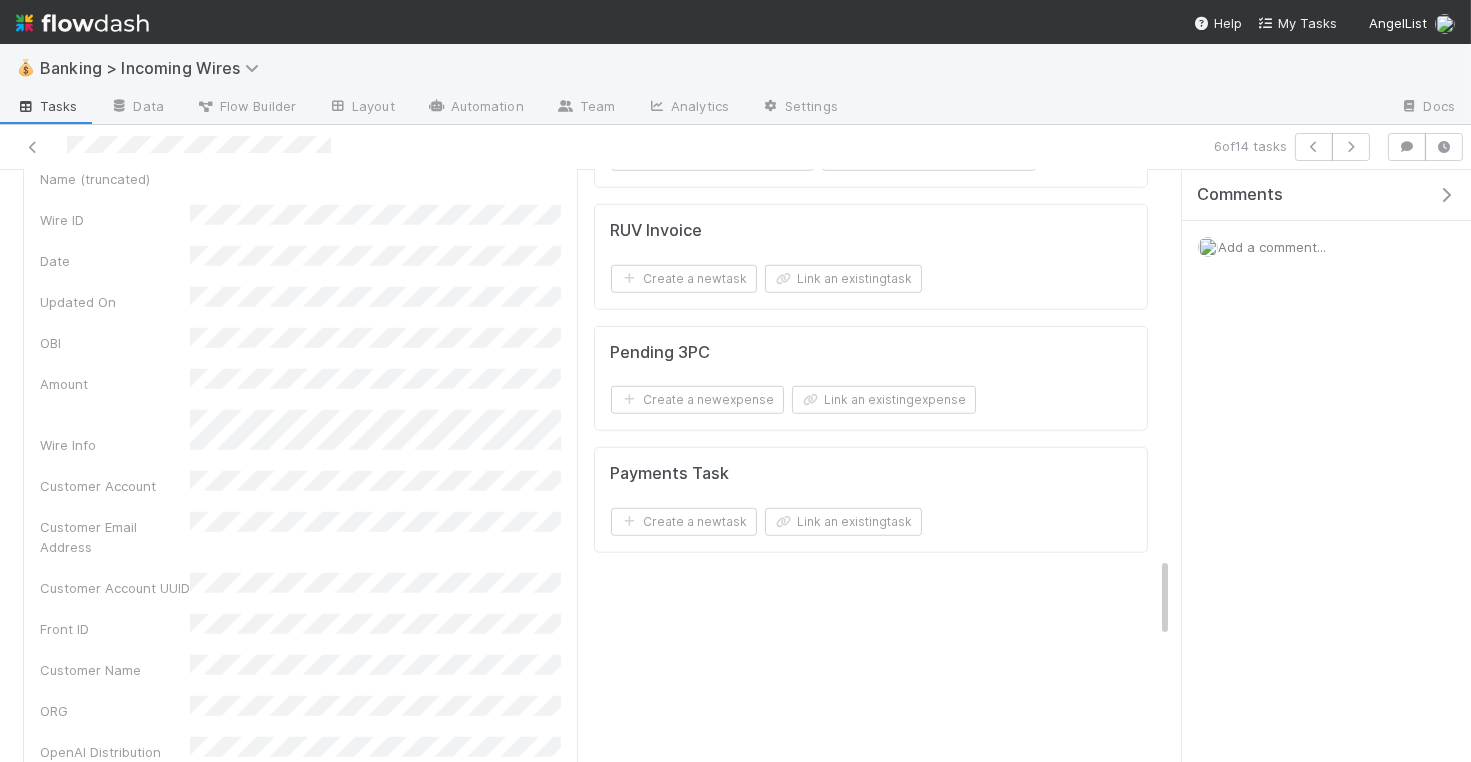 scroll, scrollTop: 3083, scrollLeft: 0, axis: vertical 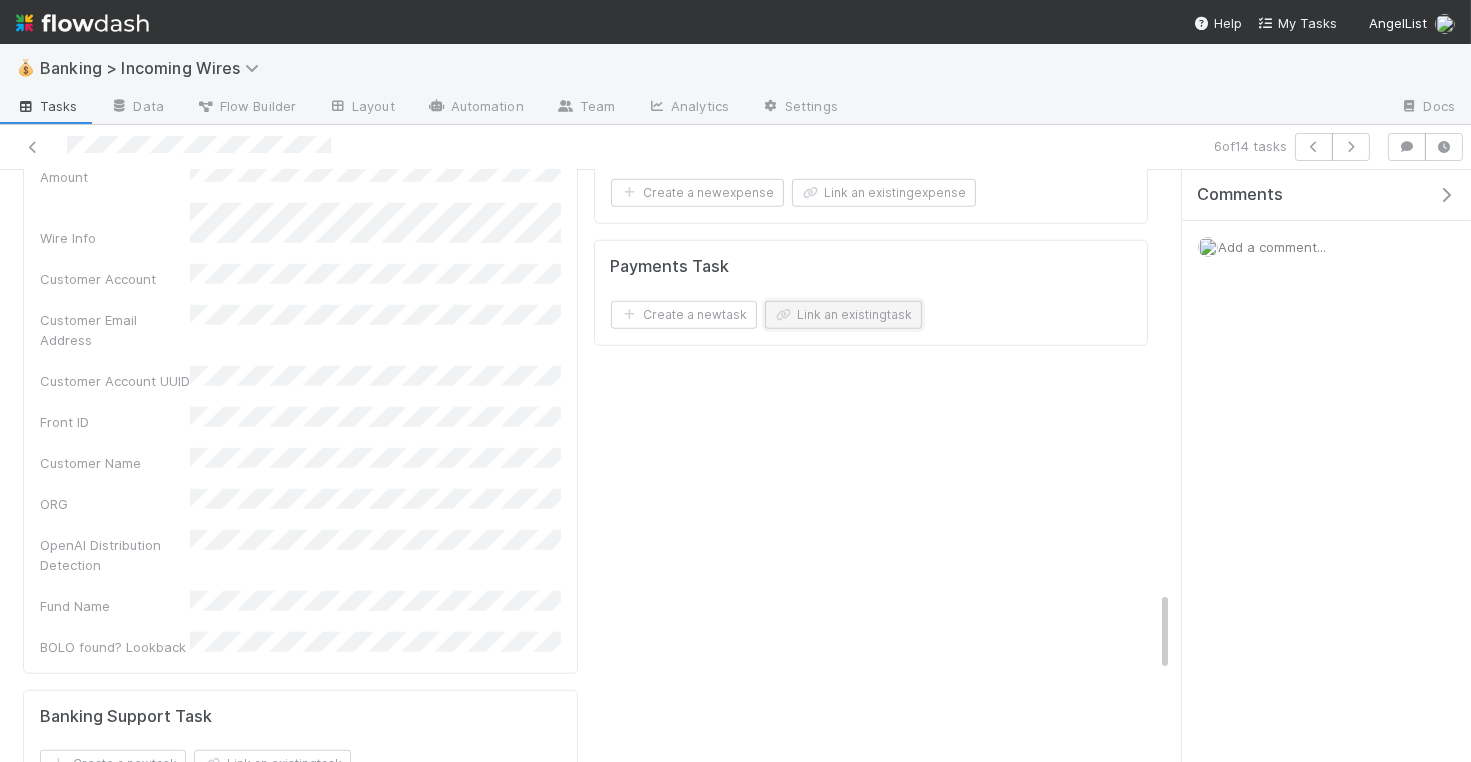 click on "Link an existing  task" at bounding box center [843, 315] 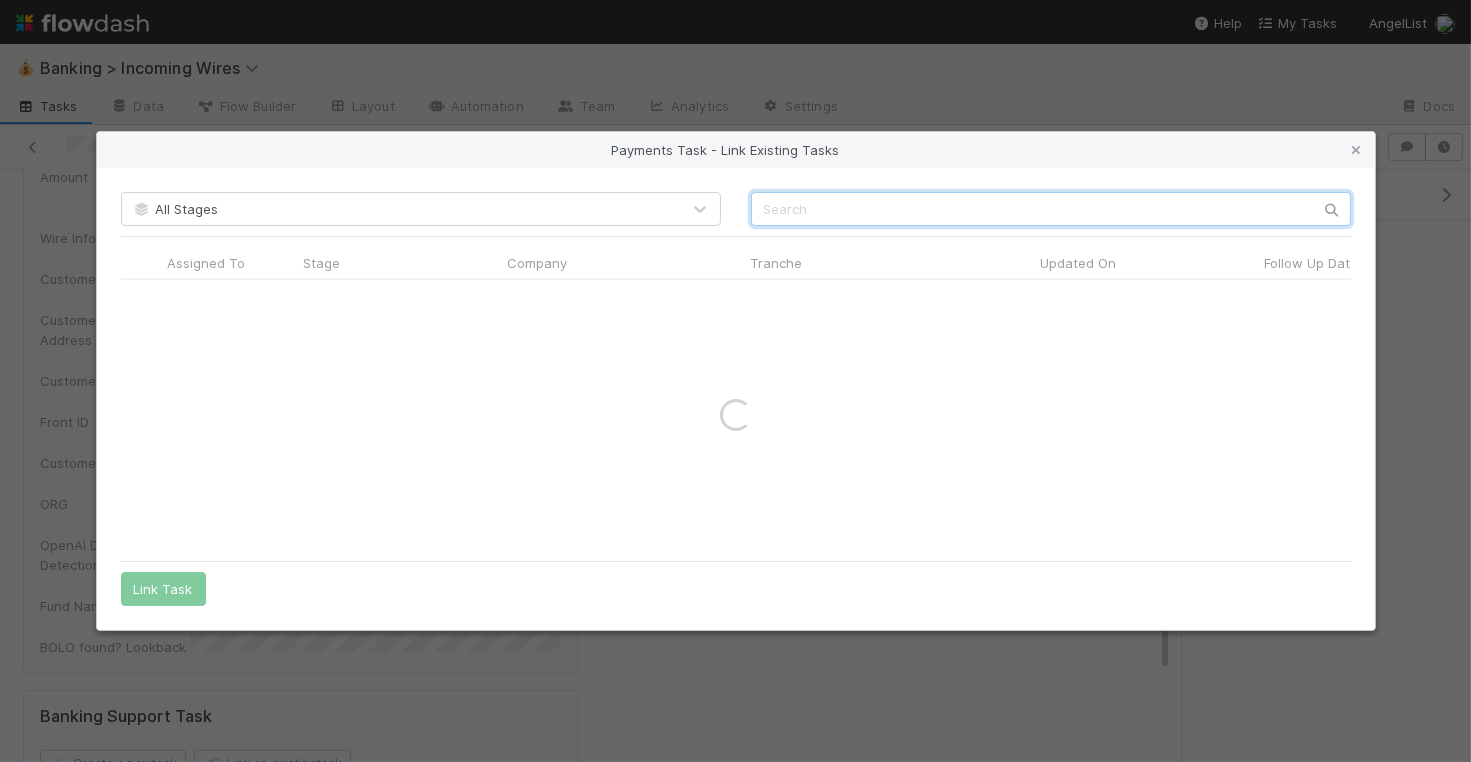 click at bounding box center (1051, 209) 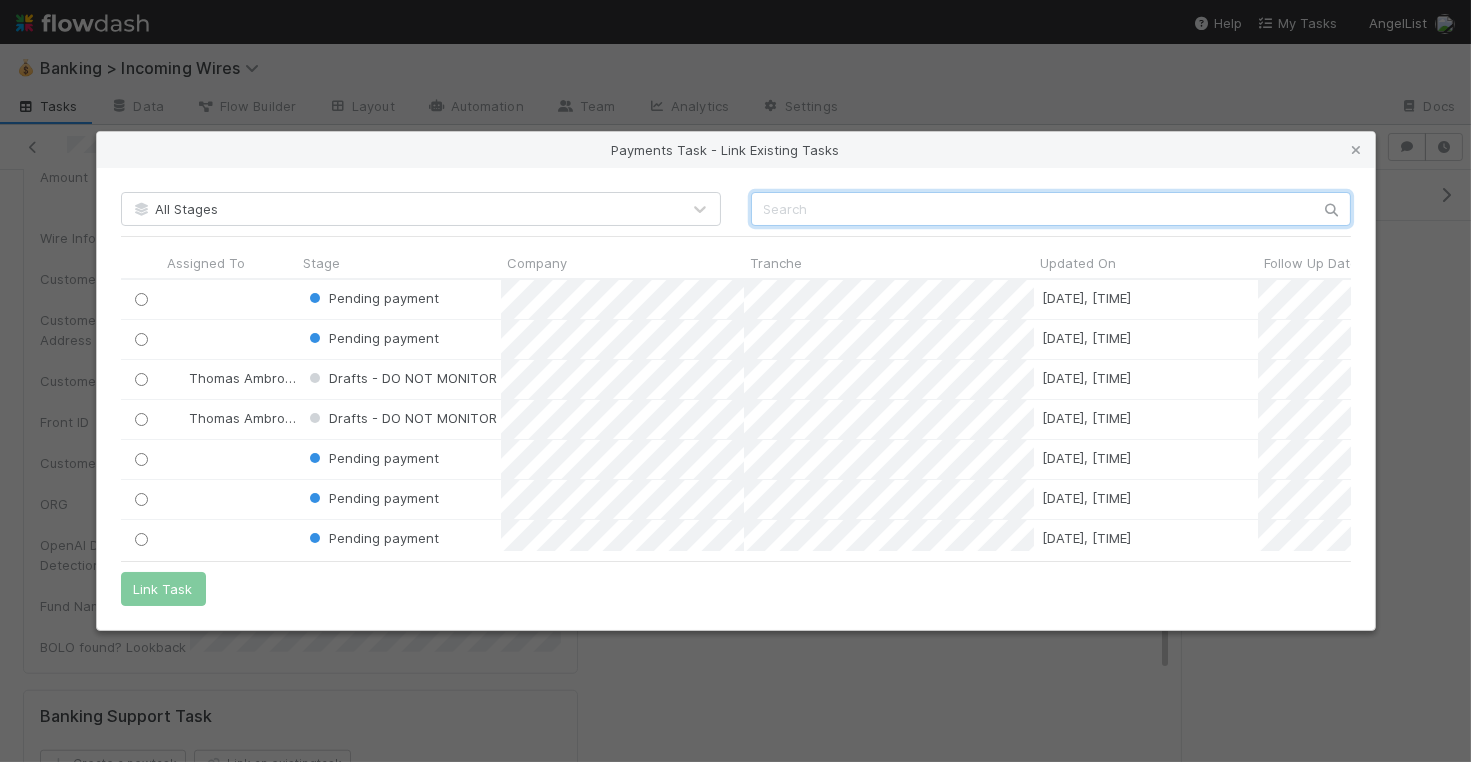 scroll, scrollTop: 0, scrollLeft: 1, axis: horizontal 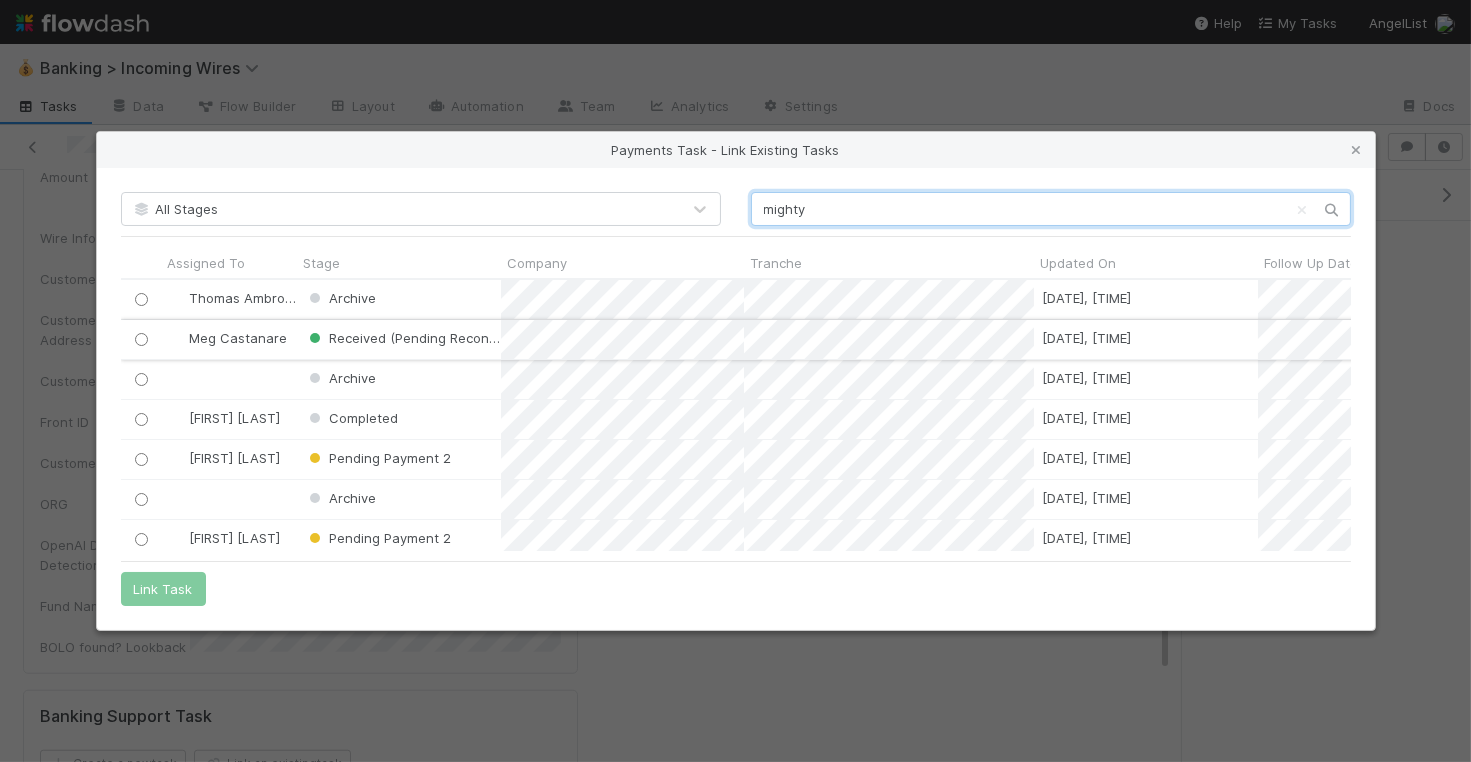 type on "mighty" 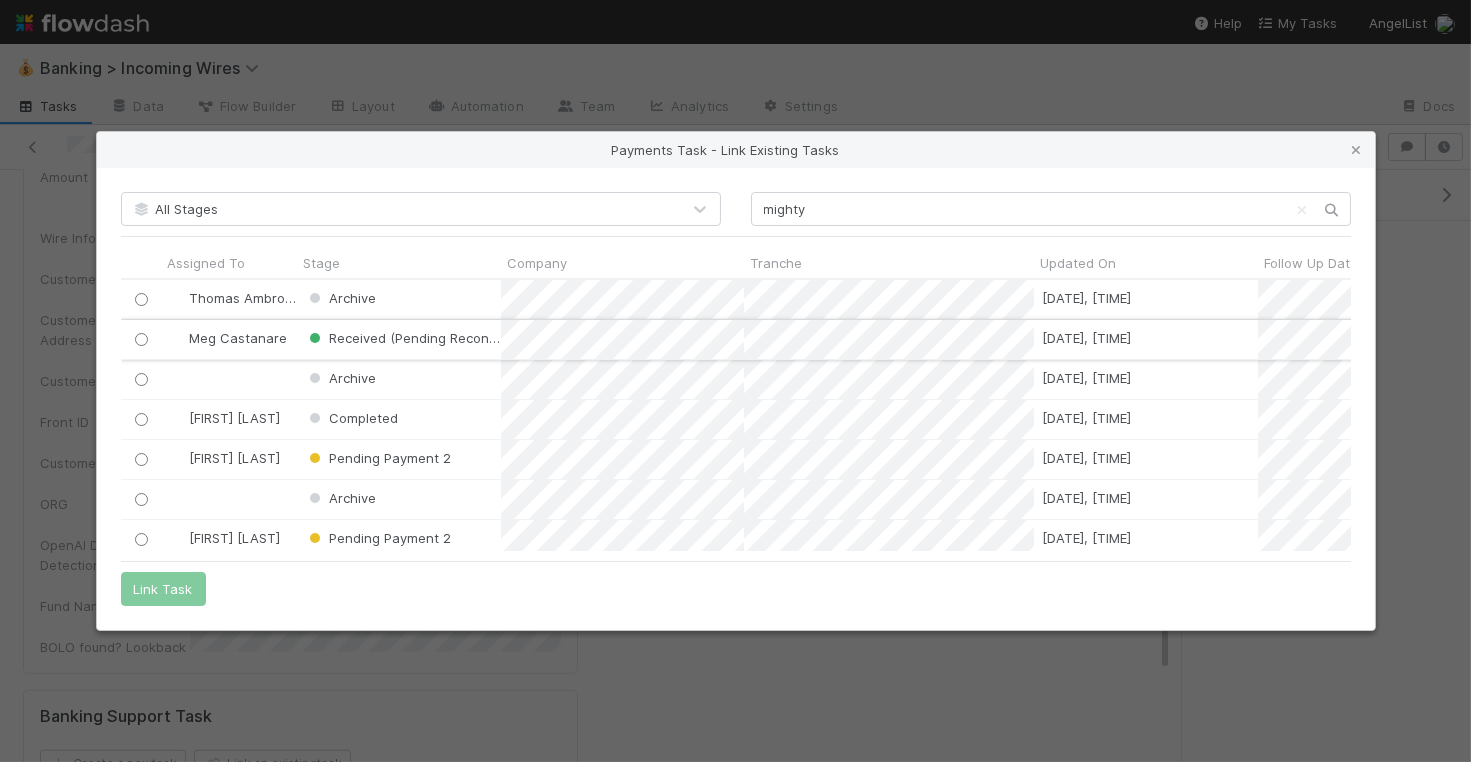 click at bounding box center [141, 339] 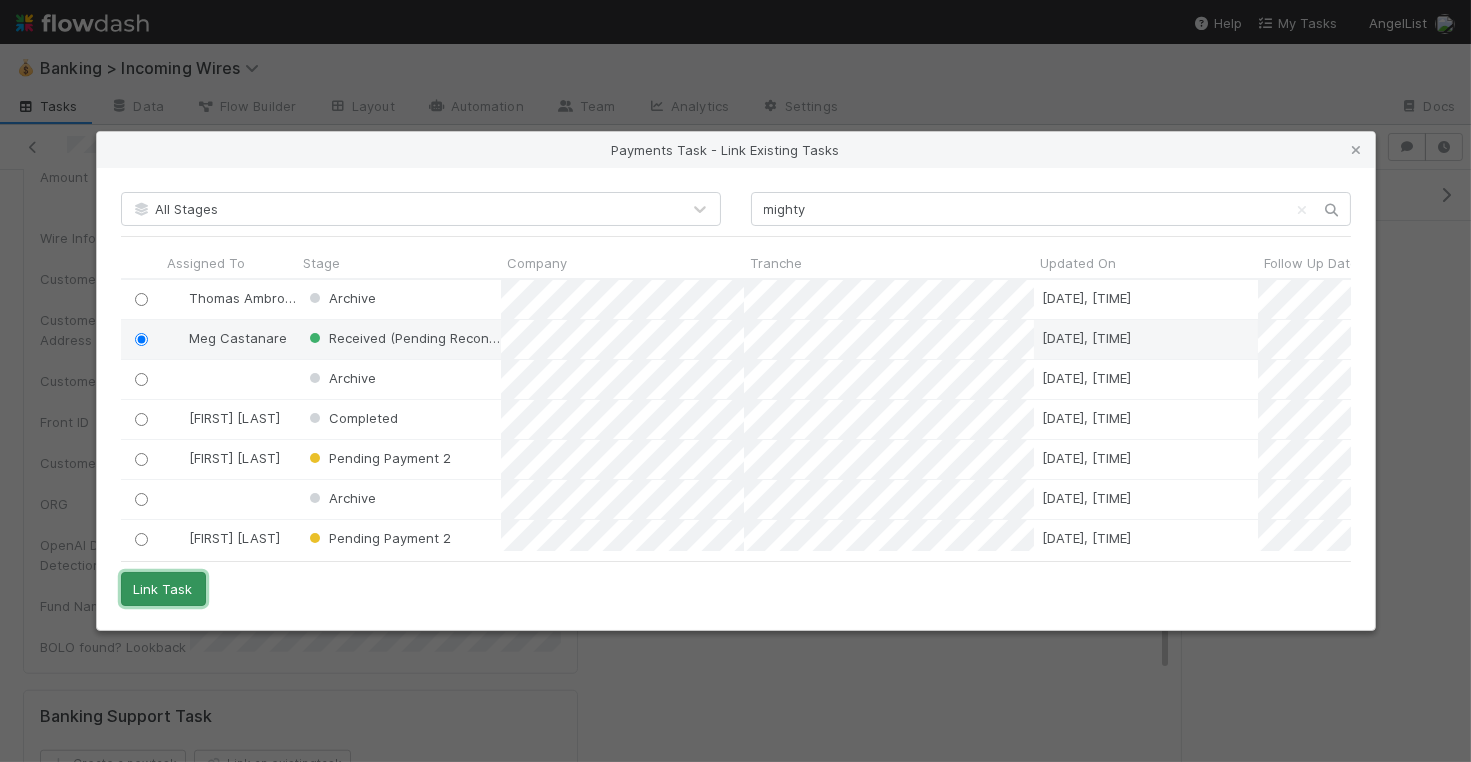 click on "Link   Task" at bounding box center [163, 589] 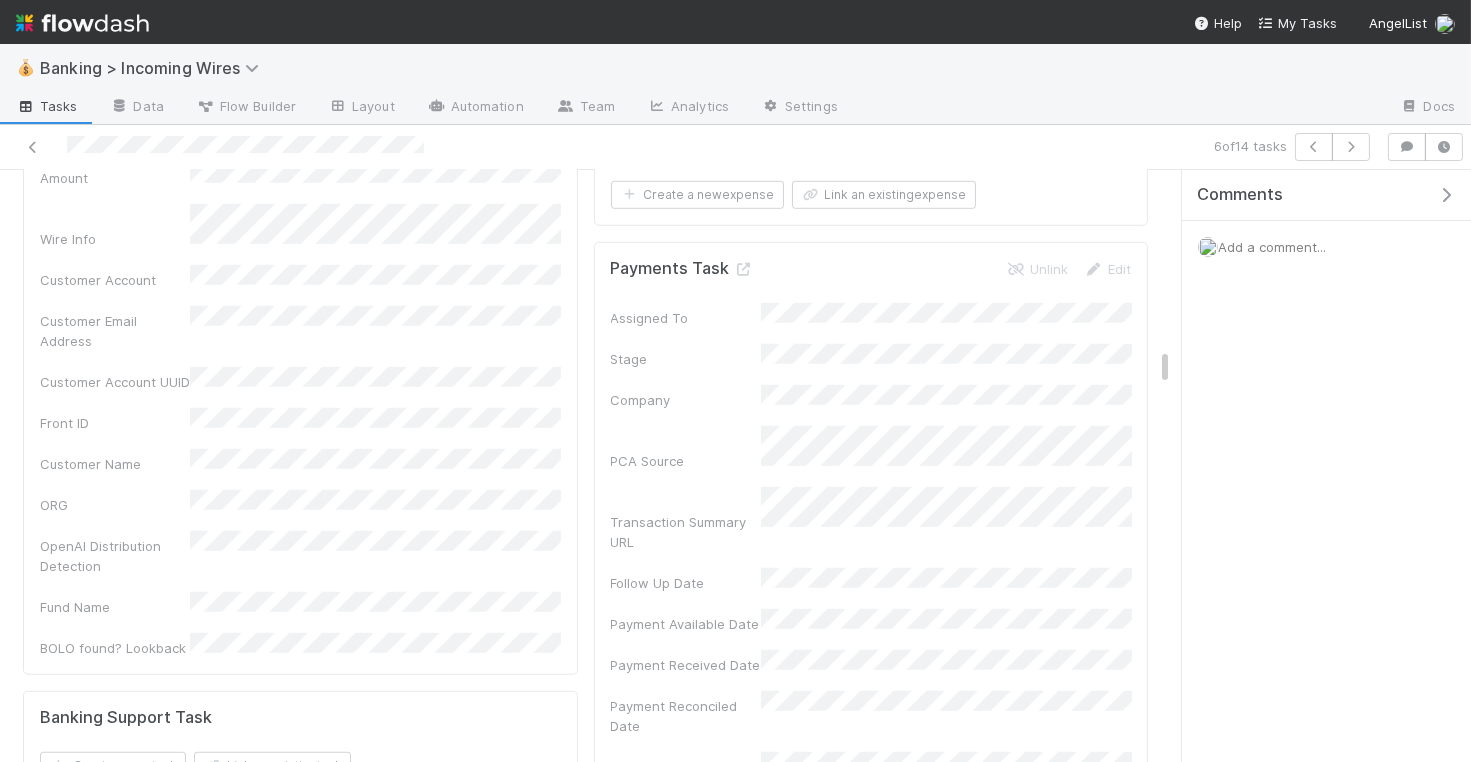 scroll, scrollTop: 2366, scrollLeft: 0, axis: vertical 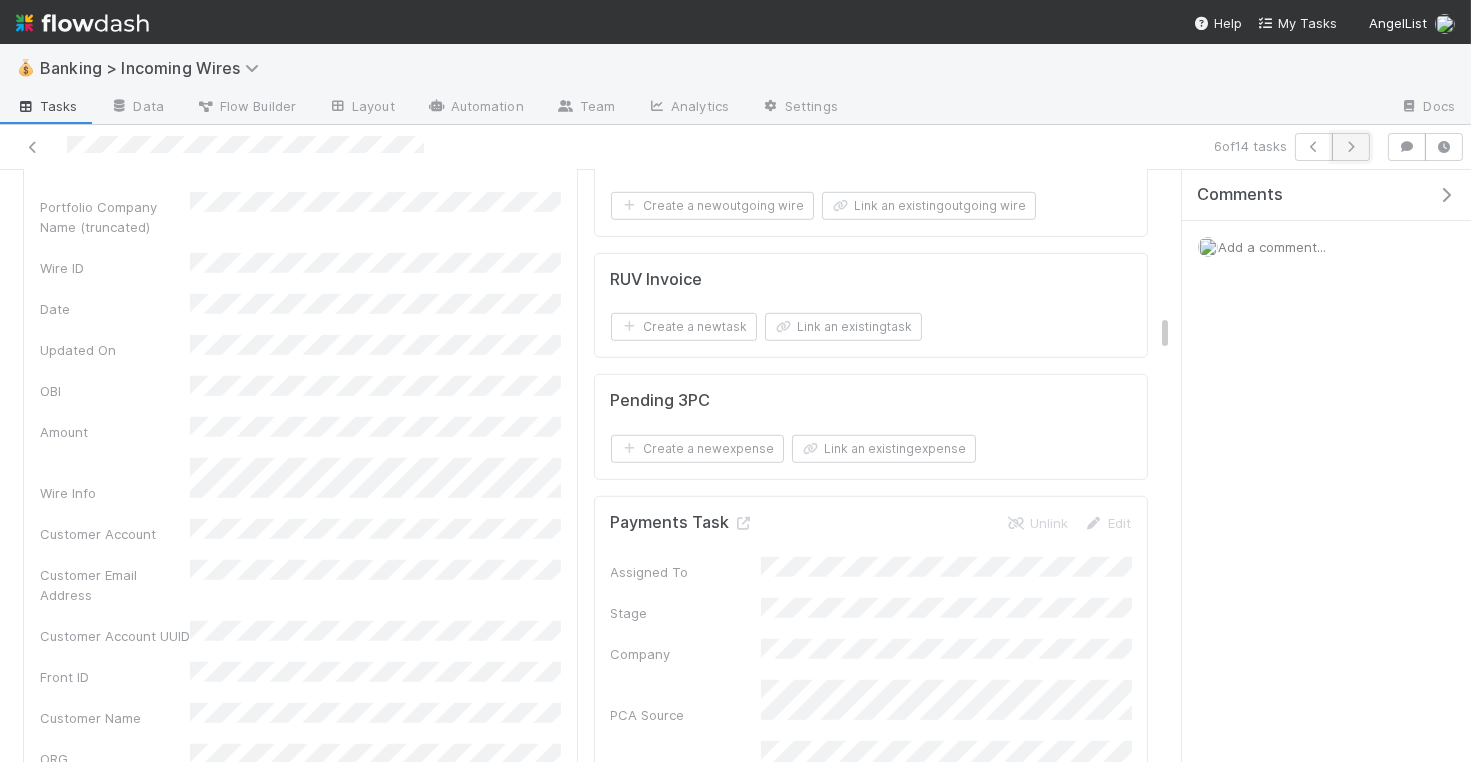 click at bounding box center (1351, 147) 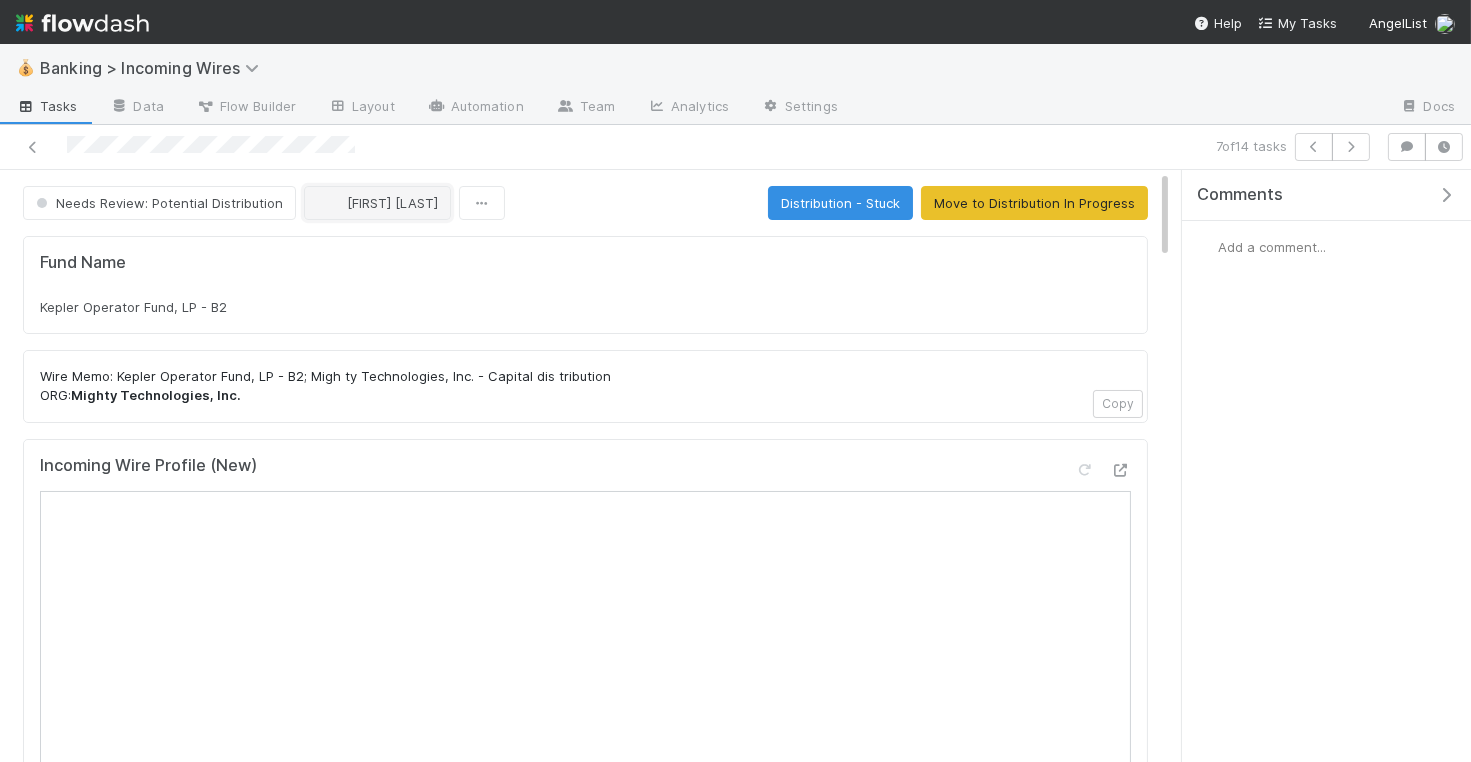 click on "[NAME] [LAST]" at bounding box center [392, 203] 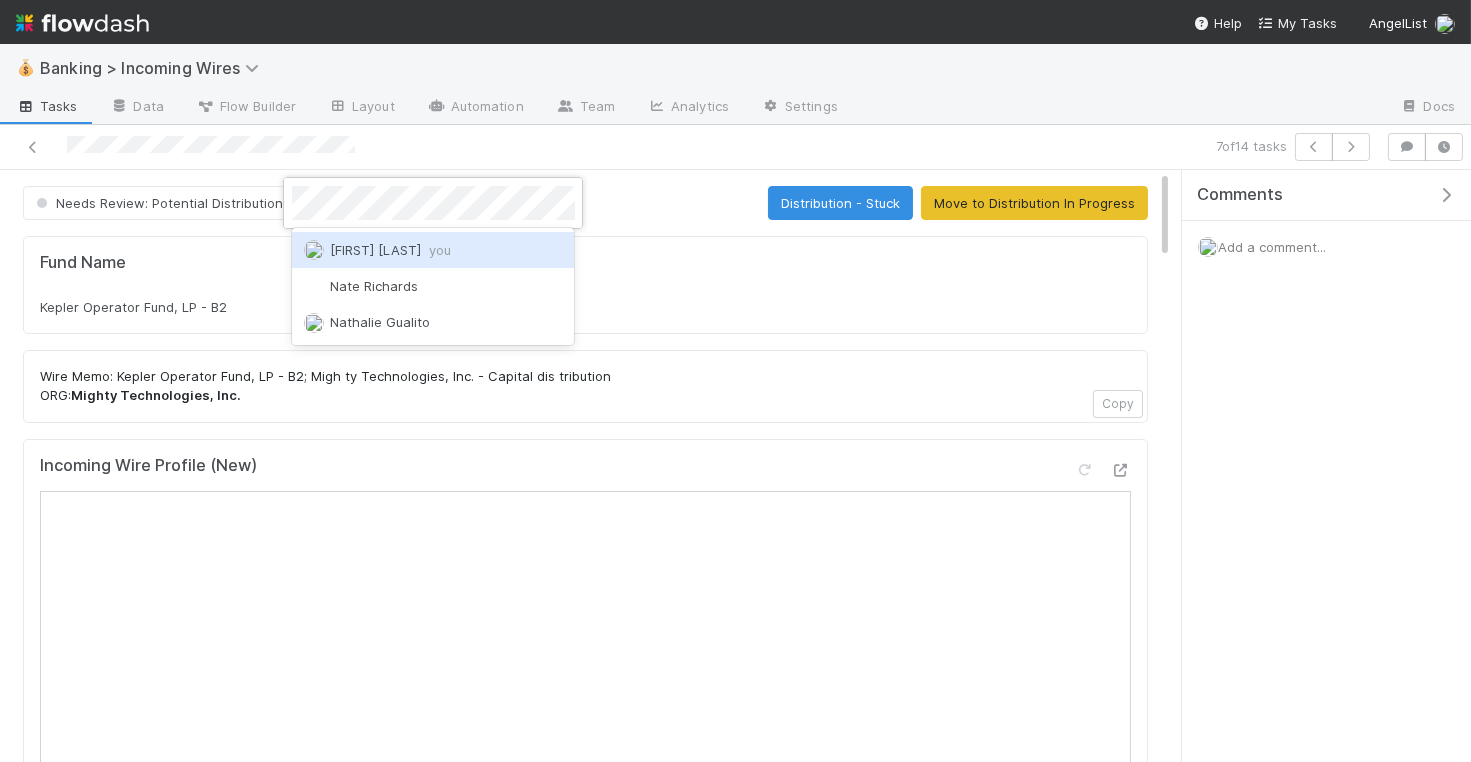 scroll, scrollTop: 0, scrollLeft: 0, axis: both 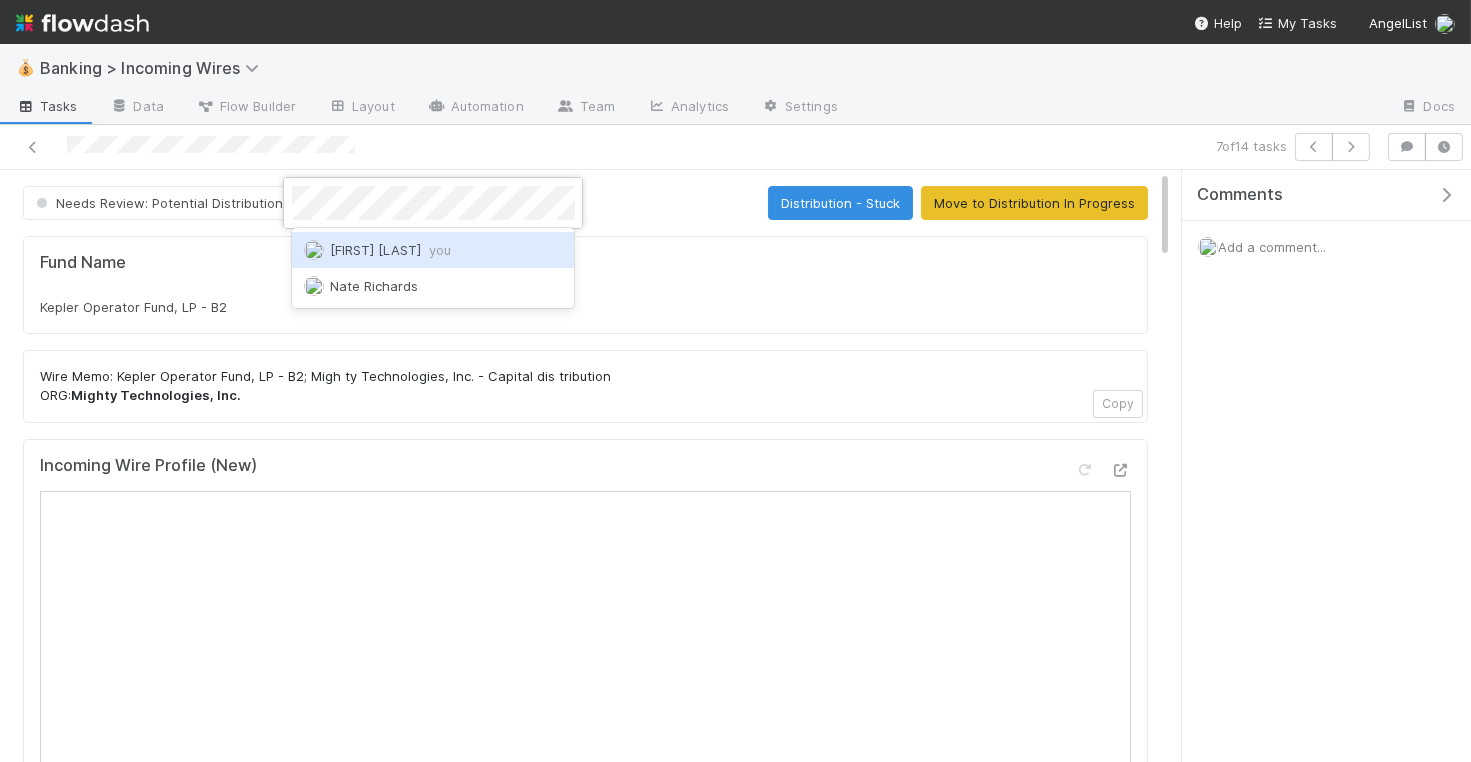 click on "Nate  Eisenstein you" at bounding box center [433, 250] 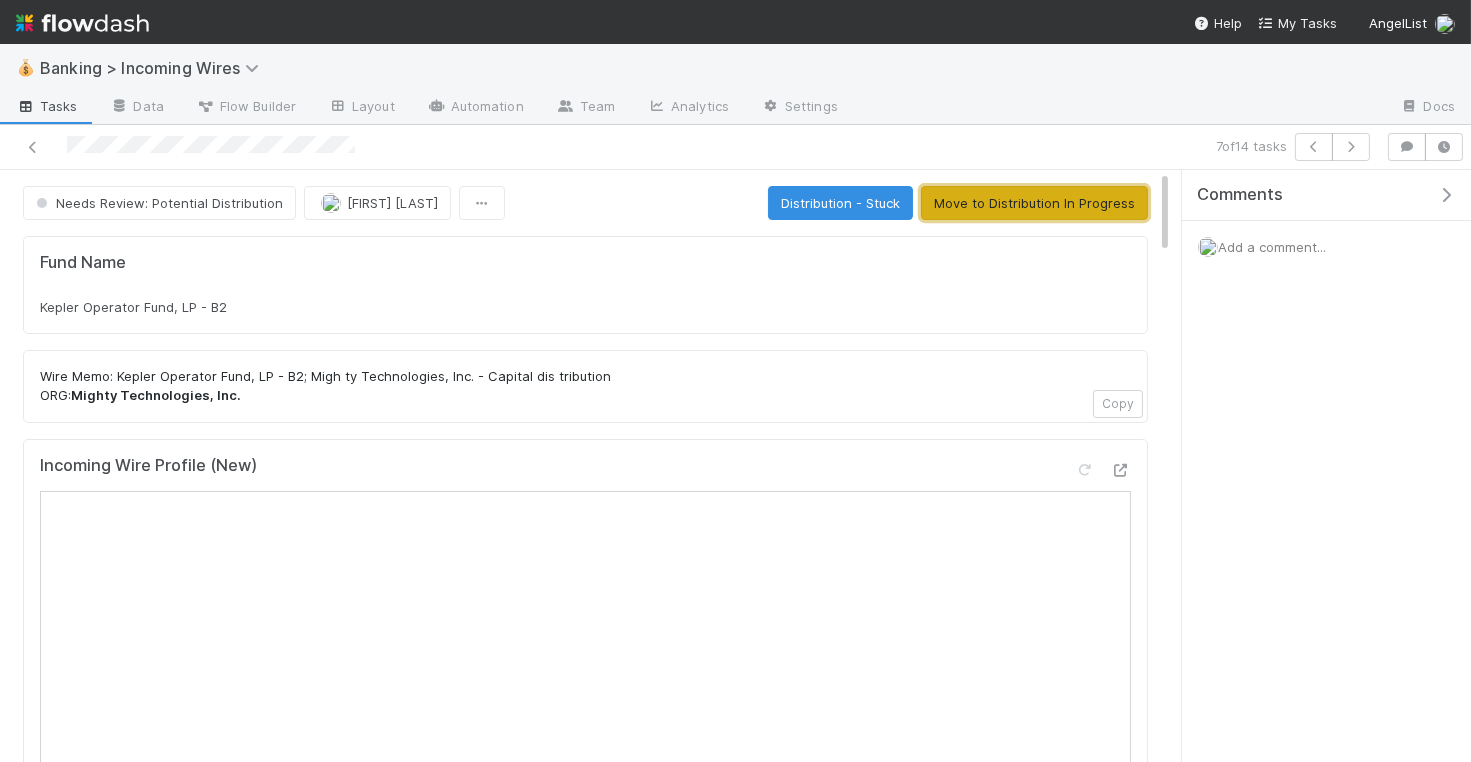 click on "Move to Distribution In Progress" at bounding box center [1034, 203] 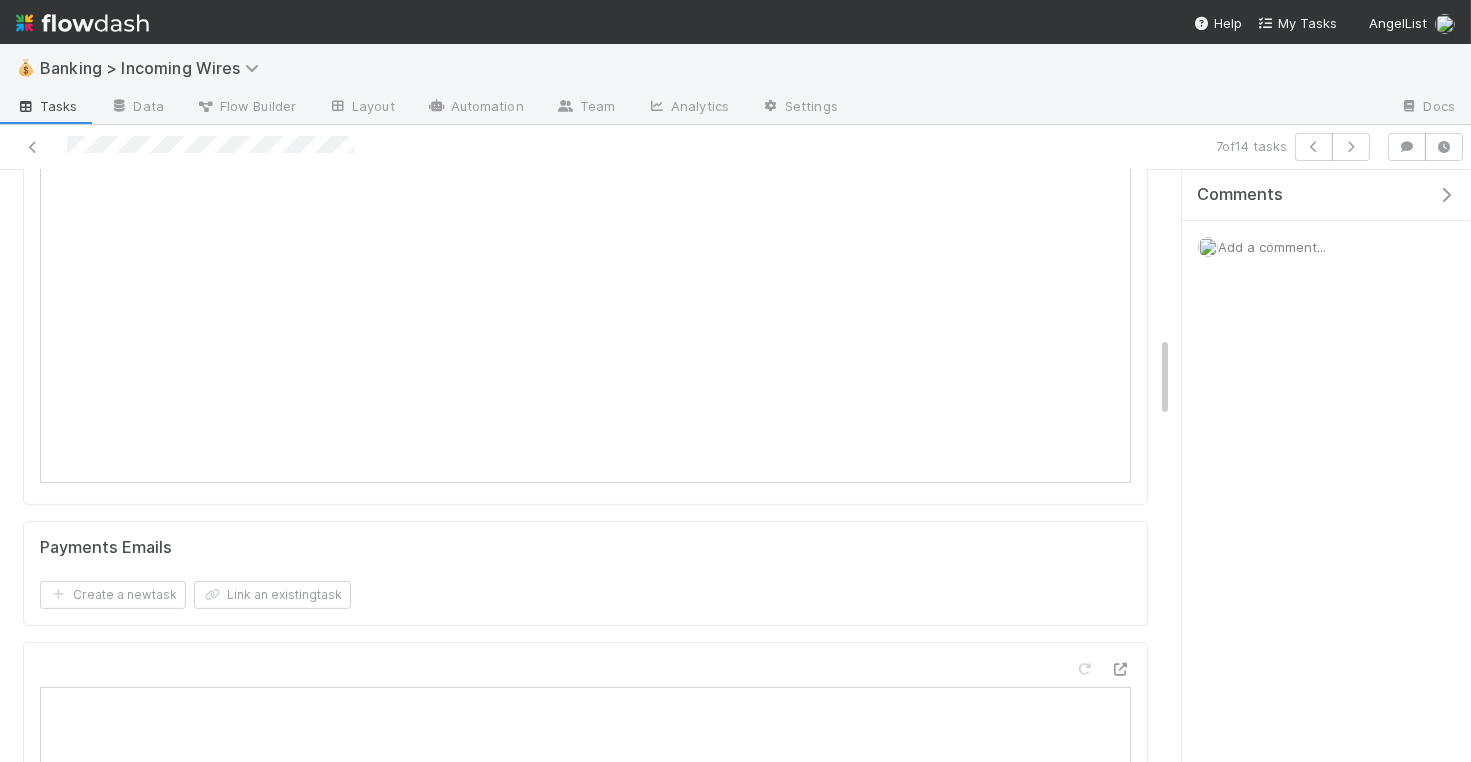 scroll, scrollTop: 1186, scrollLeft: 0, axis: vertical 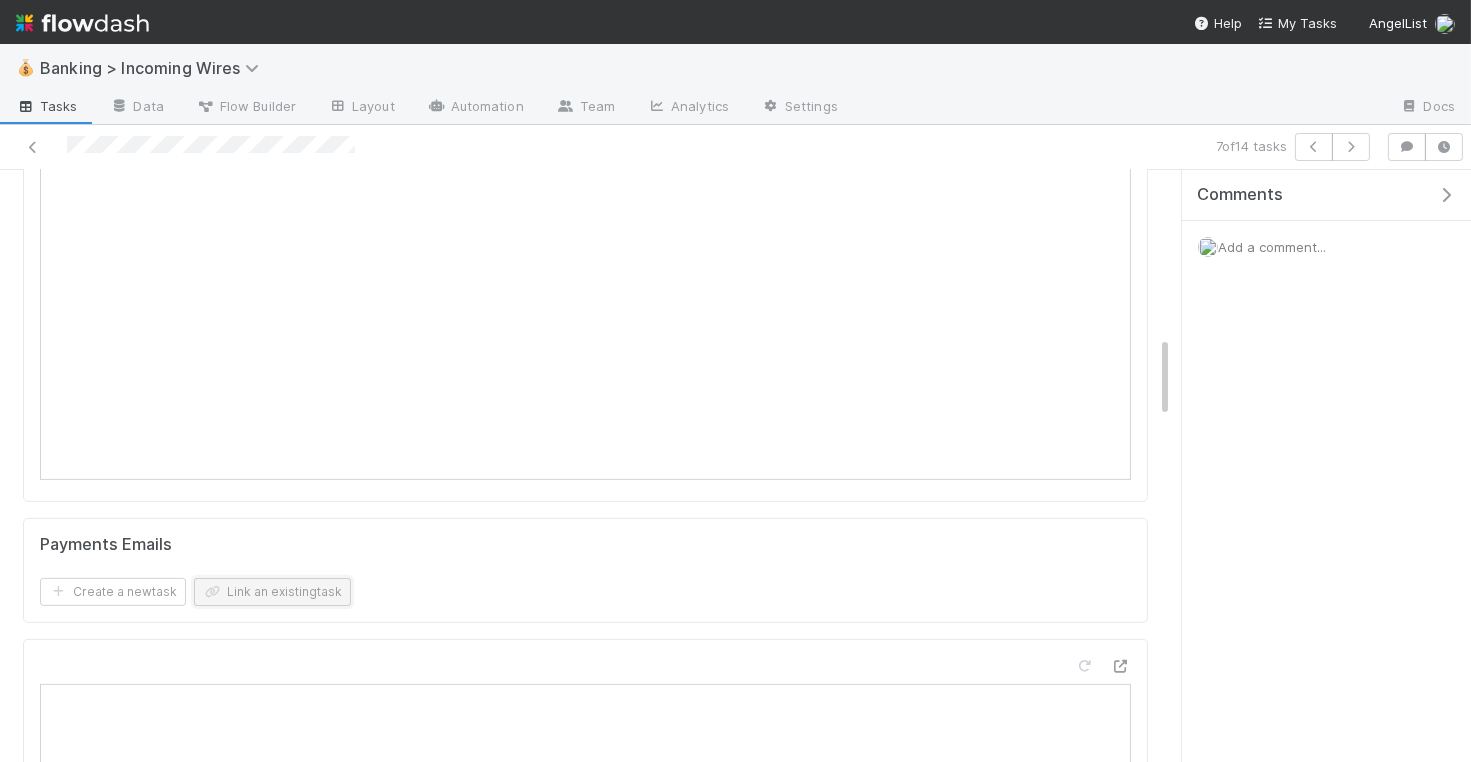 click on "Link an existing  task" at bounding box center (272, 592) 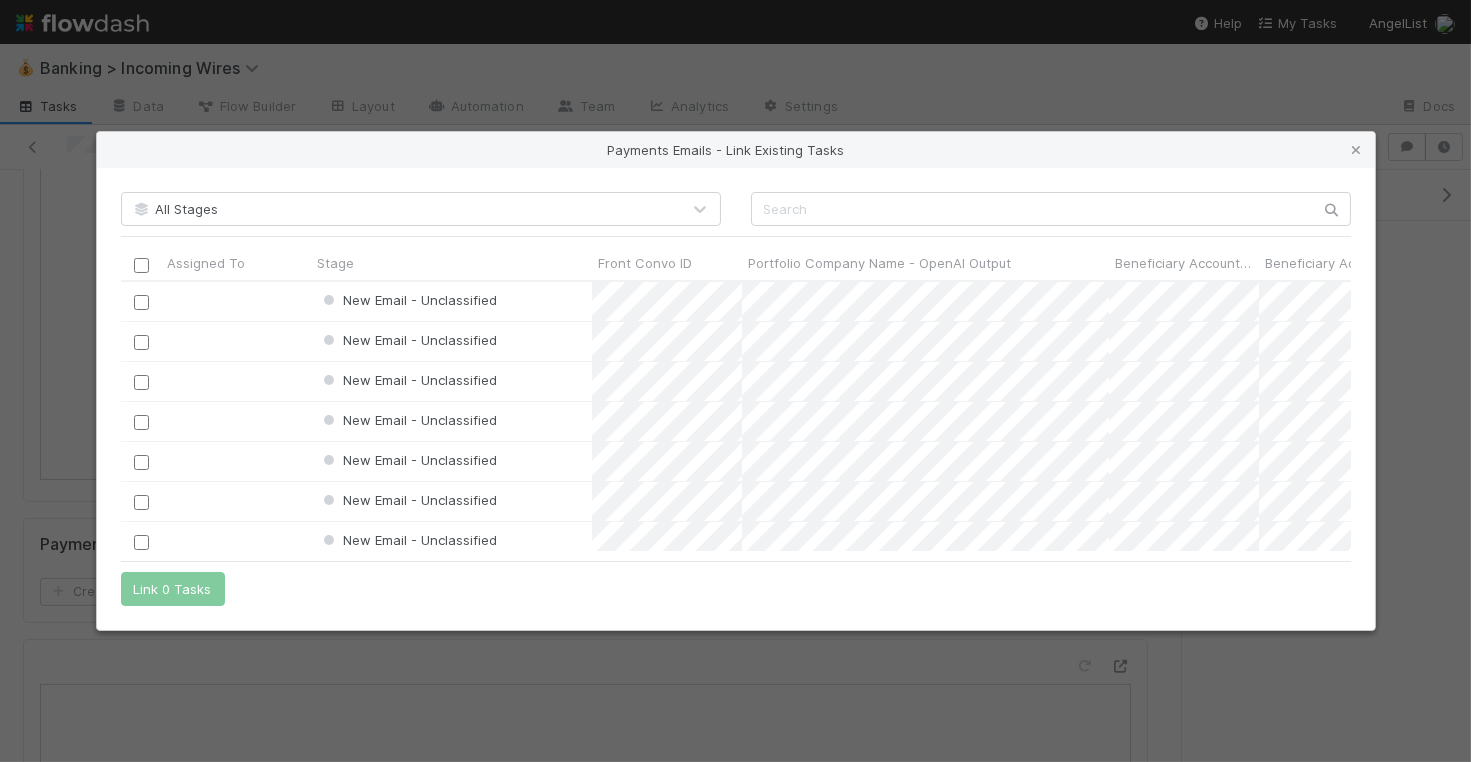 scroll, scrollTop: 1, scrollLeft: 1, axis: both 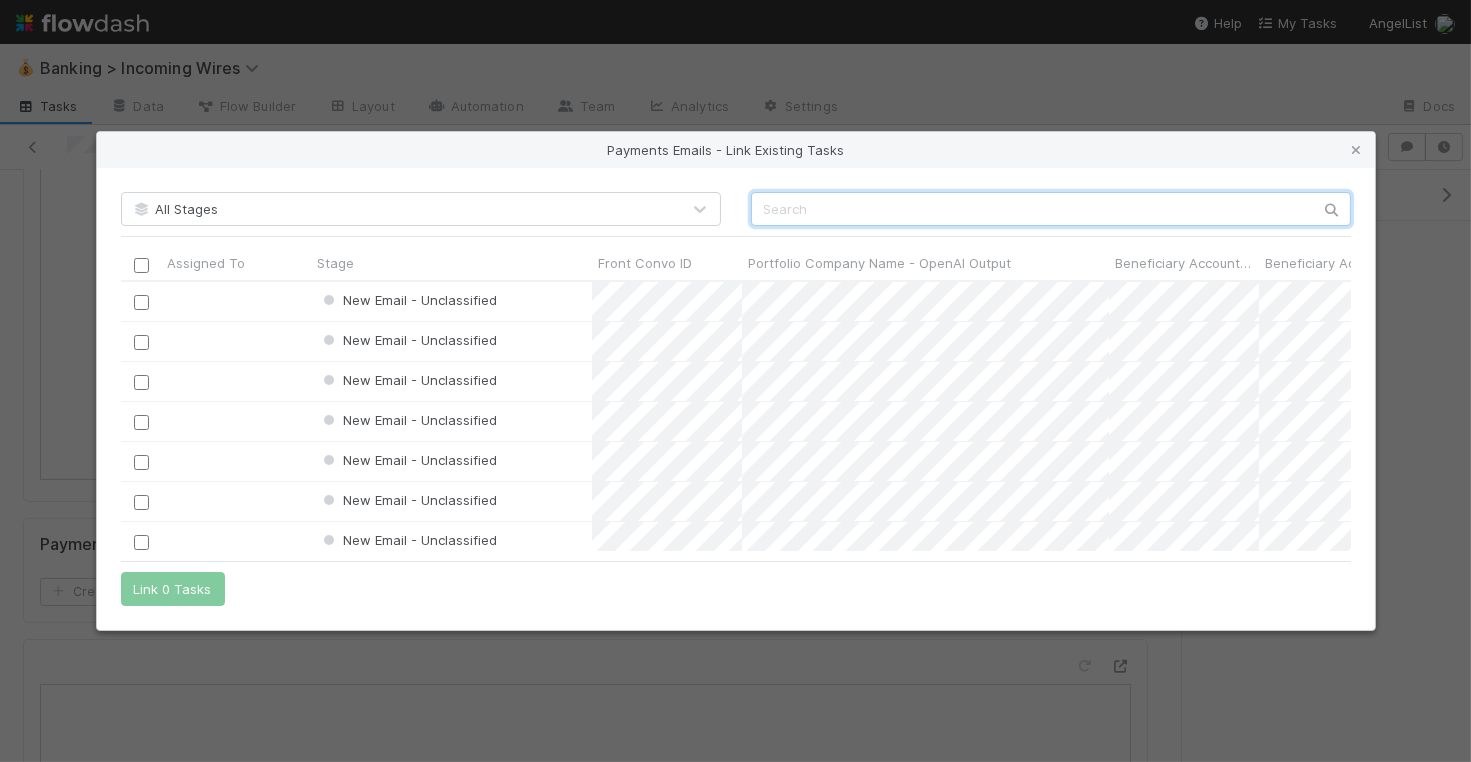 click at bounding box center [1051, 209] 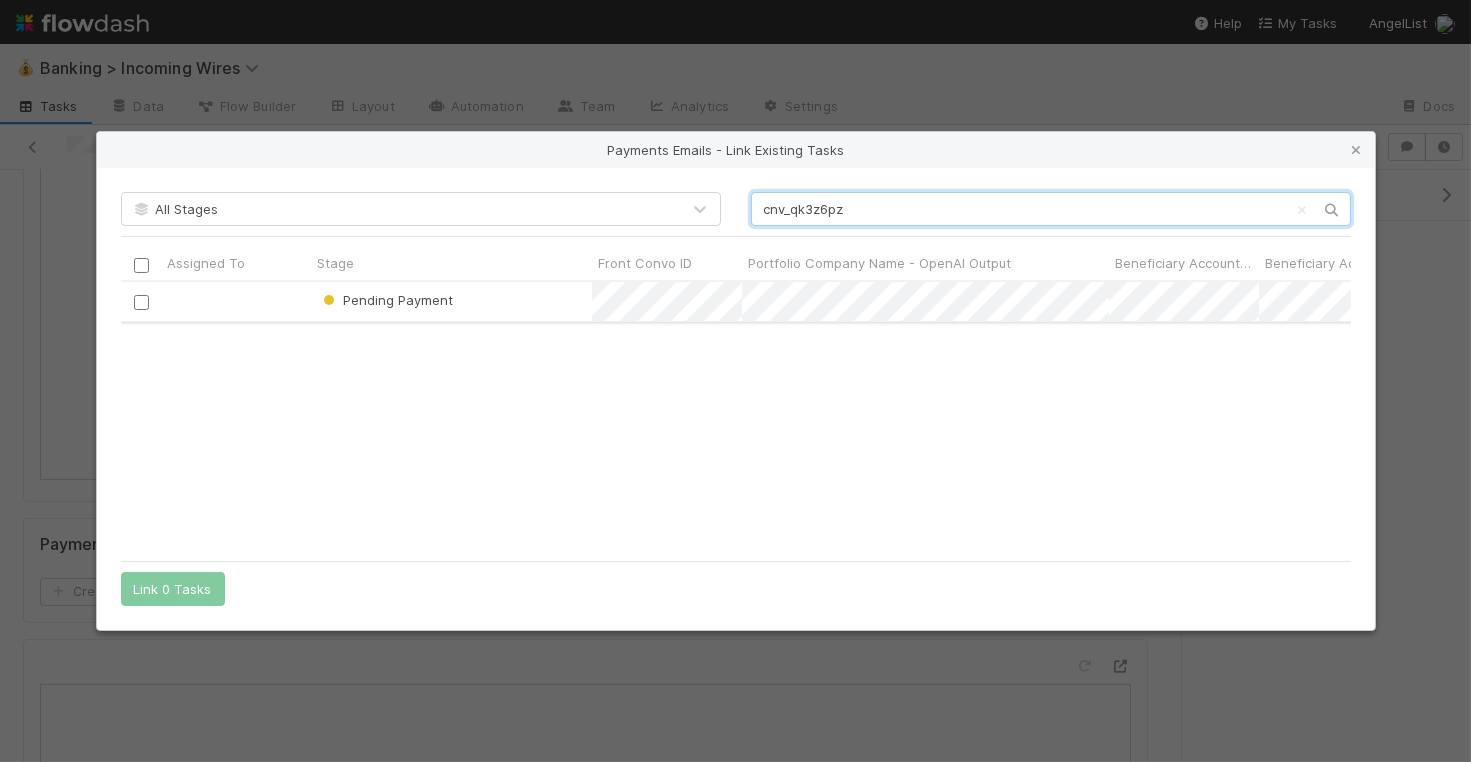 scroll, scrollTop: 1, scrollLeft: 1, axis: both 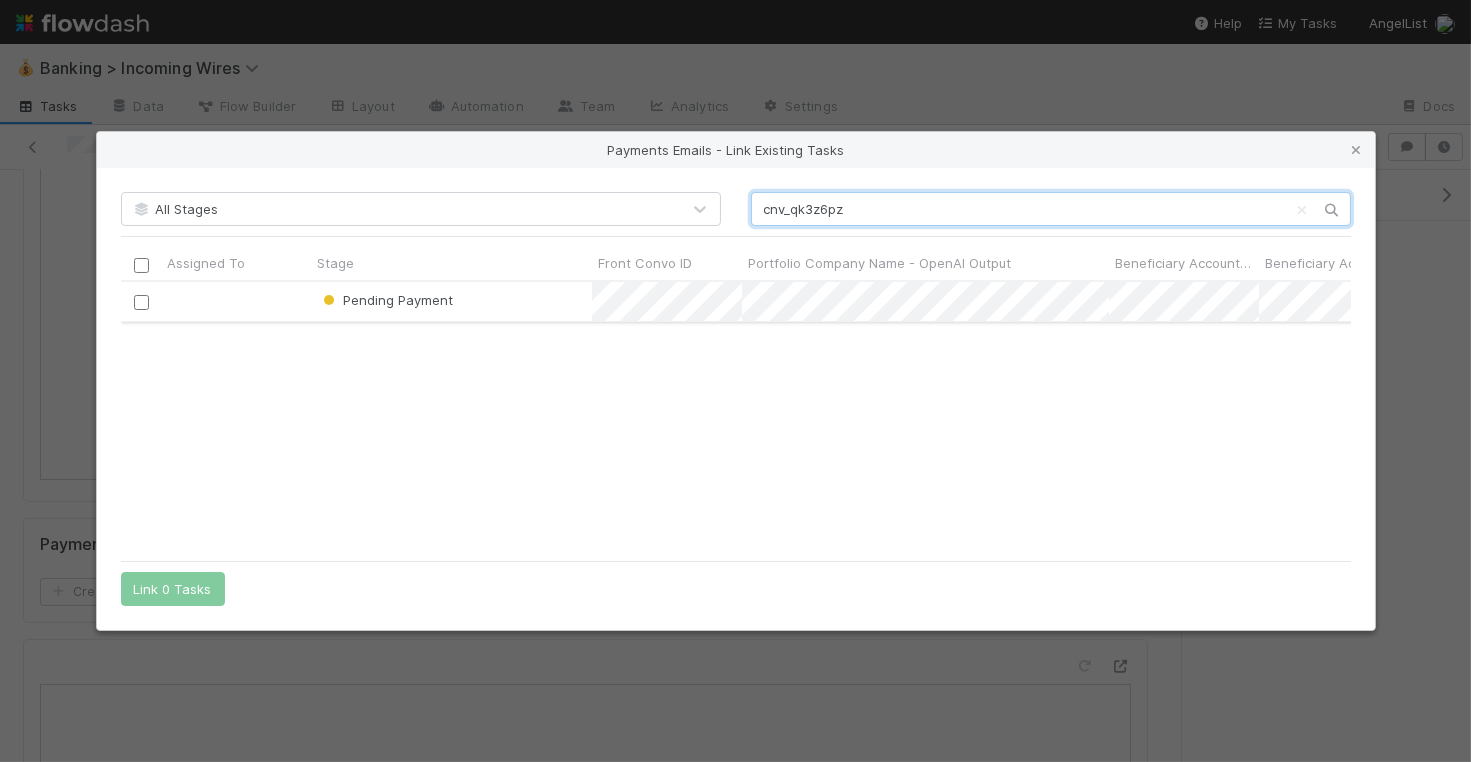 type on "cnv_qk3z6pz" 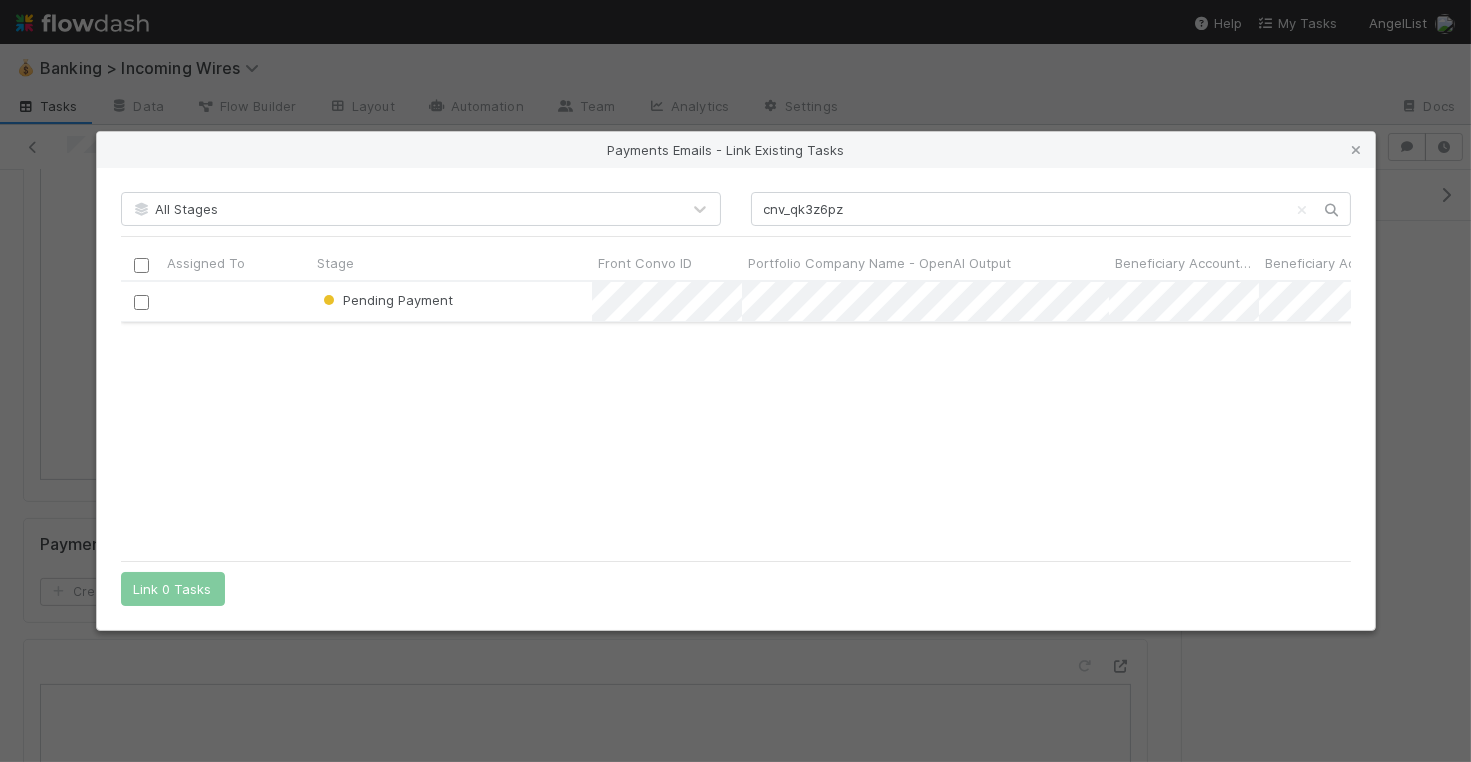 click at bounding box center [140, 302] 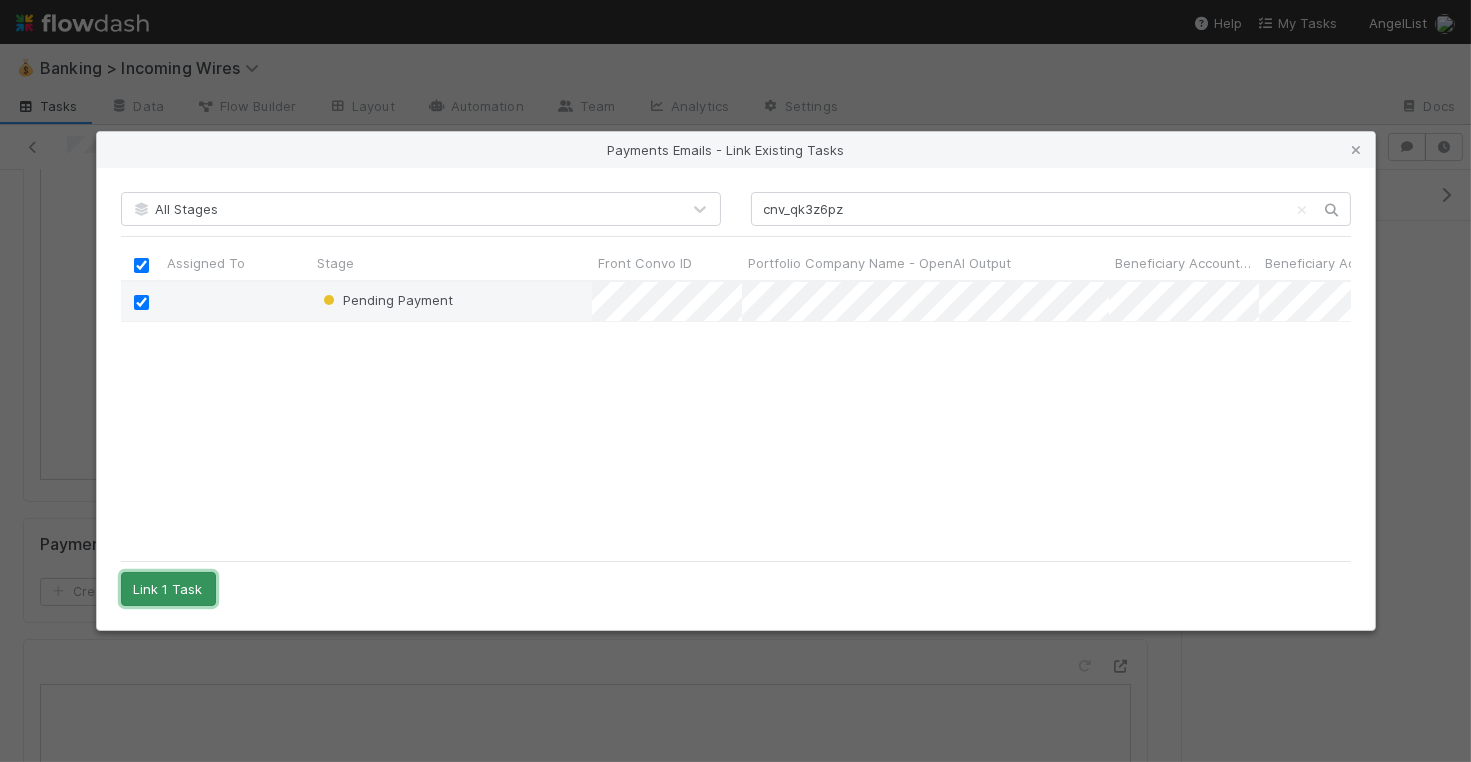 click on "Link   1 Task" at bounding box center (168, 589) 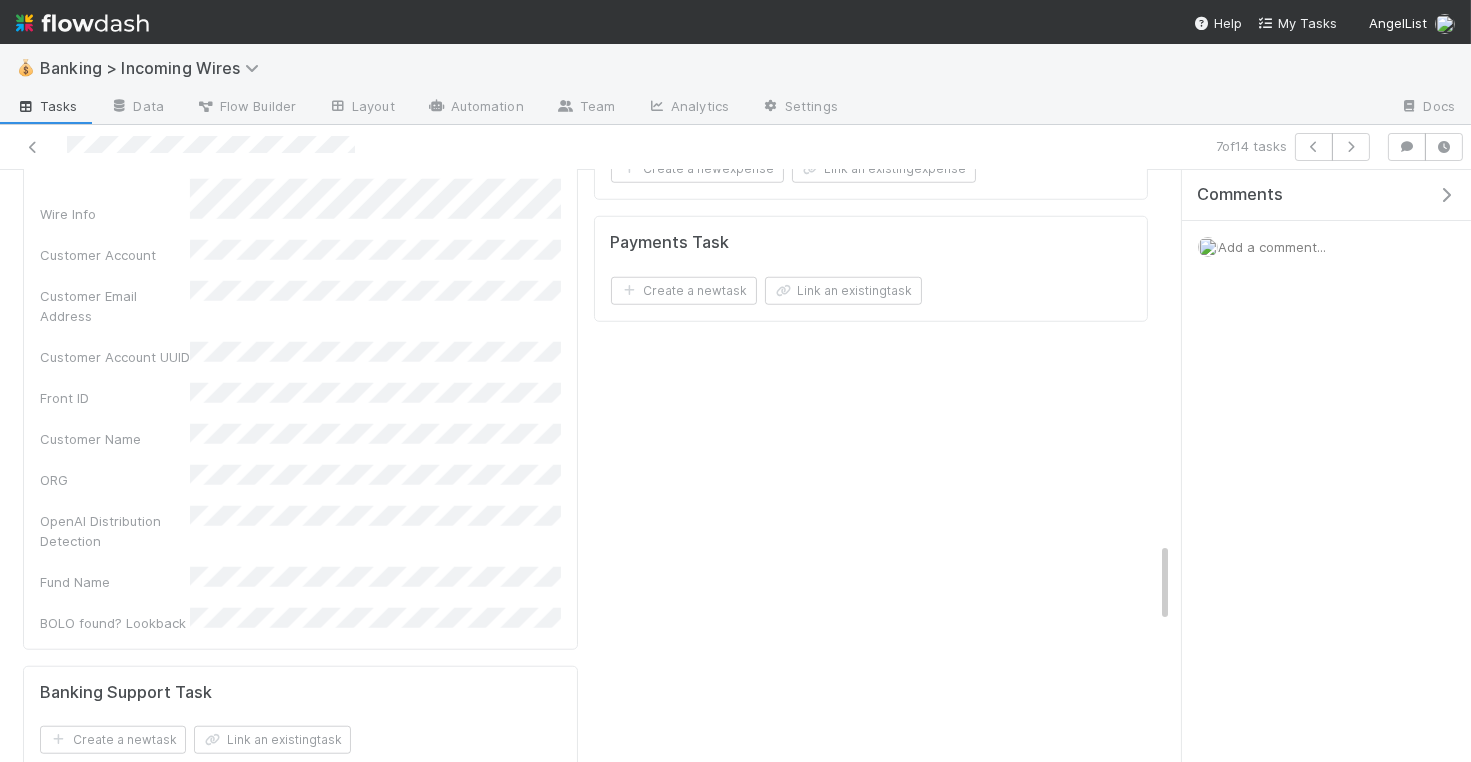 scroll, scrollTop: 3133, scrollLeft: 0, axis: vertical 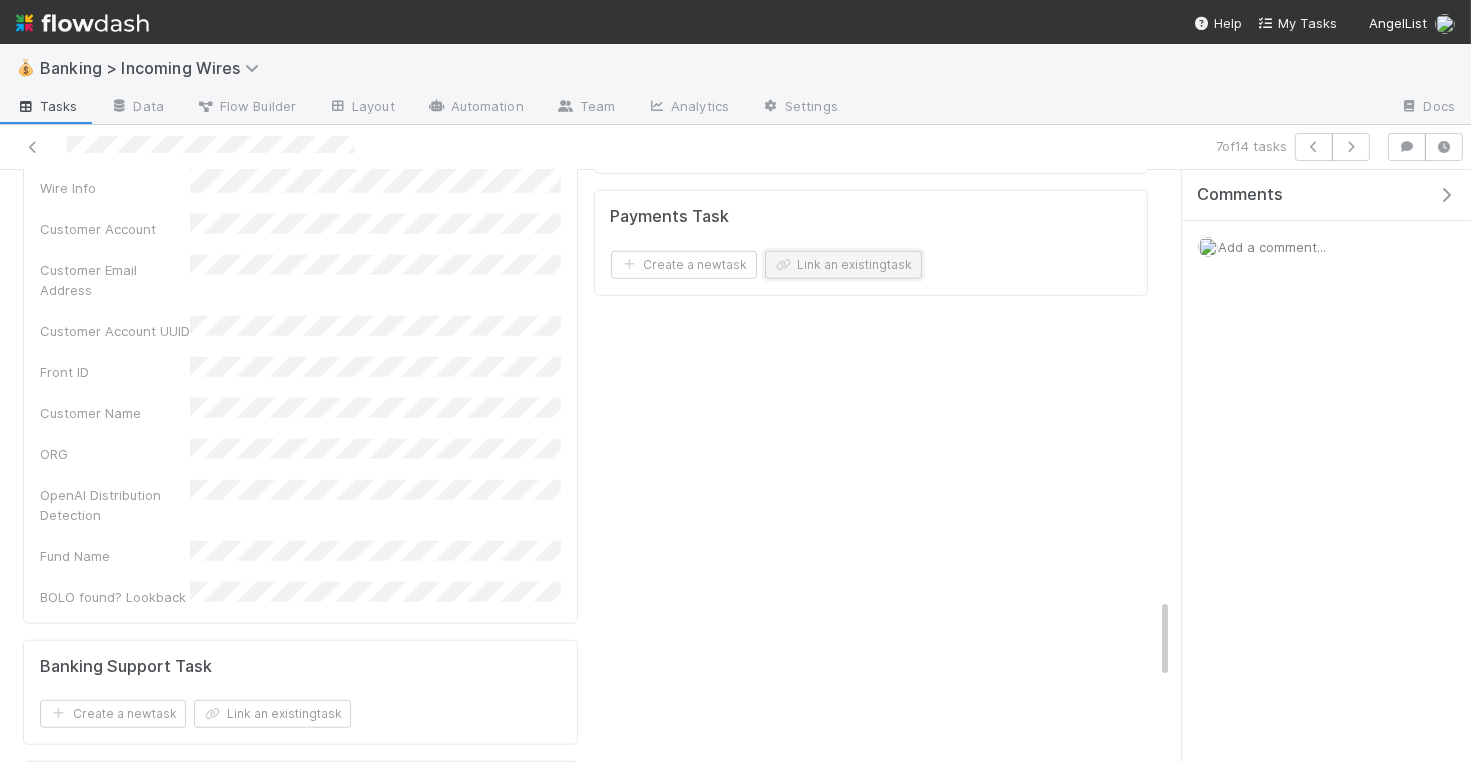 click on "Link an existing  task" at bounding box center (843, 265) 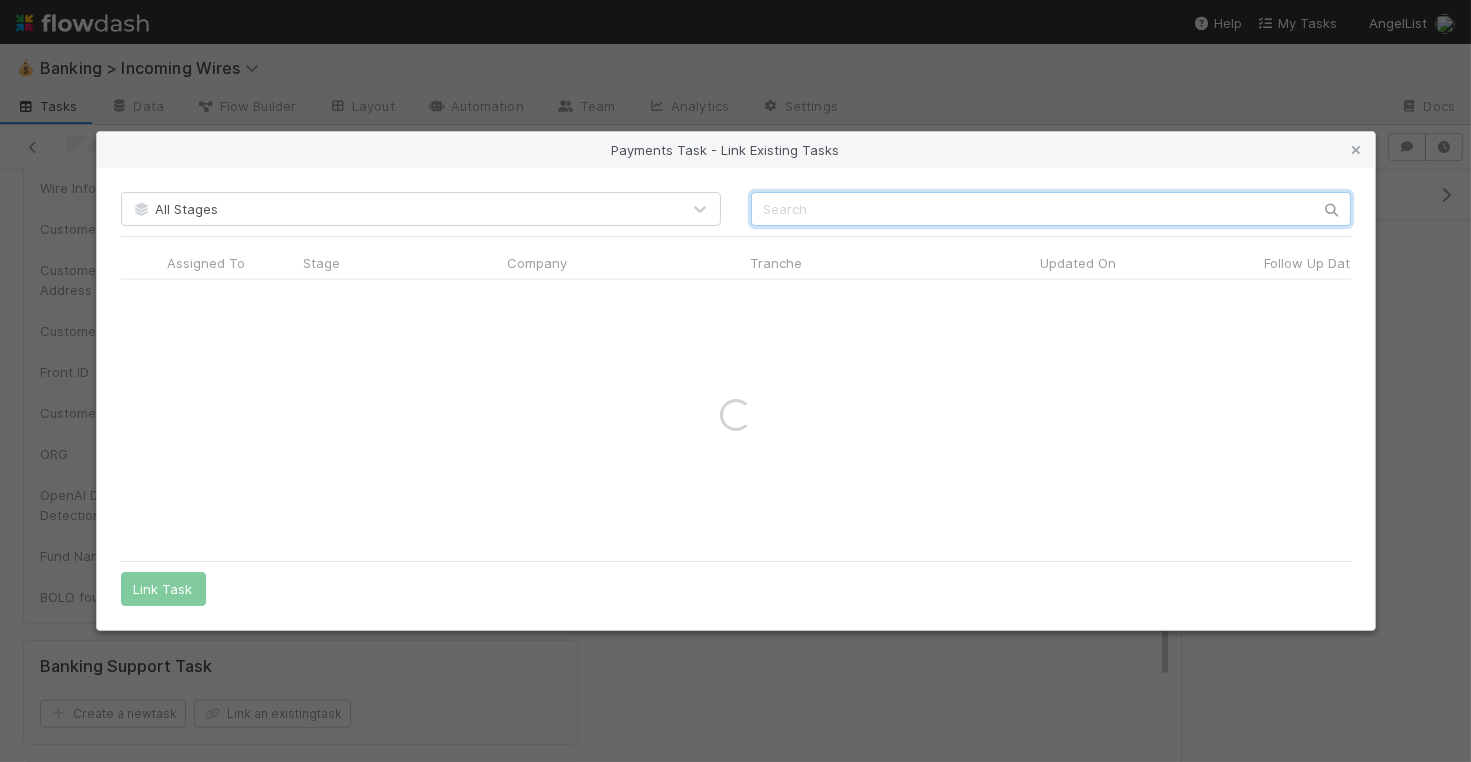 click at bounding box center (1051, 209) 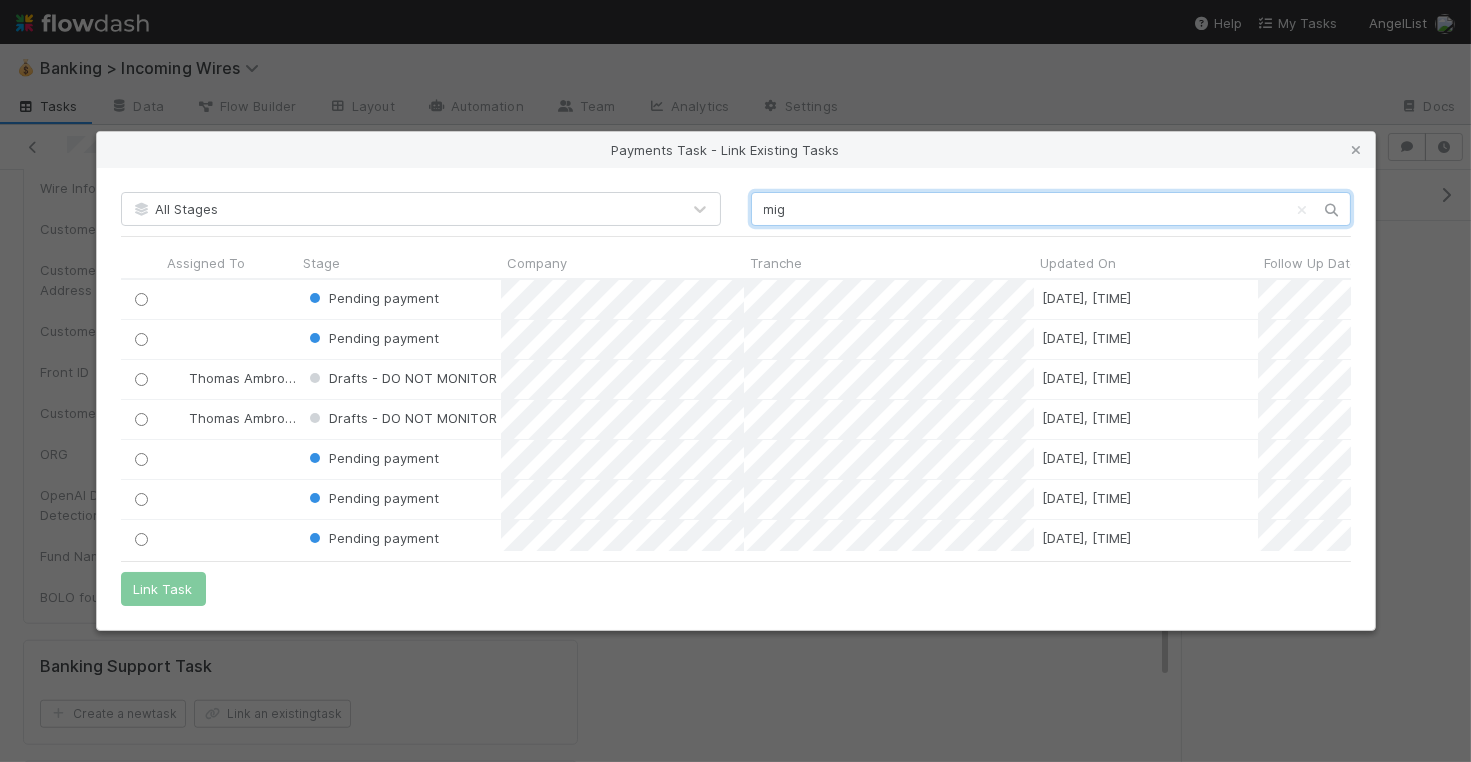scroll, scrollTop: 0, scrollLeft: 1, axis: horizontal 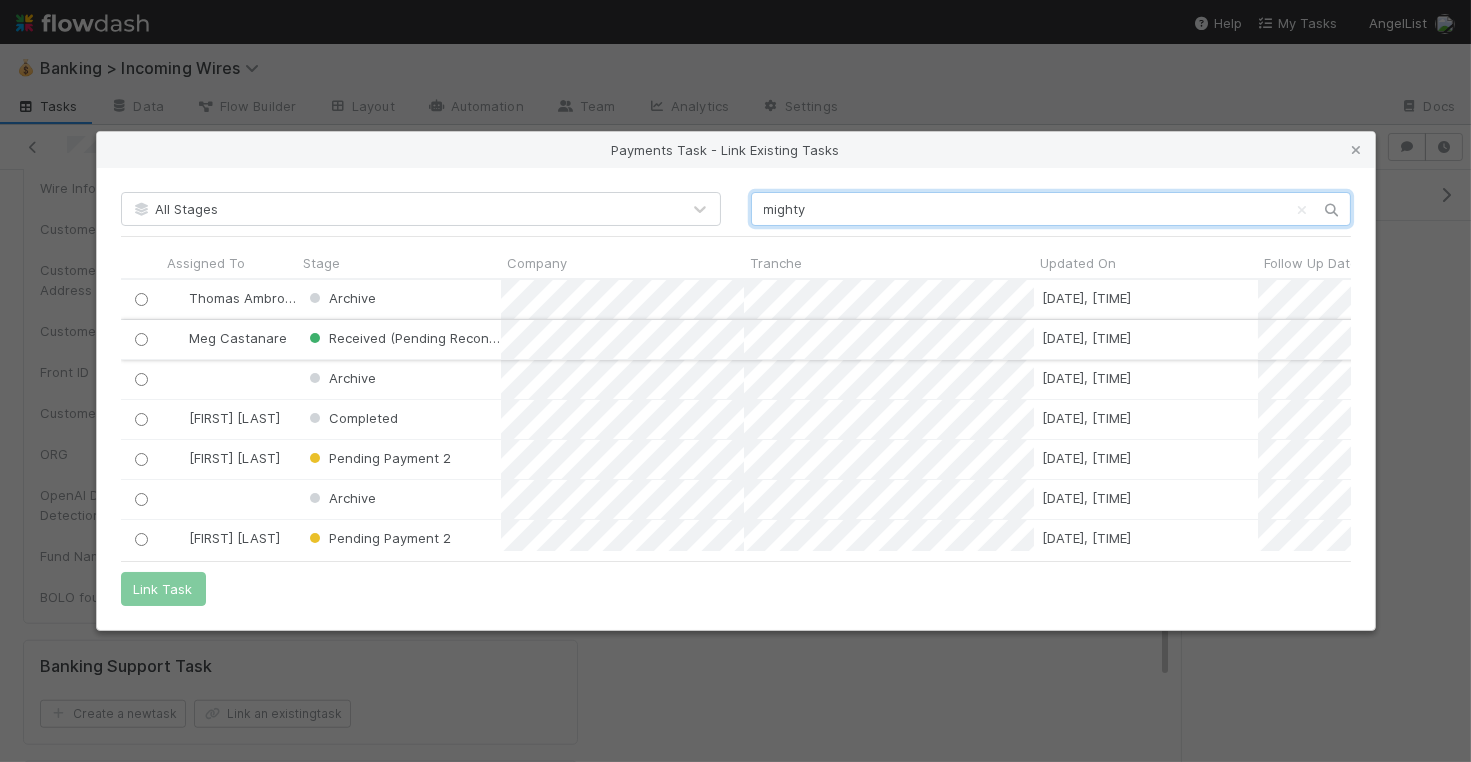 type on "mighty" 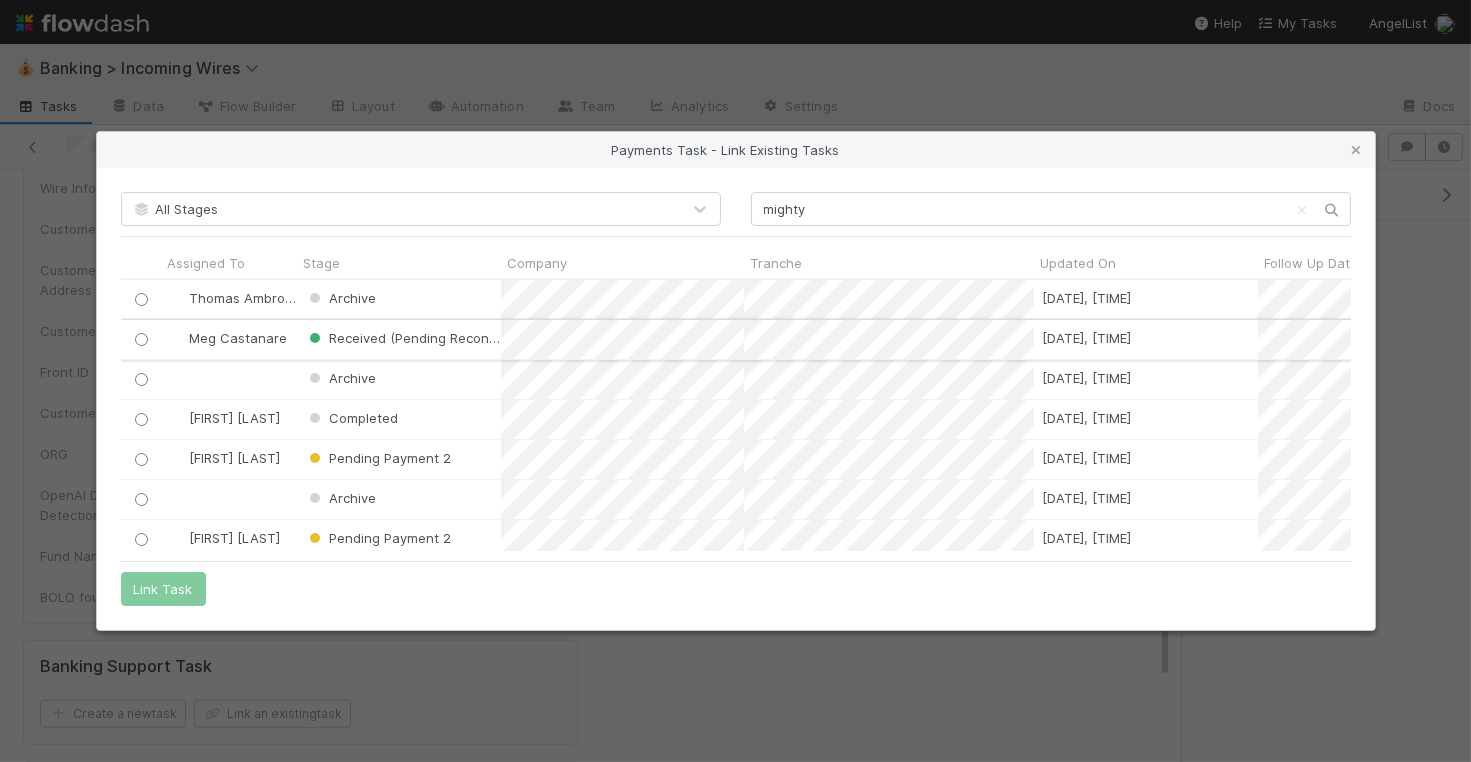 click at bounding box center (140, 339) 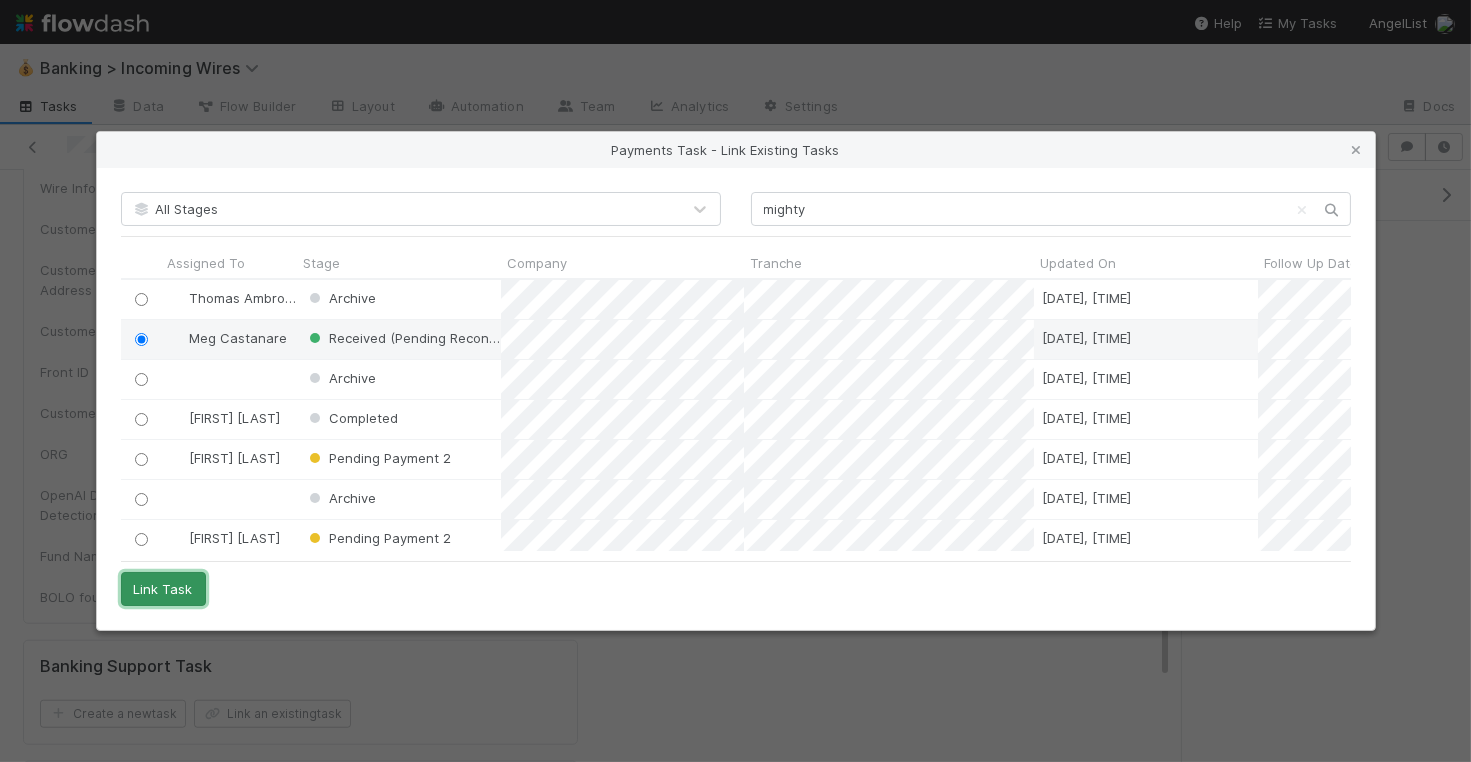 click on "Link   Task" at bounding box center [163, 589] 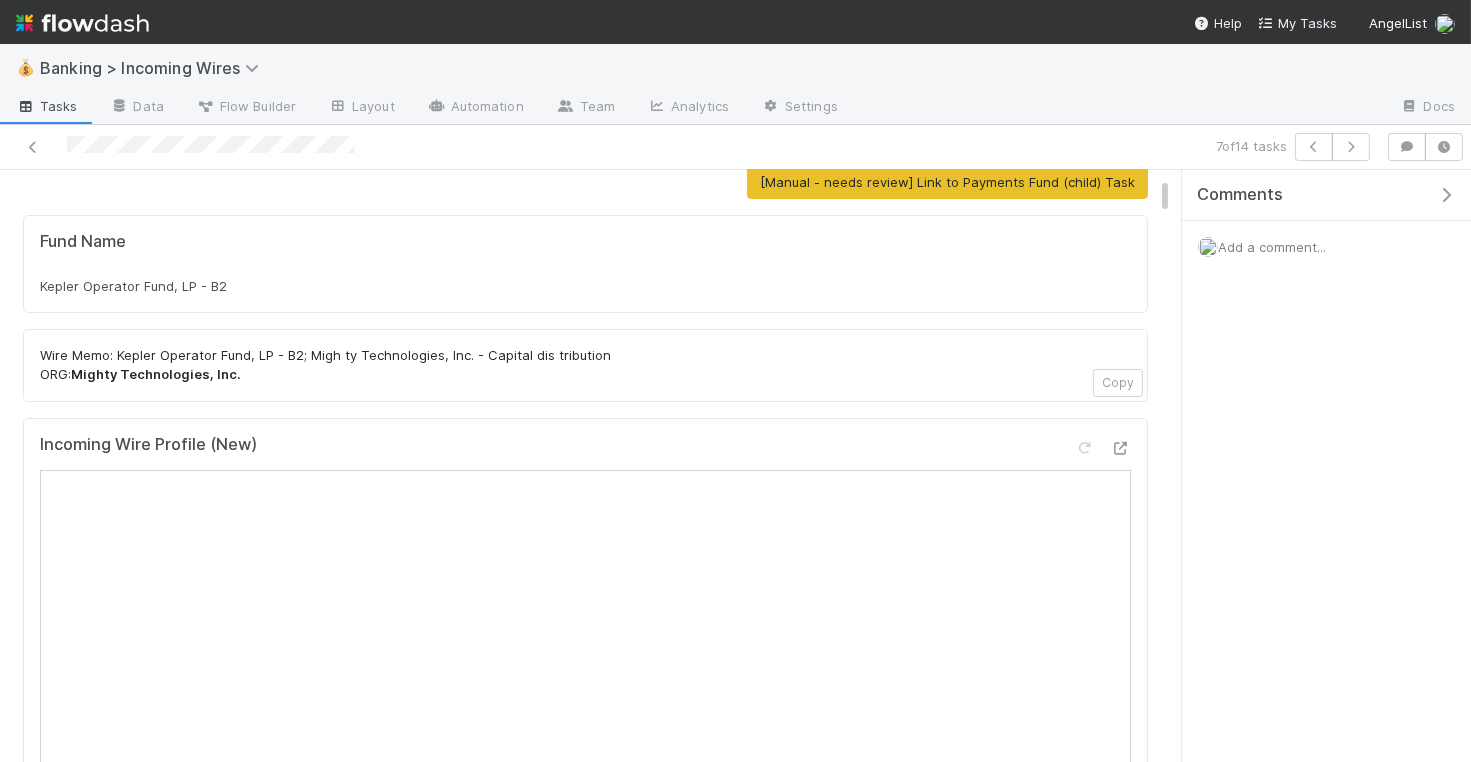 scroll, scrollTop: 193, scrollLeft: 0, axis: vertical 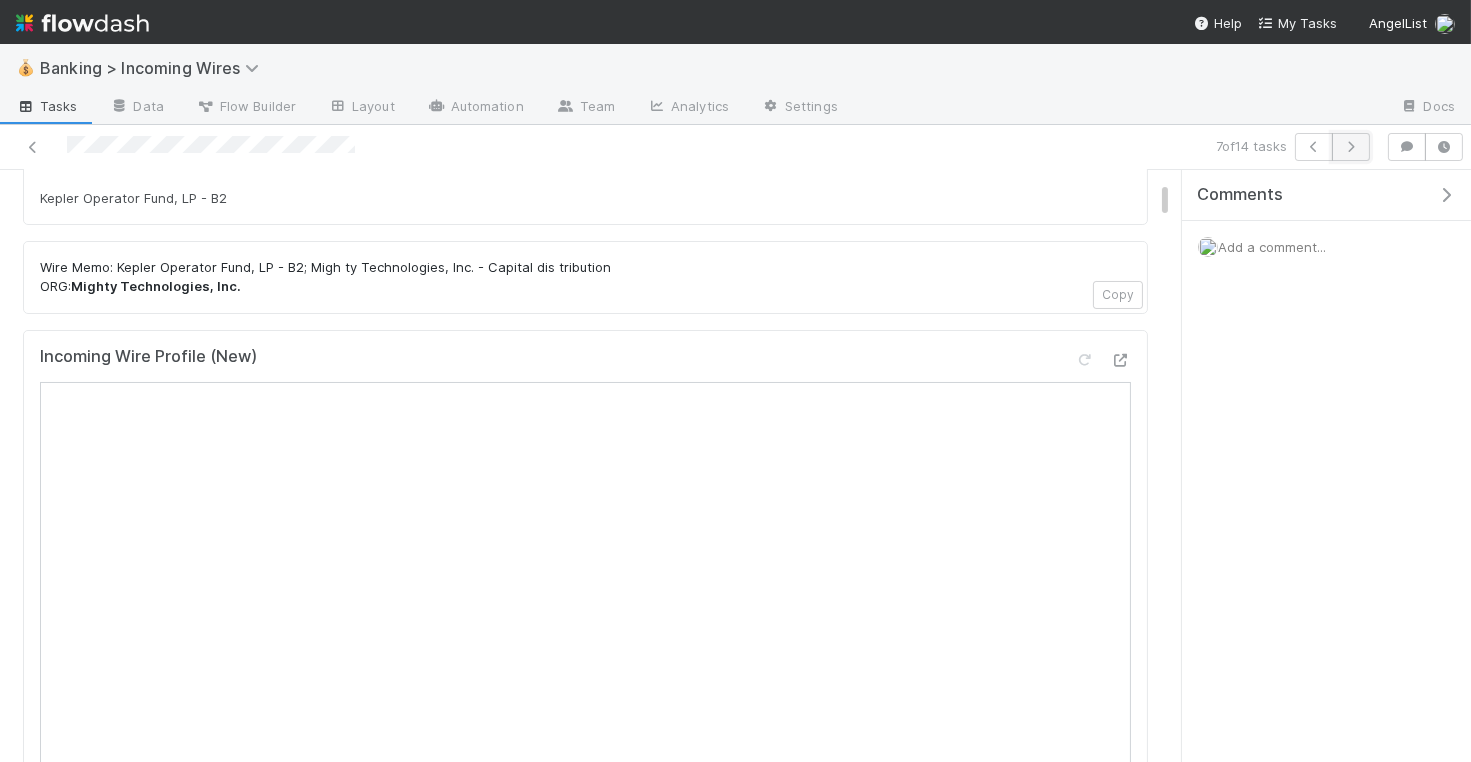 click at bounding box center [1351, 147] 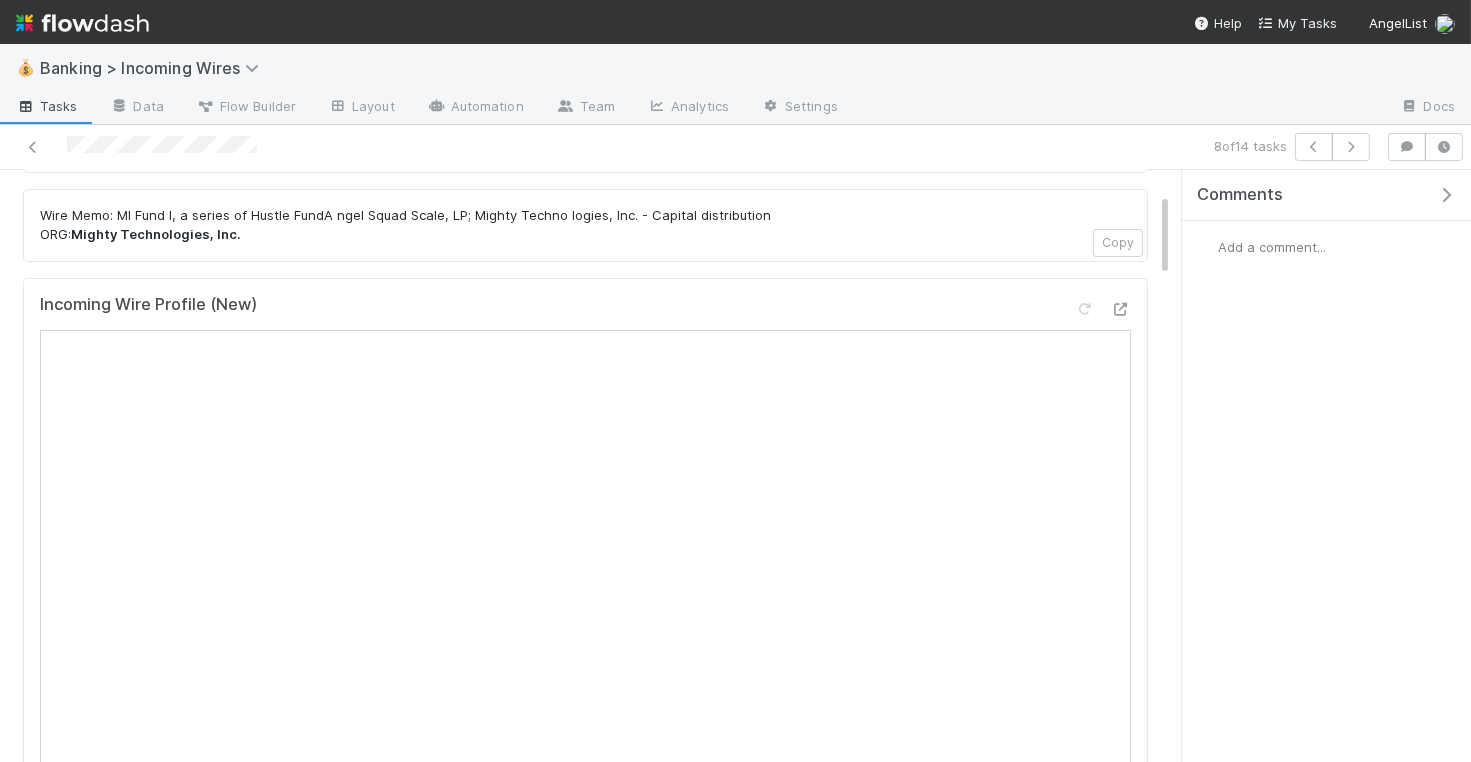 scroll, scrollTop: 0, scrollLeft: 0, axis: both 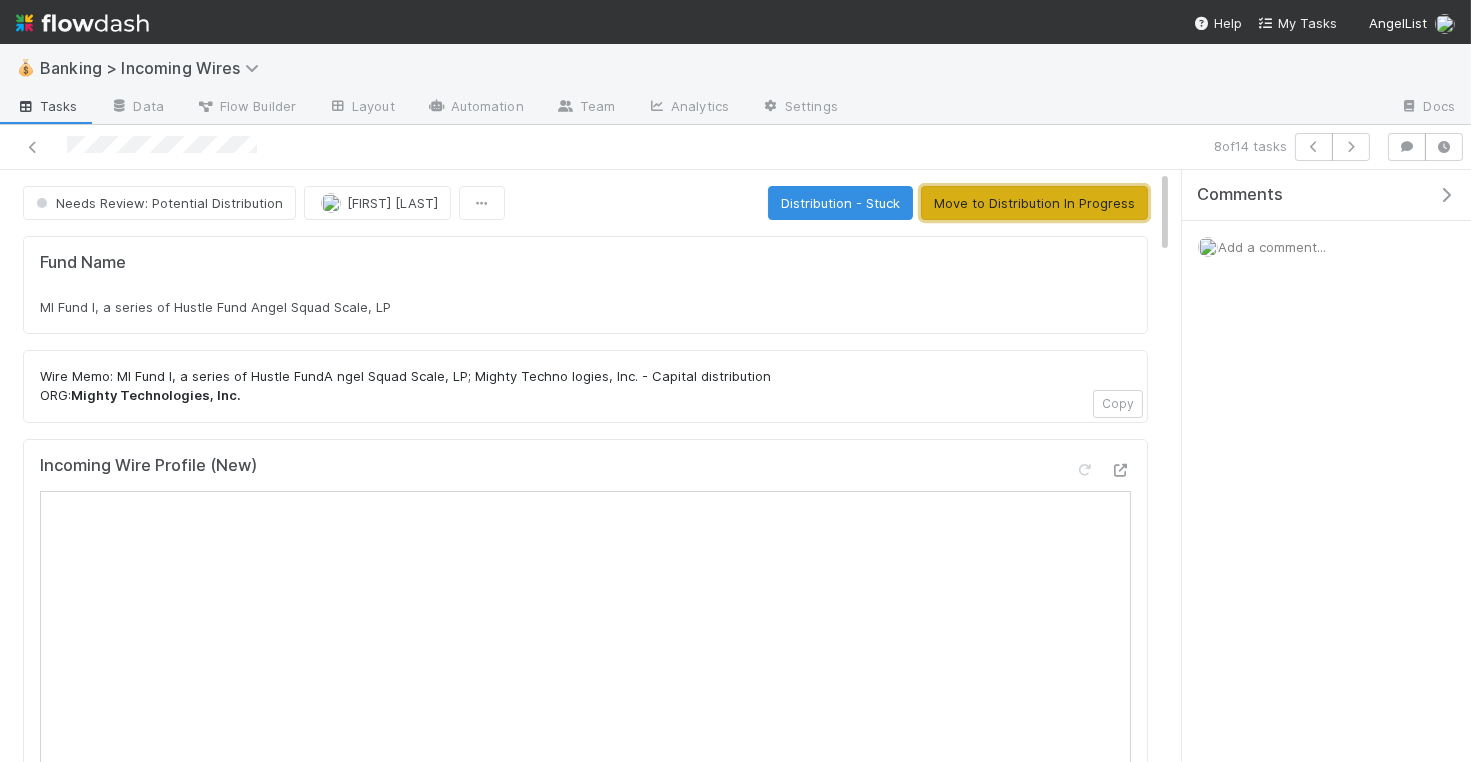 click on "Move to Distribution In Progress" at bounding box center [1034, 203] 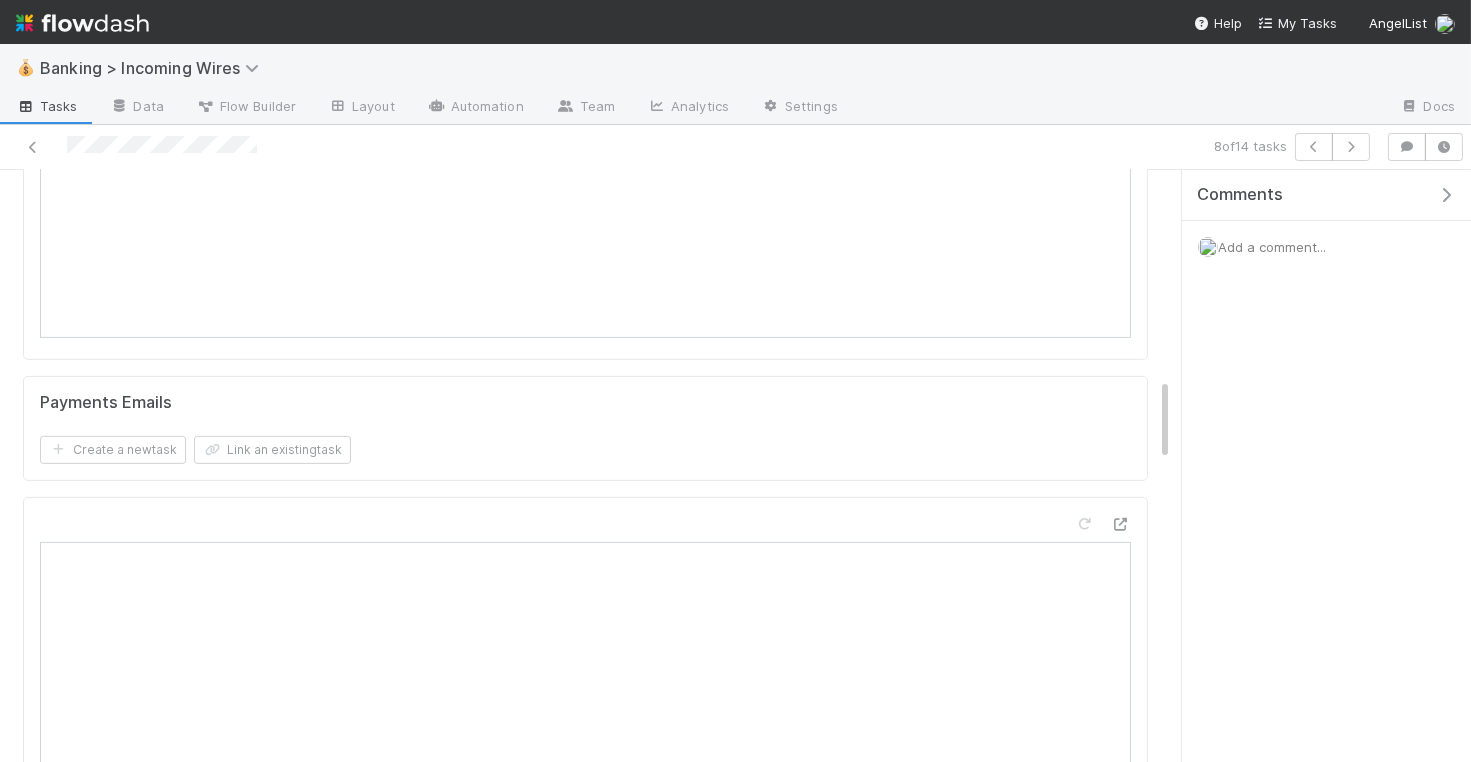 scroll, scrollTop: 1302, scrollLeft: 0, axis: vertical 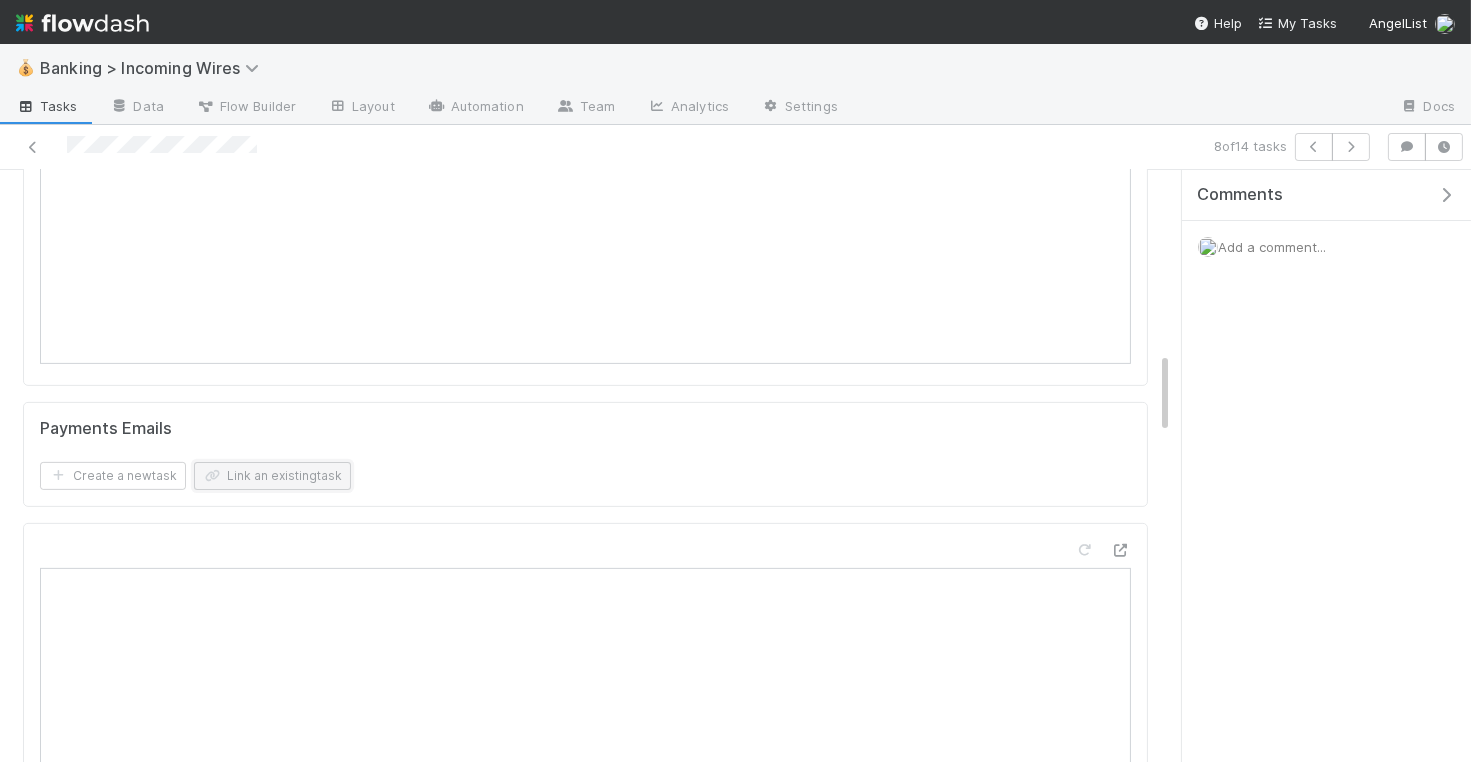 click on "Link an existing  task" at bounding box center (272, 476) 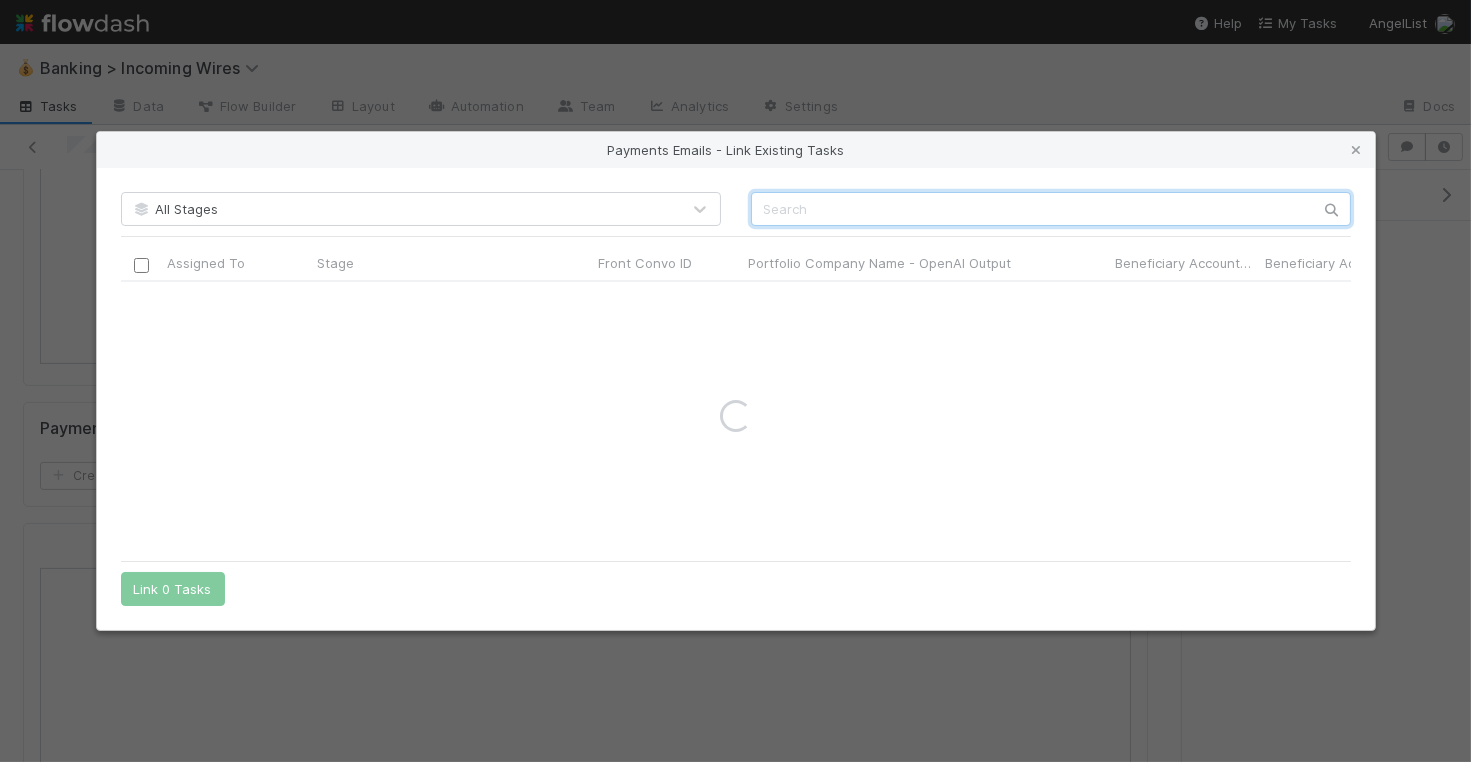 click at bounding box center (1051, 209) 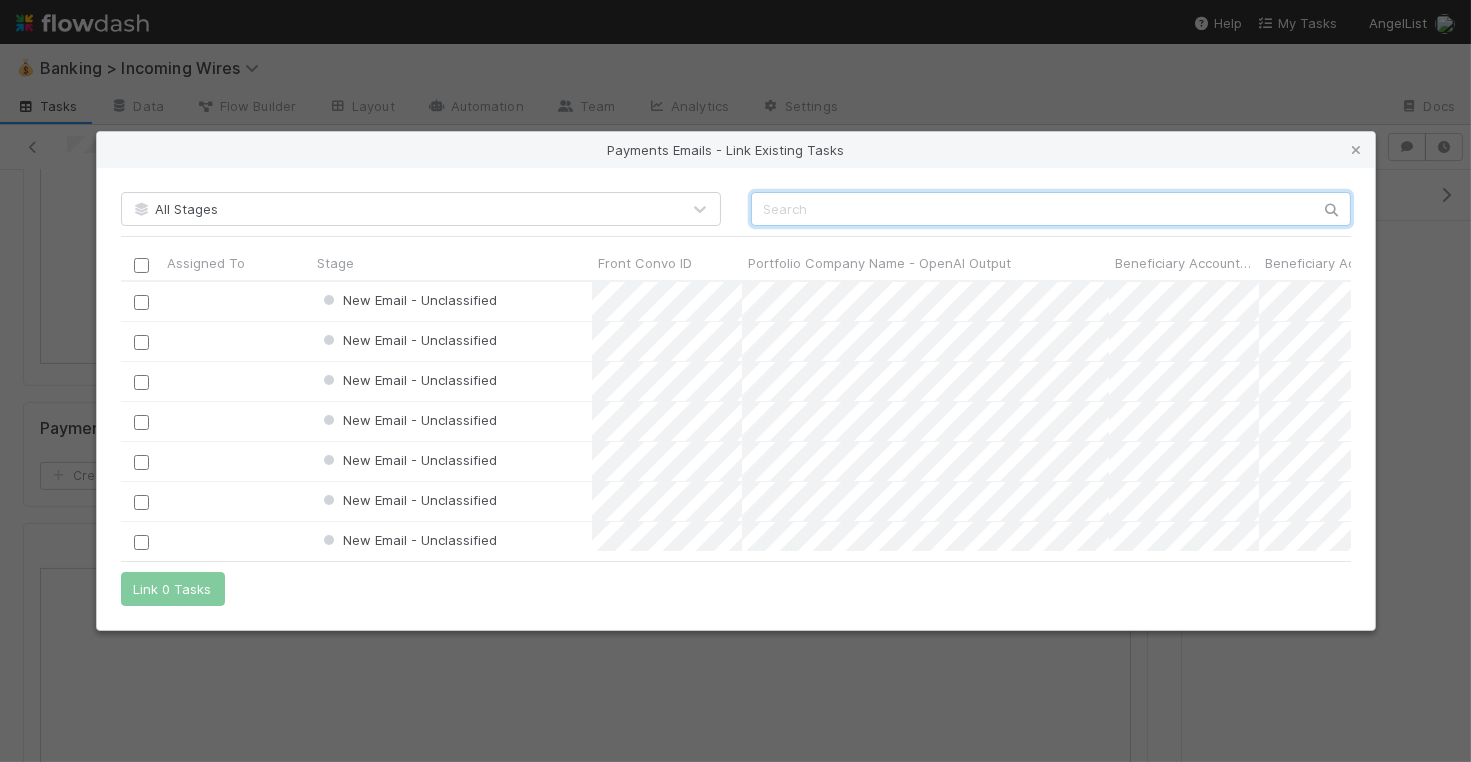 scroll, scrollTop: 1, scrollLeft: 1, axis: both 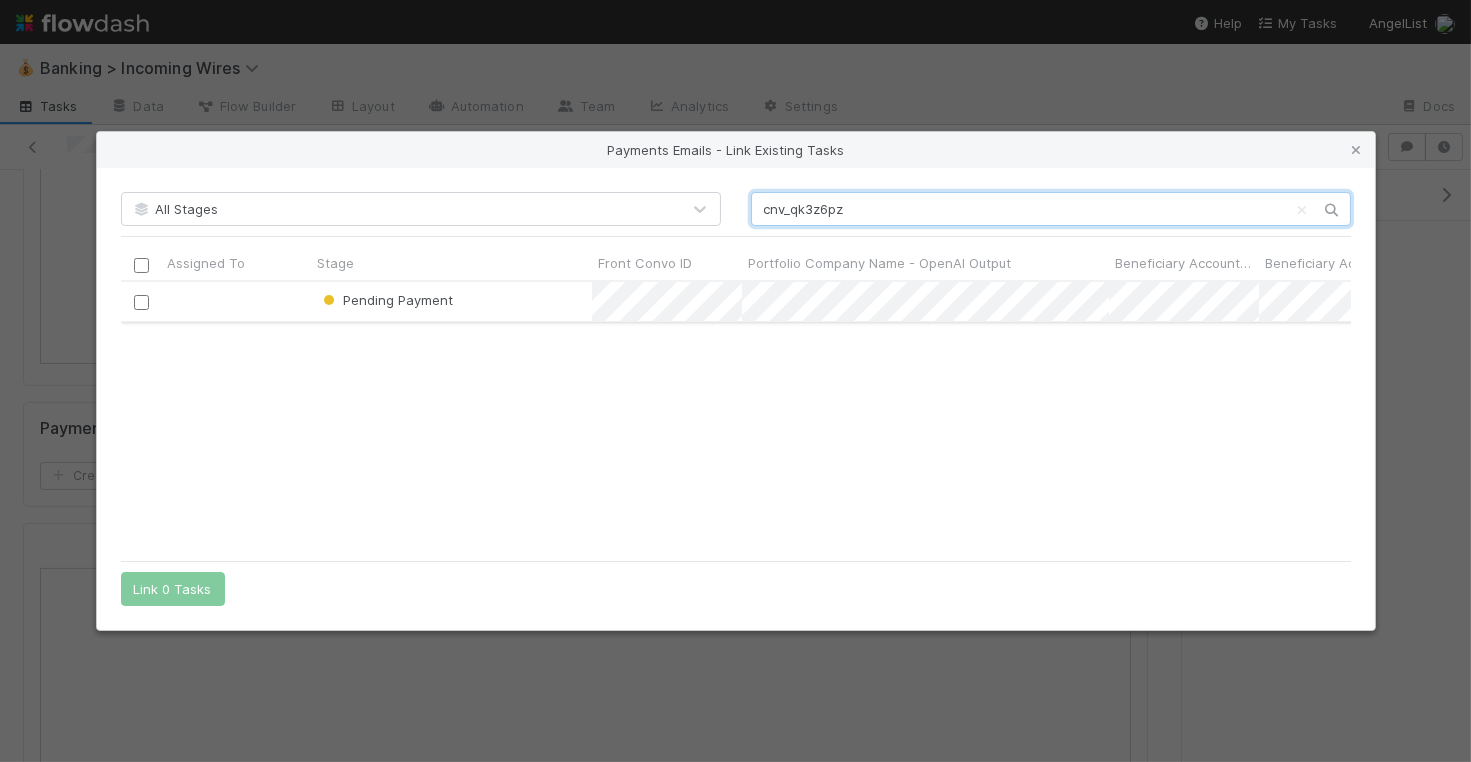 type on "cnv_qk3z6pz" 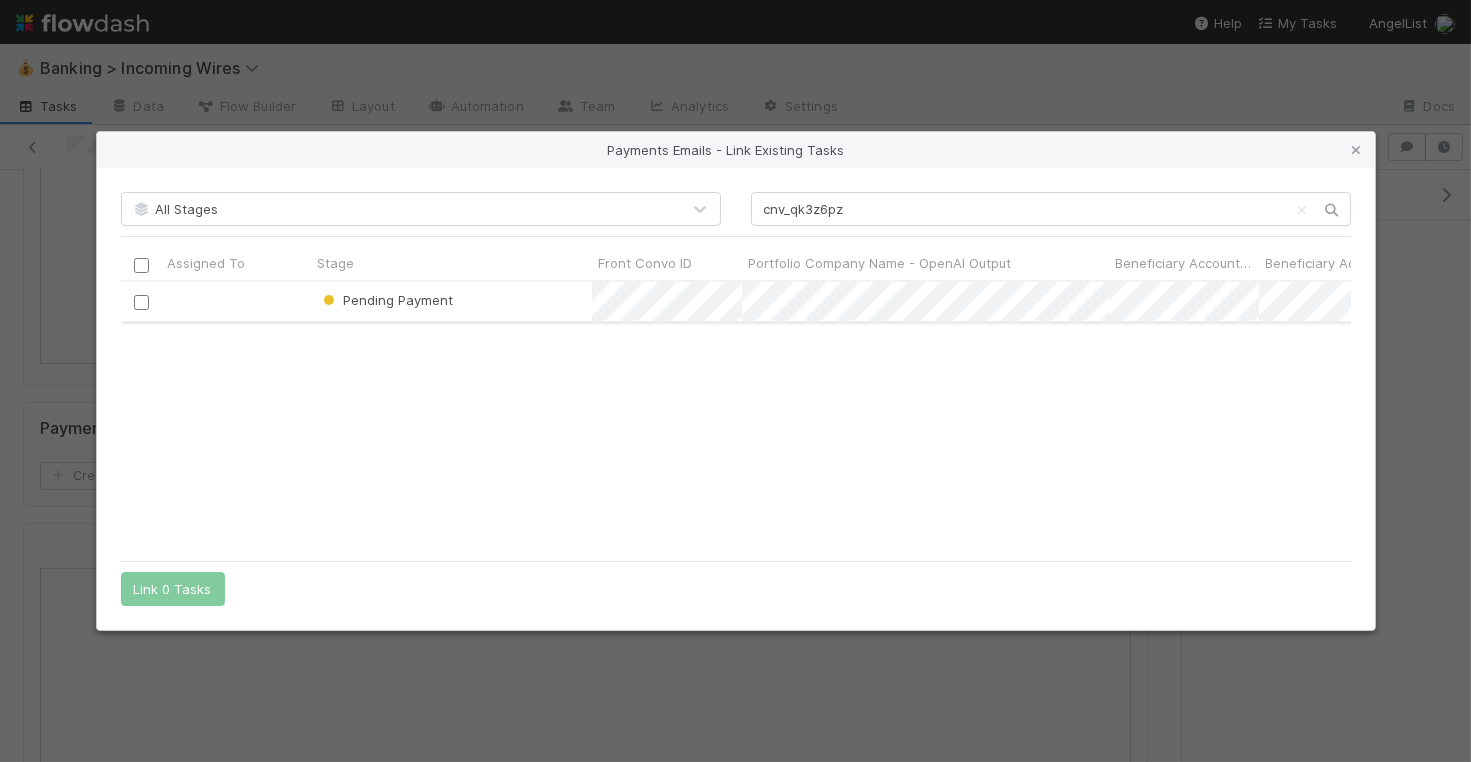 click at bounding box center [141, 301] 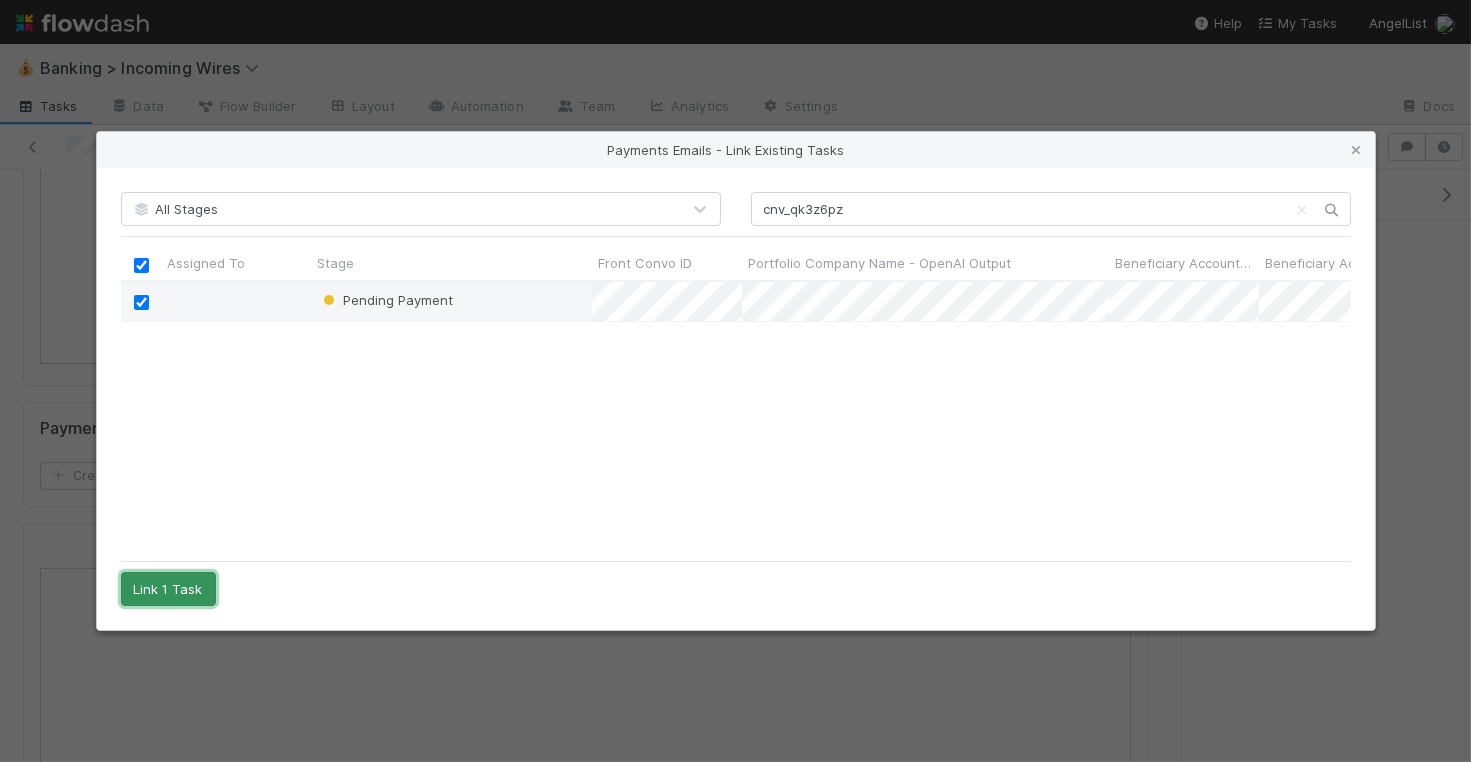 click on "Link   1 Task" at bounding box center [168, 589] 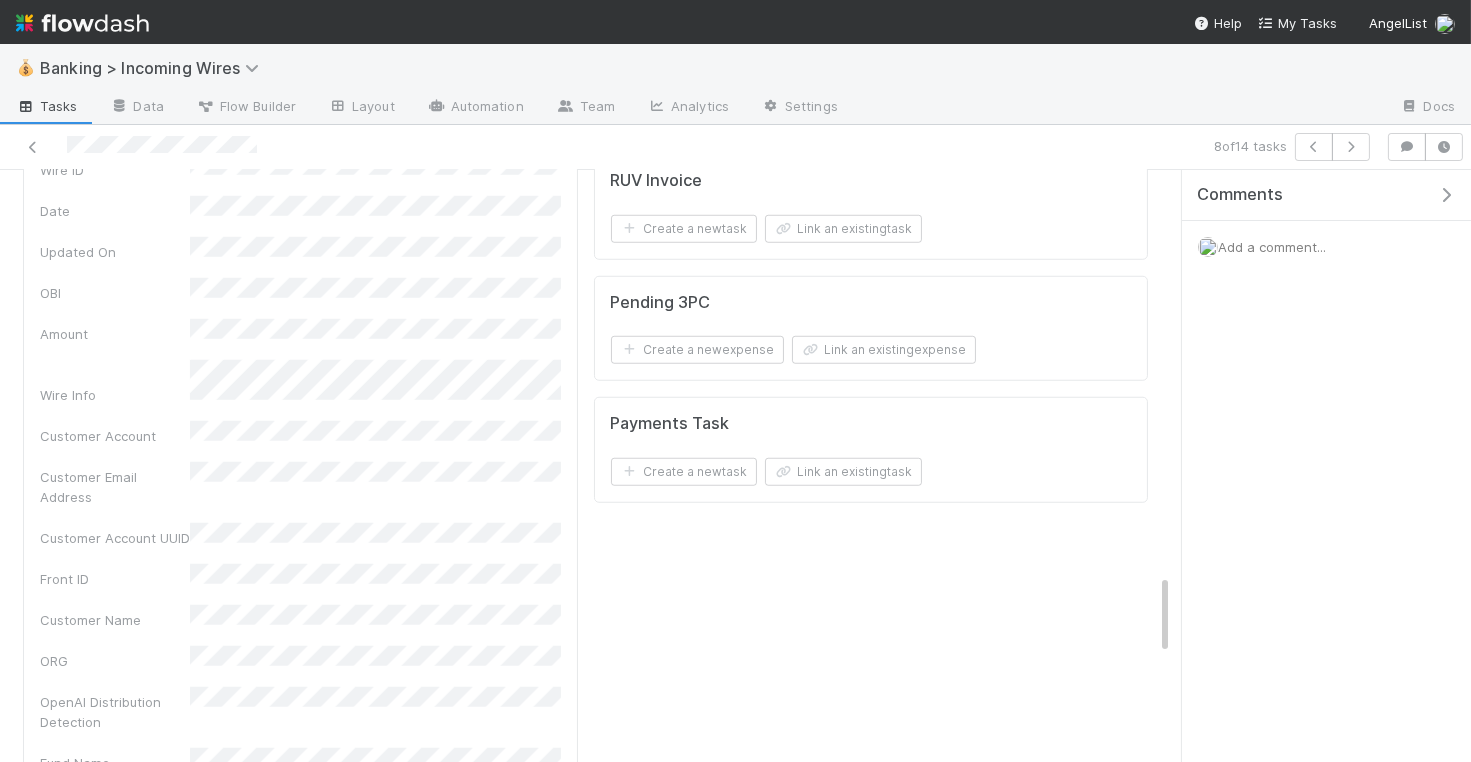 scroll, scrollTop: 3126, scrollLeft: 0, axis: vertical 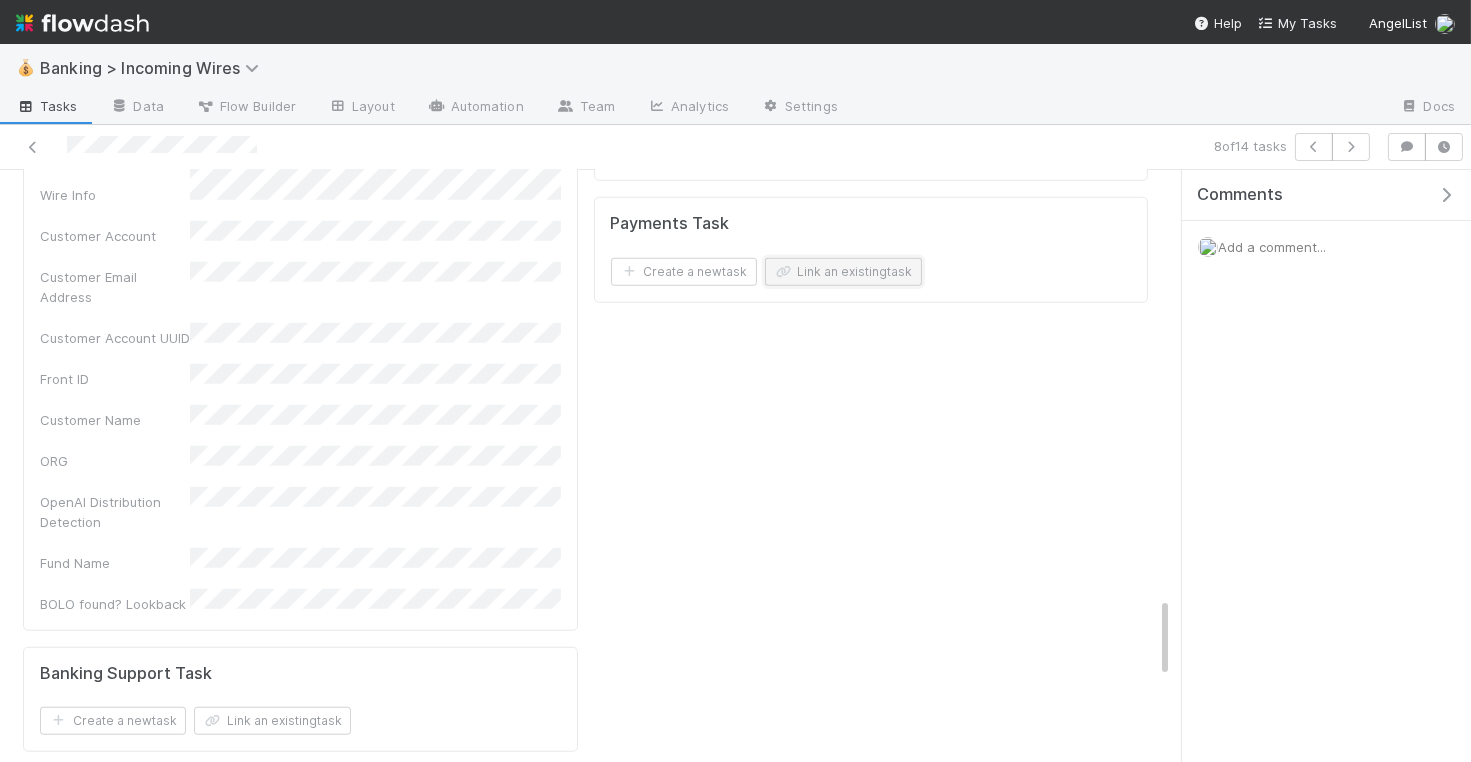 click on "Link an existing  task" at bounding box center [843, 272] 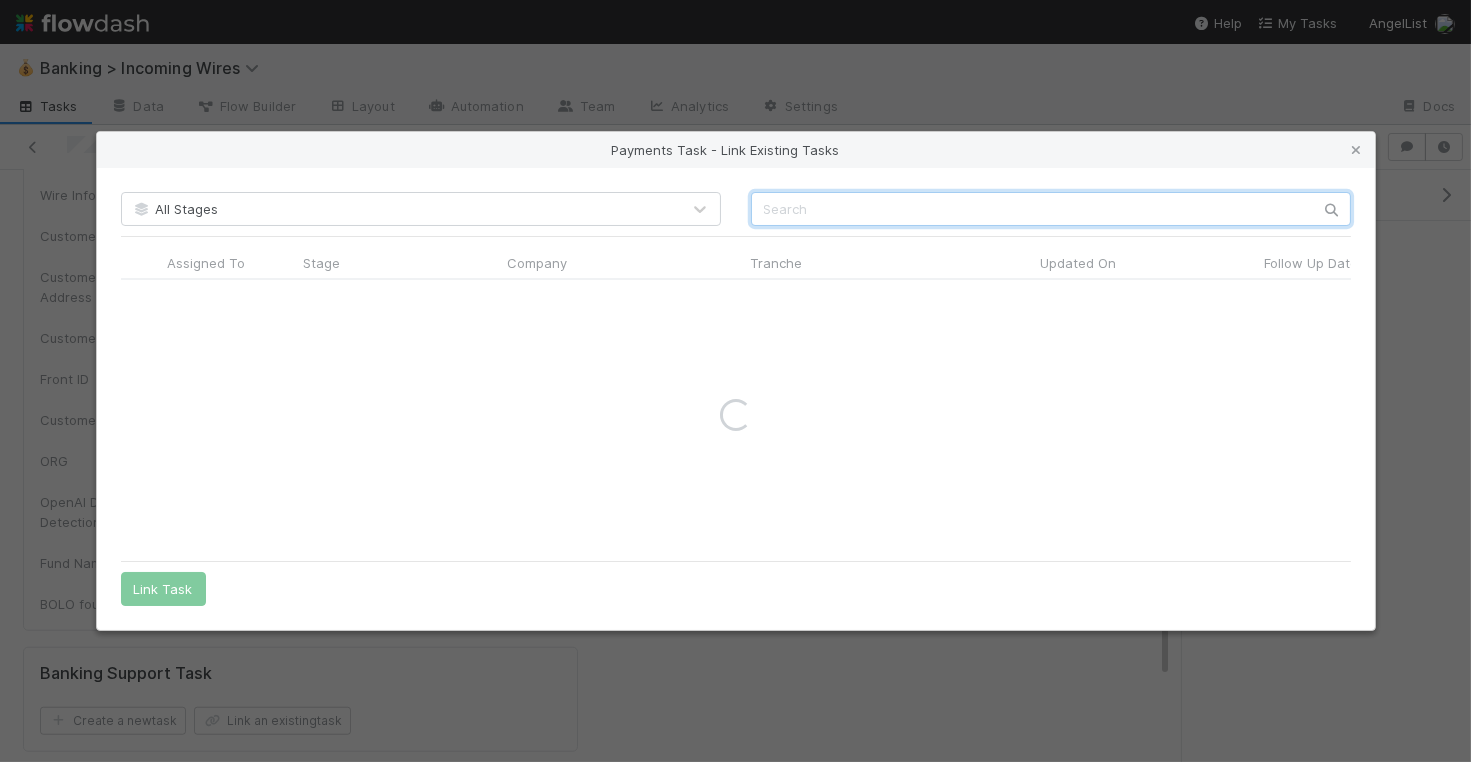 click at bounding box center (1051, 209) 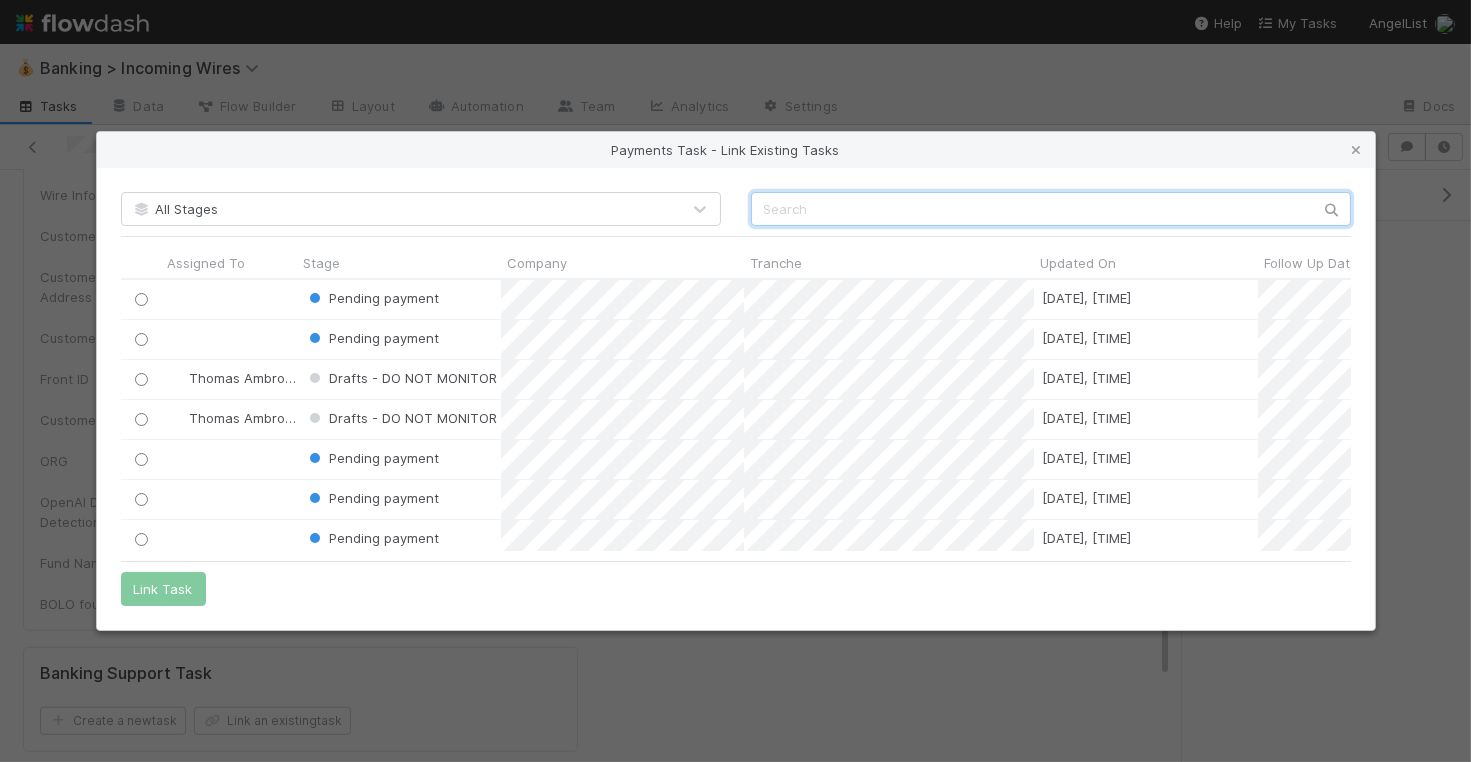 scroll, scrollTop: 0, scrollLeft: 1, axis: horizontal 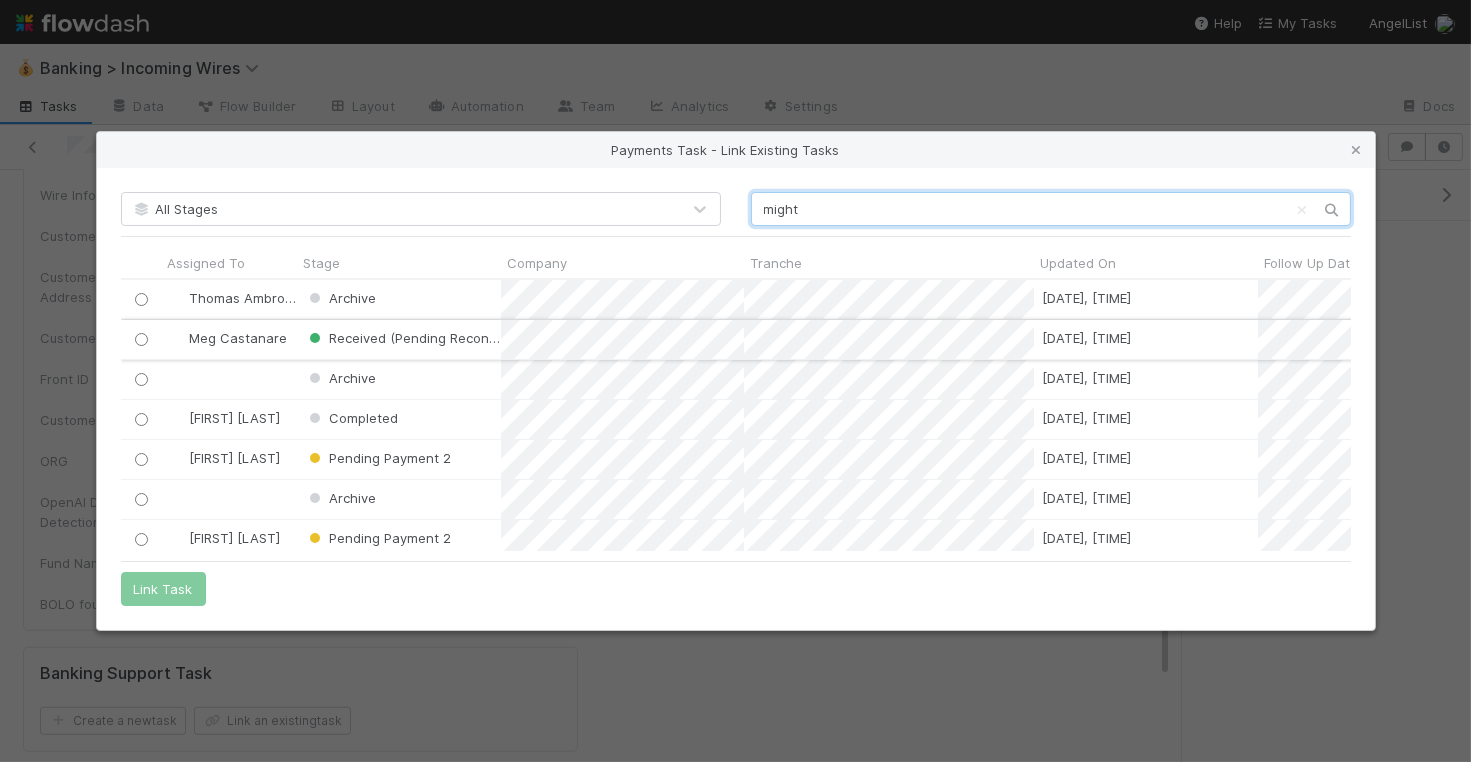 type on "might" 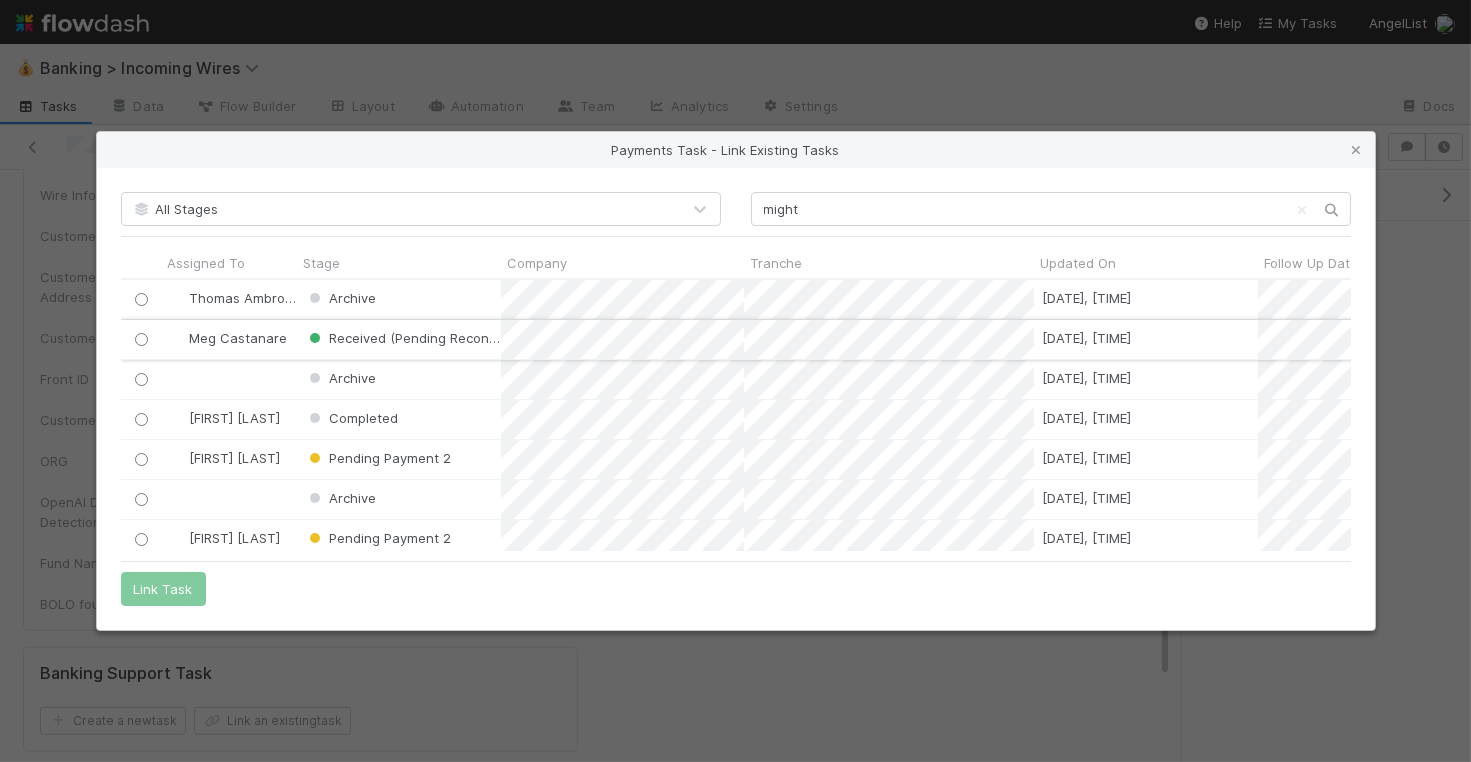 click at bounding box center [140, 339] 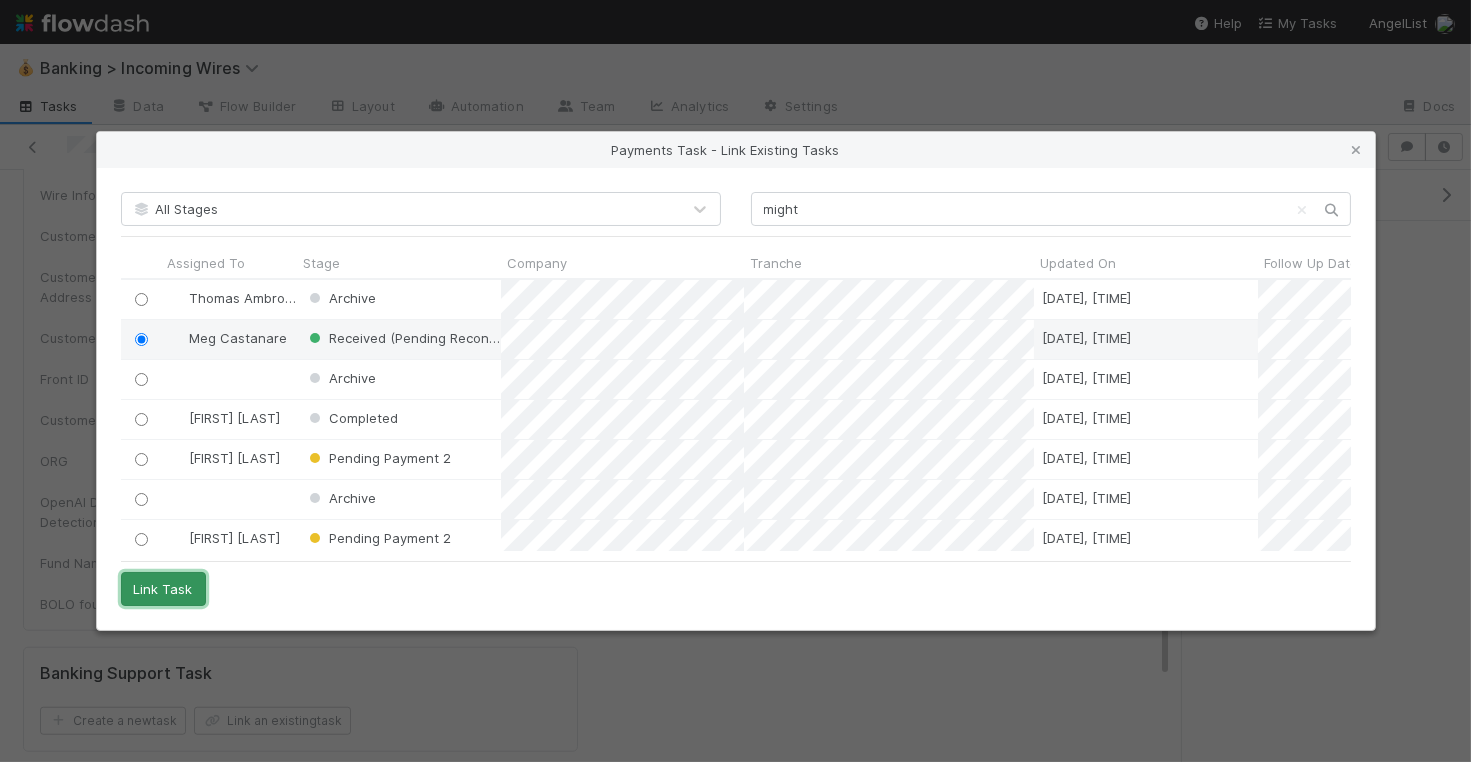 click on "Link   Task" at bounding box center (163, 589) 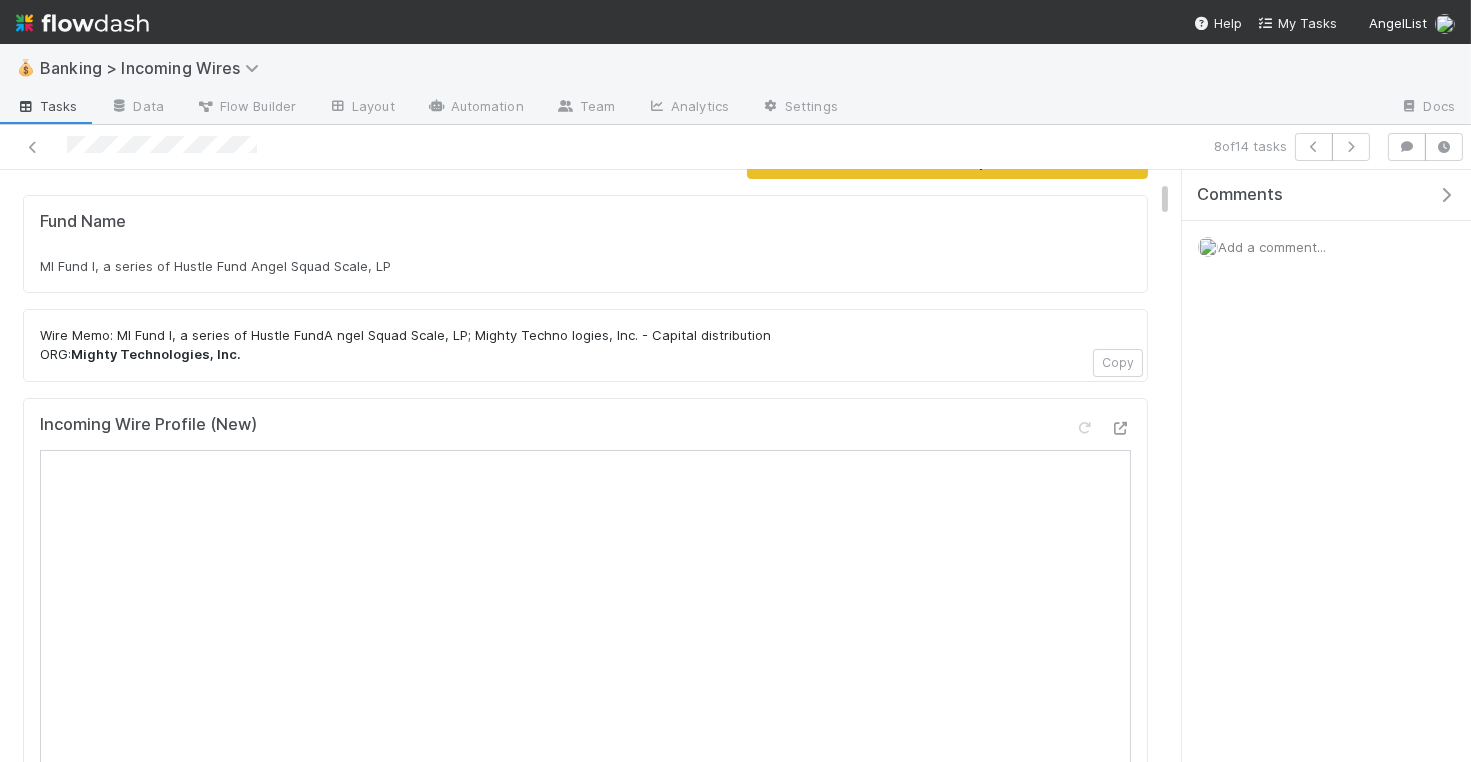 scroll, scrollTop: 193, scrollLeft: 0, axis: vertical 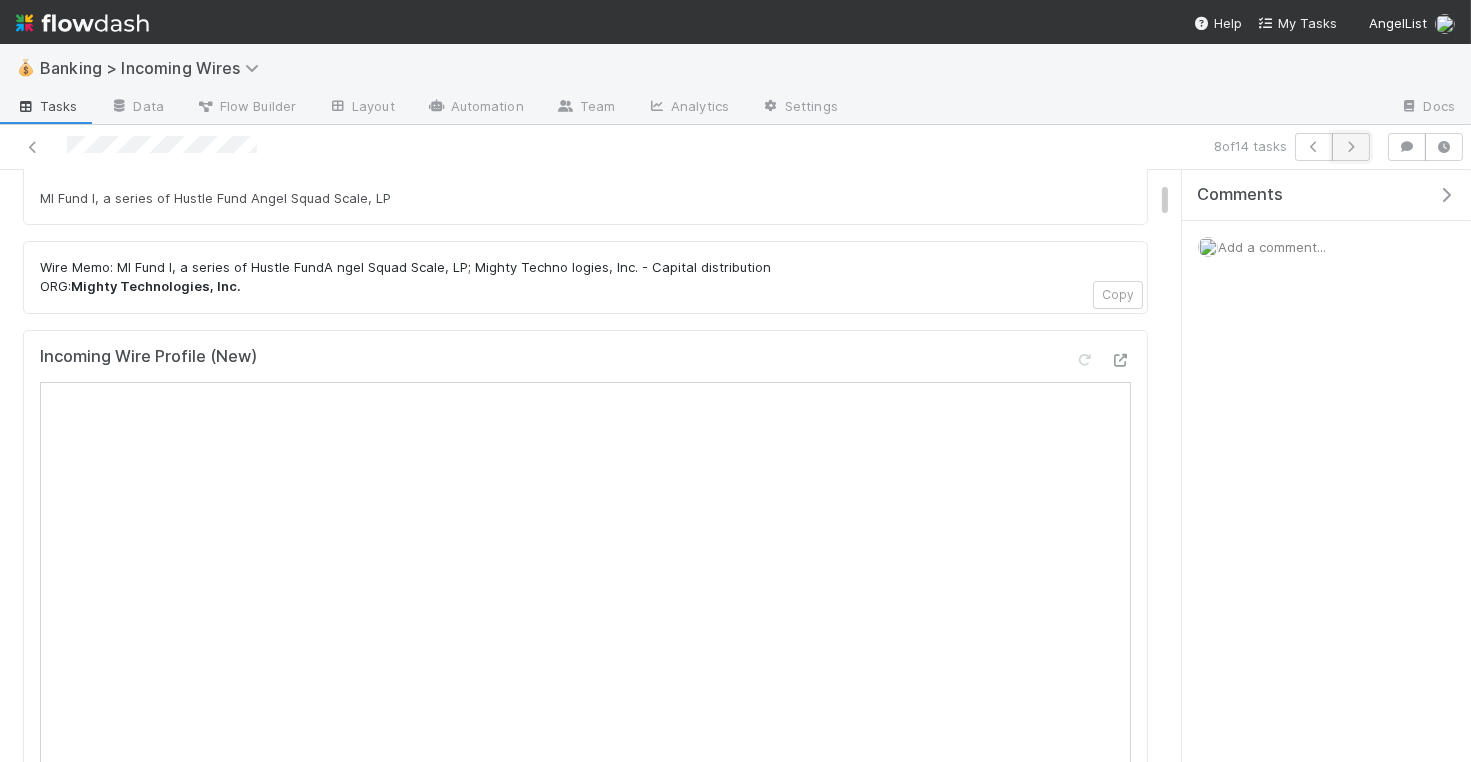 click at bounding box center (1351, 147) 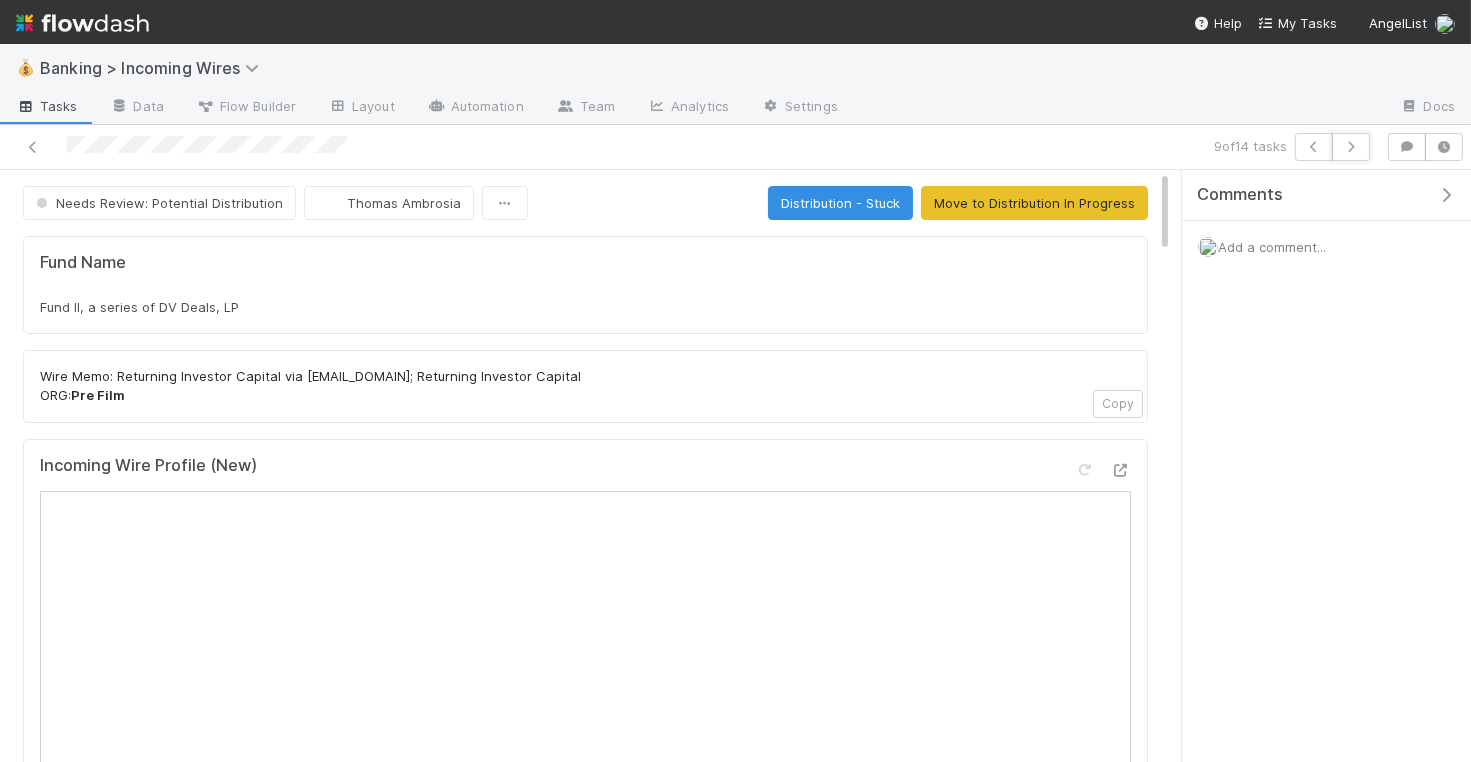 click at bounding box center [1351, 147] 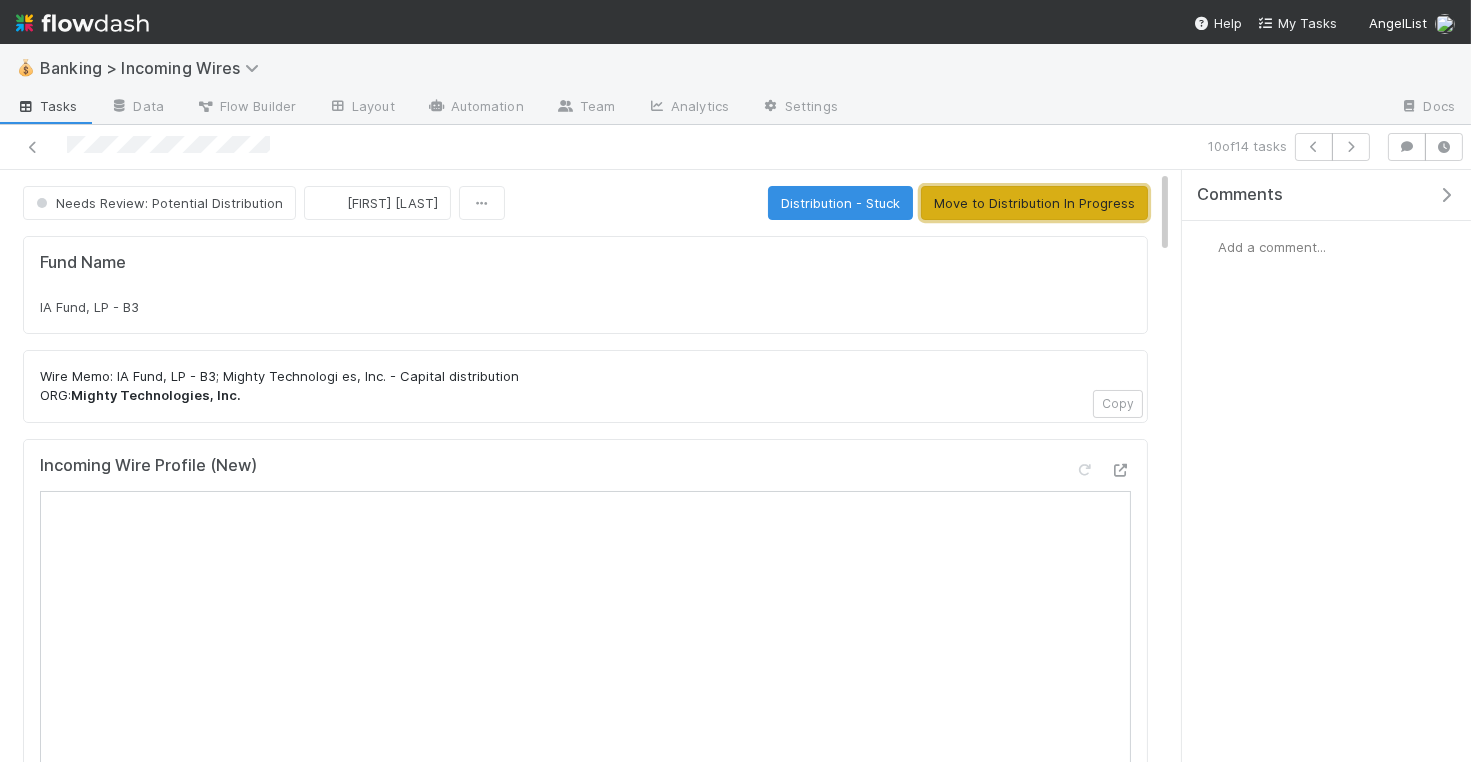 click on "Move to Distribution In Progress" at bounding box center (1034, 203) 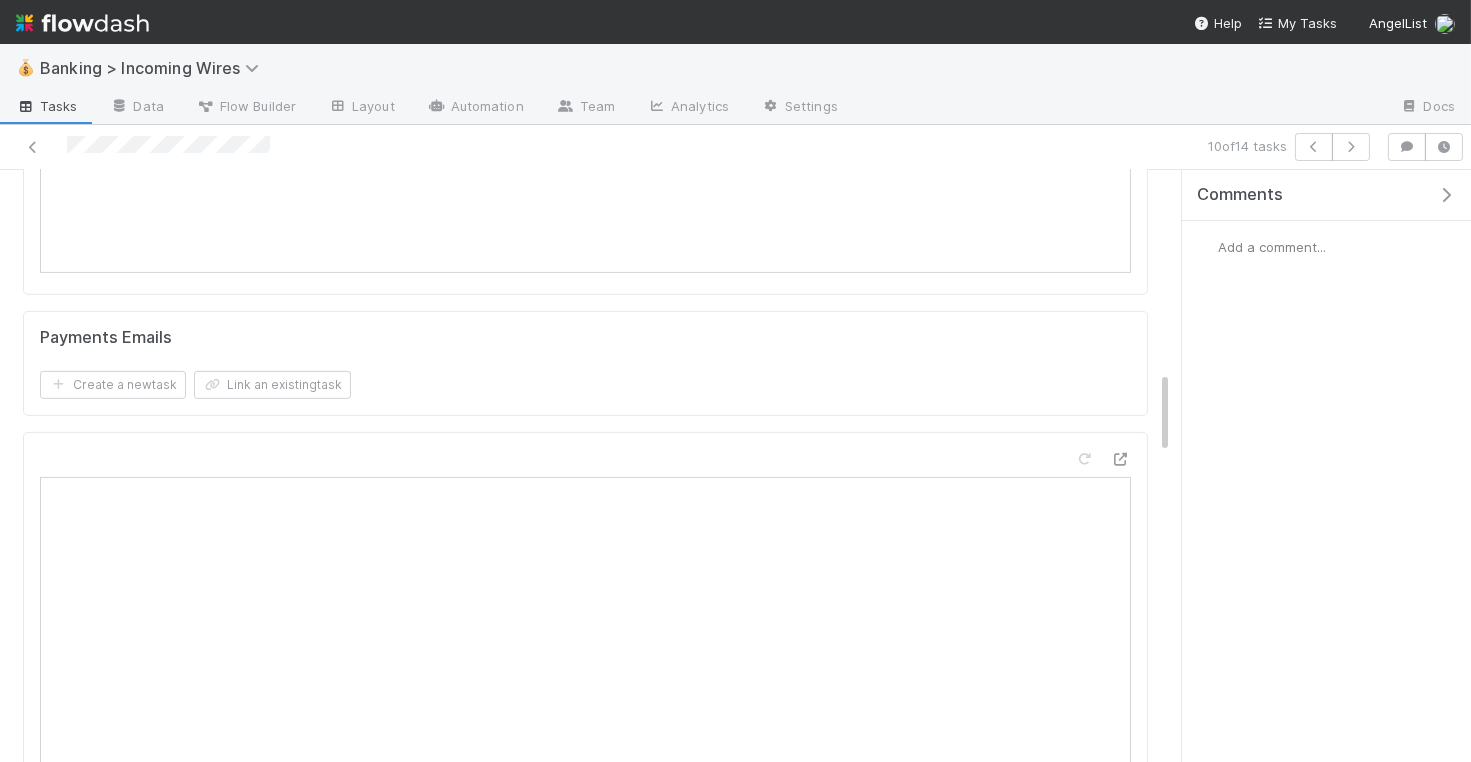 scroll, scrollTop: 1268, scrollLeft: 0, axis: vertical 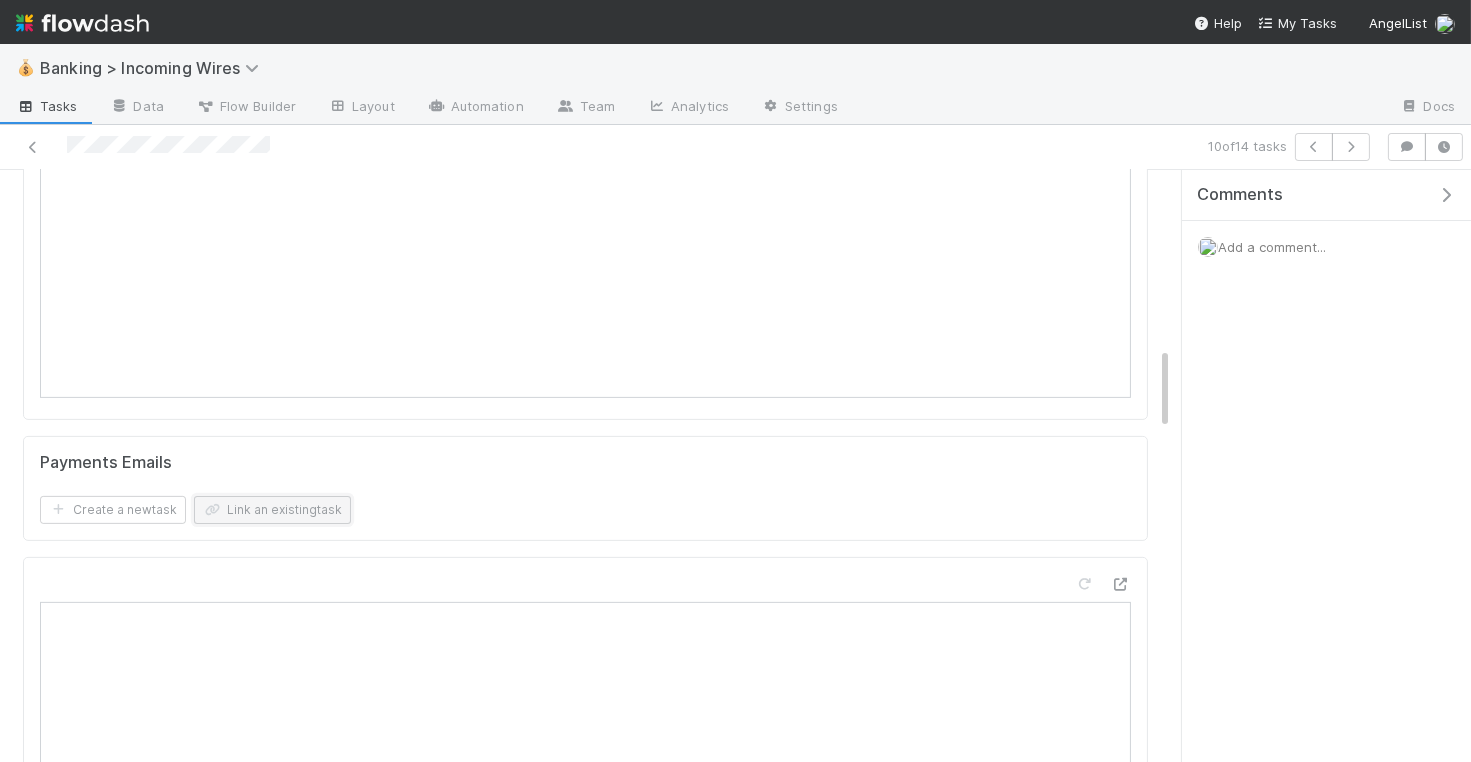 click on "Link an existing  task" at bounding box center [272, 510] 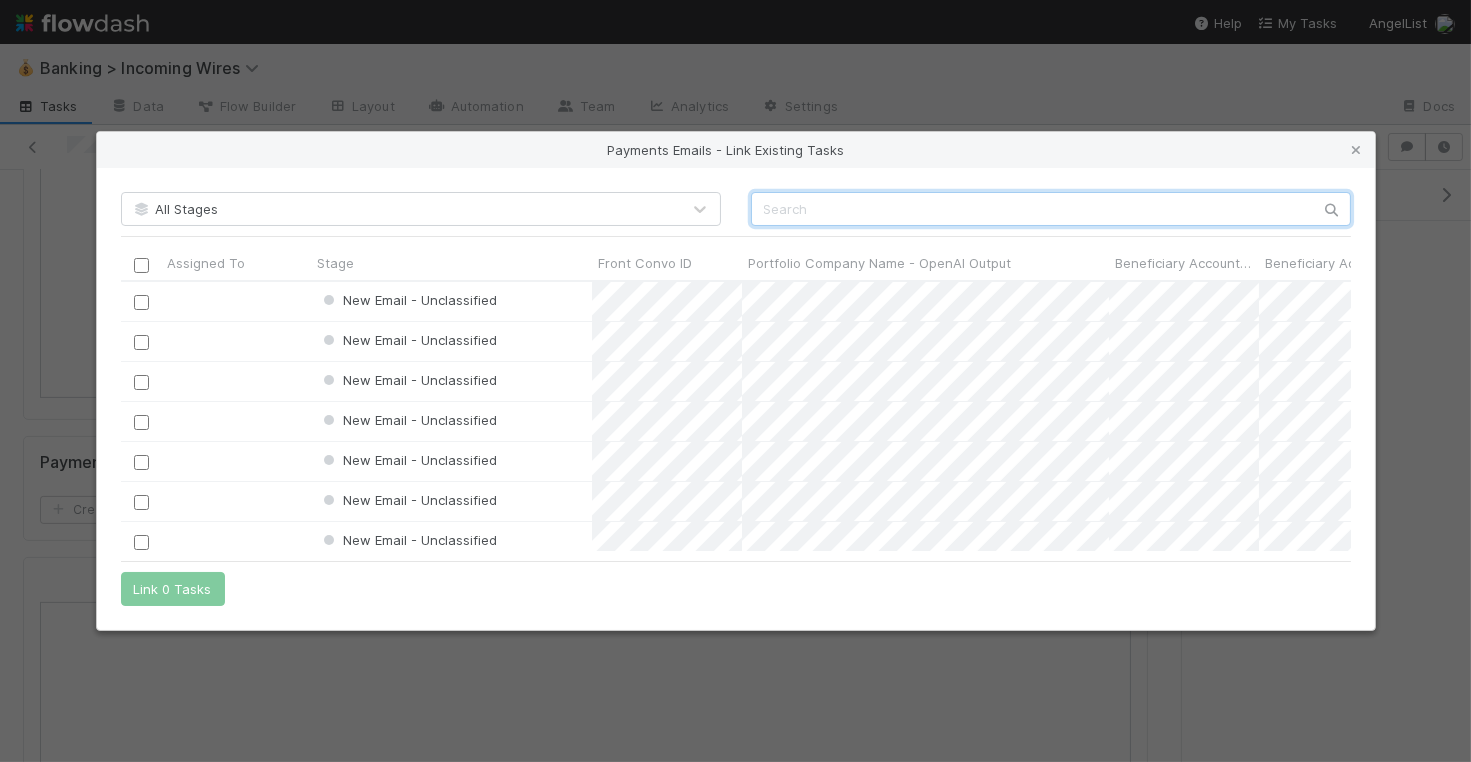 click at bounding box center (1051, 209) 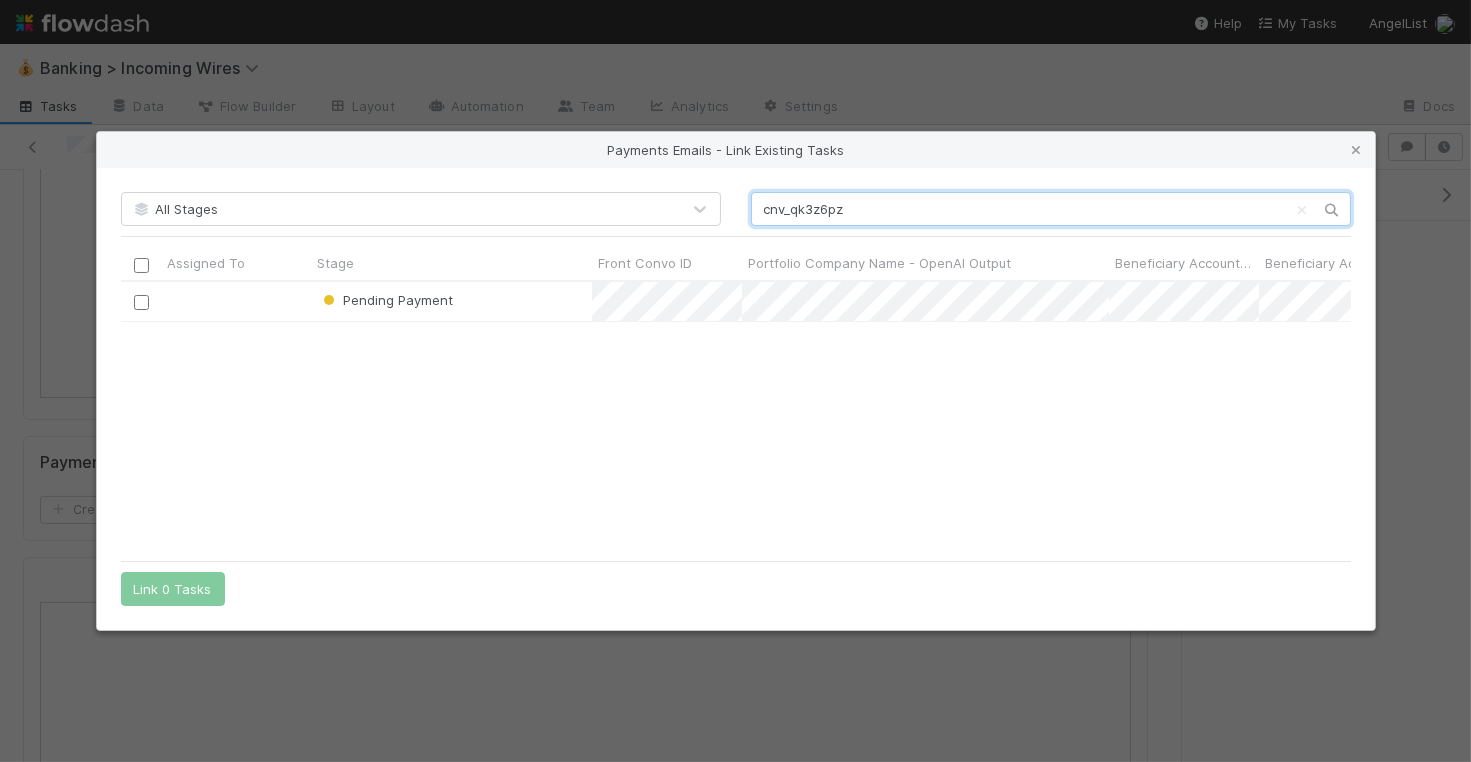 scroll, scrollTop: 1, scrollLeft: 1, axis: both 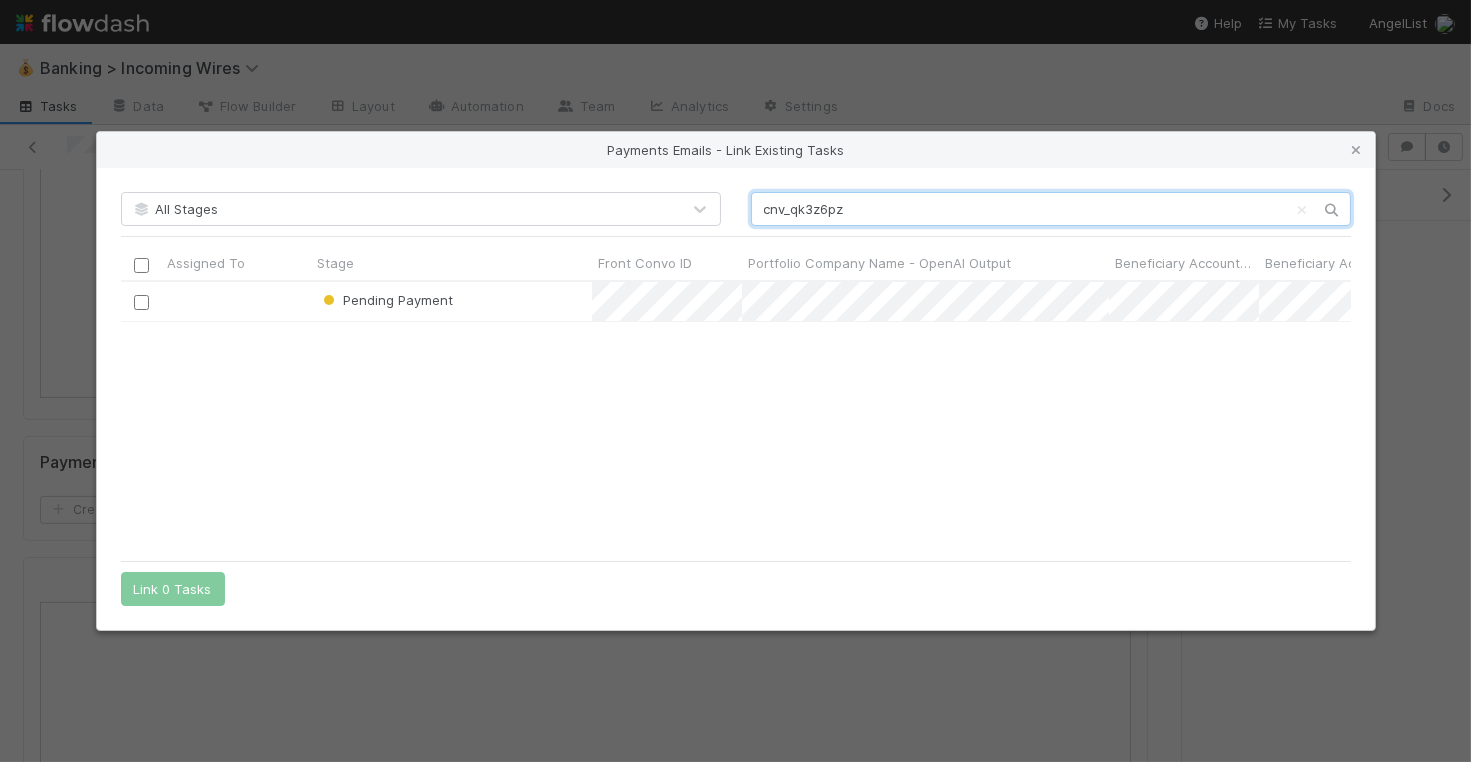type on "cnv_qk3z6pz" 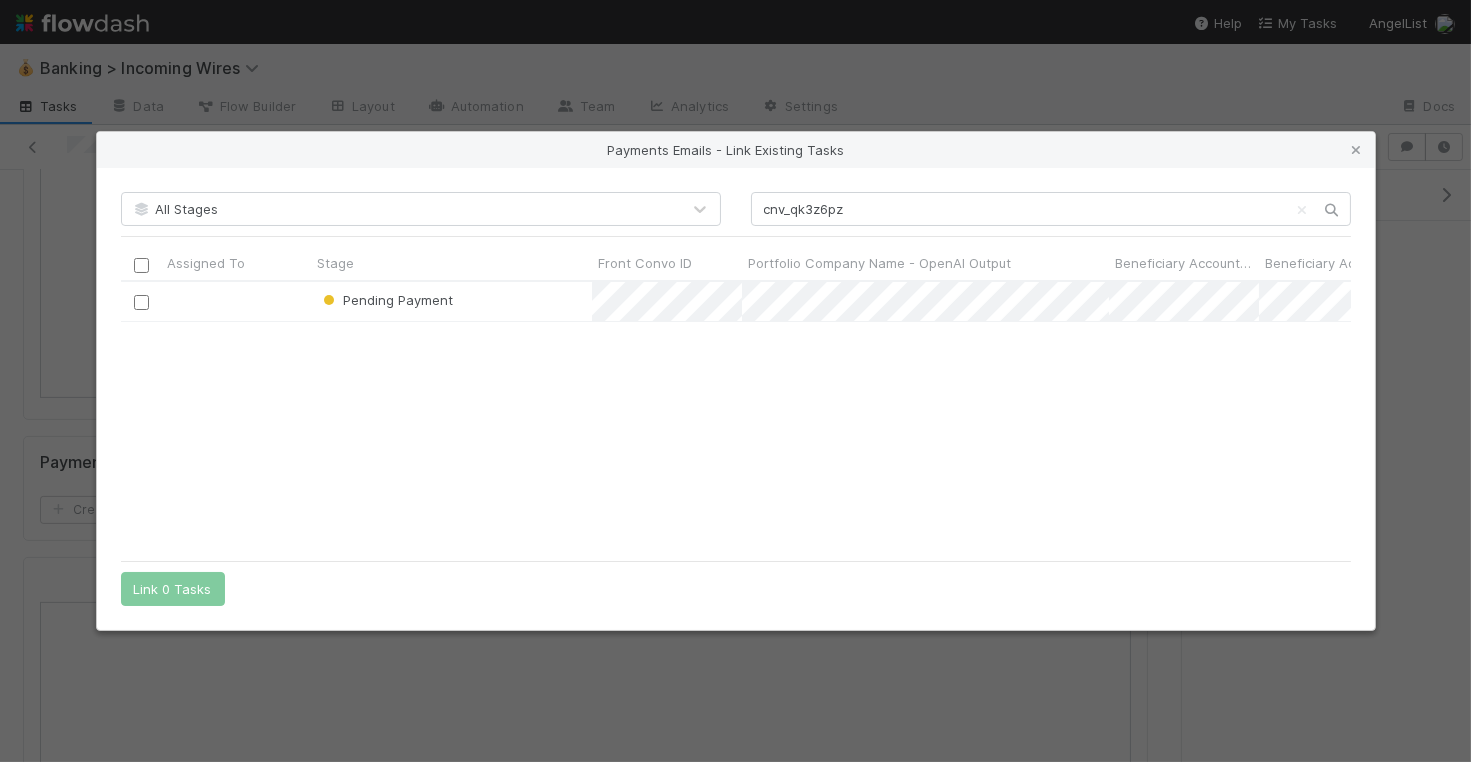 click at bounding box center [140, 302] 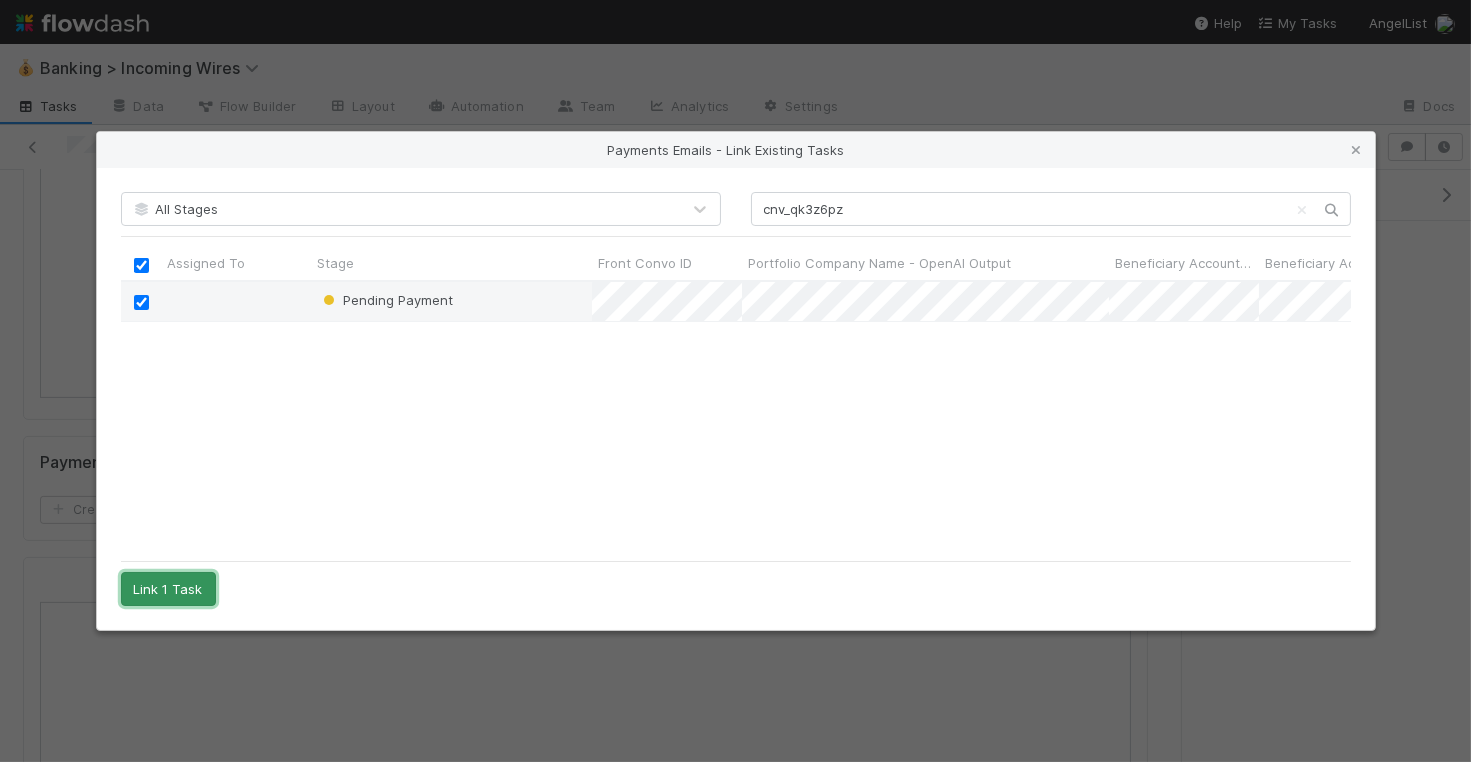 click on "Link   1 Task" at bounding box center (168, 589) 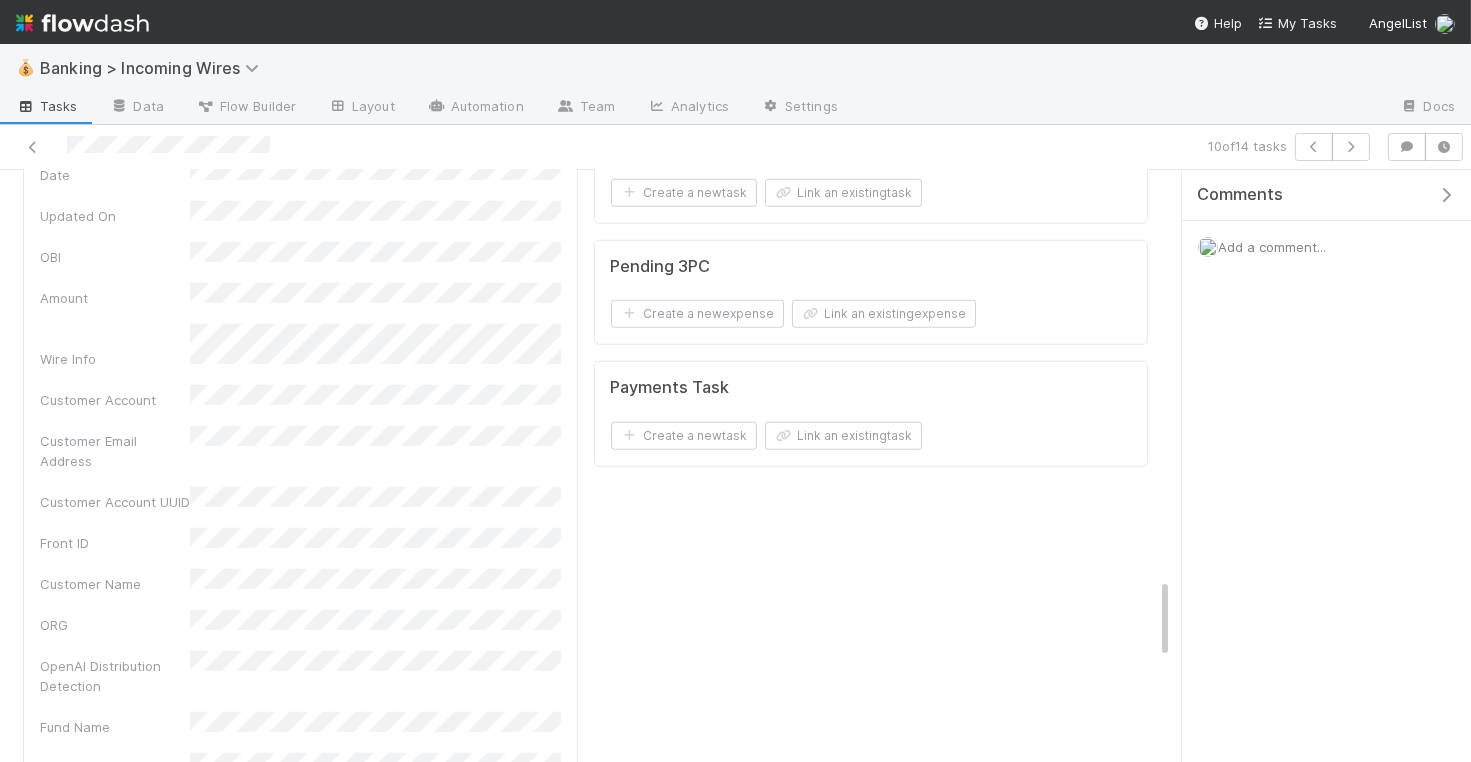 scroll, scrollTop: 2916, scrollLeft: 0, axis: vertical 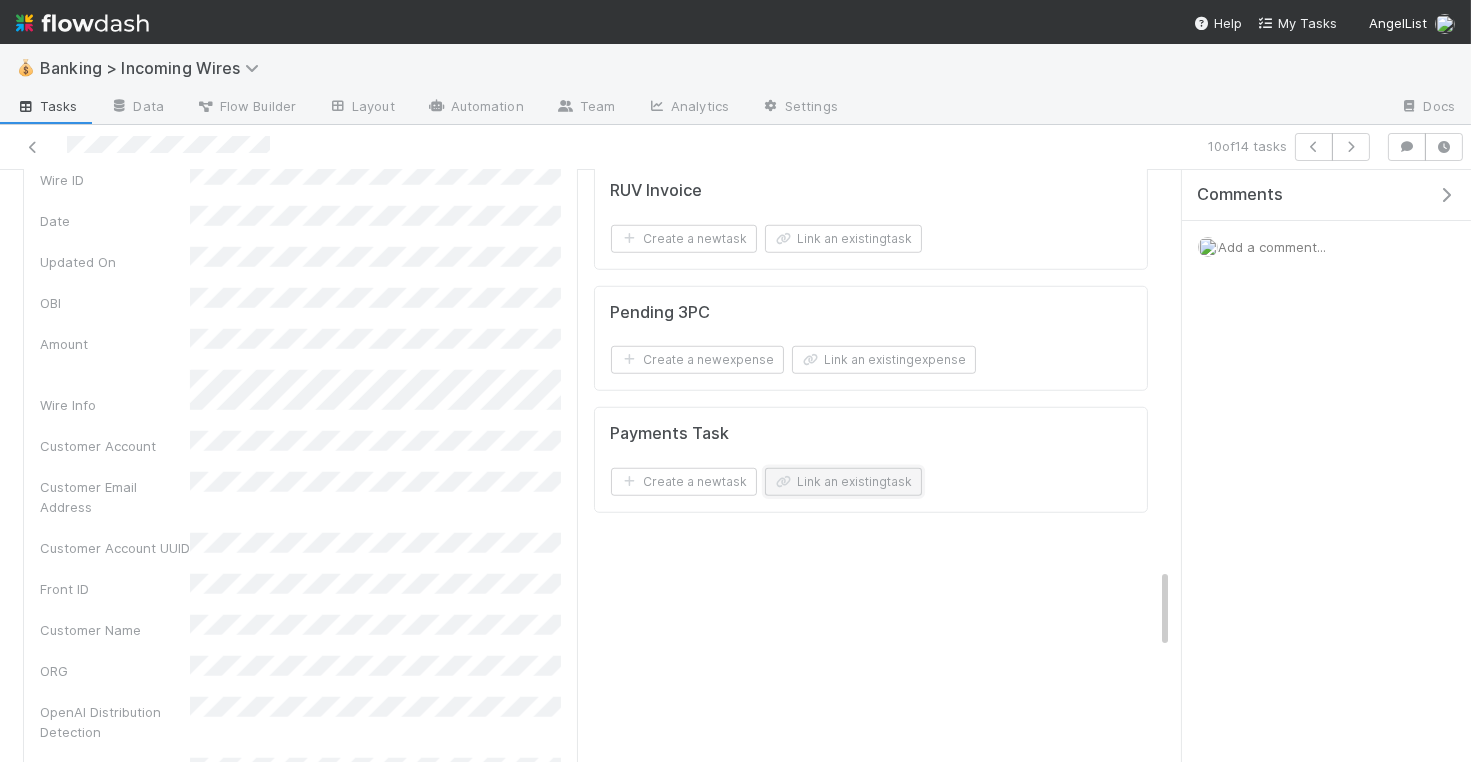 click on "Link an existing  task" at bounding box center [843, 482] 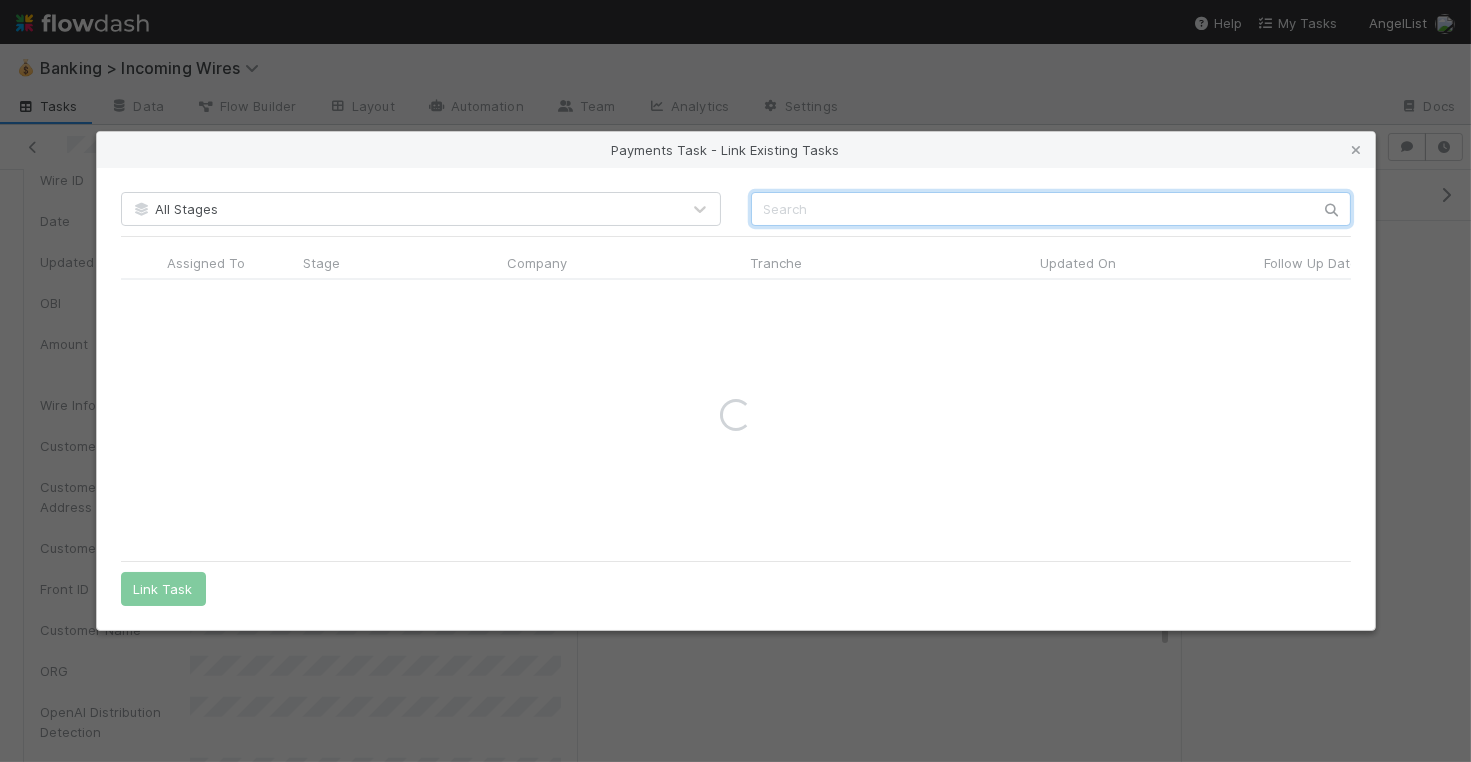 click at bounding box center [1051, 209] 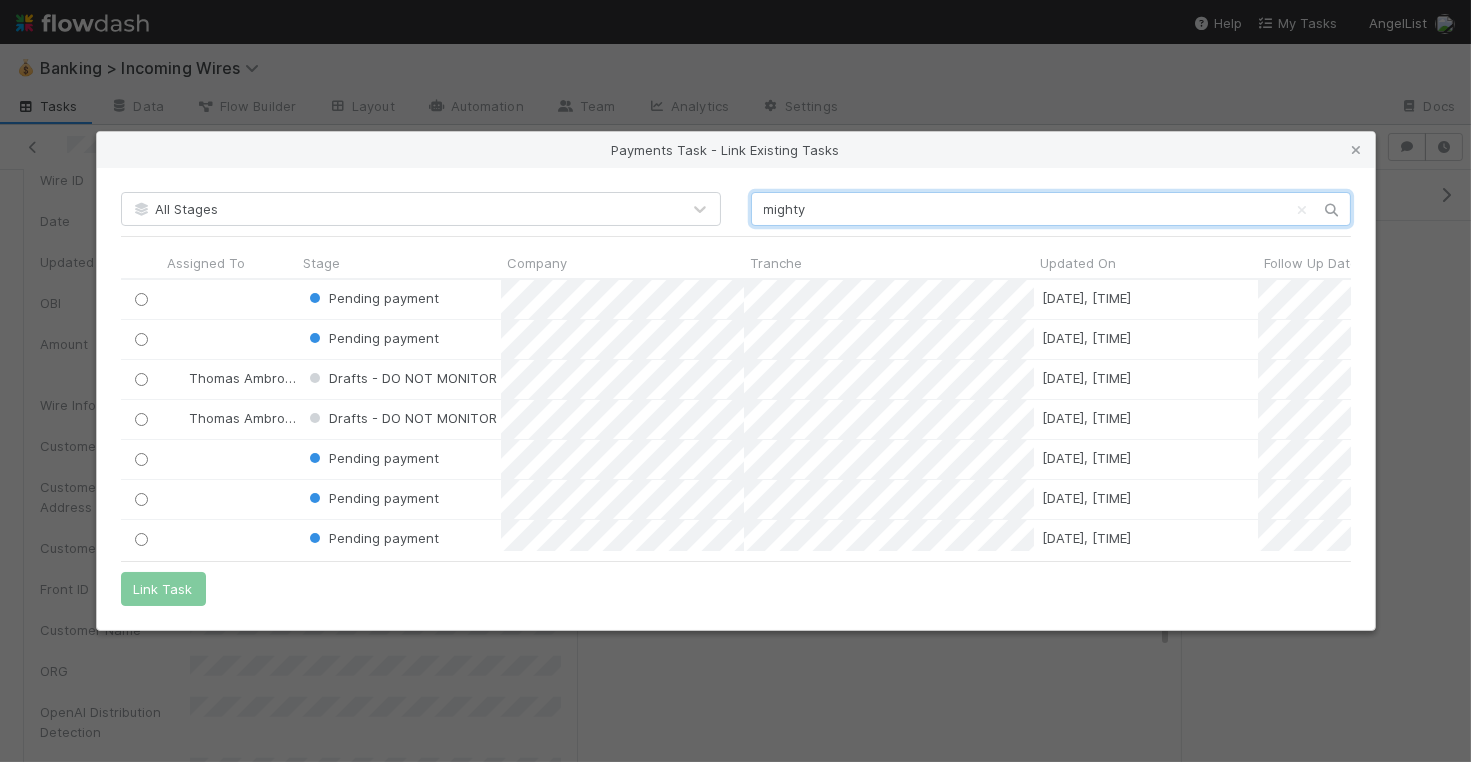 scroll, scrollTop: 0, scrollLeft: 1, axis: horizontal 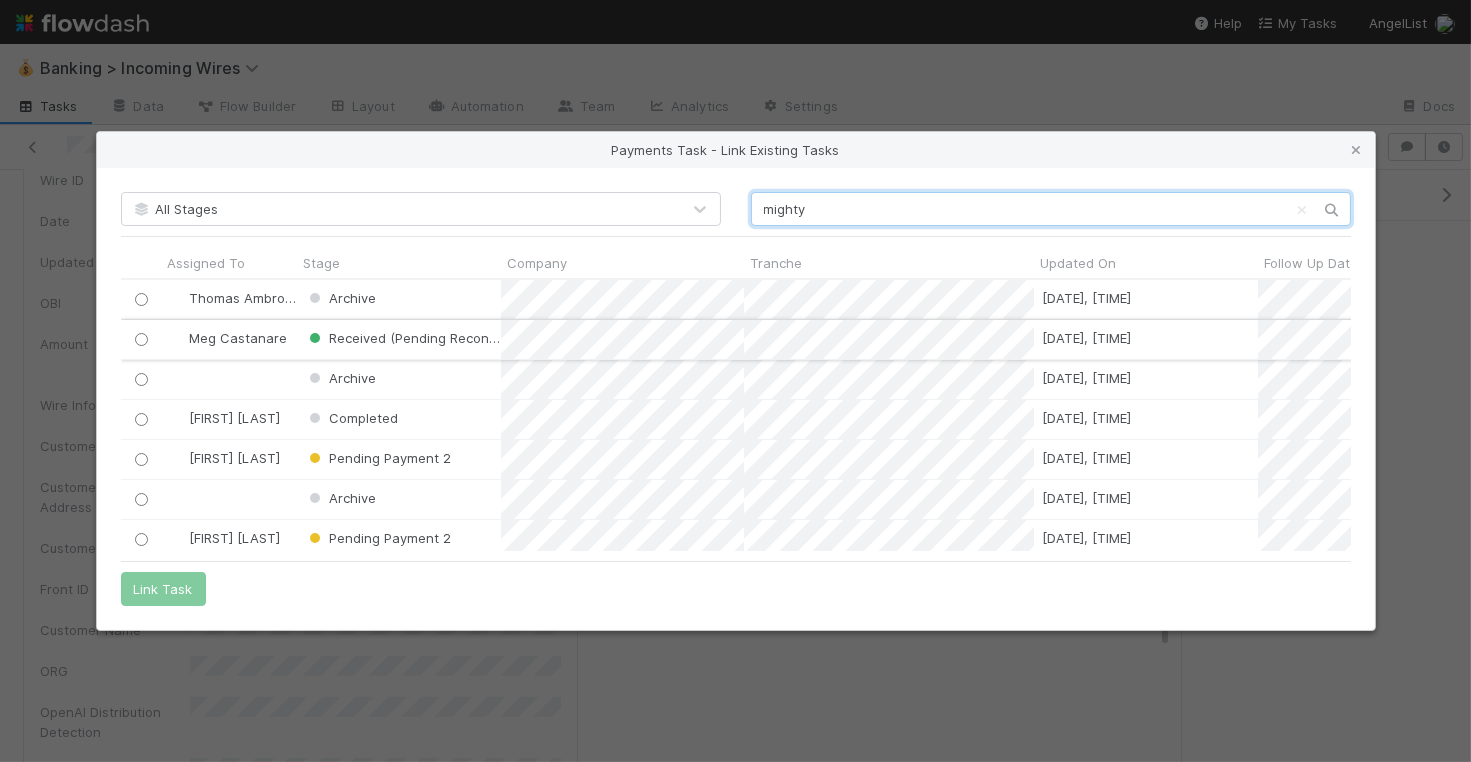 type on "mighty" 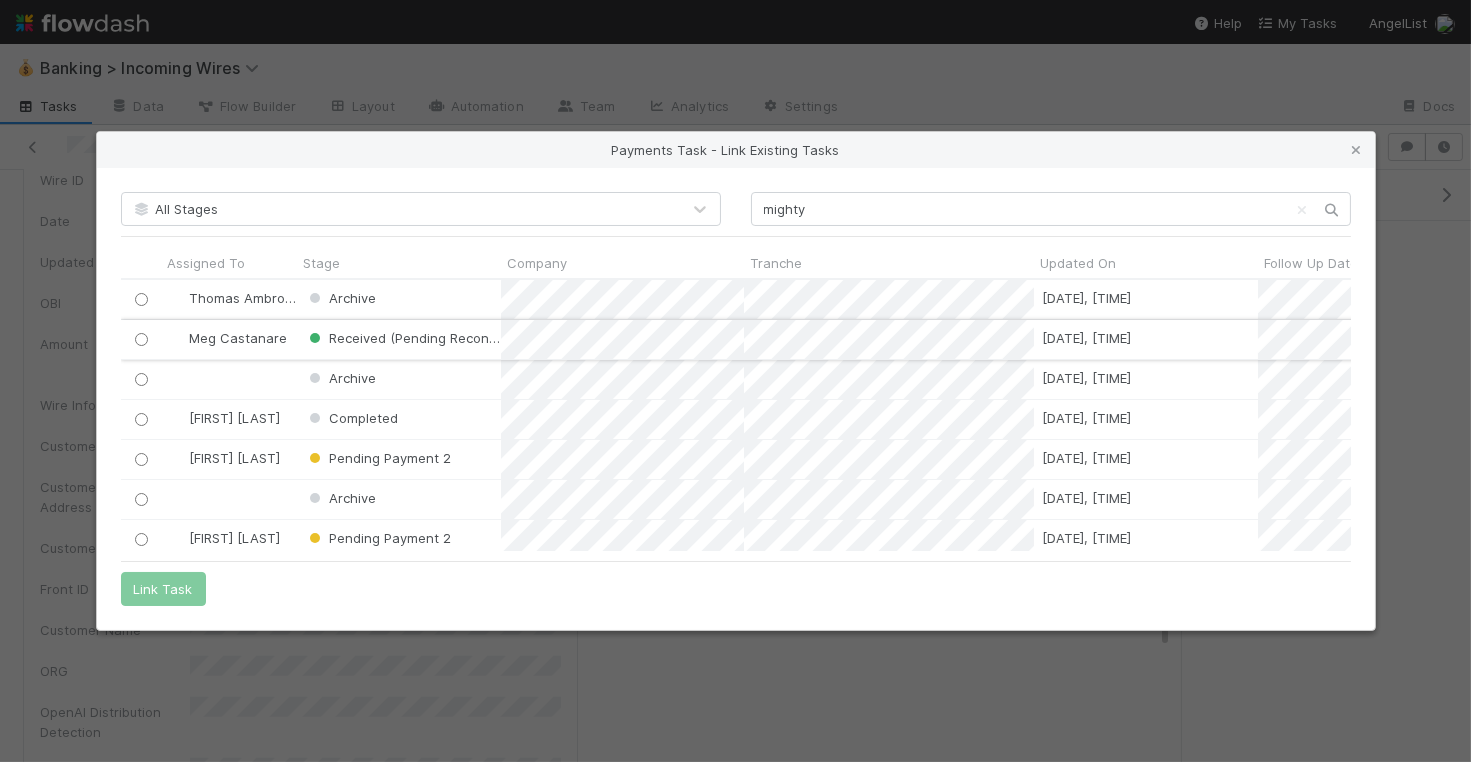 click at bounding box center (140, 339) 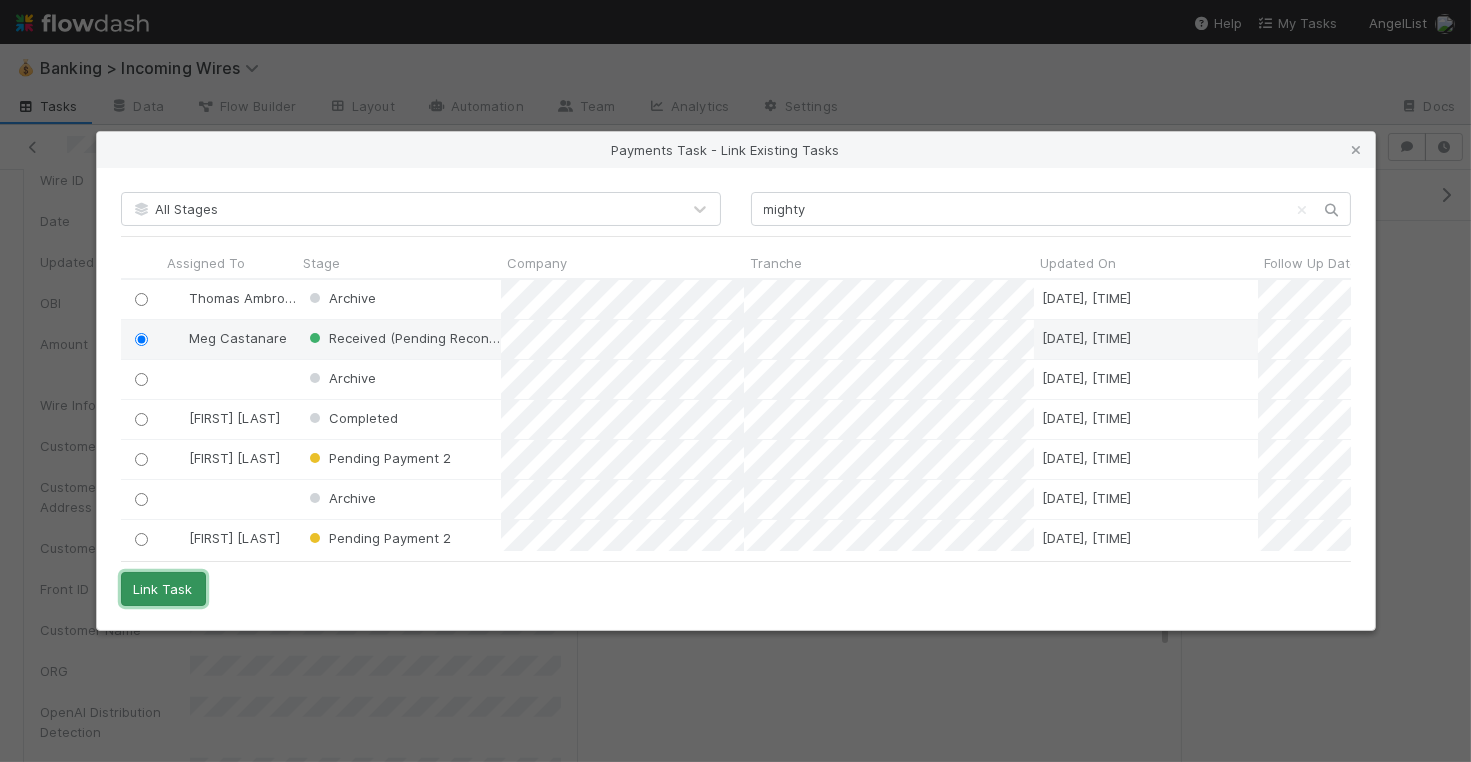 click on "Link   Task" at bounding box center [163, 589] 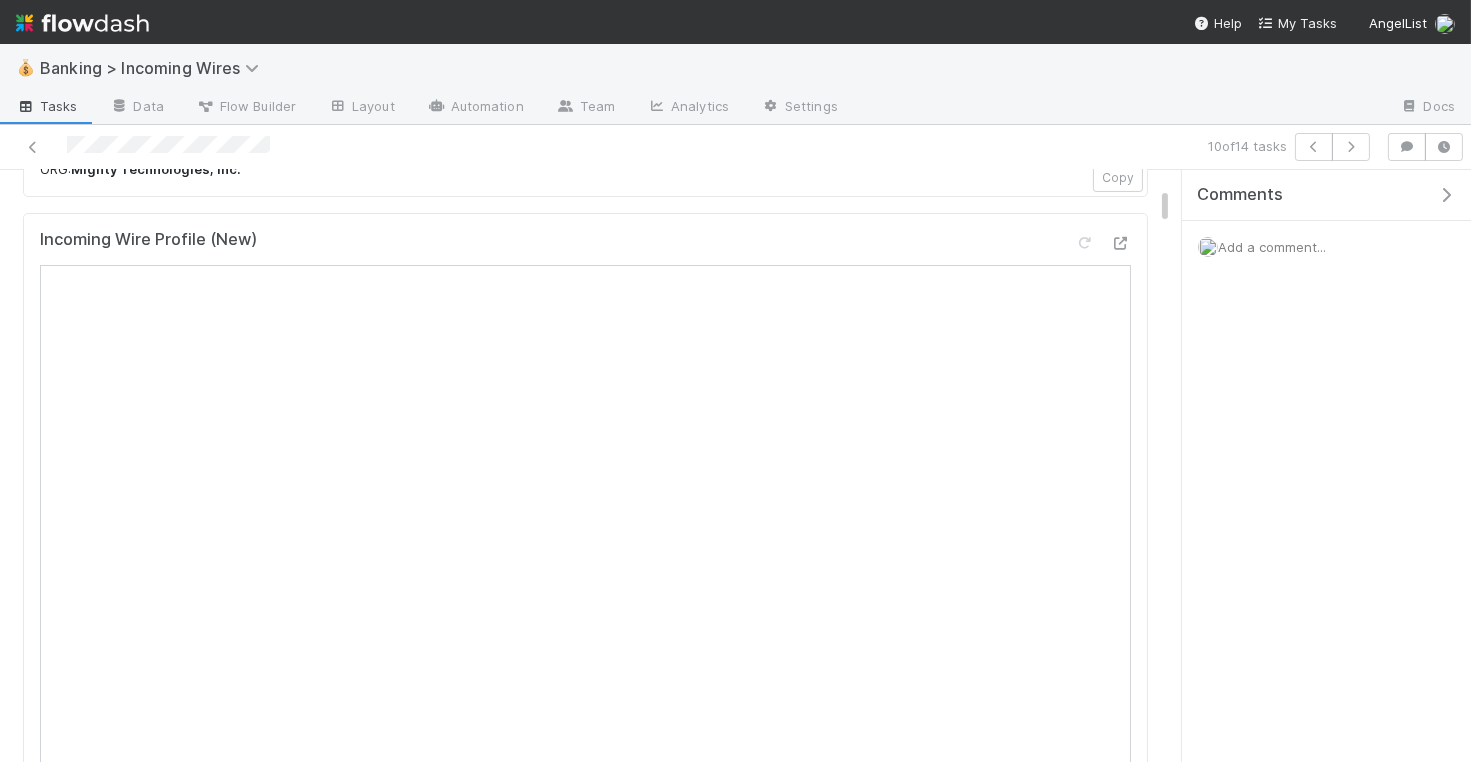 scroll, scrollTop: 386, scrollLeft: 0, axis: vertical 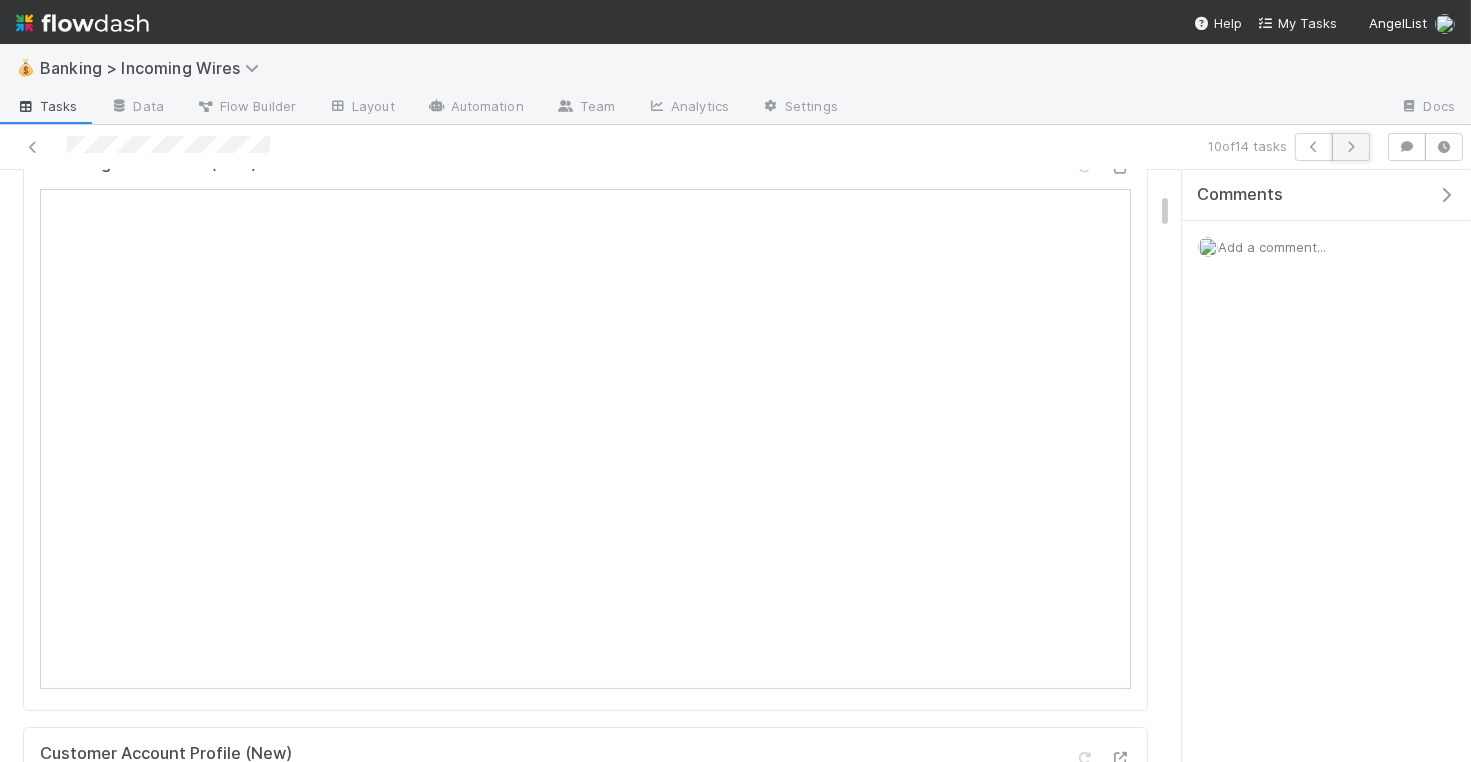 click at bounding box center (1351, 147) 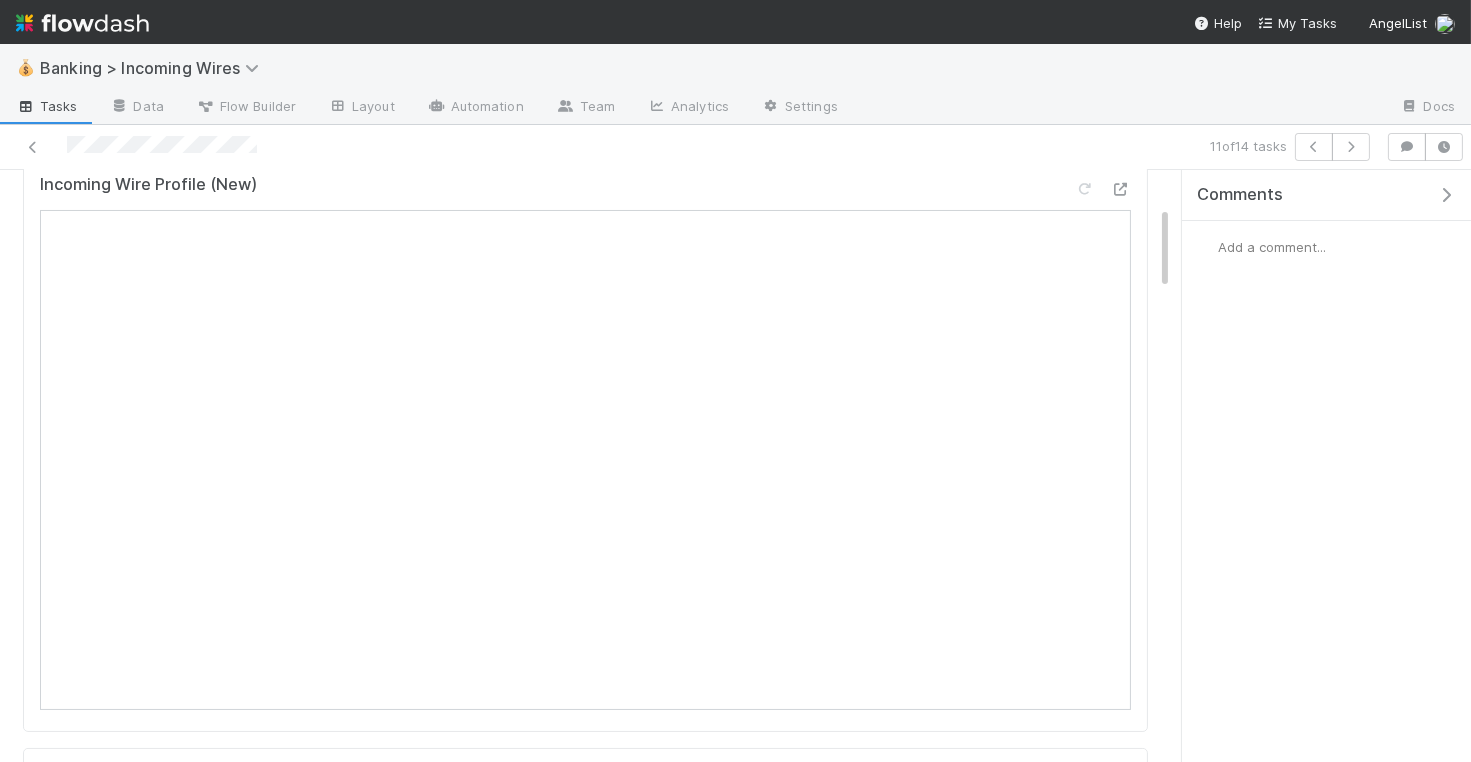 scroll, scrollTop: 0, scrollLeft: 0, axis: both 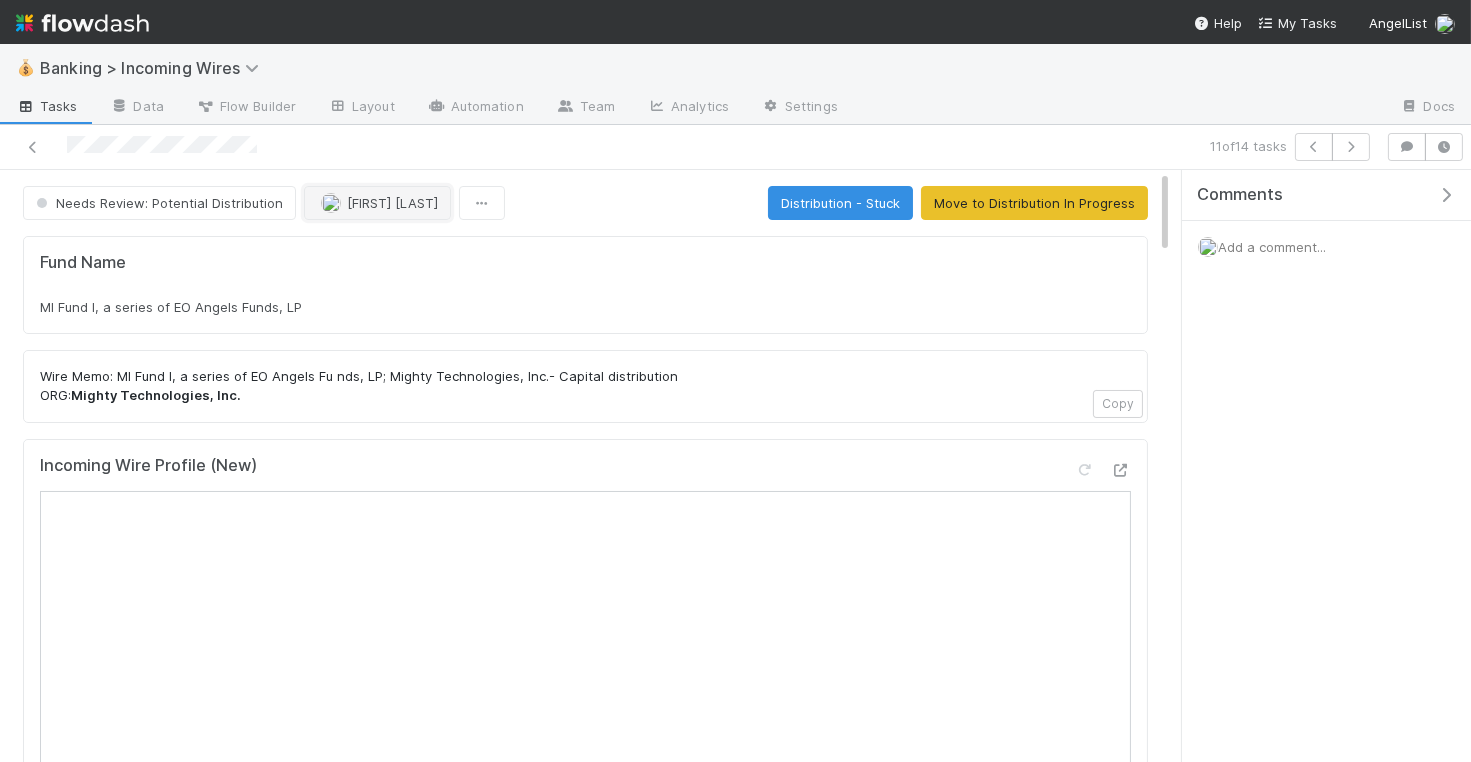 click on "Michael Guidi" at bounding box center (392, 203) 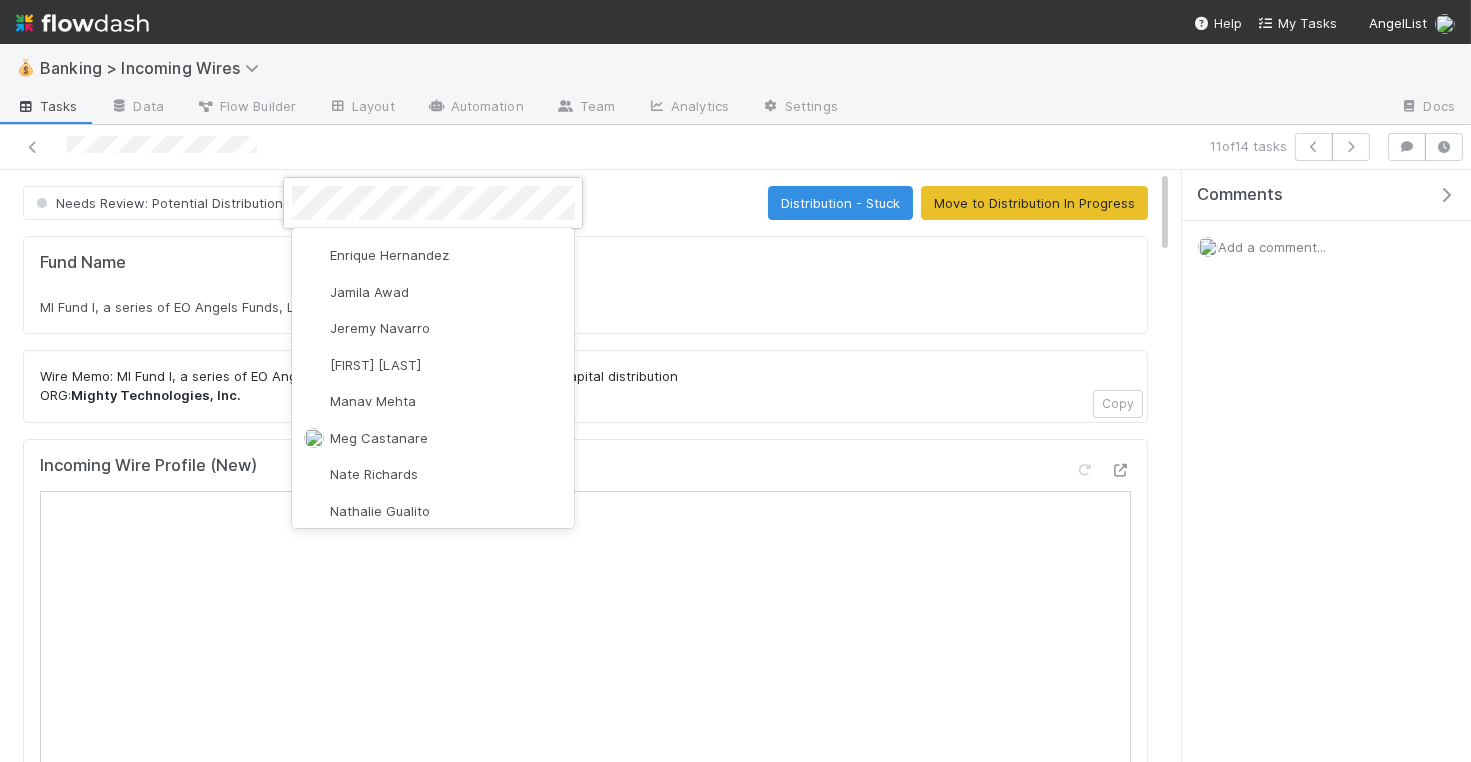 scroll, scrollTop: 0, scrollLeft: 0, axis: both 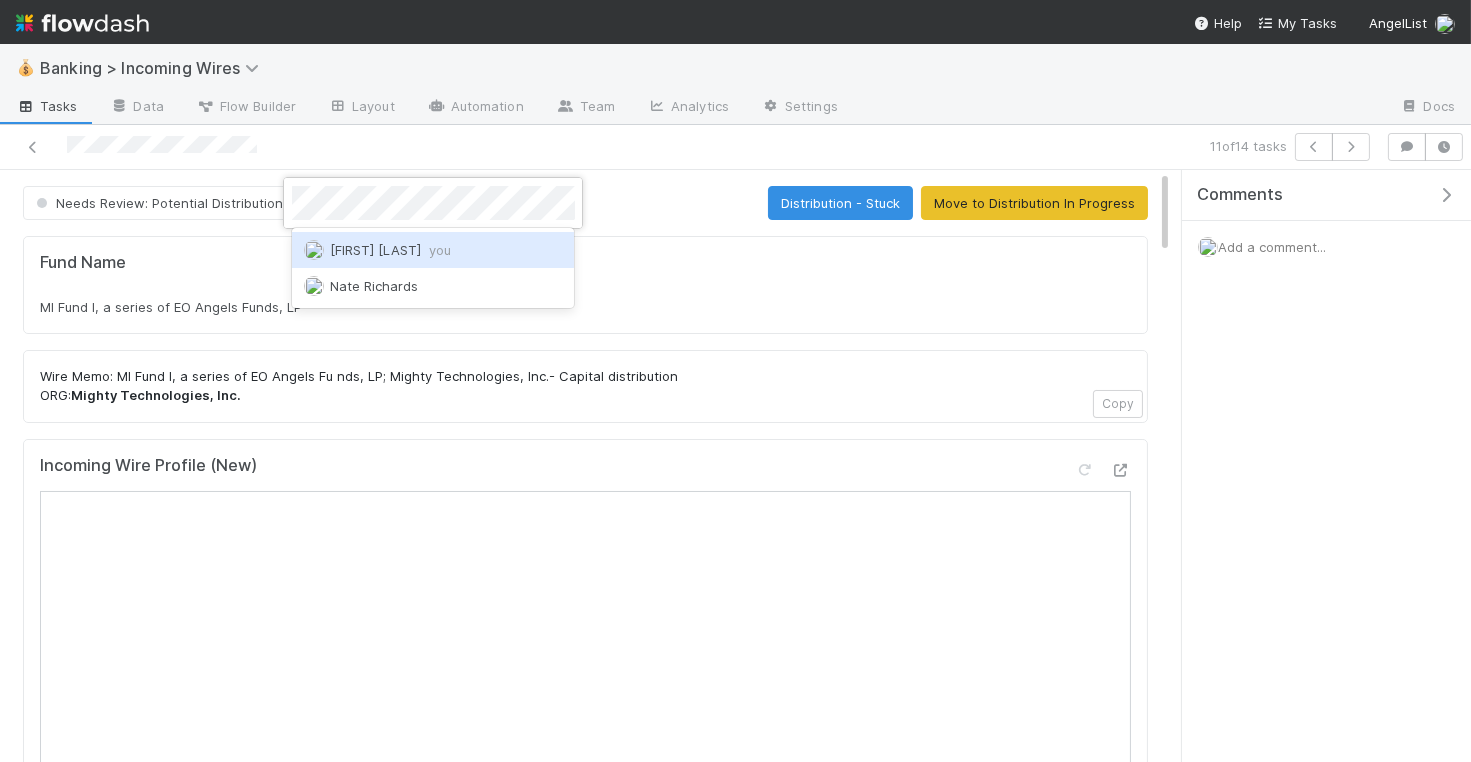 click on "Nate  Eisenstein you" at bounding box center [390, 250] 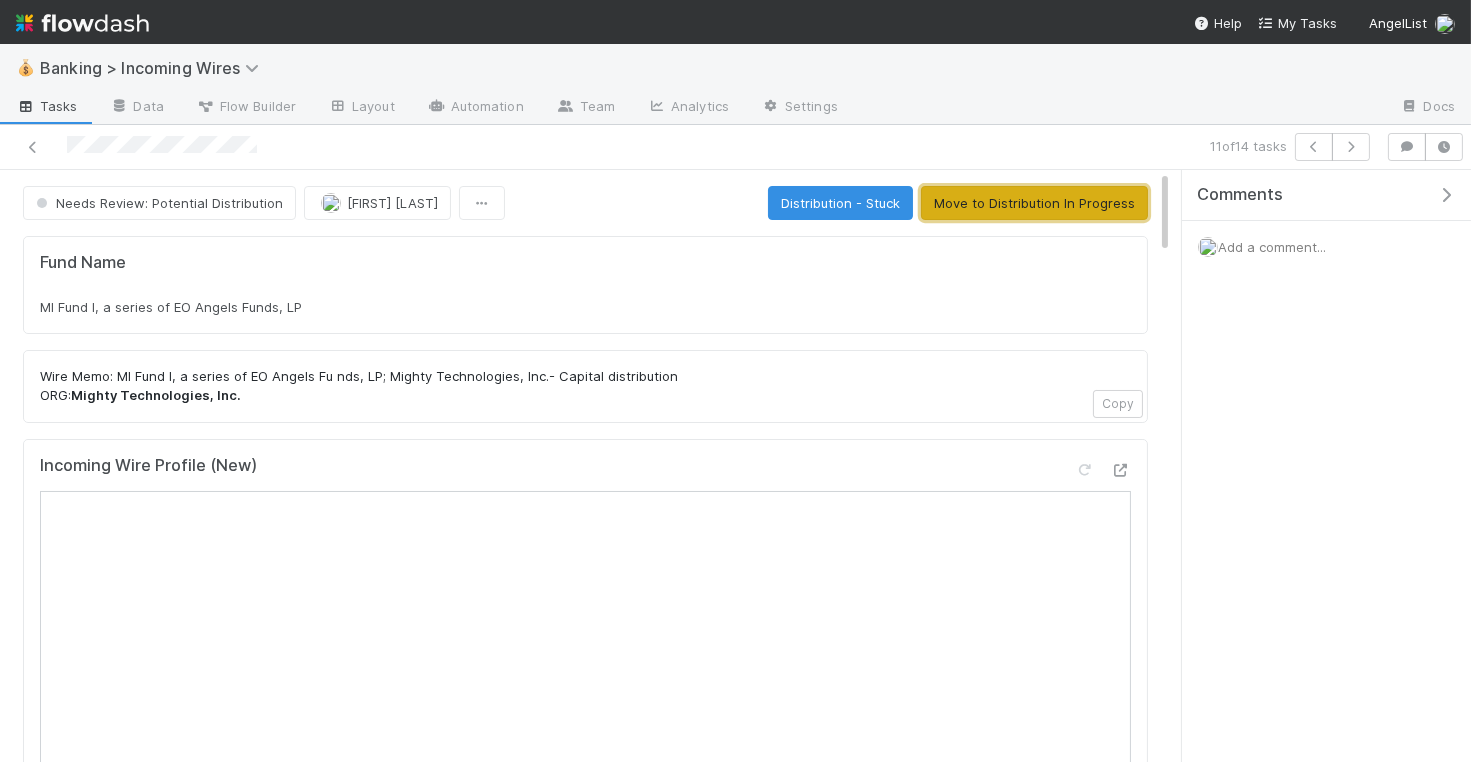 click on "Move to Distribution In Progress" at bounding box center (1034, 203) 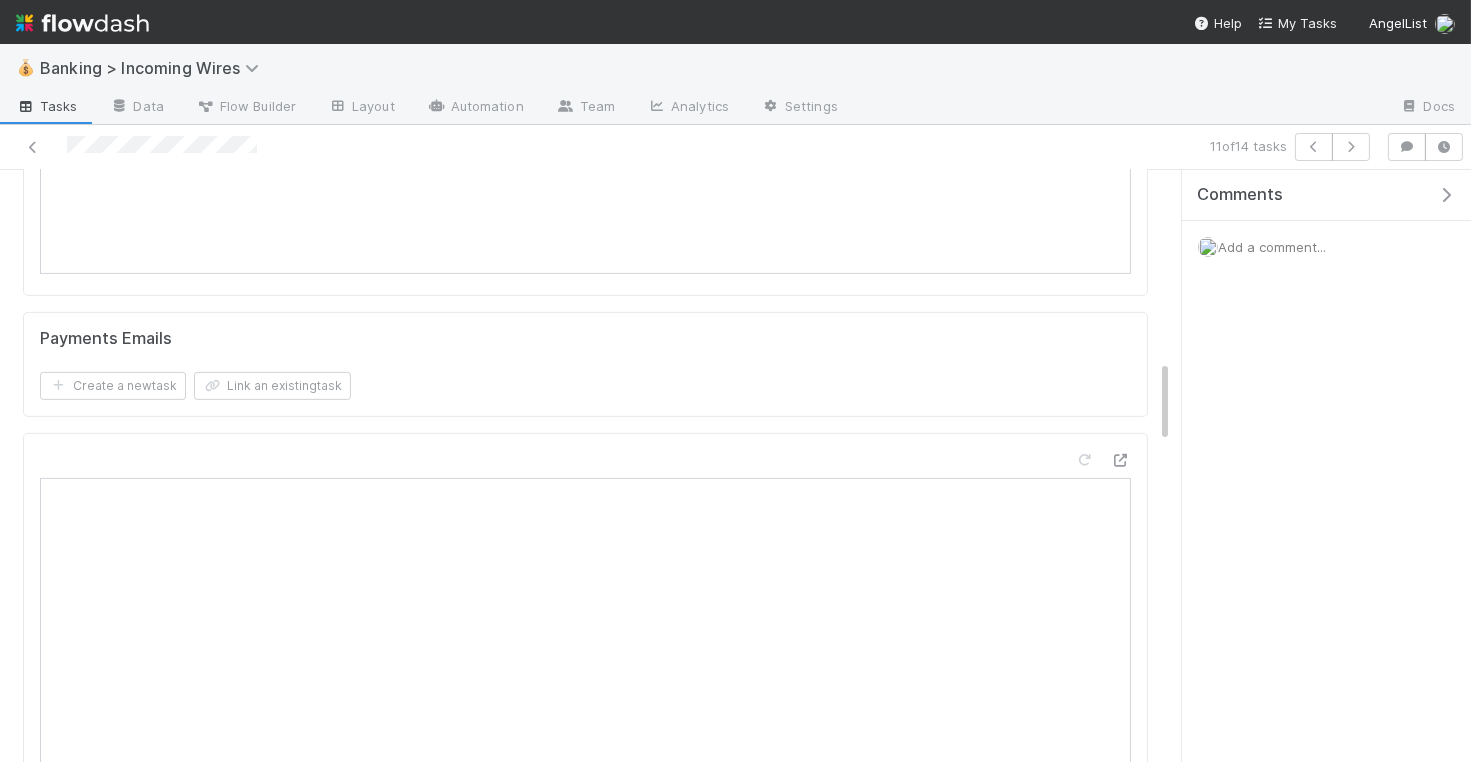 scroll, scrollTop: 1357, scrollLeft: 0, axis: vertical 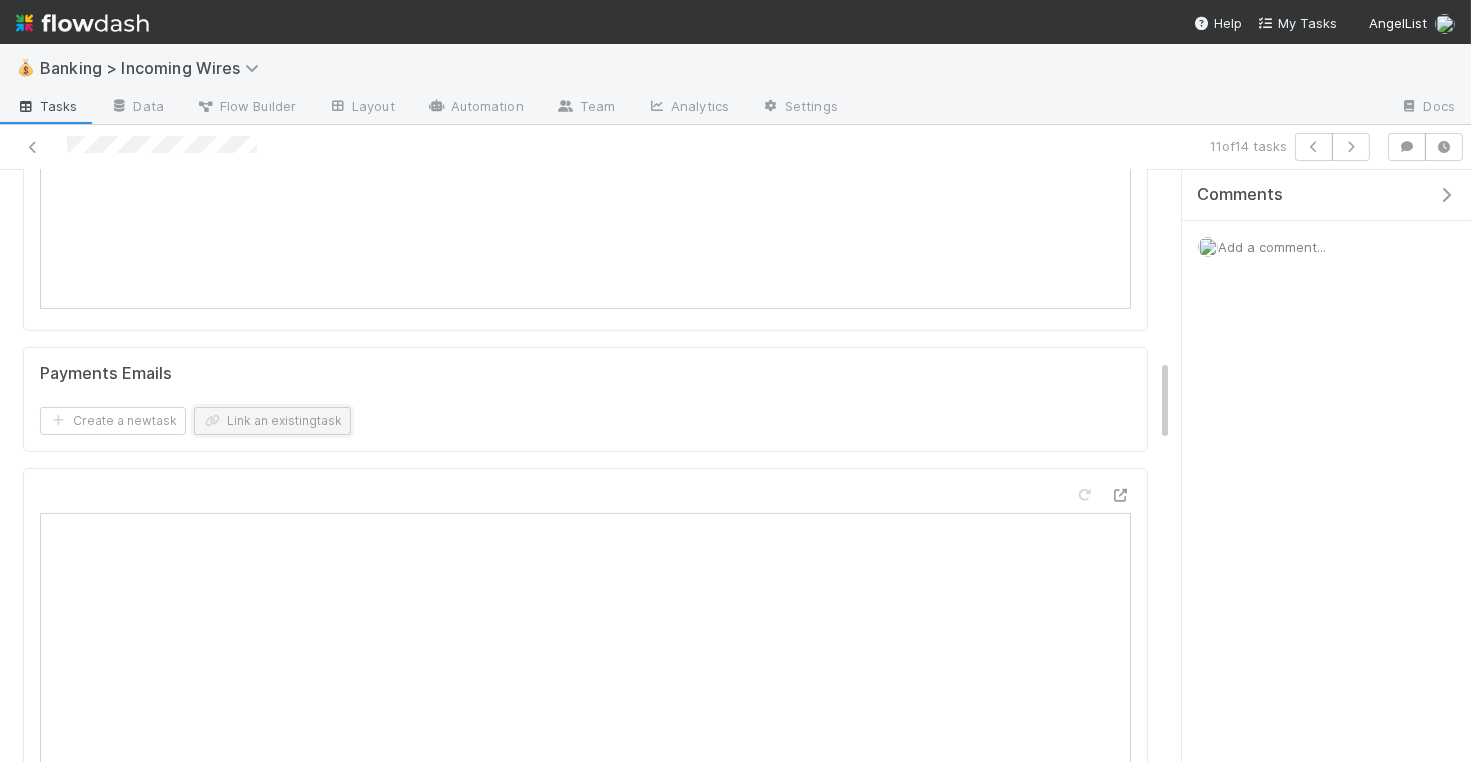 click on "Link an existing  task" at bounding box center (272, 421) 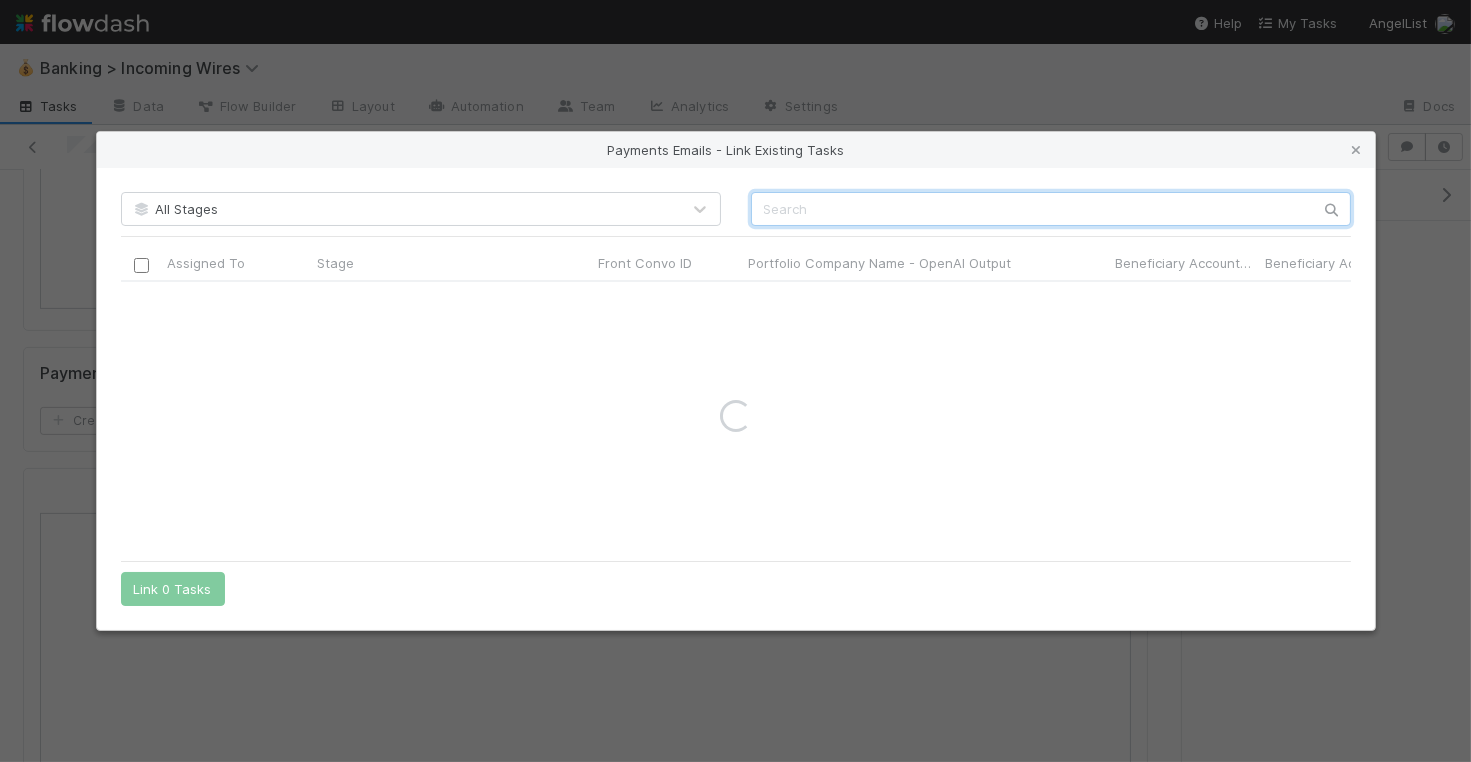 click at bounding box center [1051, 209] 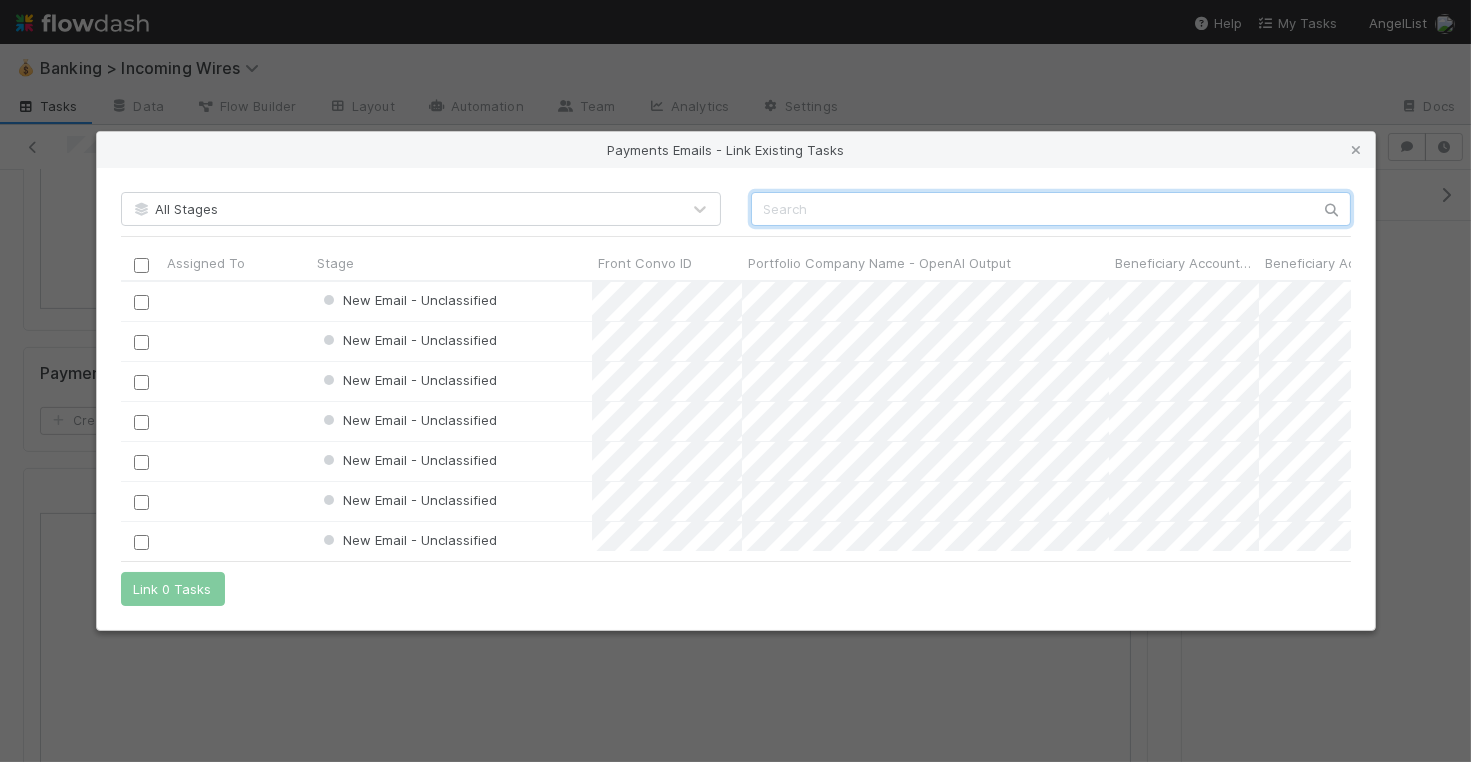 scroll, scrollTop: 1, scrollLeft: 1, axis: both 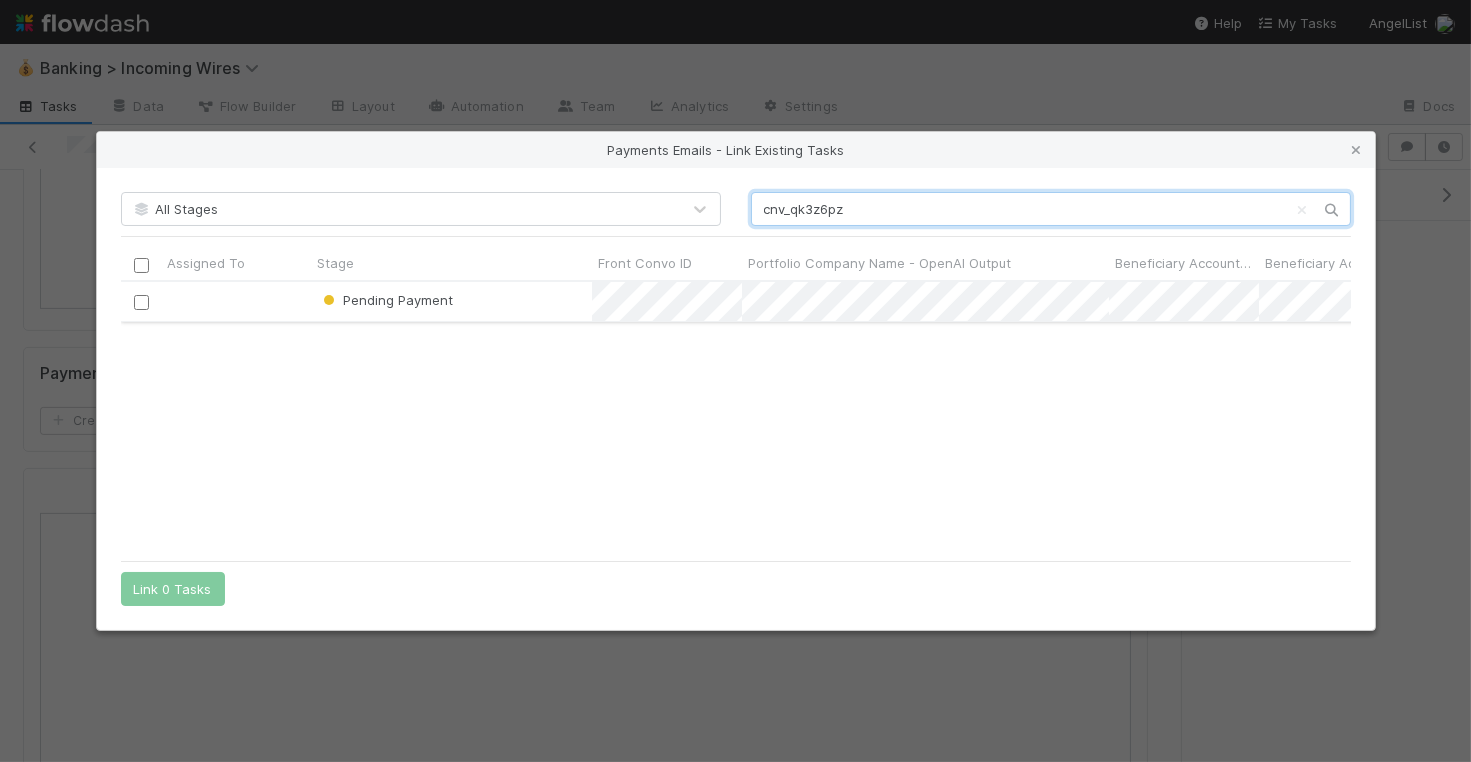 type on "cnv_qk3z6pz" 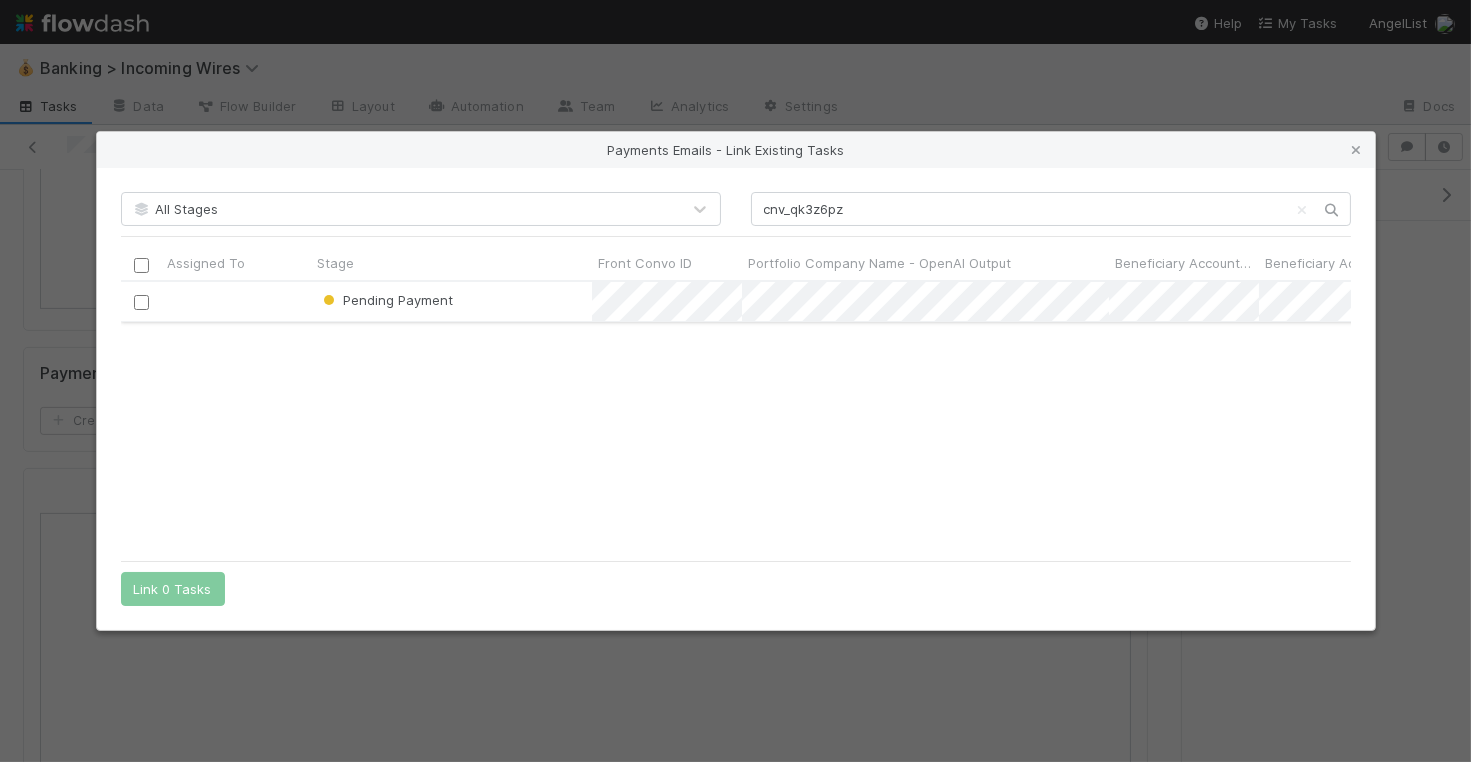 click at bounding box center [140, 302] 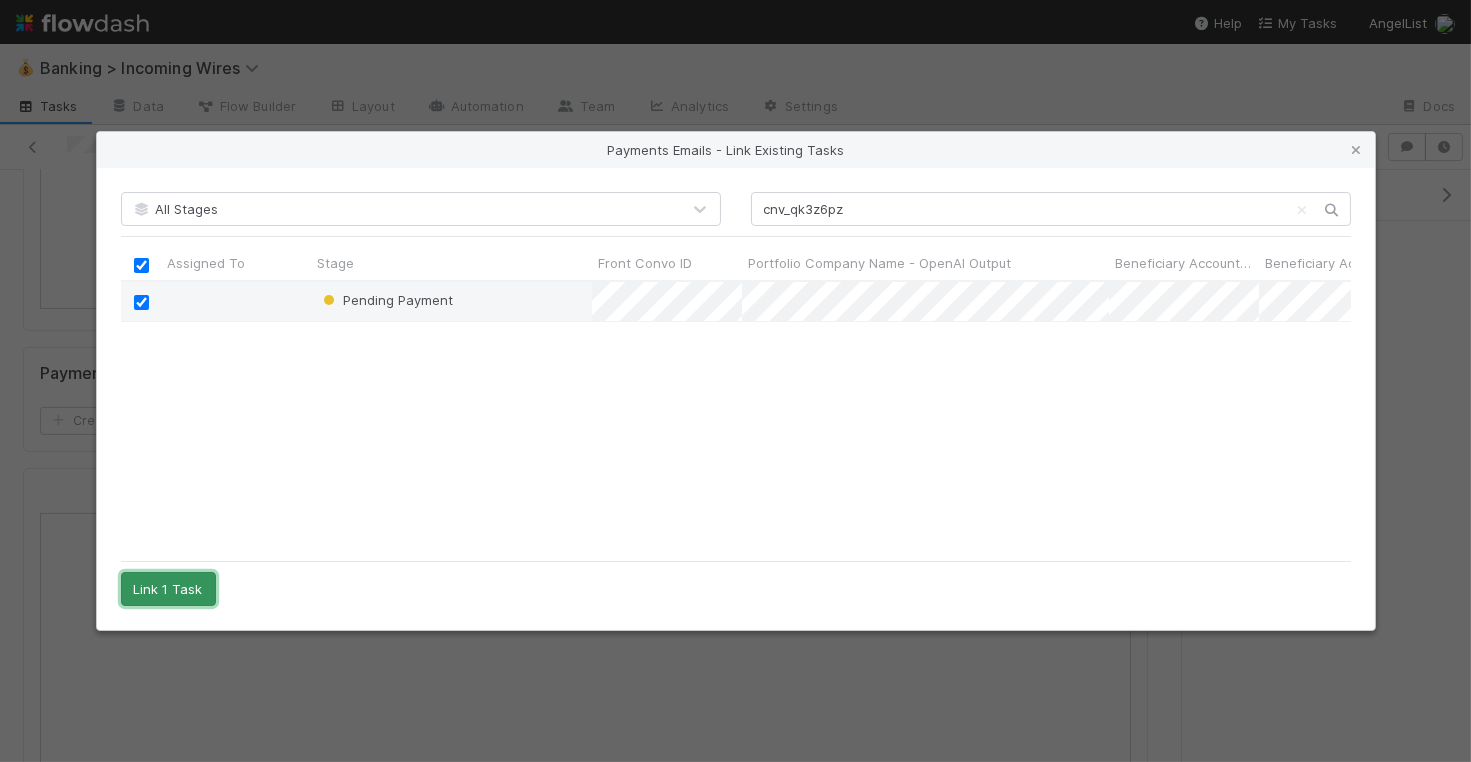 click on "Link   1 Task" at bounding box center [168, 589] 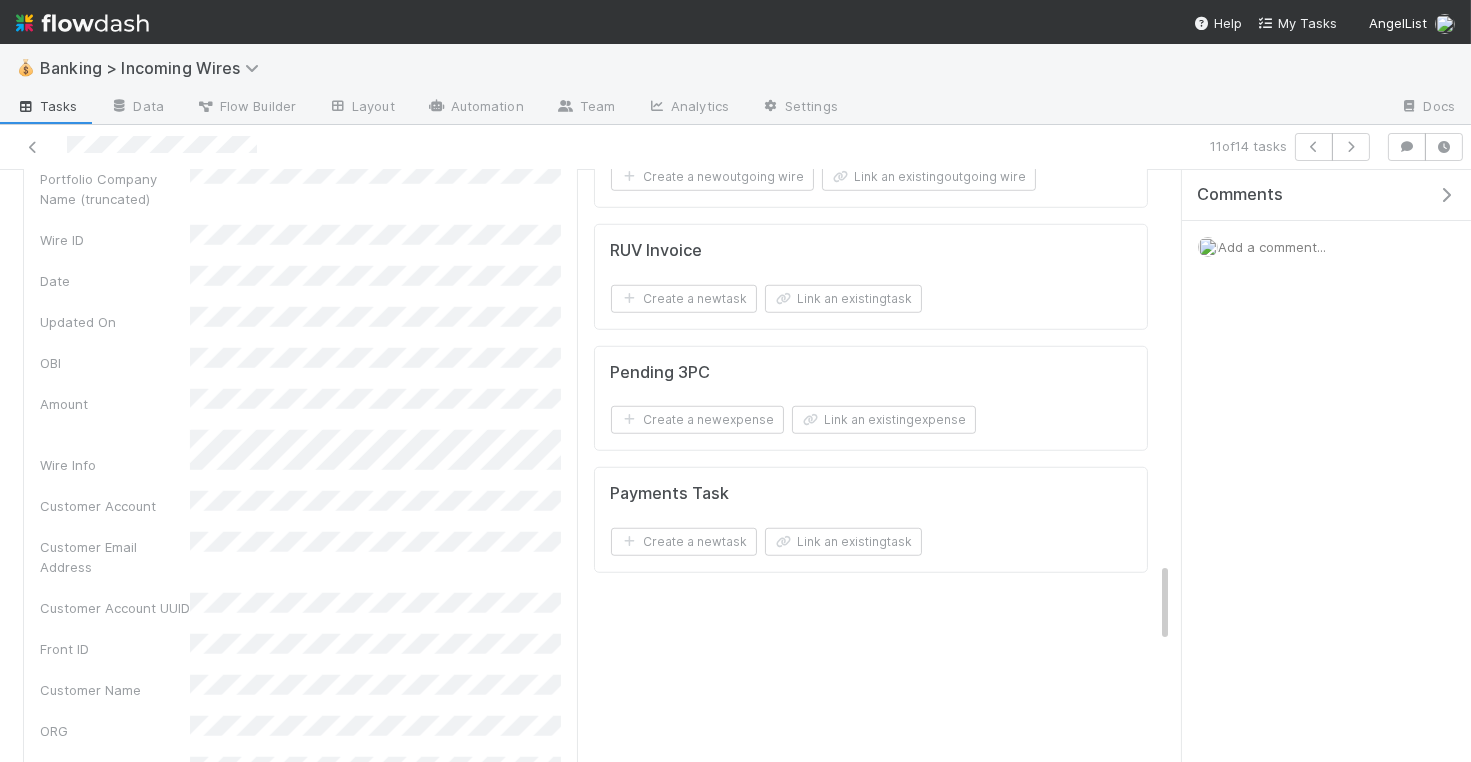 scroll, scrollTop: 2868, scrollLeft: 0, axis: vertical 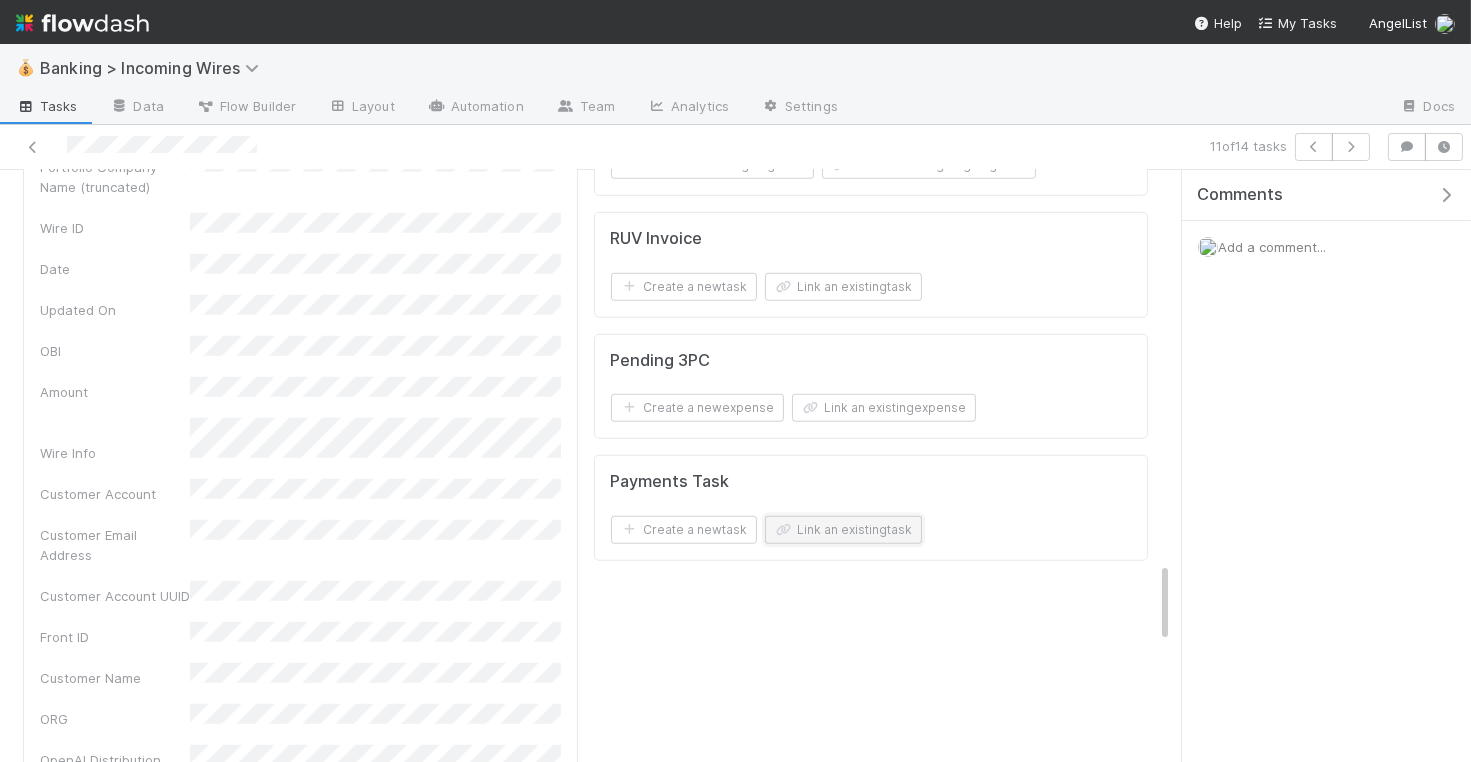 click on "Link an existing  task" at bounding box center (843, 530) 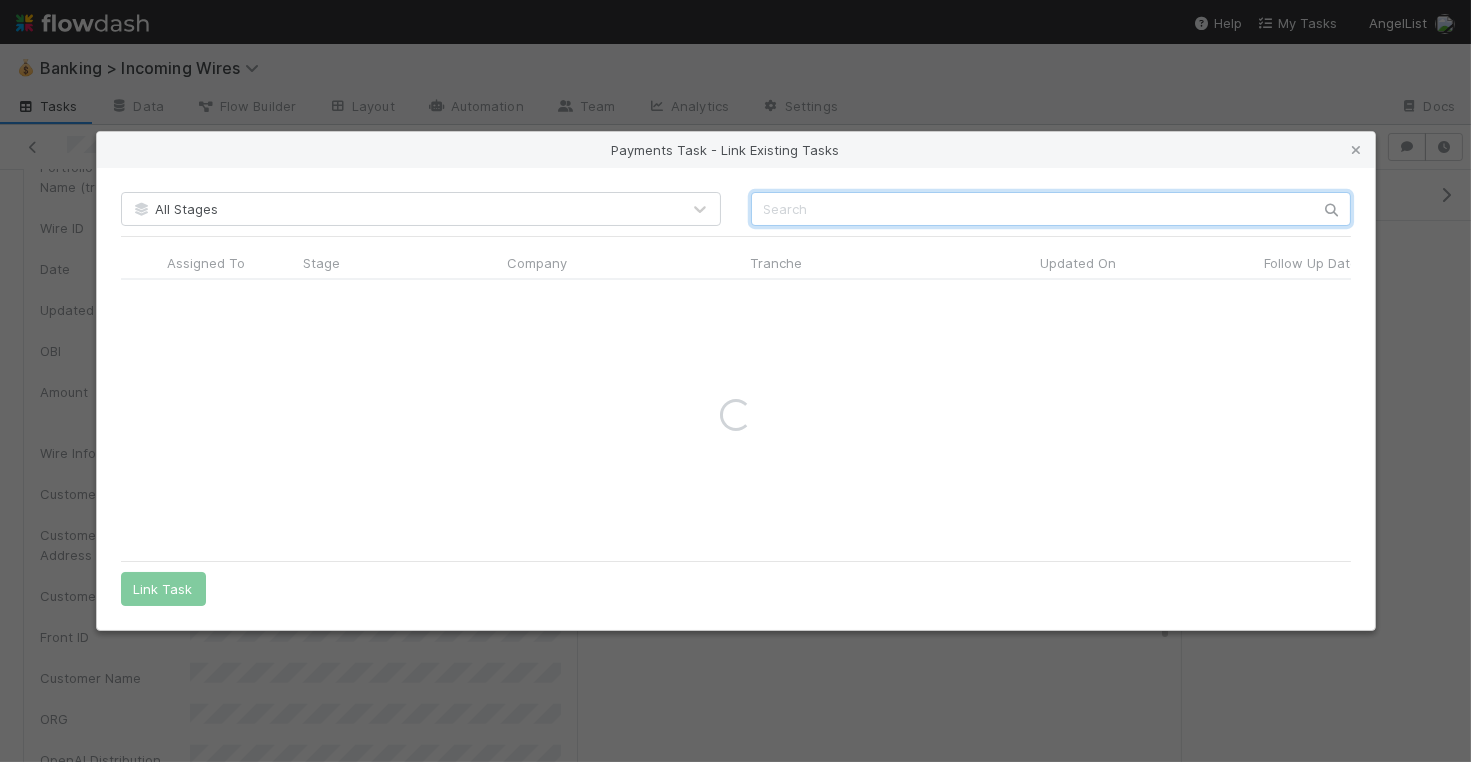 click at bounding box center (1051, 209) 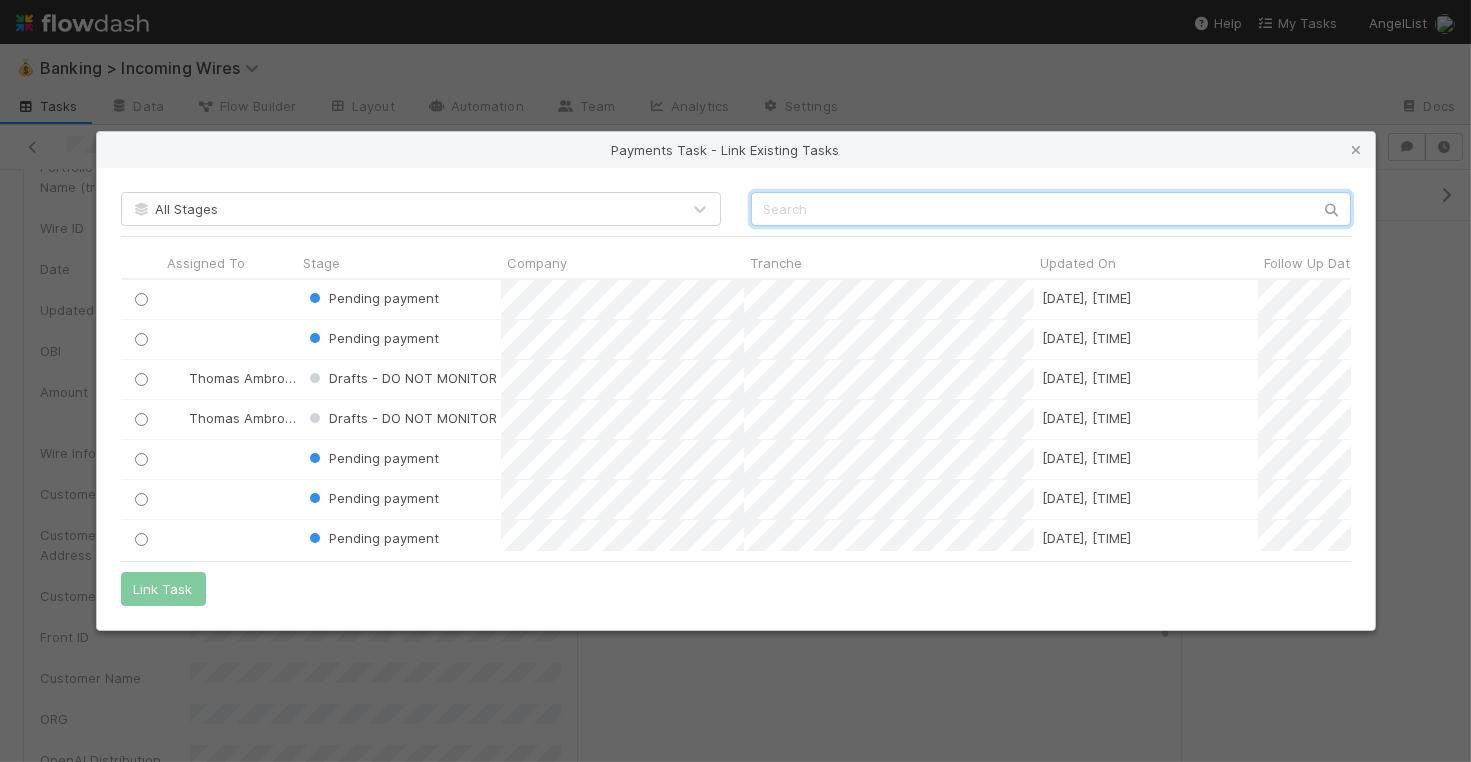 scroll, scrollTop: 0, scrollLeft: 1, axis: horizontal 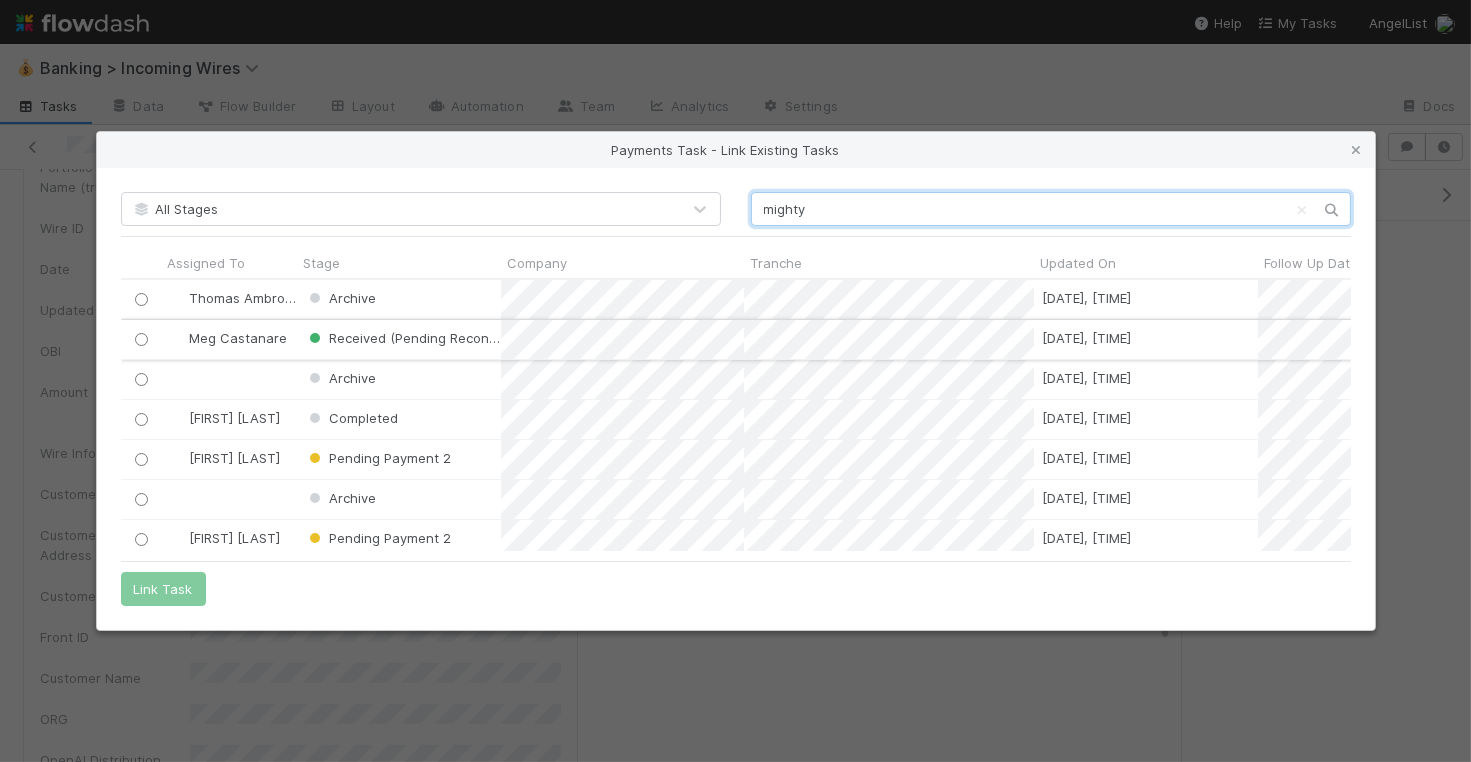 type on "mighty" 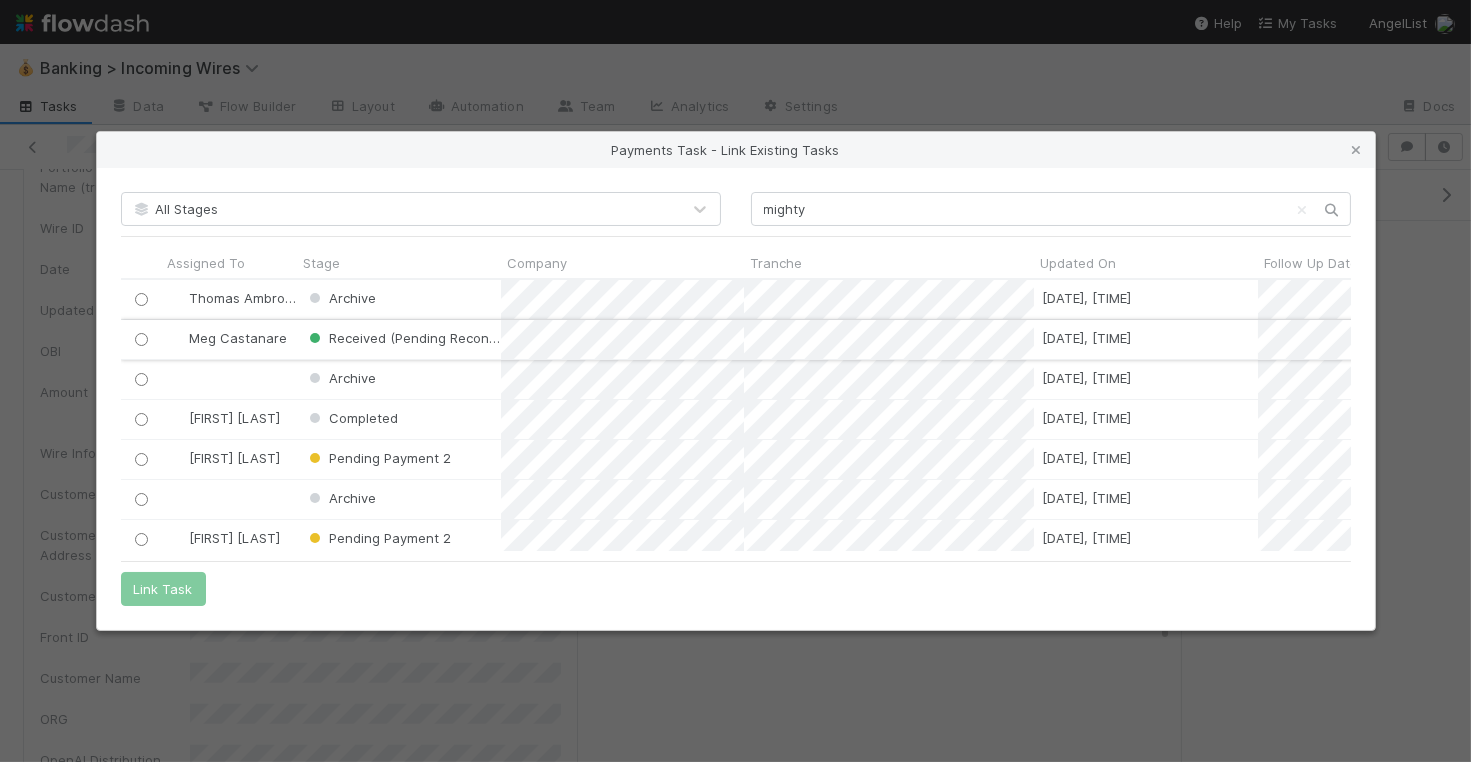 click at bounding box center (141, 339) 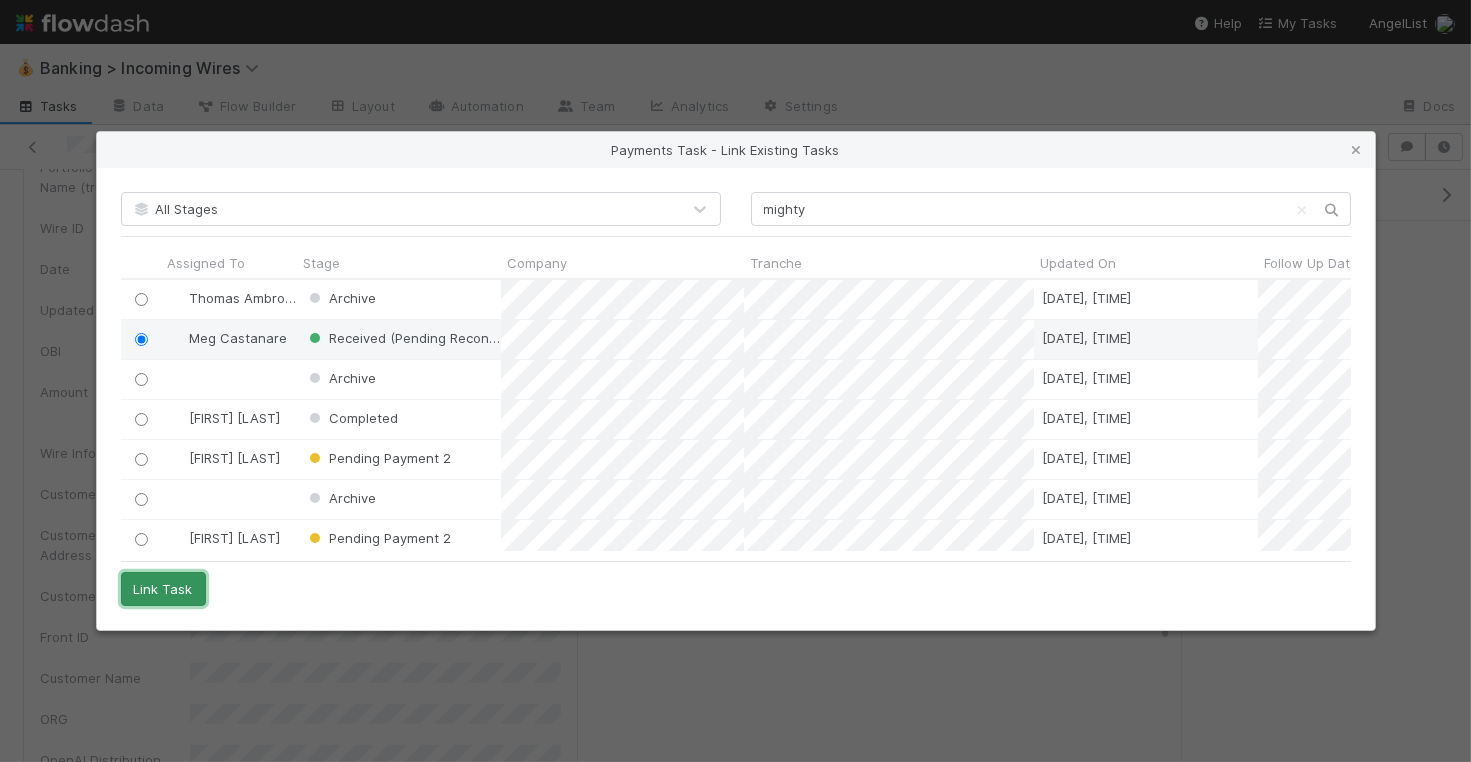 click on "Link   Task" at bounding box center (163, 589) 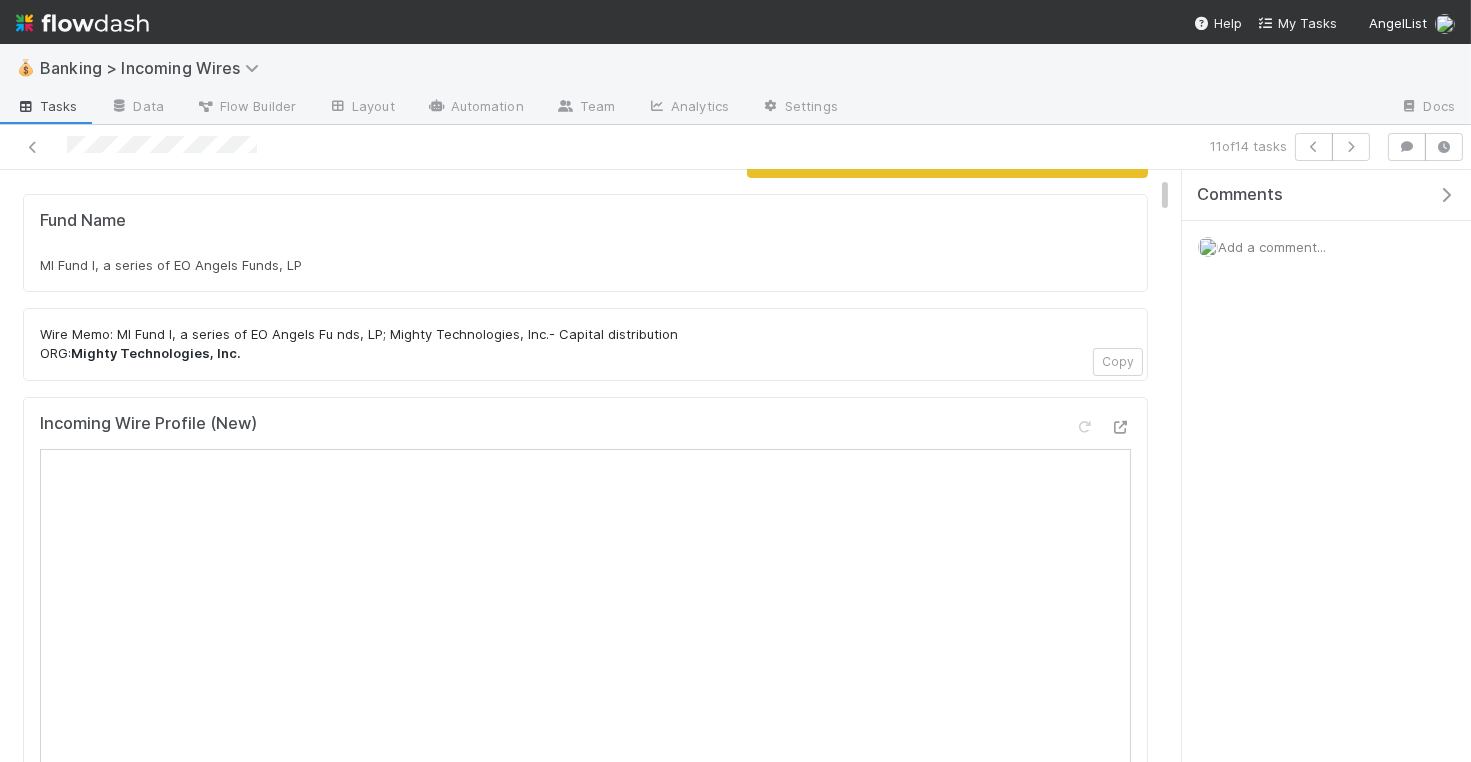 scroll, scrollTop: 216, scrollLeft: 0, axis: vertical 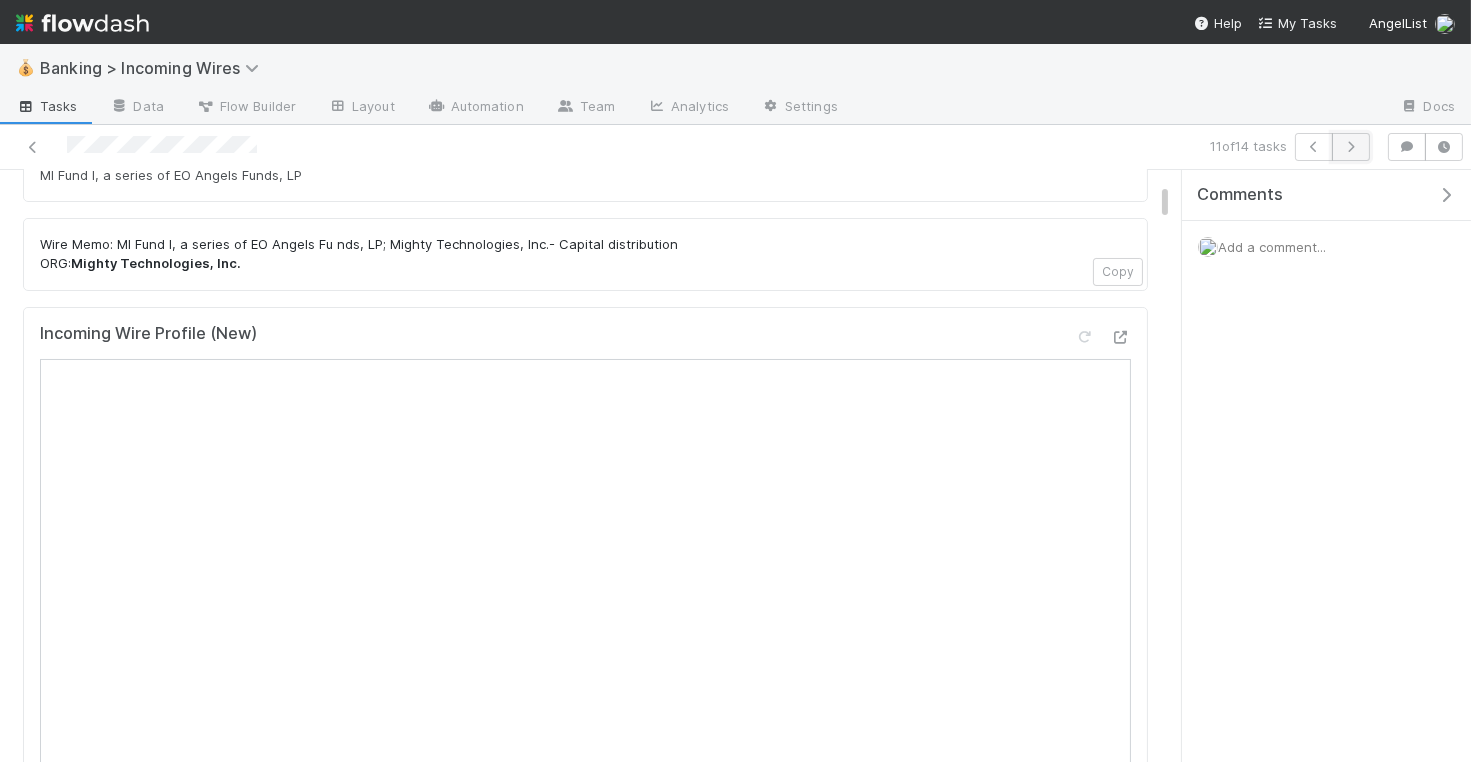 click at bounding box center (1351, 147) 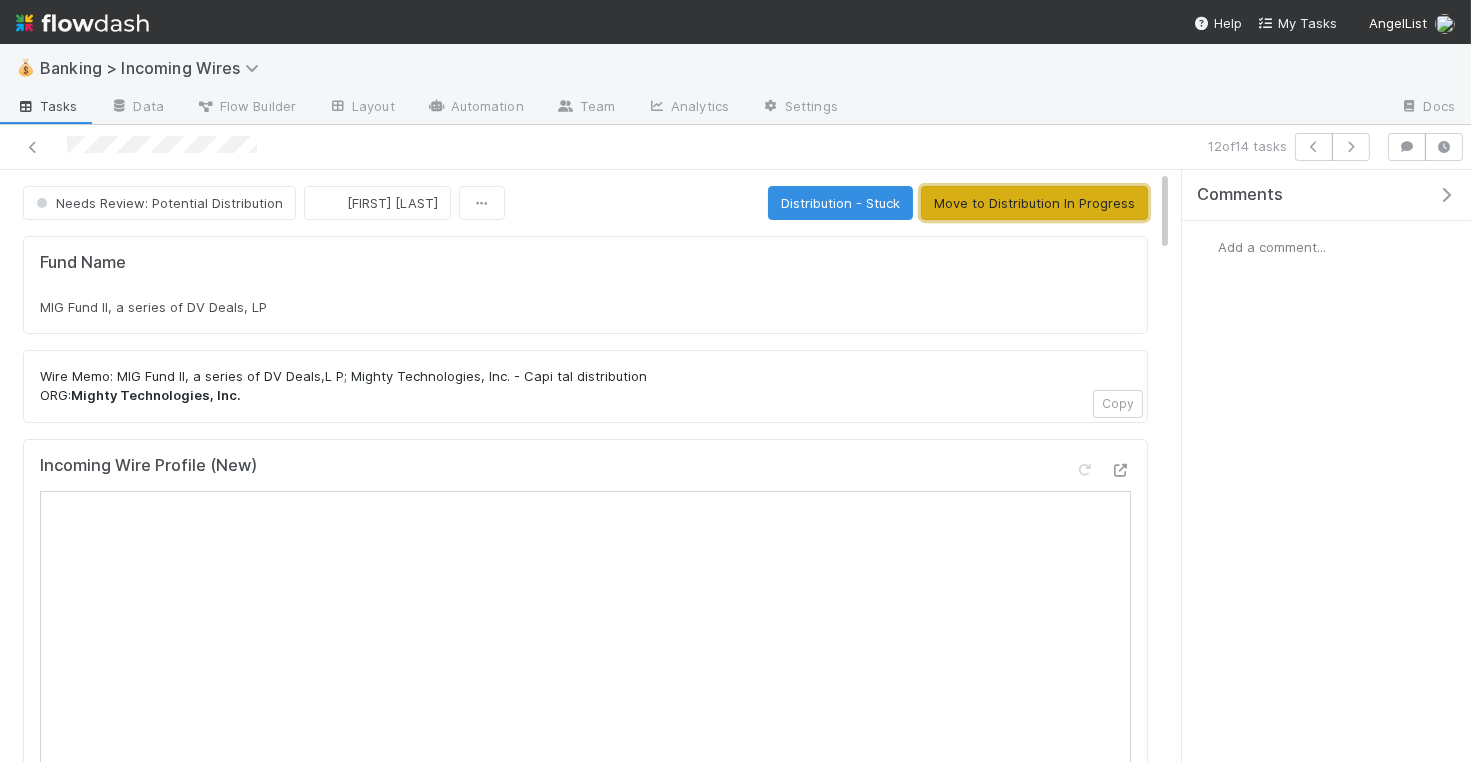 click on "Move to Distribution In Progress" at bounding box center (1034, 203) 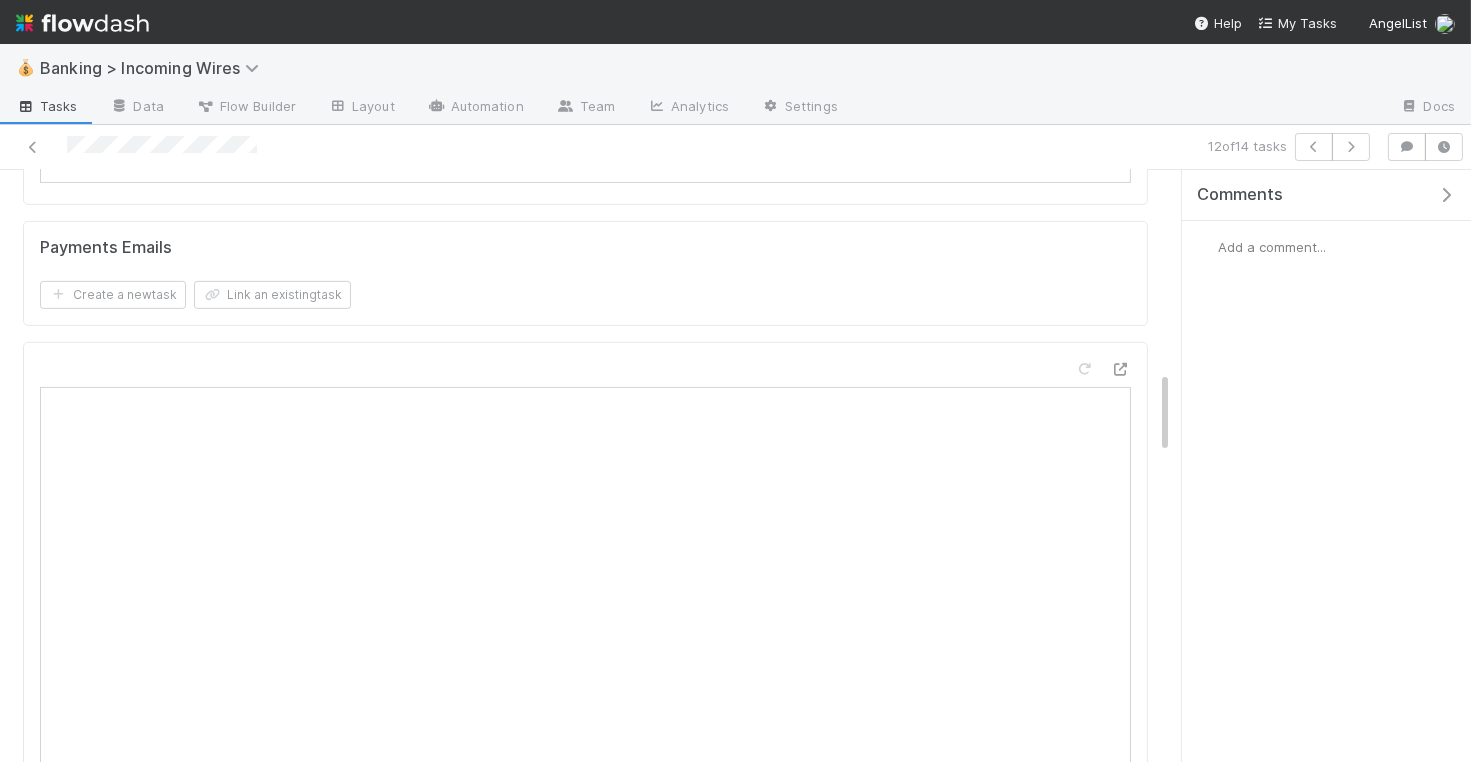 scroll, scrollTop: 1376, scrollLeft: 0, axis: vertical 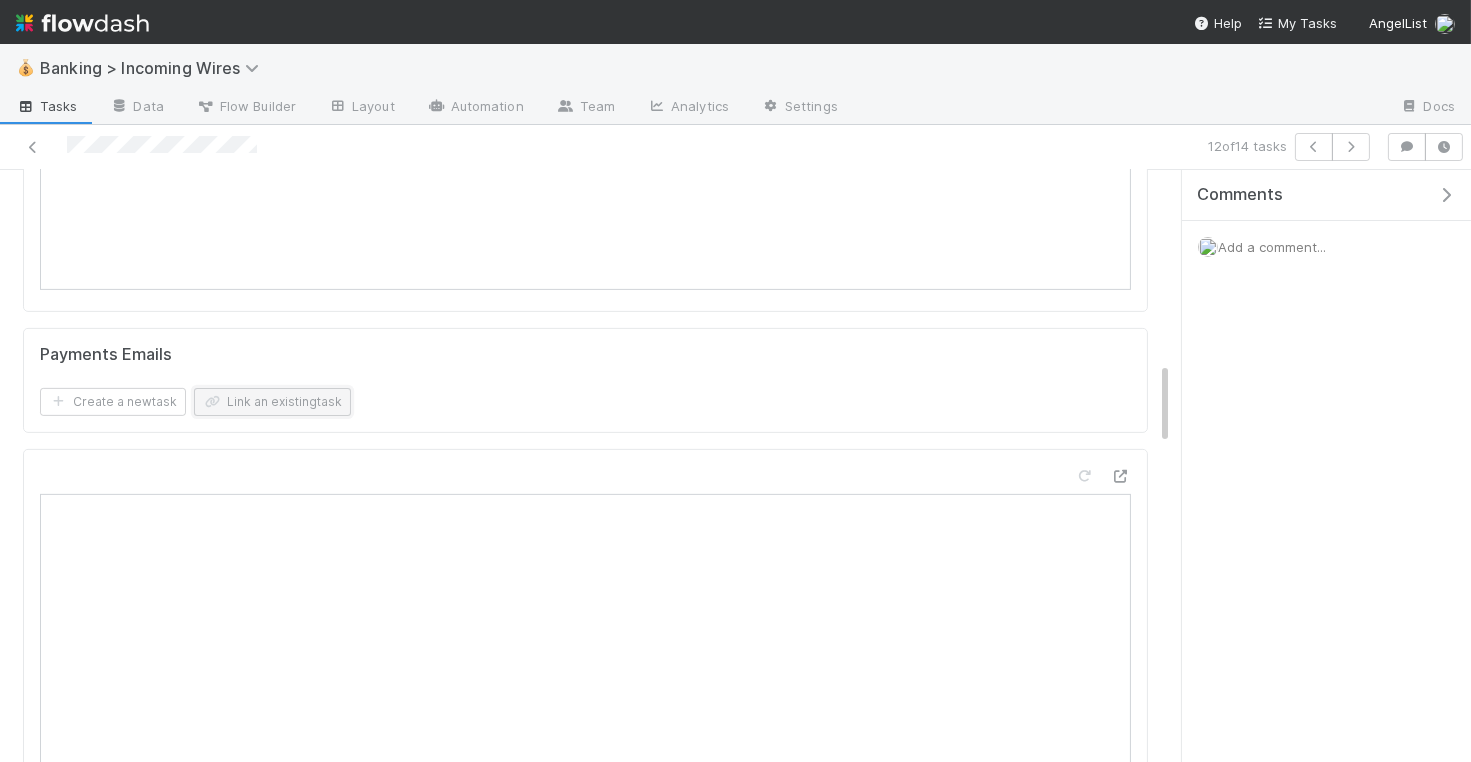 click on "Link an existing  task" at bounding box center (272, 402) 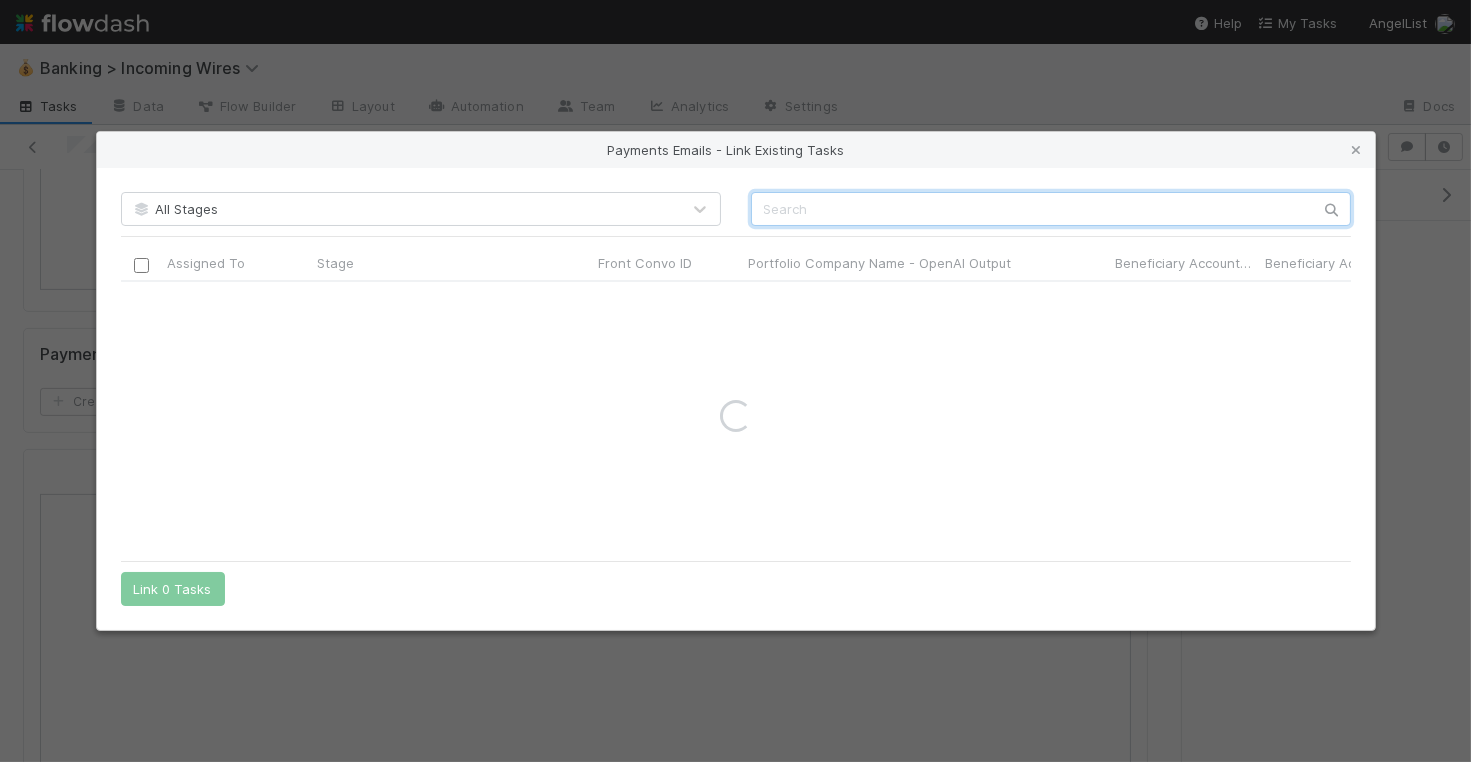 click at bounding box center [1051, 209] 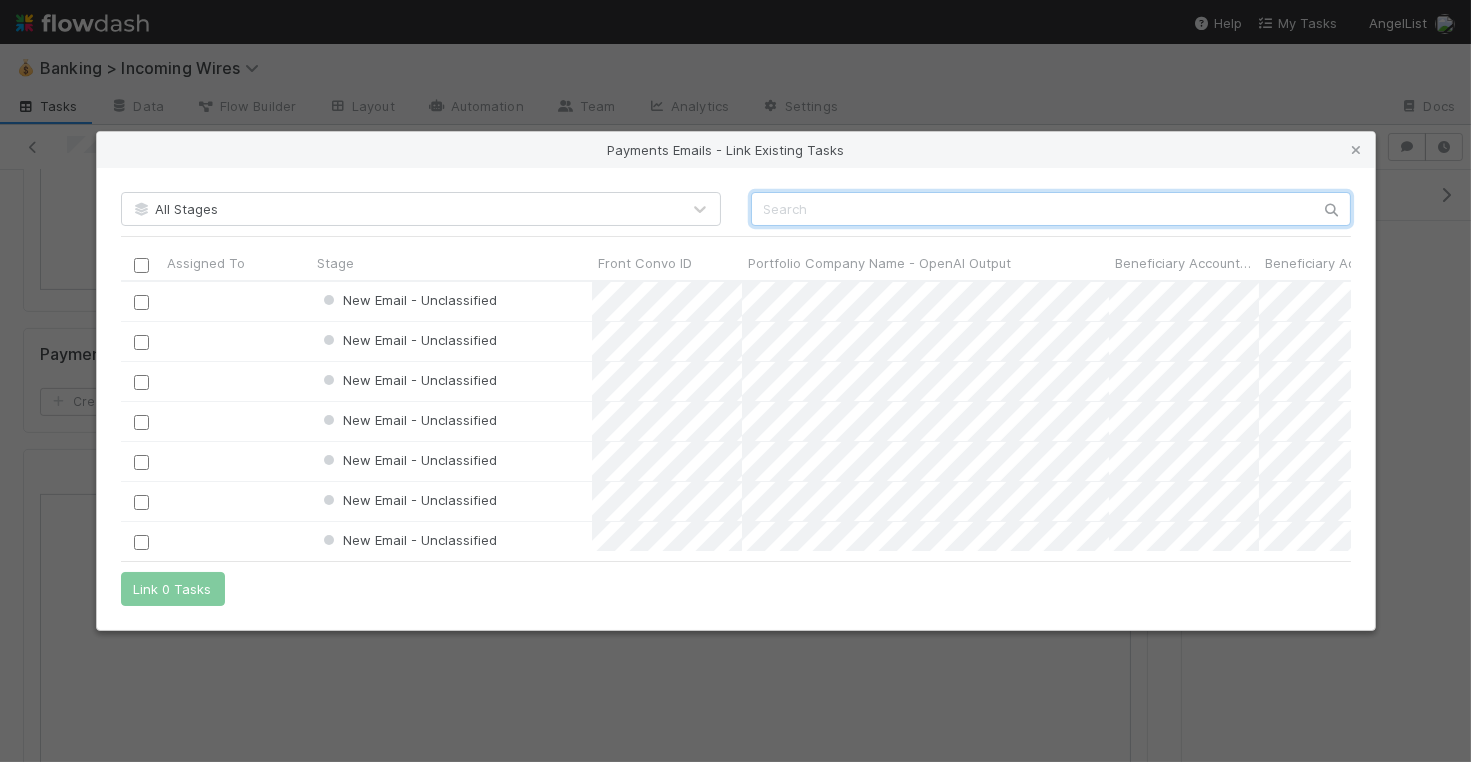 scroll, scrollTop: 1, scrollLeft: 1, axis: both 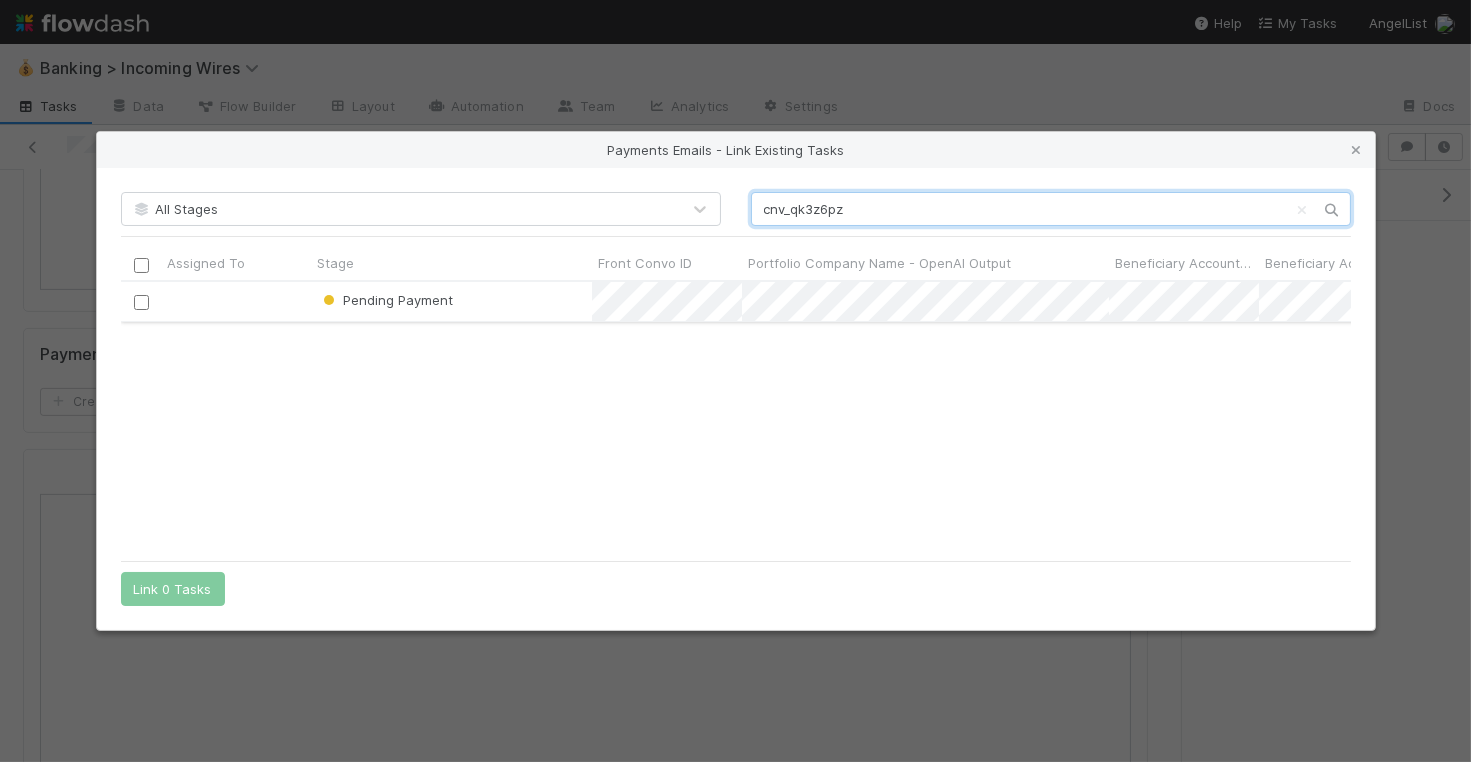 type on "cnv_qk3z6pz" 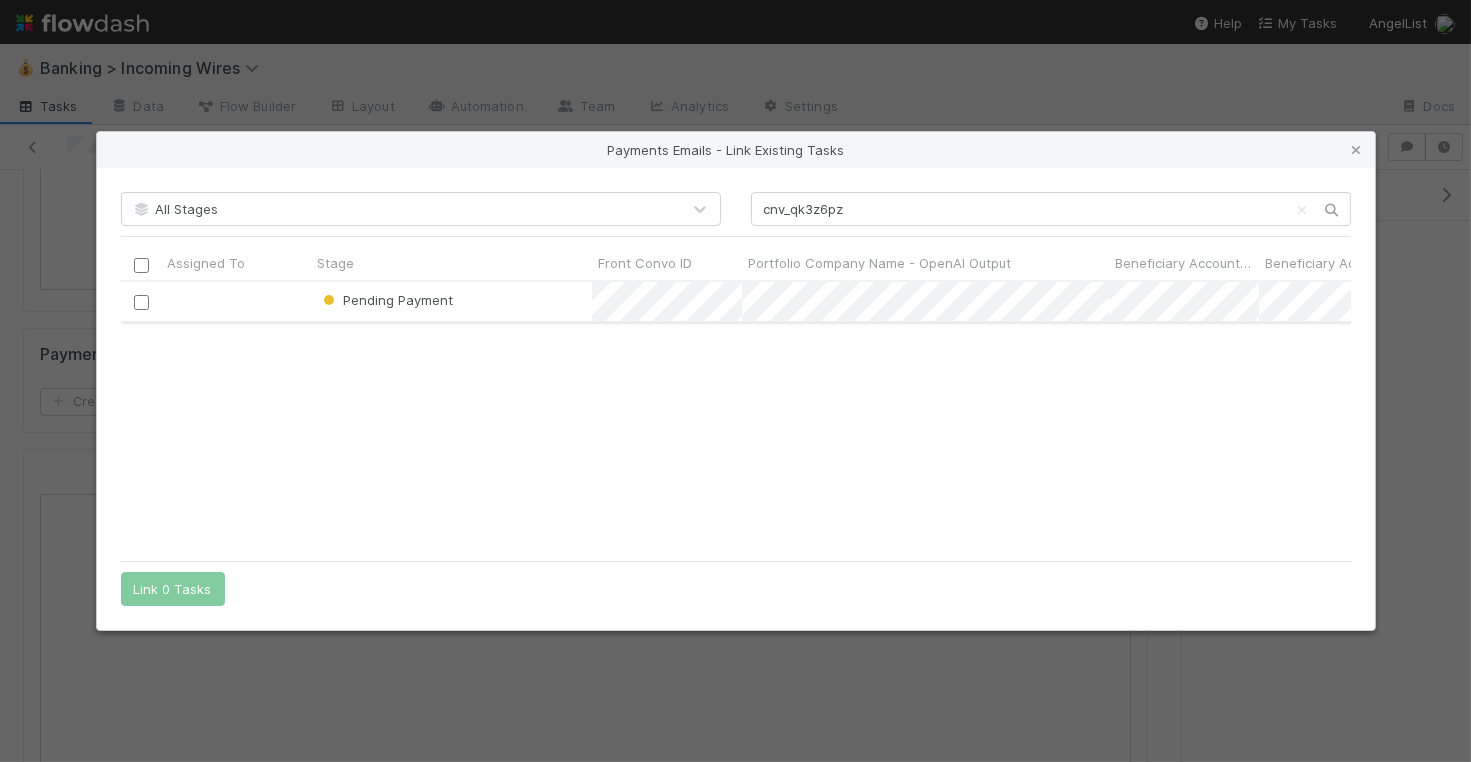 click at bounding box center (140, 302) 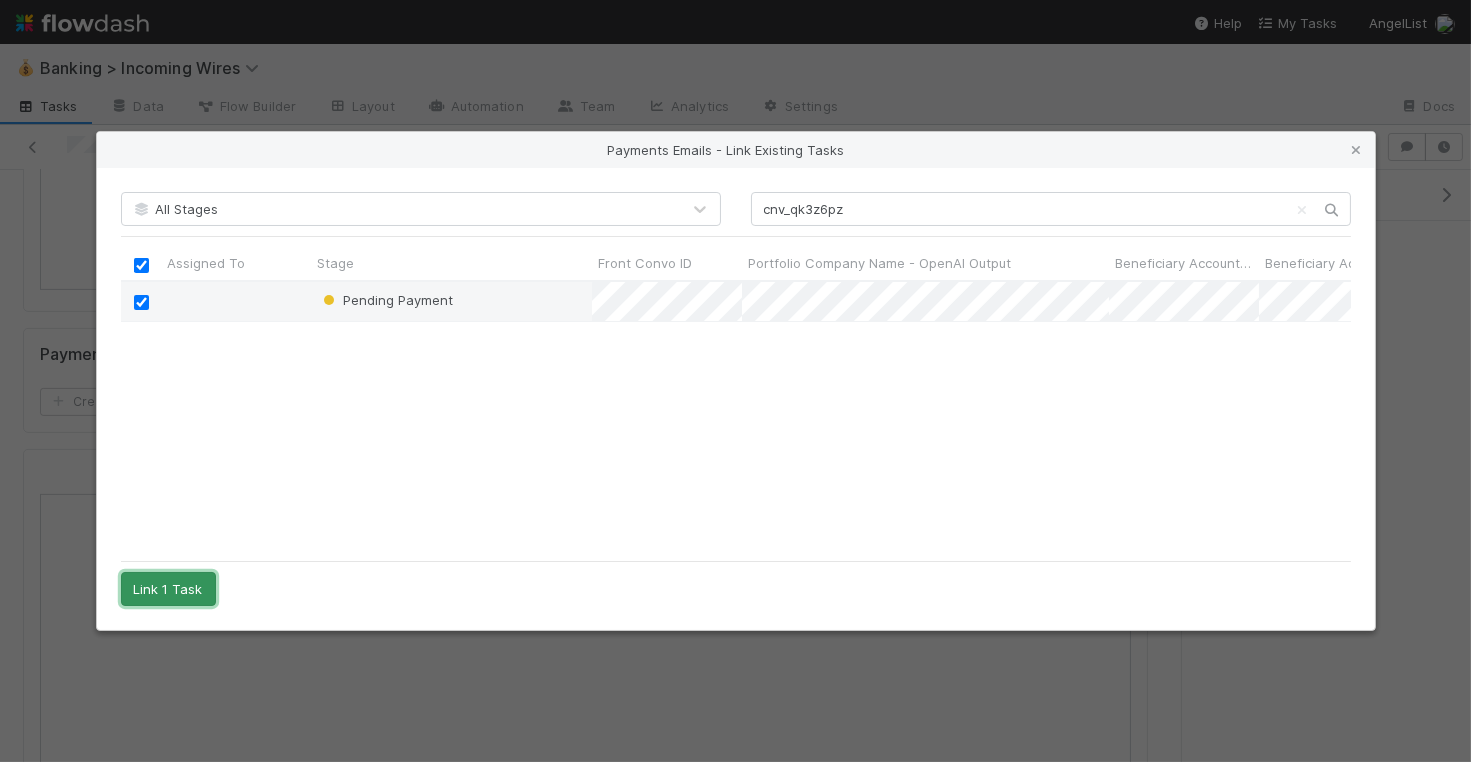 click on "Link   1 Task" at bounding box center (168, 589) 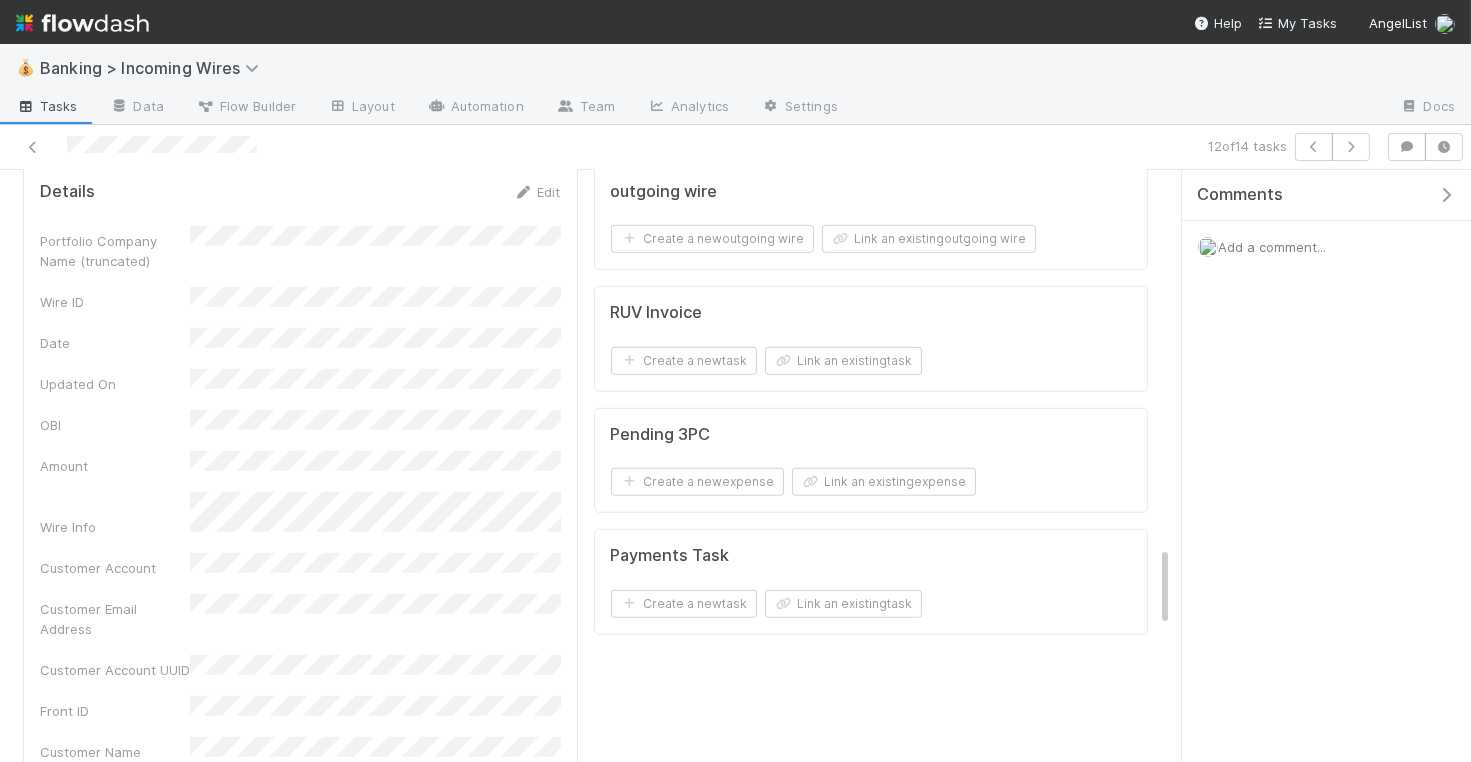 scroll, scrollTop: 2971, scrollLeft: 0, axis: vertical 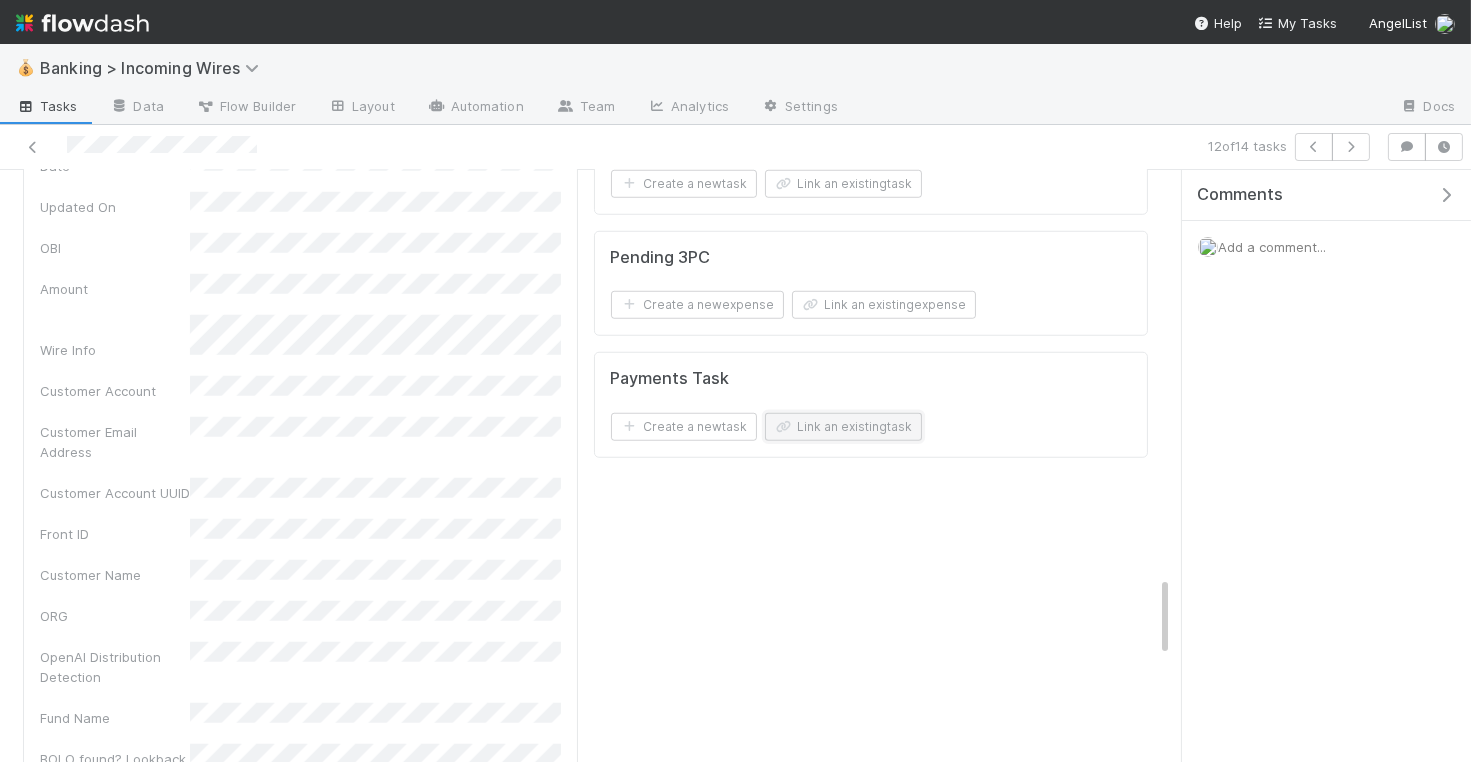click on "Link an existing  task" at bounding box center [843, 427] 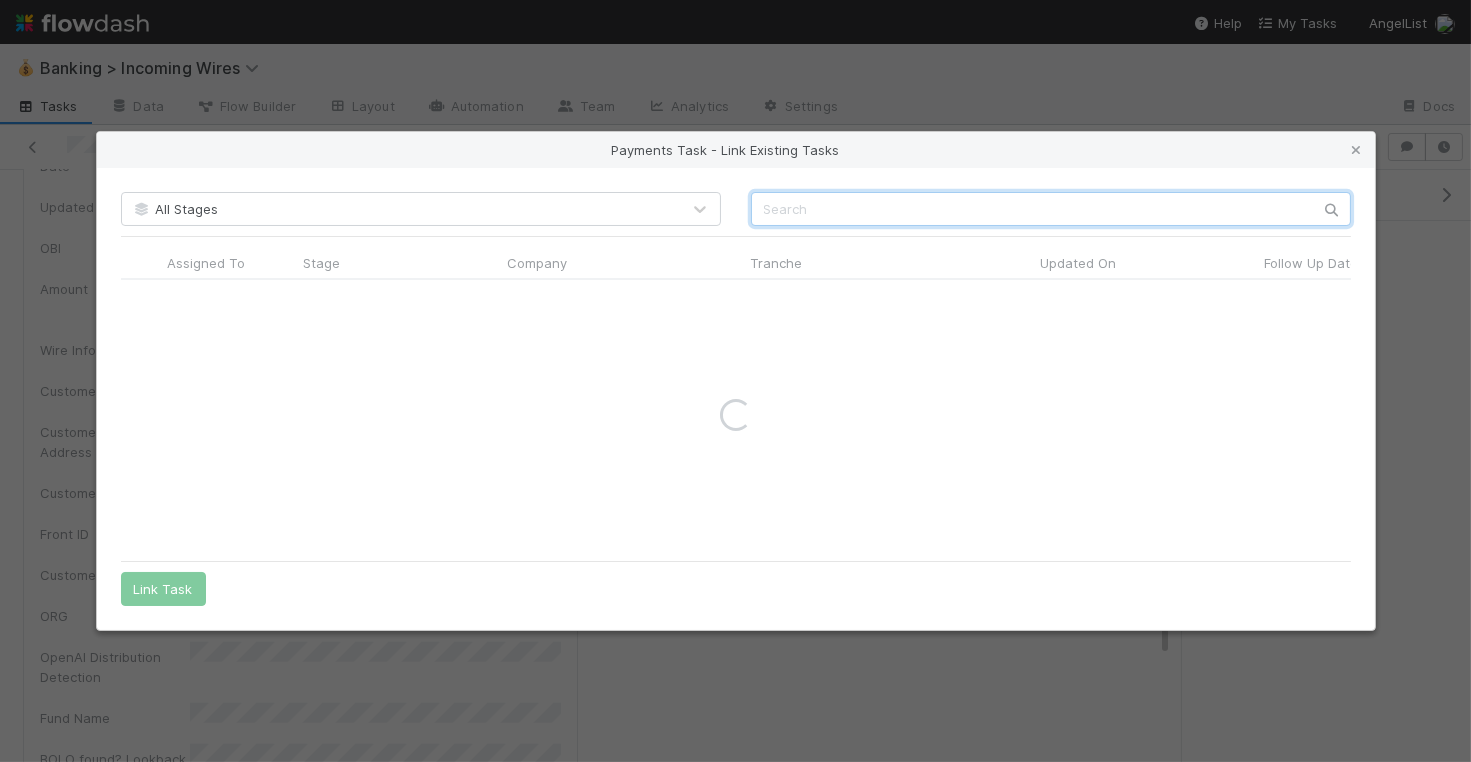 click at bounding box center [1051, 209] 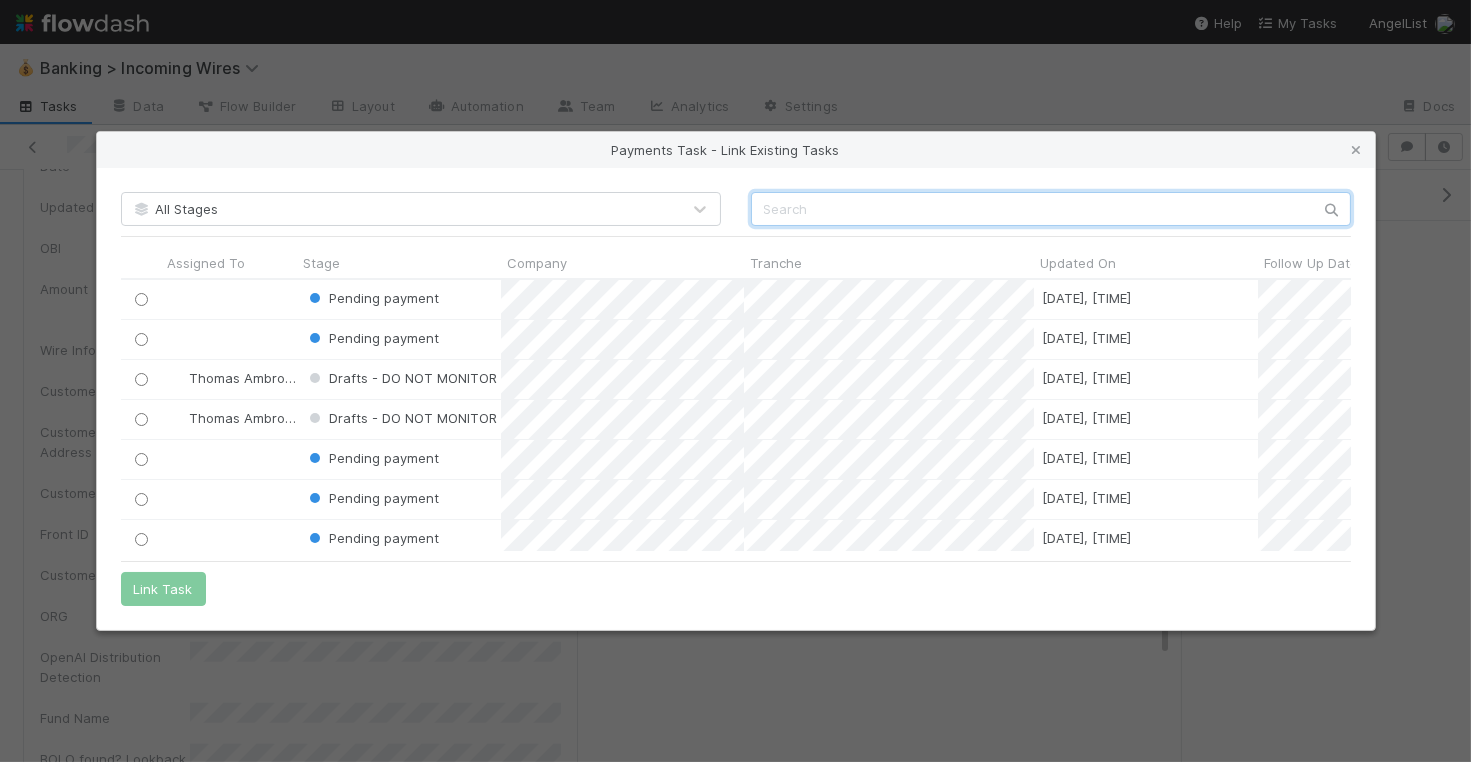 scroll, scrollTop: 0, scrollLeft: 1, axis: horizontal 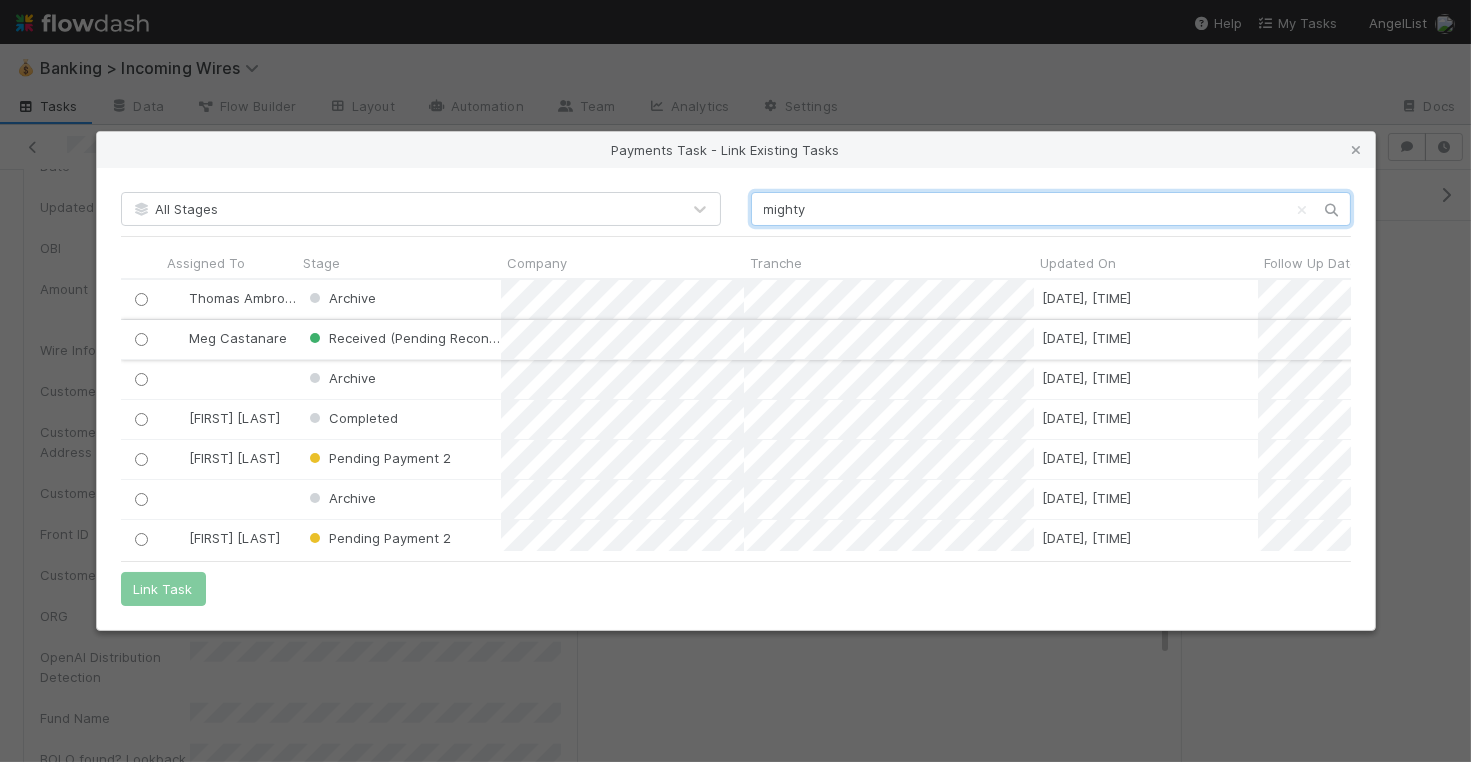 type on "mighty" 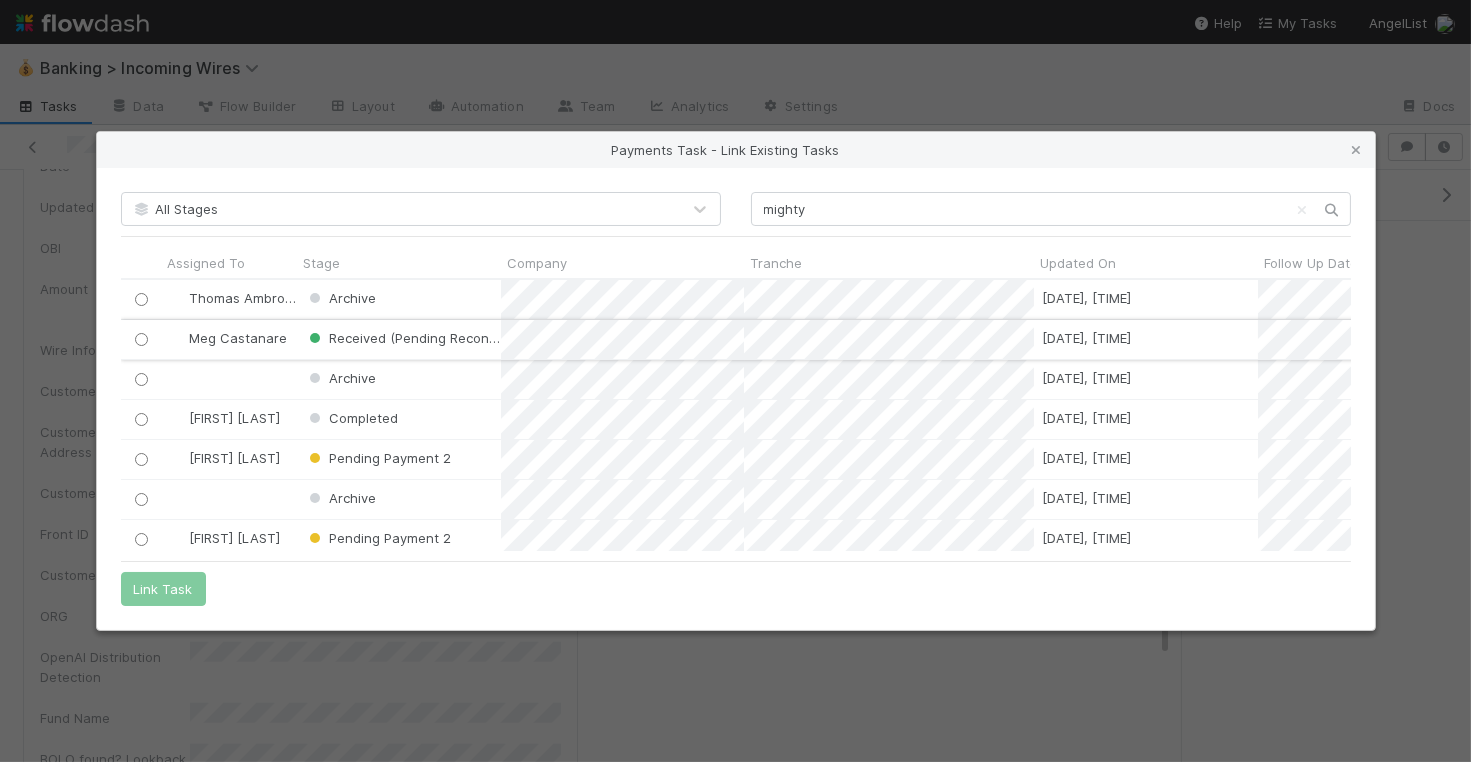 click at bounding box center (141, 339) 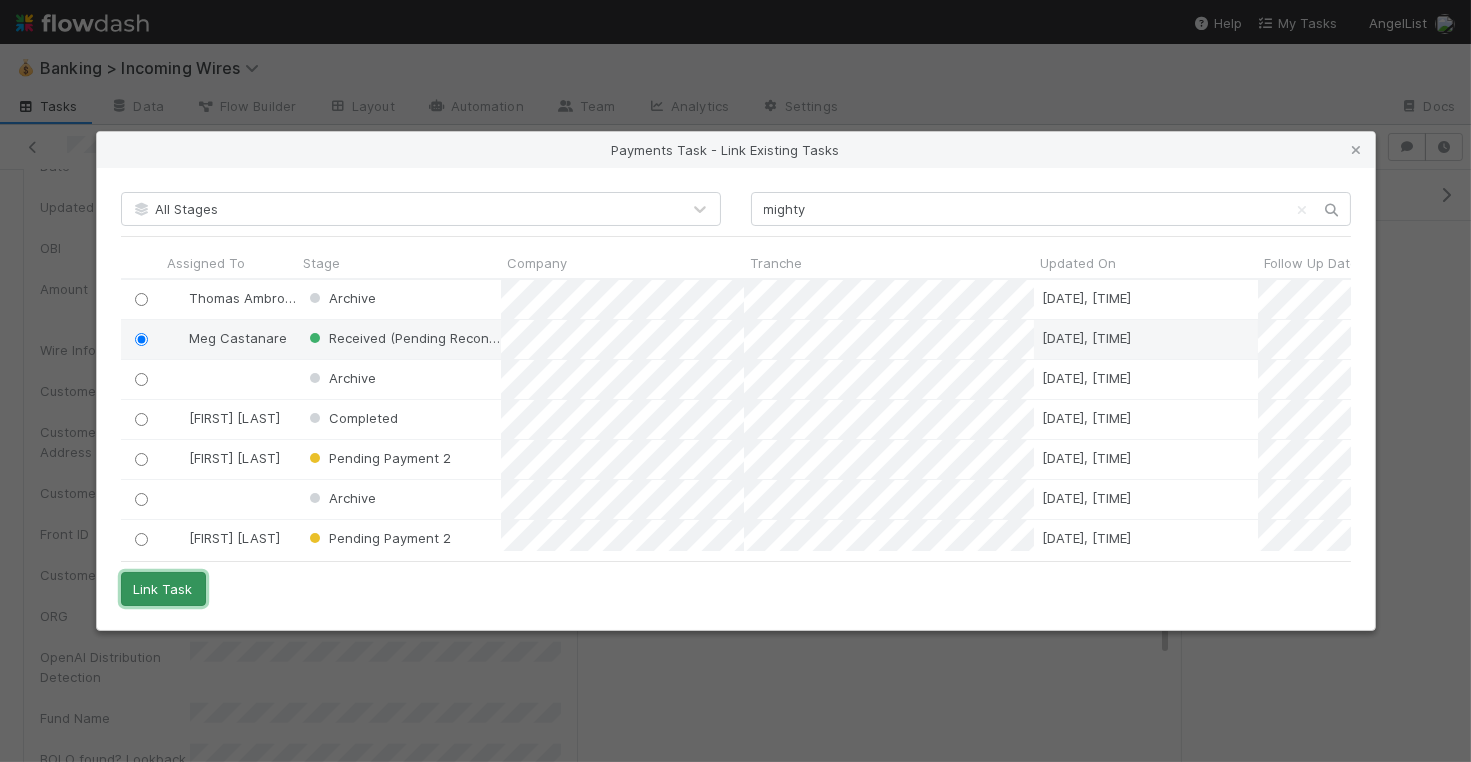 click on "Link   Task" at bounding box center (163, 589) 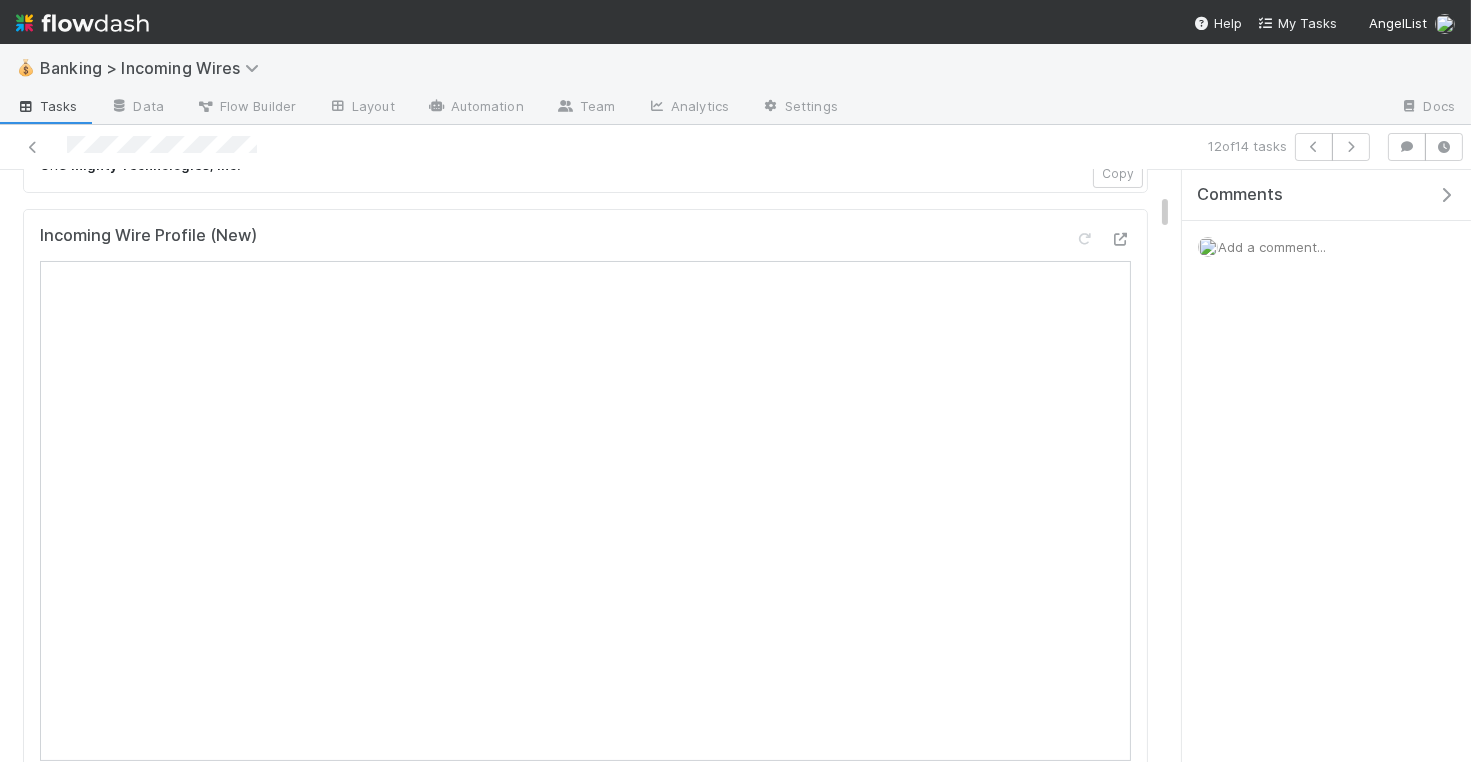scroll, scrollTop: 195, scrollLeft: 0, axis: vertical 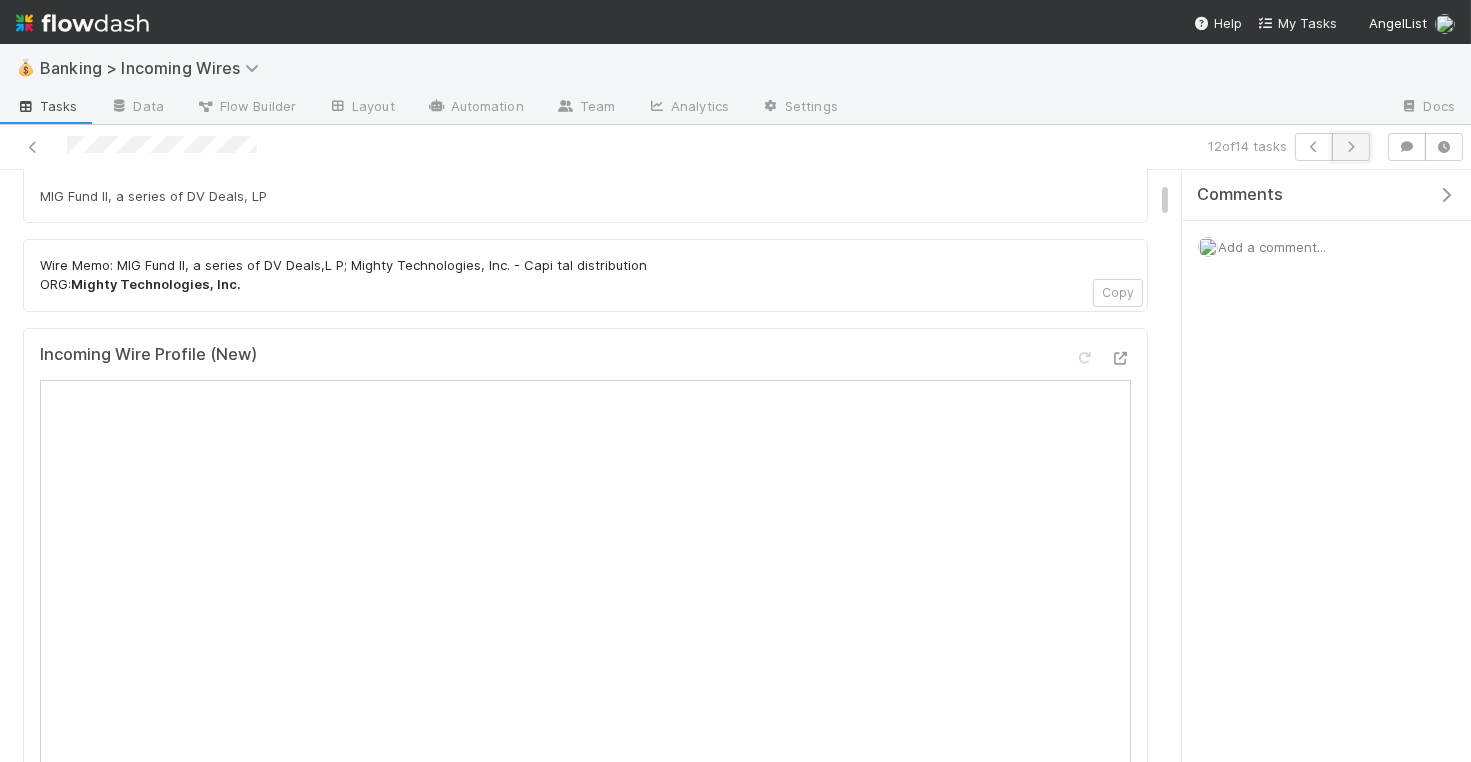 click at bounding box center (1351, 147) 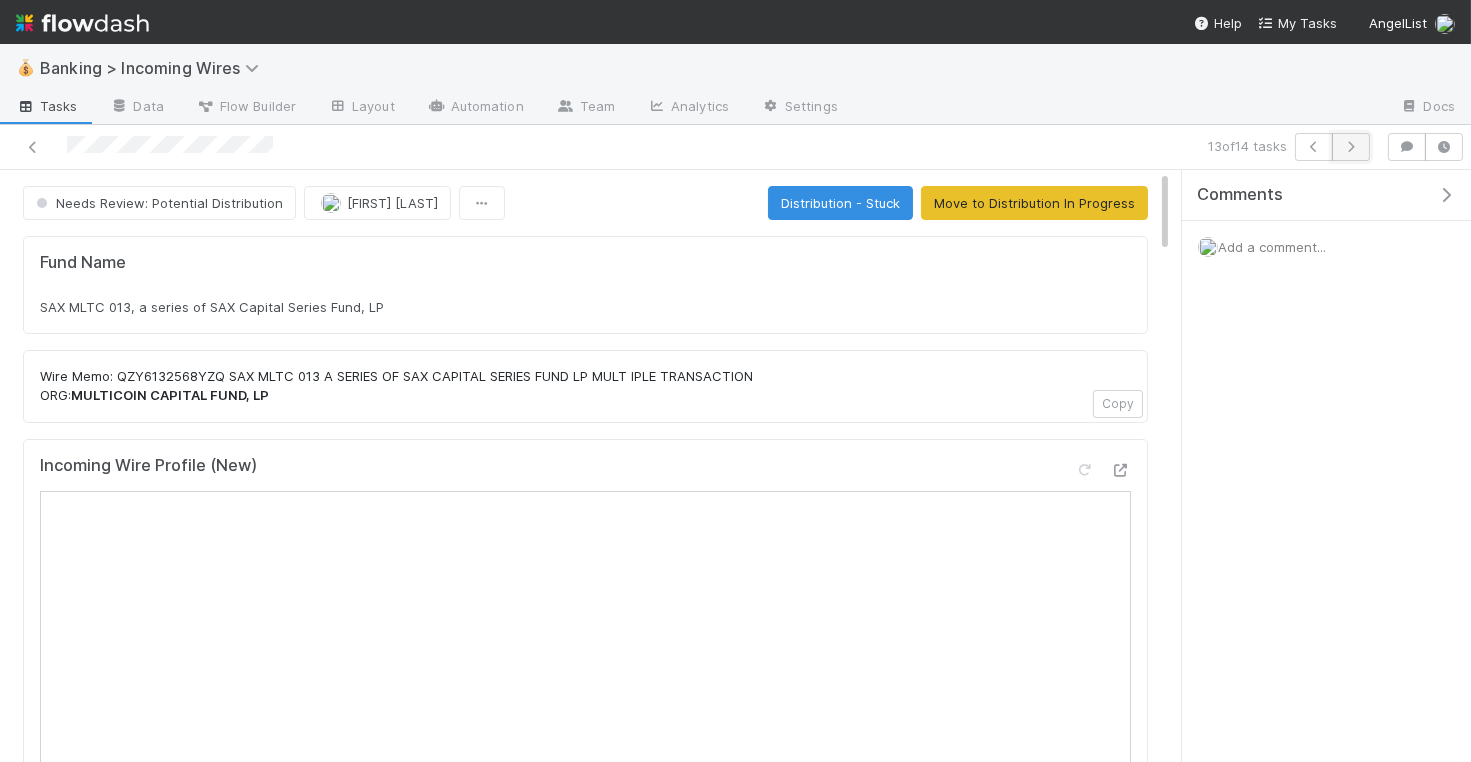click at bounding box center [1351, 147] 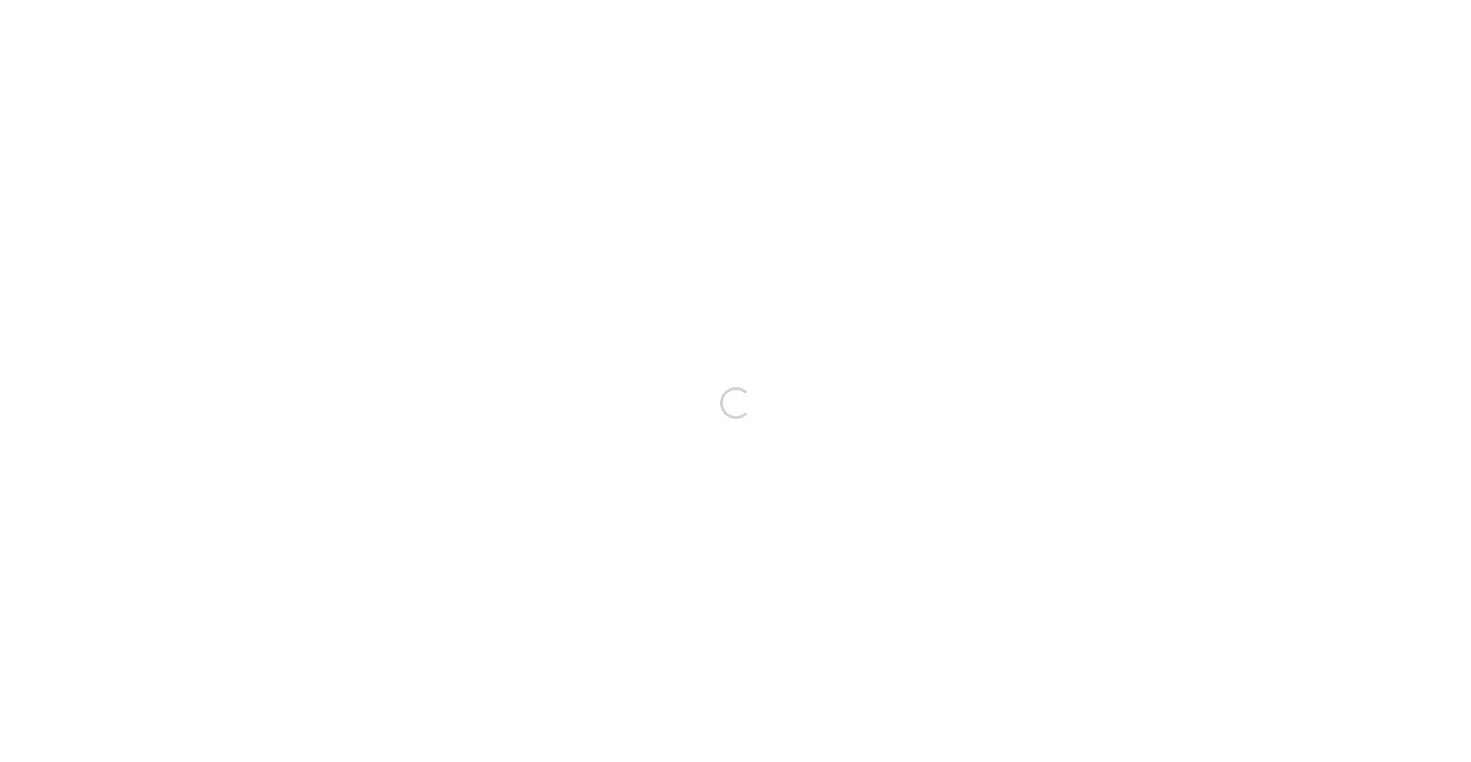 scroll, scrollTop: 0, scrollLeft: 0, axis: both 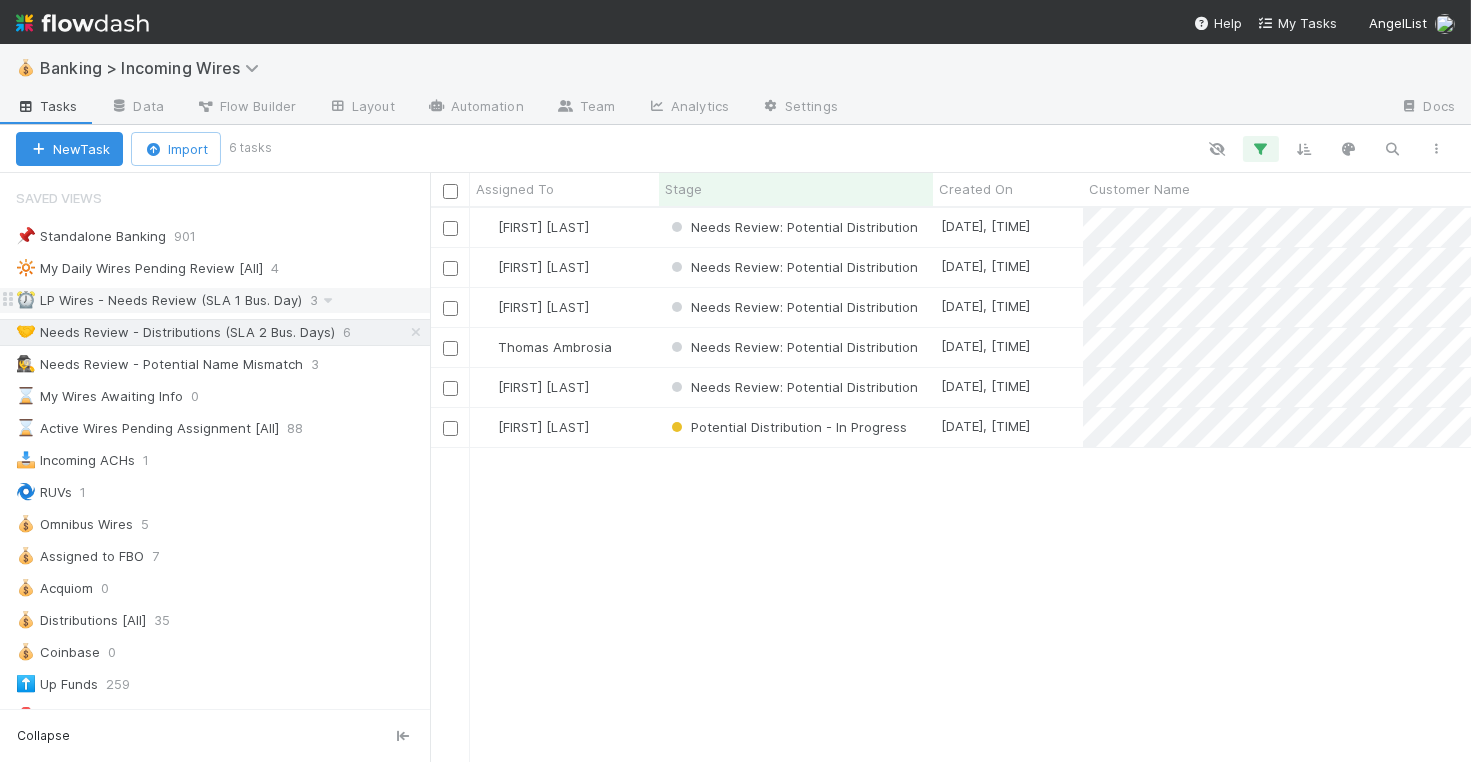 click on "⏰ LP Wires - Needs Review (SLA 1 Bus. Day)" at bounding box center [159, 300] 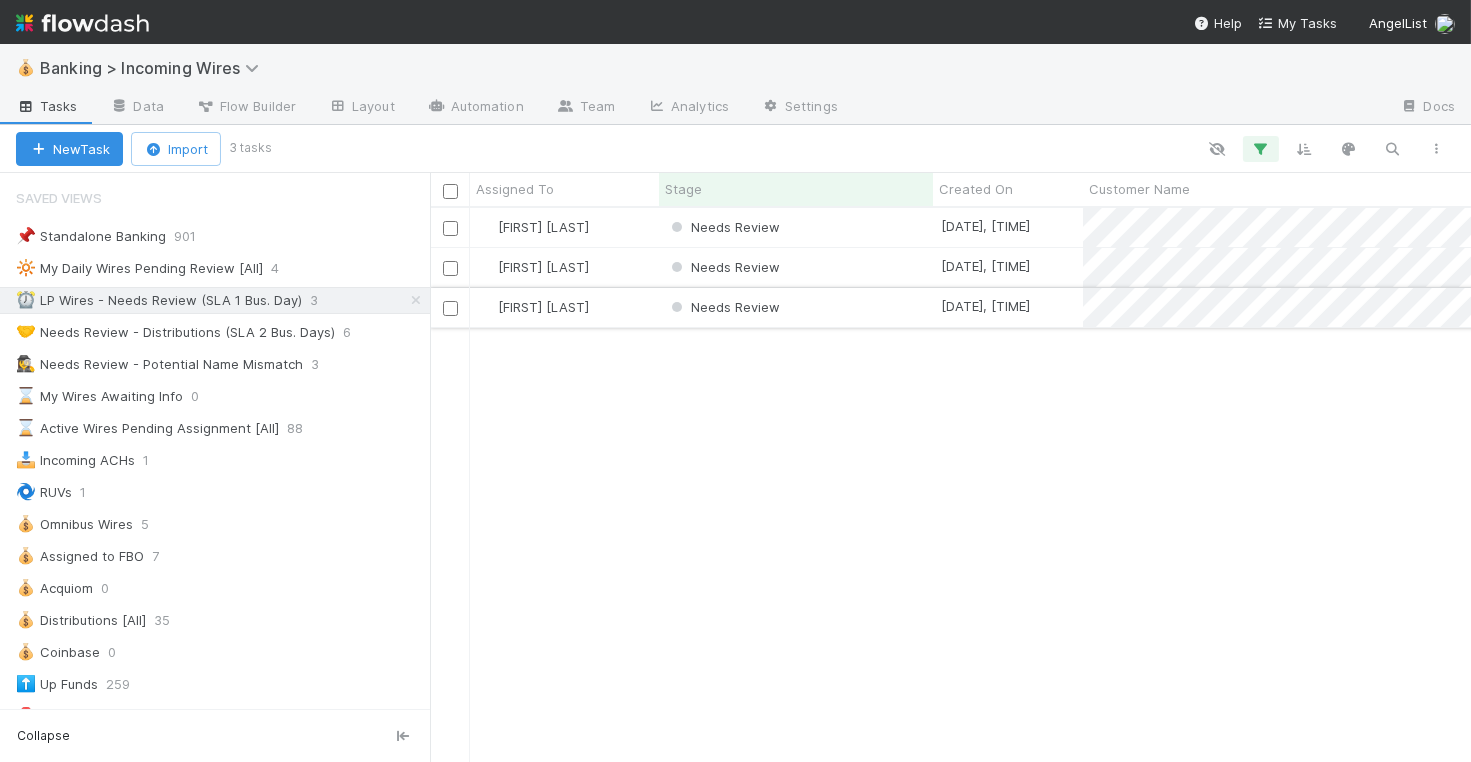 scroll, scrollTop: 1, scrollLeft: 1, axis: both 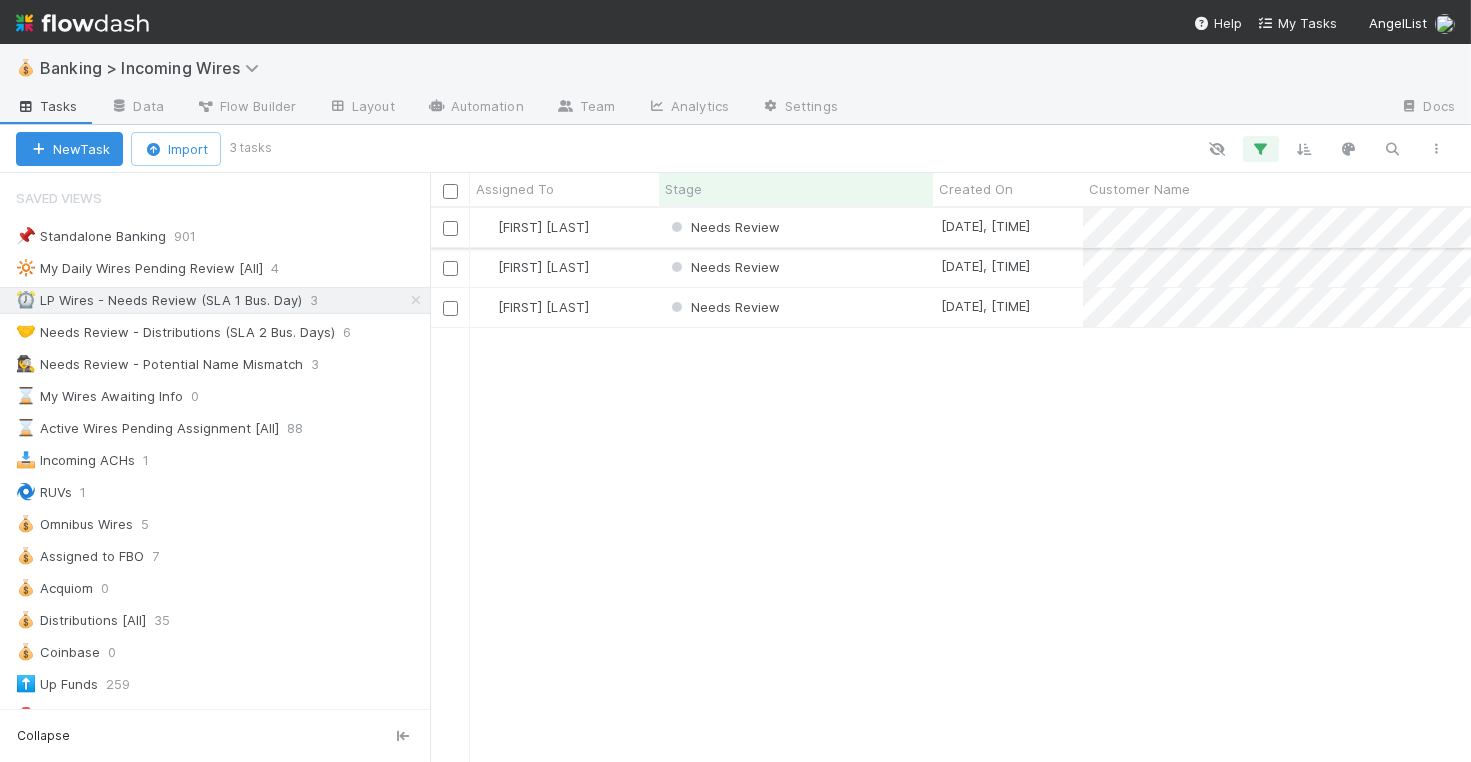 click on "[FIRST]  [LAST]" at bounding box center (564, 227) 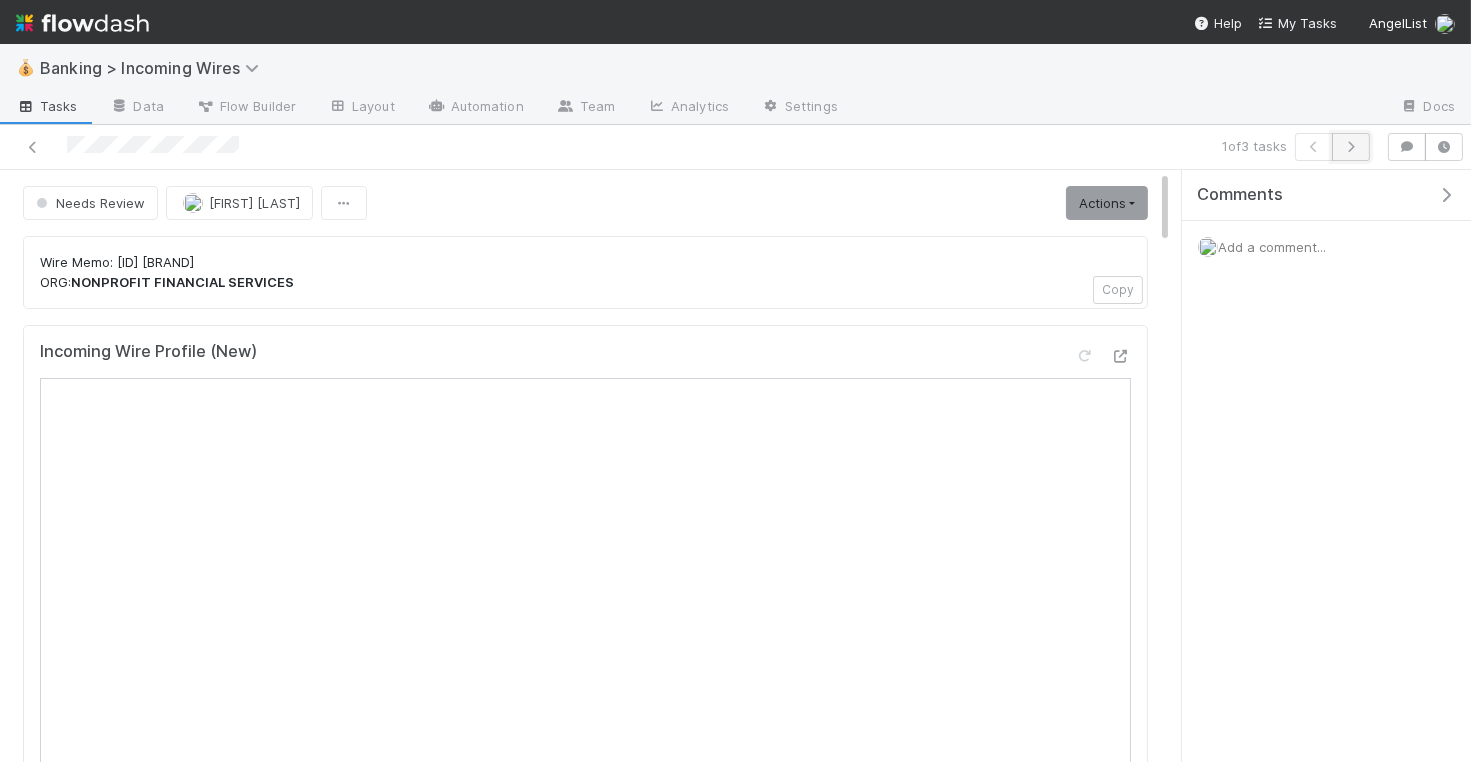 click at bounding box center (1351, 147) 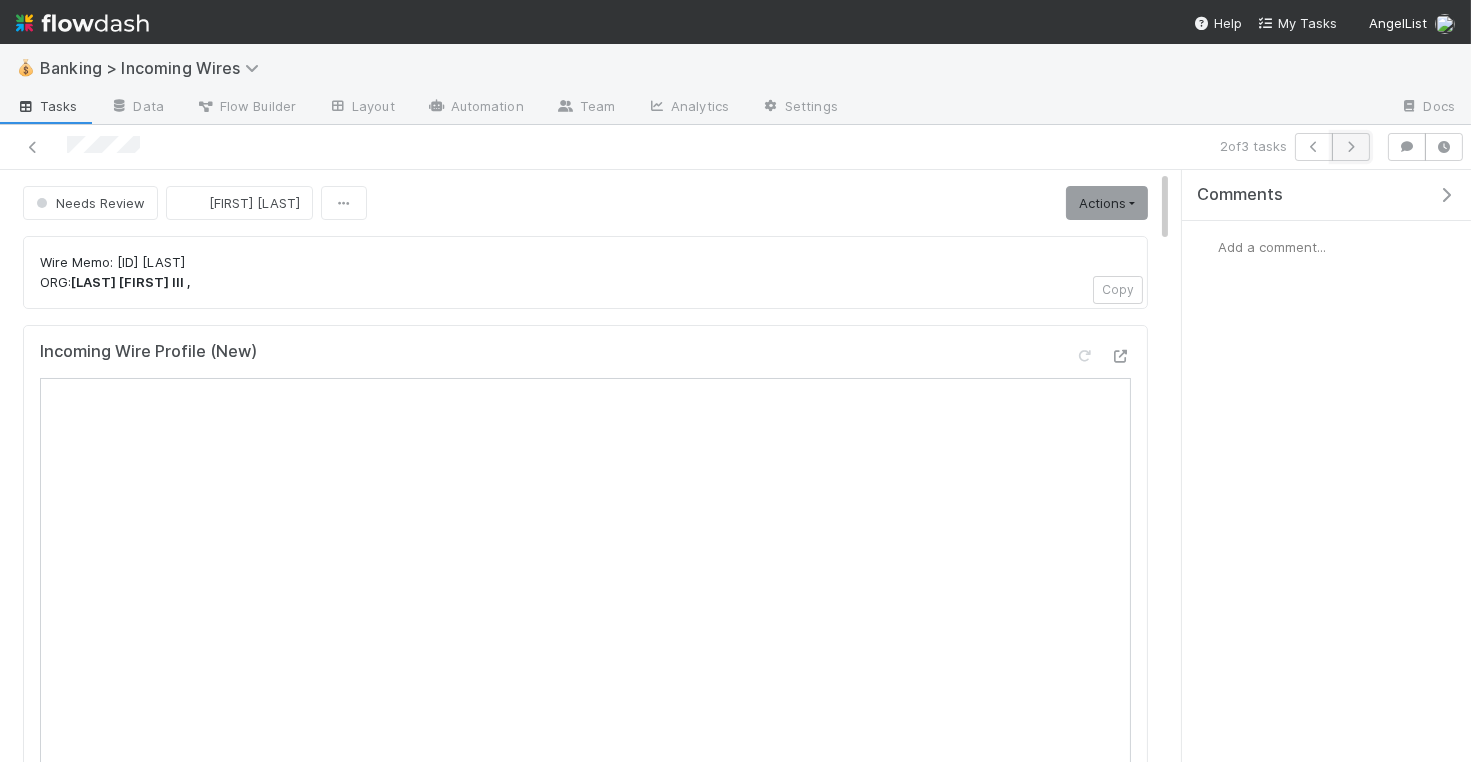 click at bounding box center (1351, 147) 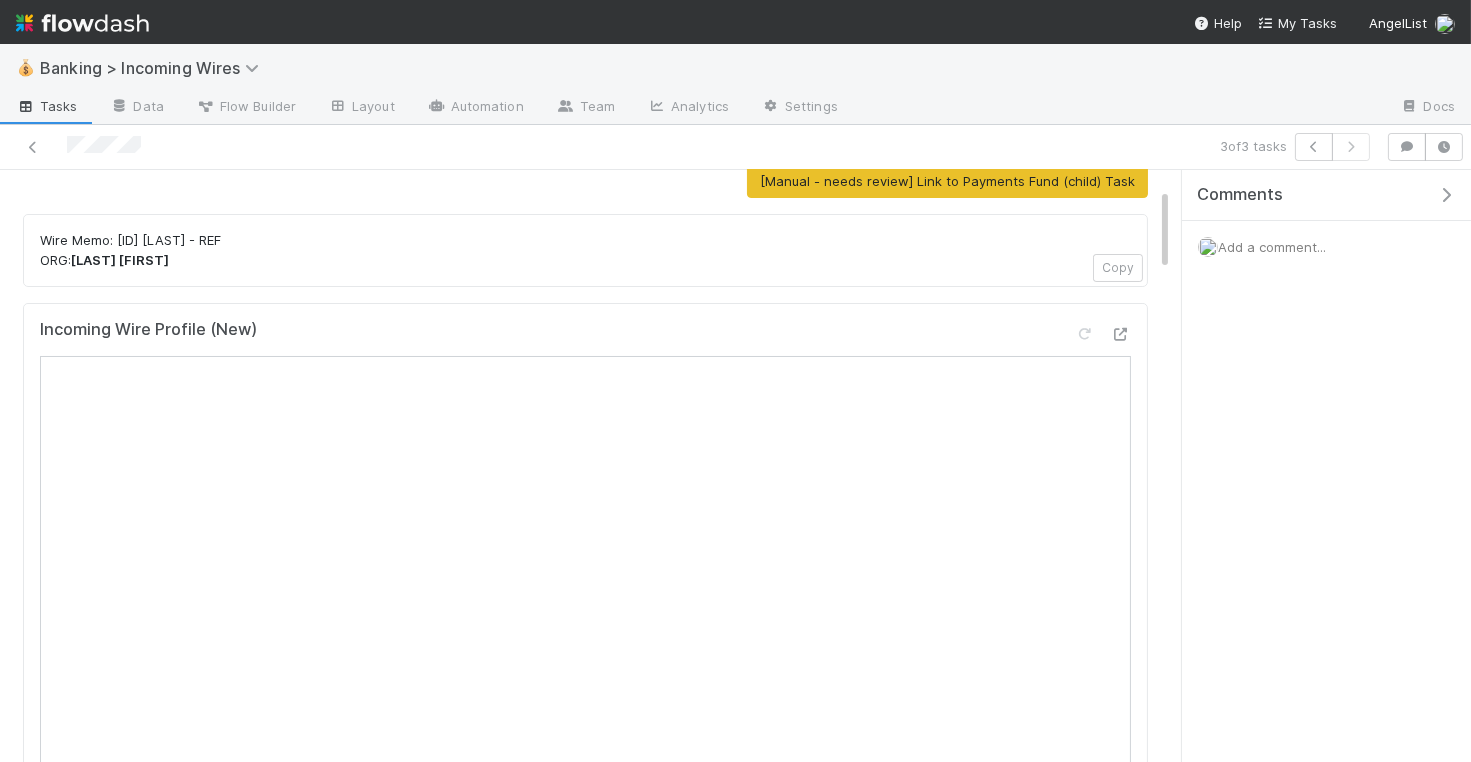 scroll, scrollTop: 0, scrollLeft: 0, axis: both 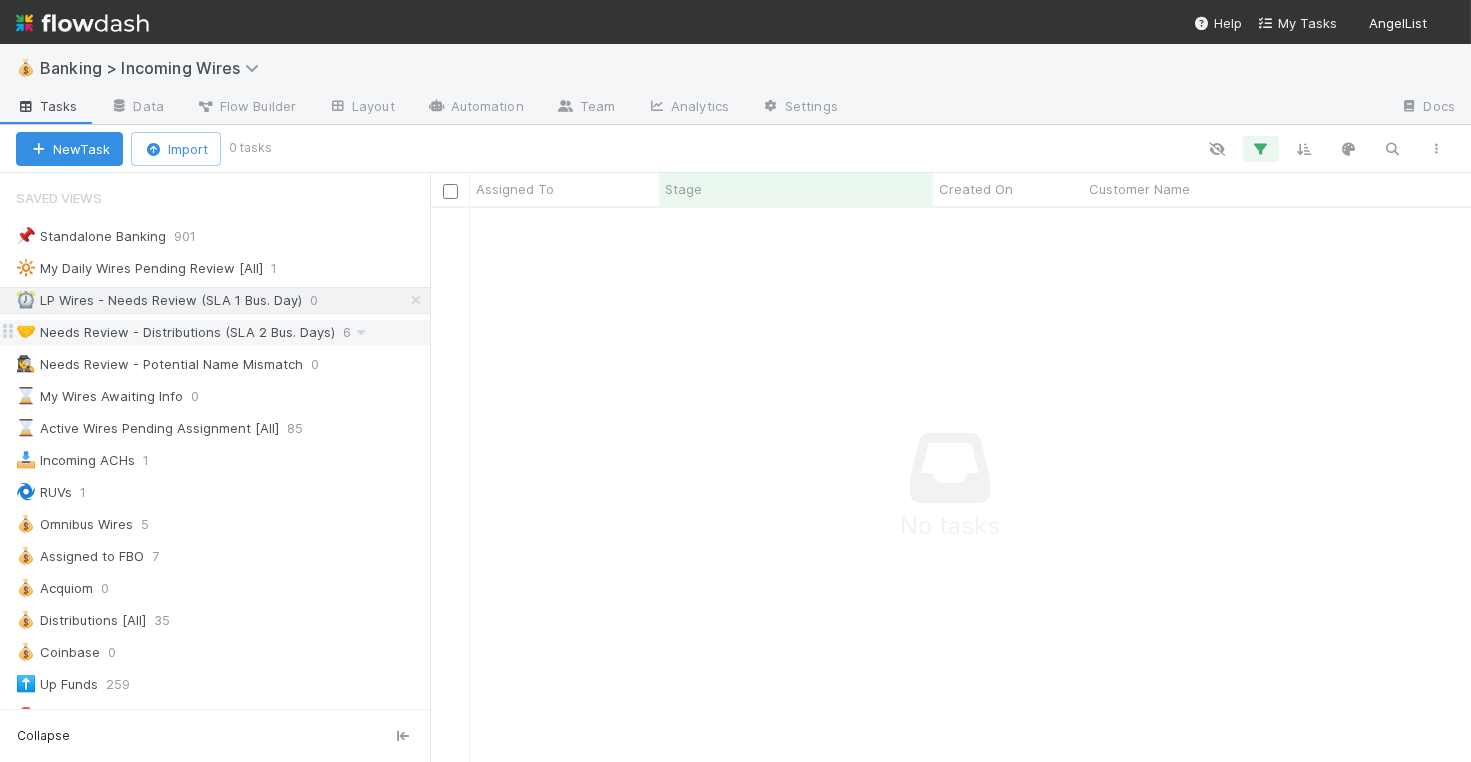 click on "🤝 Needs Review - Distributions (SLA 2 Bus. Days)" at bounding box center (175, 332) 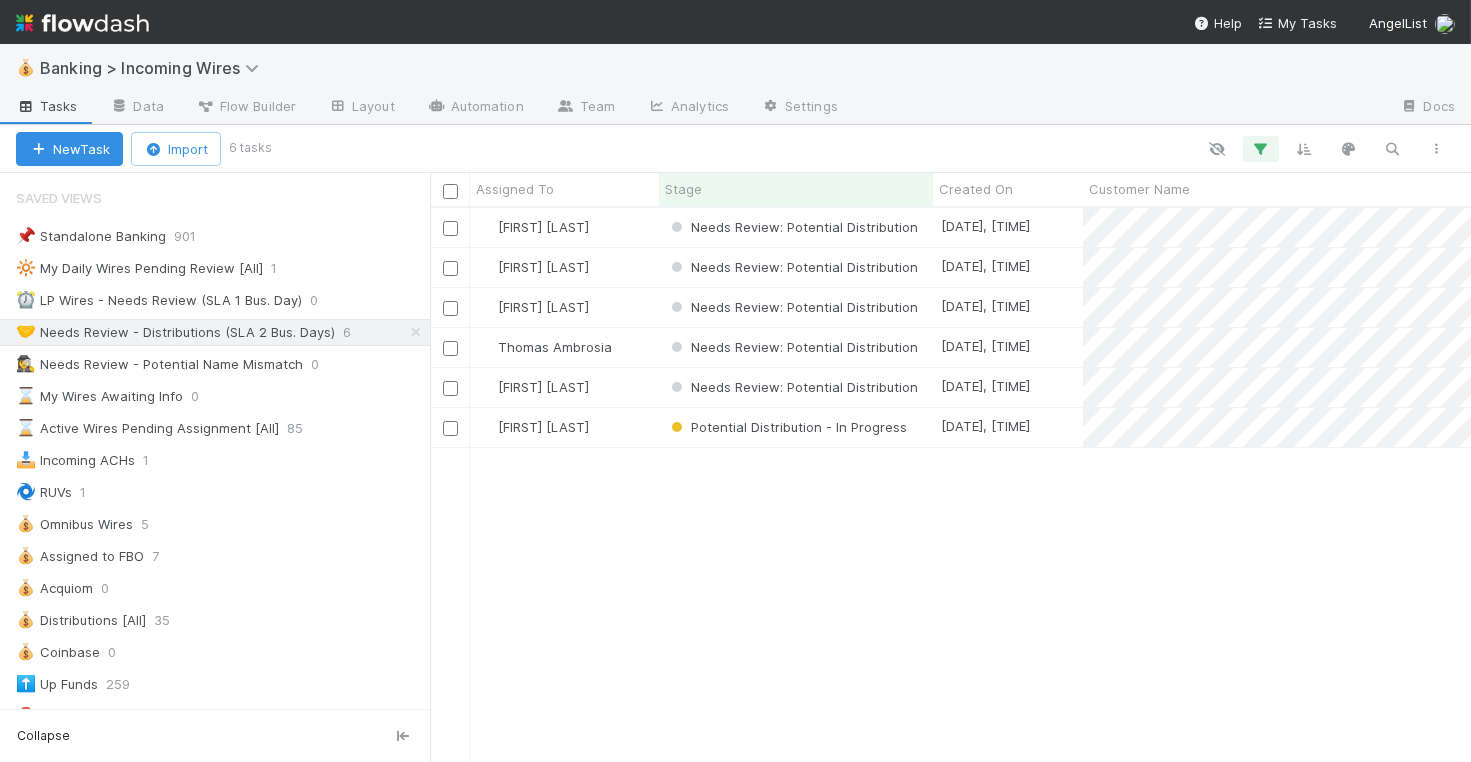 scroll, scrollTop: 1, scrollLeft: 1, axis: both 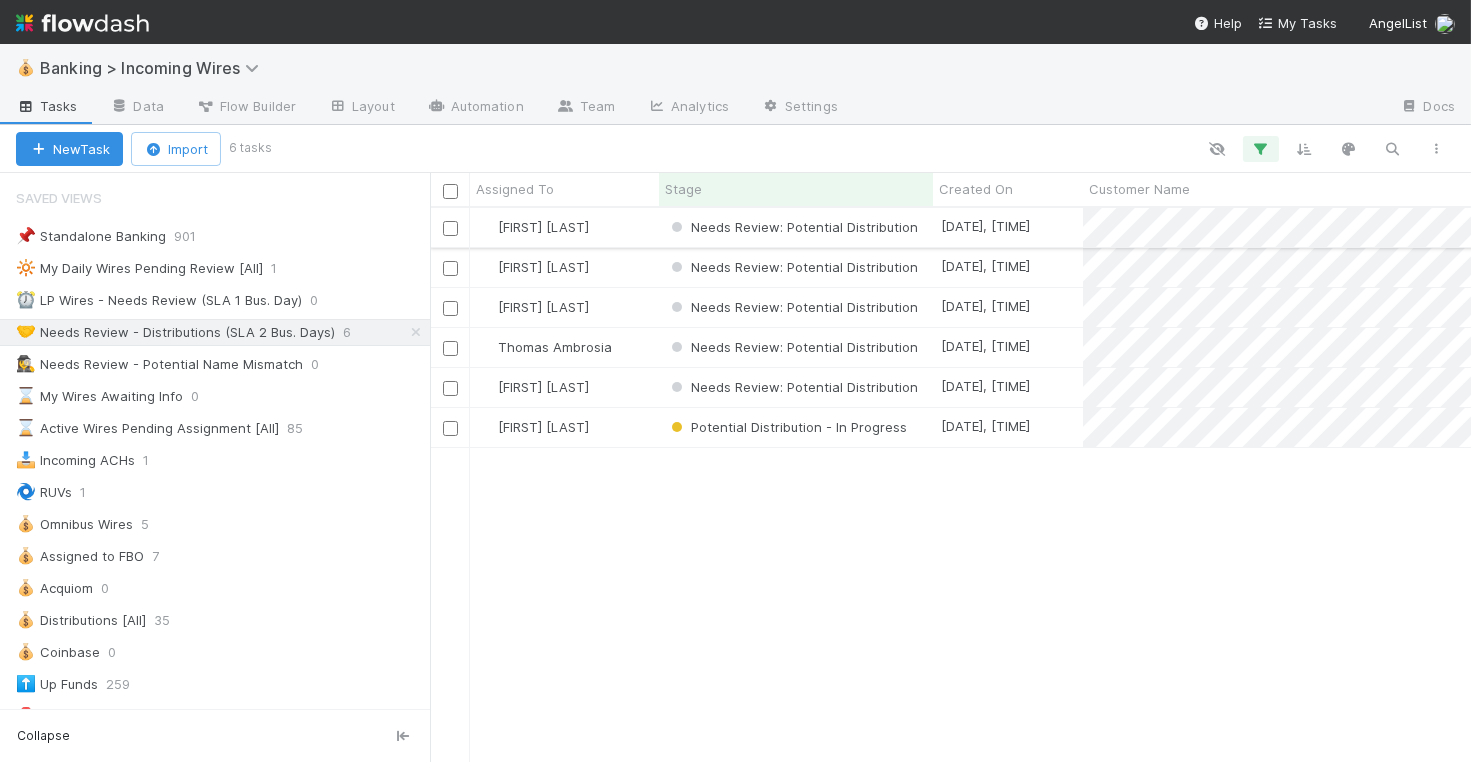click on "[FIRST] [LAST]" at bounding box center [564, 227] 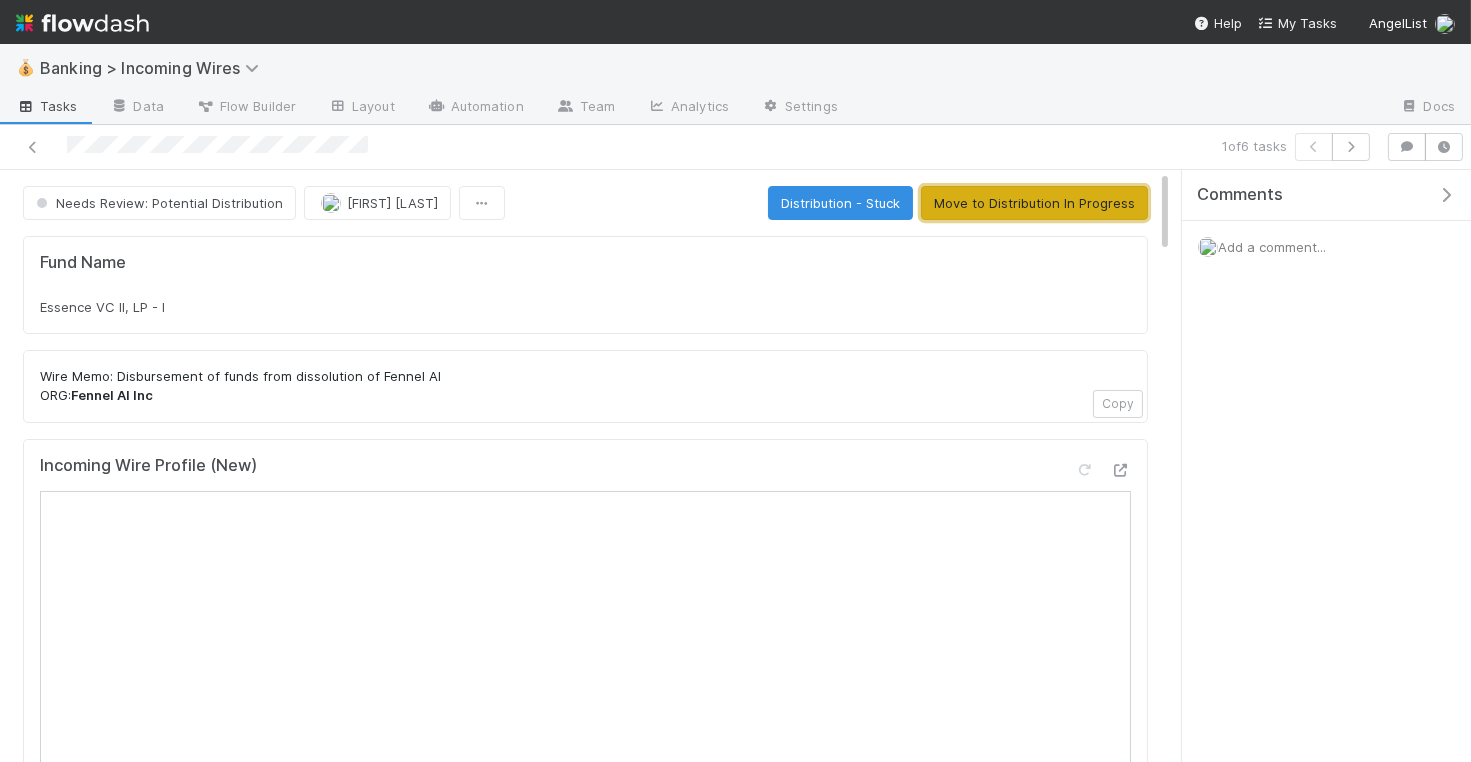 click on "Move to Distribution In Progress" at bounding box center [1034, 203] 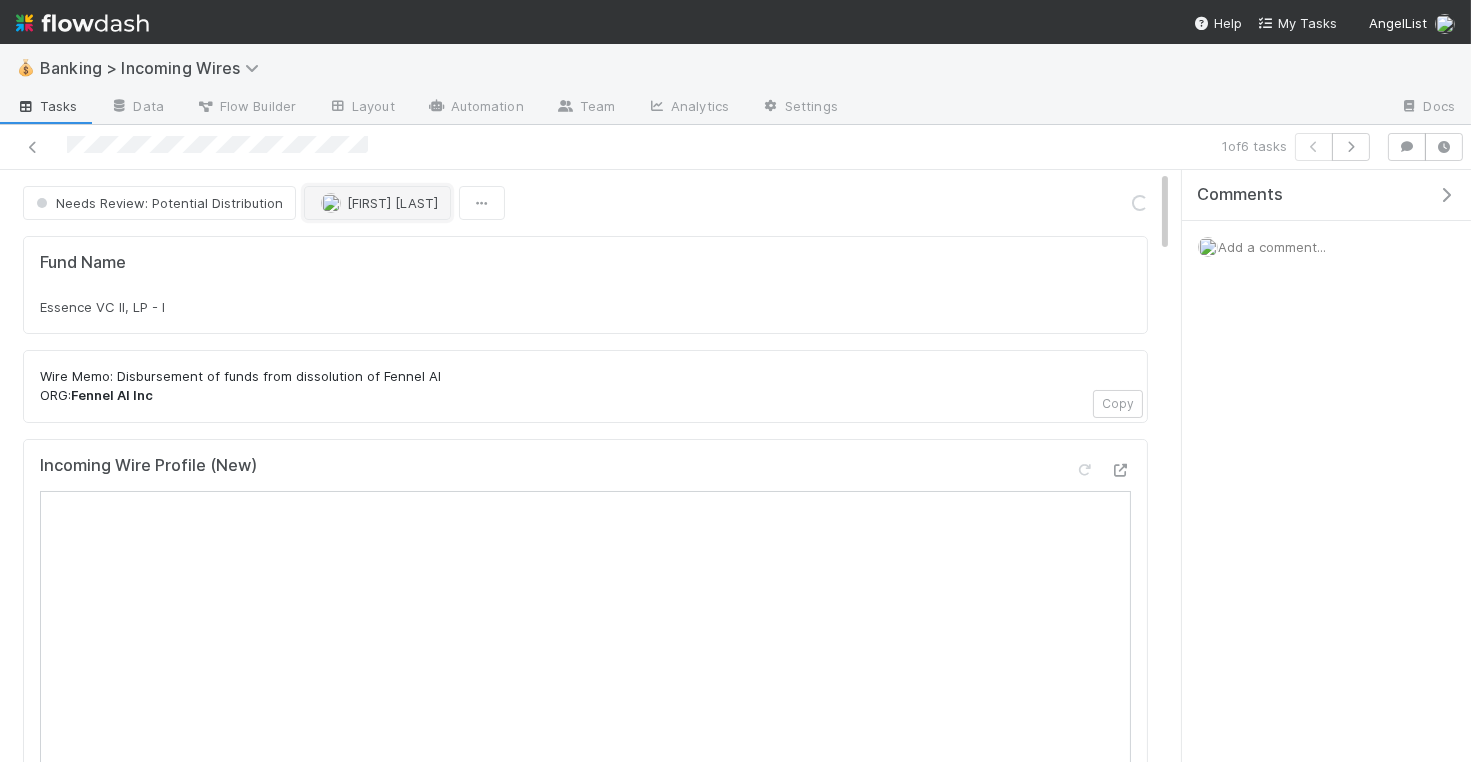 click on "[FIRST] [LAST]" at bounding box center (392, 203) 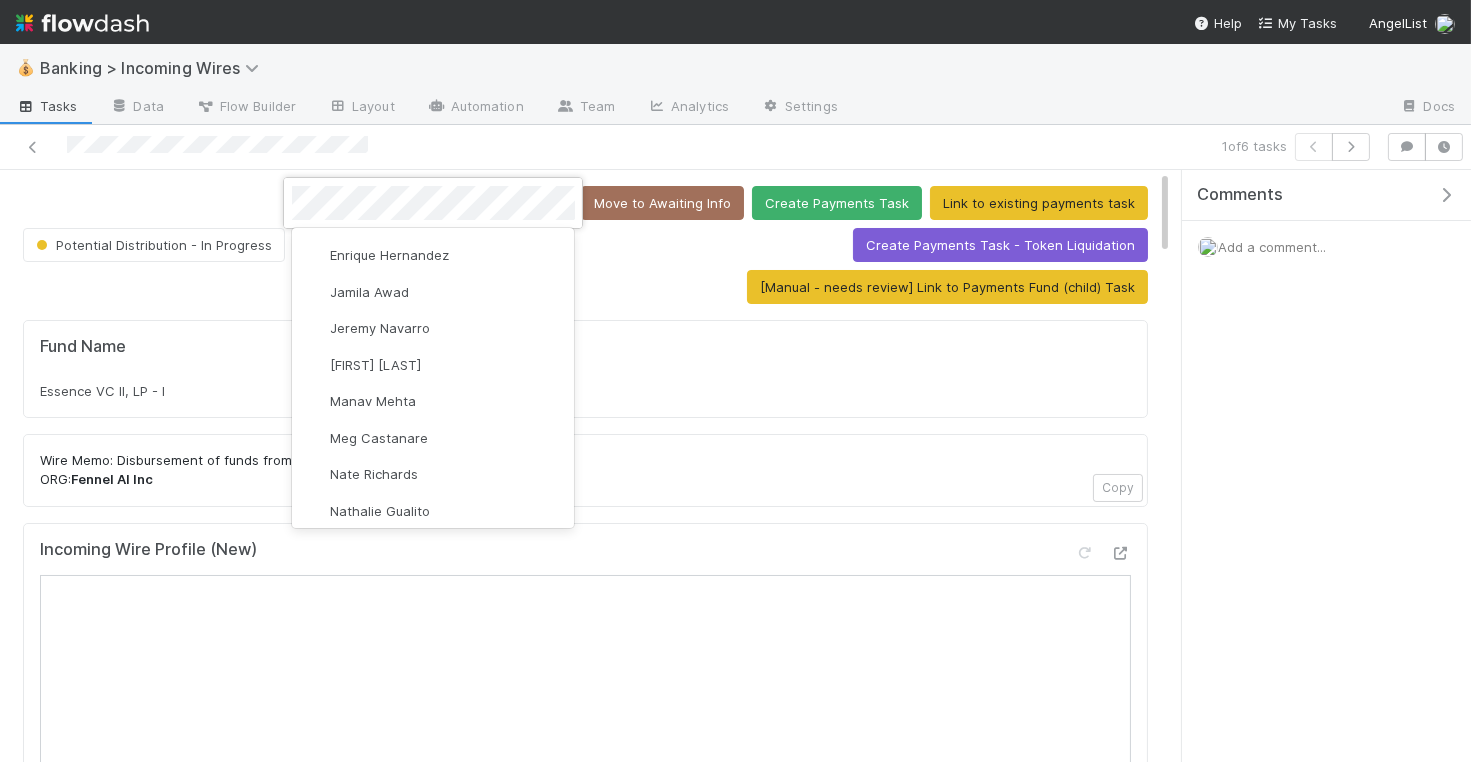 scroll, scrollTop: 0, scrollLeft: 0, axis: both 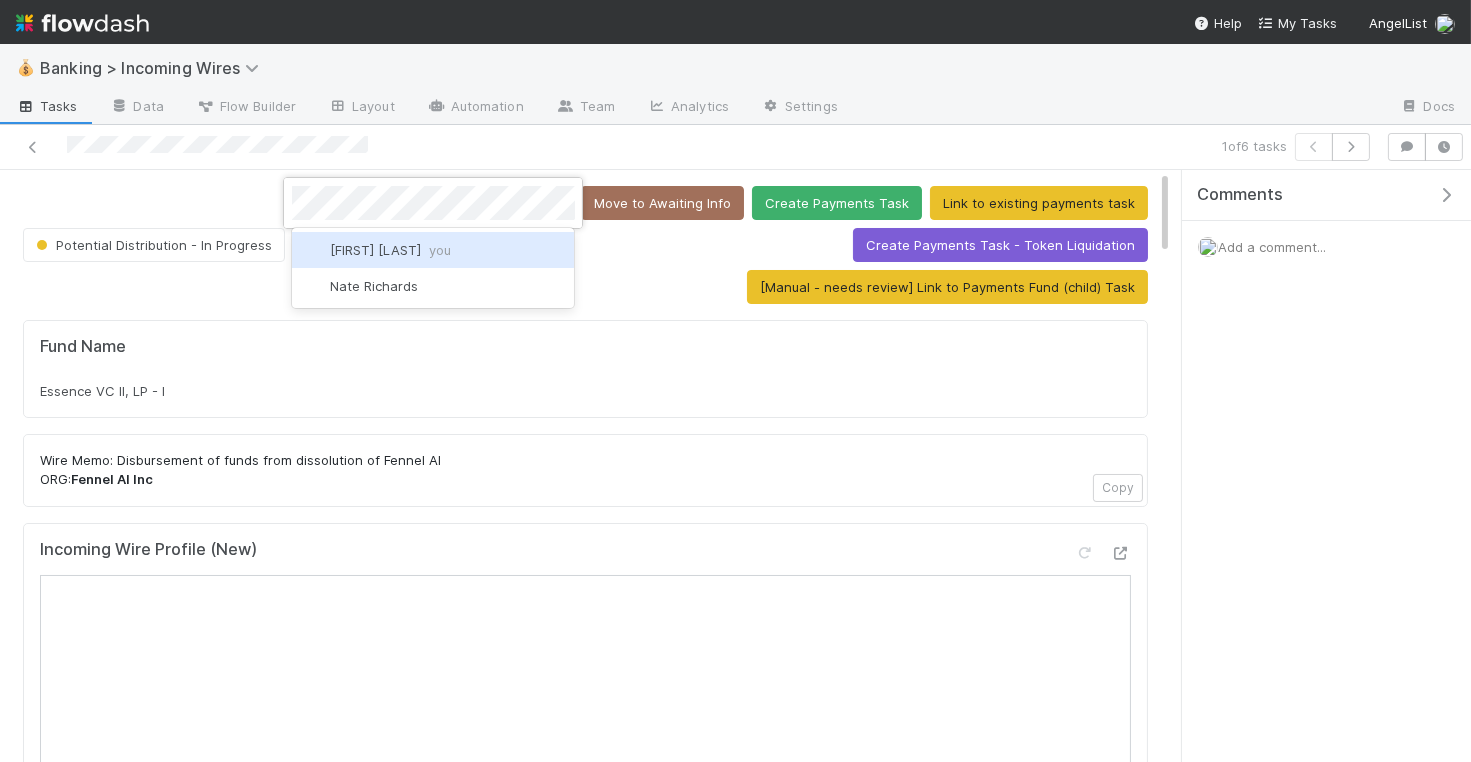 click on "[FIRST] [LAST] you" at bounding box center (433, 250) 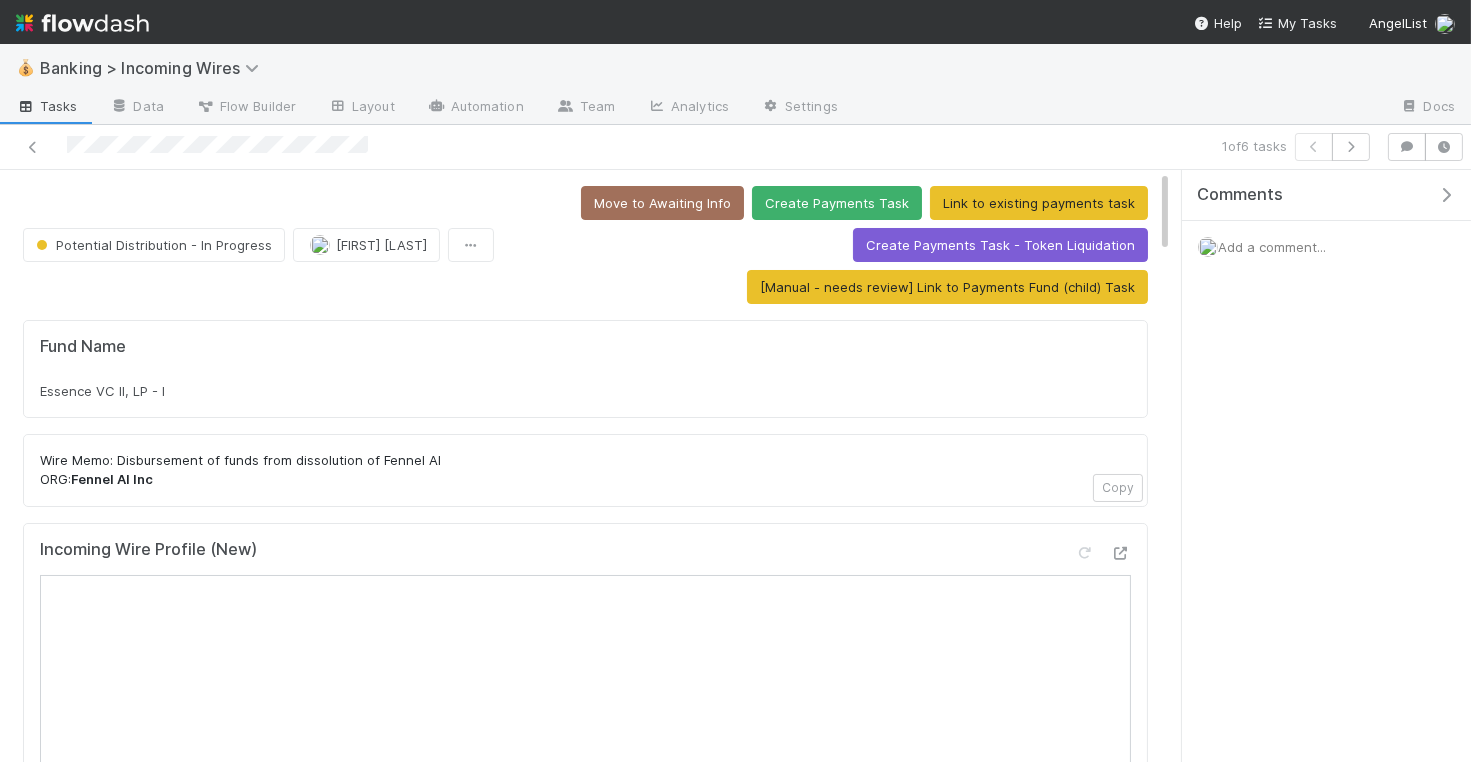 click on "Essence VC II, LP - I" at bounding box center [102, 391] 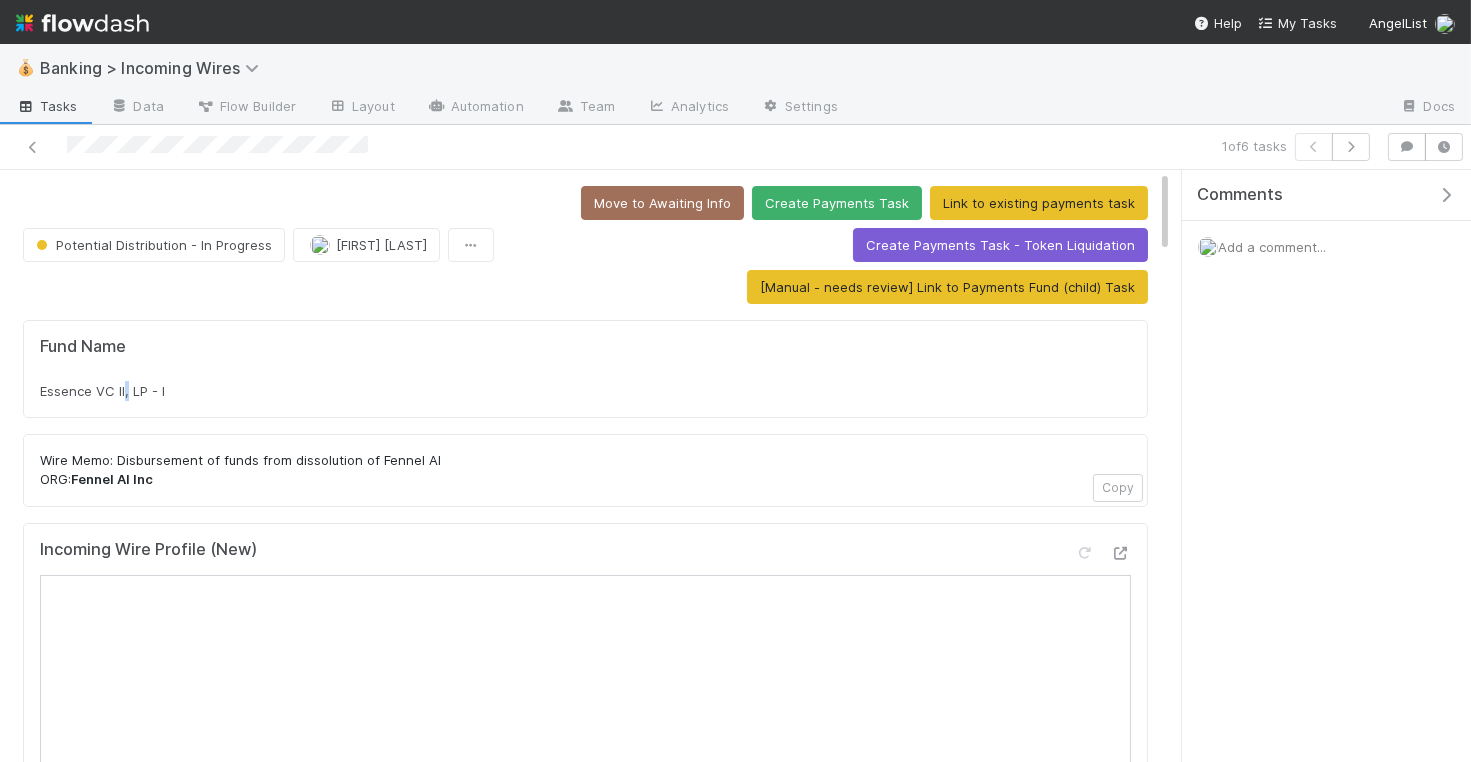 click on "Essence VC II, LP - I" at bounding box center (102, 391) 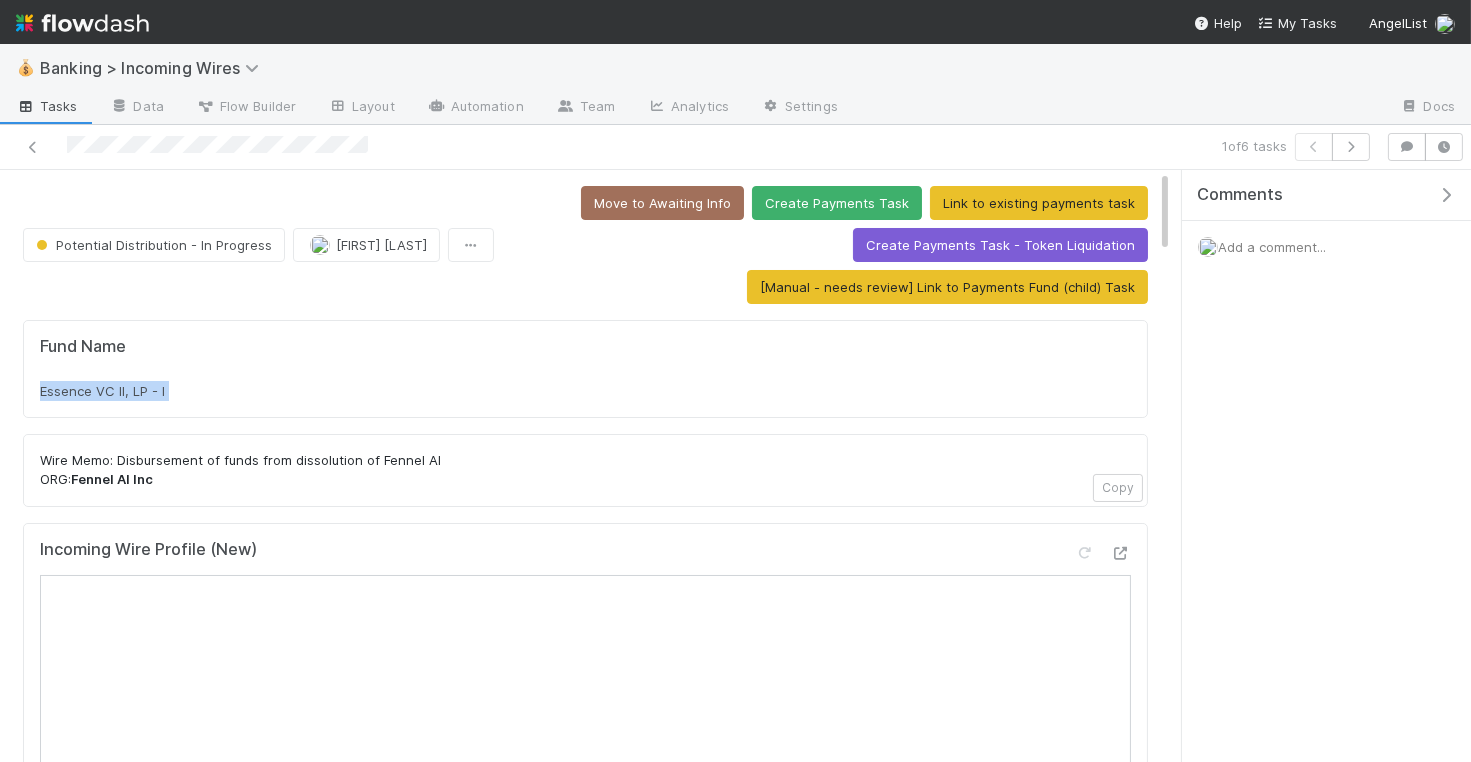 click on "Essence VC II, LP - I" at bounding box center (102, 391) 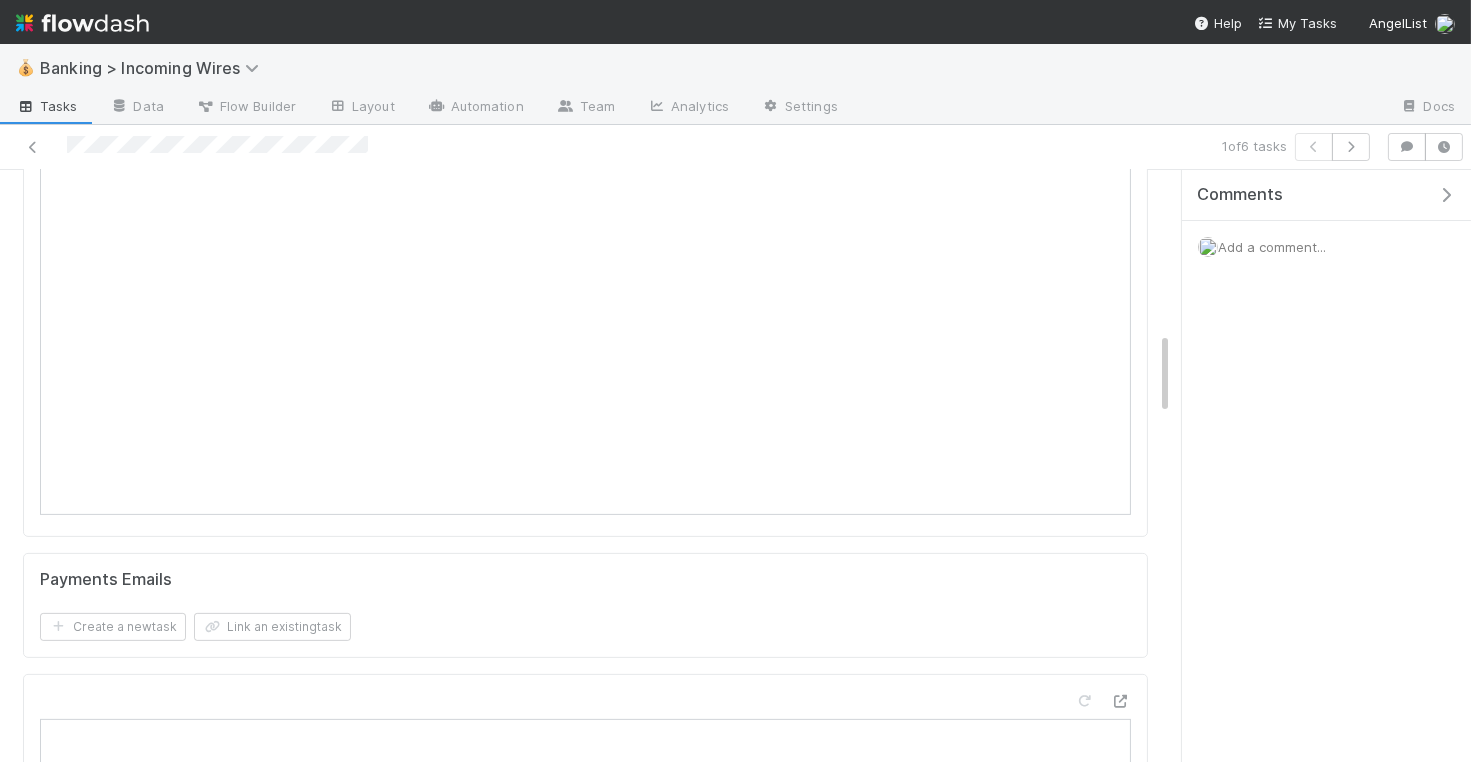 scroll, scrollTop: 1155, scrollLeft: 0, axis: vertical 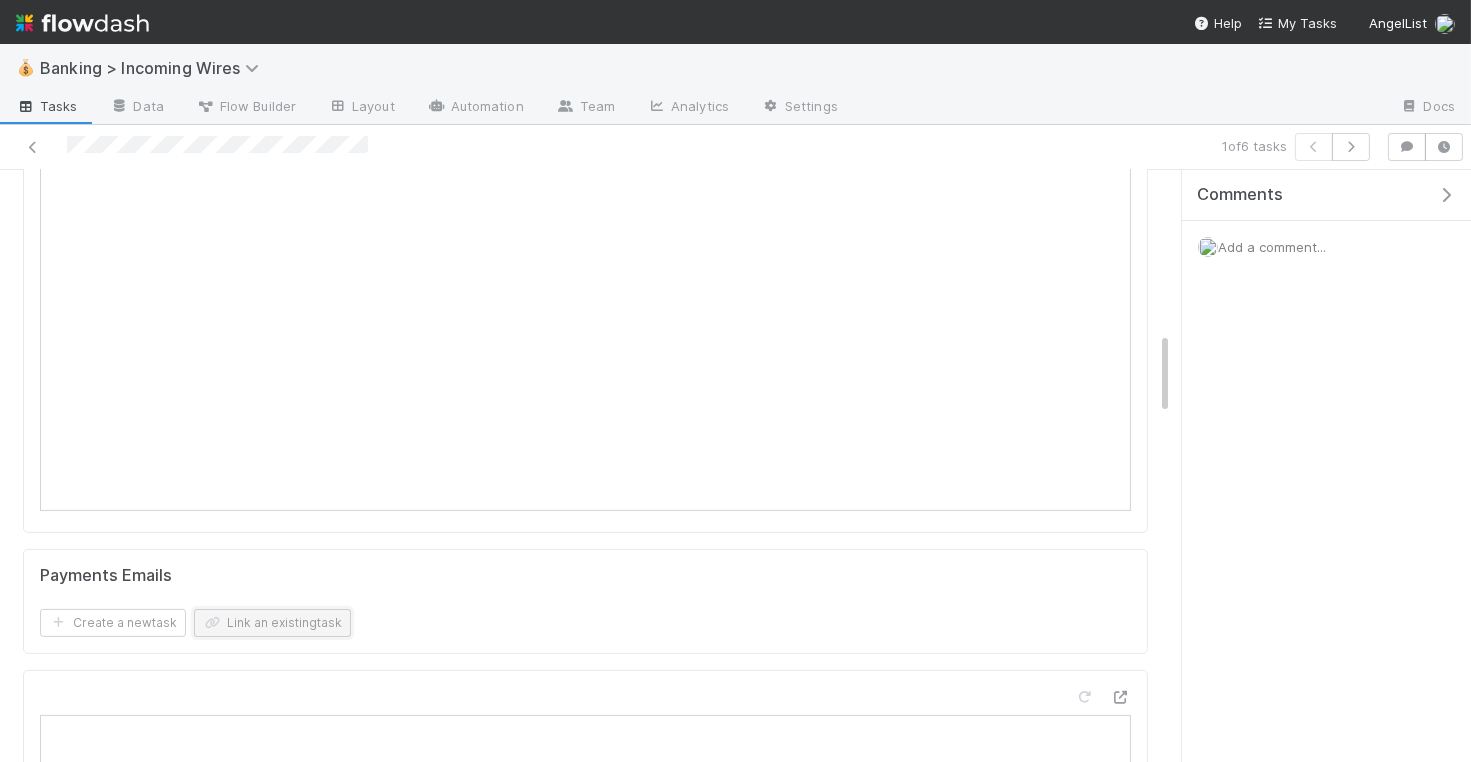 click on "Link an existing  task" at bounding box center [272, 623] 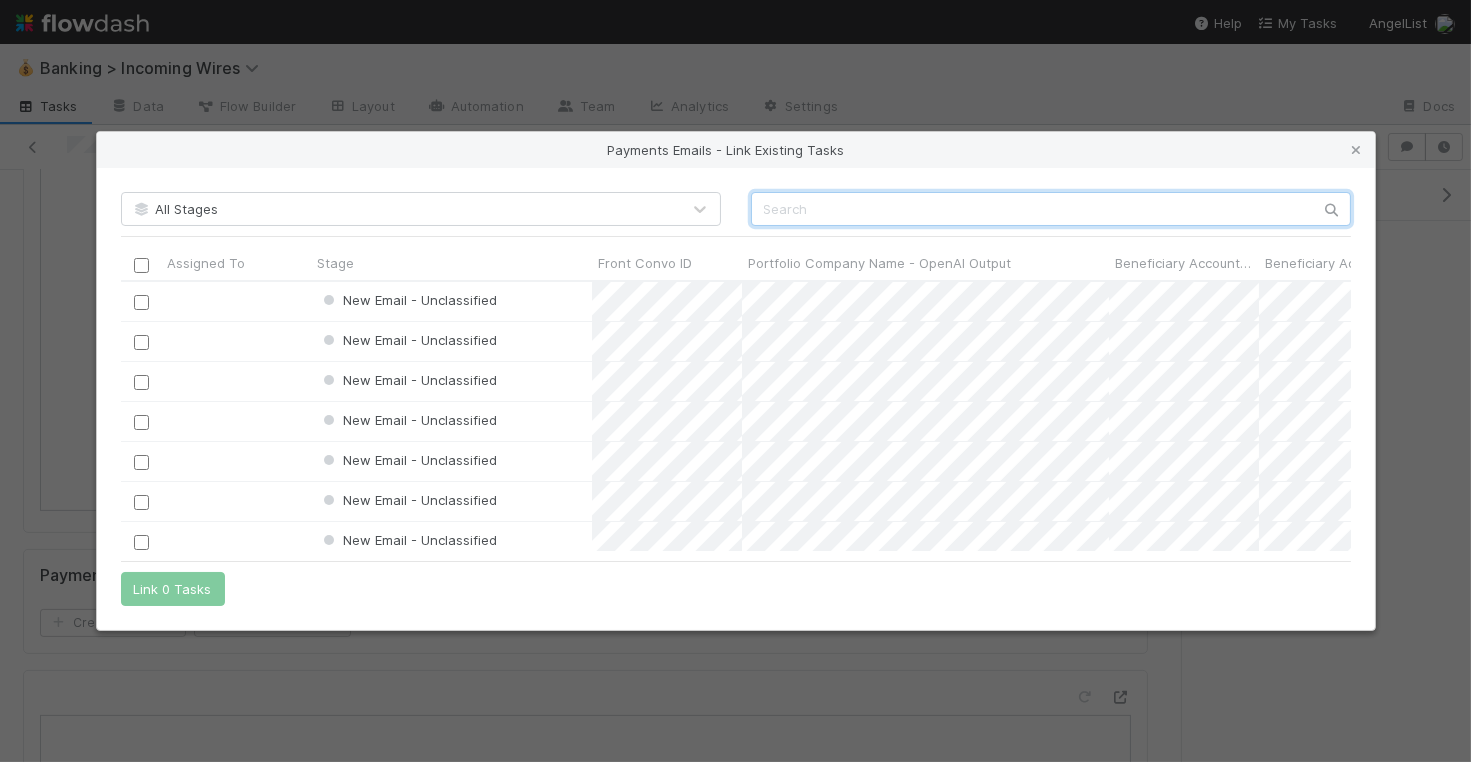 click at bounding box center (1051, 209) 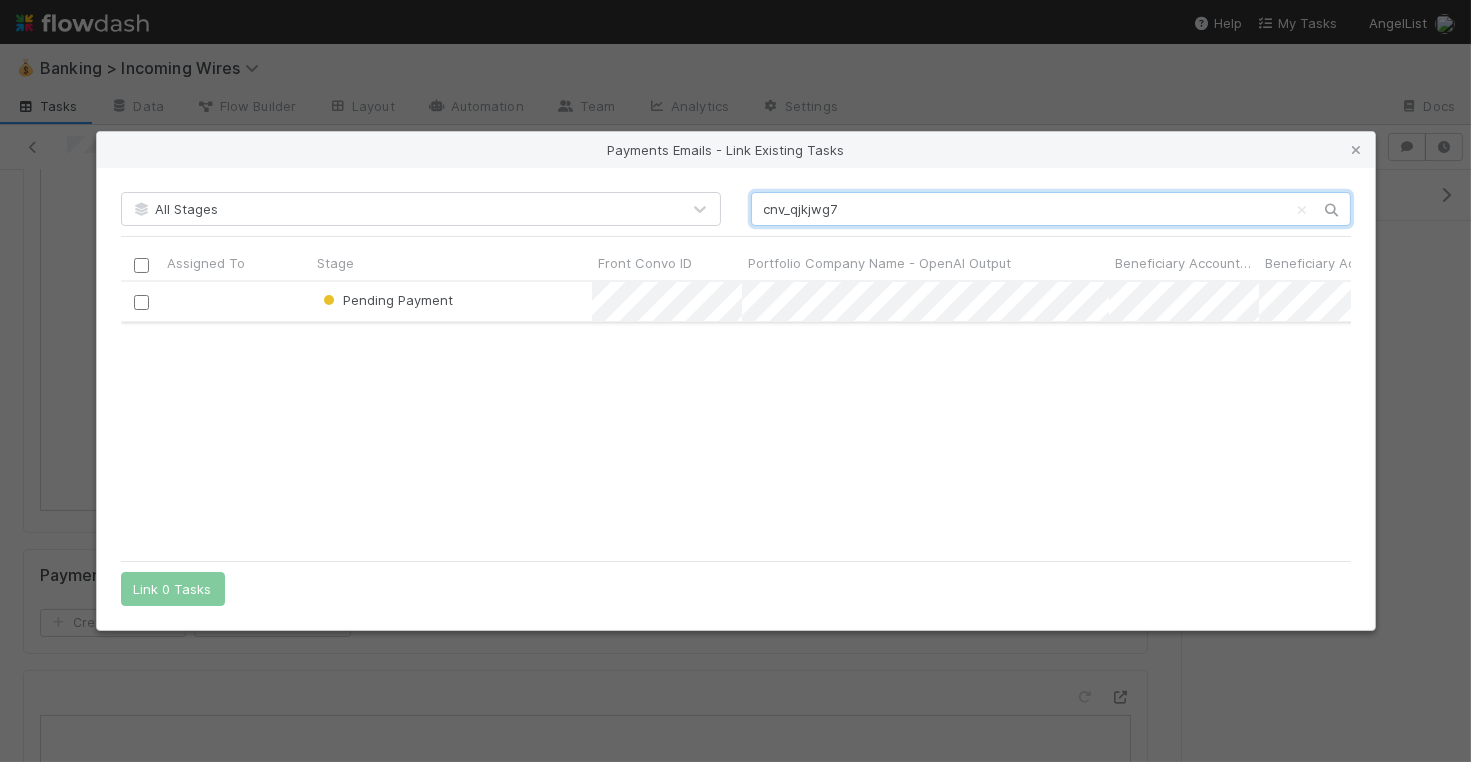 scroll, scrollTop: 1, scrollLeft: 1, axis: both 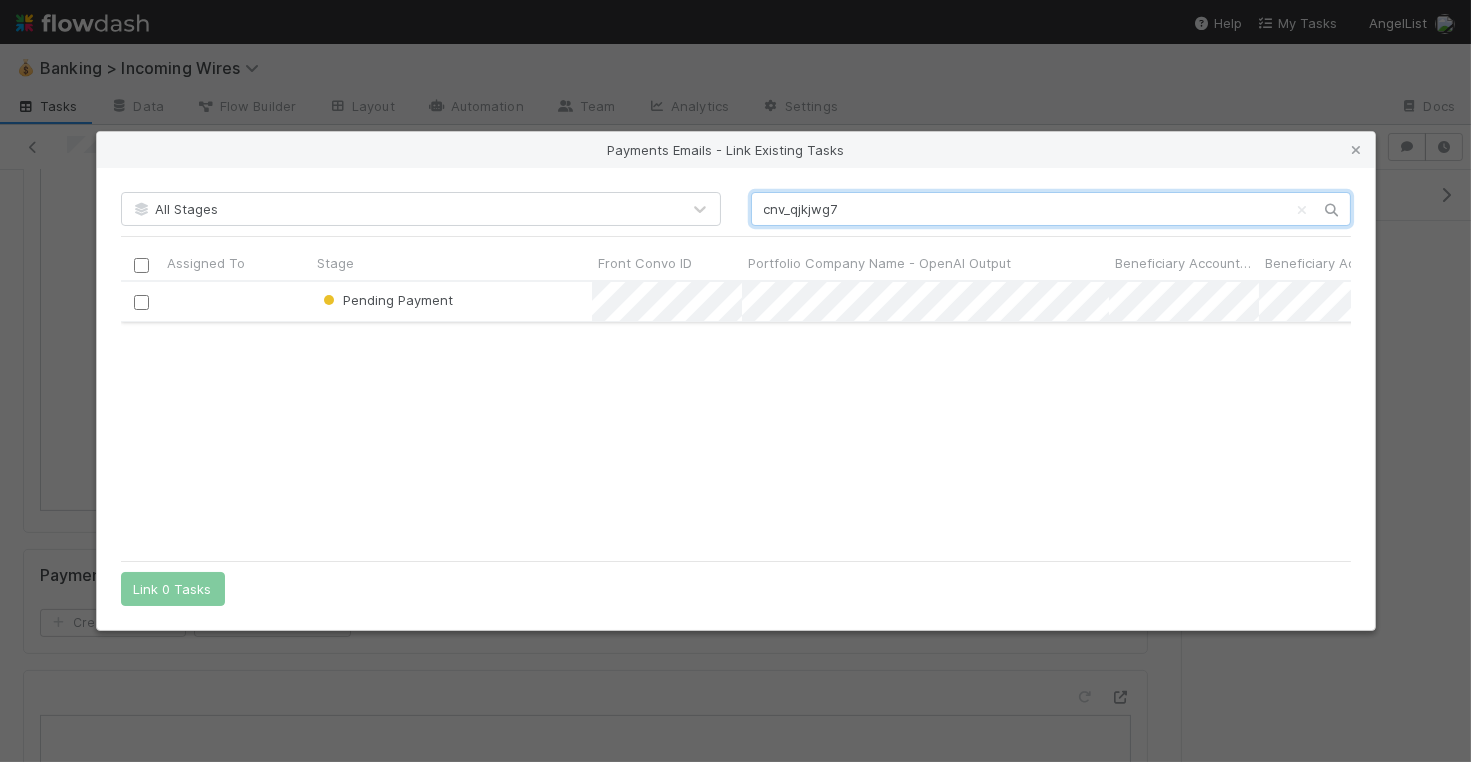 type on "cnv_qjkjwg7" 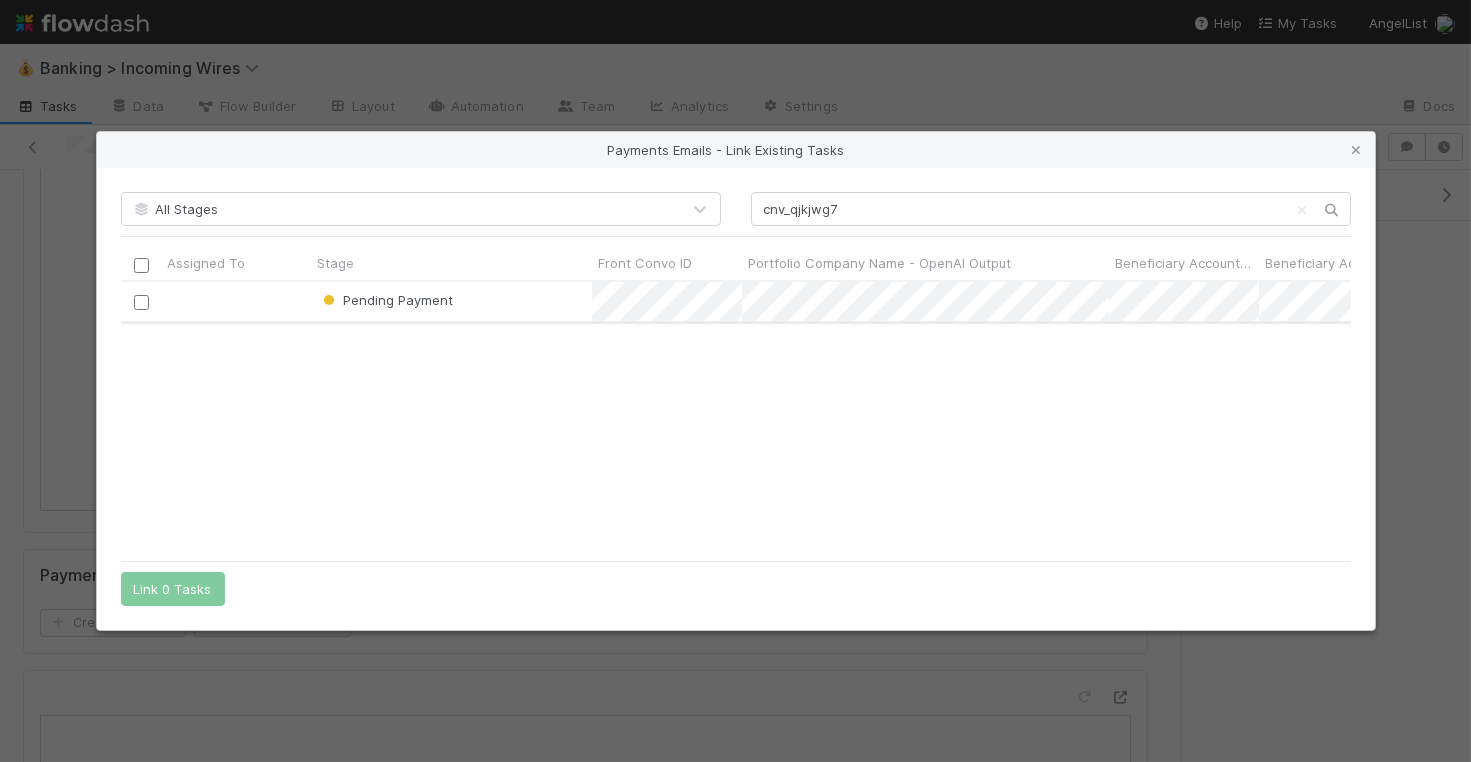 click at bounding box center (141, 301) 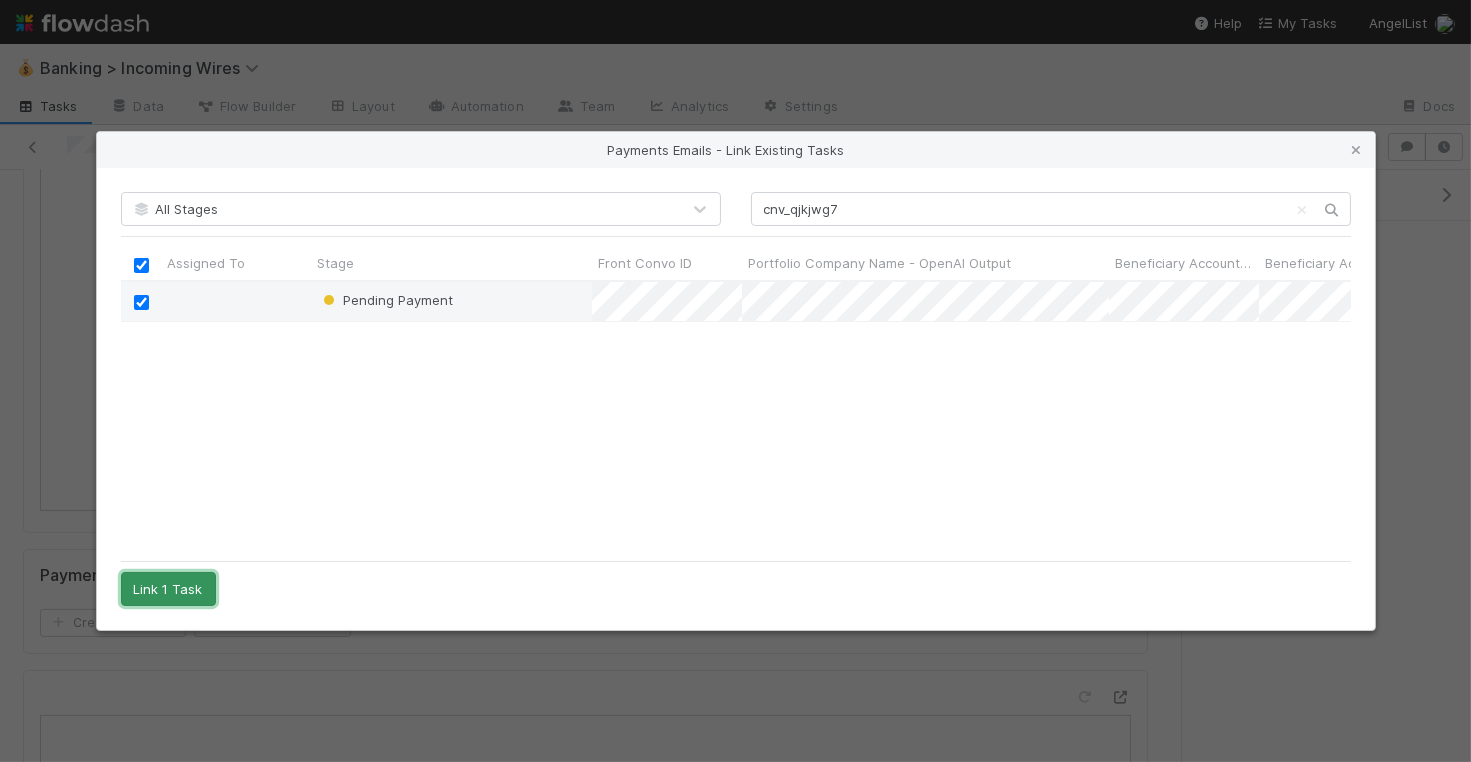 click on "Link   1 Task" at bounding box center (168, 589) 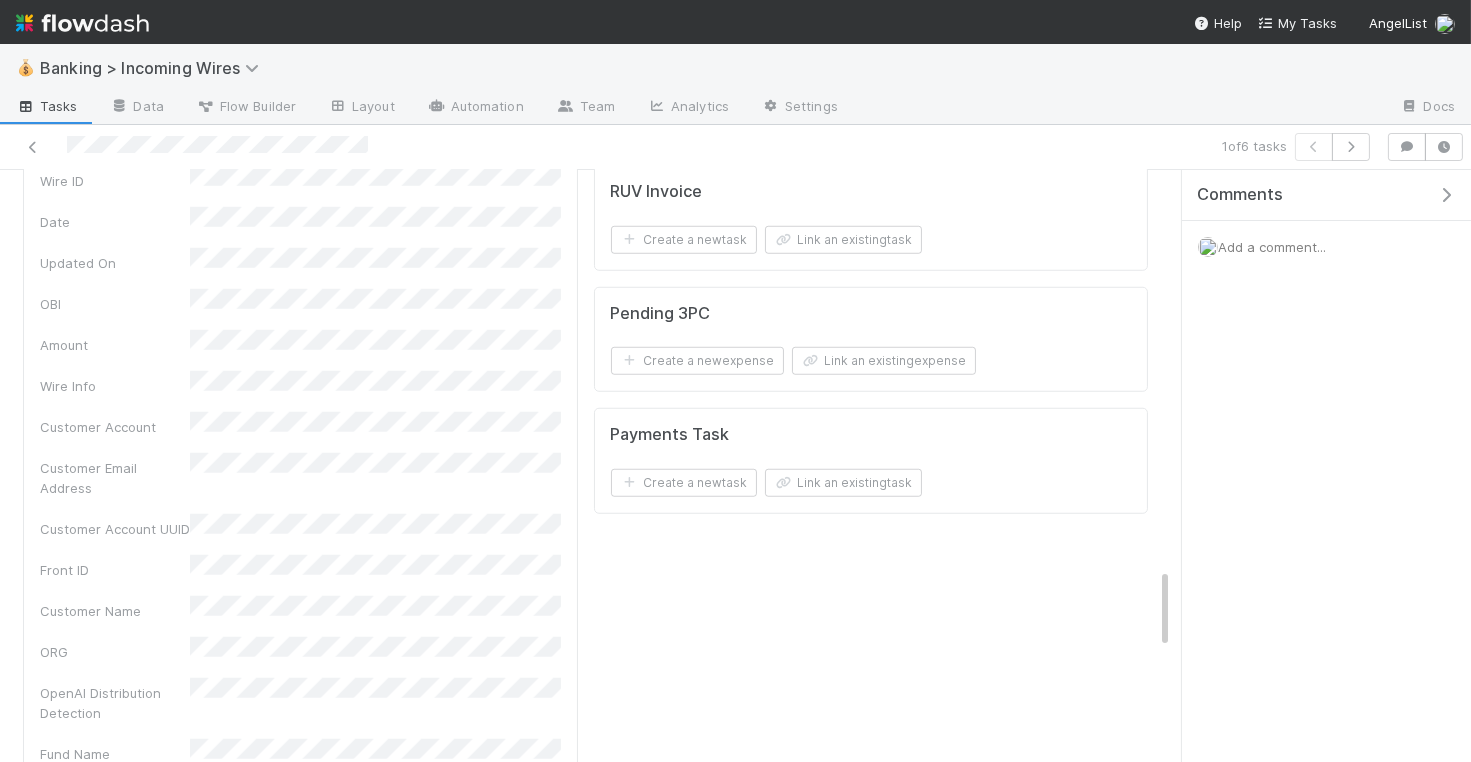 scroll, scrollTop: 2950, scrollLeft: 0, axis: vertical 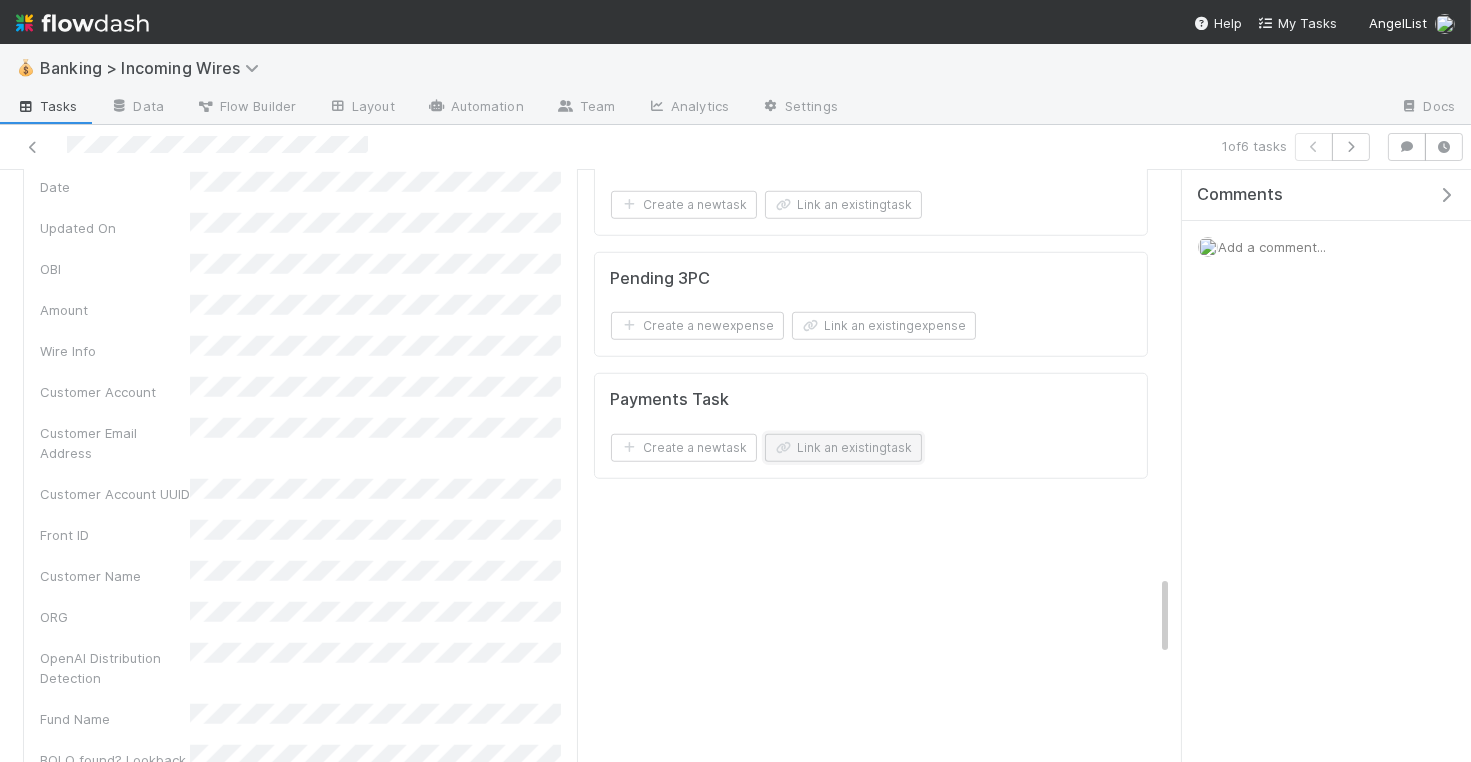 click on "Link an existing  task" at bounding box center [843, 448] 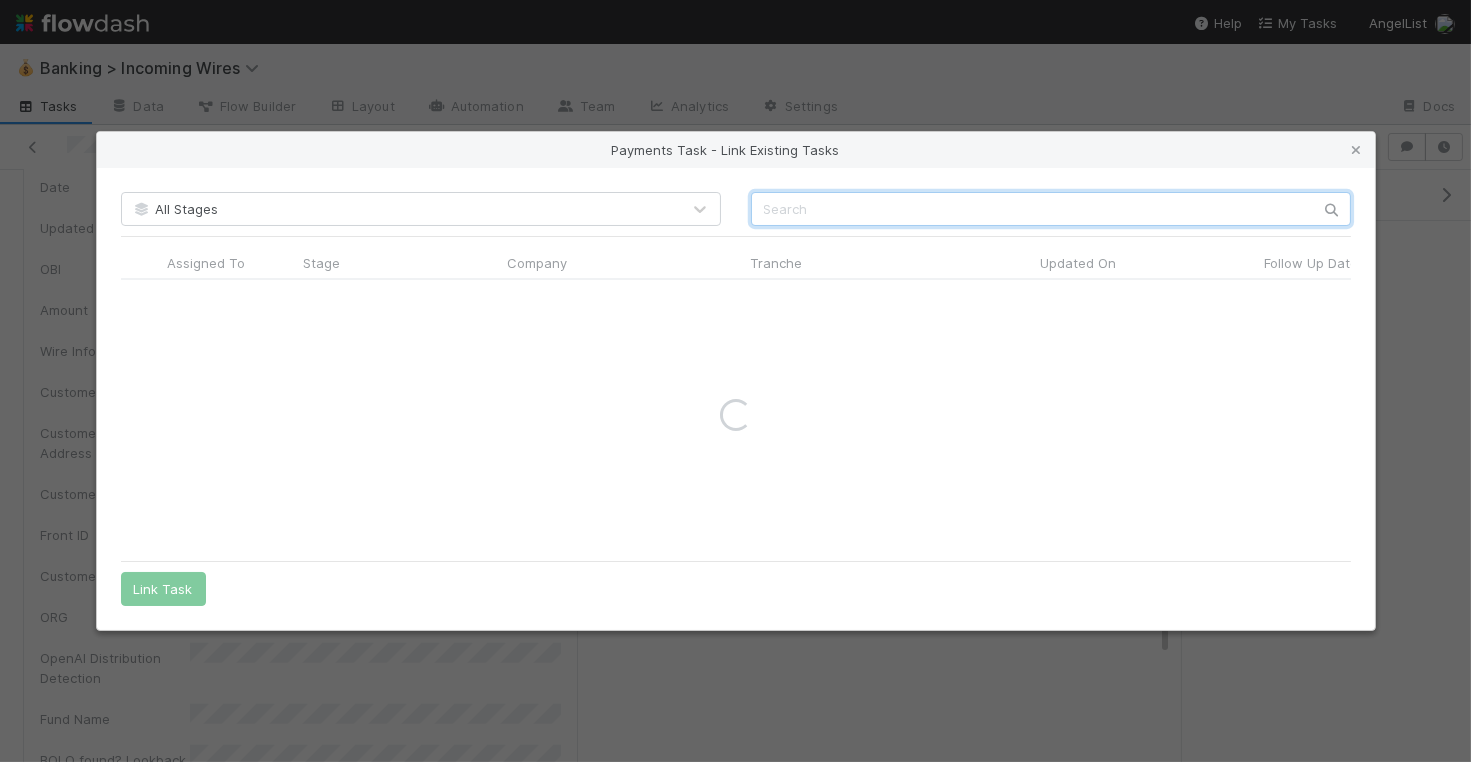 click at bounding box center [1051, 209] 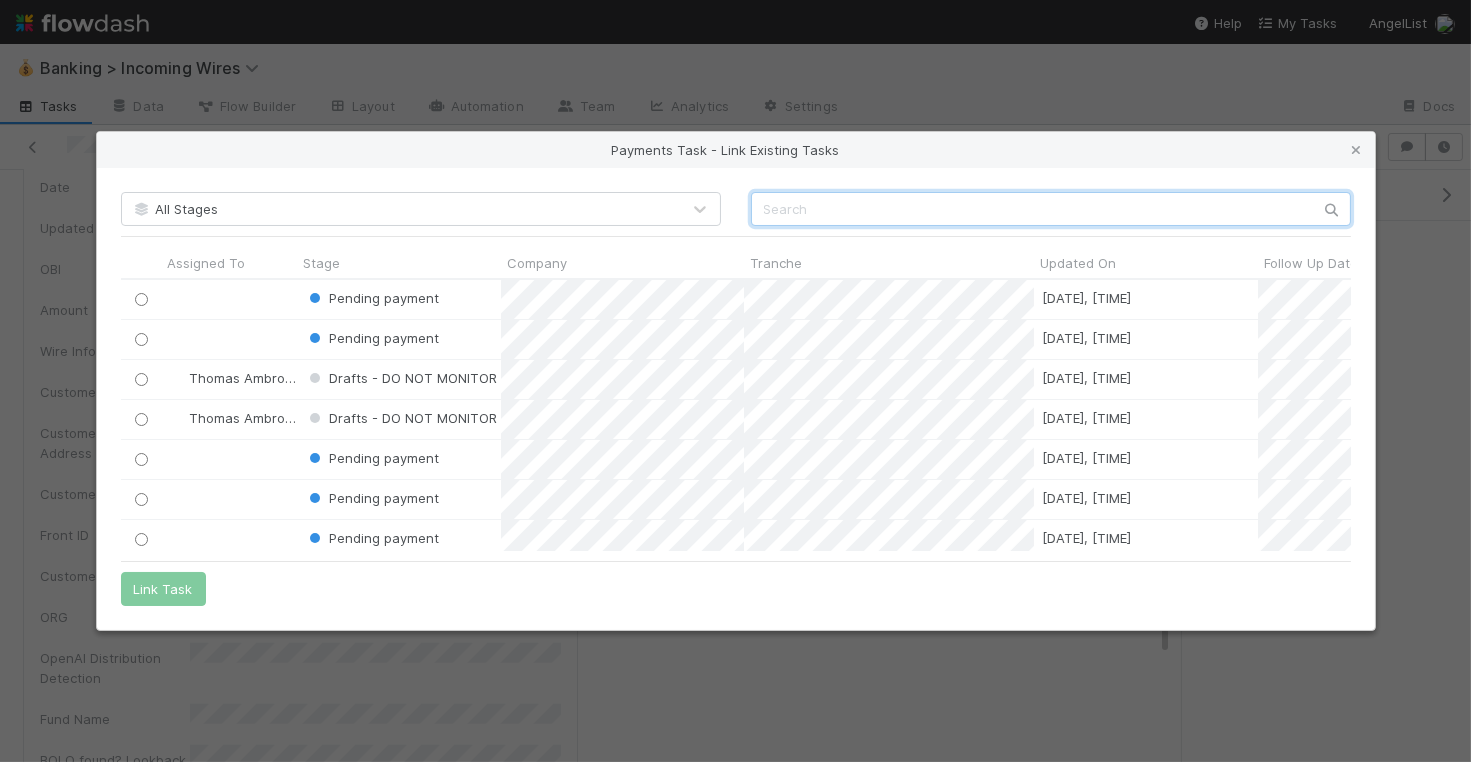 scroll, scrollTop: 0, scrollLeft: 1, axis: horizontal 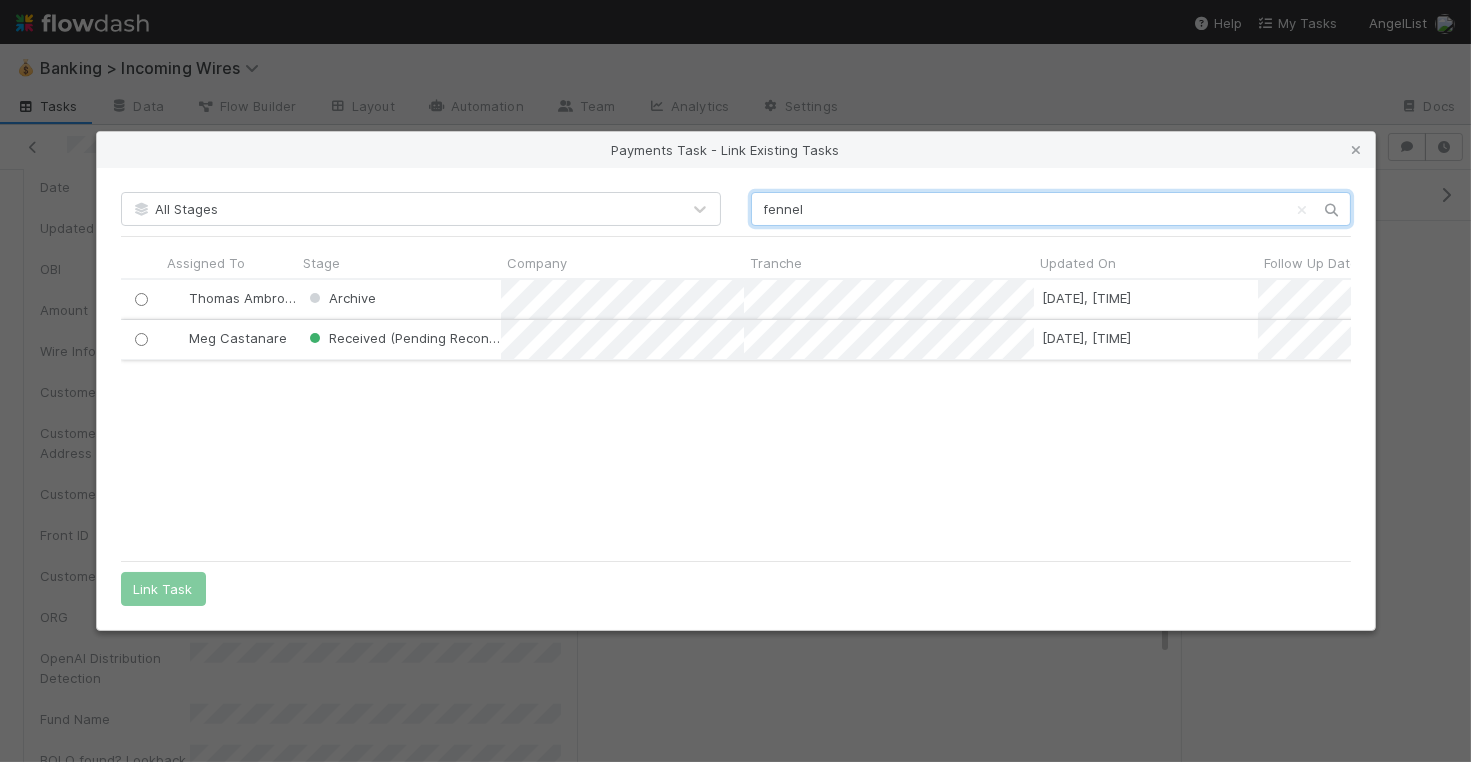 type on "fennel" 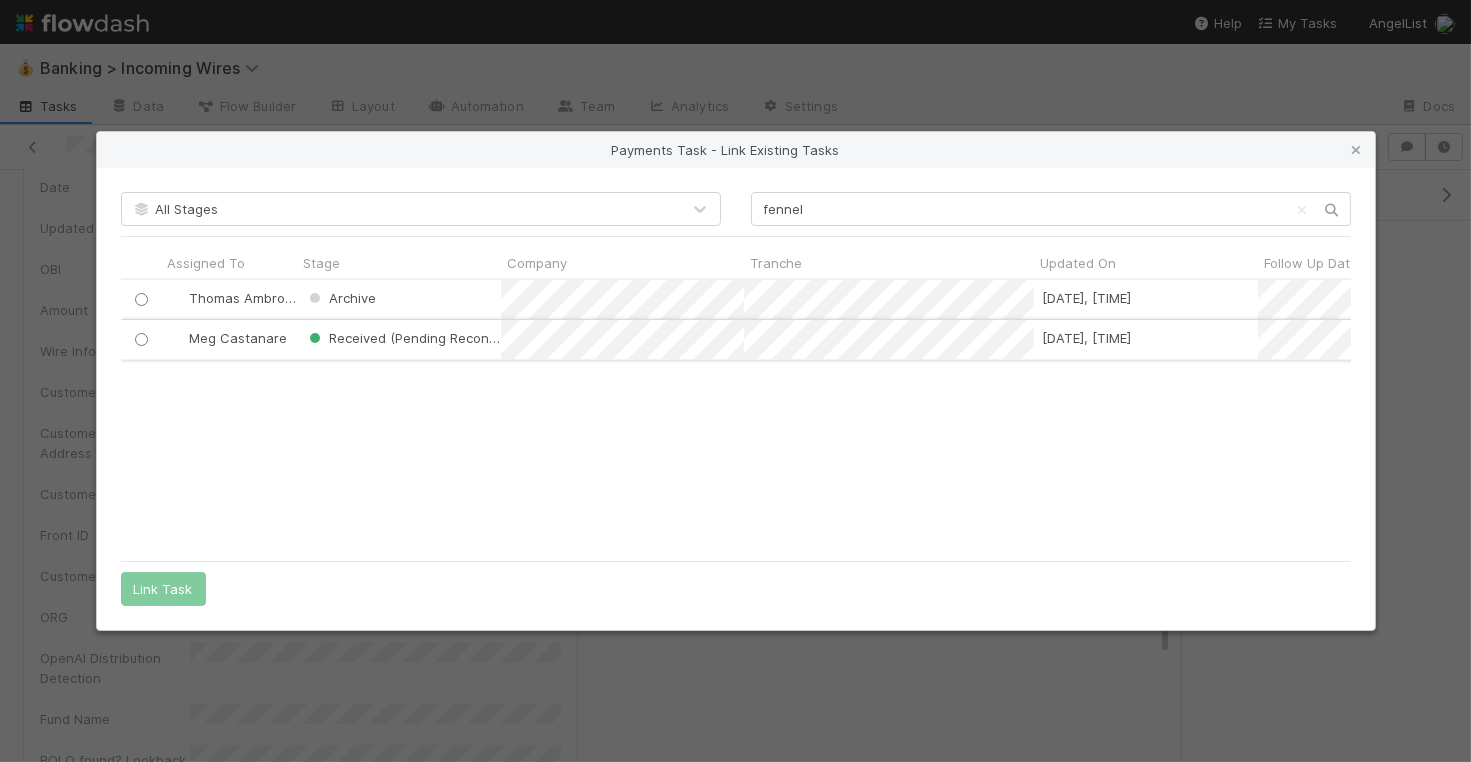 click at bounding box center [140, 339] 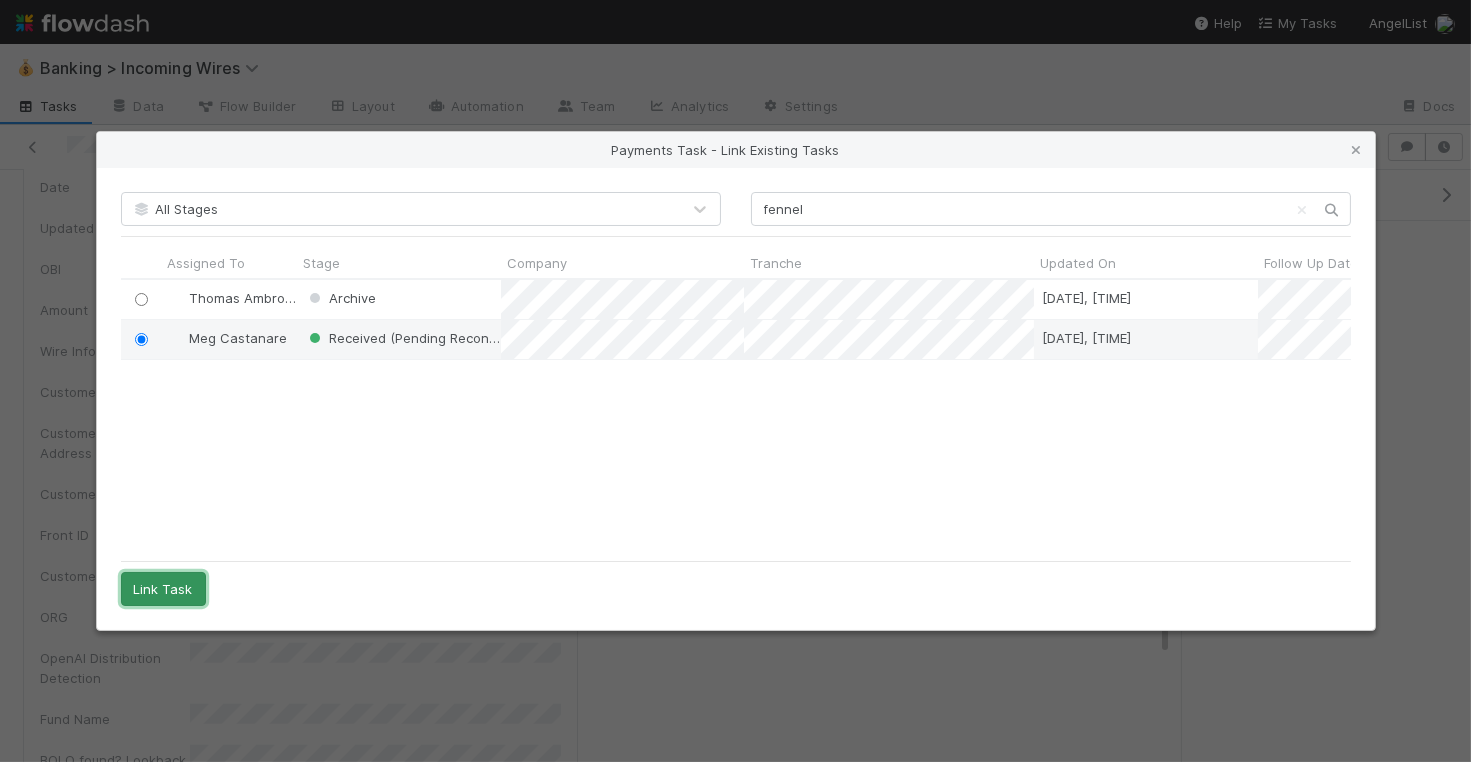 click on "Link   Task" at bounding box center [163, 589] 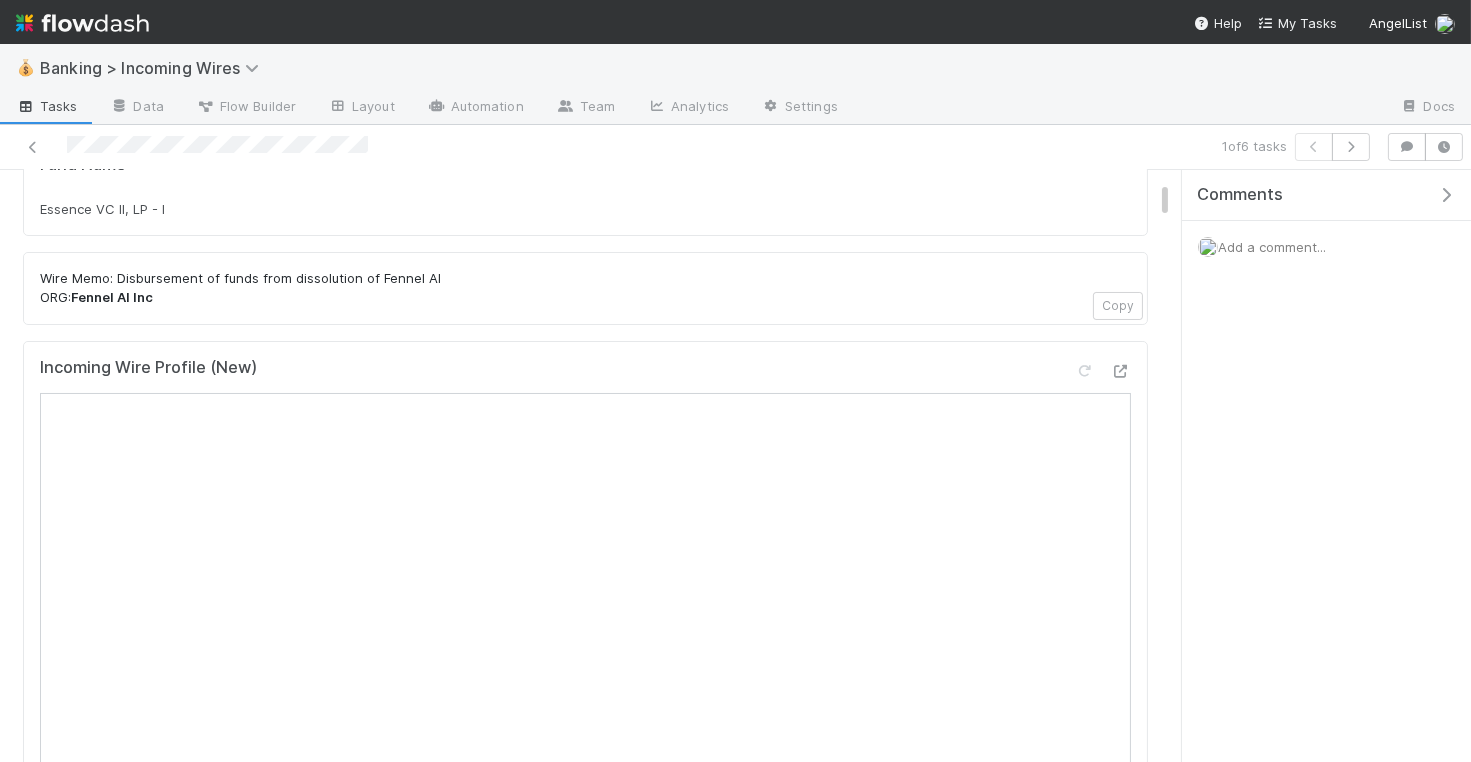 scroll, scrollTop: 187, scrollLeft: 0, axis: vertical 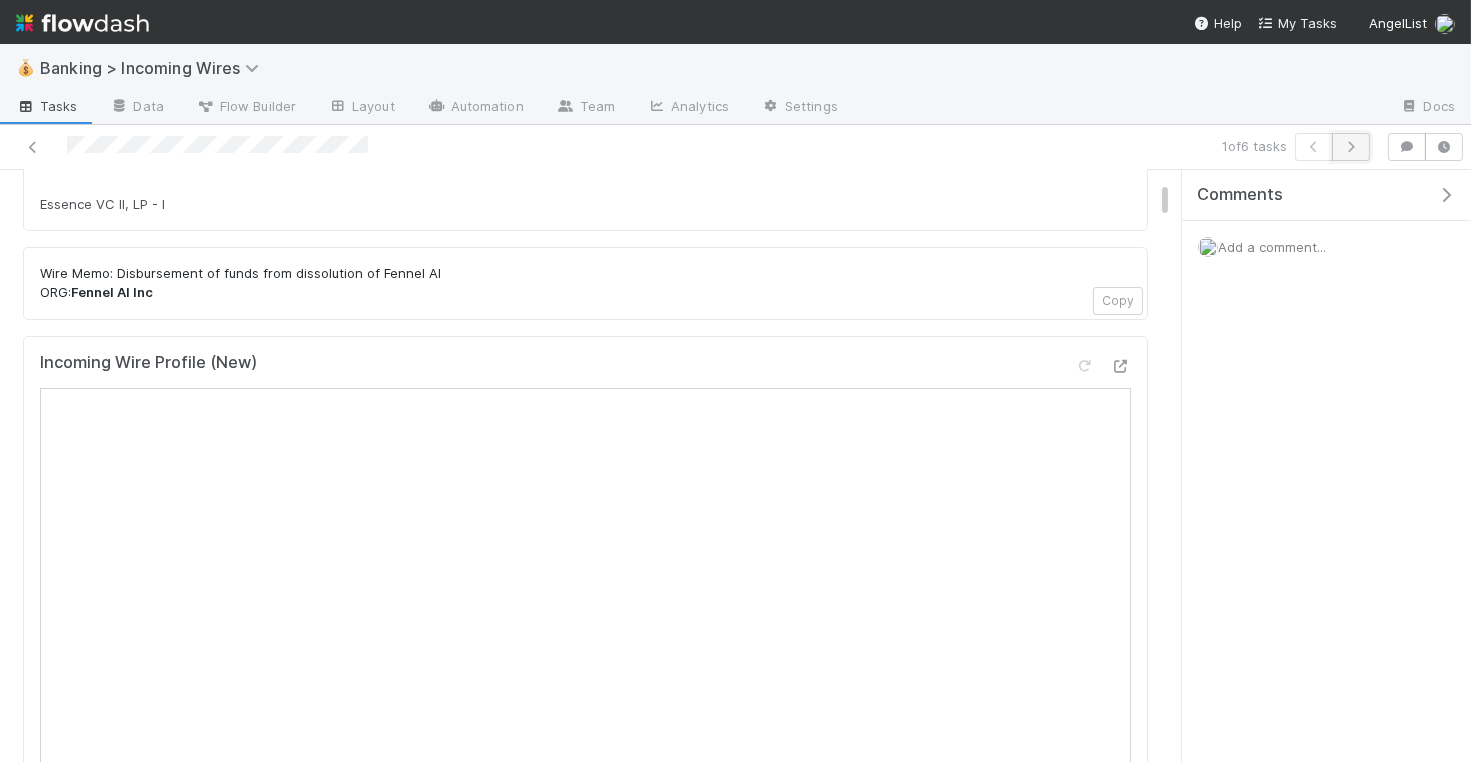 click at bounding box center [1351, 147] 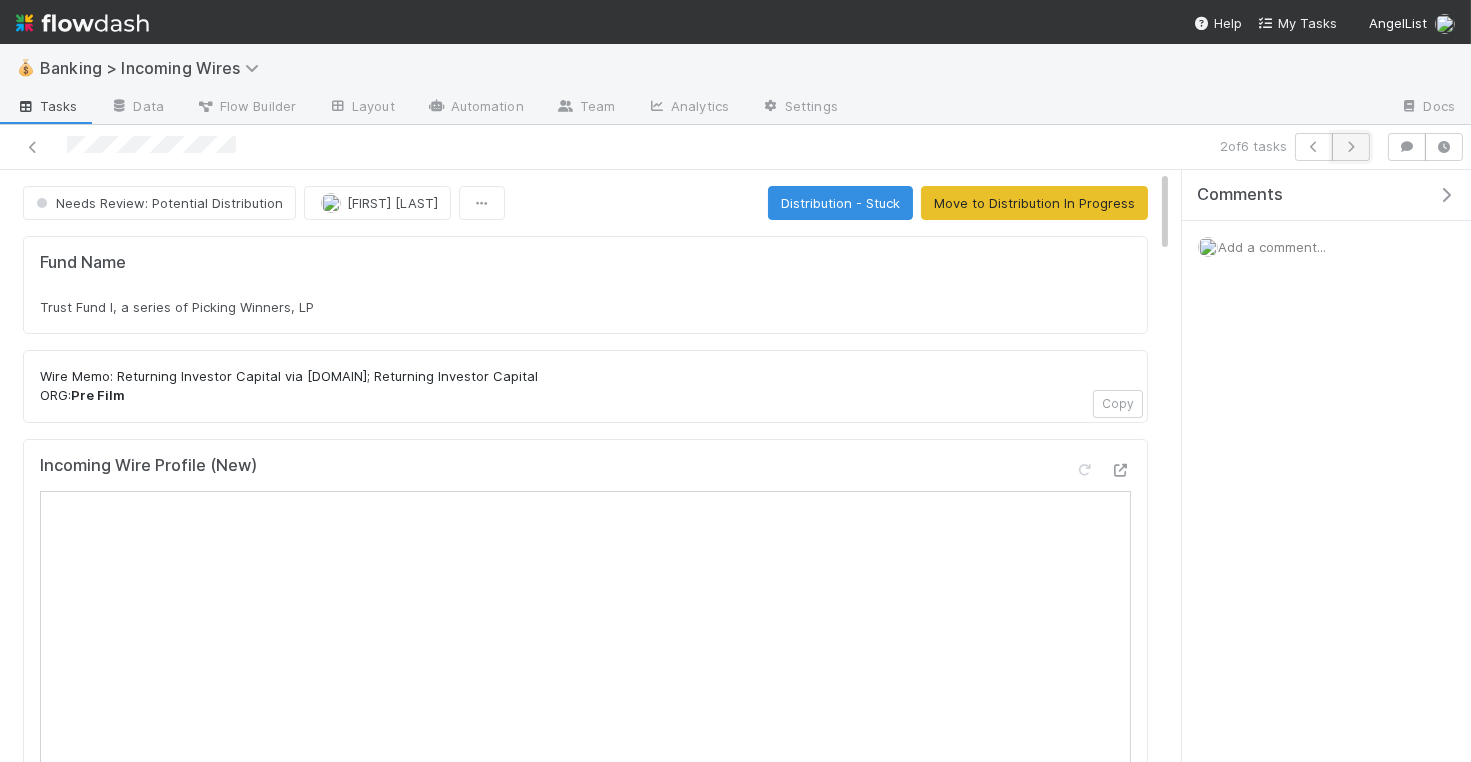 click at bounding box center [1351, 147] 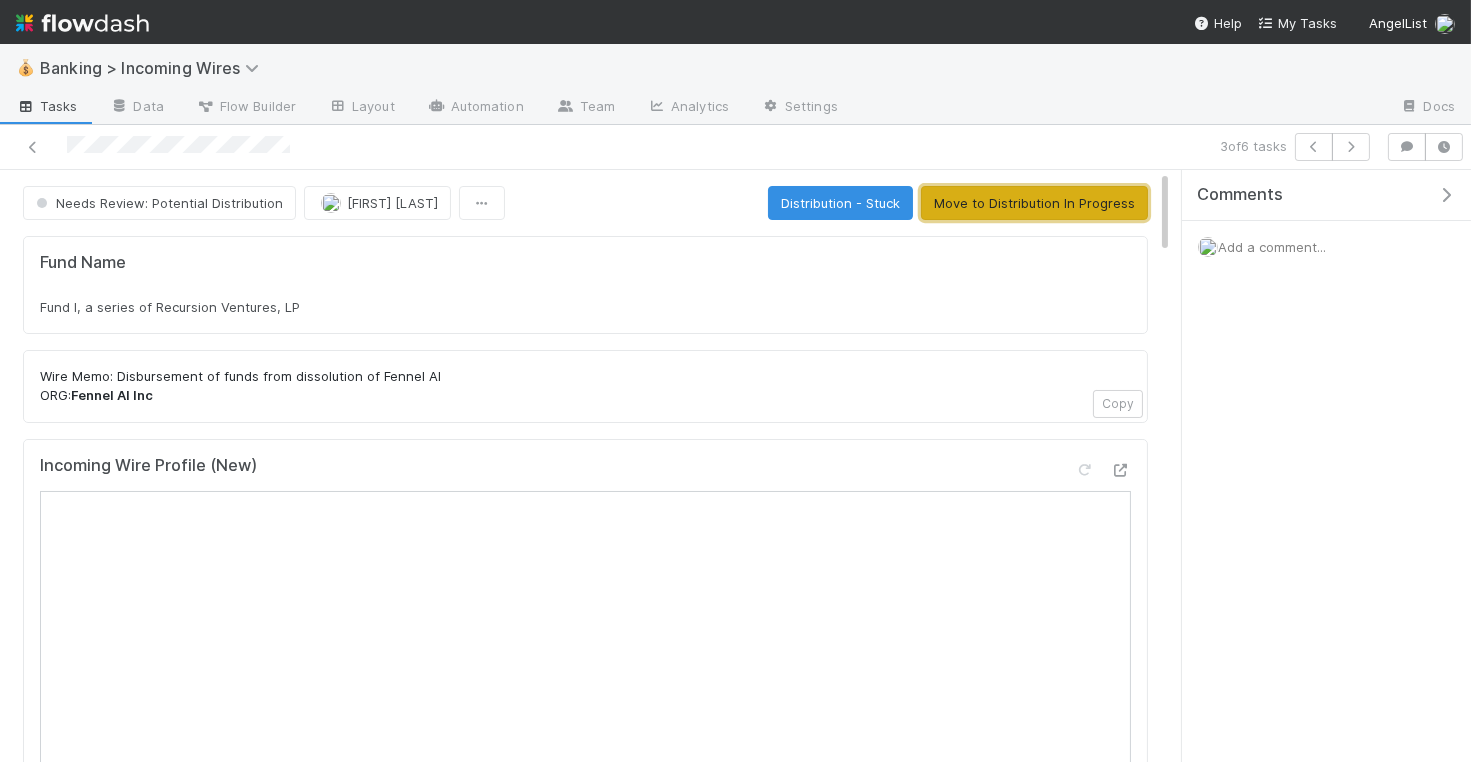 click on "Move to Distribution In Progress" at bounding box center (1034, 203) 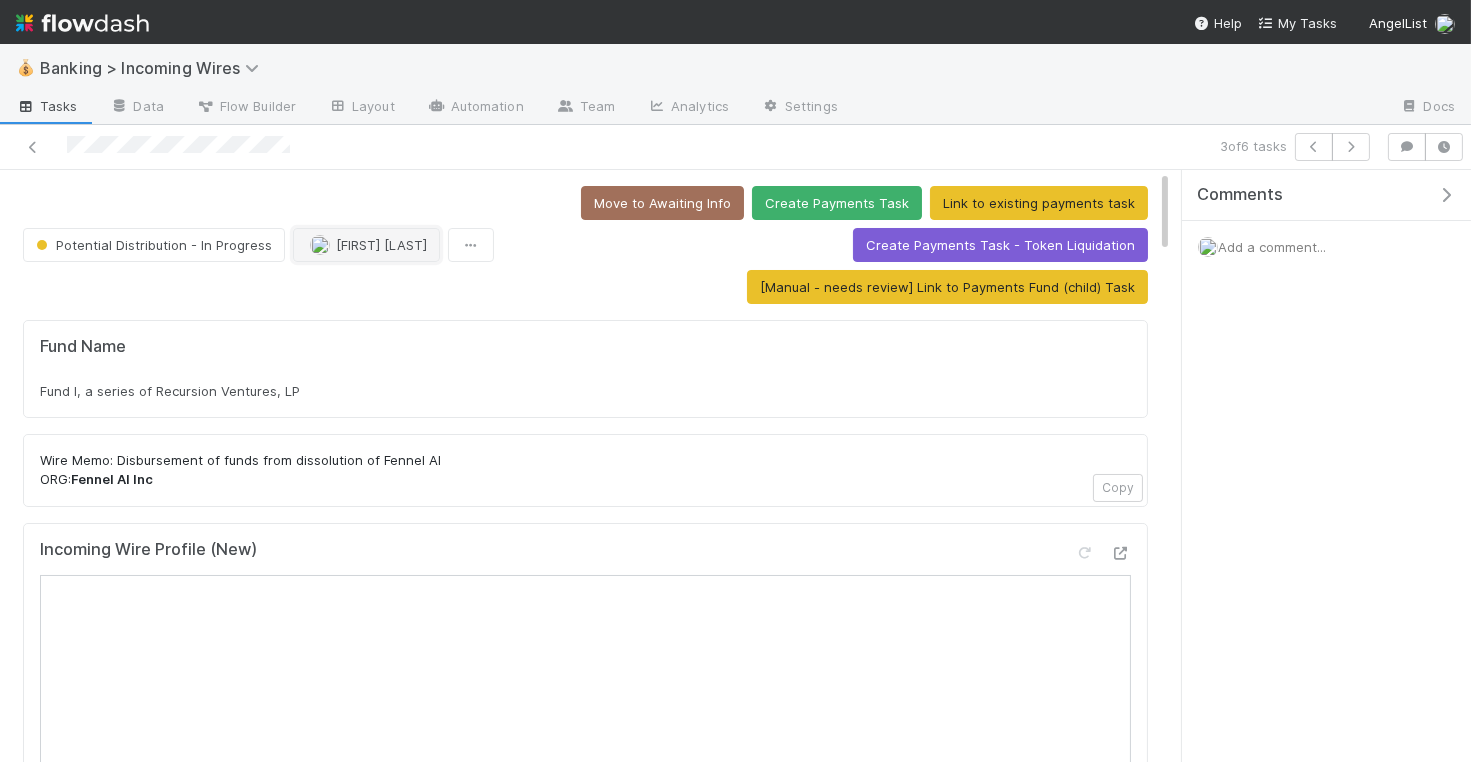 click on "[FIRST] [LAST]" at bounding box center (381, 245) 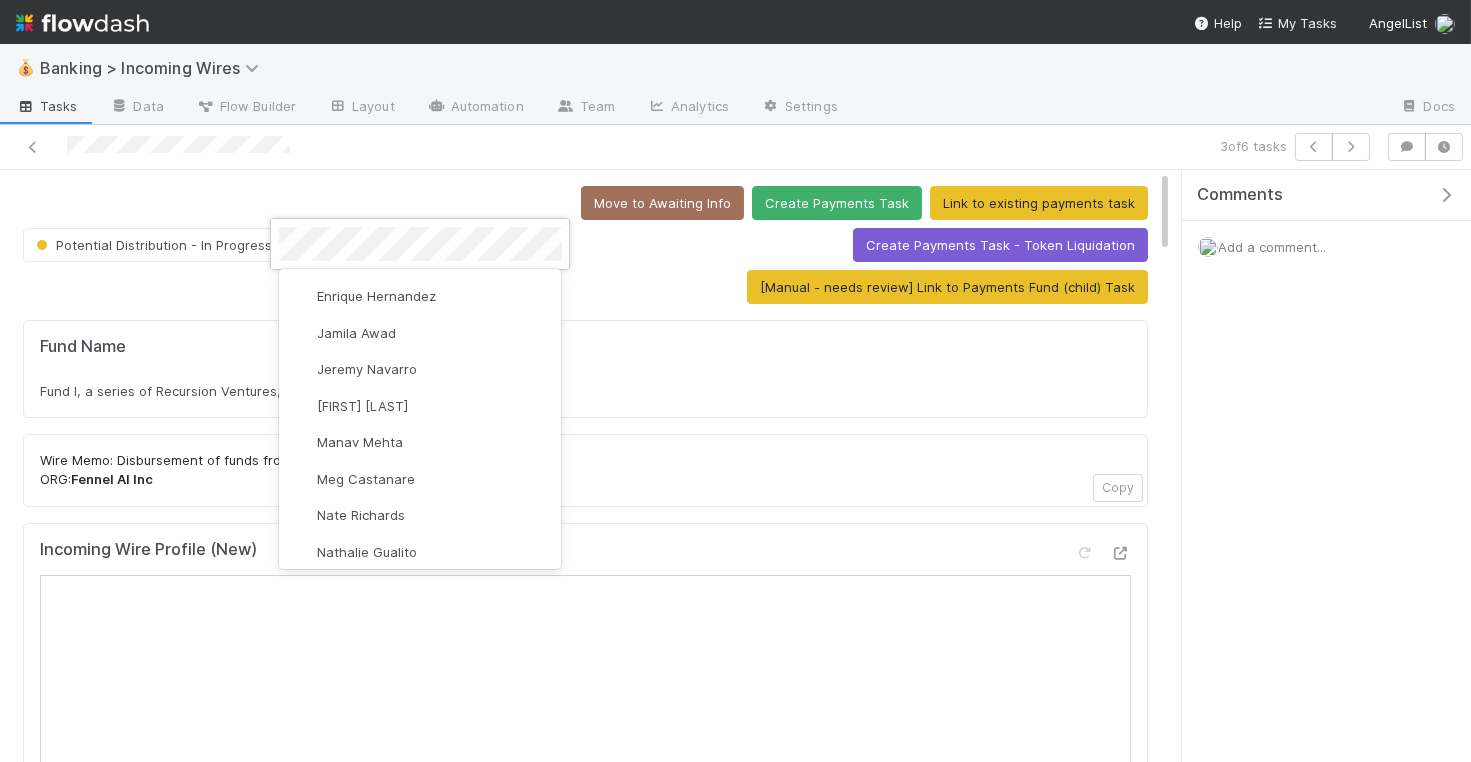 scroll, scrollTop: 0, scrollLeft: 0, axis: both 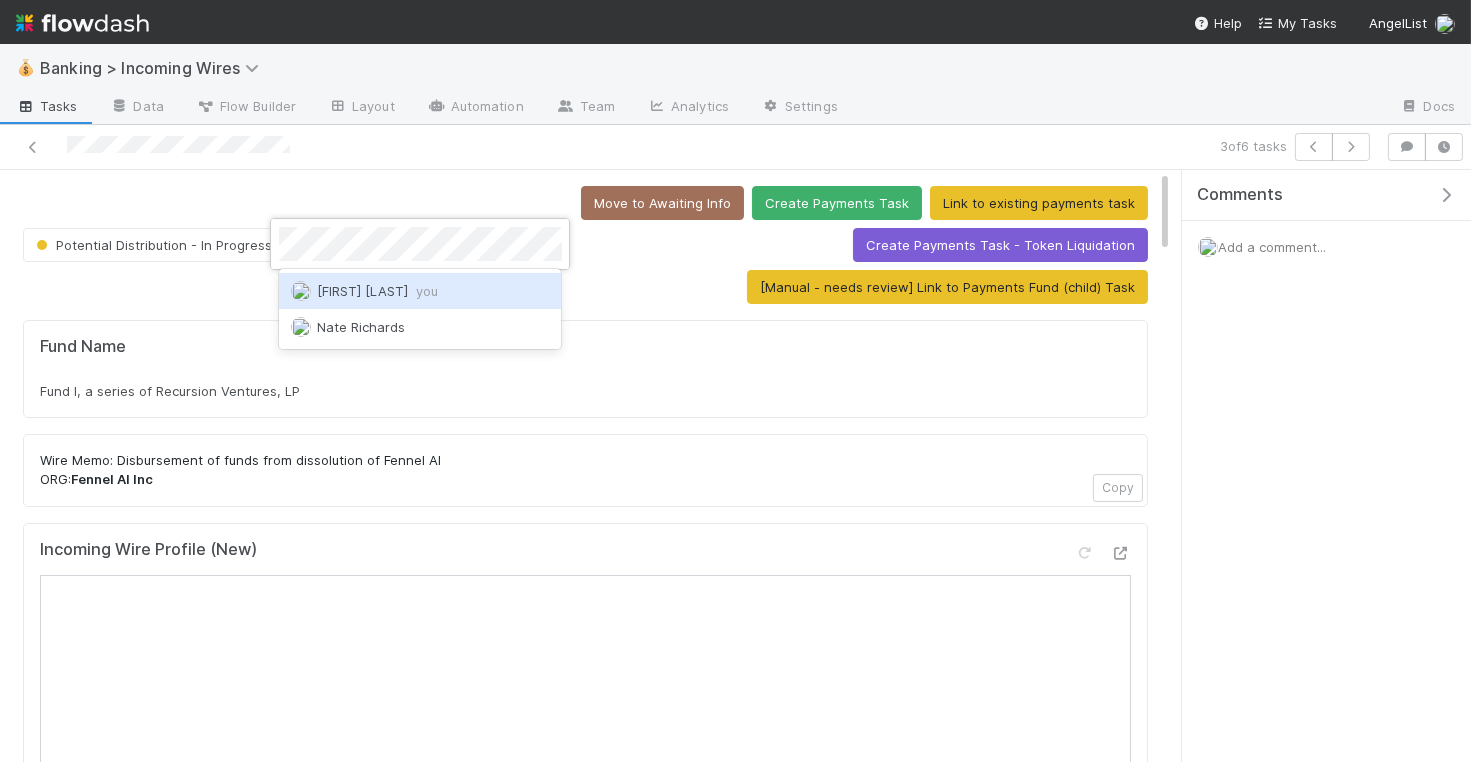 click on "Nate  Eisenstein you" at bounding box center [377, 291] 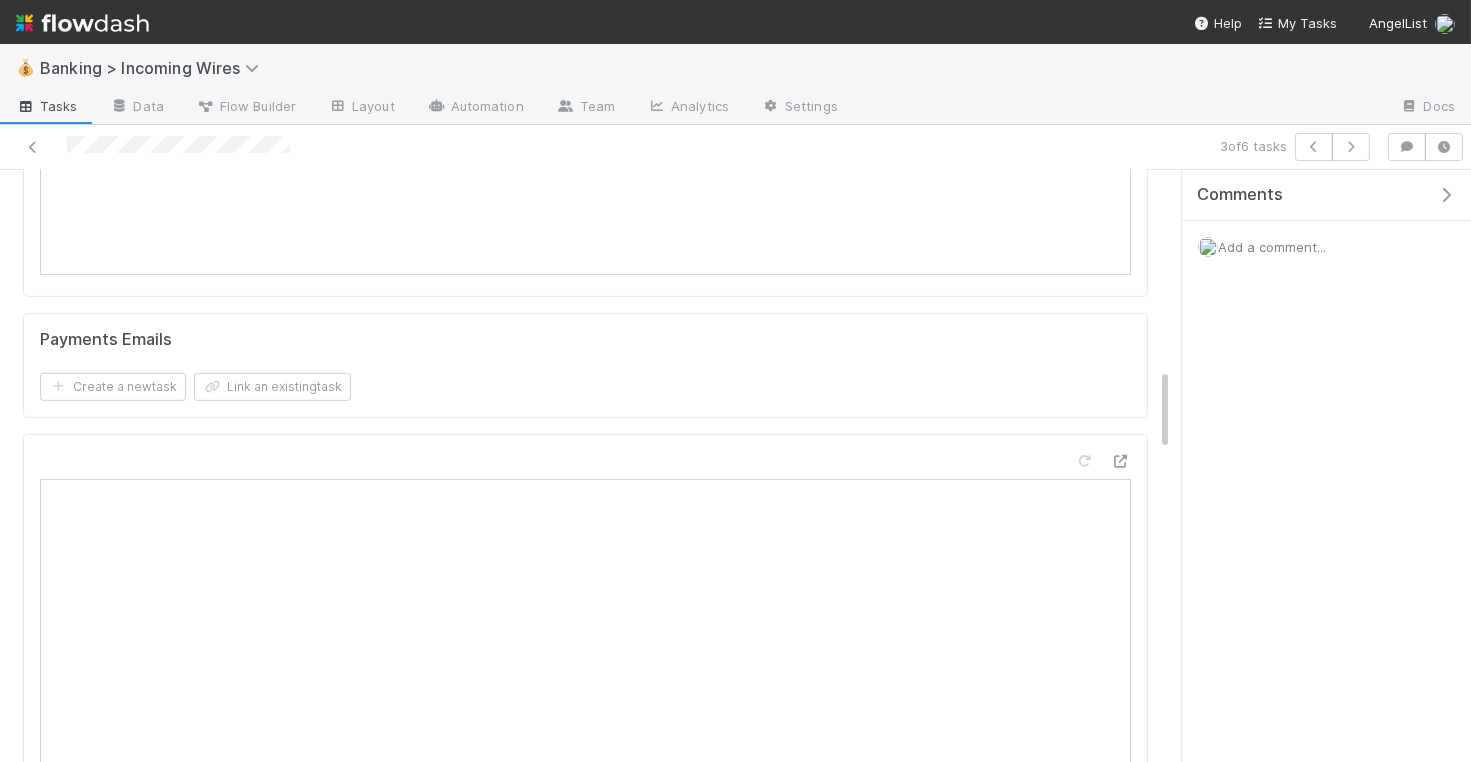 scroll, scrollTop: 1437, scrollLeft: 0, axis: vertical 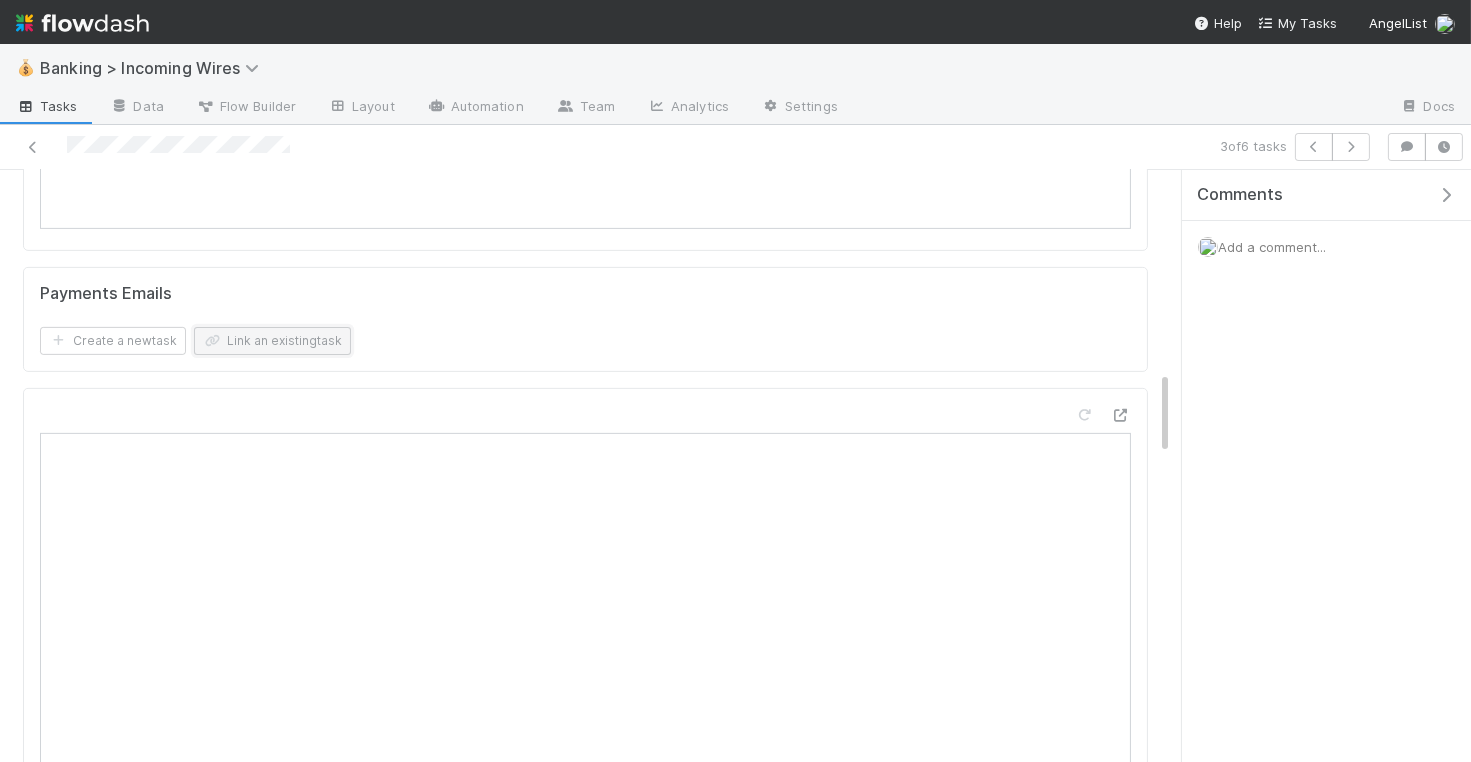 click on "Link an existing  task" at bounding box center [272, 341] 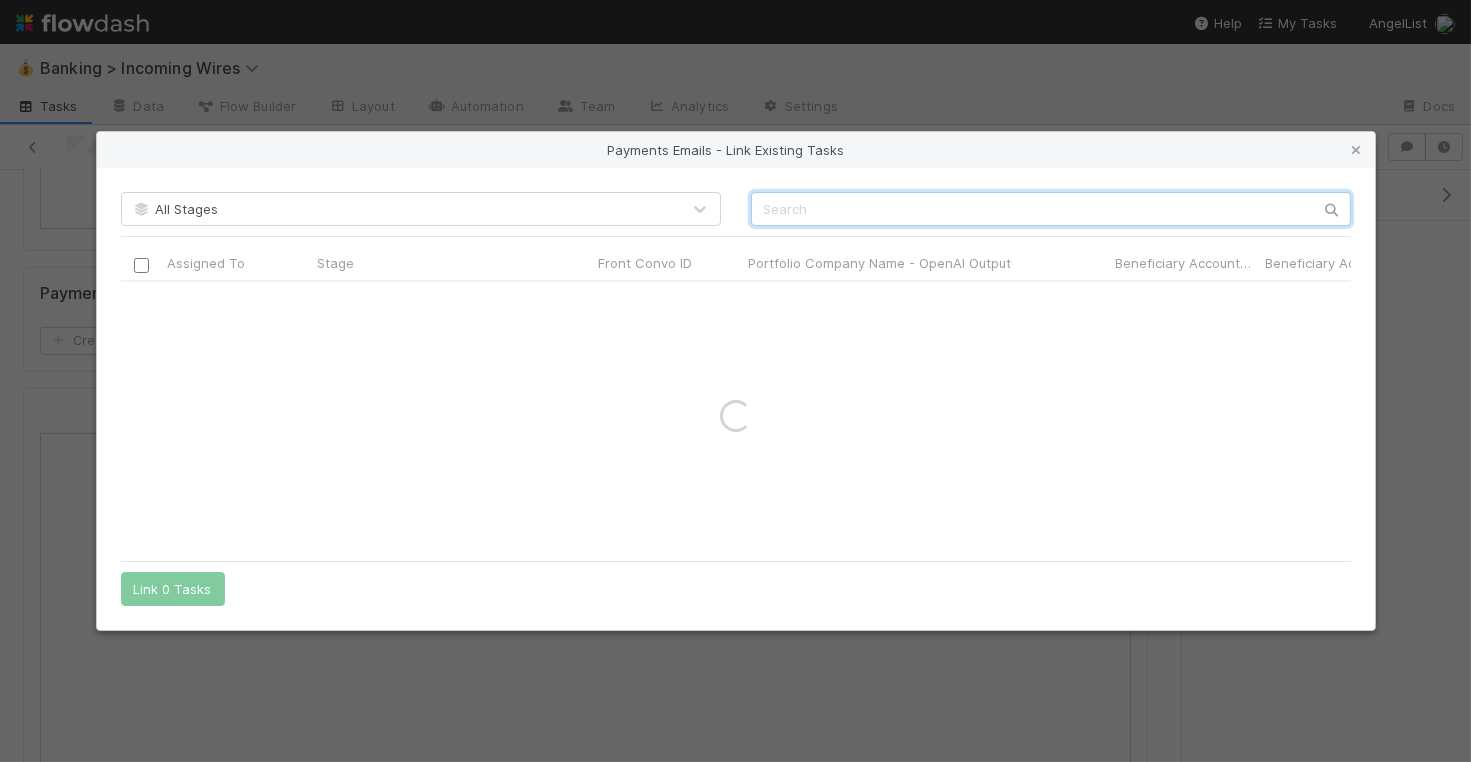 click at bounding box center (1051, 209) 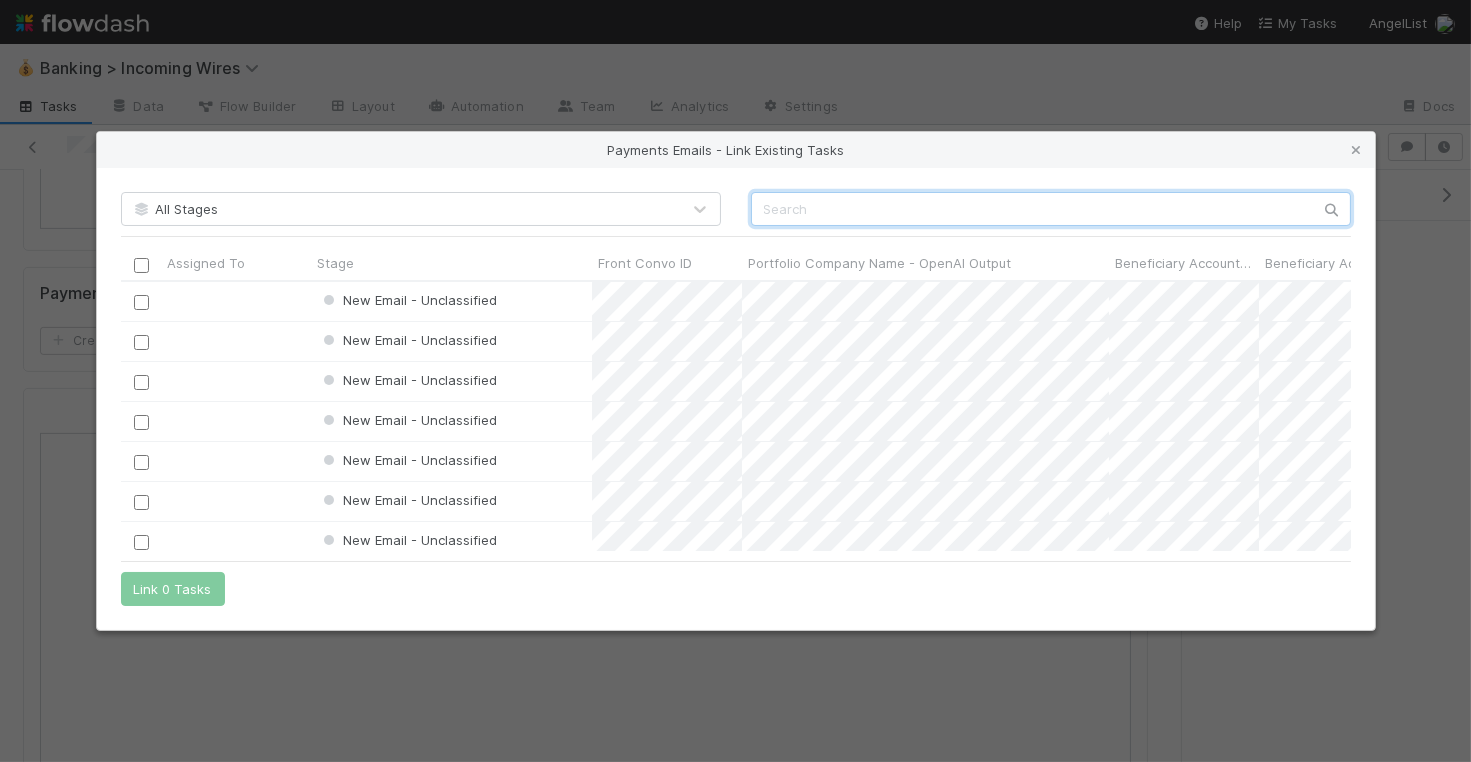 scroll, scrollTop: 1, scrollLeft: 1, axis: both 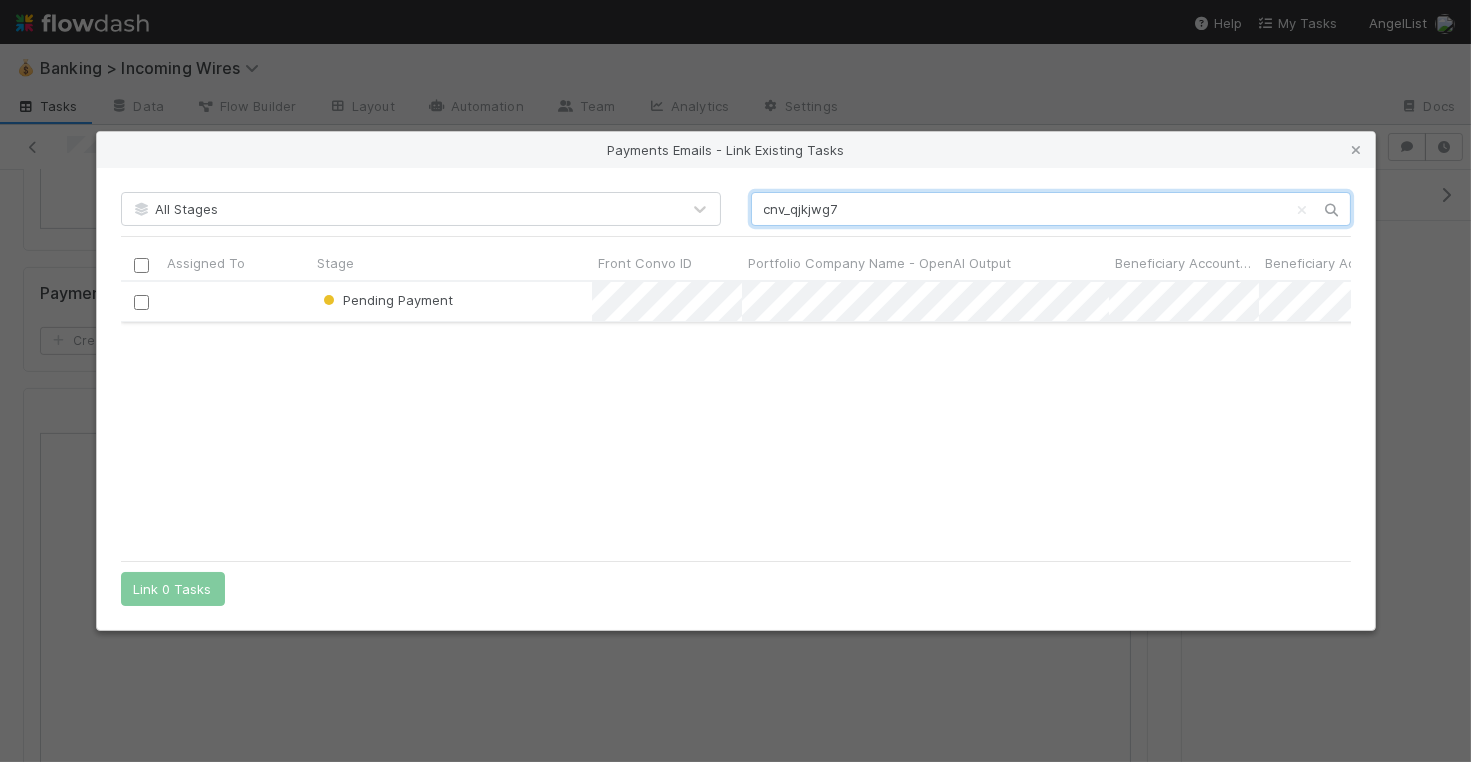 type on "cnv_qjkjwg7" 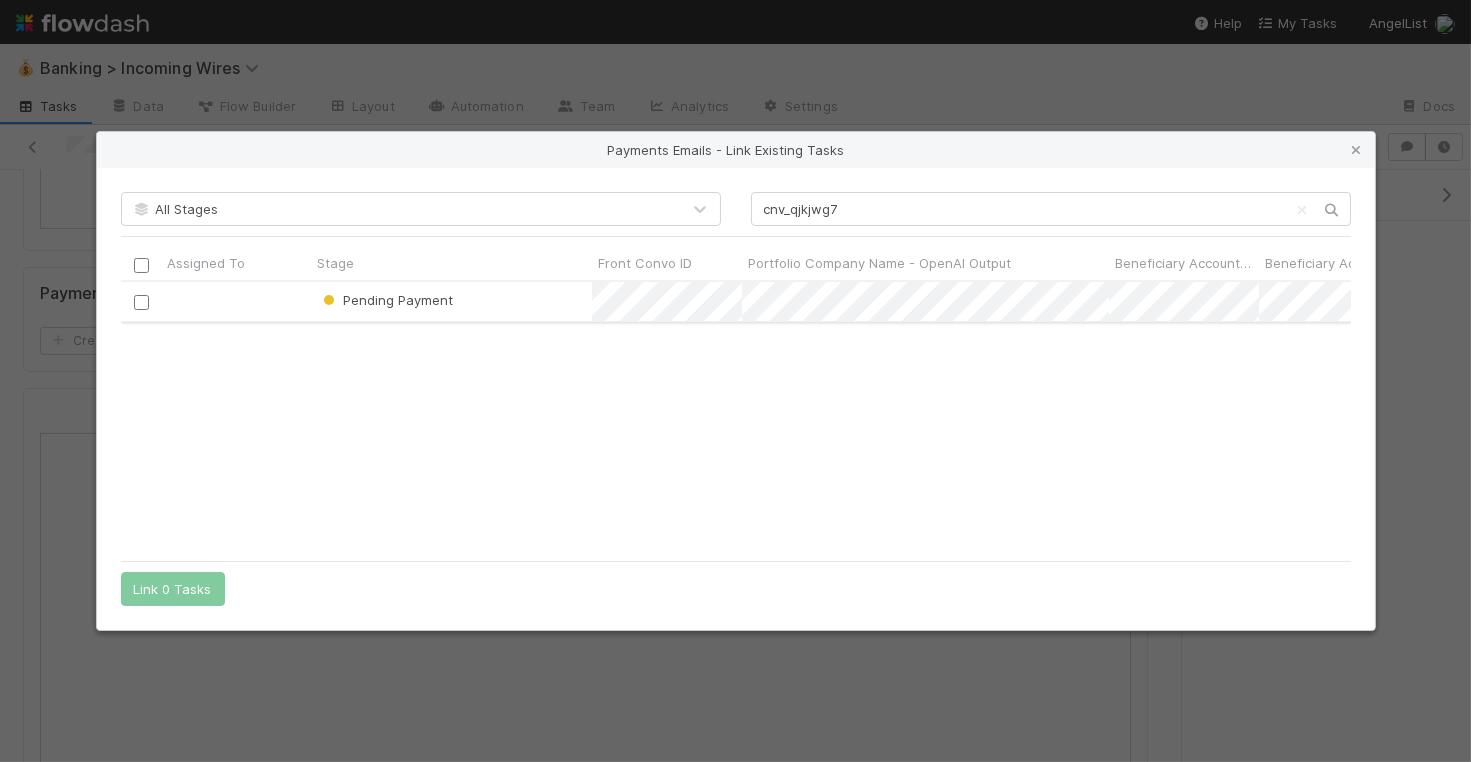 click at bounding box center [140, 302] 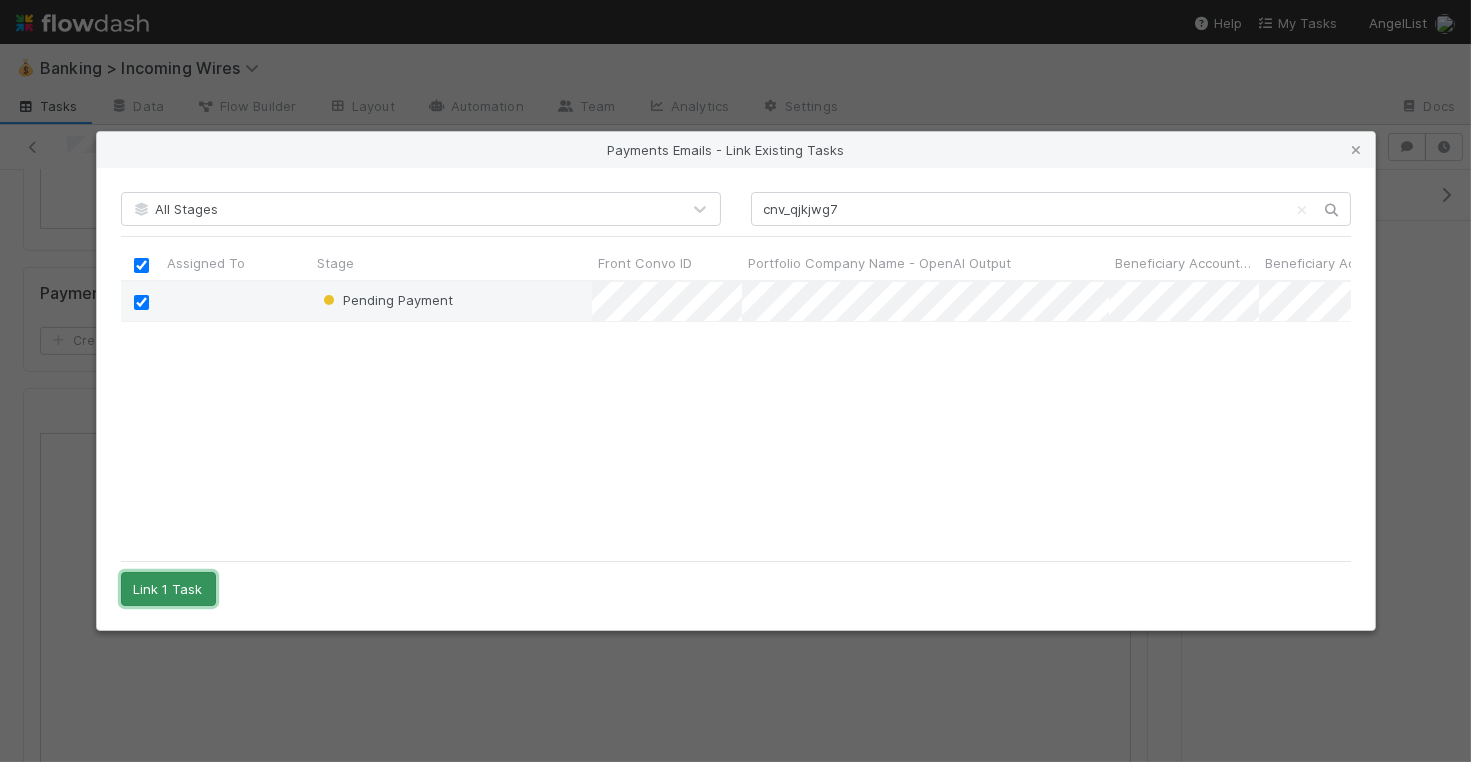 click on "Link   1 Task" at bounding box center [168, 589] 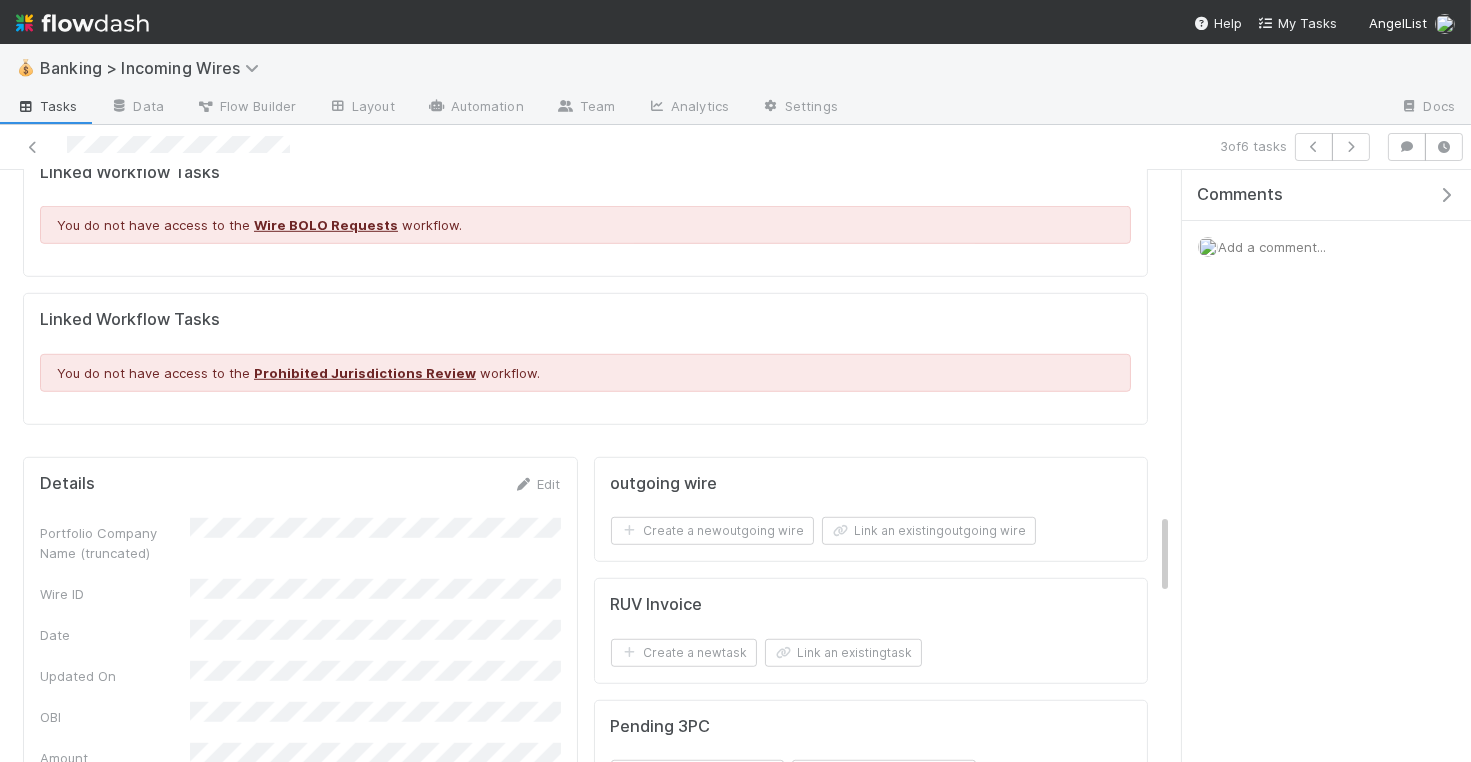 scroll, scrollTop: 2742, scrollLeft: 0, axis: vertical 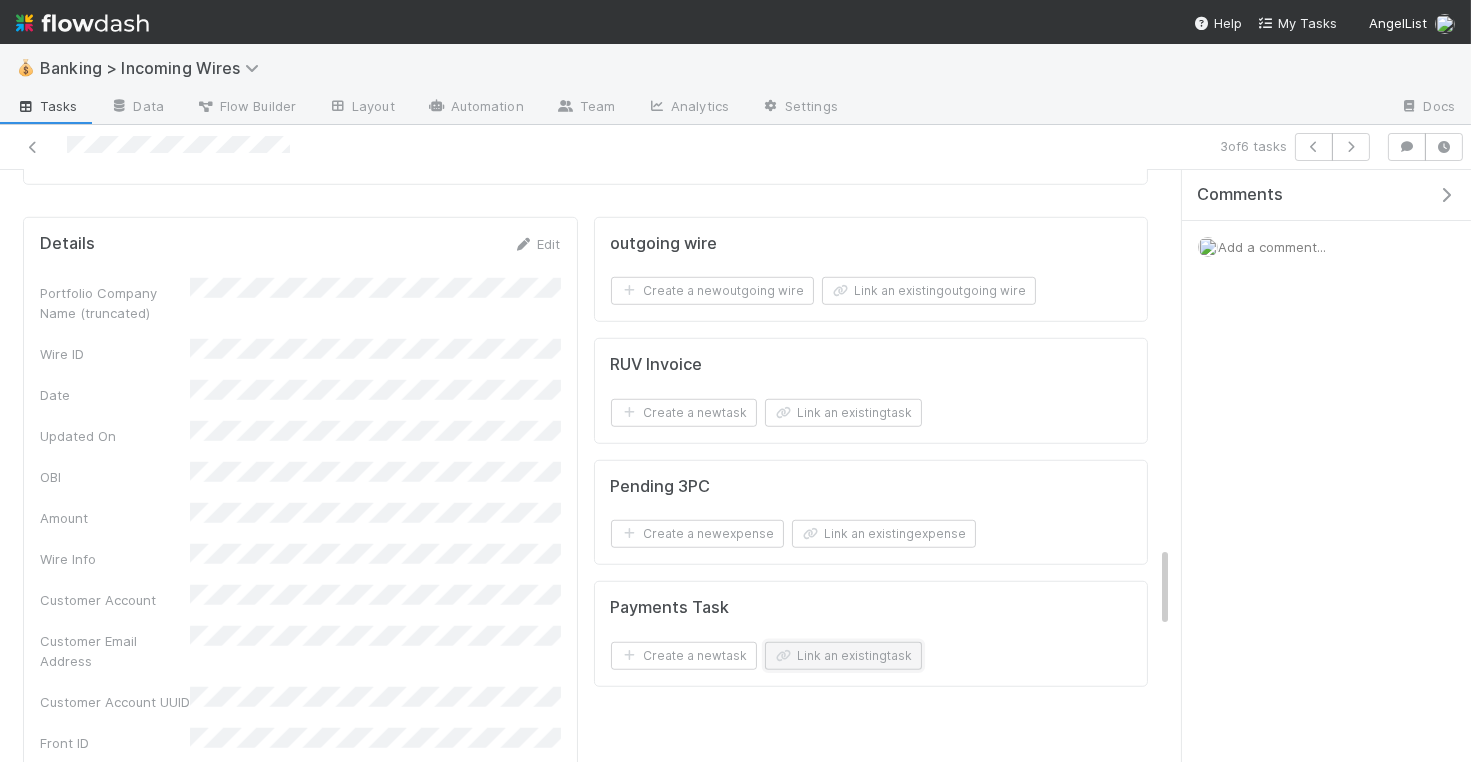 click on "Link an existing  task" at bounding box center [843, 656] 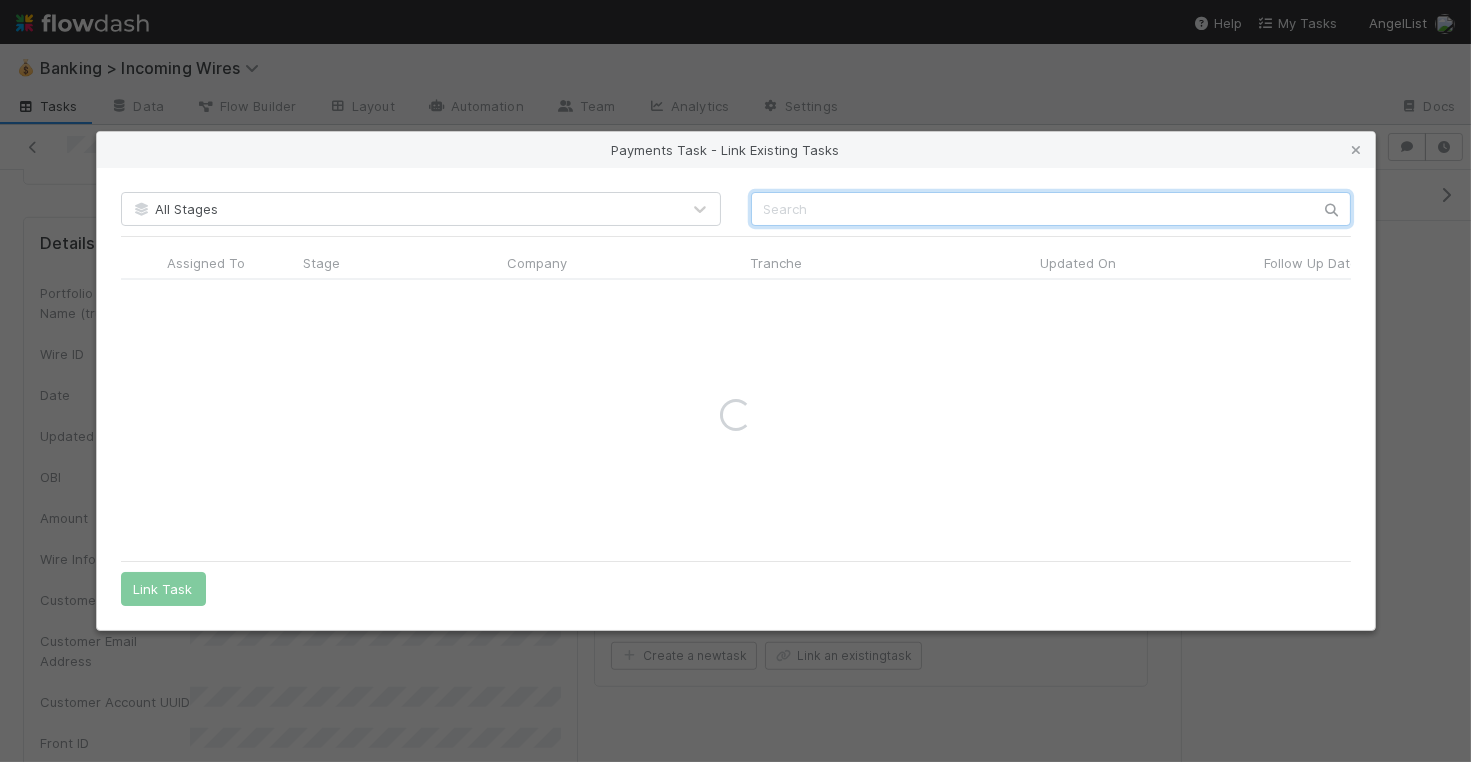 click at bounding box center (1051, 209) 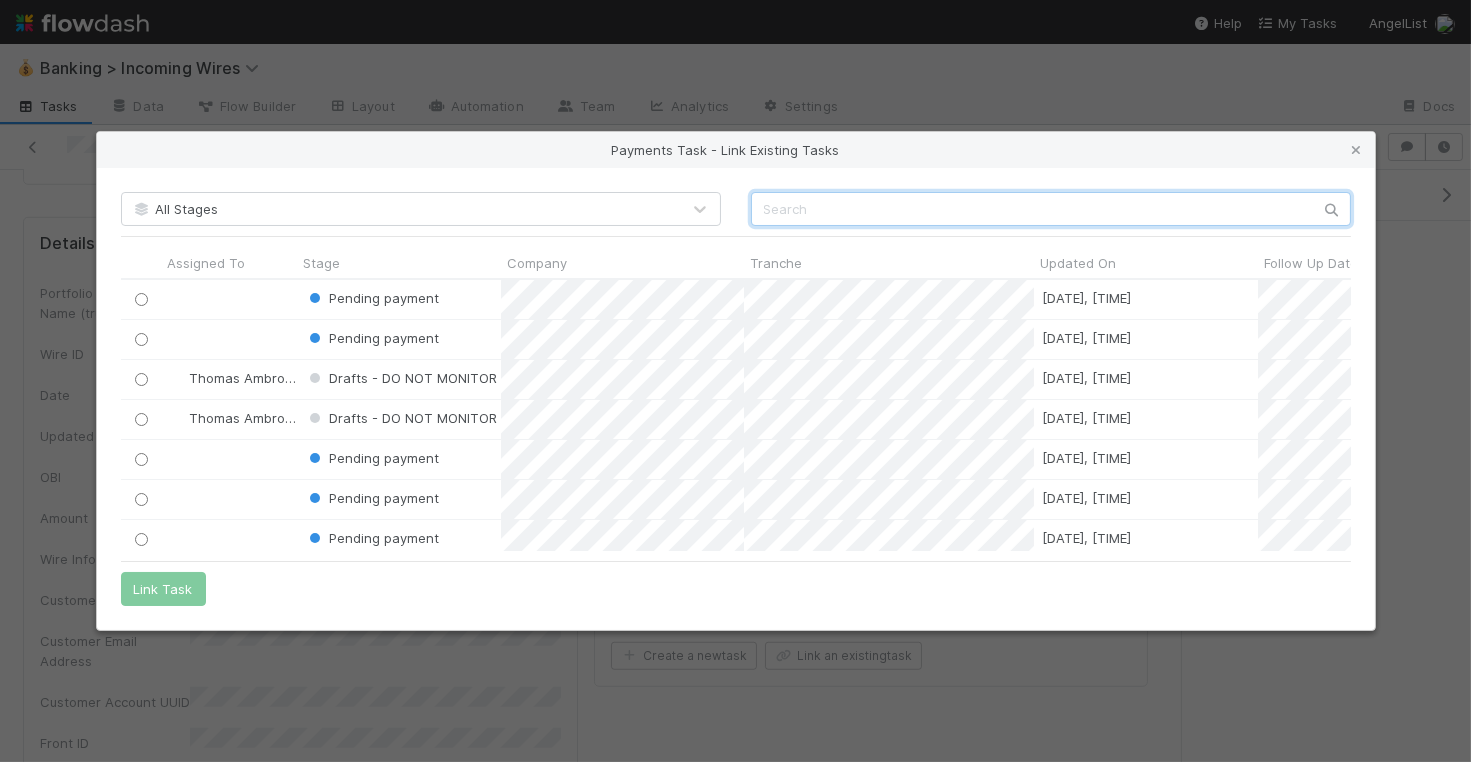 scroll, scrollTop: 0, scrollLeft: 1, axis: horizontal 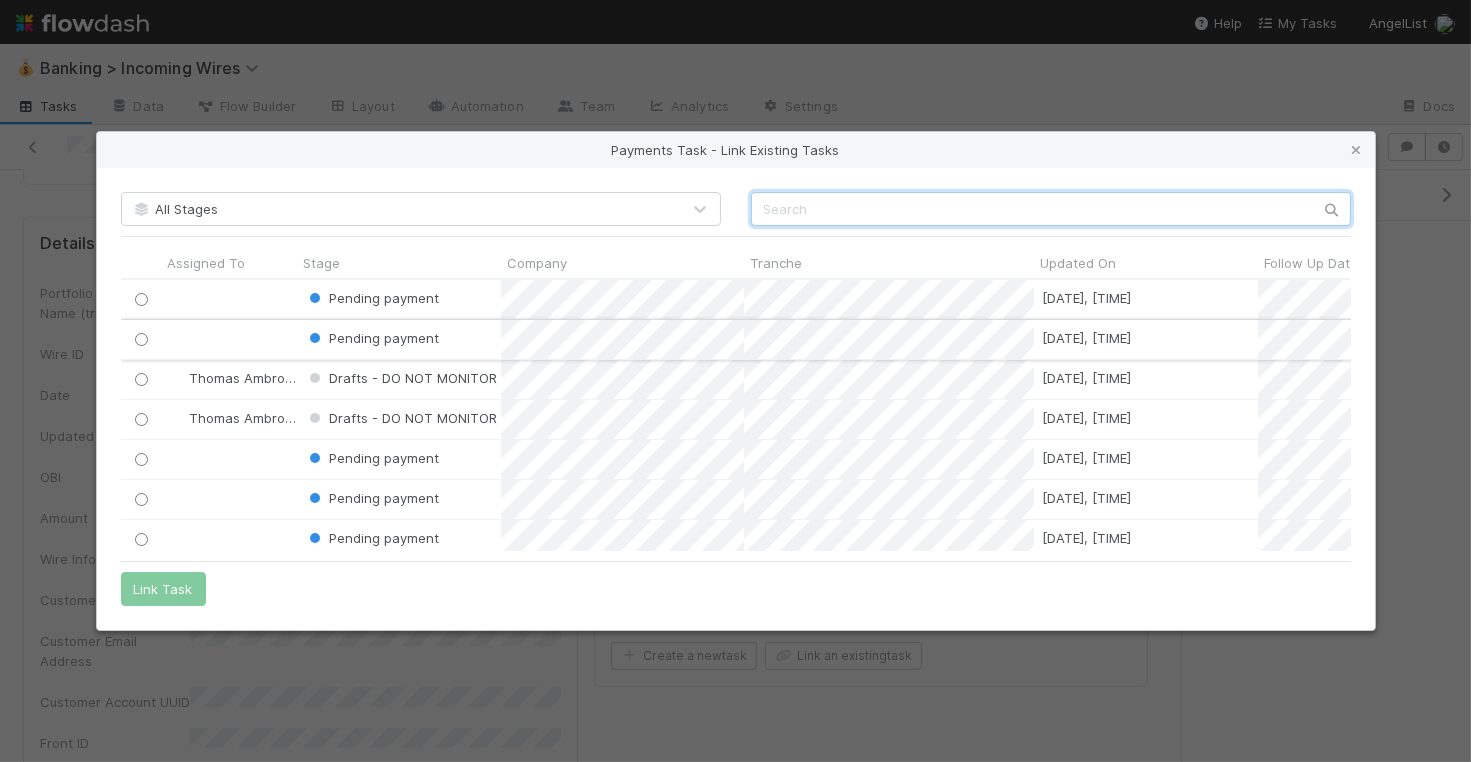 paste on "cnv_qjkjwg7" 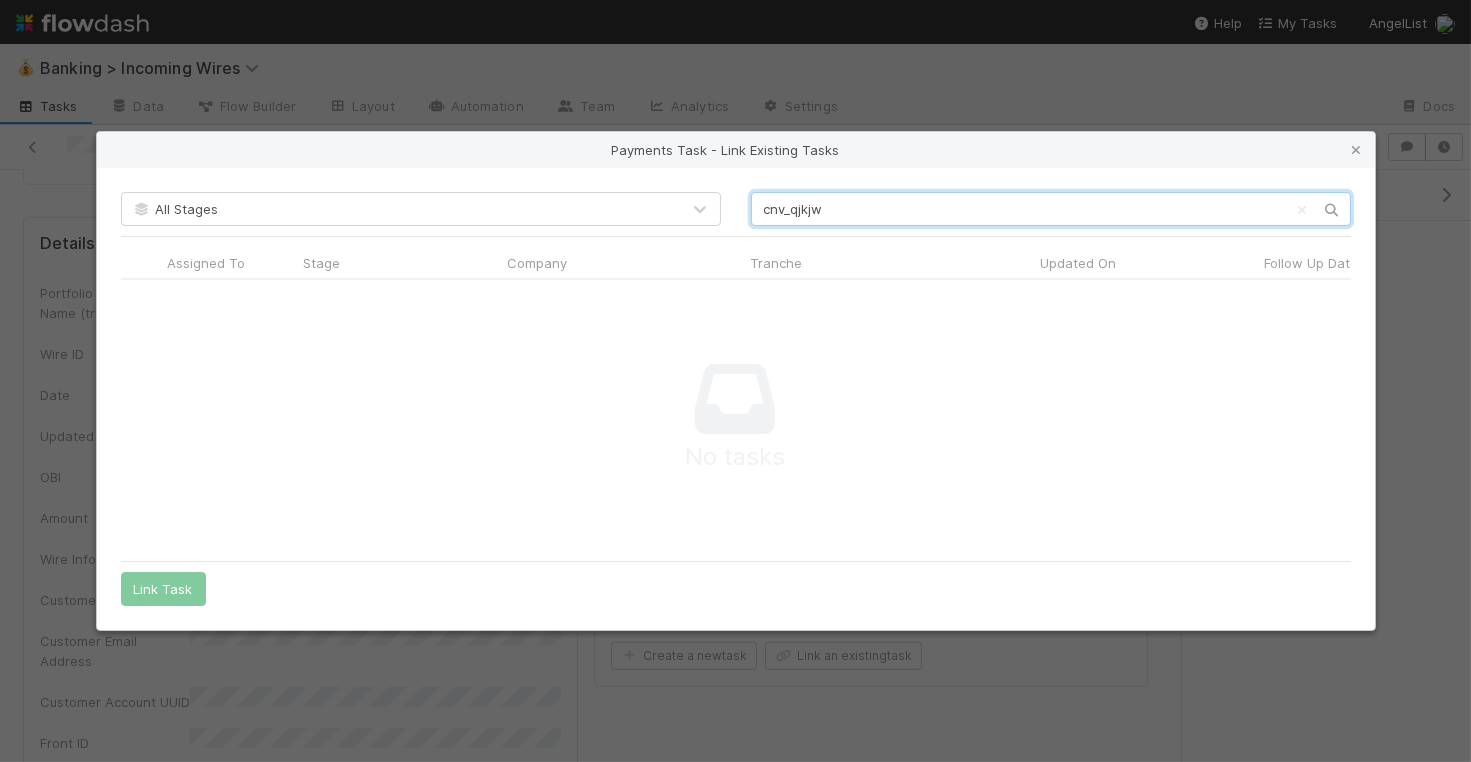 scroll, scrollTop: 0, scrollLeft: 1, axis: horizontal 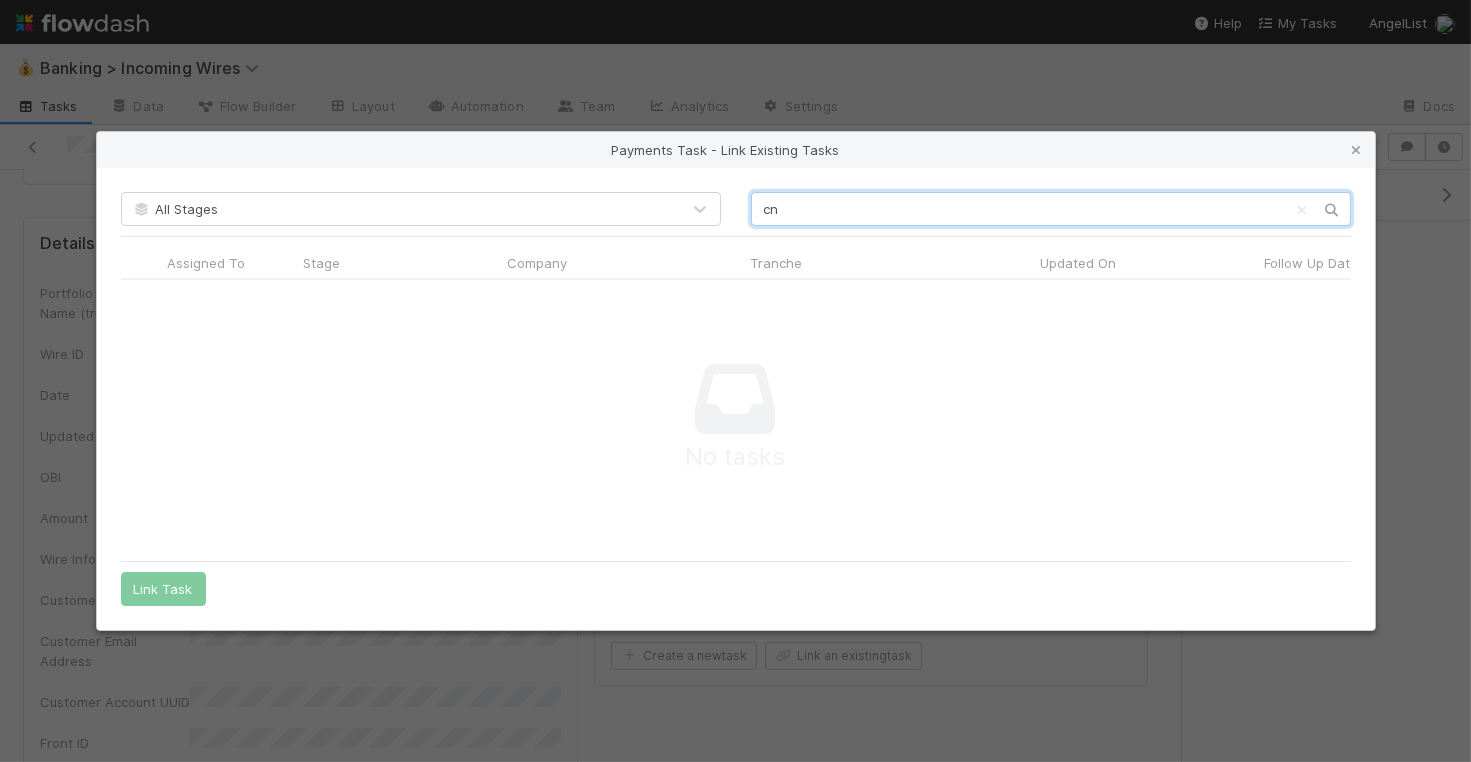 type on "c" 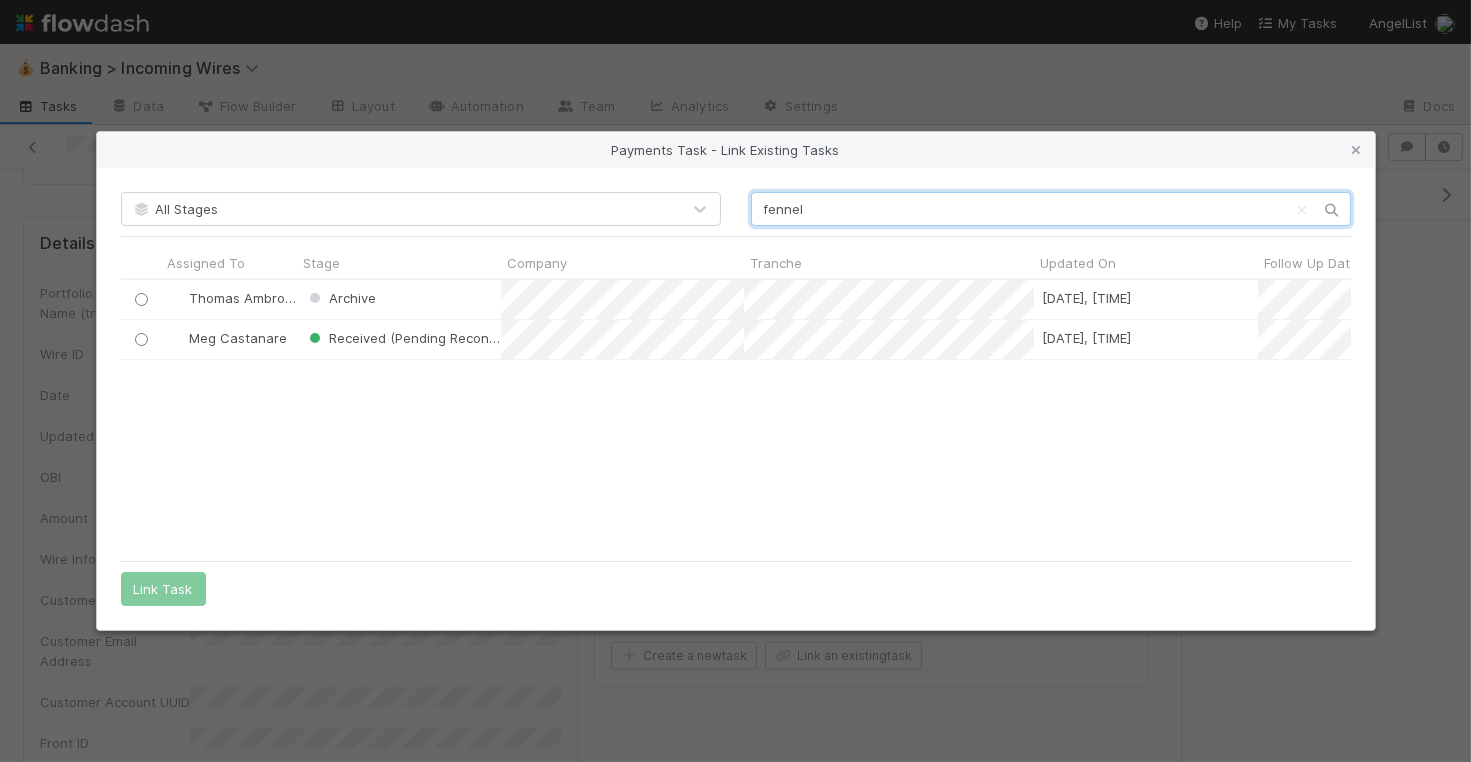 scroll, scrollTop: 0, scrollLeft: 1, axis: horizontal 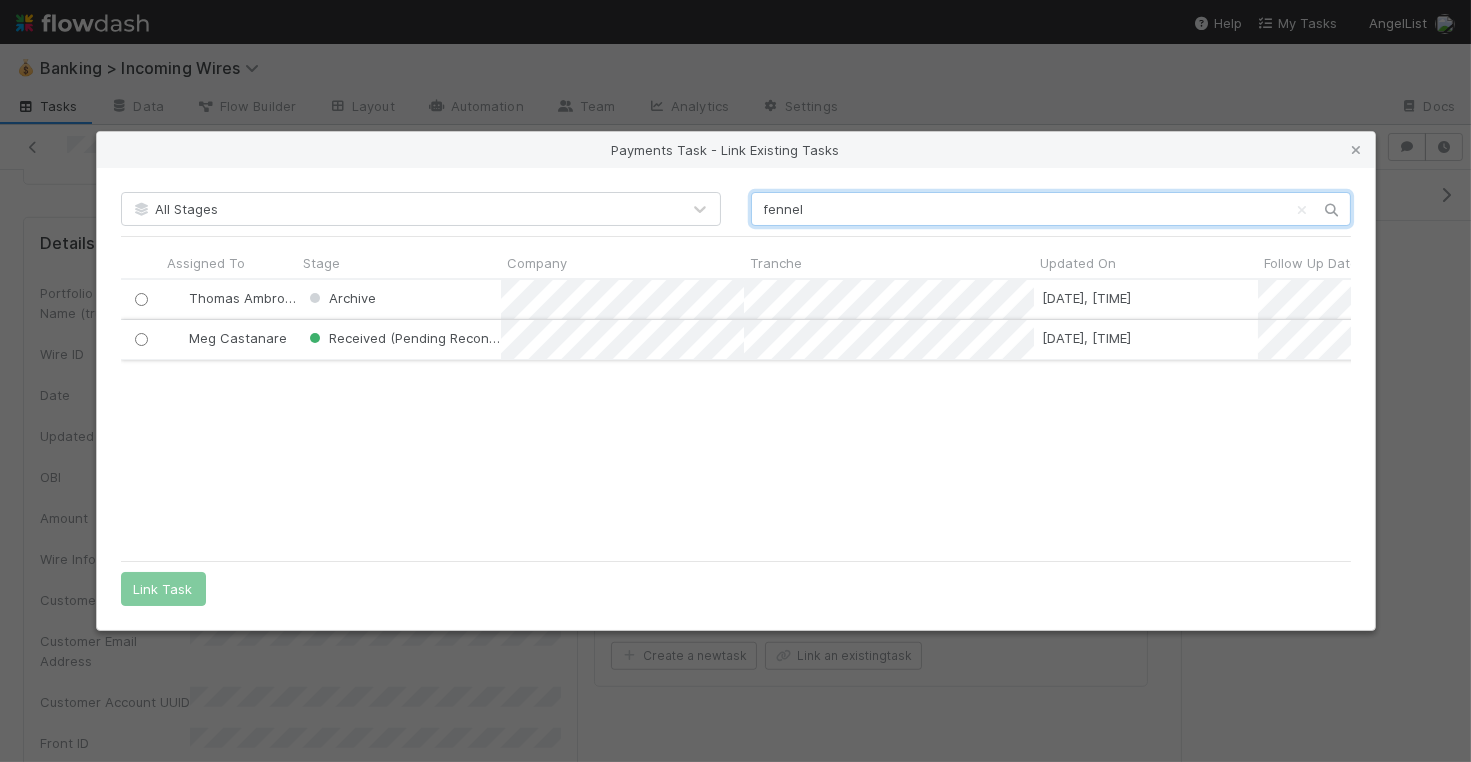 type on "fennel" 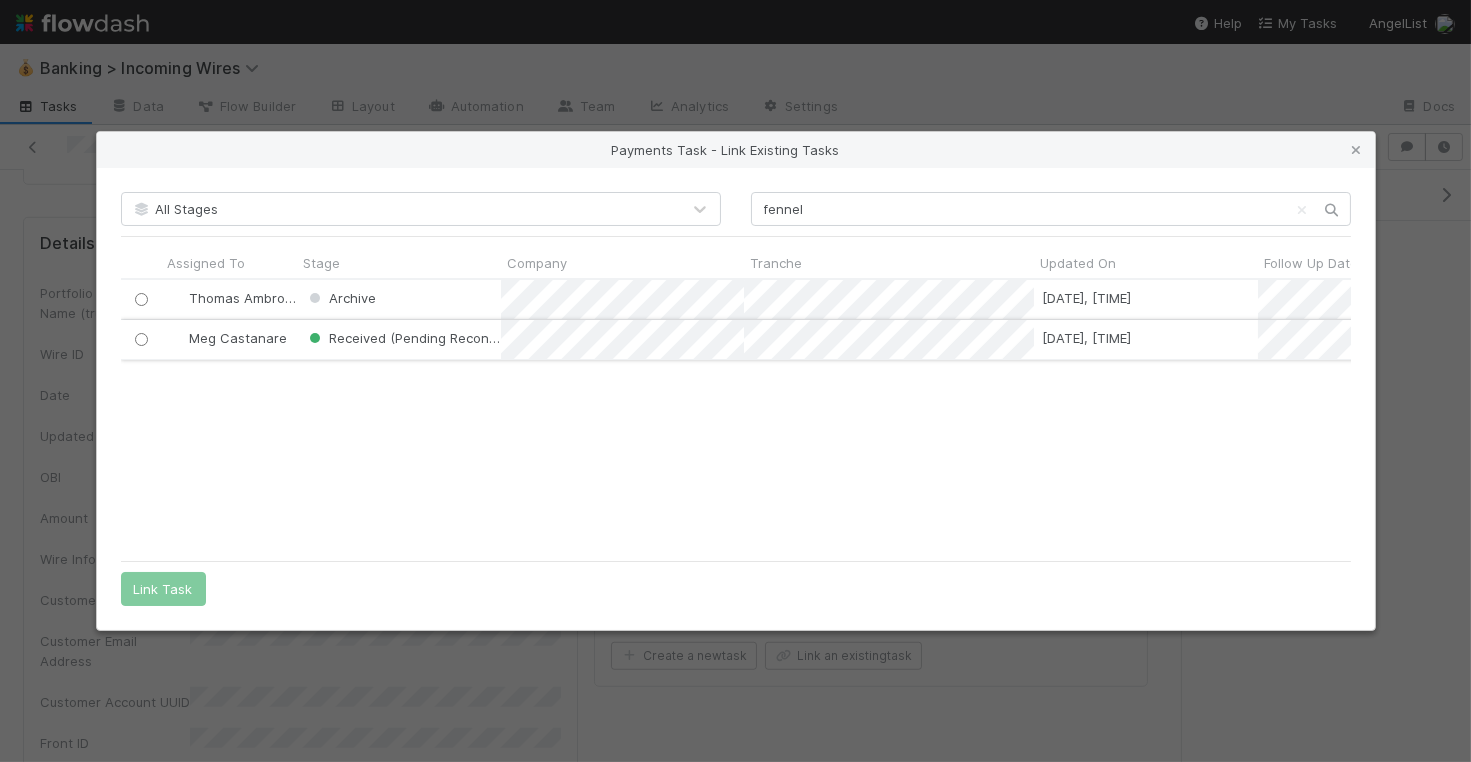 click at bounding box center [140, 339] 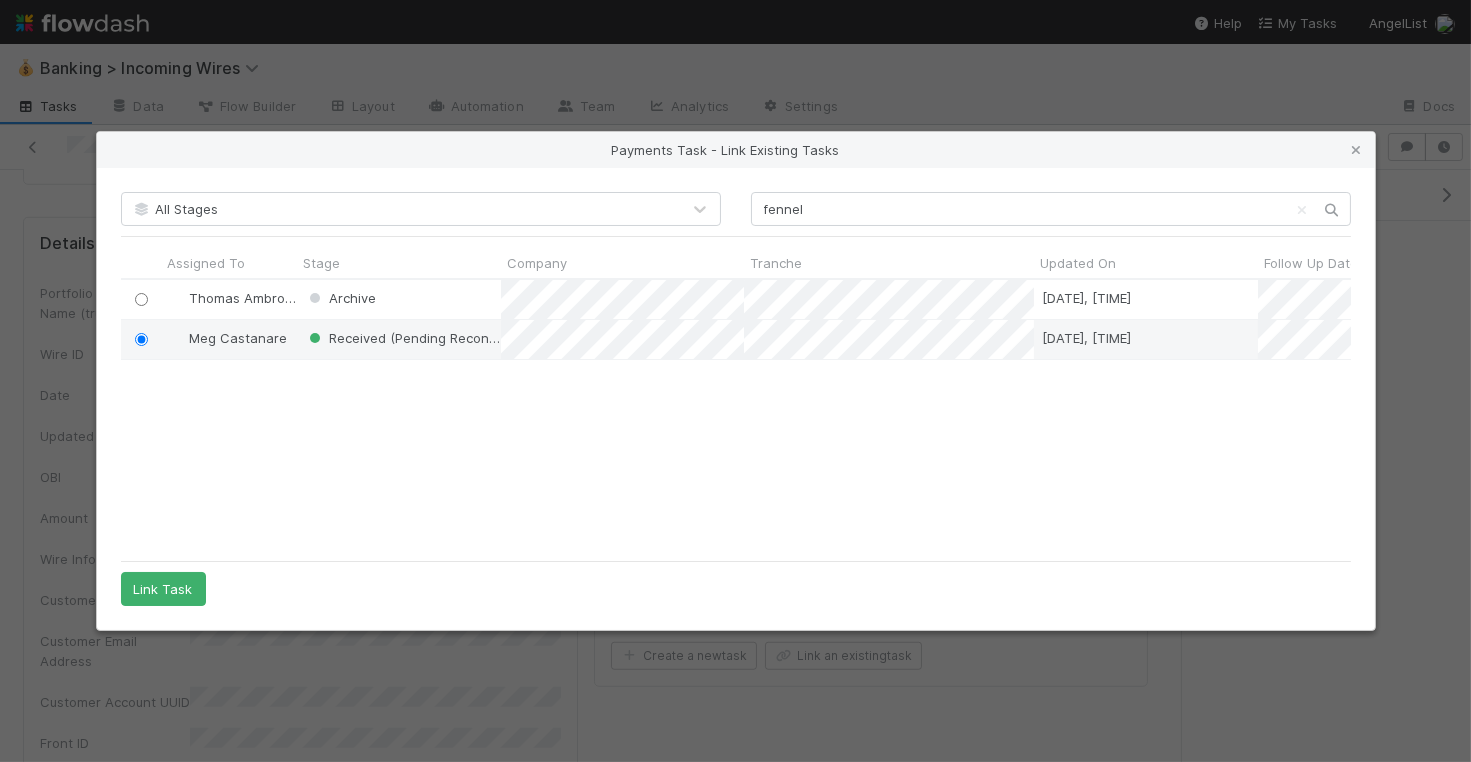 click on "All Stages fennel Assigned To Stage Company Tranche Updated On Follow Up Date PCA Source Asset Type Tax Review Pending Tax Review Complete Tax Review Pending Info Tax Time to complete (hours) Created On Tranche Type Payment Available Date Payment Received Date Received Payment Amount Received Share Amount International DRS Front Links Proposed Payment Amount Proposed Share Amount Payment Event Broker Received Wire Key Payment Details Table CPTR::TransactionSummaries::PaymentDistributionEvent.id Payment Type/ Transaction Category Payments Collection Complete GP (Lead) Distribution Election LP (Recipient) Distribution Election Trello Card ID Transaction Summary URL LP Brokerage Fees AL Fee Revenue Distribution Completed Date Recoverable Withholding Withholding Required QSBS Eligibility Distribution Action Investor Update IOS Wire Flag TS Upload Error Flag Profit  Finance CT Update Flag Third Party Fees Withholding Action Required Rule 144 Escalation Distribution Front Links Distributions Started Date Holding ID" at bounding box center (736, 399) 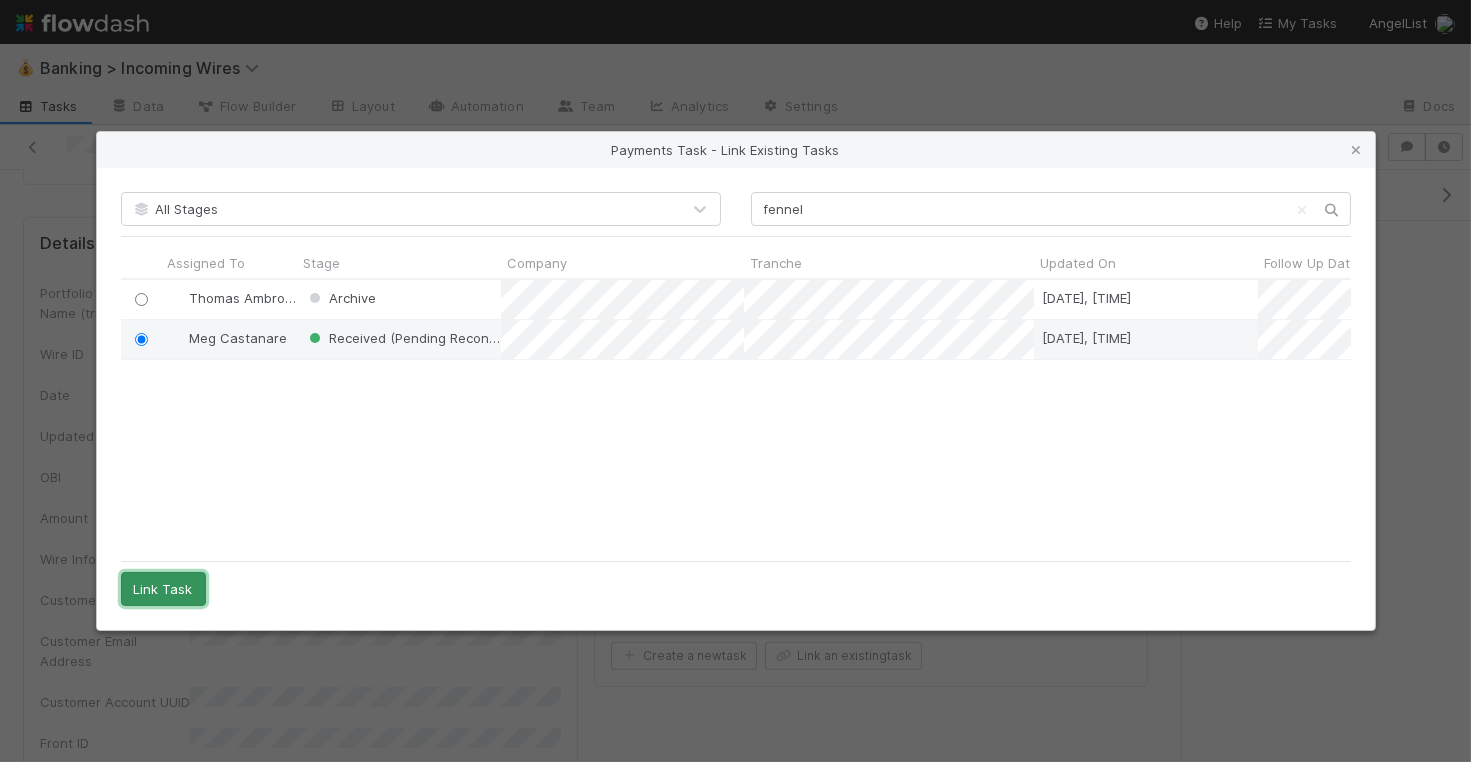 click on "Link   Task" at bounding box center (163, 589) 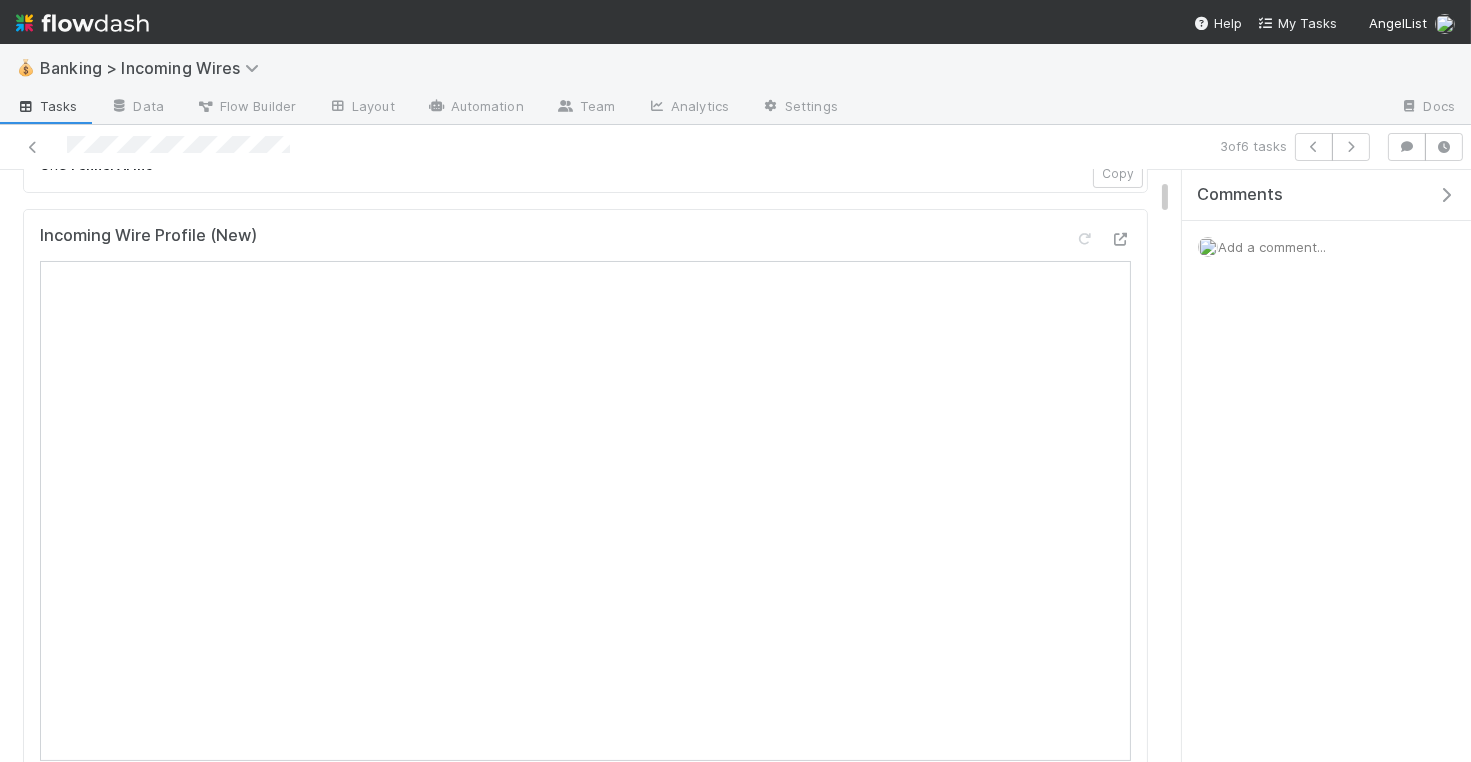 scroll, scrollTop: 318, scrollLeft: 0, axis: vertical 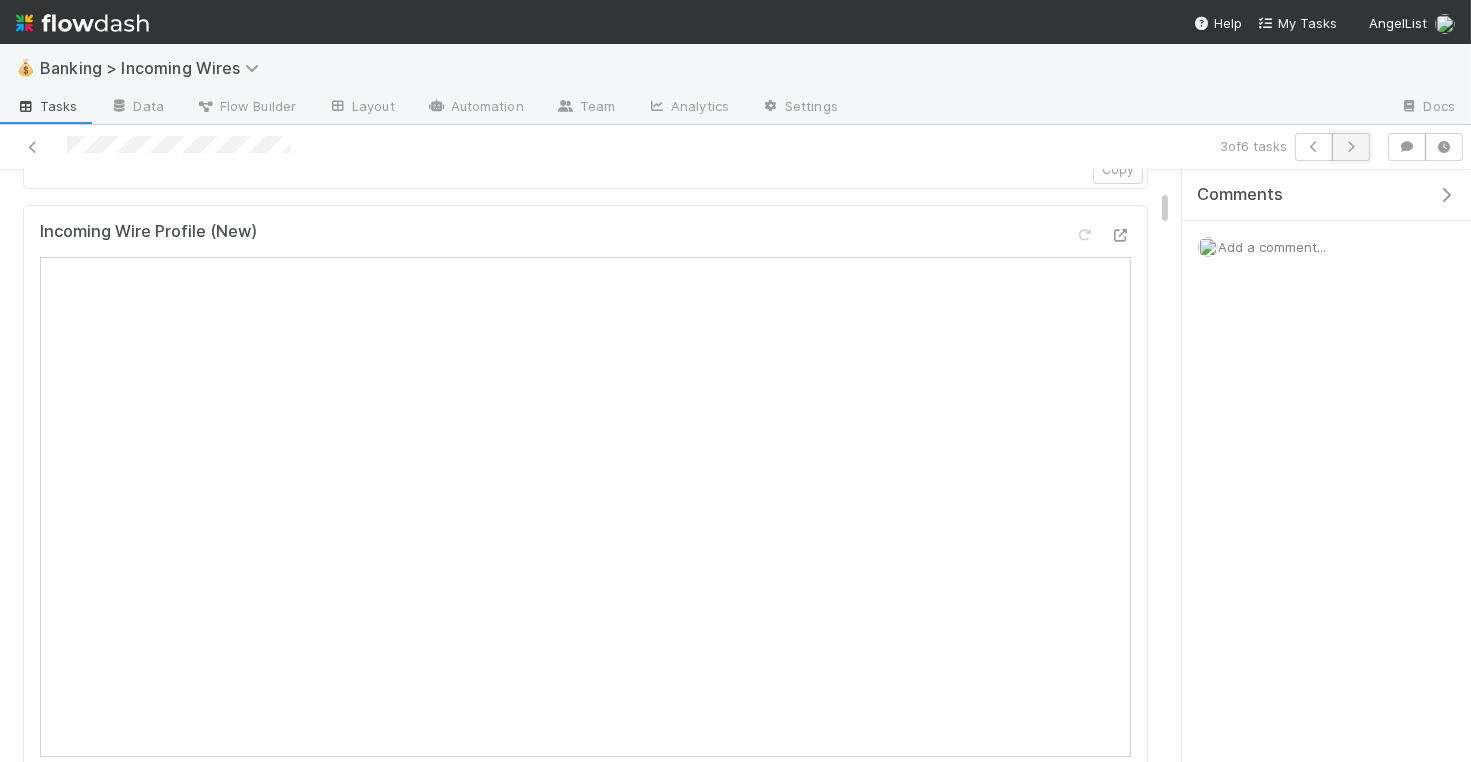 click at bounding box center (1351, 147) 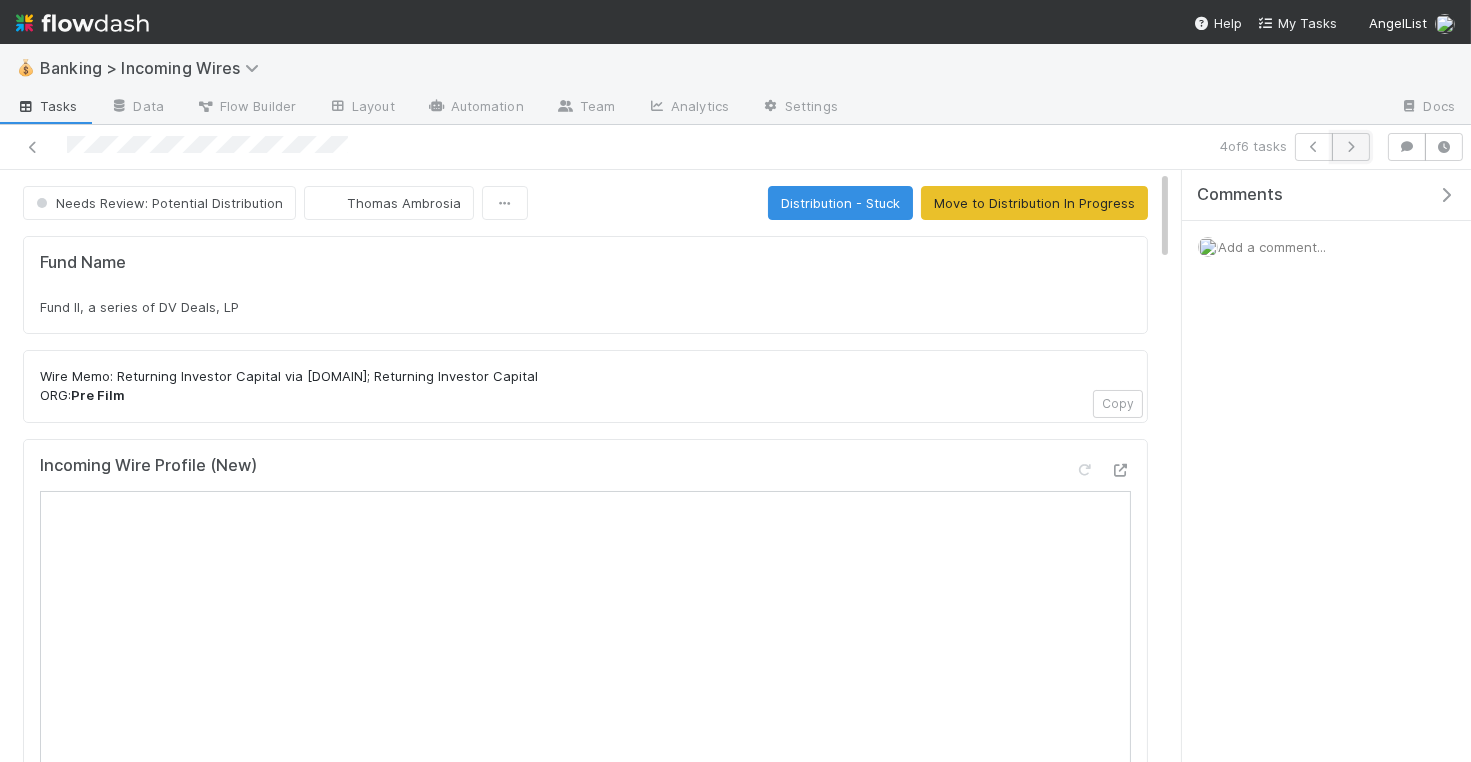 click at bounding box center (1351, 147) 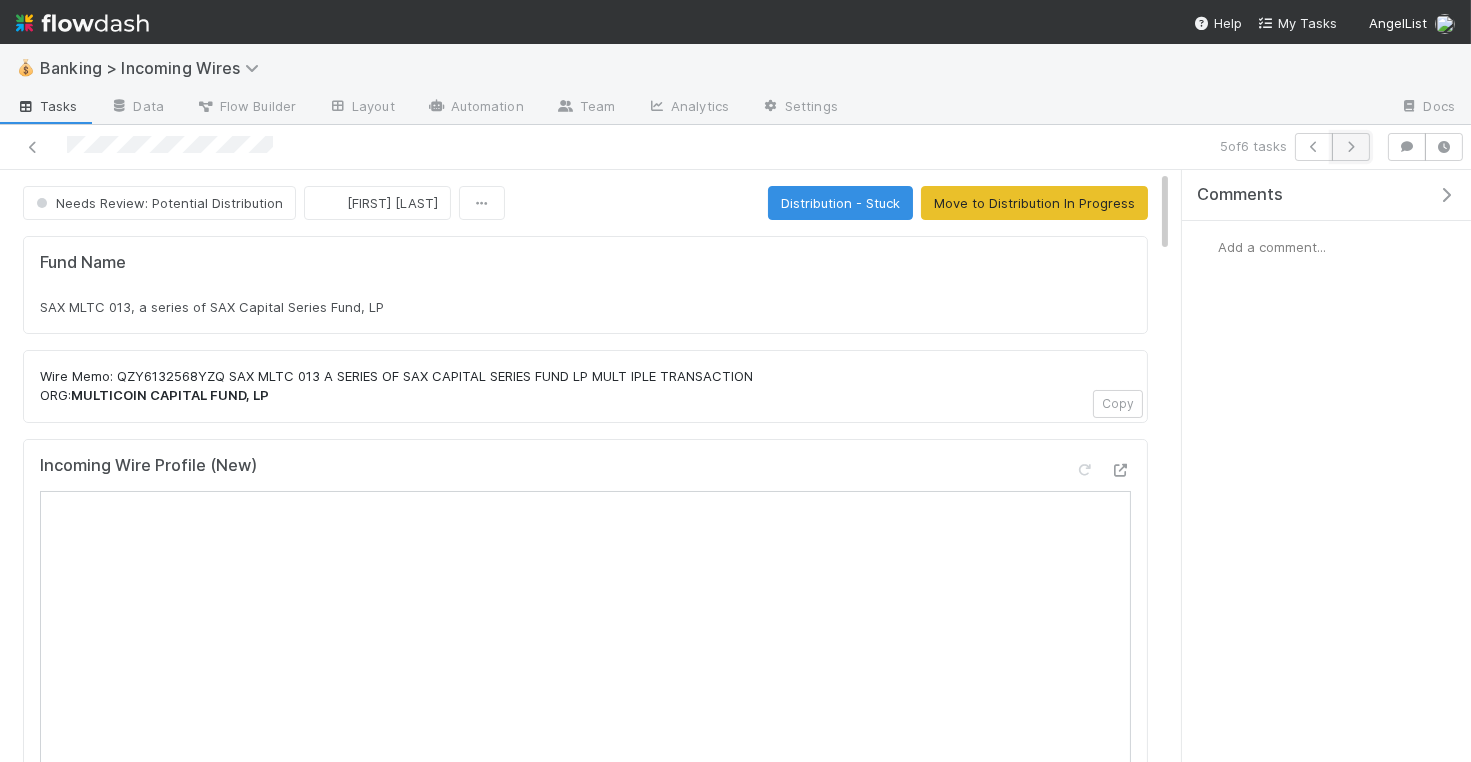 click at bounding box center [1351, 147] 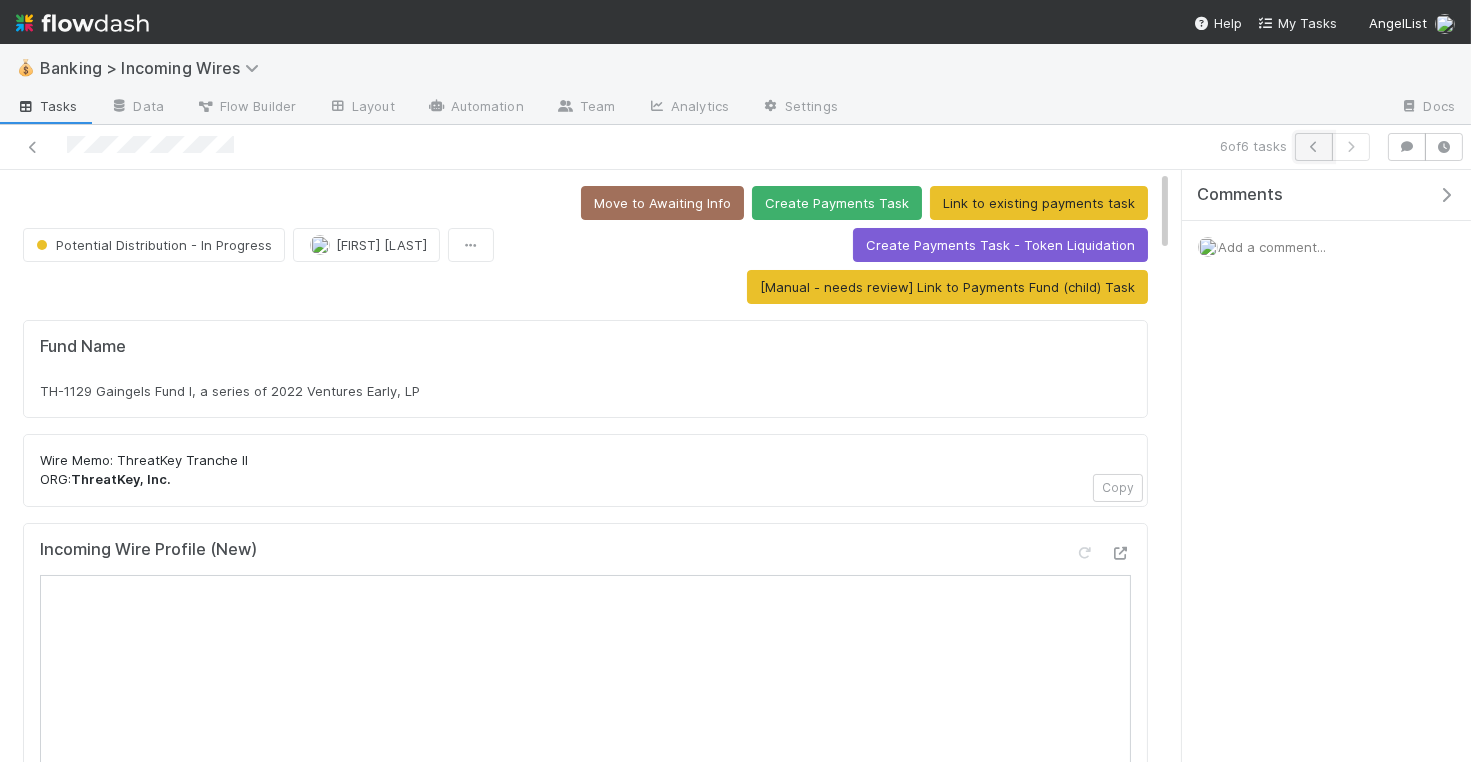 click at bounding box center (1314, 147) 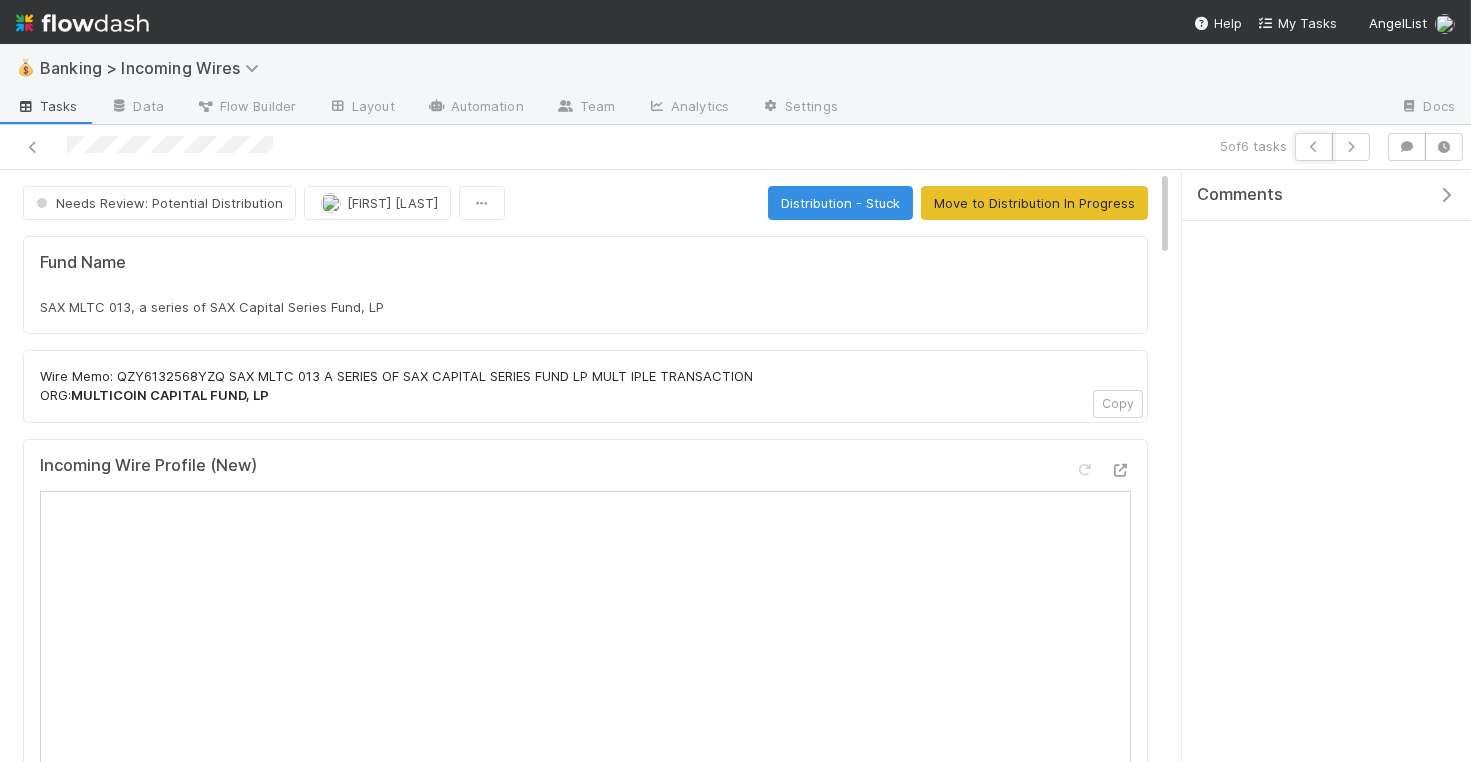 click at bounding box center (1314, 147) 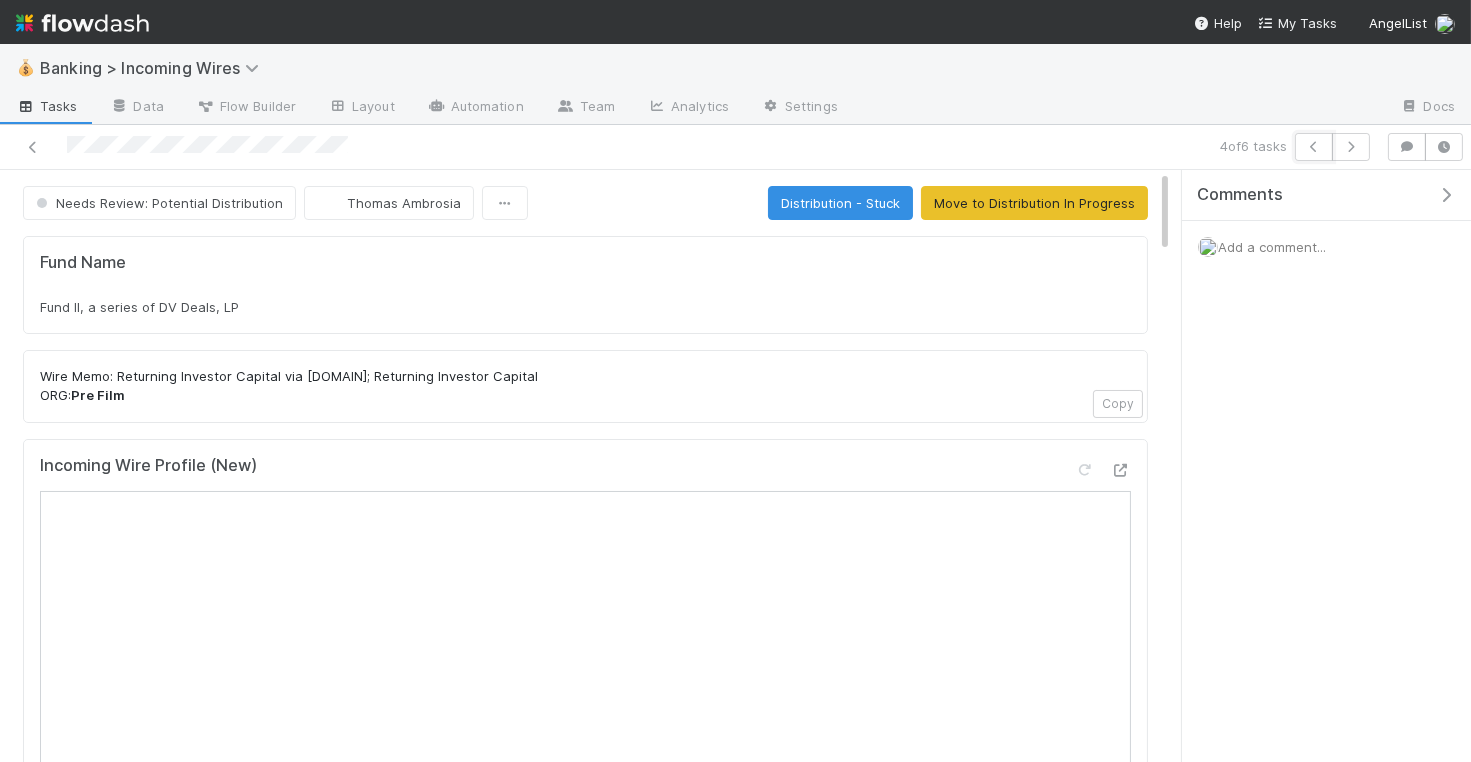 click at bounding box center (1314, 147) 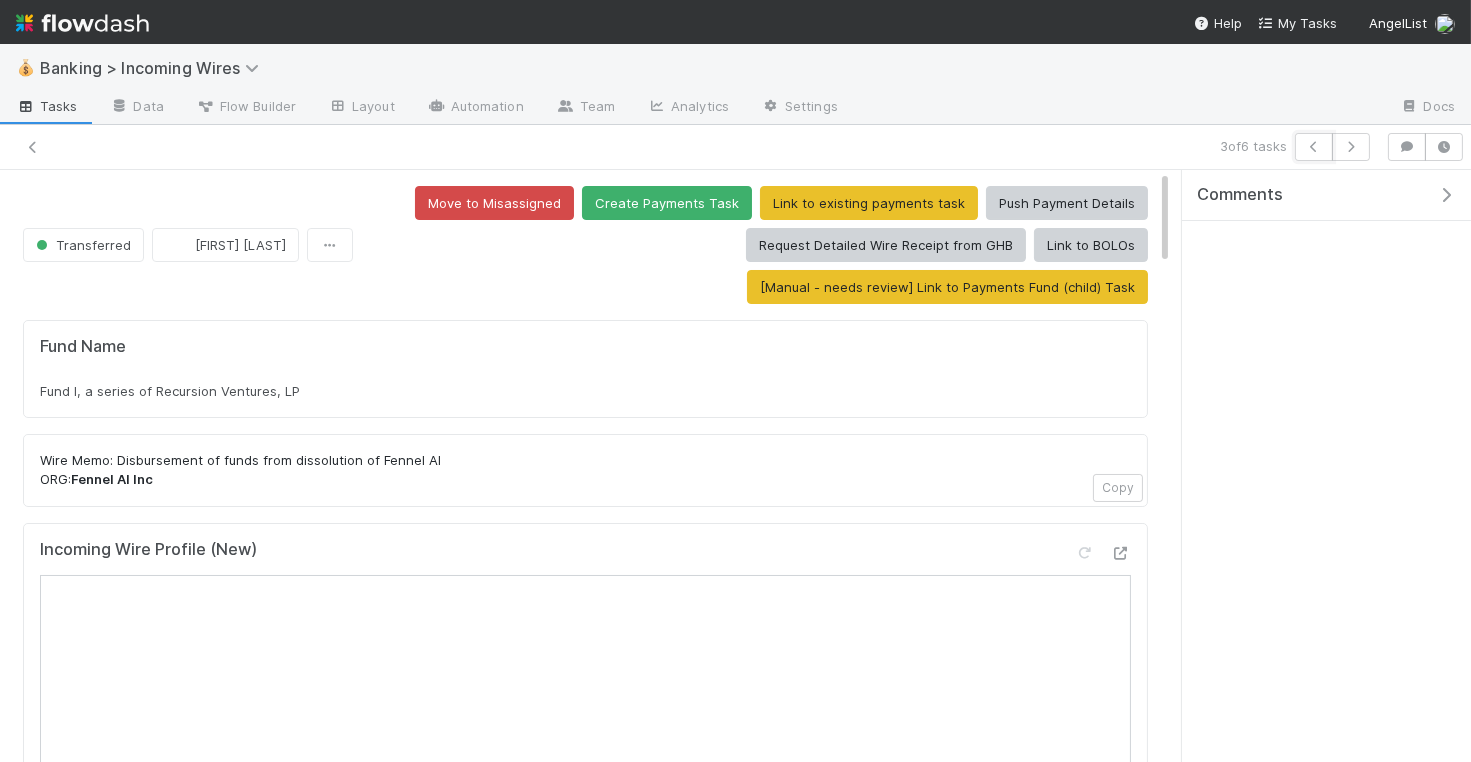 click at bounding box center [1314, 147] 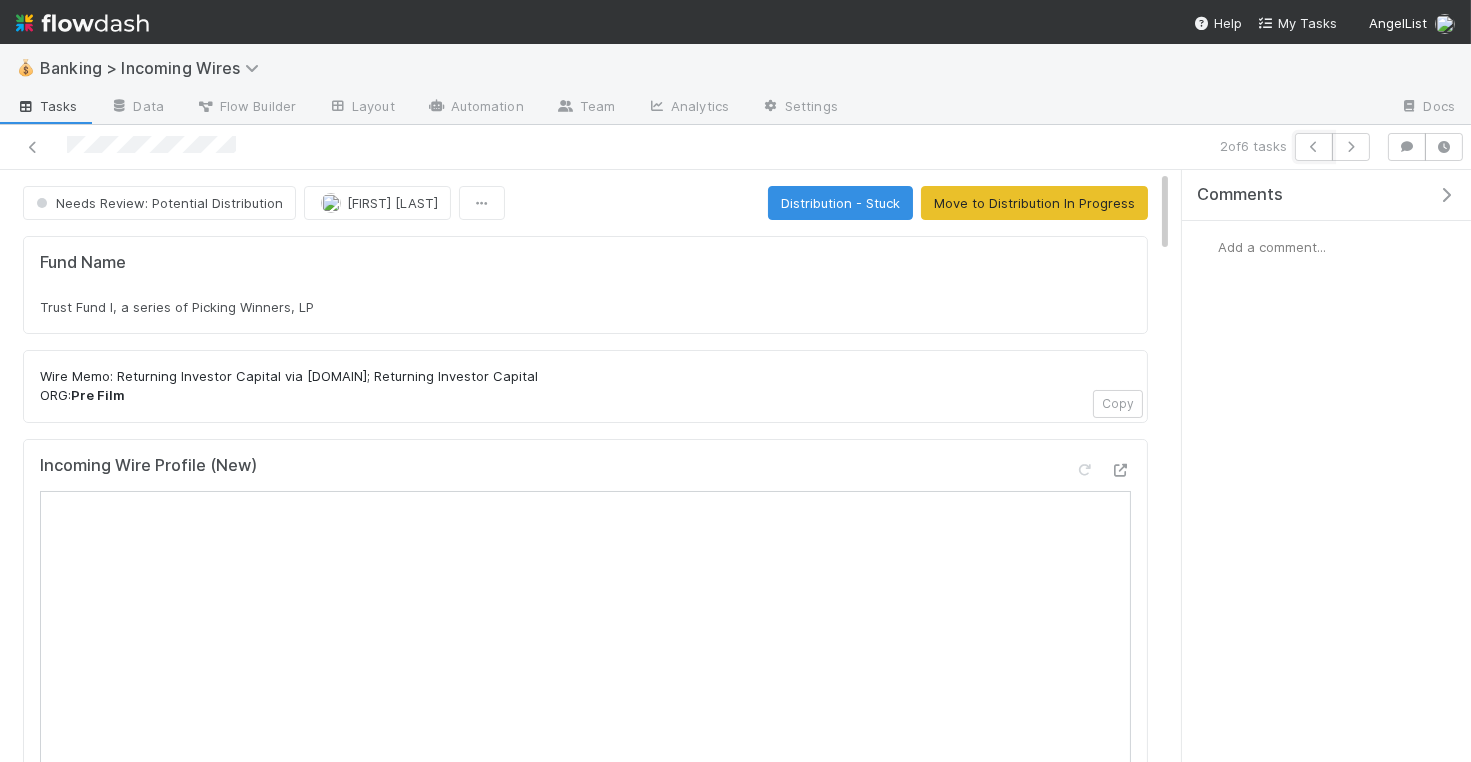 click at bounding box center (1314, 147) 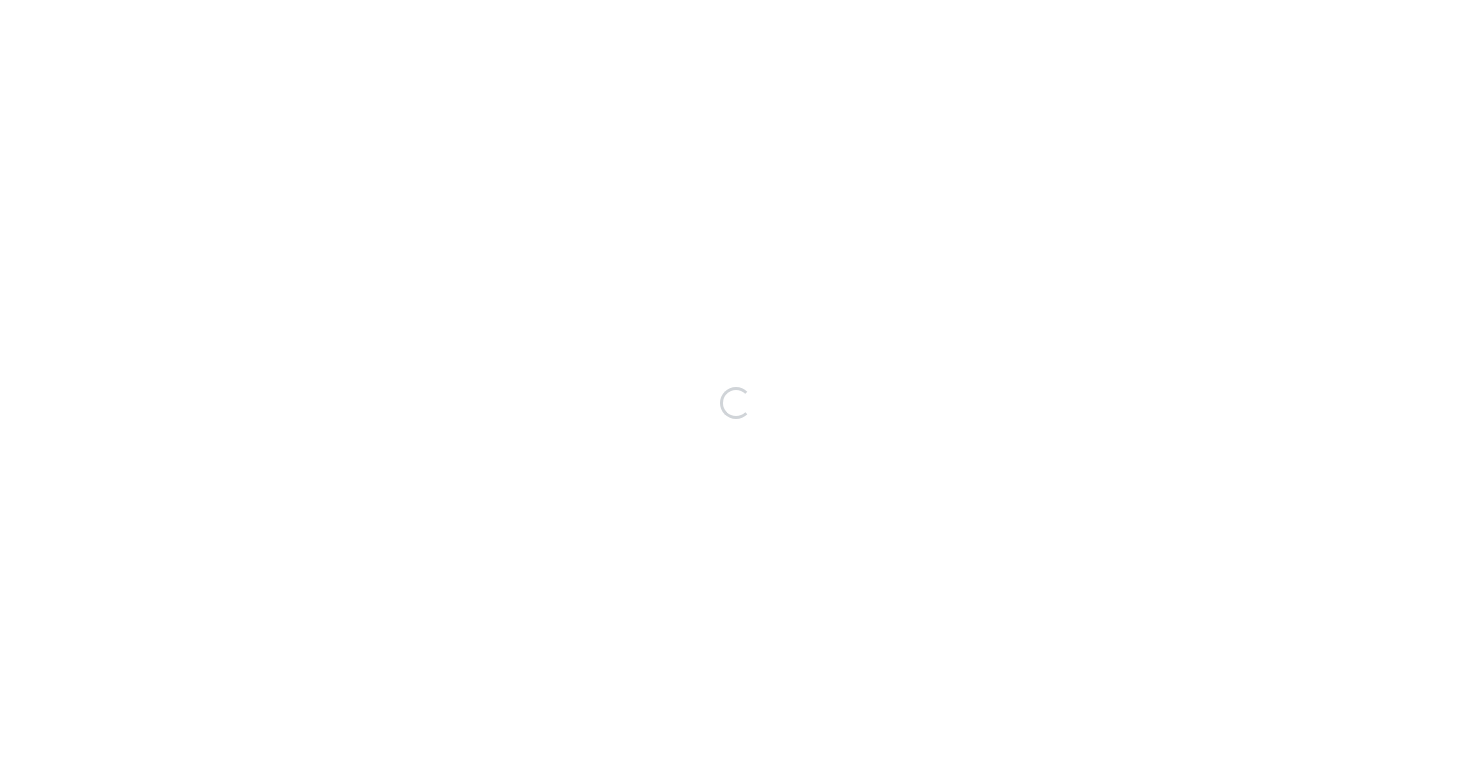 scroll, scrollTop: 0, scrollLeft: 0, axis: both 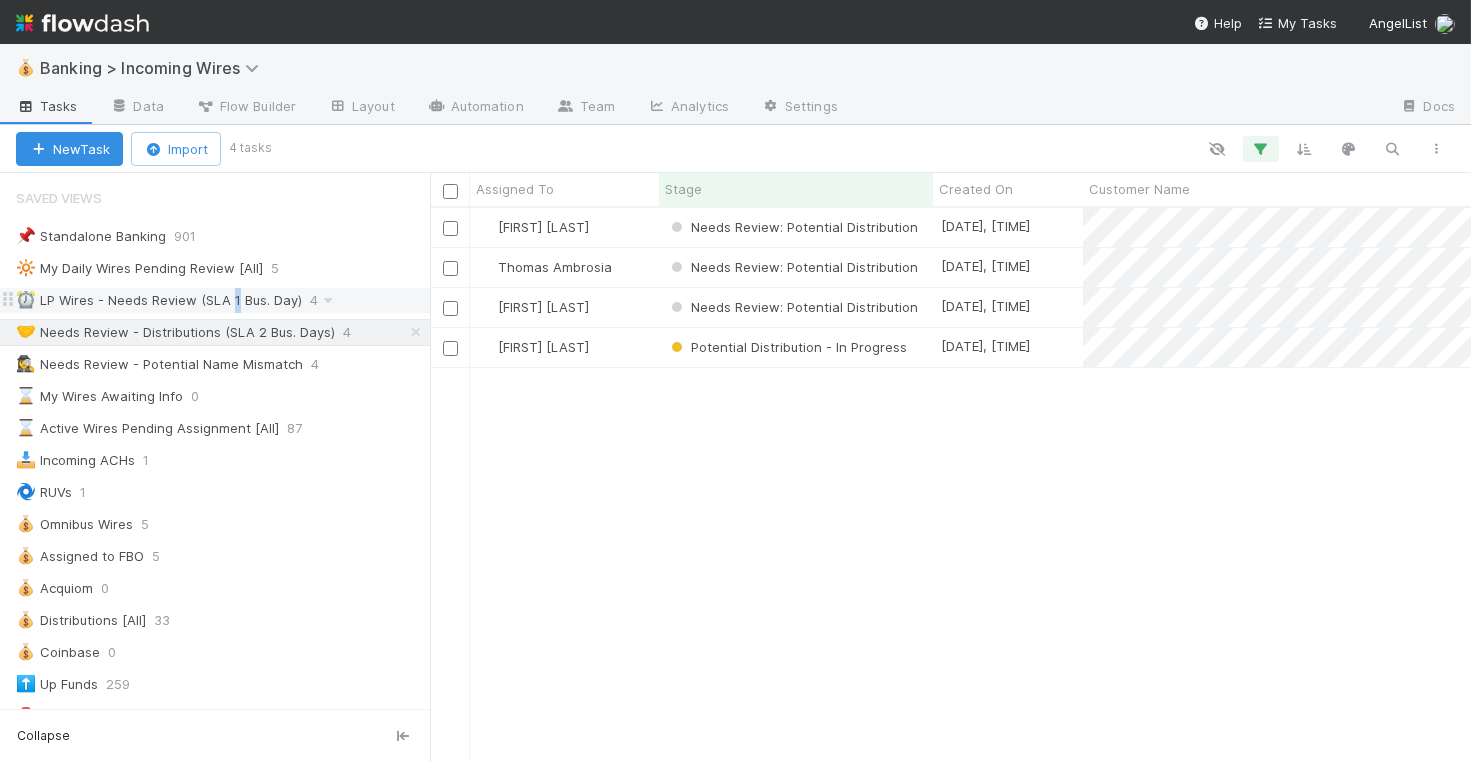 click on "⏰ LP Wires - Needs Review (SLA 1 Bus. Day)" at bounding box center [159, 300] 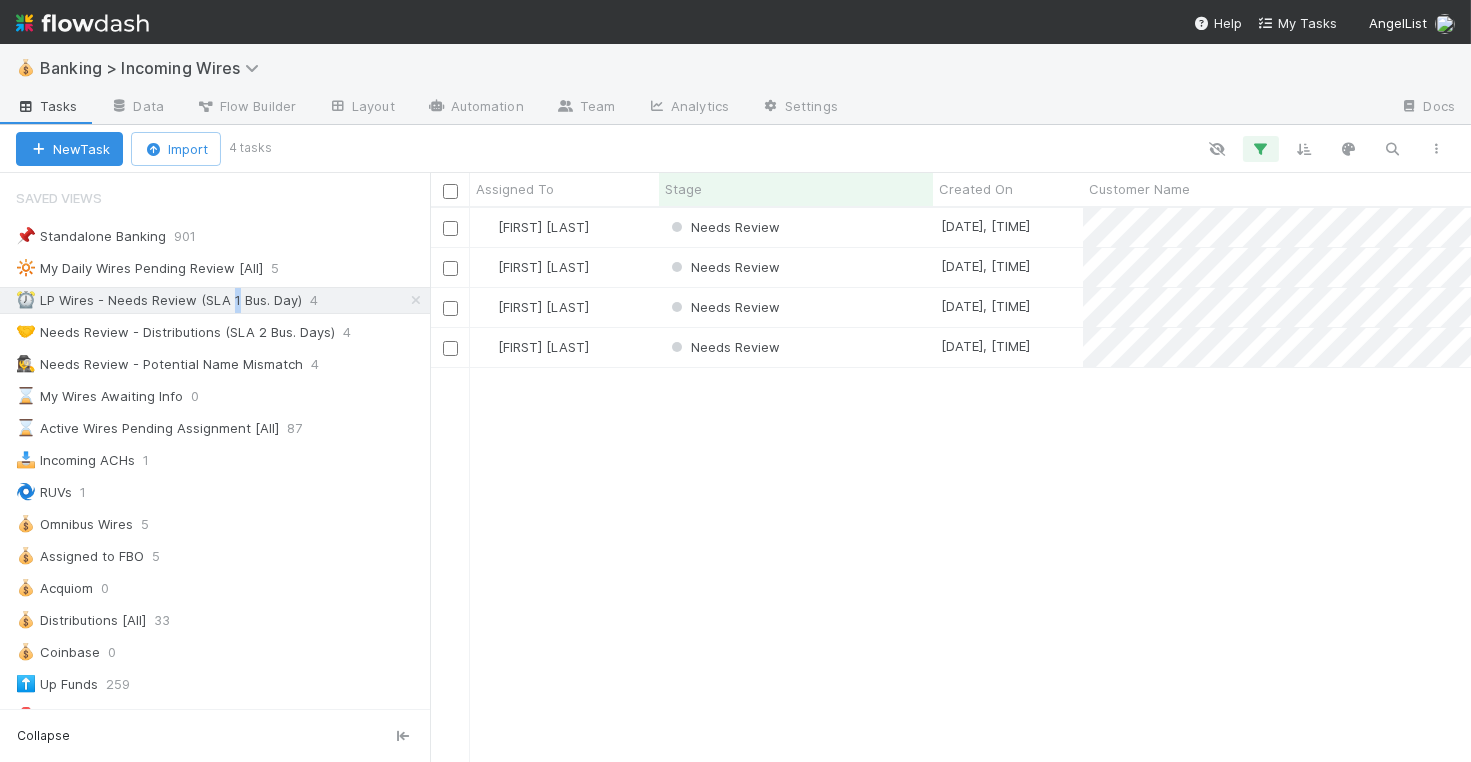 scroll, scrollTop: 1, scrollLeft: 1, axis: both 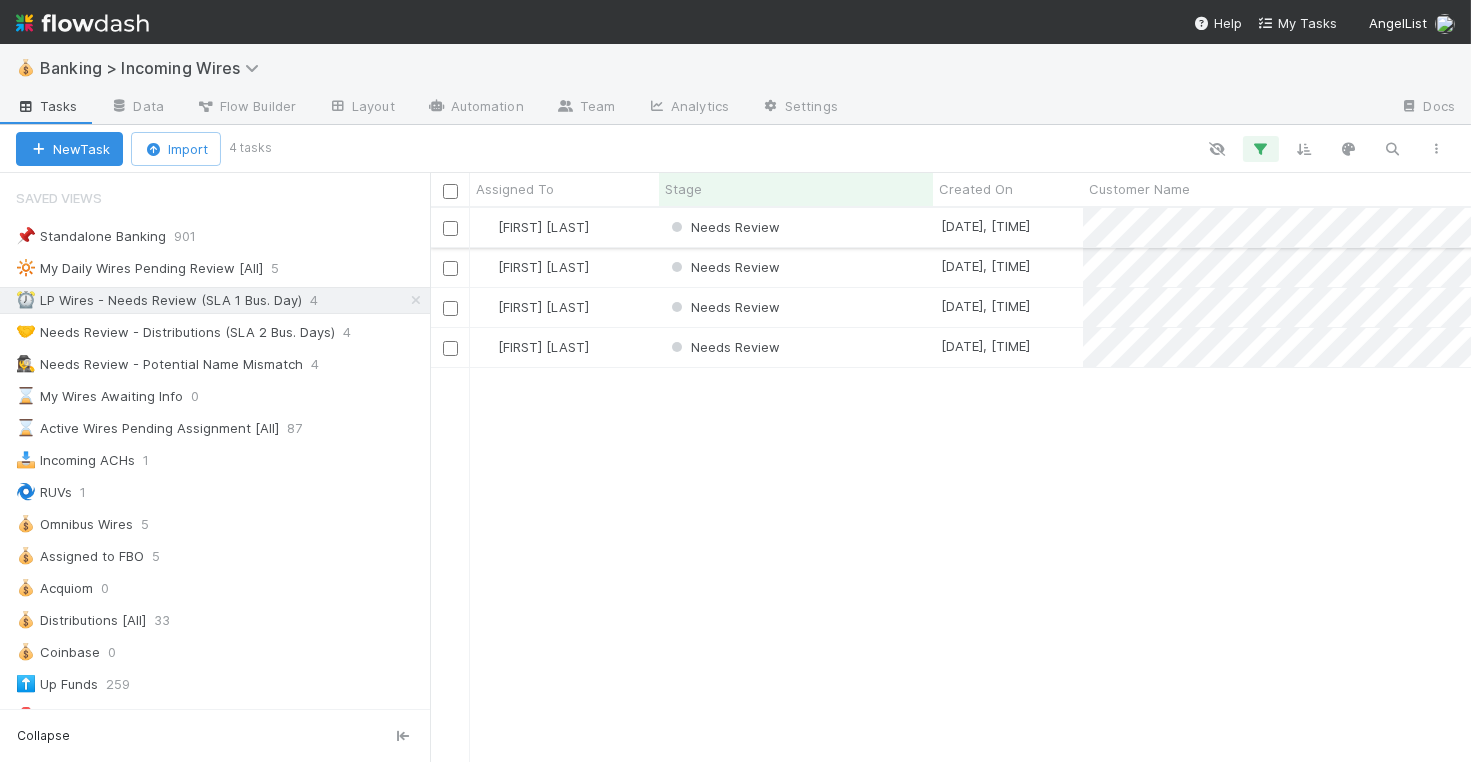 click on "Needs Review" at bounding box center [796, 227] 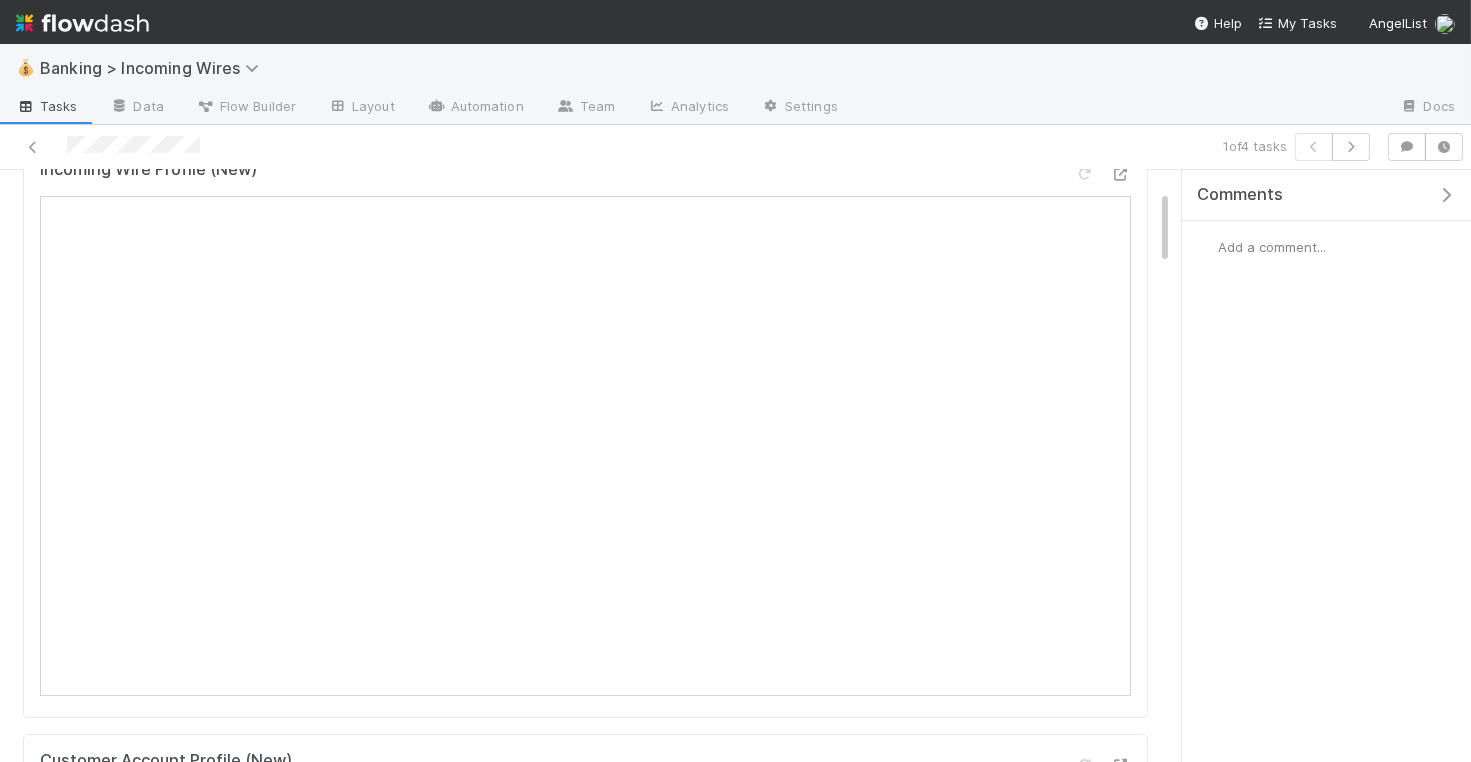 scroll, scrollTop: 218, scrollLeft: 0, axis: vertical 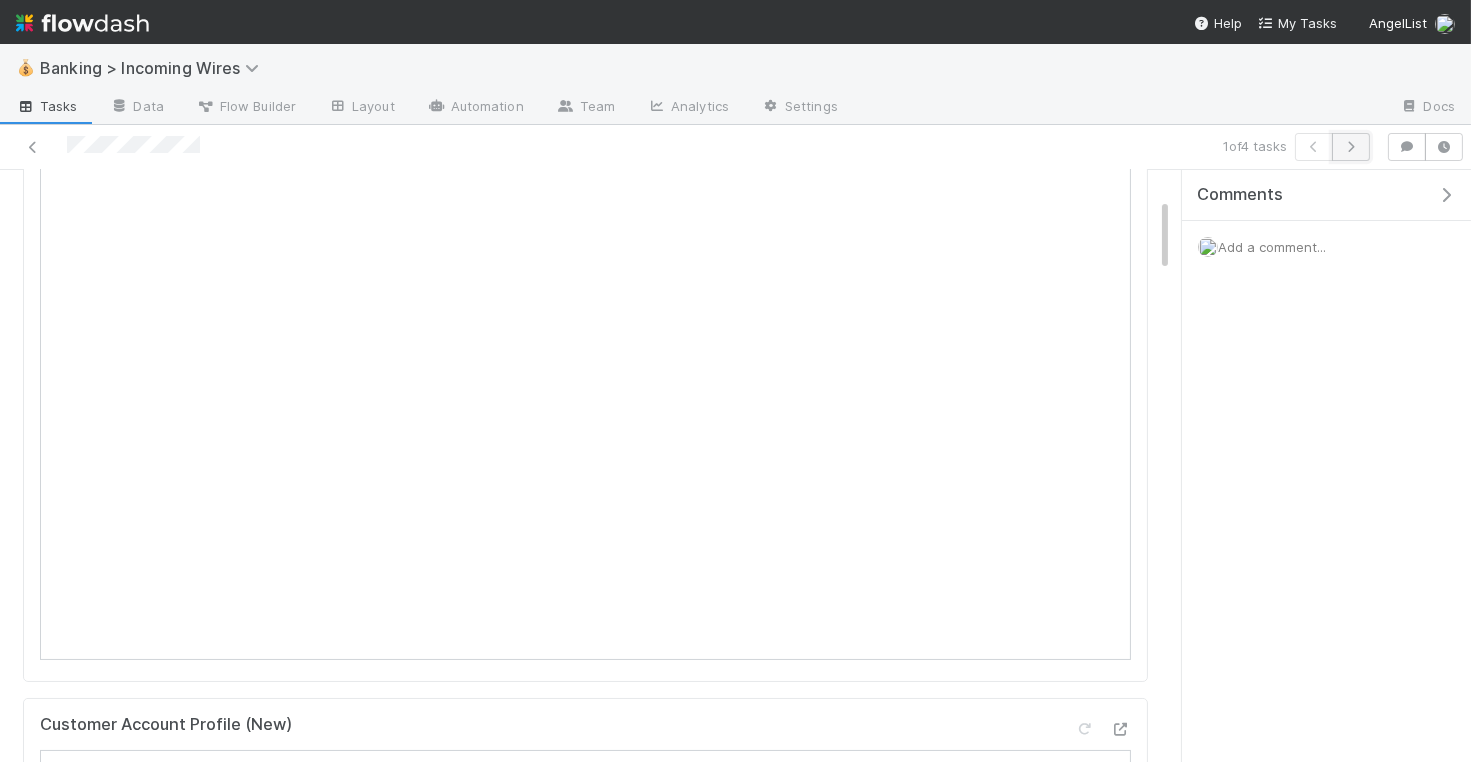 click at bounding box center (1351, 147) 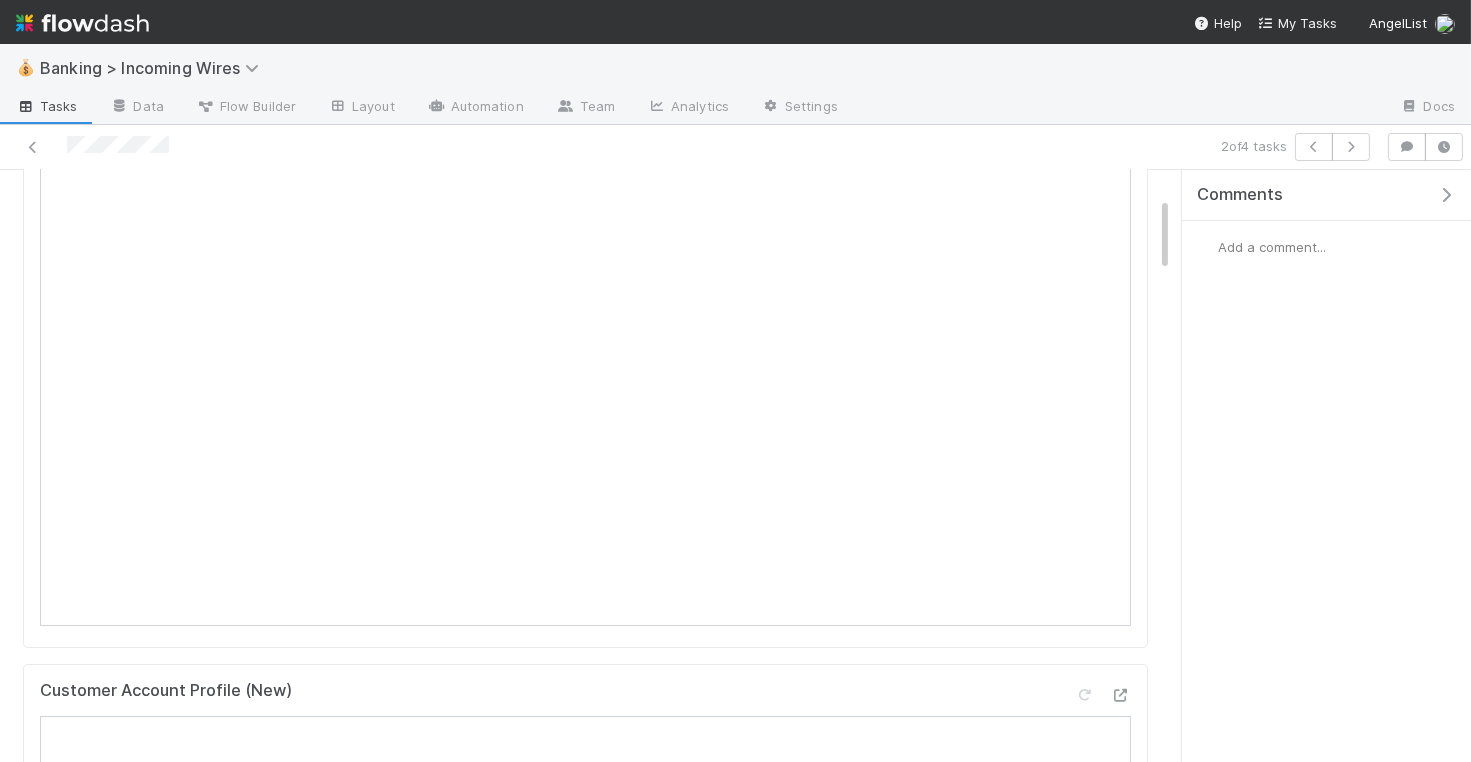scroll, scrollTop: 255, scrollLeft: 0, axis: vertical 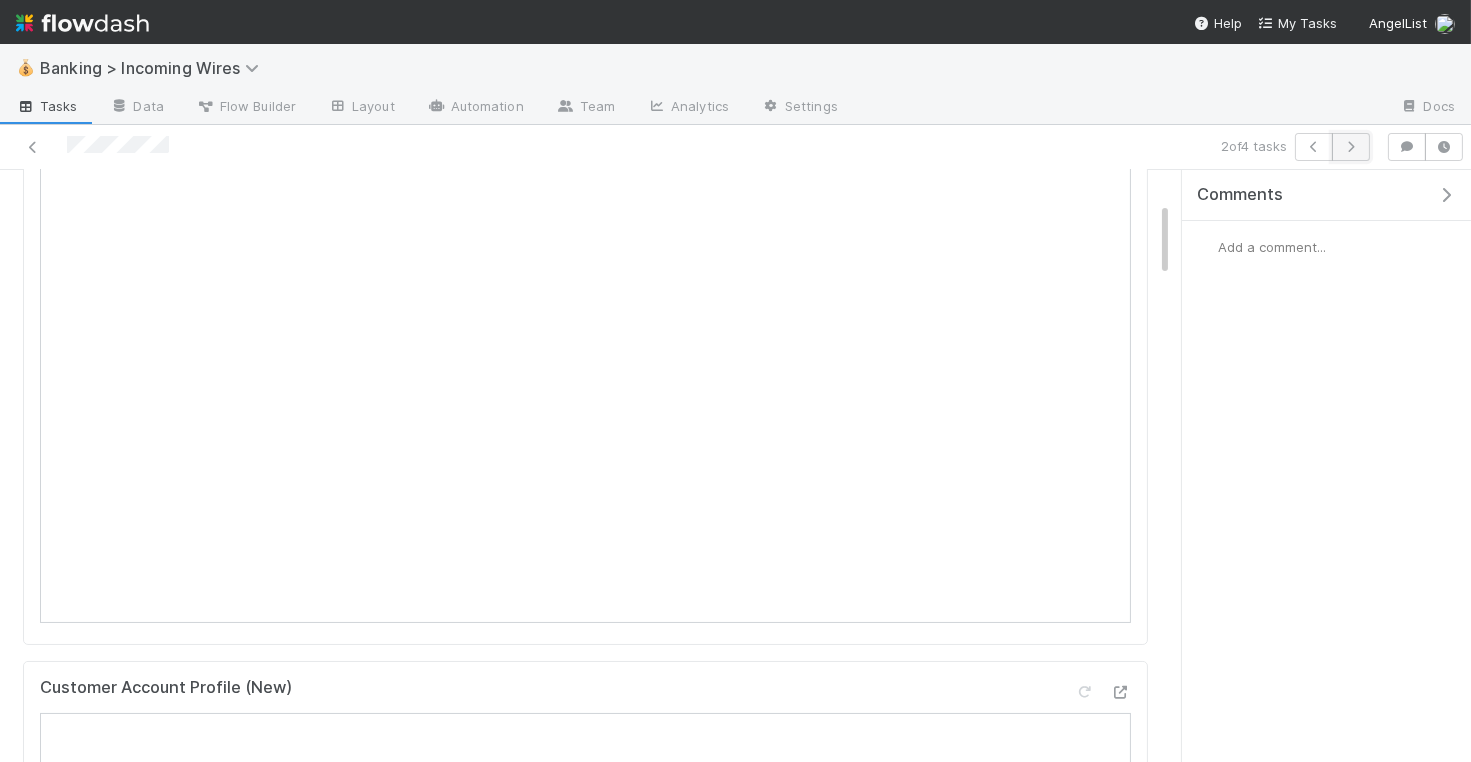 click at bounding box center (1351, 147) 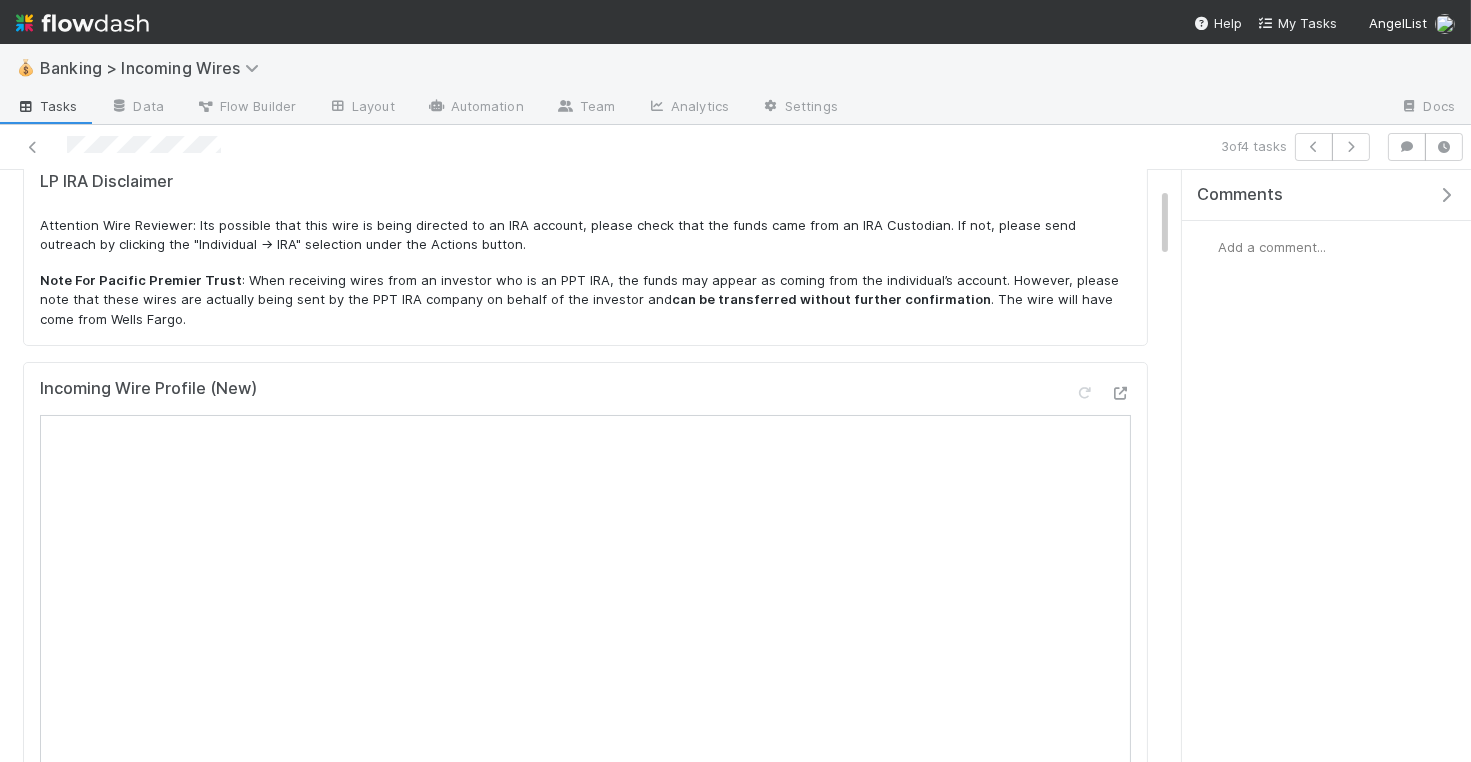 scroll, scrollTop: 201, scrollLeft: 0, axis: vertical 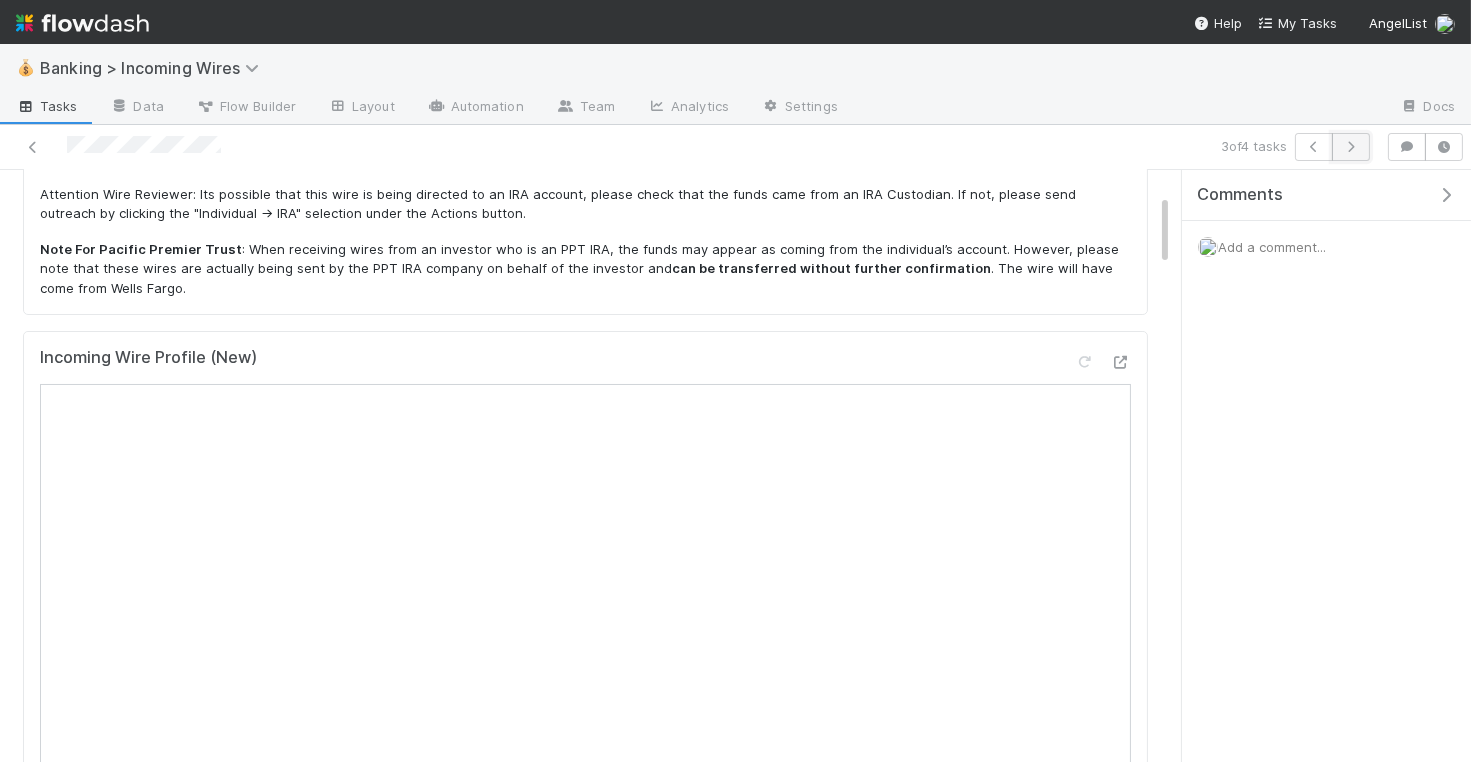 click at bounding box center [1351, 147] 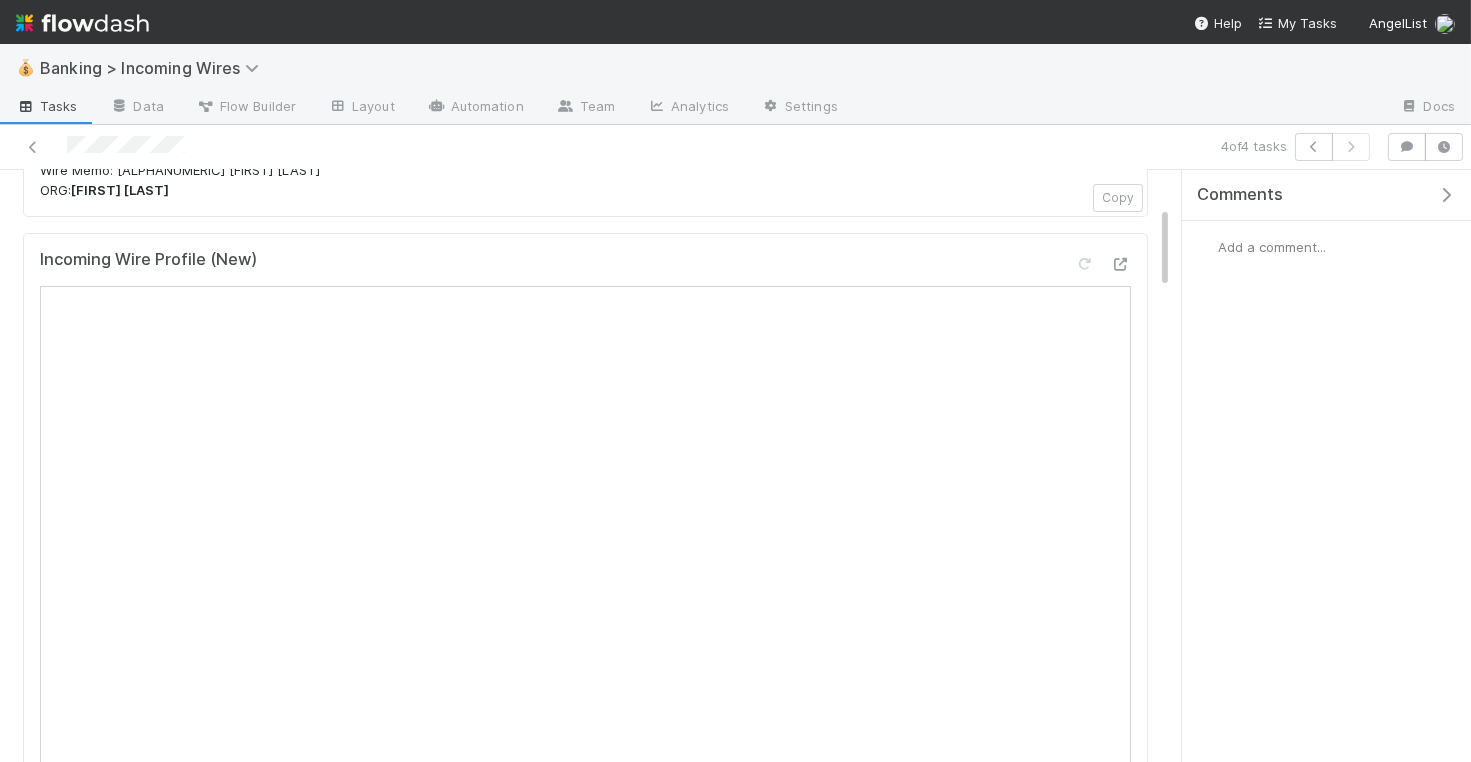 scroll, scrollTop: 258, scrollLeft: 0, axis: vertical 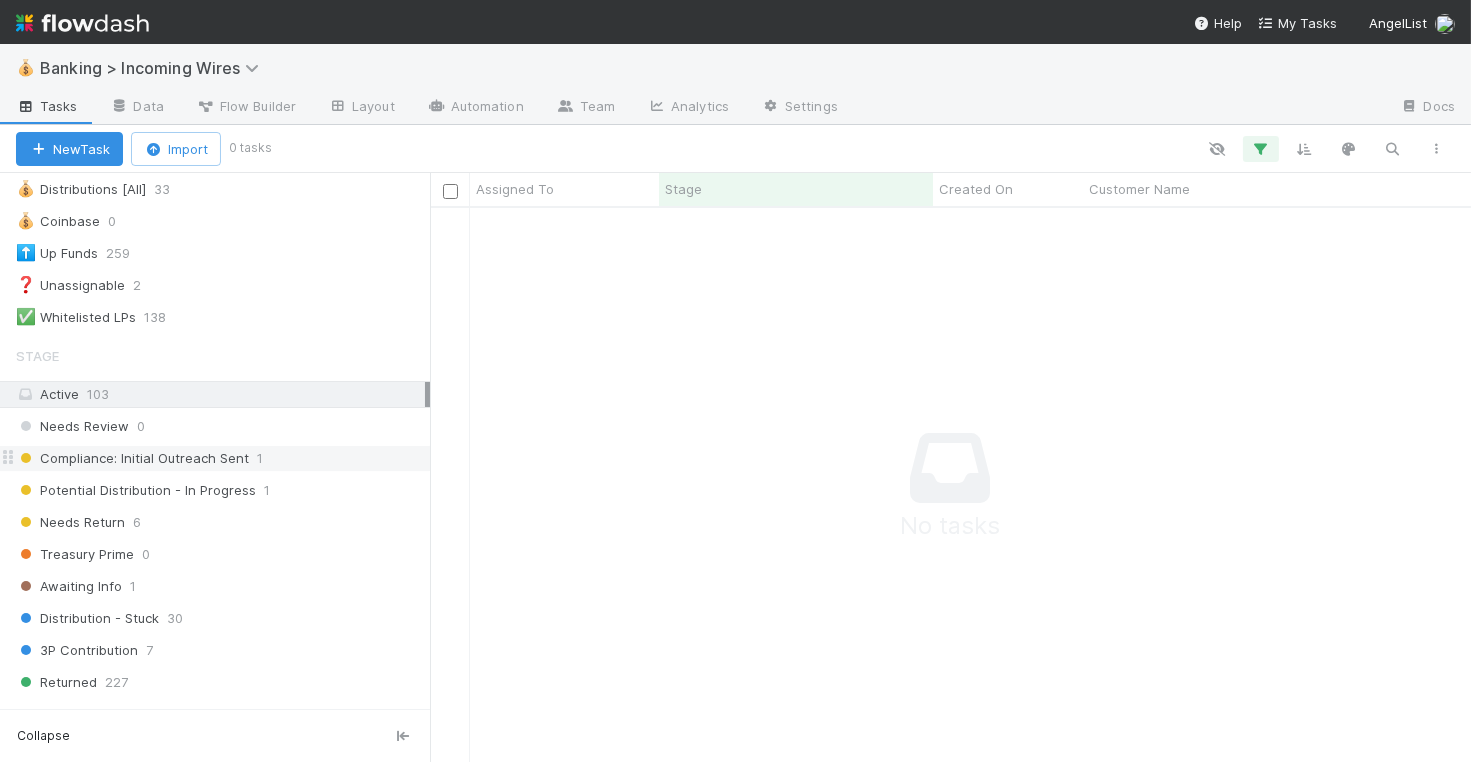 click on "Compliance: Initial Outreach Sent" at bounding box center [132, 458] 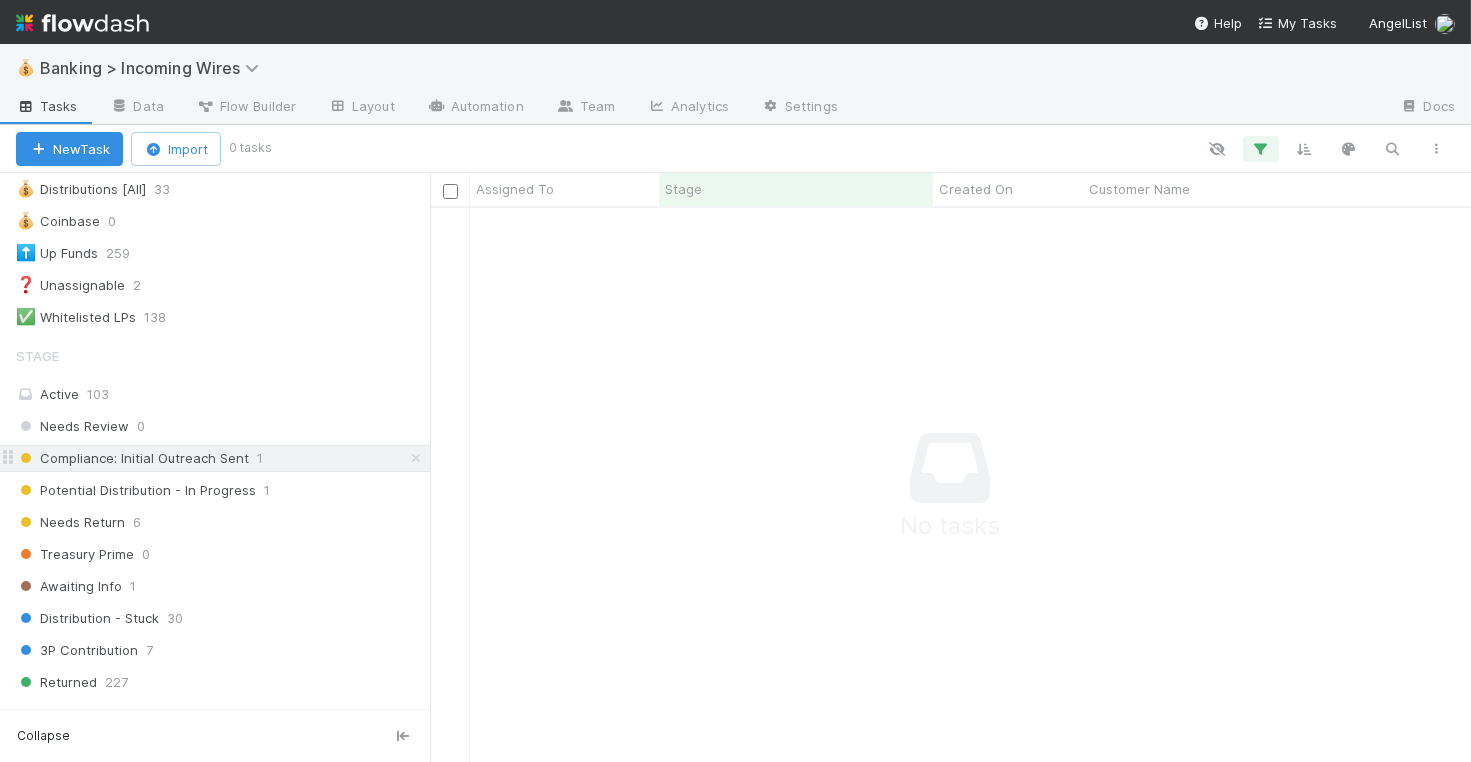 scroll, scrollTop: 1, scrollLeft: 1, axis: both 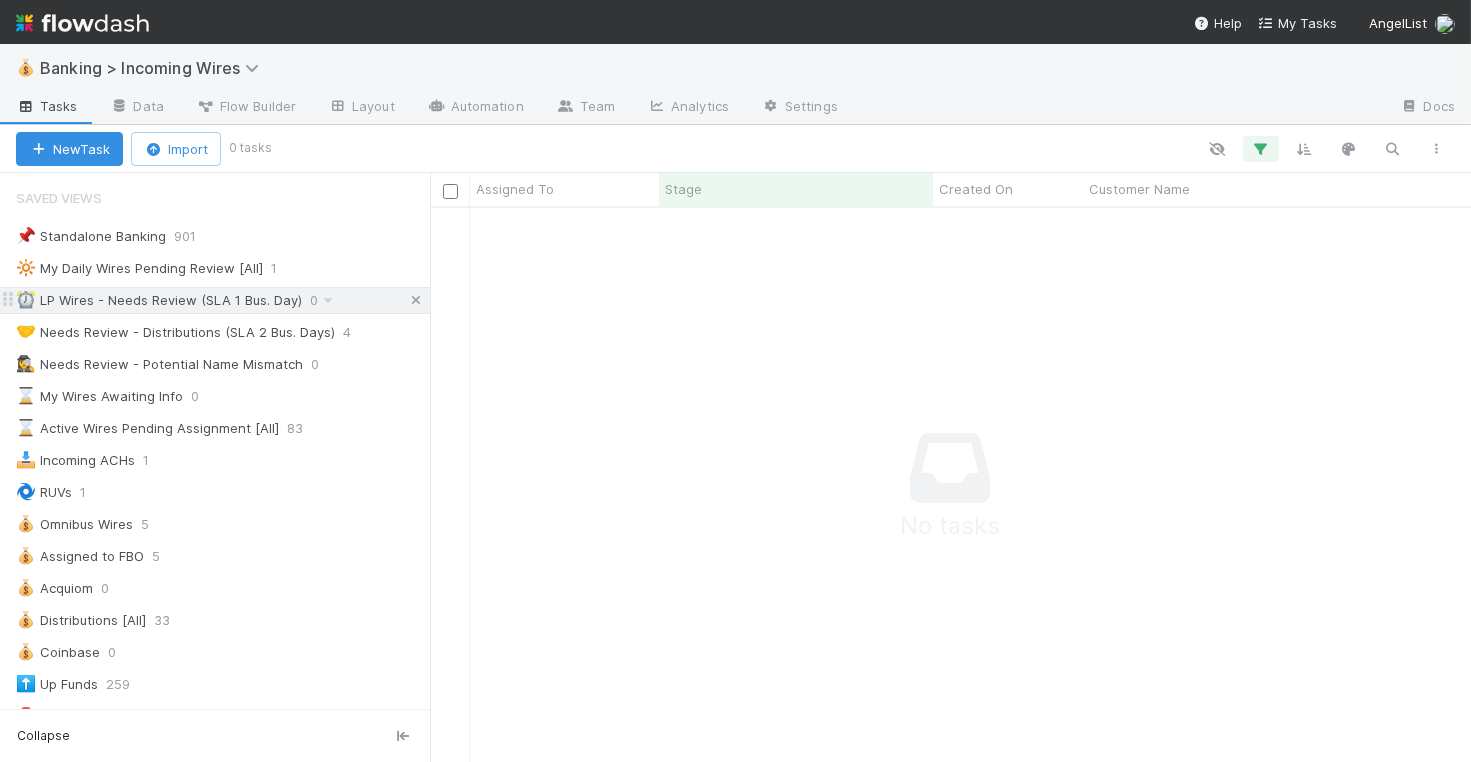 click at bounding box center (416, 300) 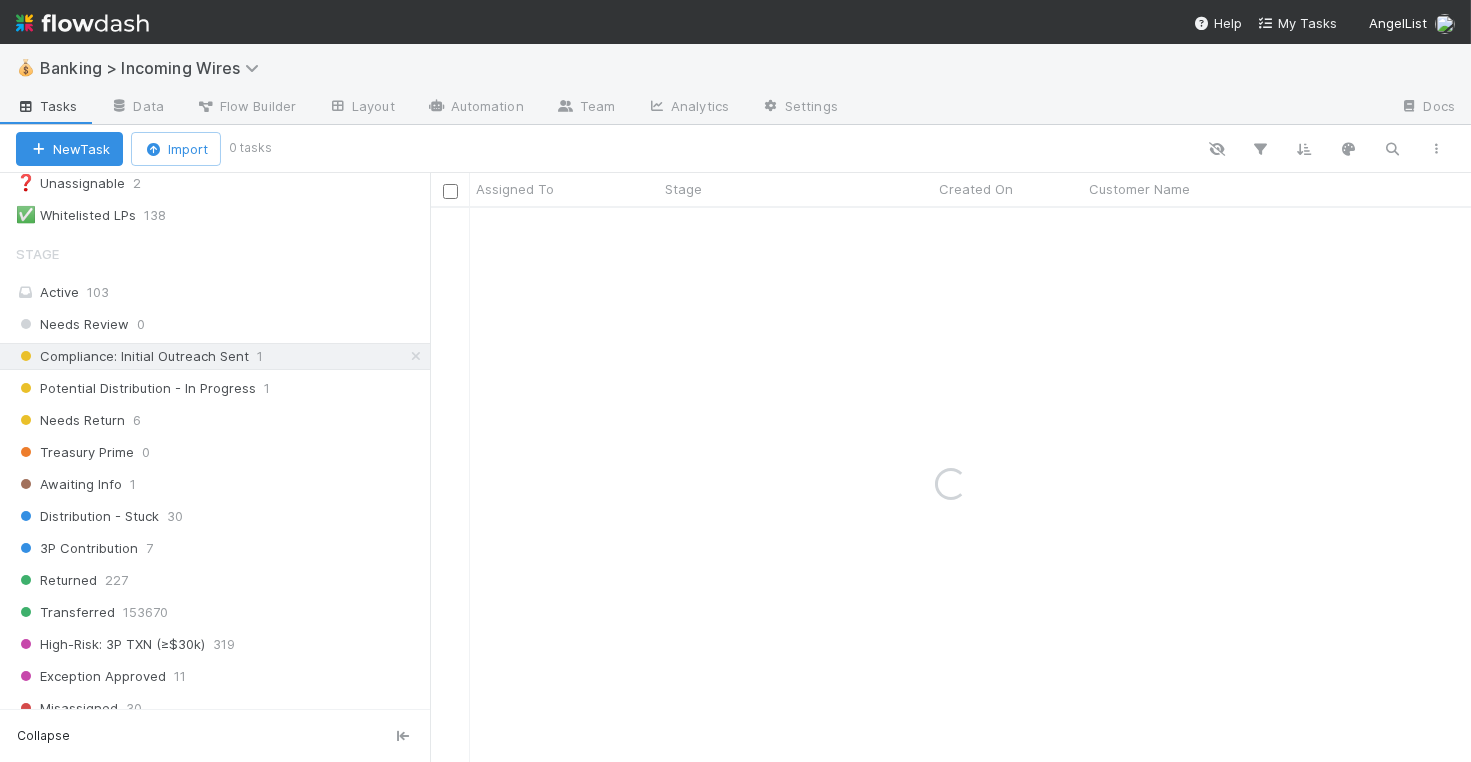 scroll, scrollTop: 638, scrollLeft: 0, axis: vertical 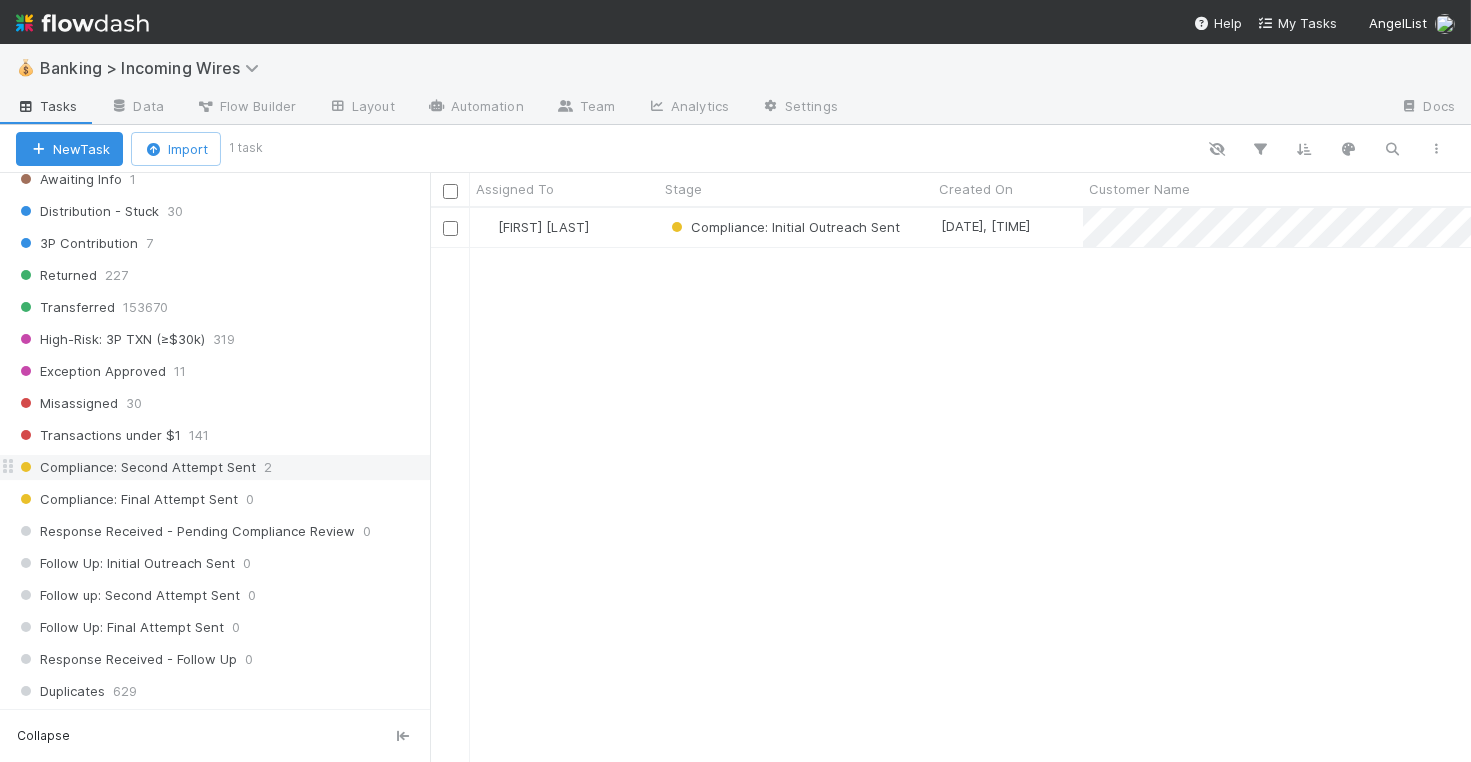 click on "Compliance: Second Attempt Sent   2" at bounding box center [223, 467] 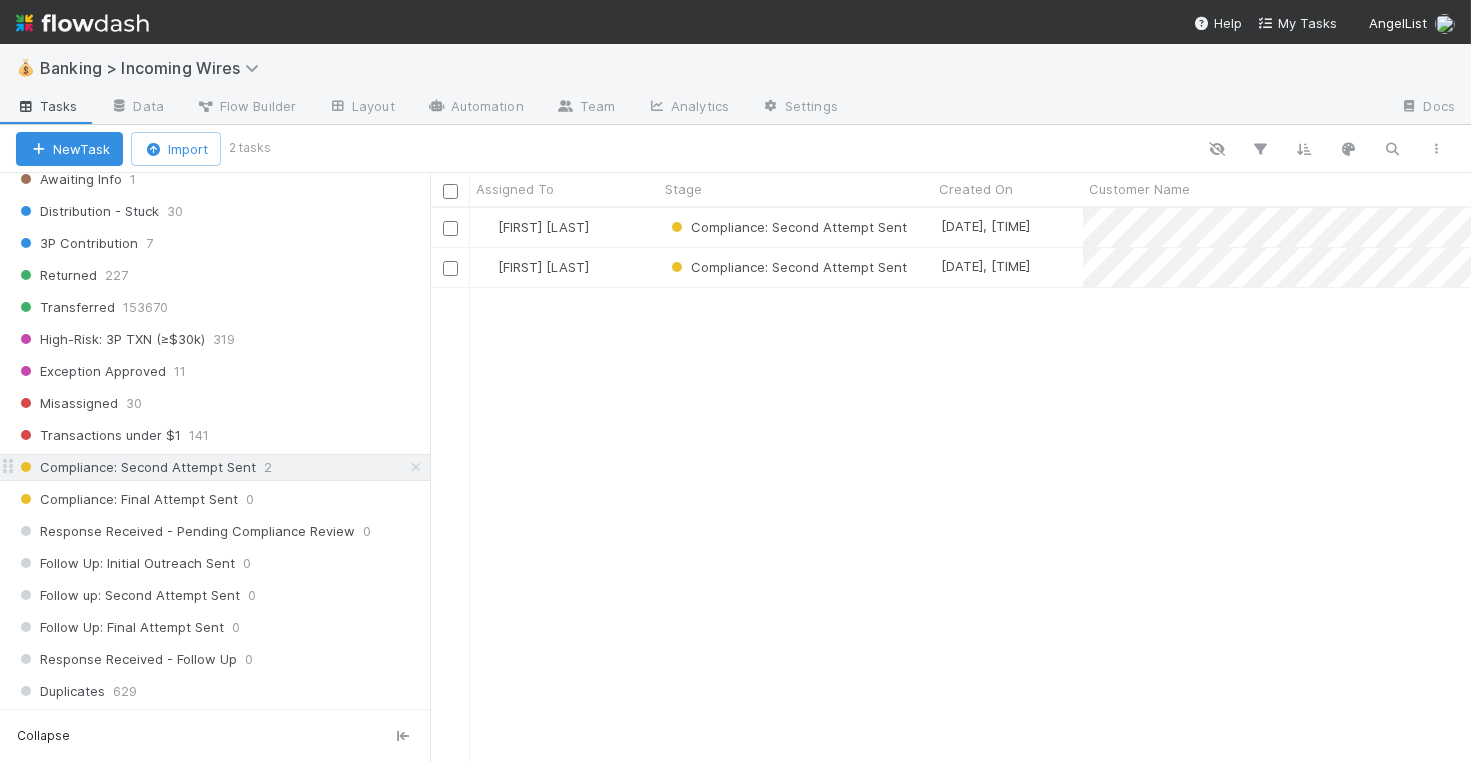 scroll, scrollTop: 1, scrollLeft: 1, axis: both 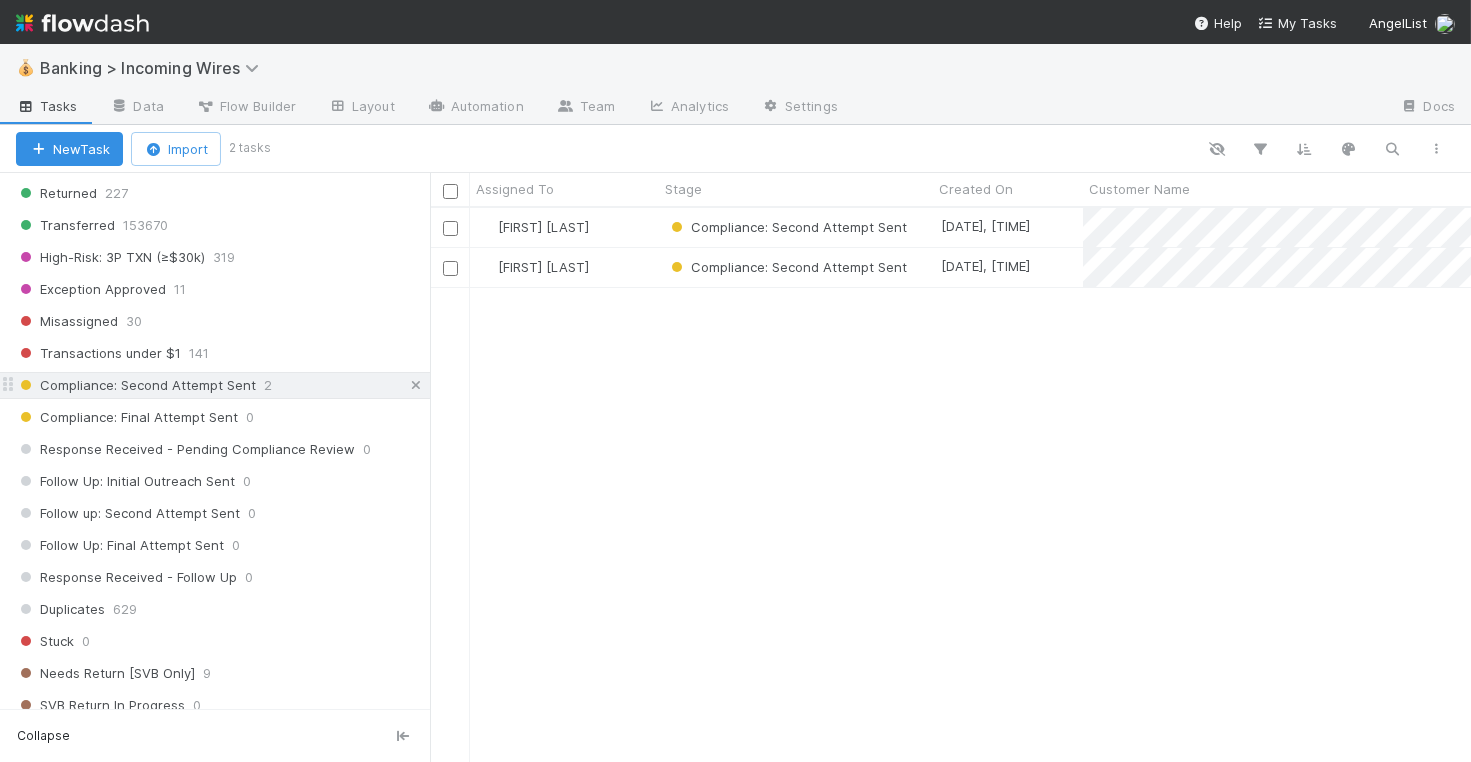 click at bounding box center (416, 385) 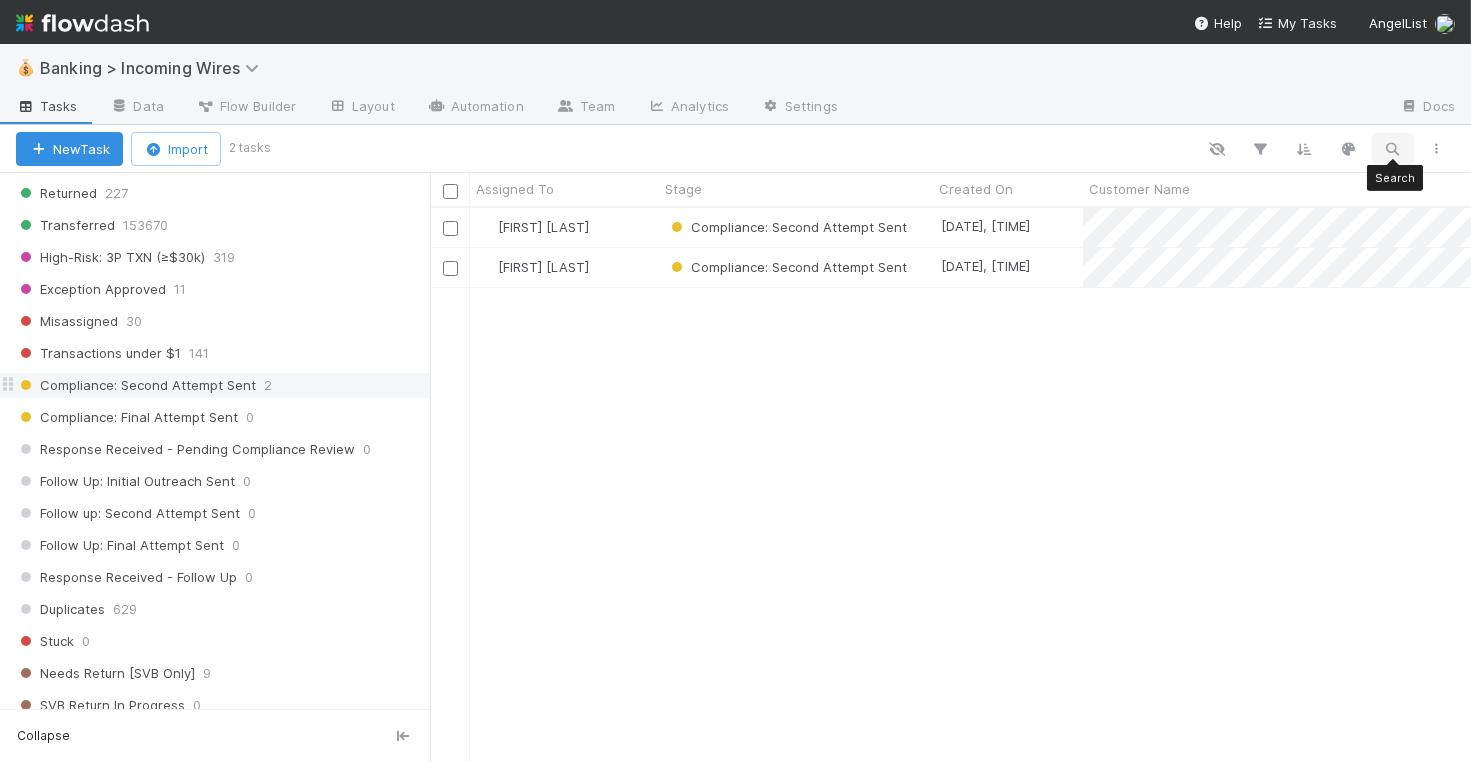 click at bounding box center (1393, 149) 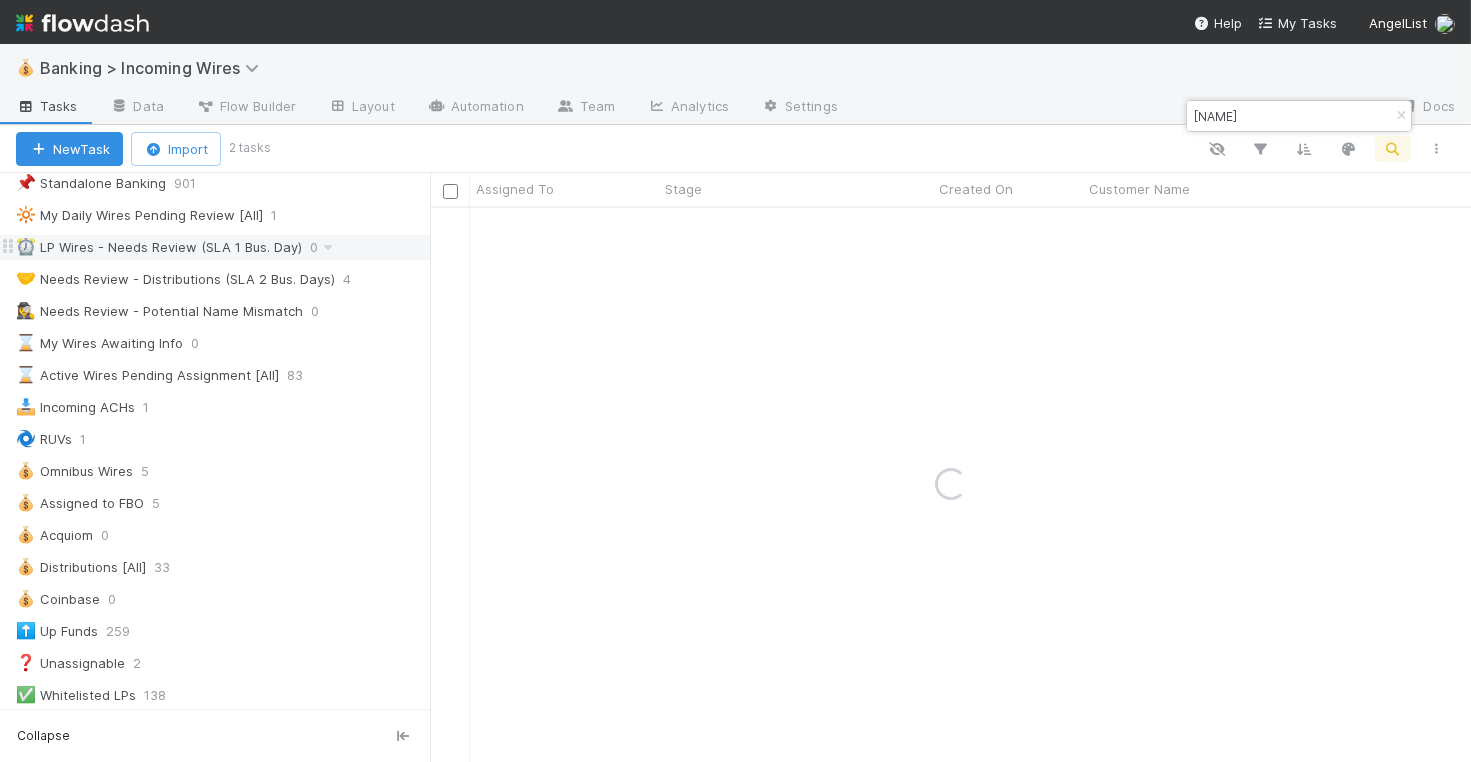 scroll, scrollTop: 0, scrollLeft: 0, axis: both 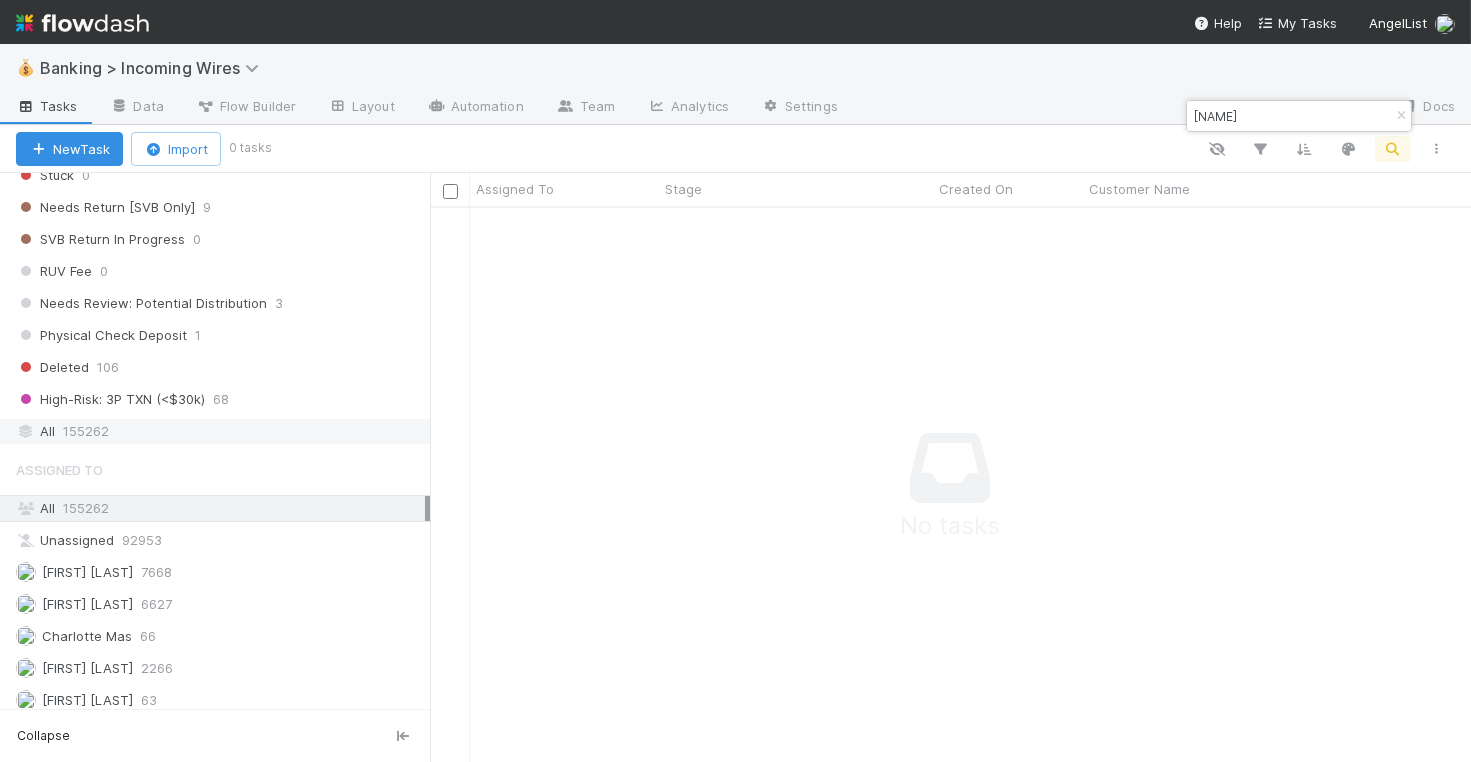click on "All 155262" at bounding box center [220, 431] 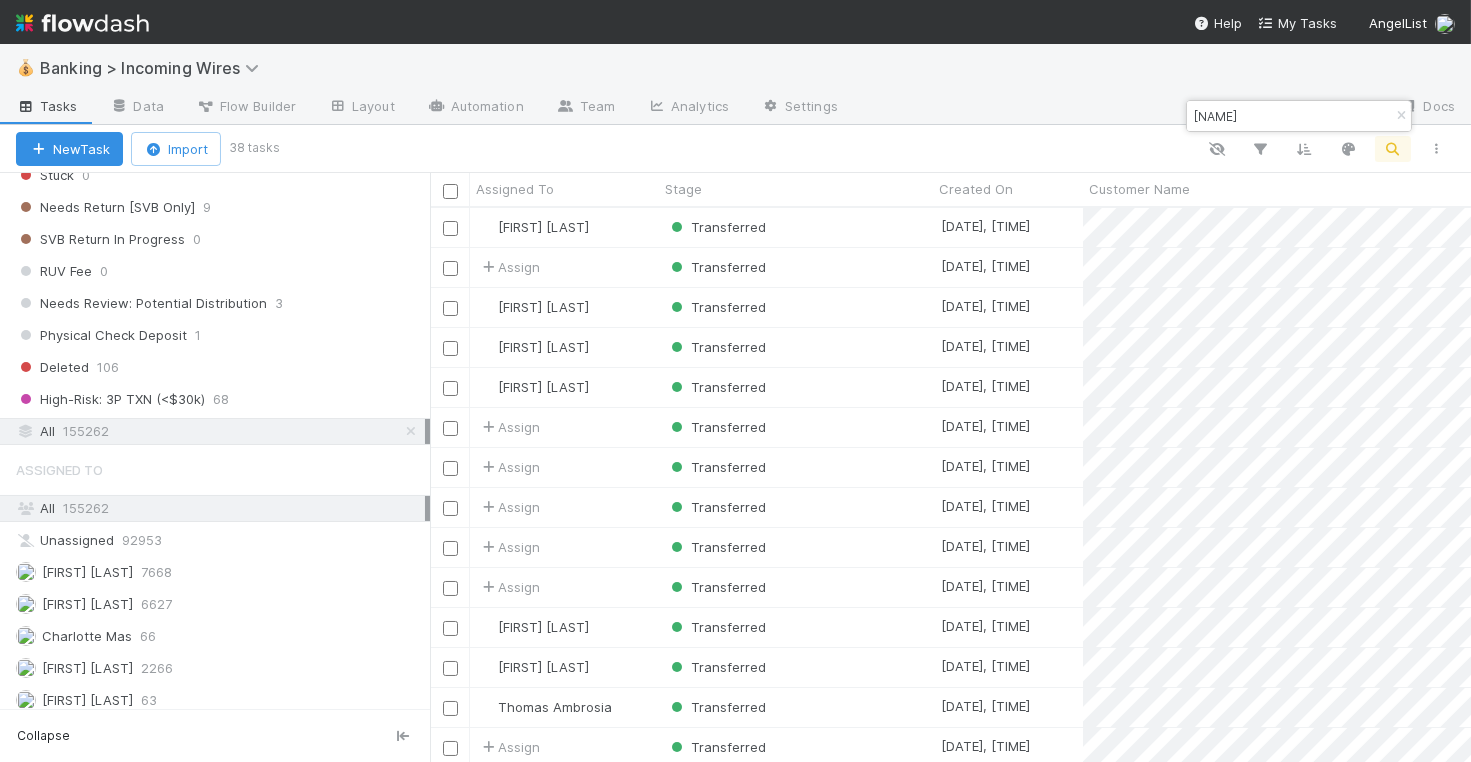 scroll, scrollTop: 1, scrollLeft: 1, axis: both 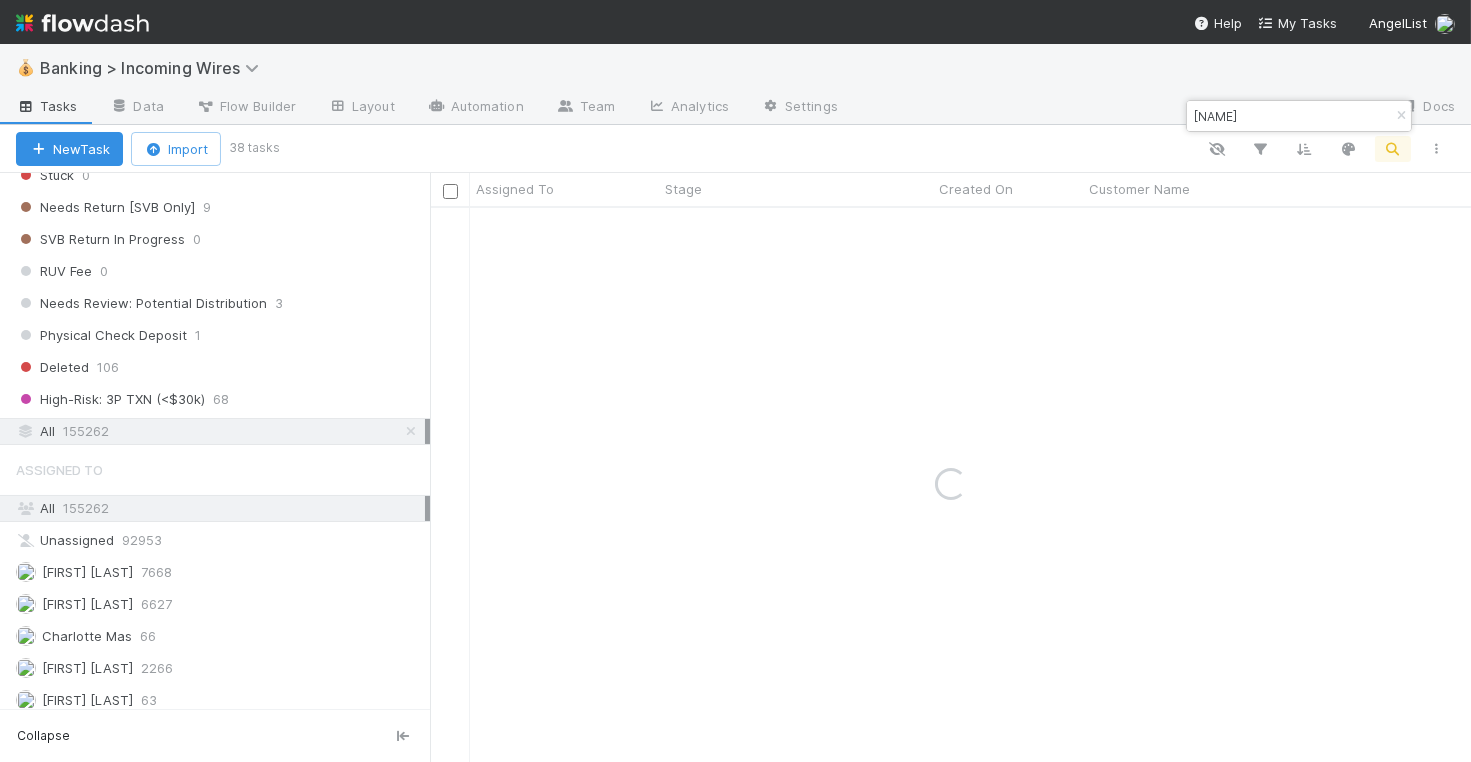 paste on "Mukhamedyarov" 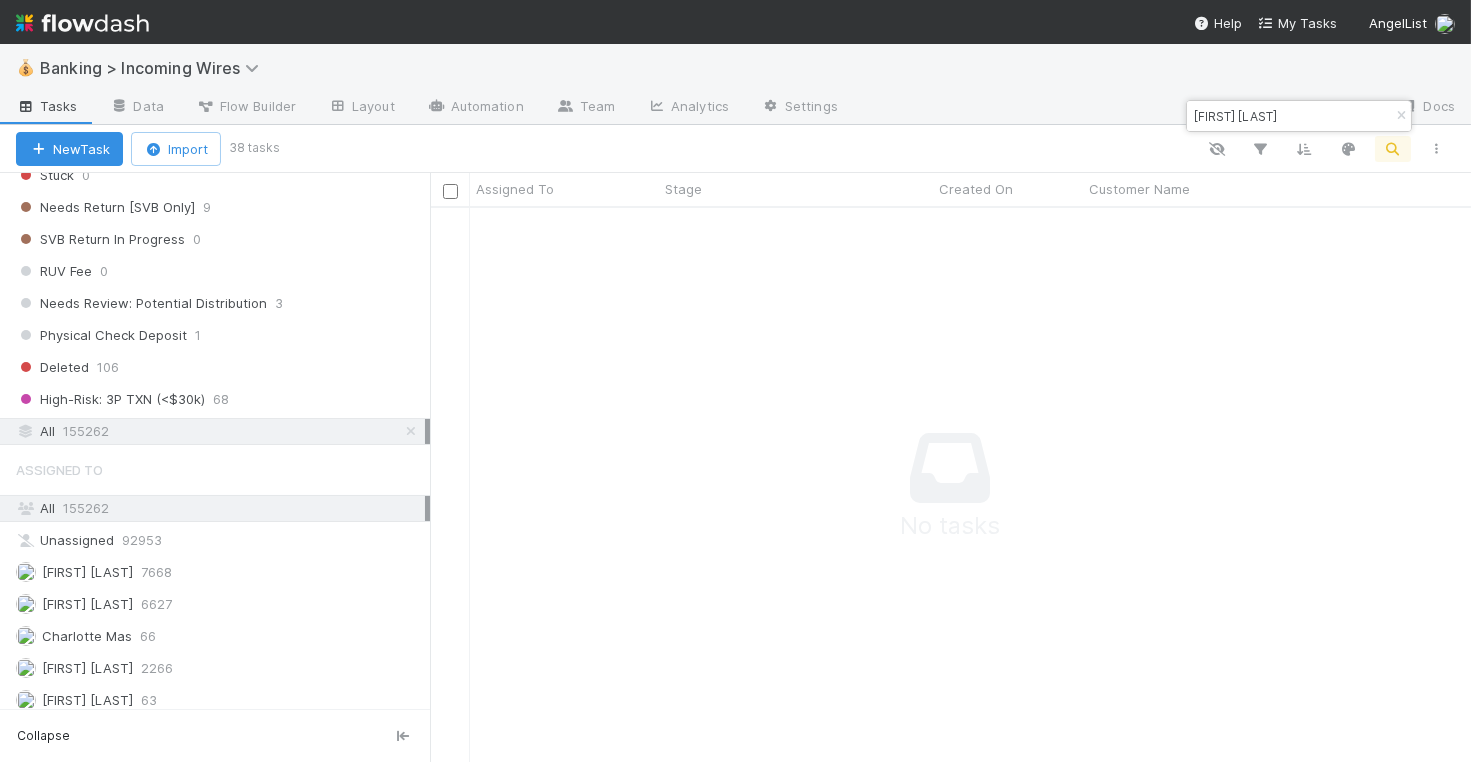 scroll, scrollTop: 1, scrollLeft: 1, axis: both 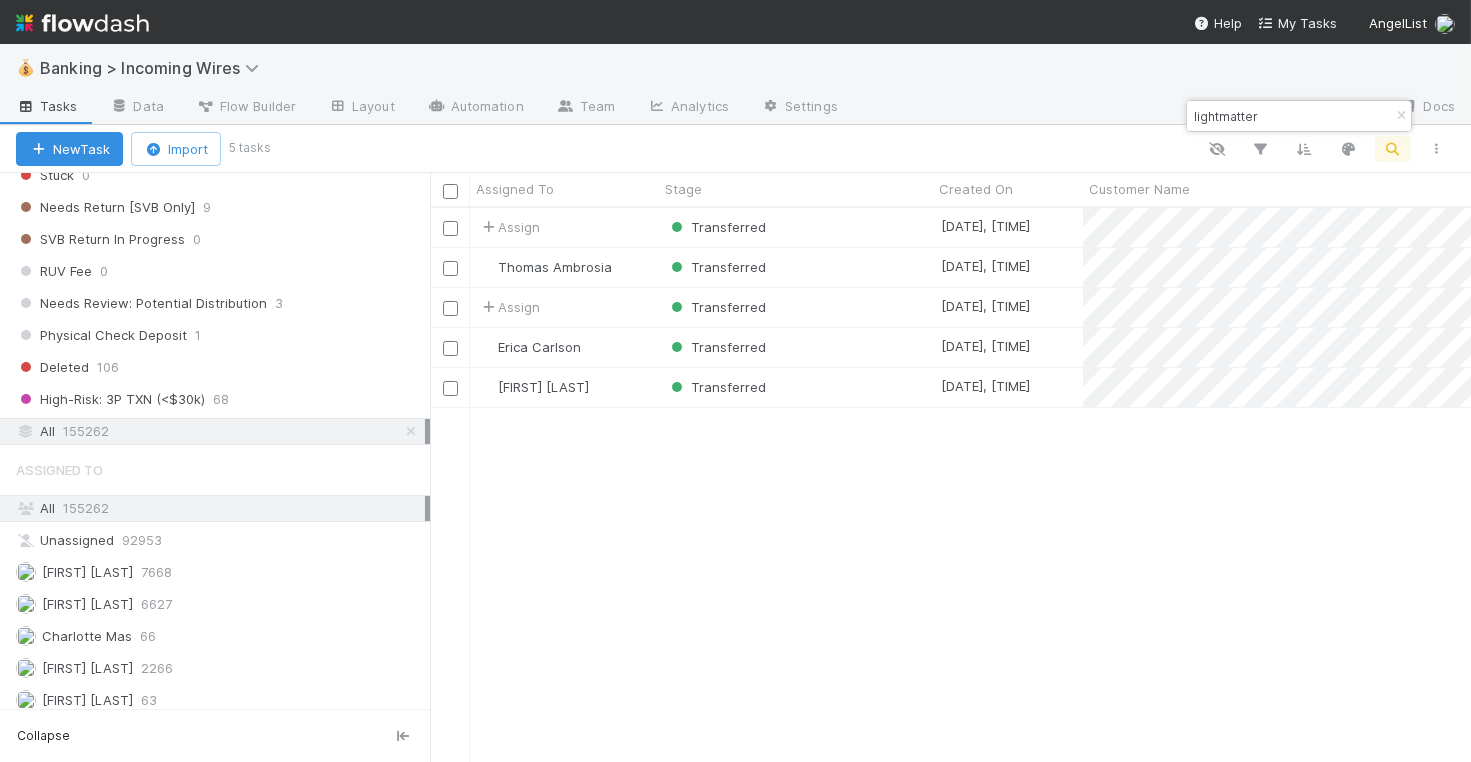 type on "lightmatter" 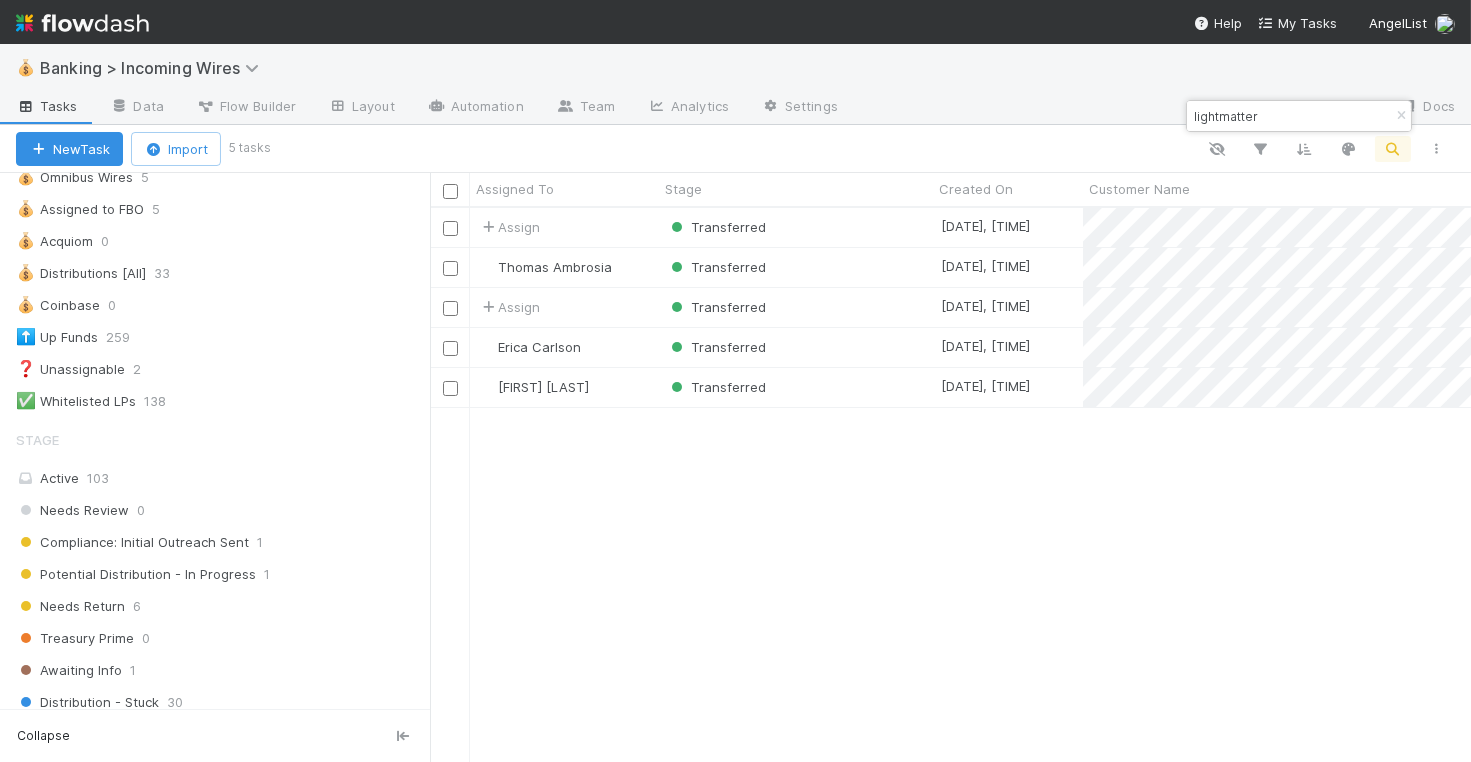 scroll, scrollTop: 0, scrollLeft: 0, axis: both 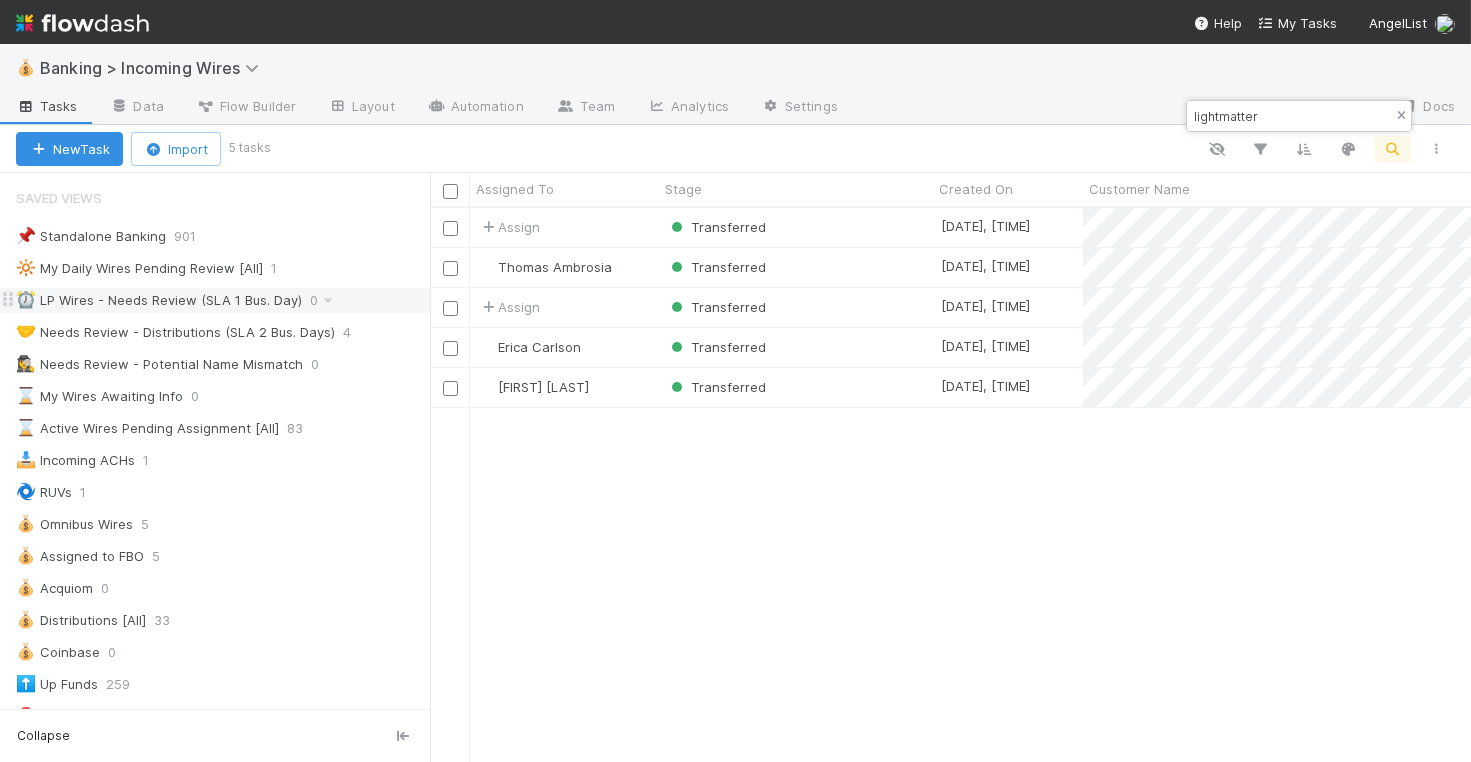 click at bounding box center [1401, 116] 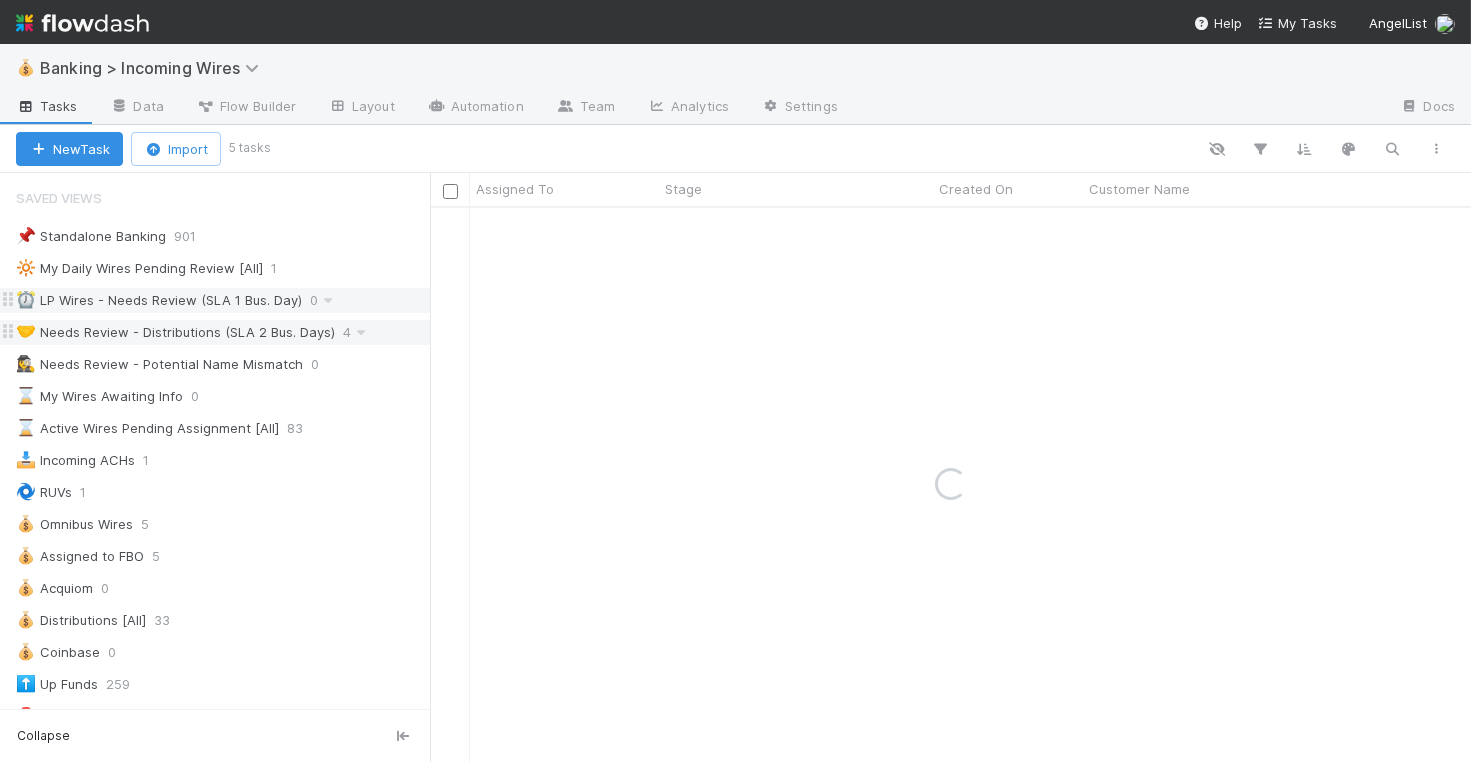 click on "🤝 Needs Review - Distributions (SLA 2 Bus. Days)" at bounding box center (175, 332) 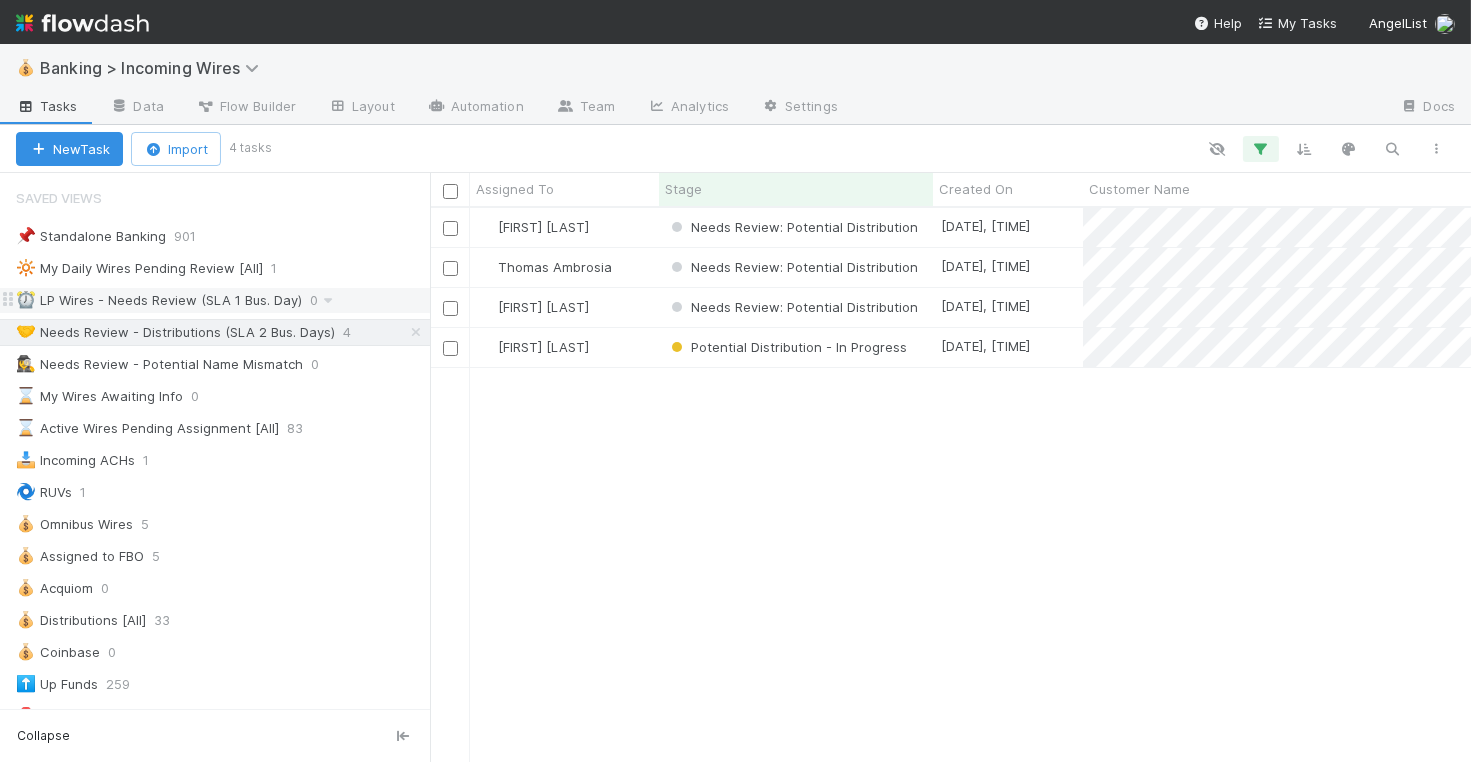 scroll, scrollTop: 1, scrollLeft: 1, axis: both 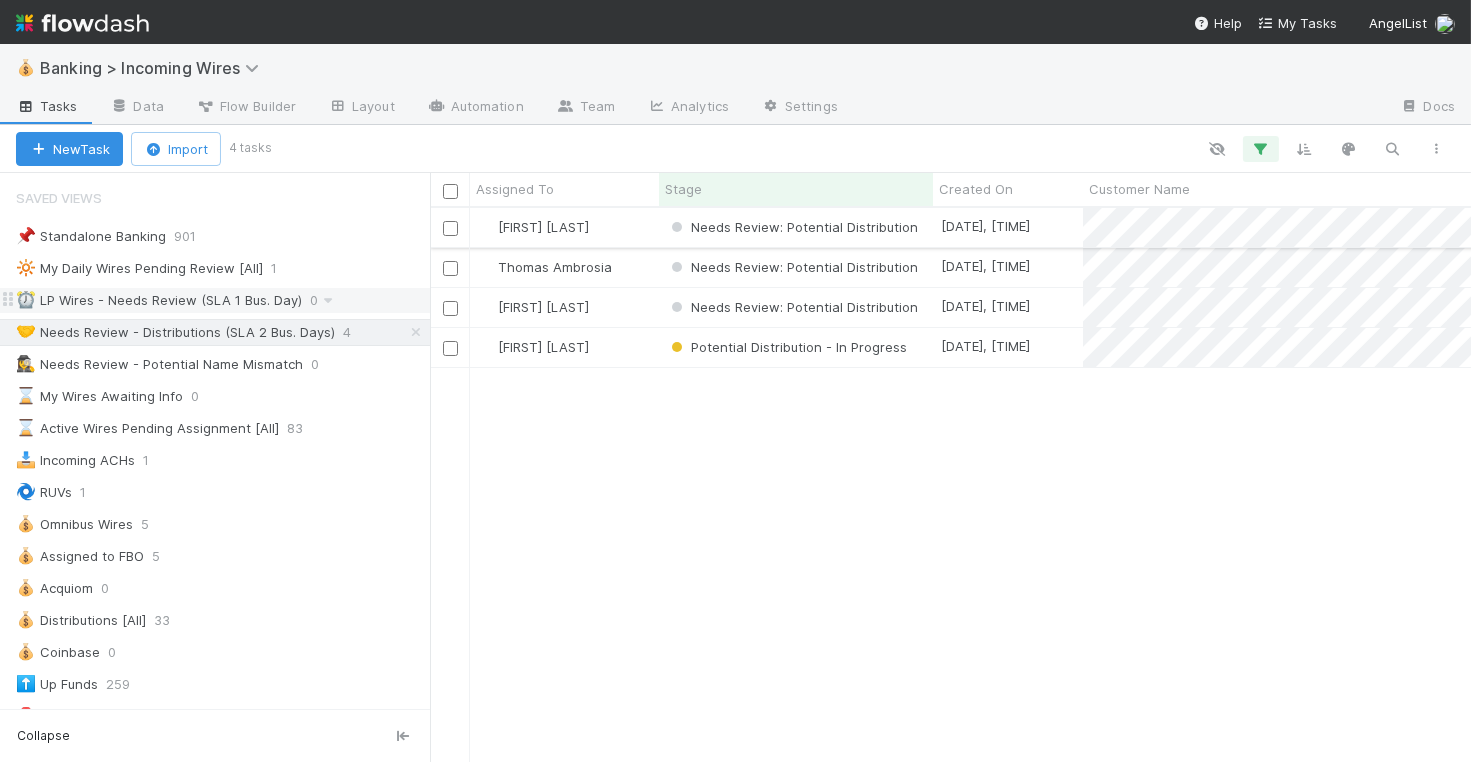 click on "[NAME]  [LAST]" at bounding box center [564, 227] 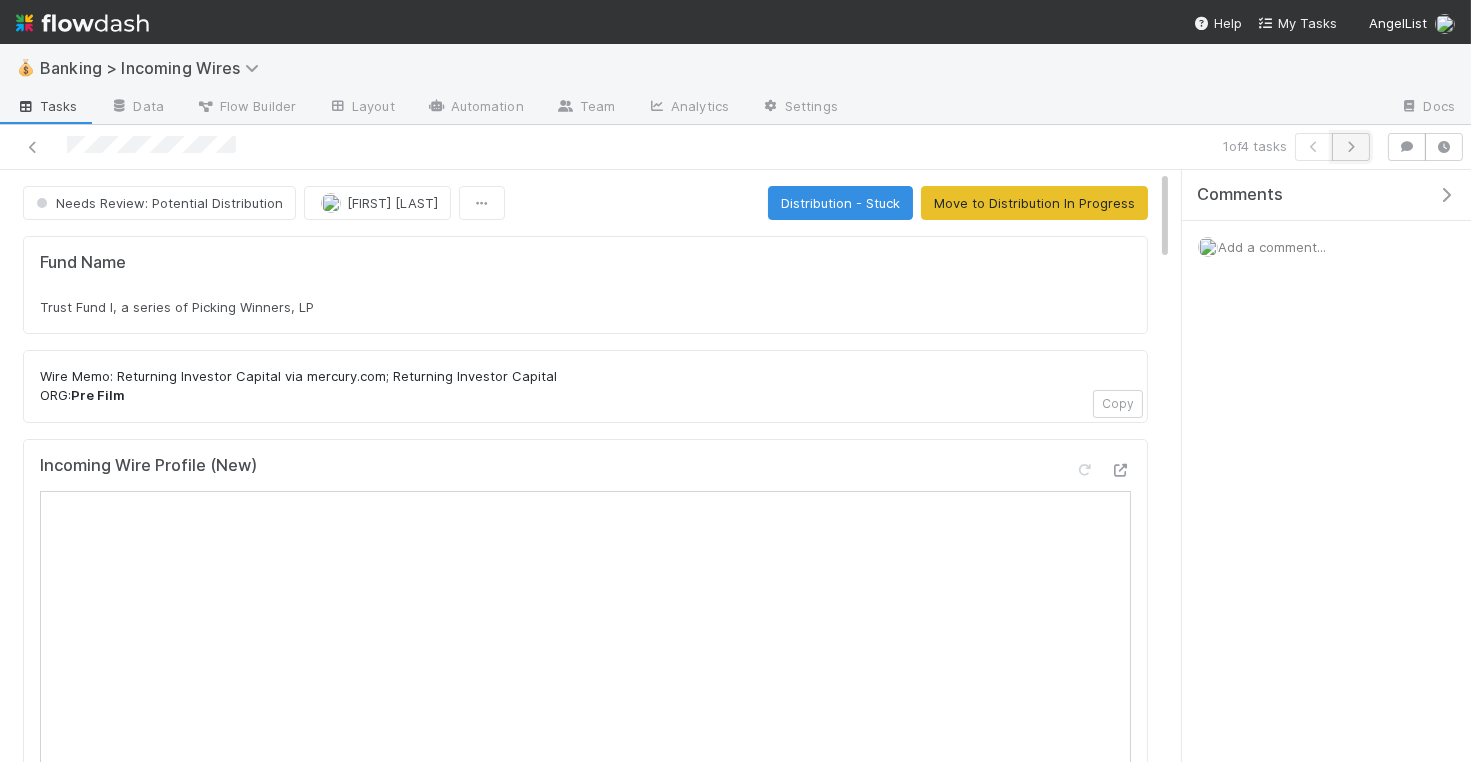 click at bounding box center (1351, 147) 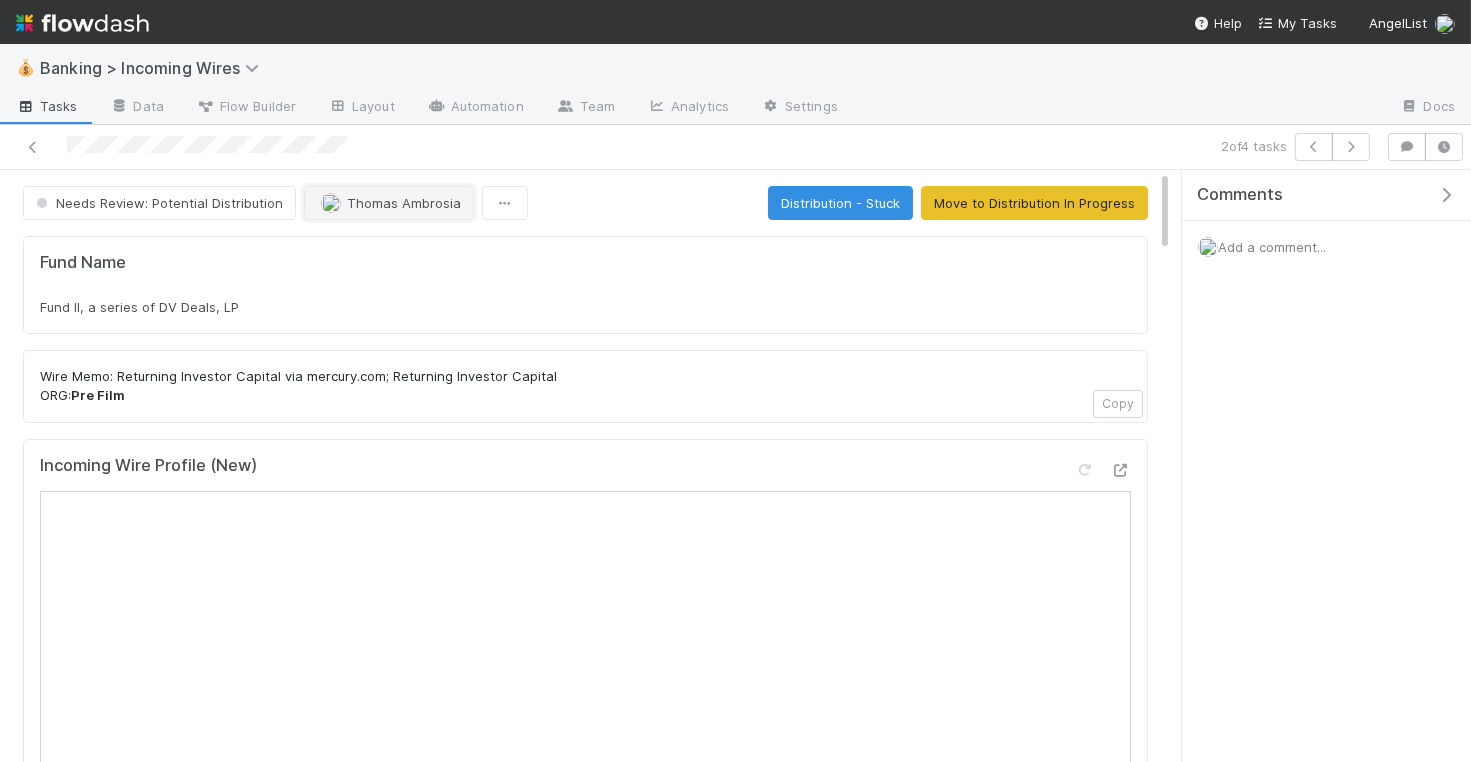click on "Thomas Ambrosia" at bounding box center [389, 203] 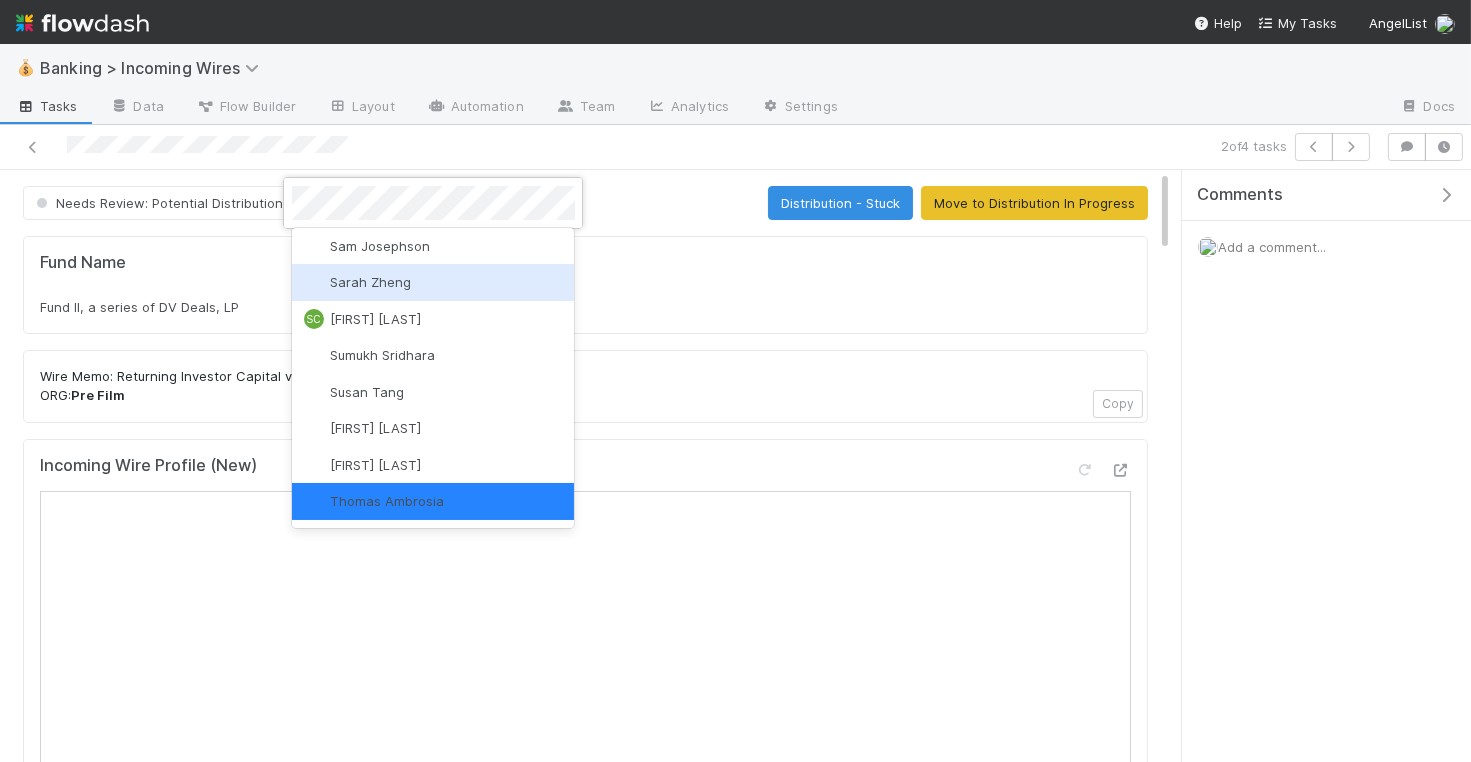 scroll, scrollTop: 0, scrollLeft: 0, axis: both 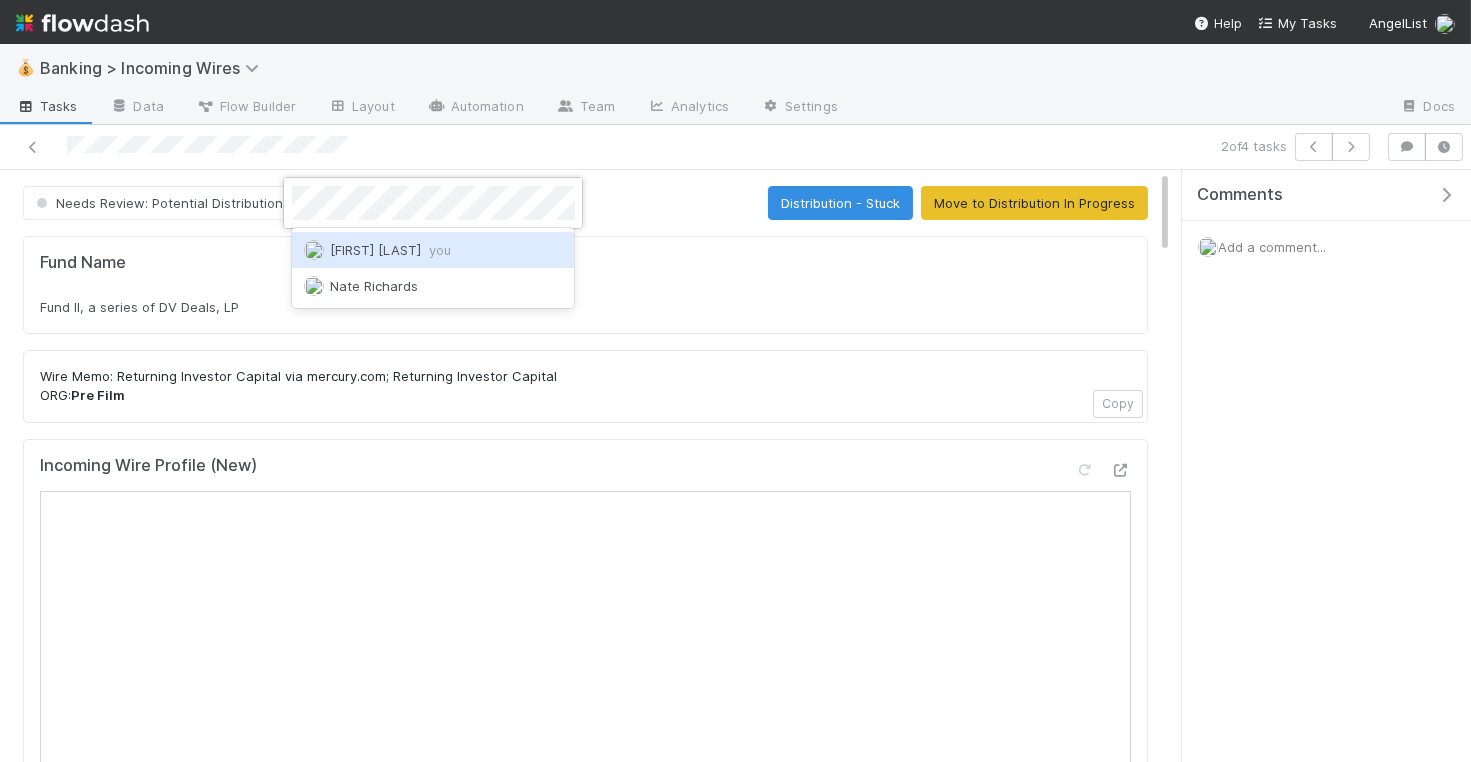 click on "Nate  Eisenstein you" at bounding box center (433, 250) 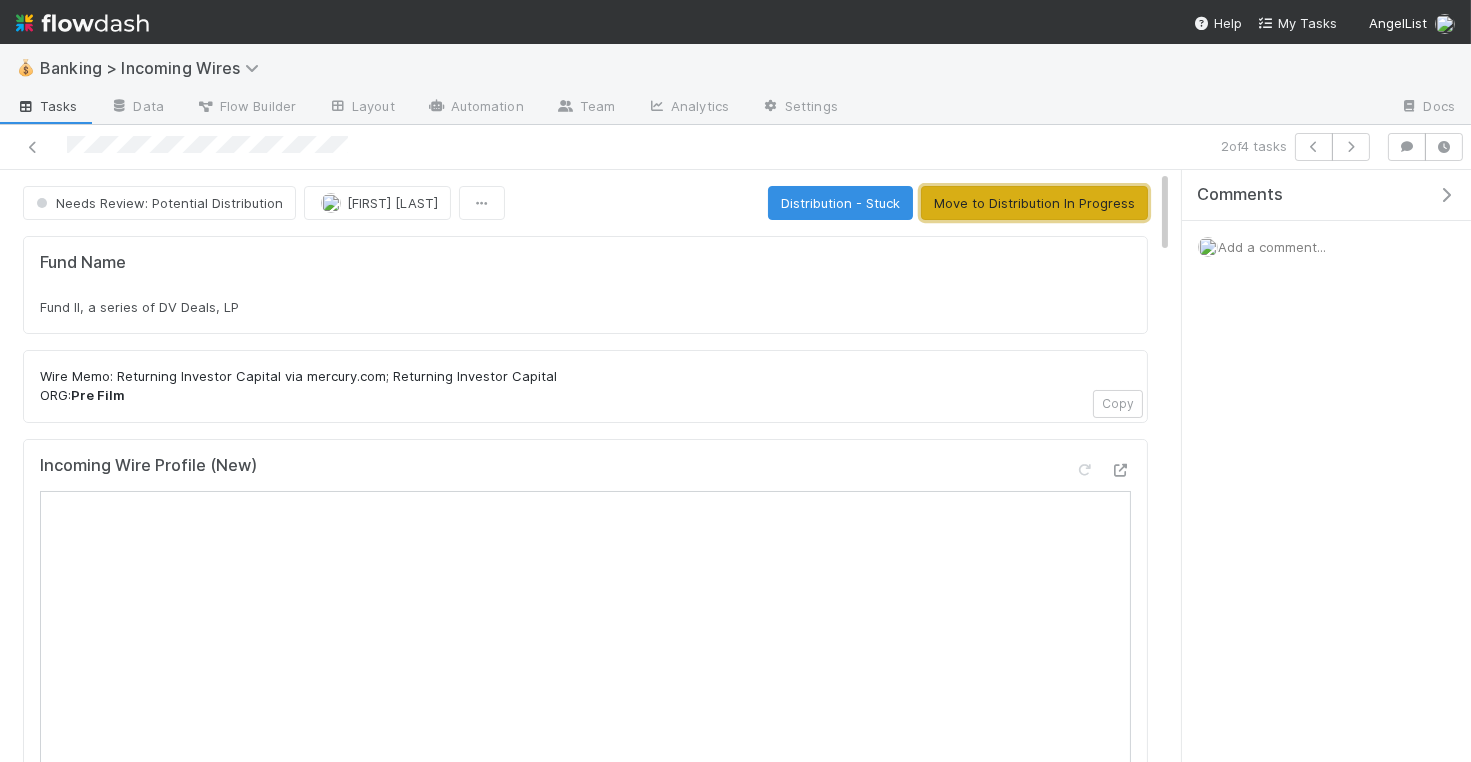 click on "Move to Distribution In Progress" at bounding box center (1034, 203) 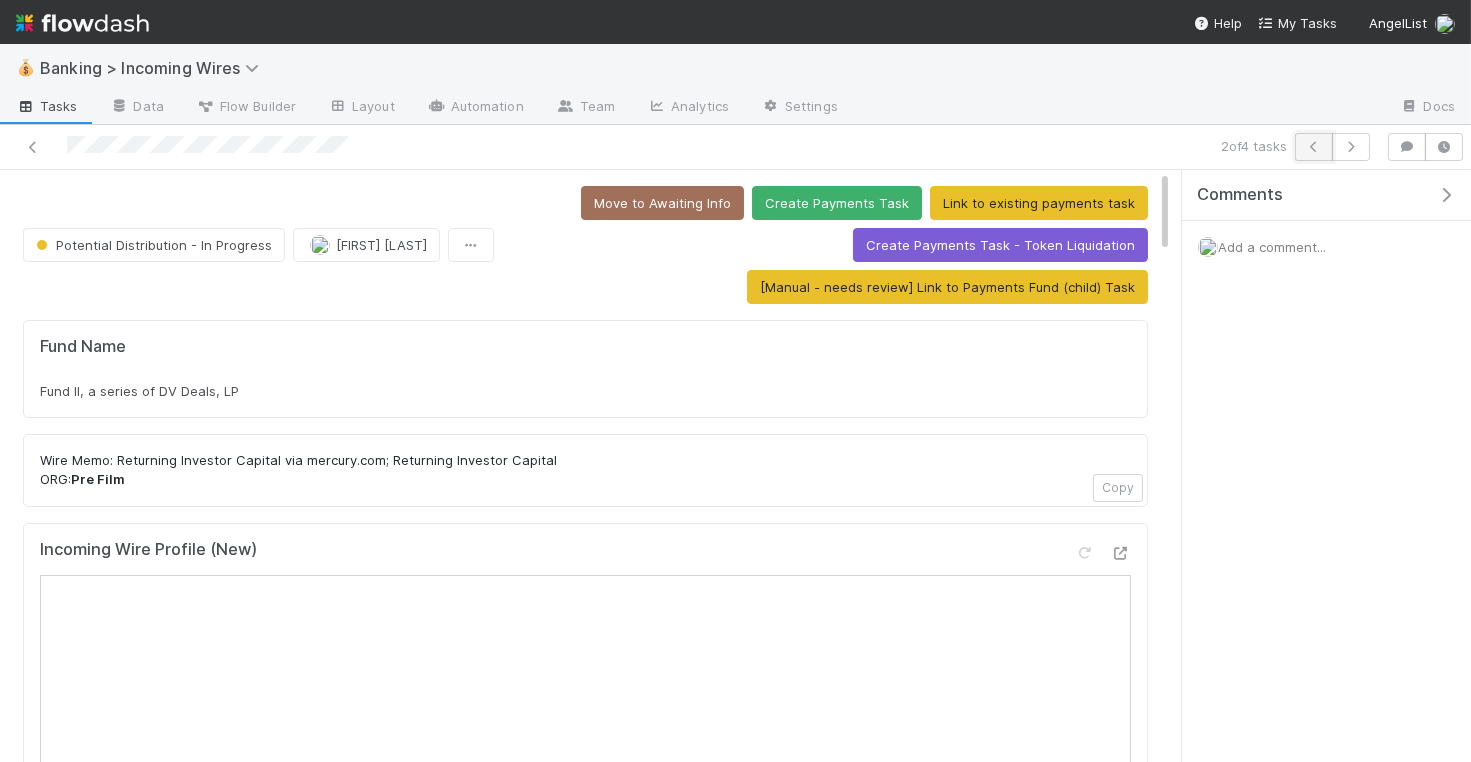 click at bounding box center (1314, 147) 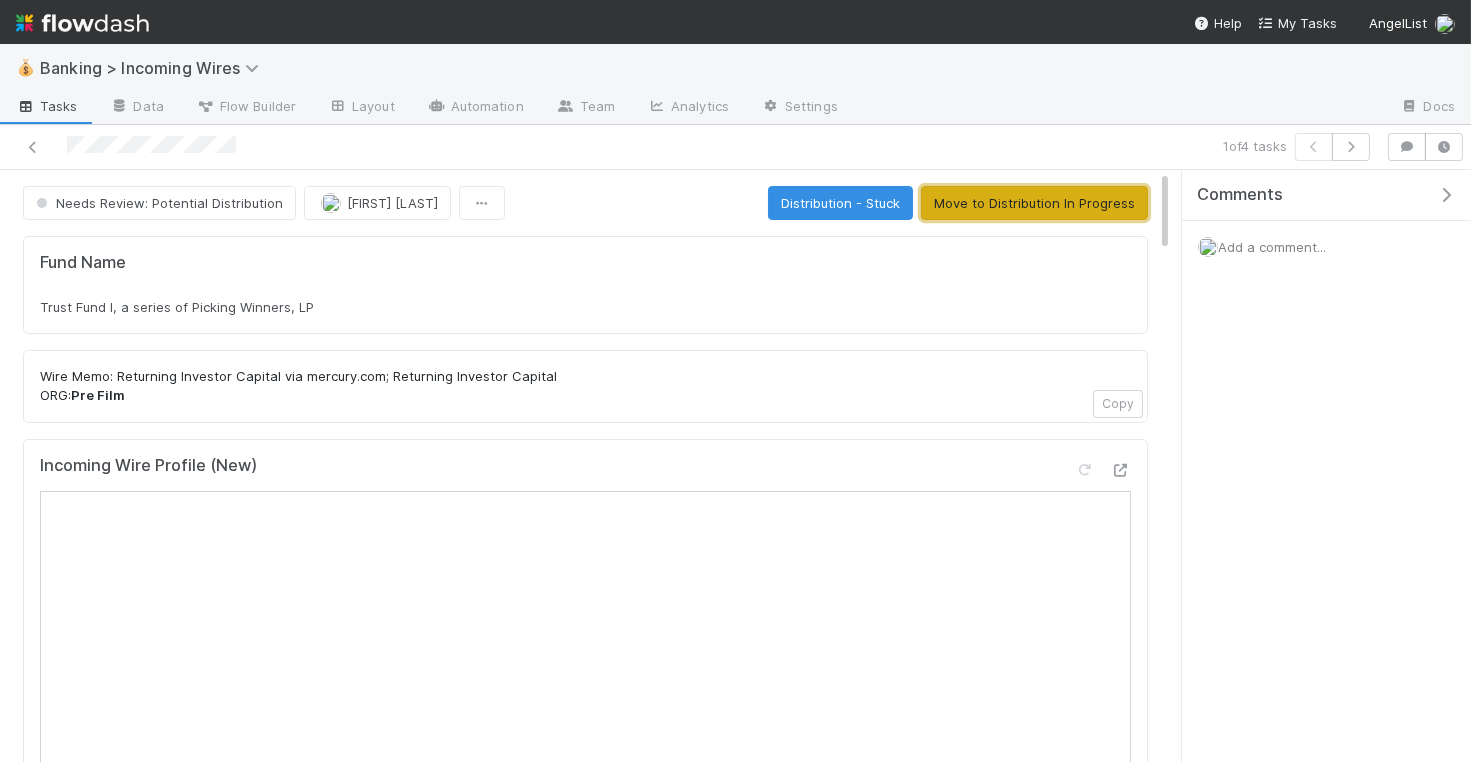 click on "Move to Distribution In Progress" at bounding box center [1034, 203] 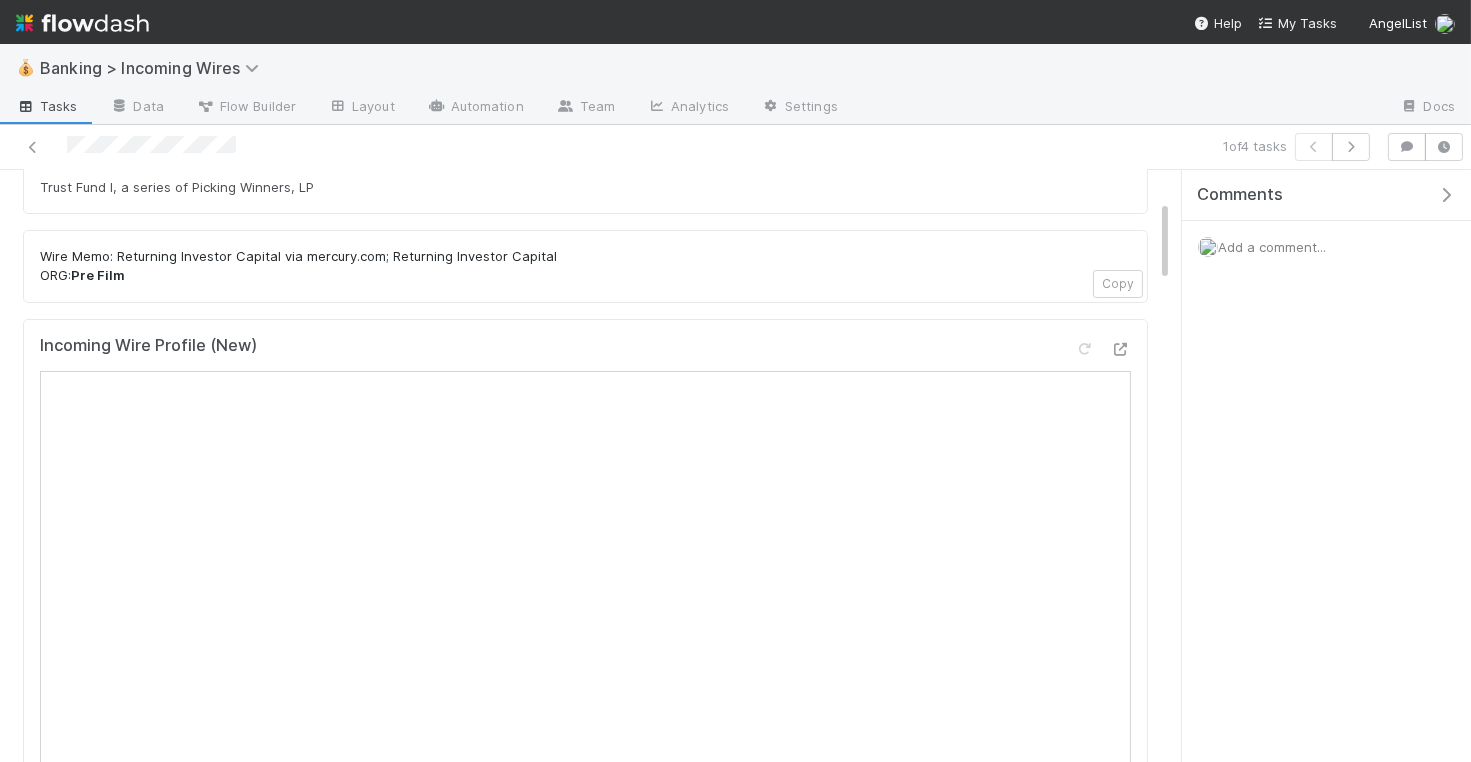 scroll, scrollTop: 216, scrollLeft: 0, axis: vertical 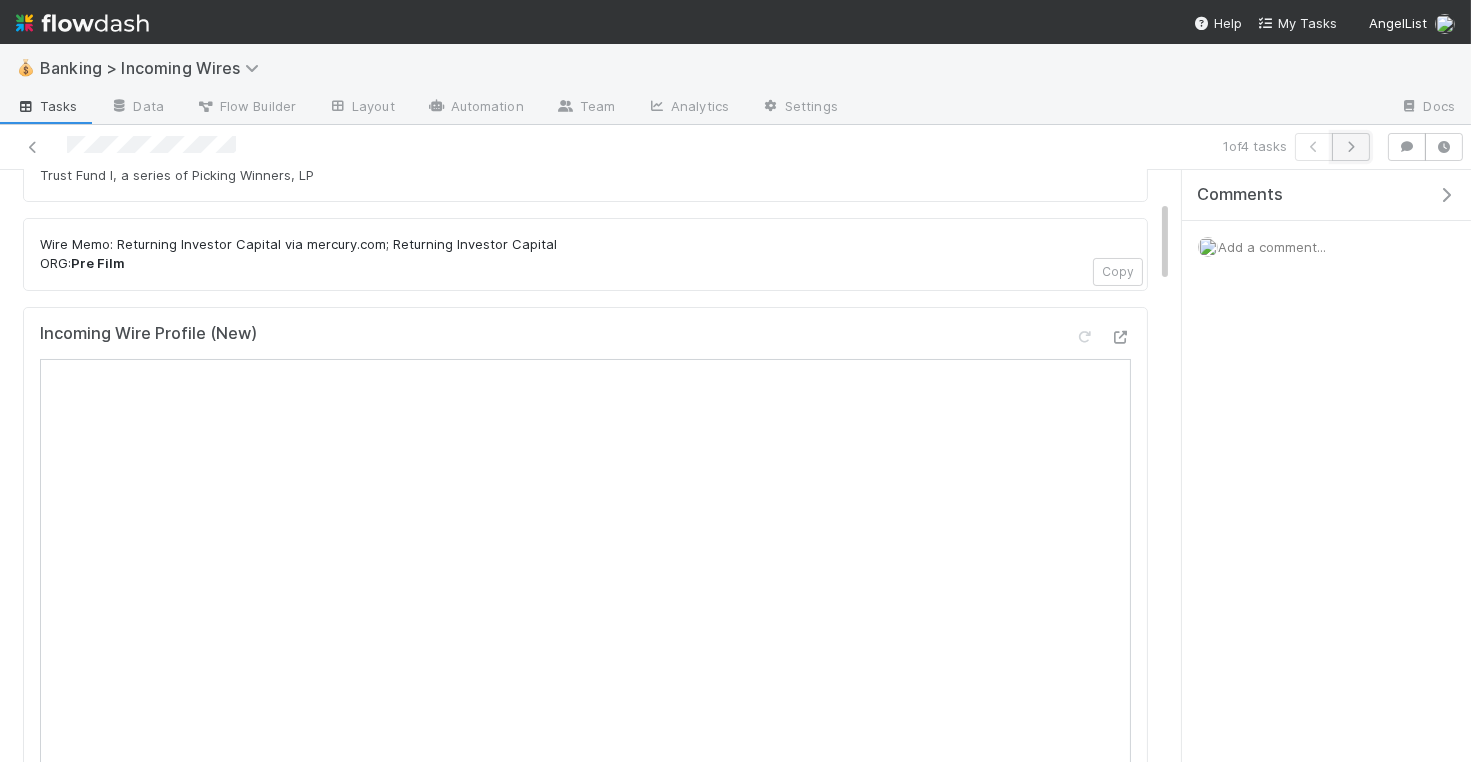 click at bounding box center (1351, 147) 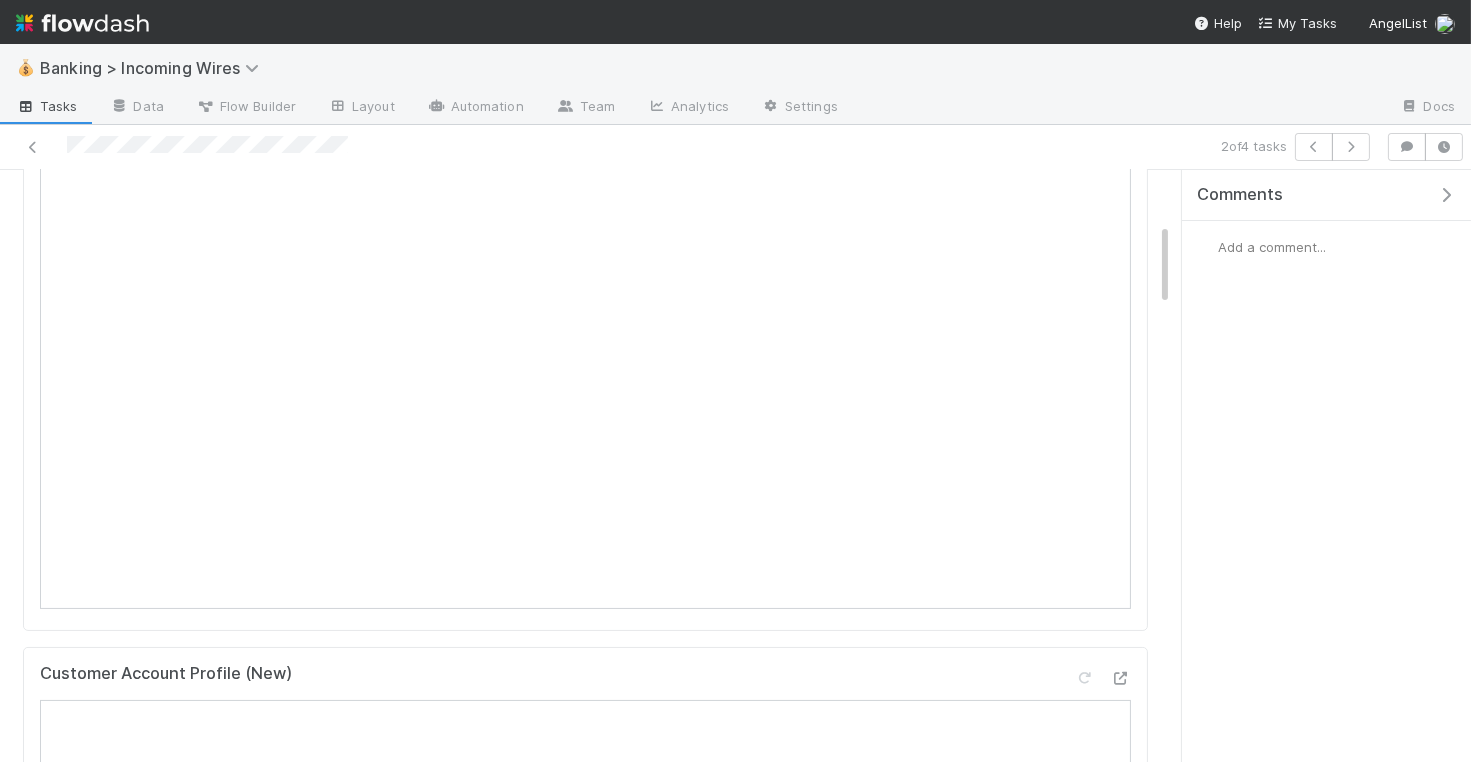 scroll, scrollTop: 0, scrollLeft: 0, axis: both 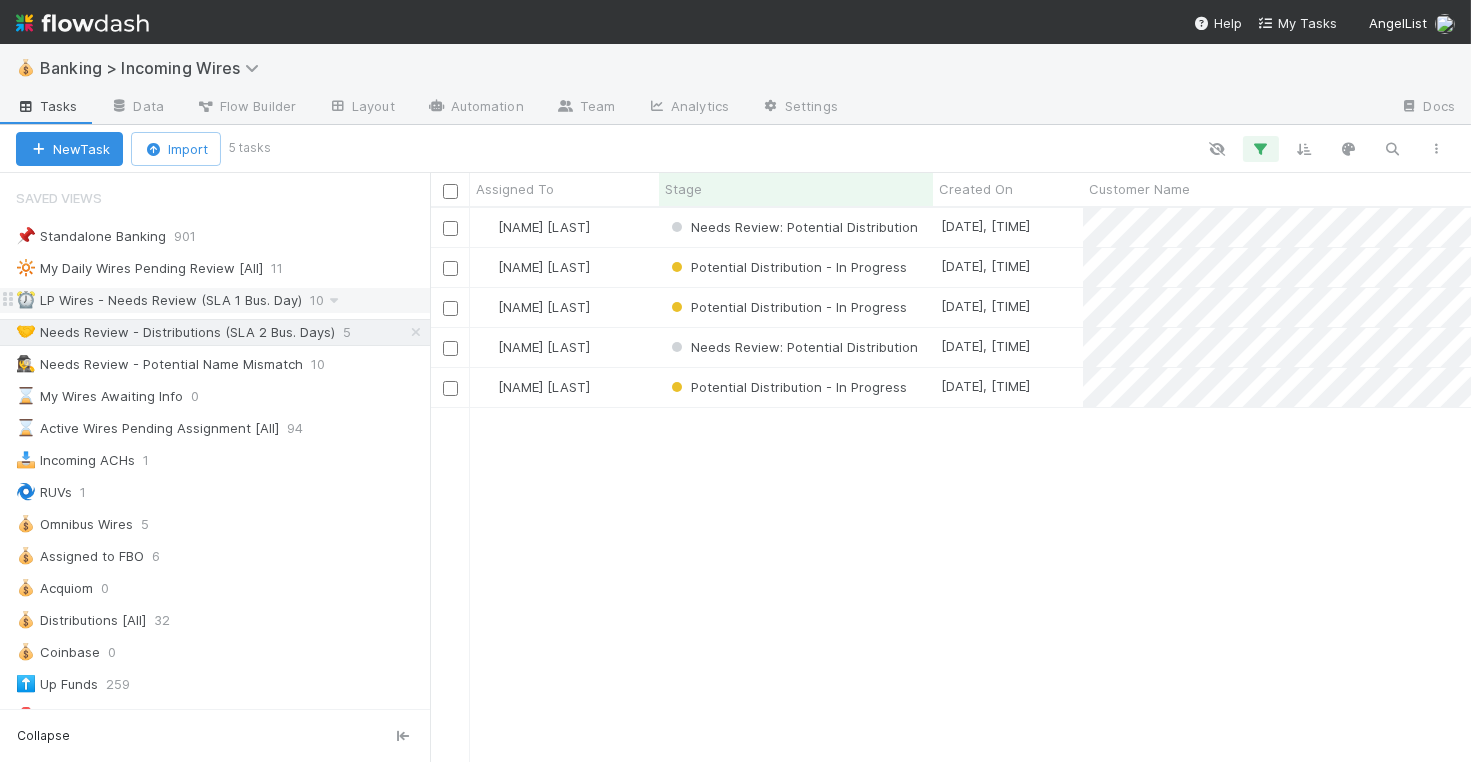 click on "⏰ LP Wires - Needs Review (SLA 1 Bus. Day)" at bounding box center [159, 300] 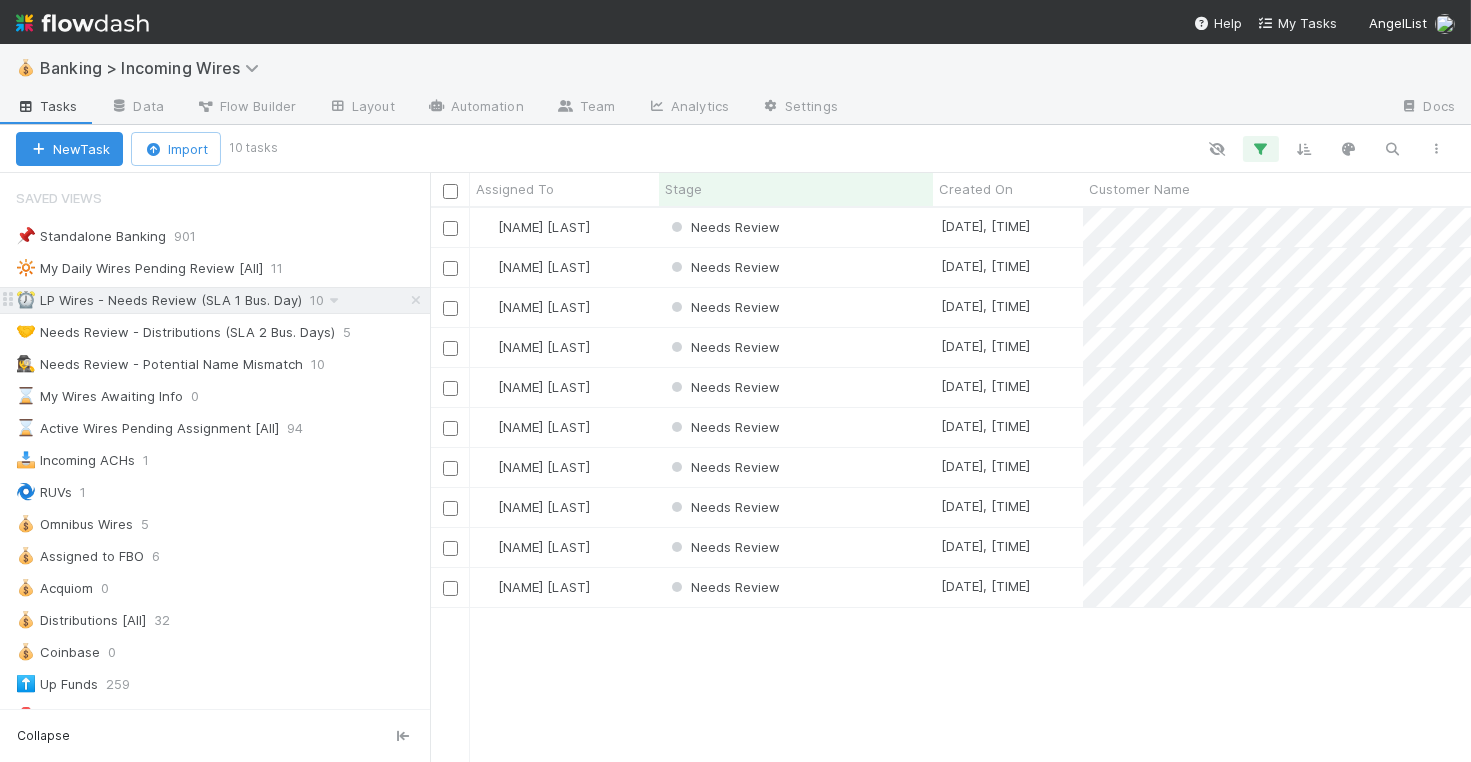 scroll, scrollTop: 1, scrollLeft: 1, axis: both 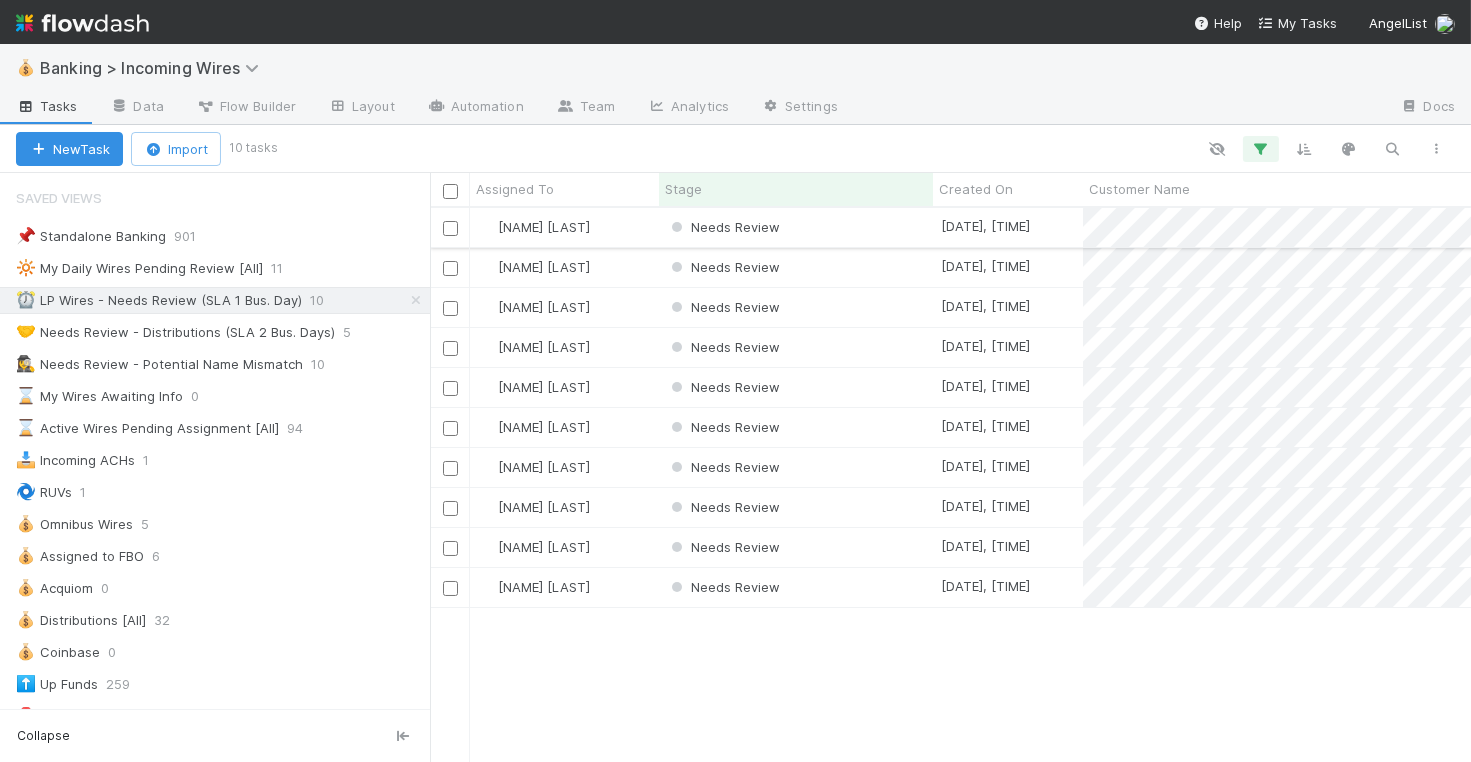 click on "Needs Review" at bounding box center (796, 227) 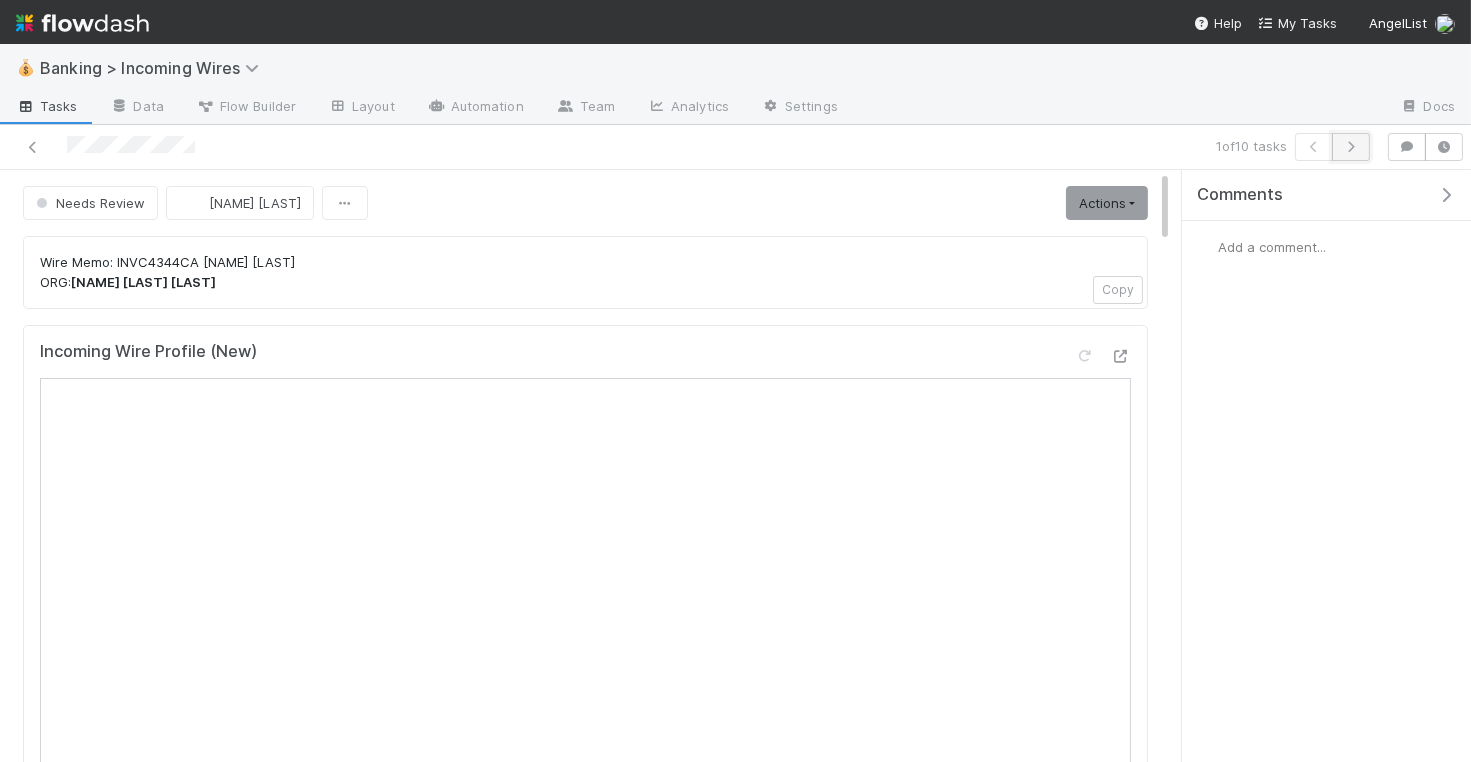 click at bounding box center (1351, 147) 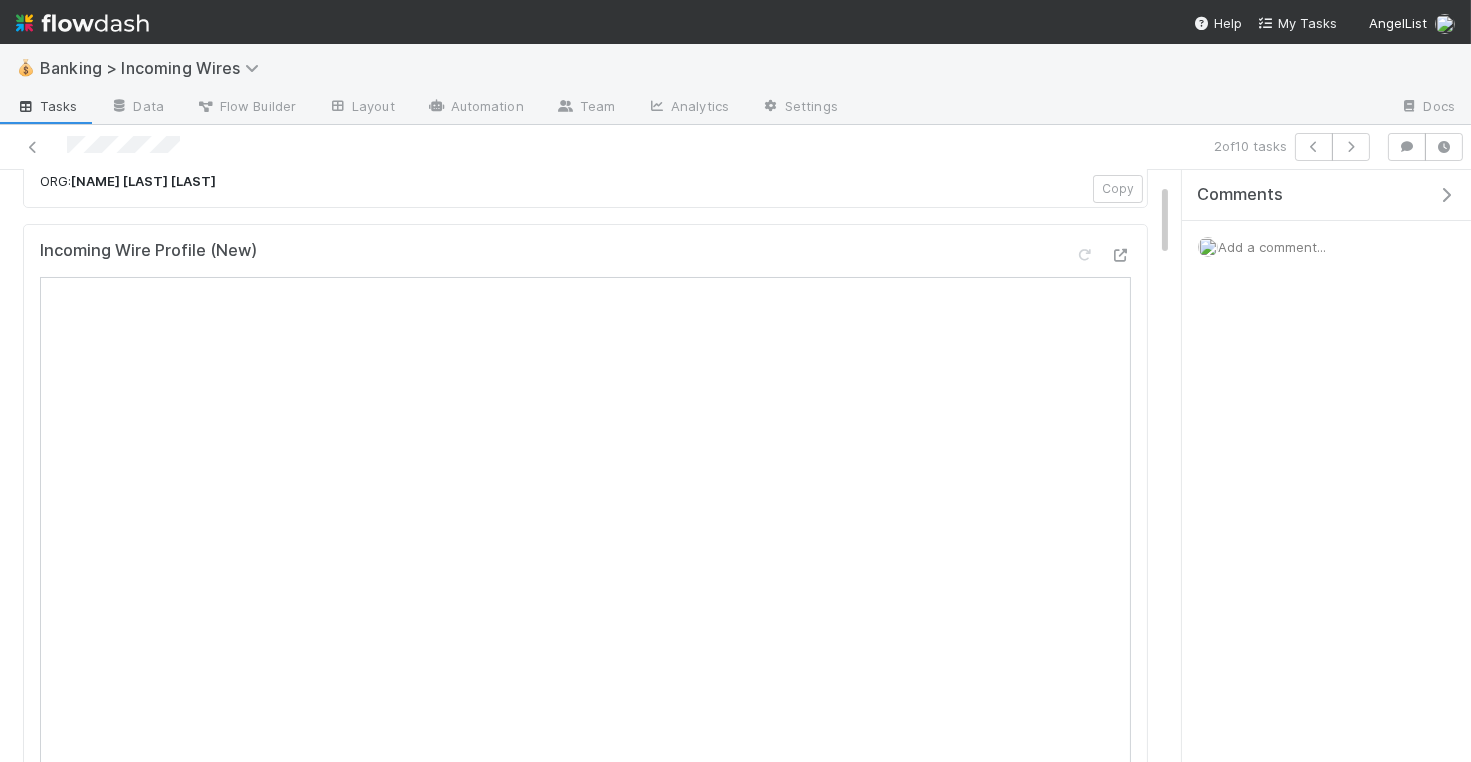 scroll, scrollTop: 154, scrollLeft: 0, axis: vertical 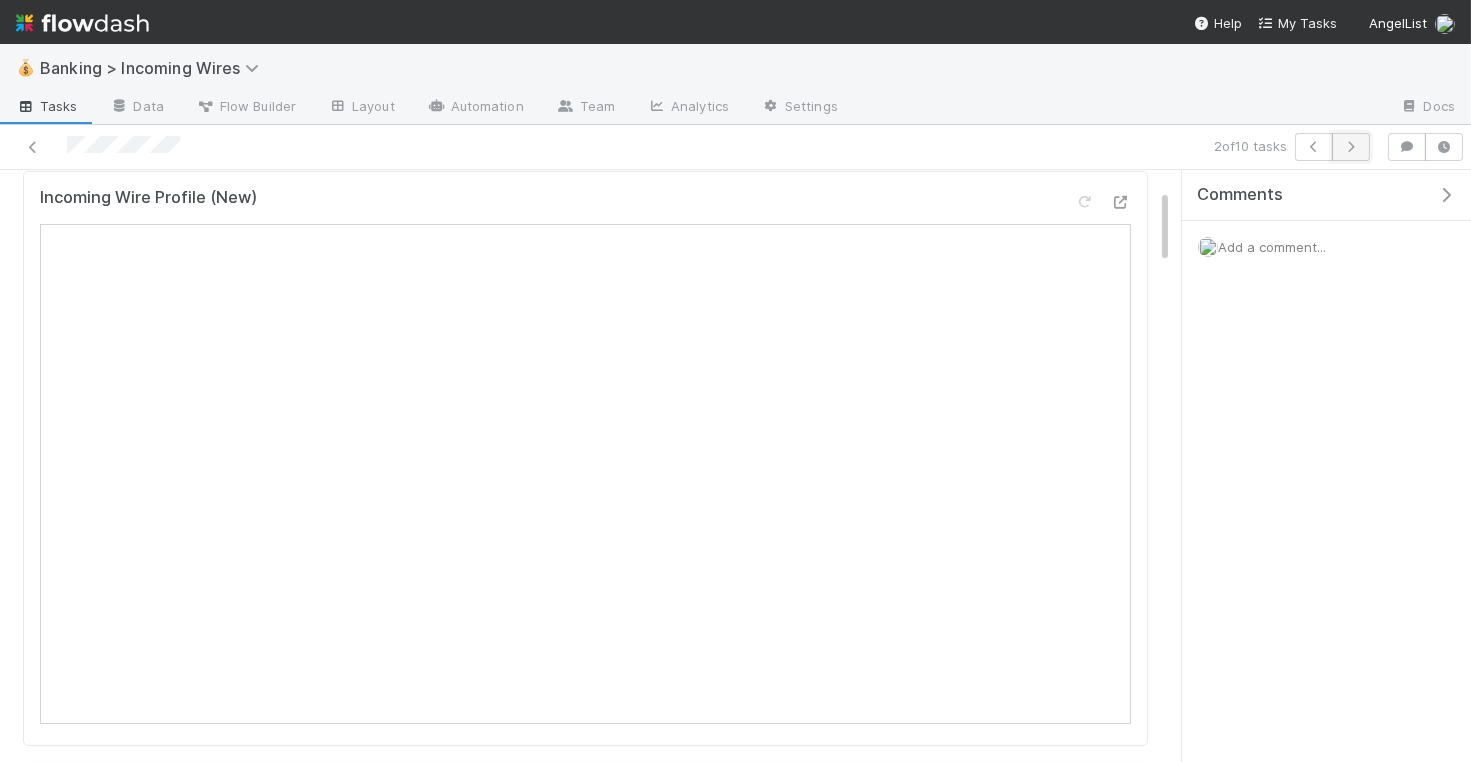 click at bounding box center (1351, 147) 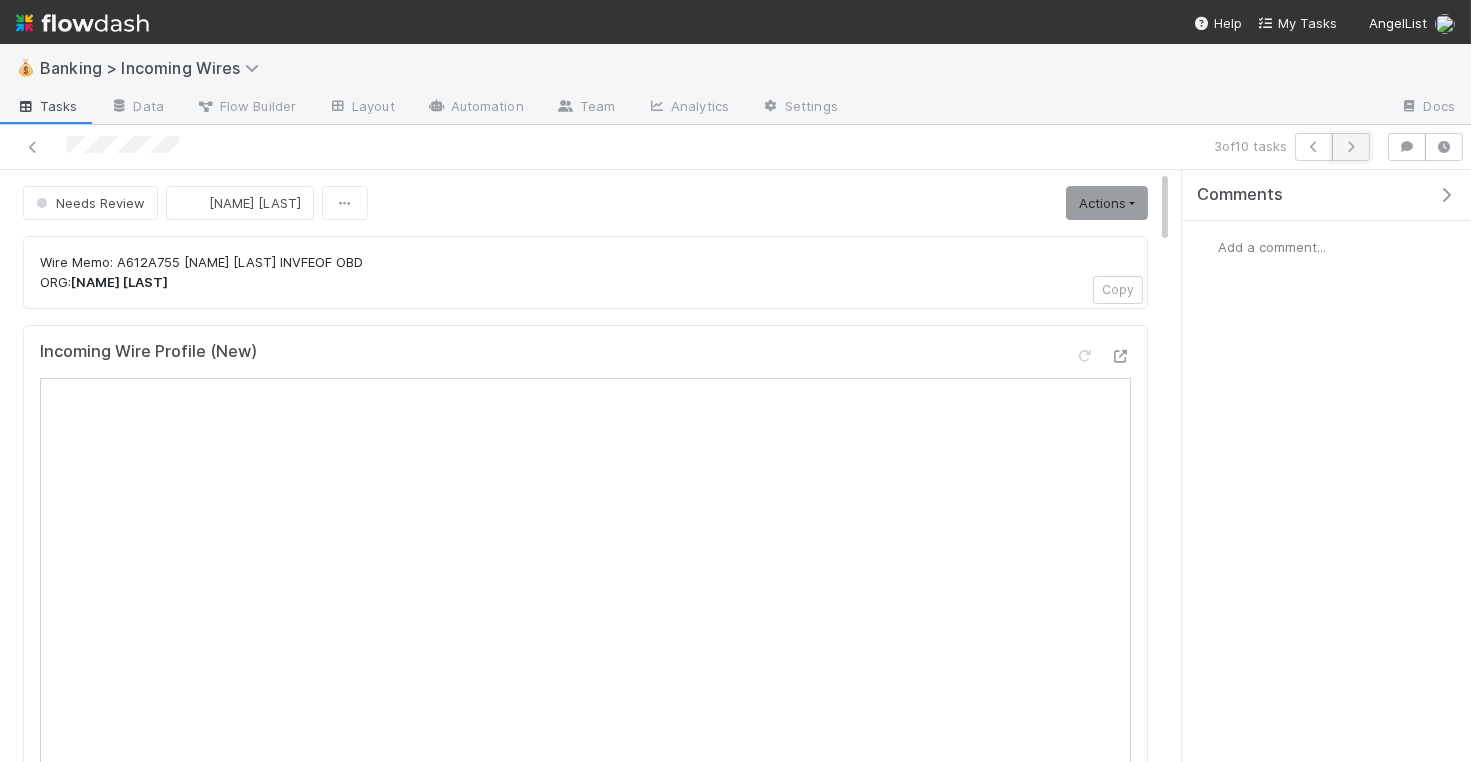 click at bounding box center [1351, 147] 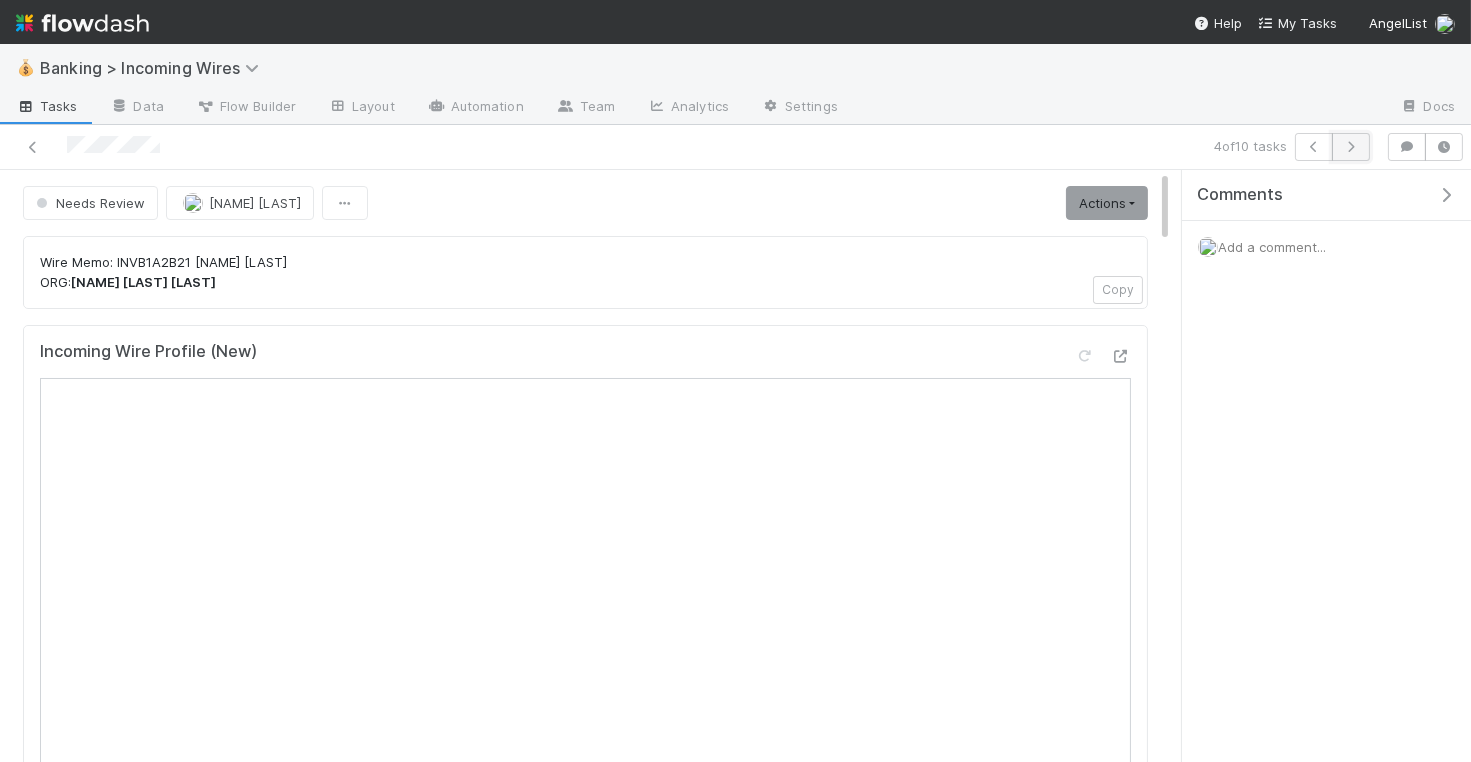 click at bounding box center [1351, 147] 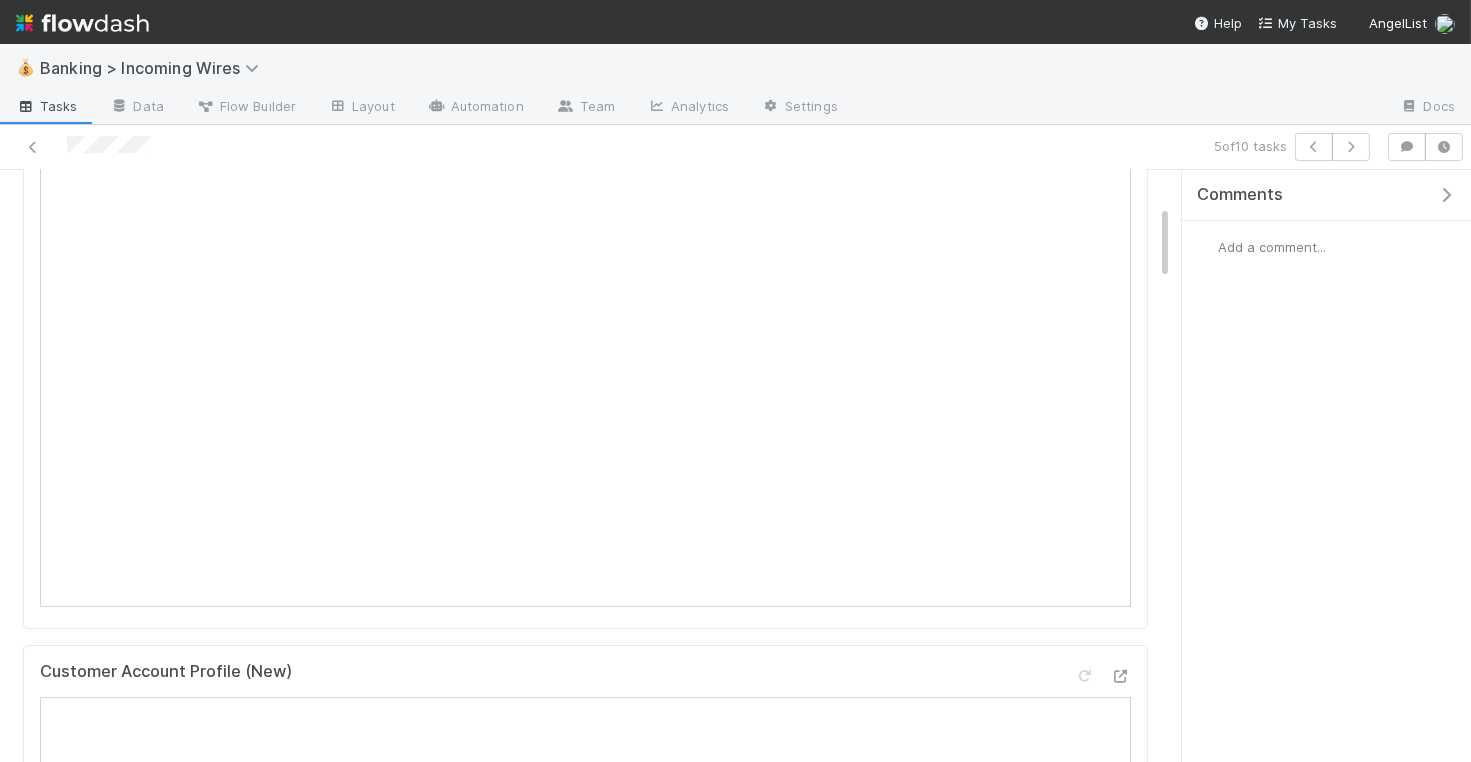 scroll, scrollTop: 317, scrollLeft: 0, axis: vertical 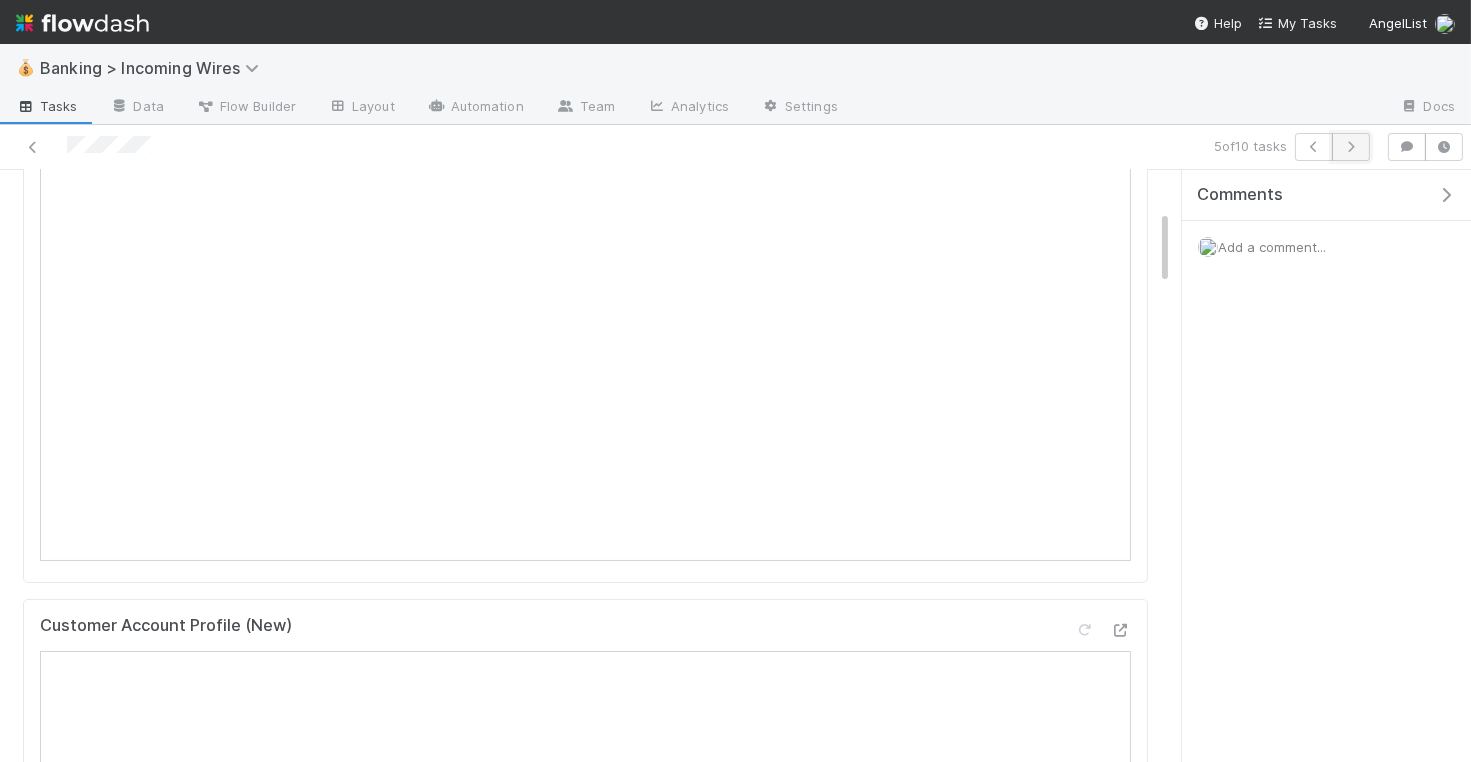 click at bounding box center [1351, 147] 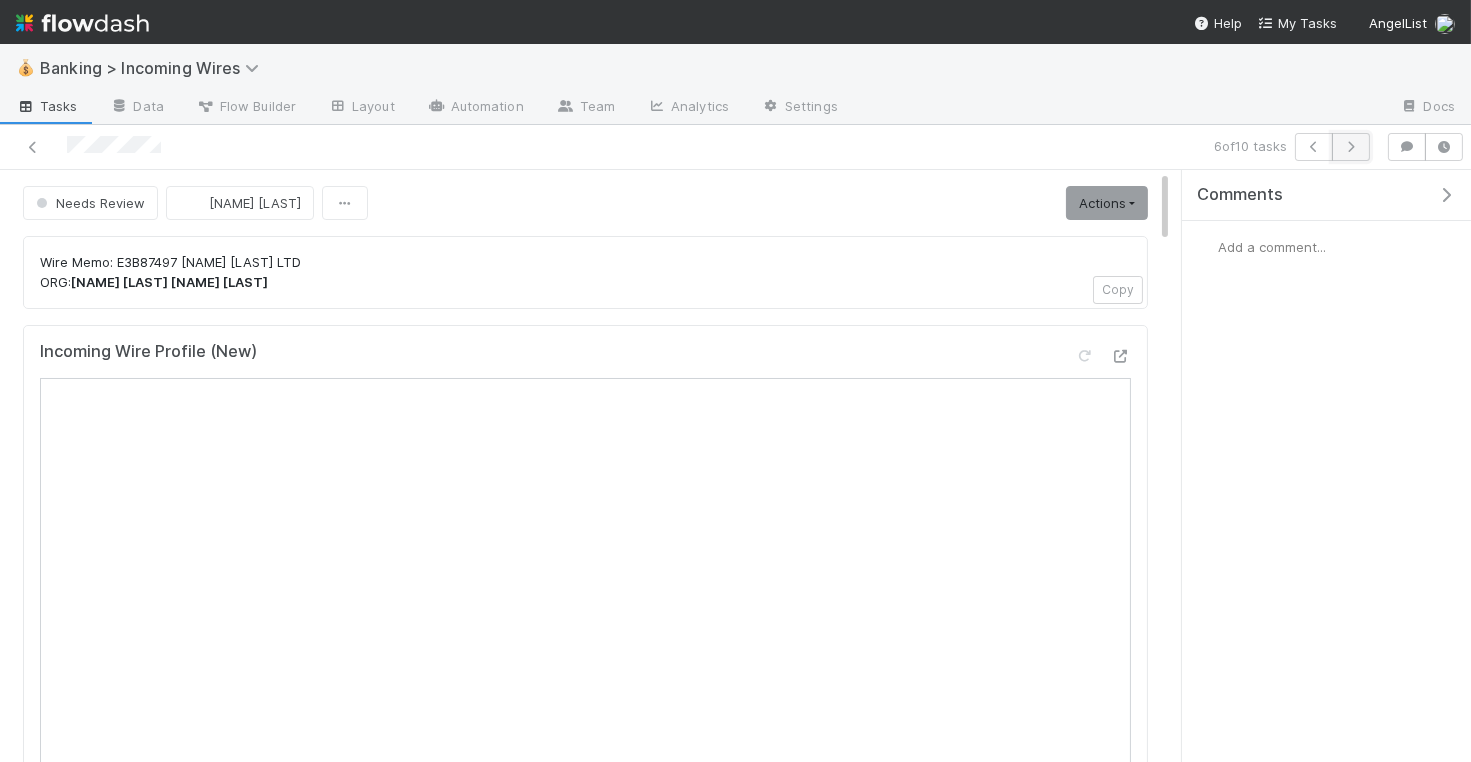 click at bounding box center [1351, 147] 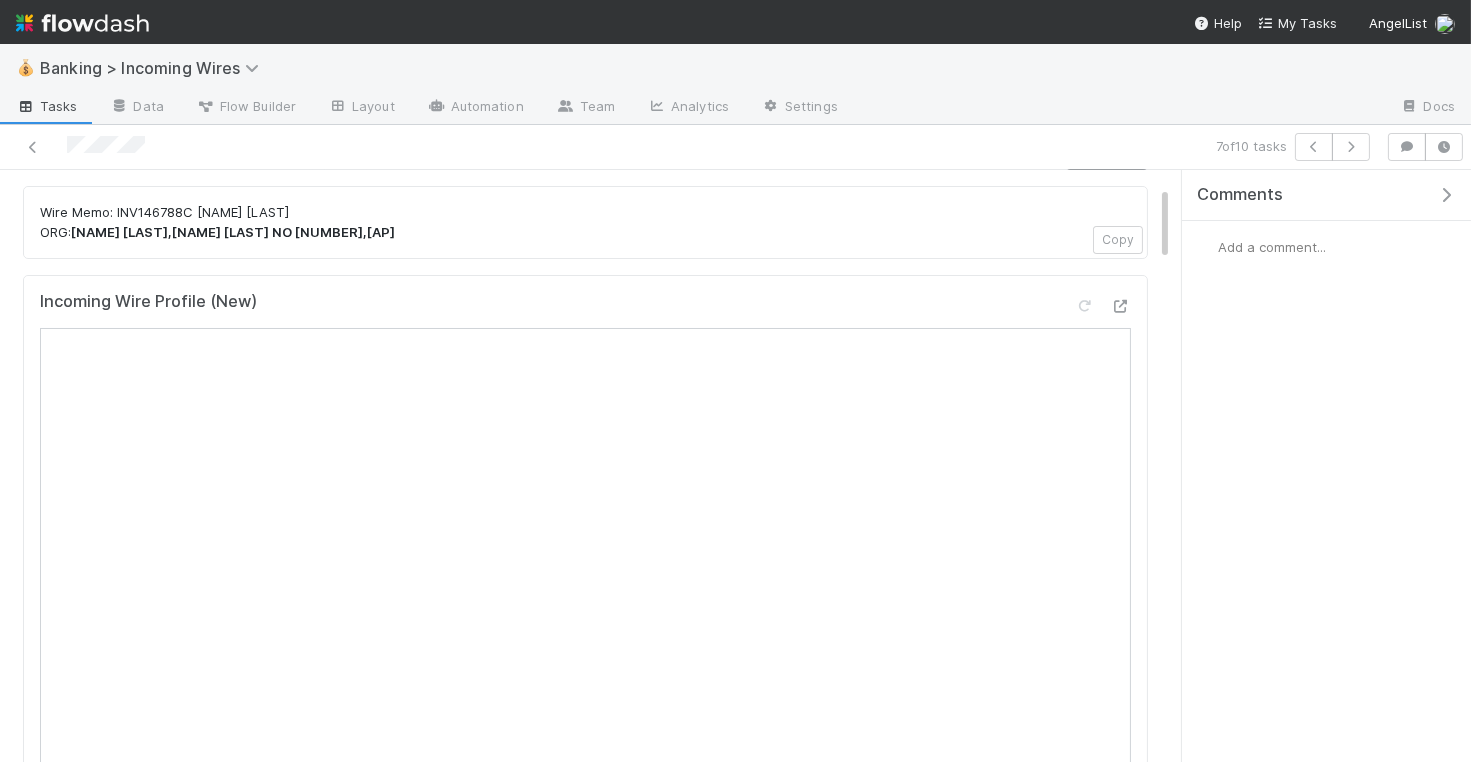 scroll, scrollTop: 0, scrollLeft: 0, axis: both 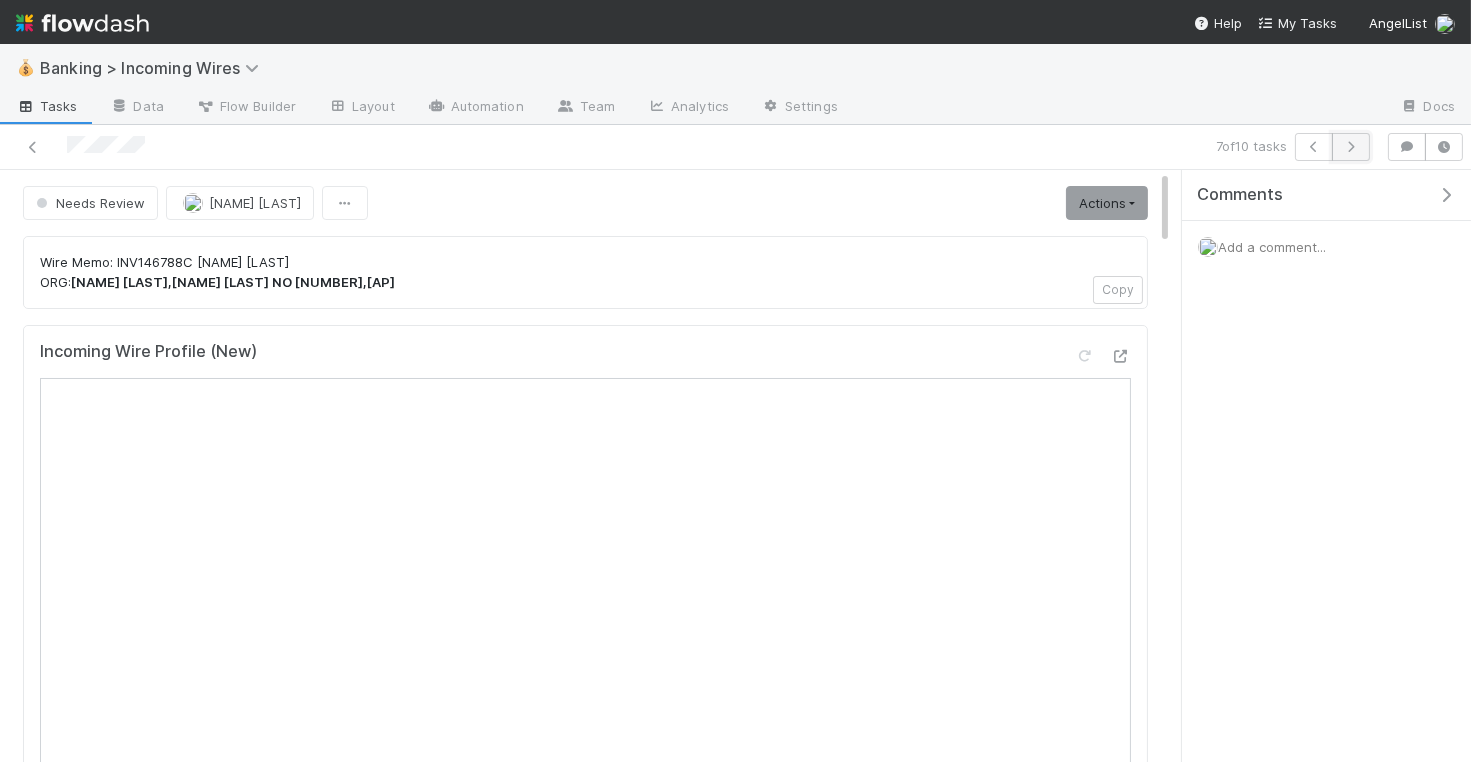 click at bounding box center (1351, 147) 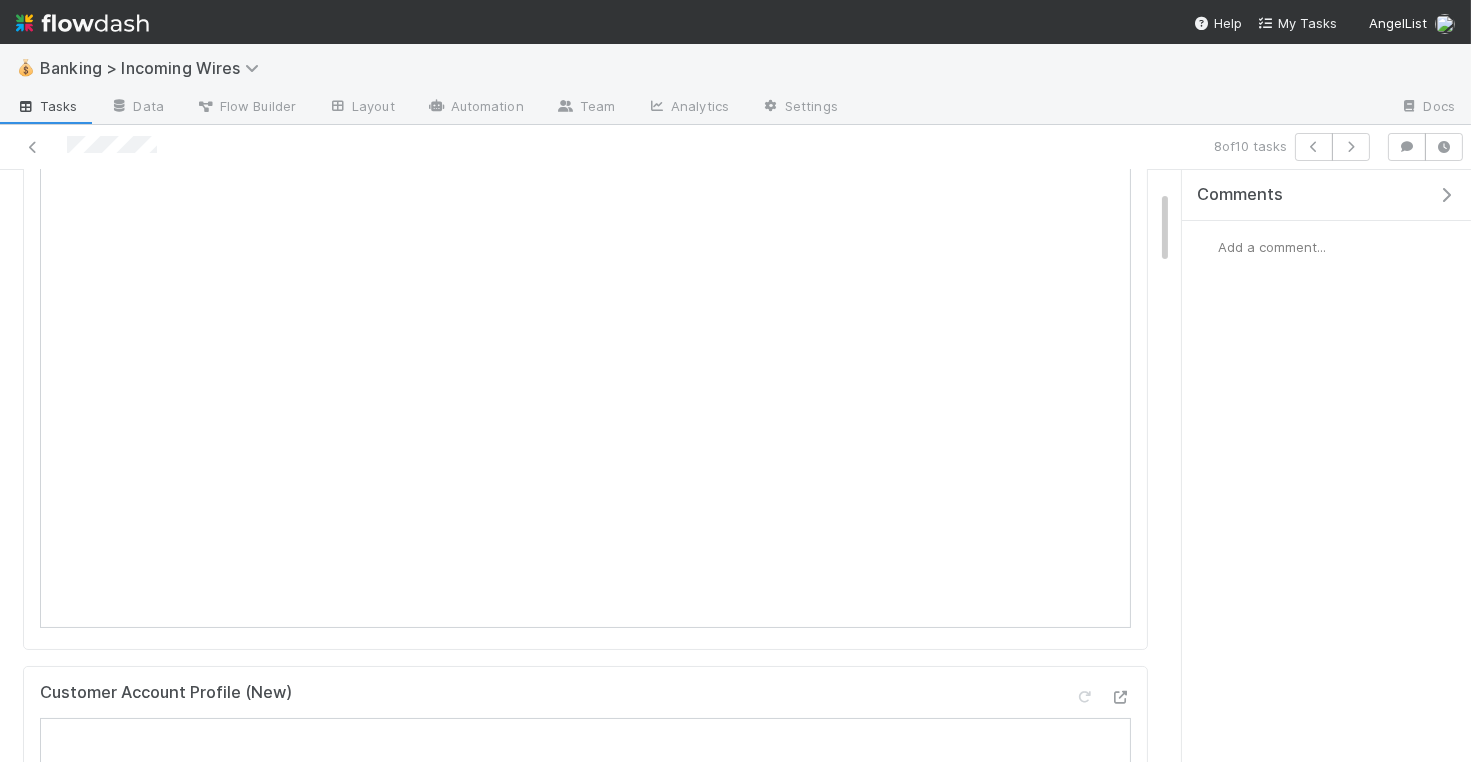 scroll, scrollTop: 0, scrollLeft: 0, axis: both 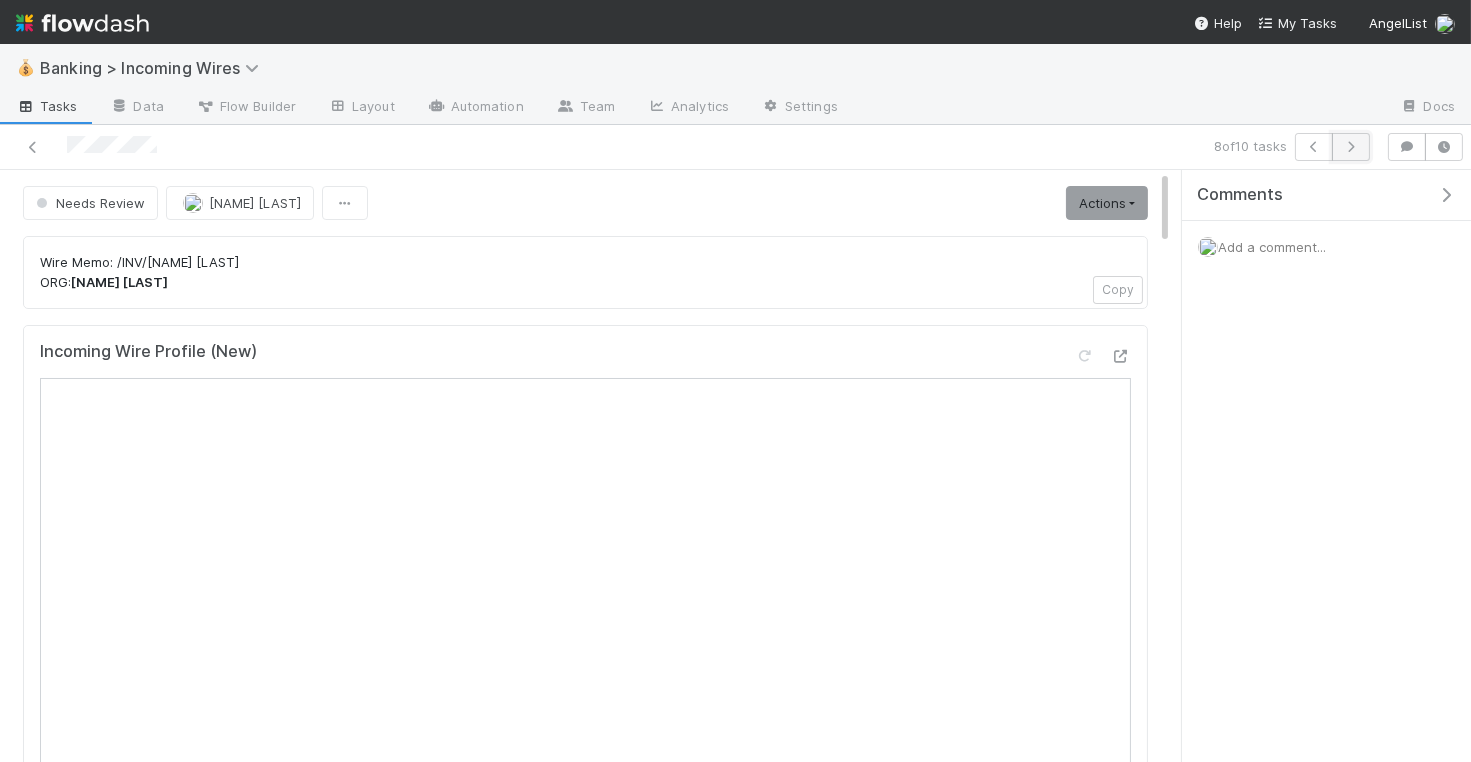 click at bounding box center [1351, 147] 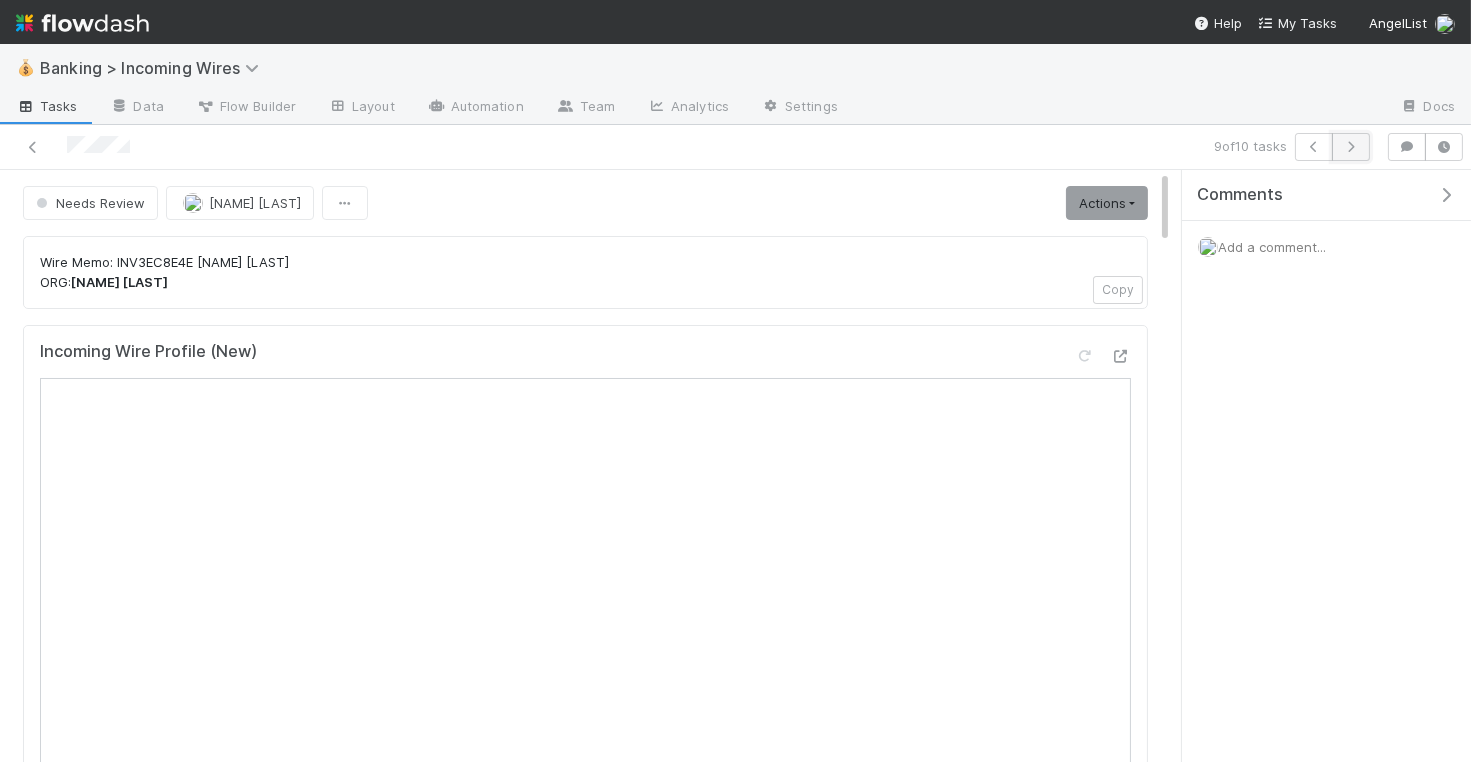 click at bounding box center (1351, 147) 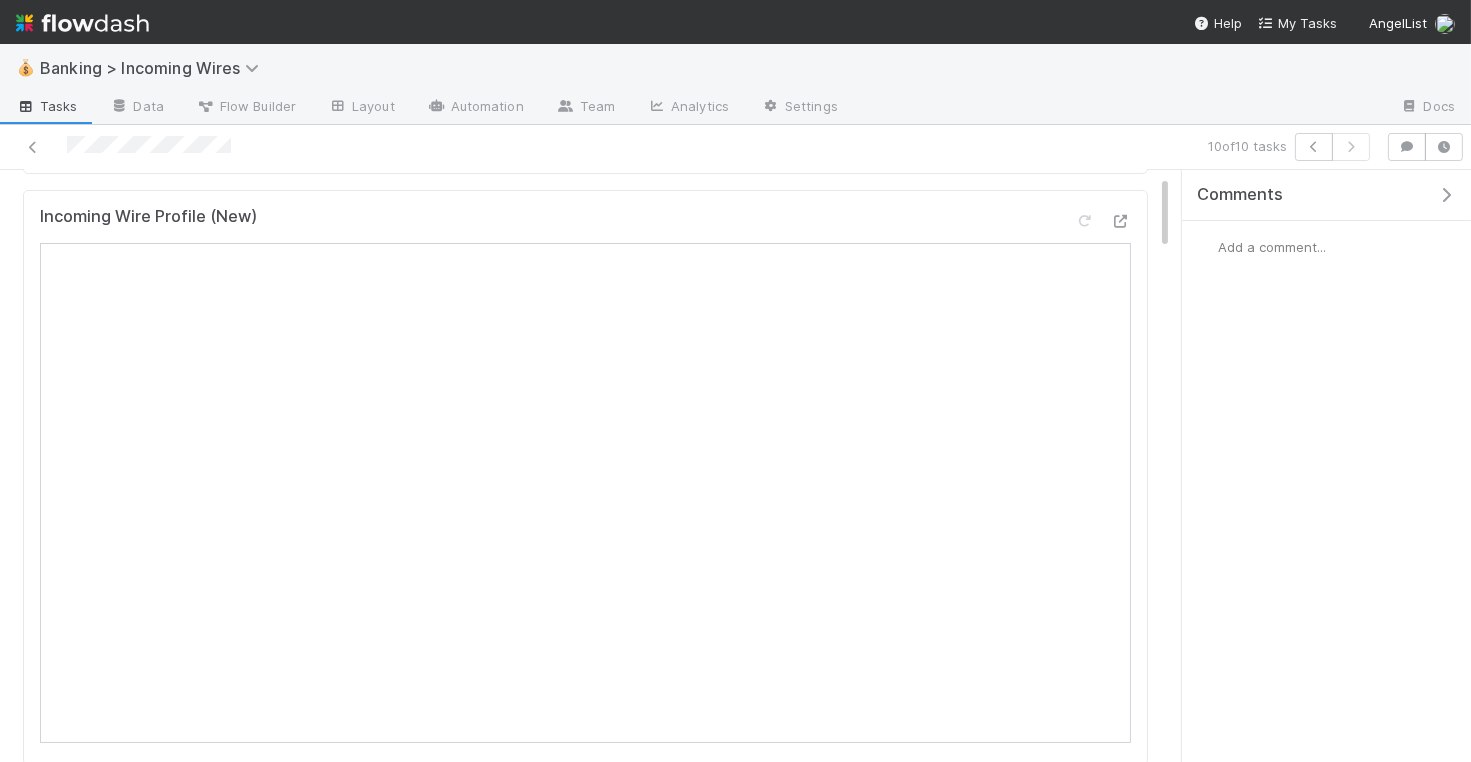 scroll, scrollTop: 20, scrollLeft: 0, axis: vertical 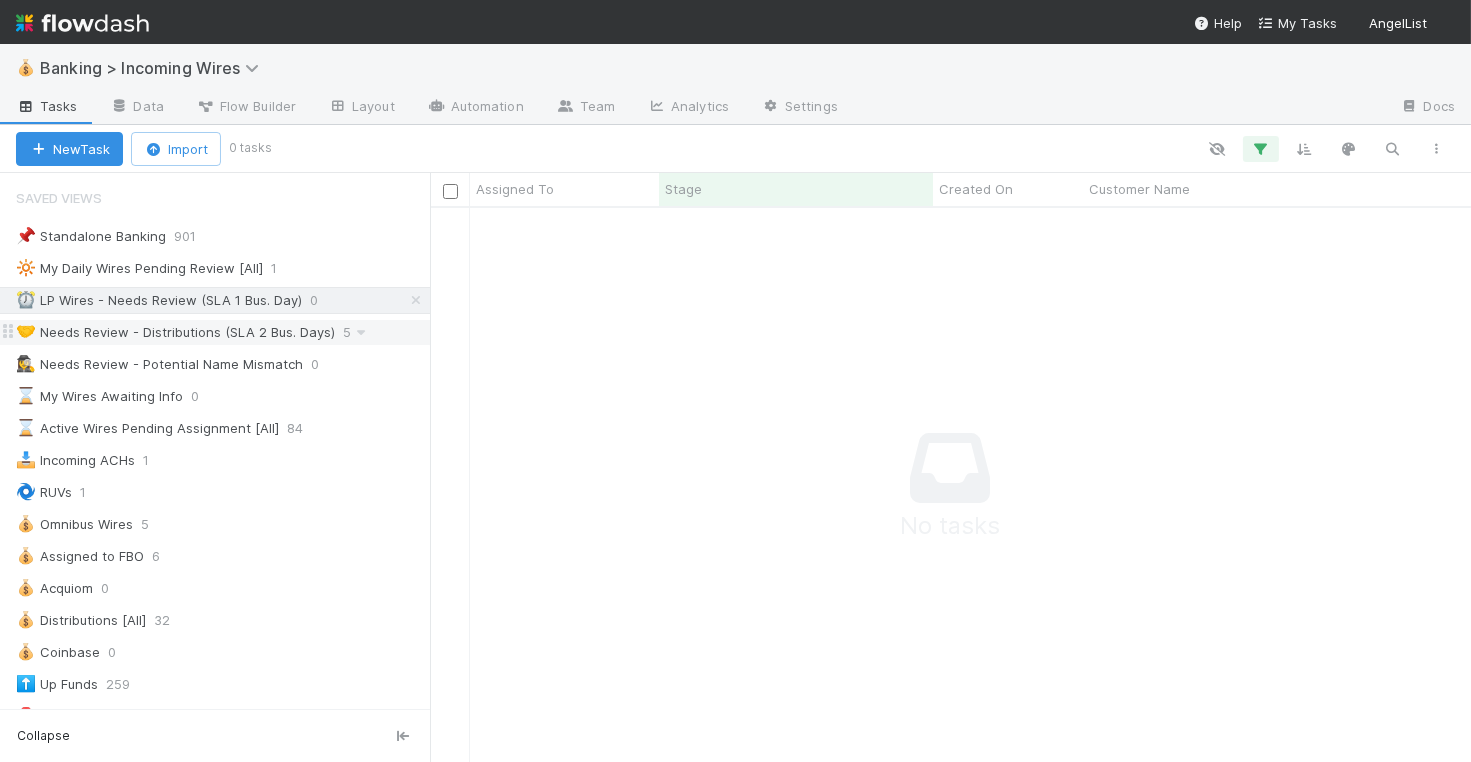 click on "🤝 Needs Review - Distributions (SLA 2 Bus. Days)" at bounding box center (175, 332) 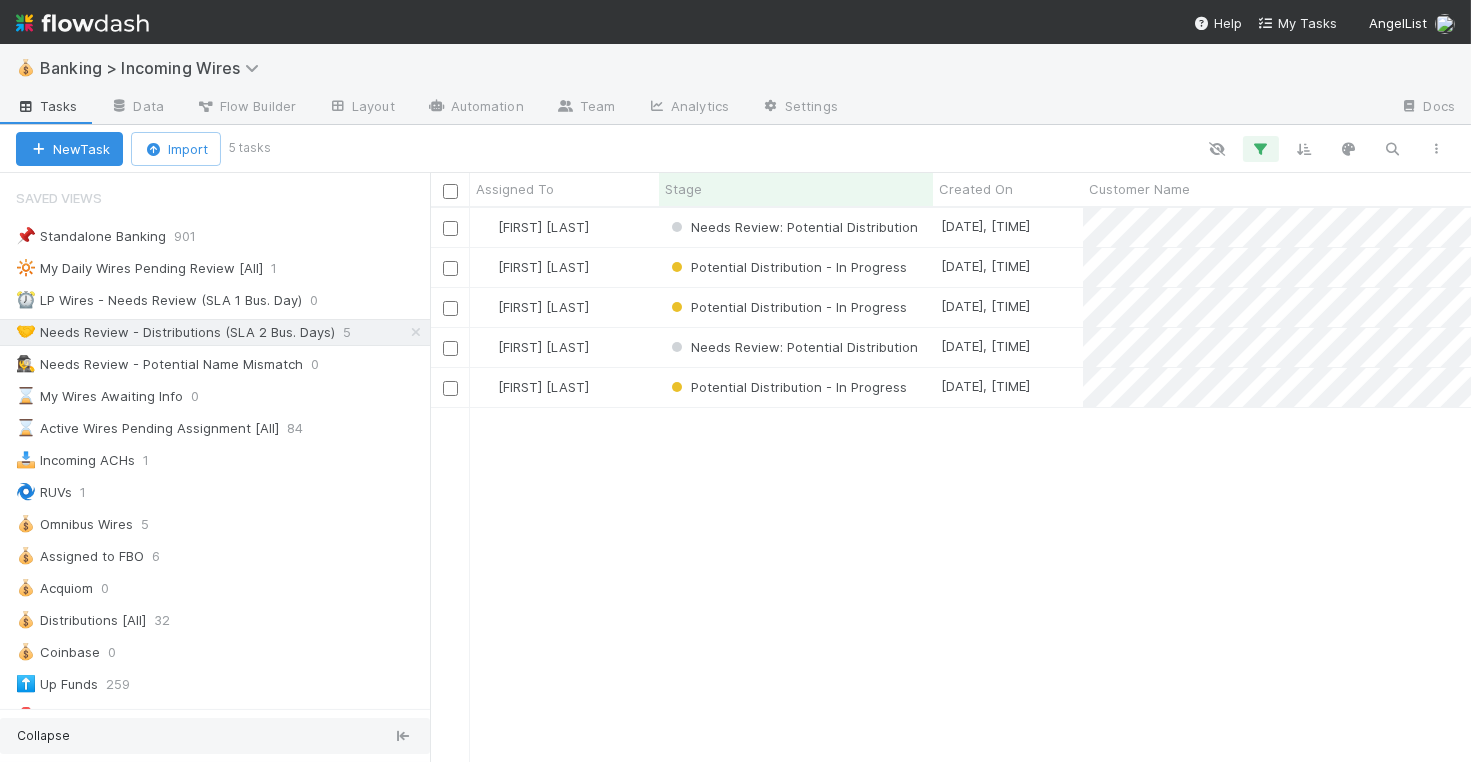 scroll, scrollTop: 1, scrollLeft: 1, axis: both 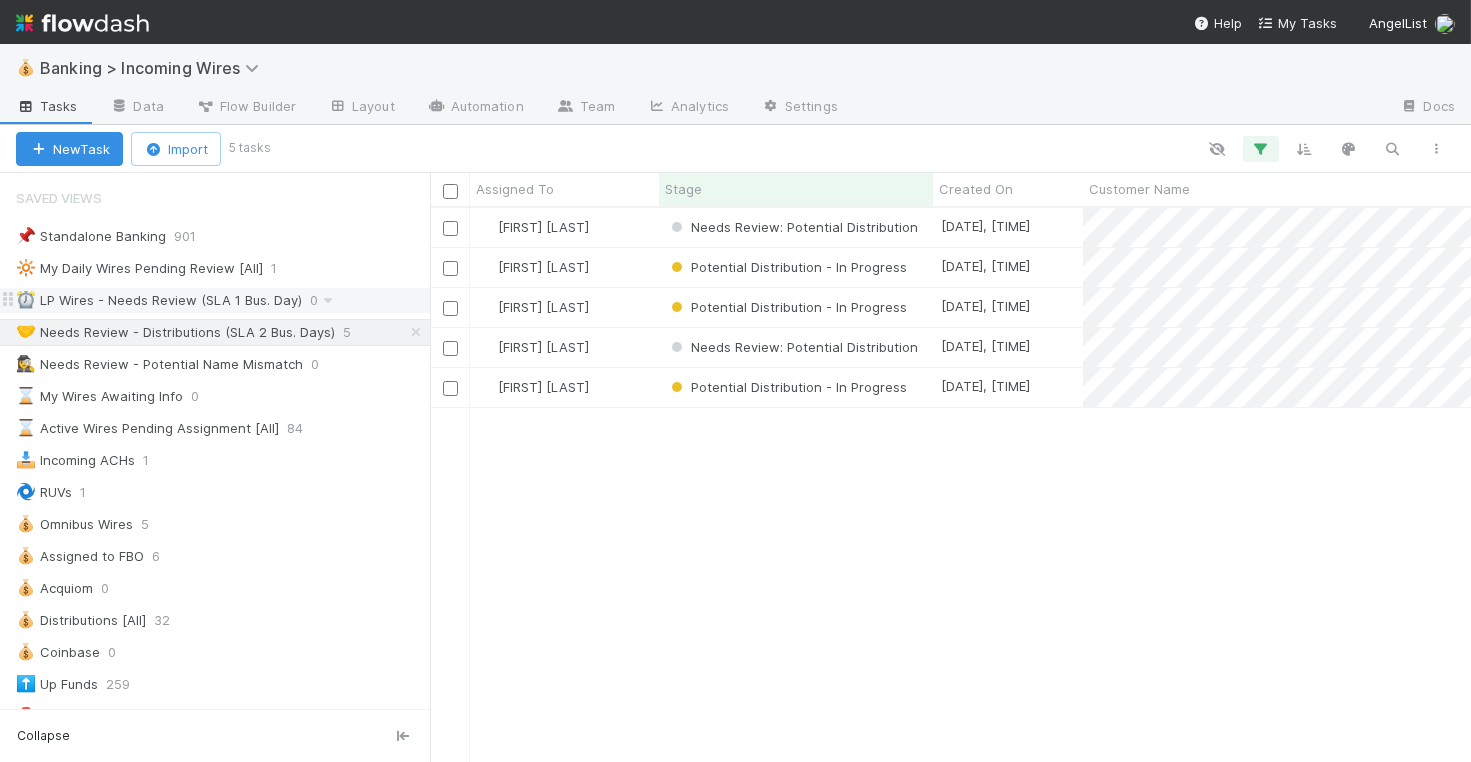 click on "⏰ LP Wires - Needs Review (SLA 1 Bus. Day)" at bounding box center (159, 300) 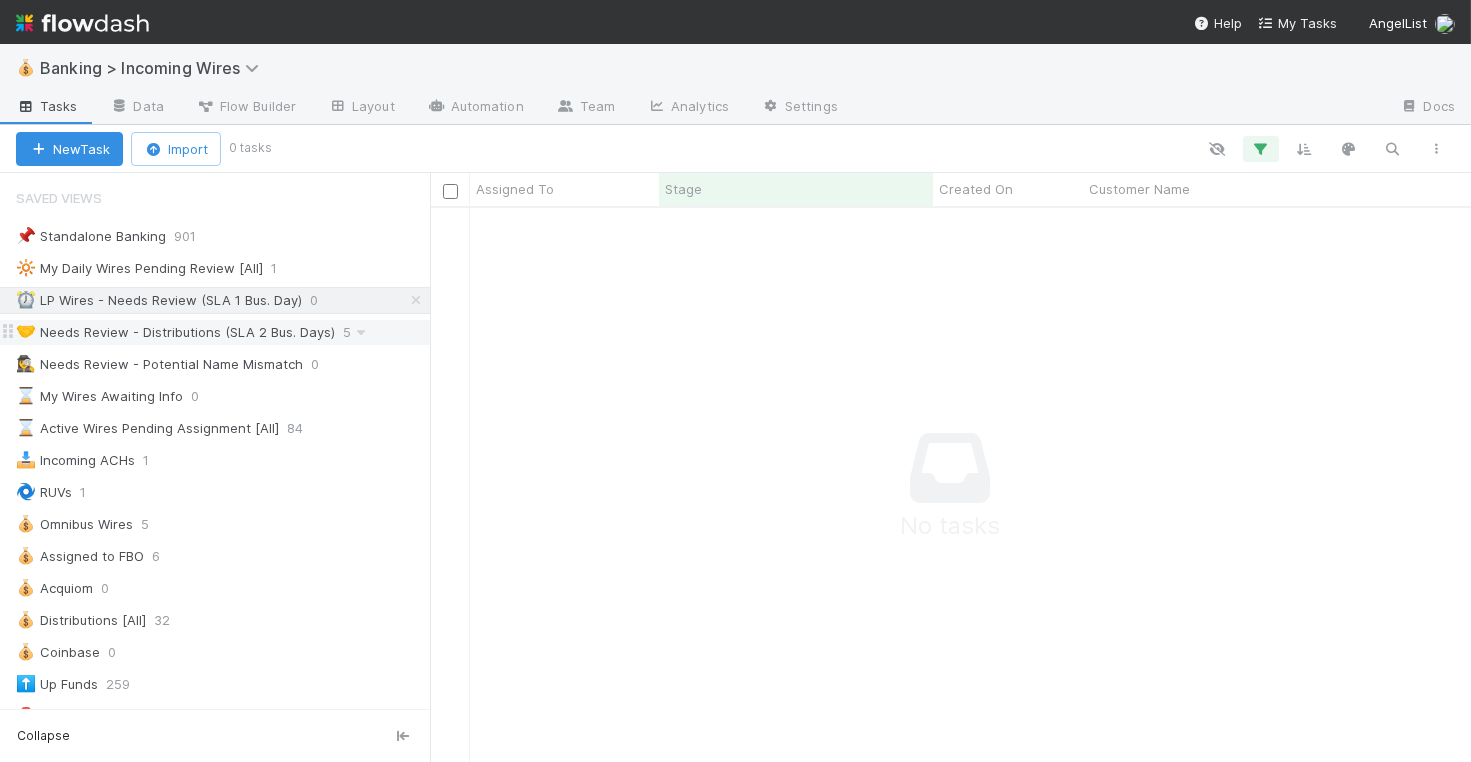 scroll, scrollTop: 1, scrollLeft: 1, axis: both 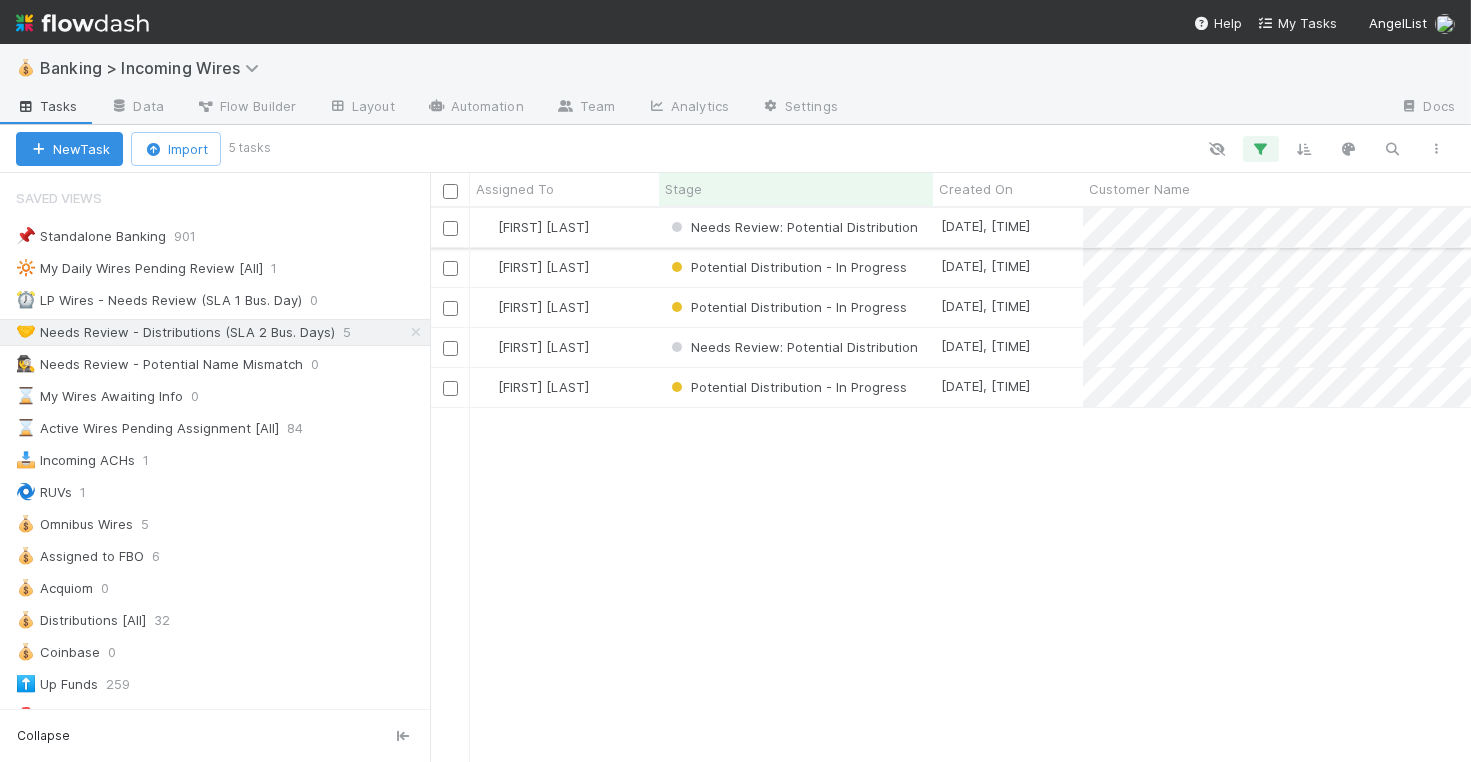 click on "[FIRST] [LAST]" at bounding box center [564, 227] 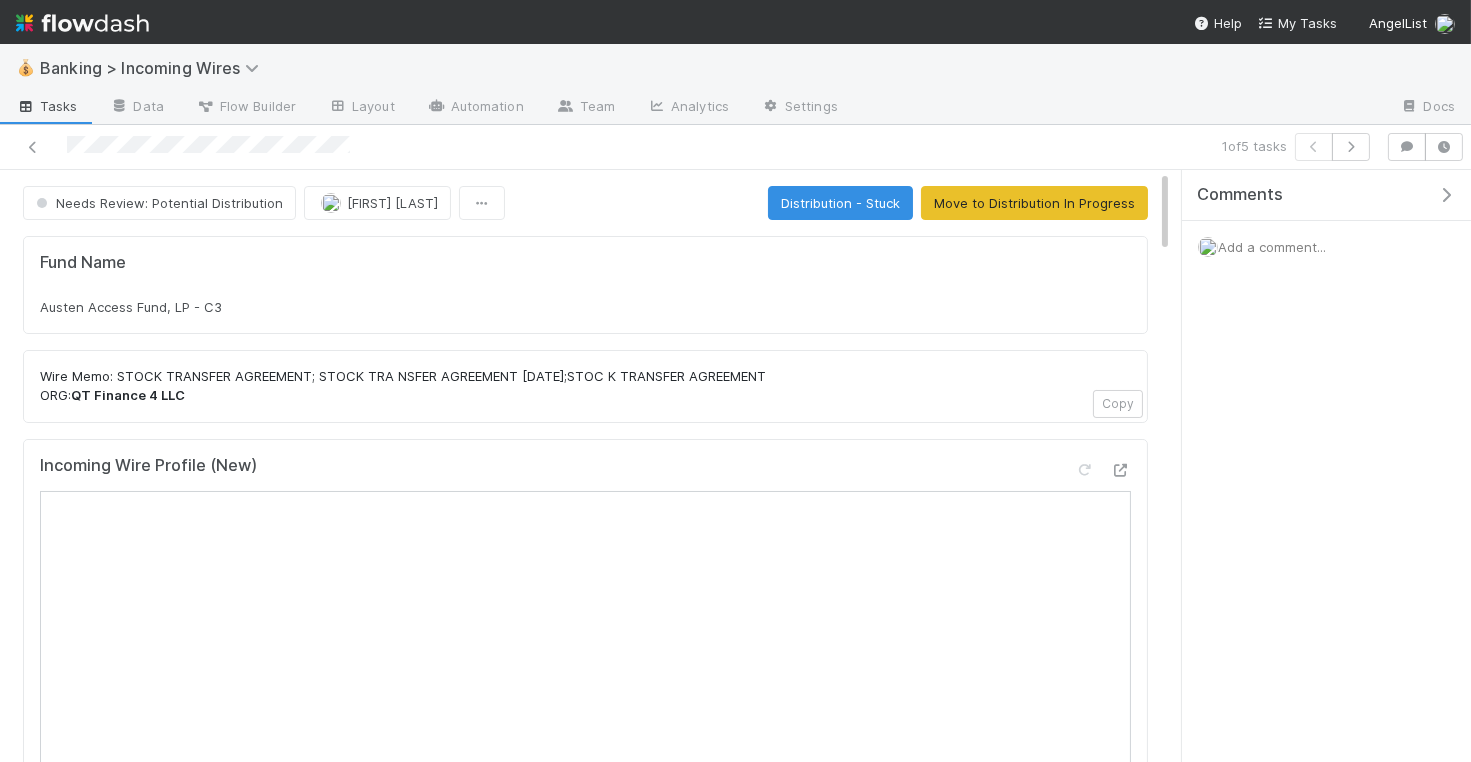 click on "Fund Name Austen Access Fund, LP - C3" at bounding box center (585, 285) 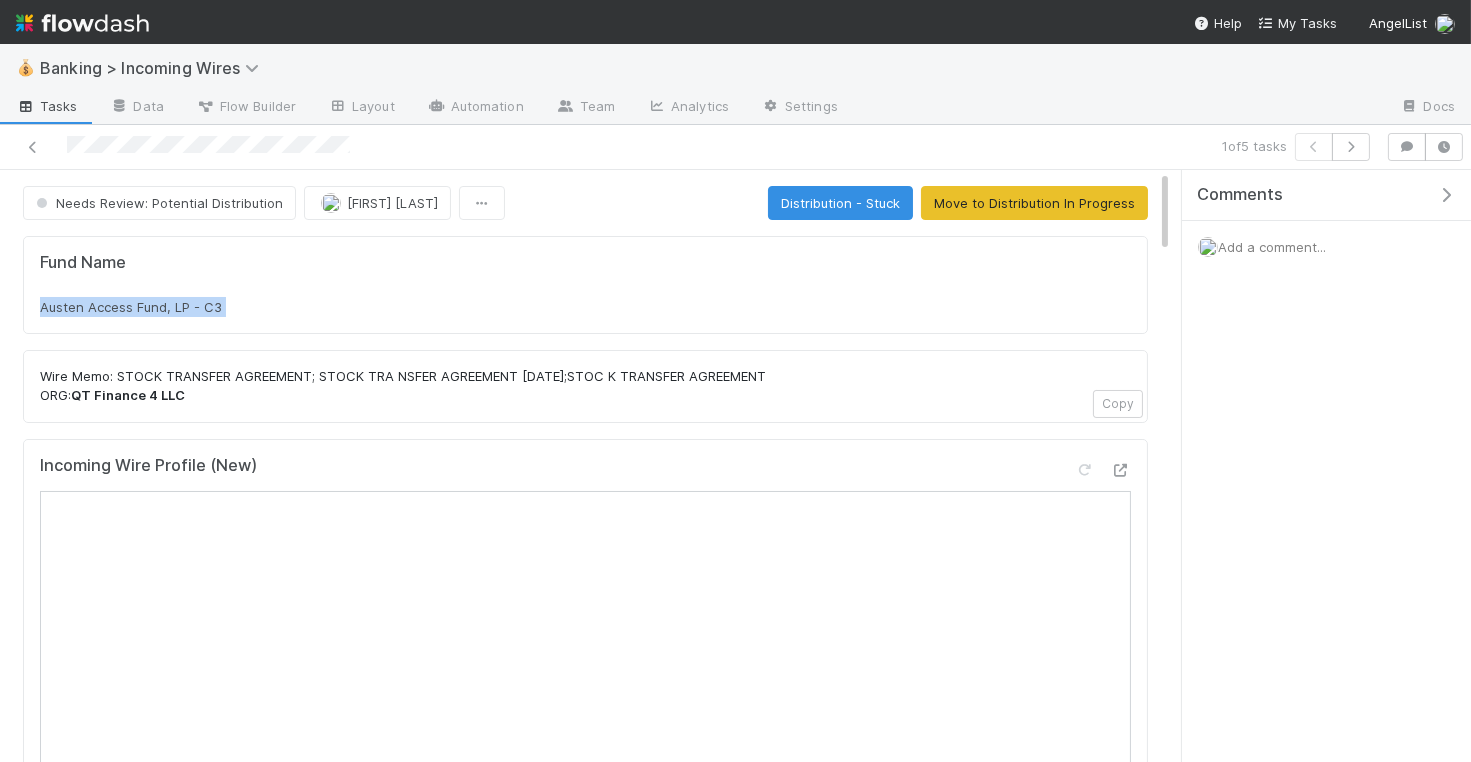 click on "Fund Name Austen Access Fund, LP - C3" at bounding box center (585, 285) 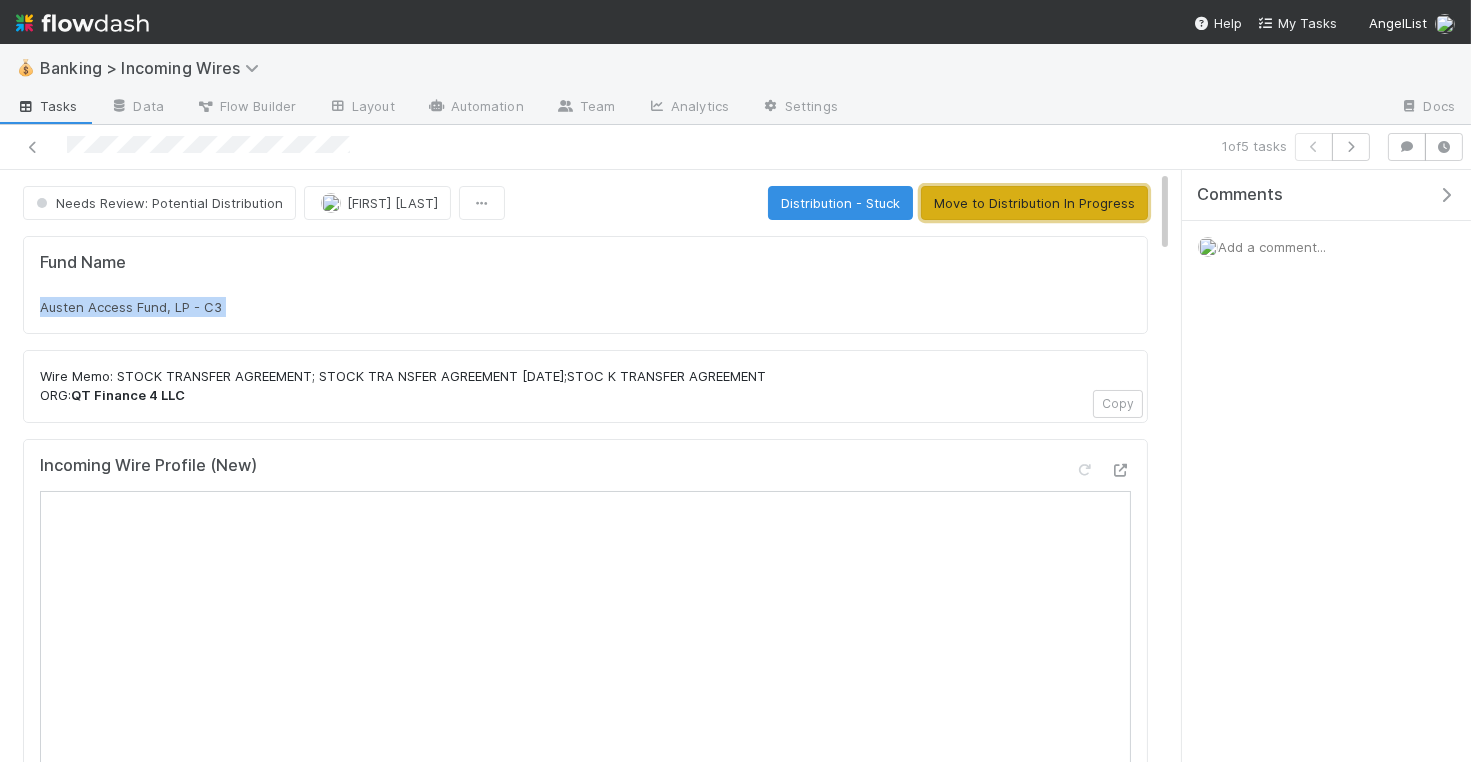 click on "Move to Distribution In Progress" at bounding box center (1034, 203) 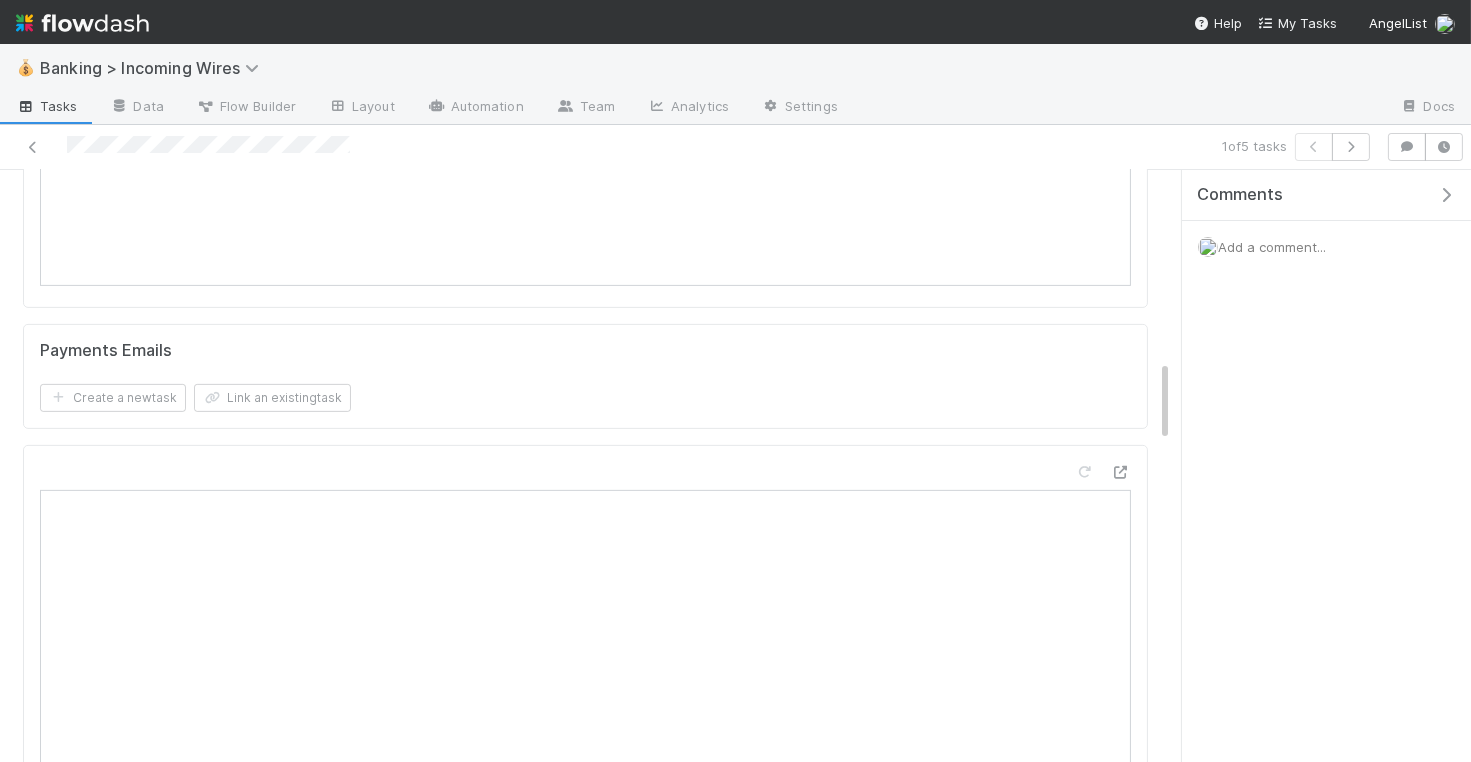 scroll, scrollTop: 1392, scrollLeft: 0, axis: vertical 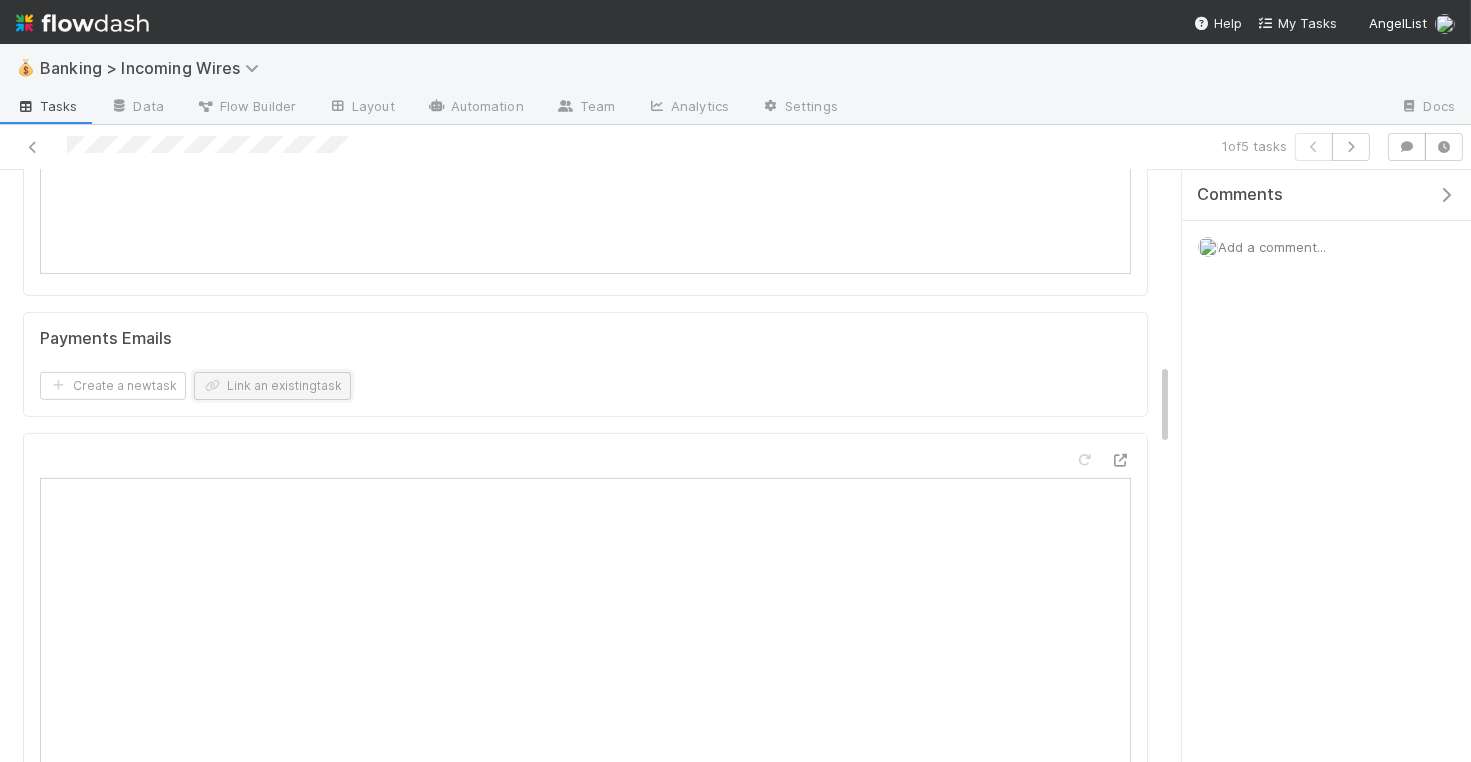 click on "Link an existing  task" at bounding box center (272, 386) 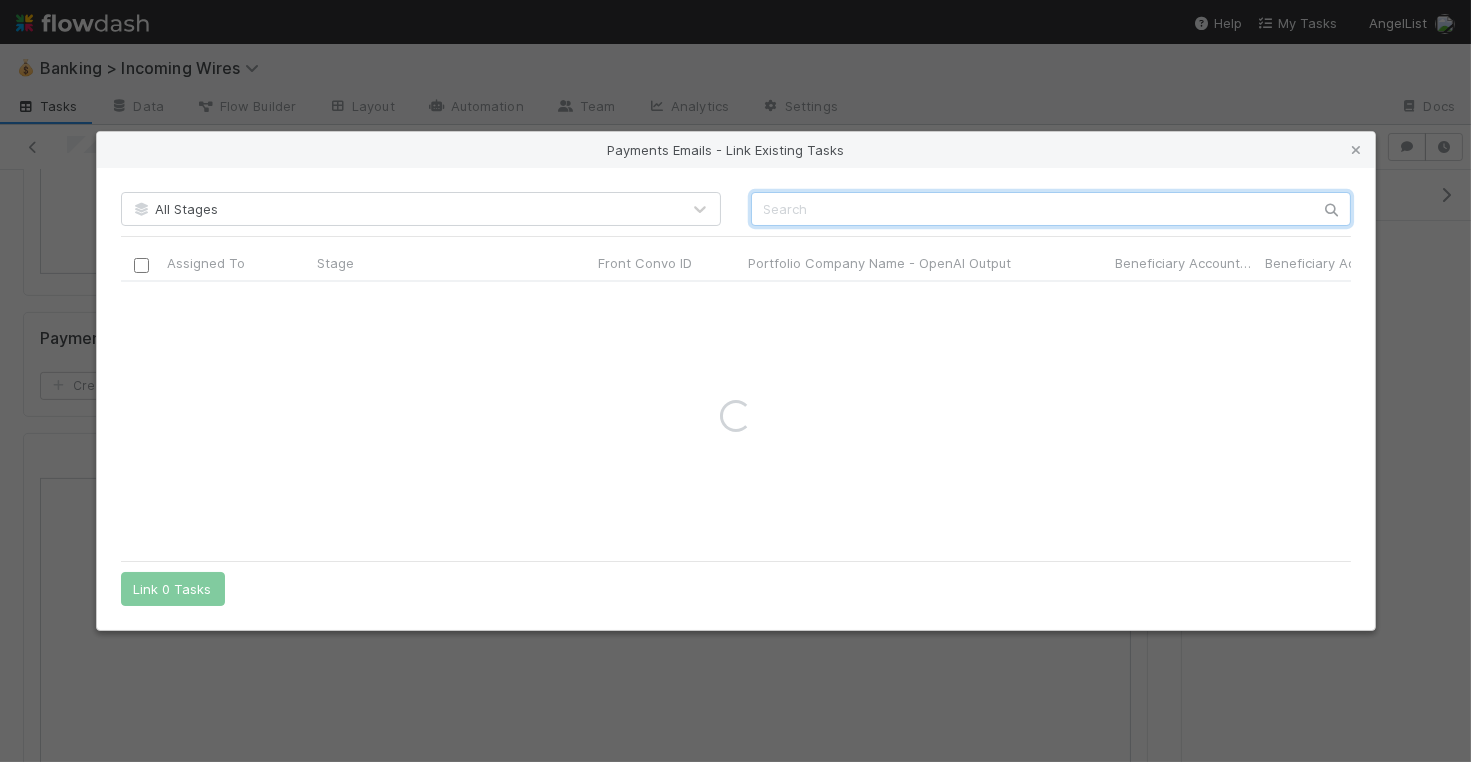 click at bounding box center (1051, 209) 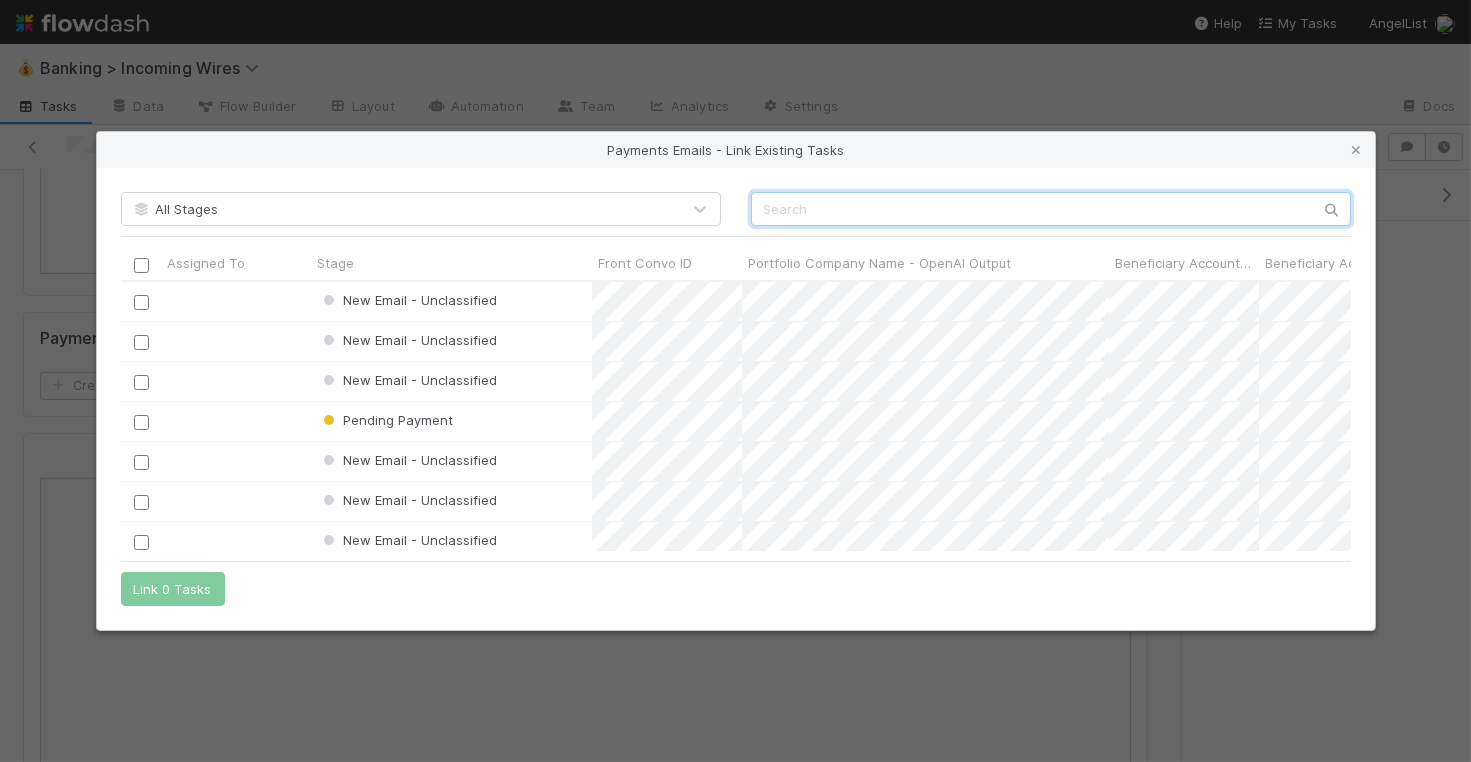 scroll, scrollTop: 1, scrollLeft: 1, axis: both 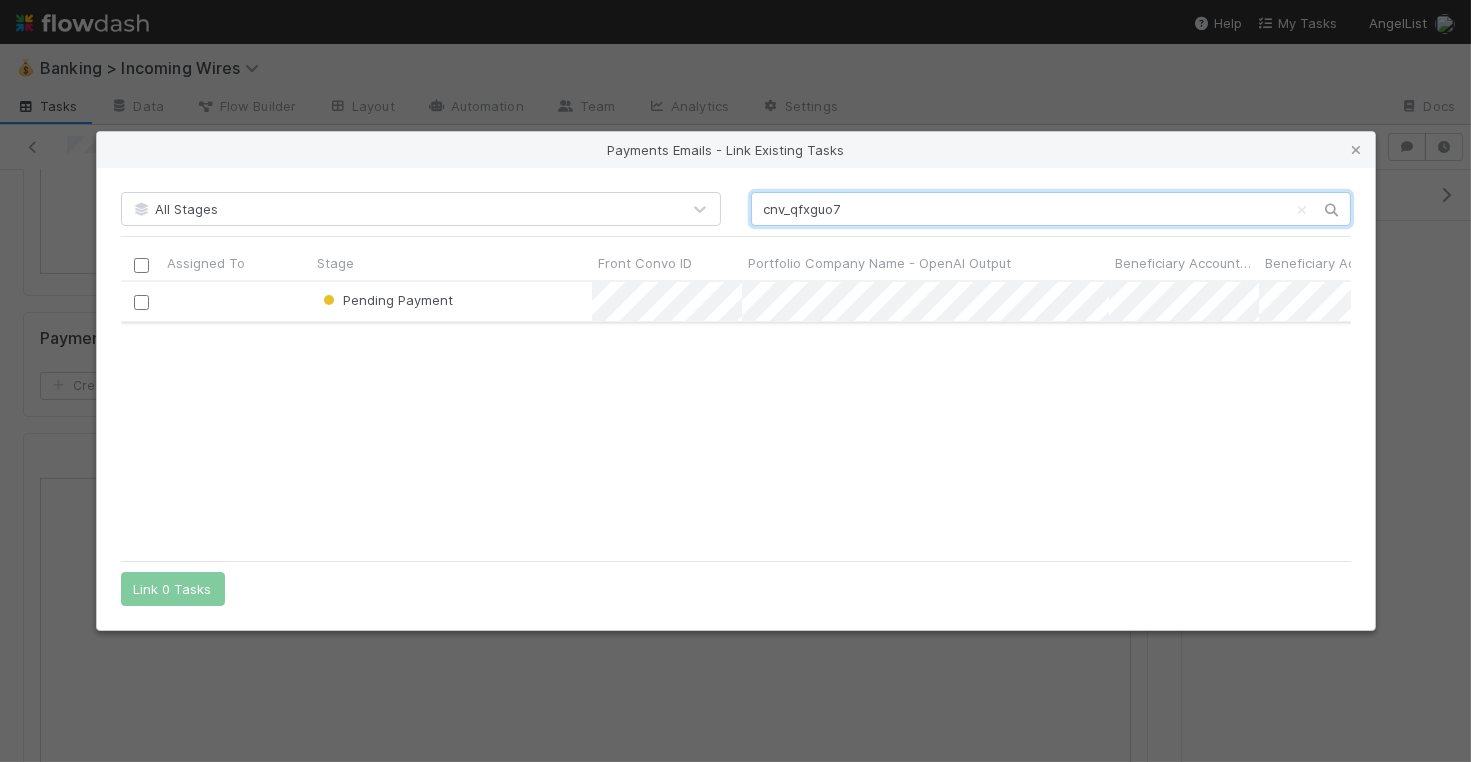 type on "cnv_qfxguo7" 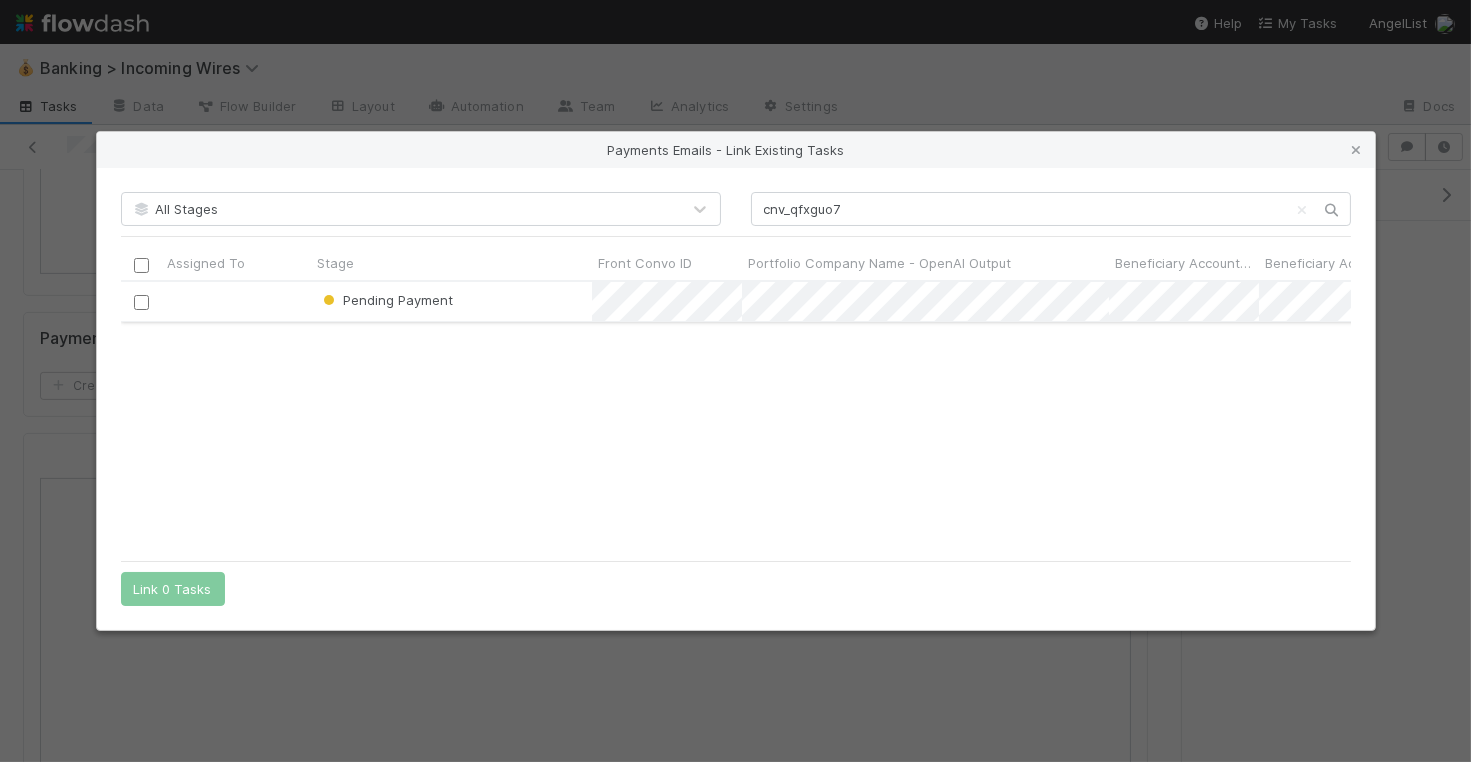 click at bounding box center [140, 302] 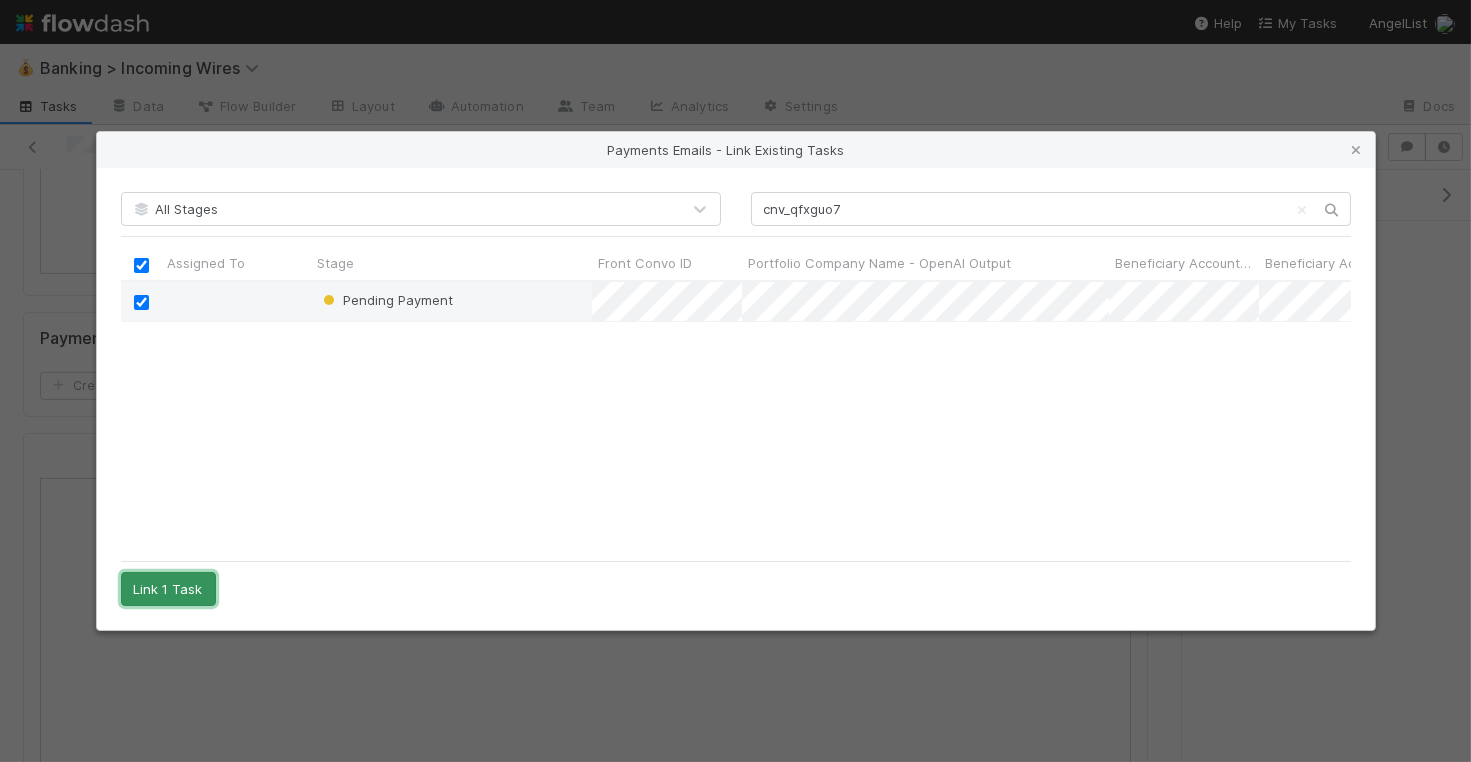 click on "Link   1 Task" at bounding box center [168, 589] 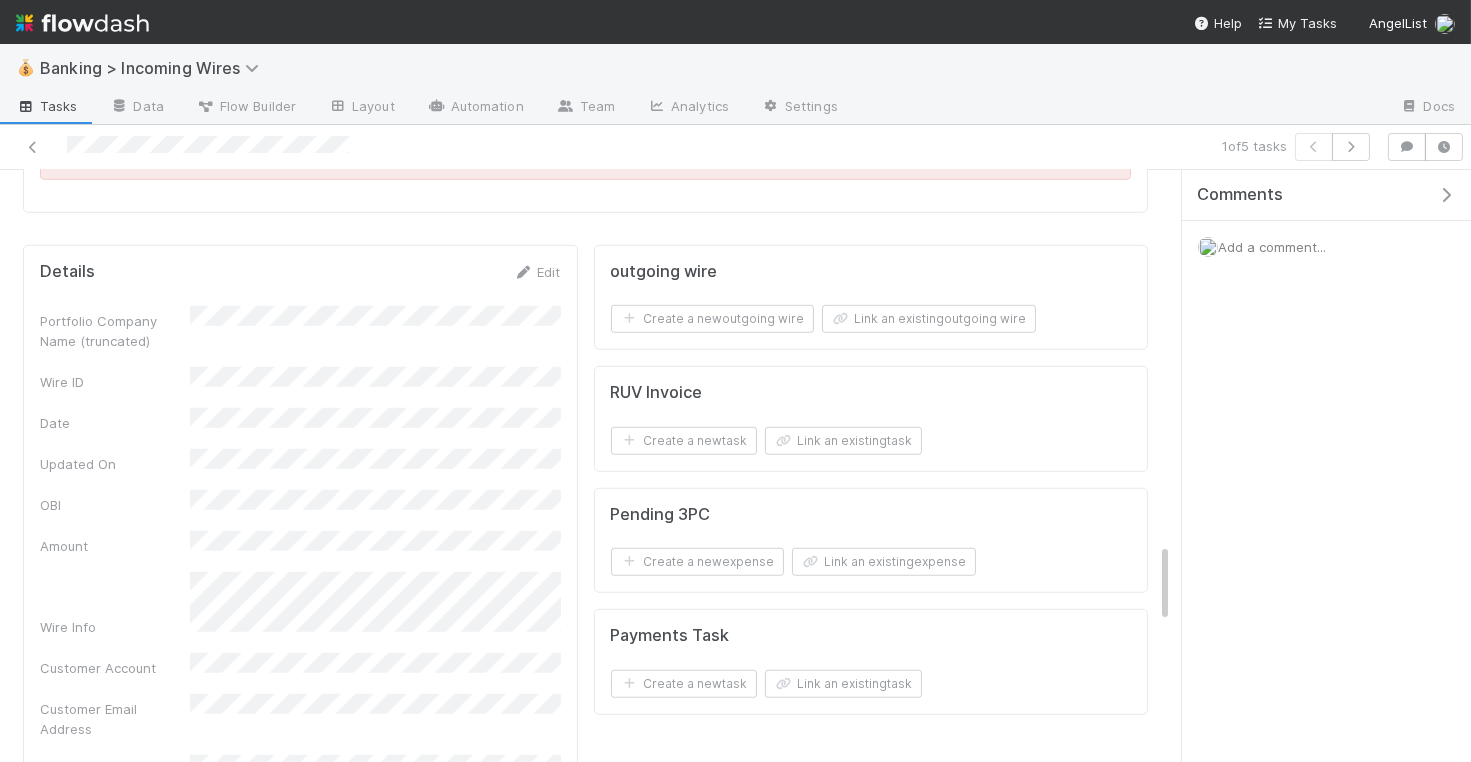 scroll, scrollTop: 2712, scrollLeft: 0, axis: vertical 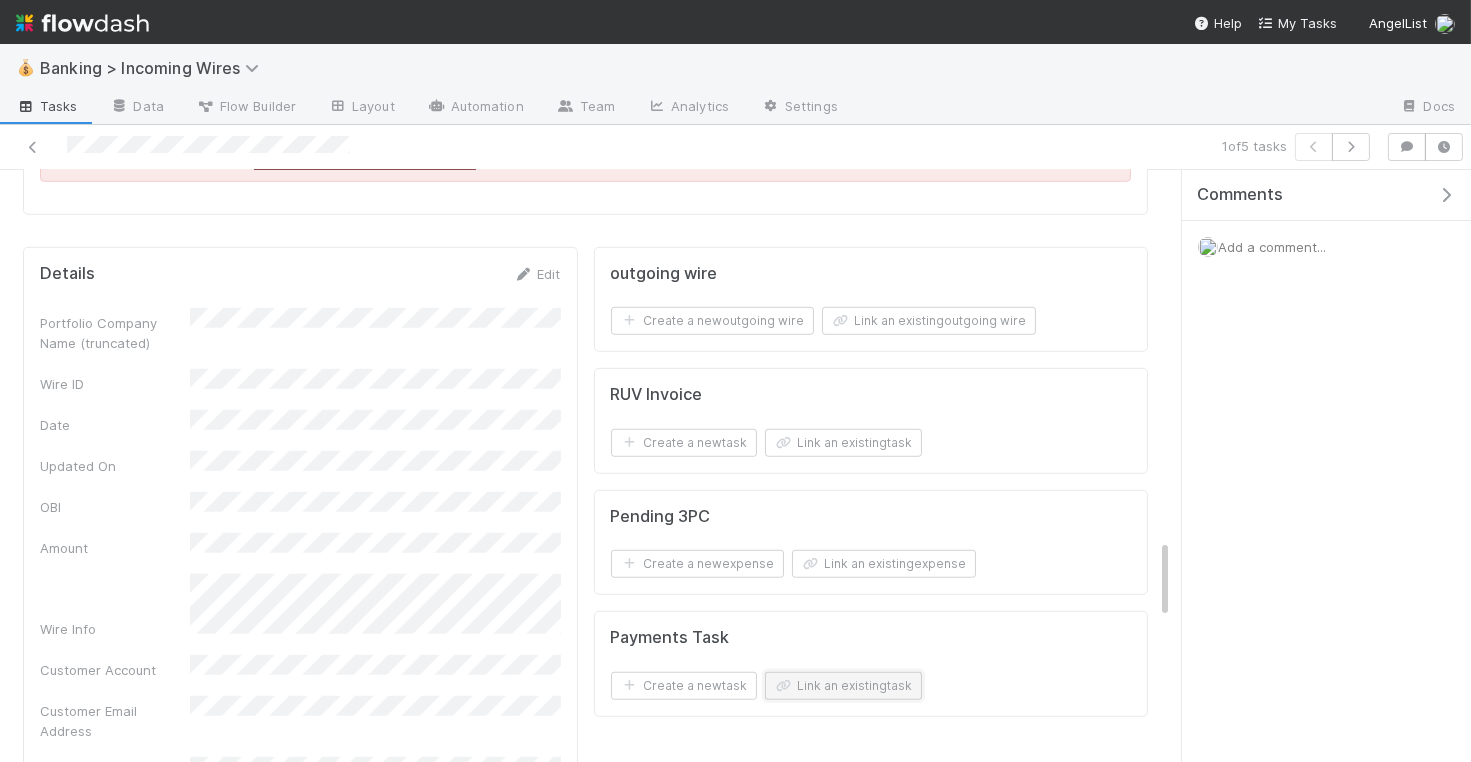 click on "Link an existing  task" at bounding box center (843, 686) 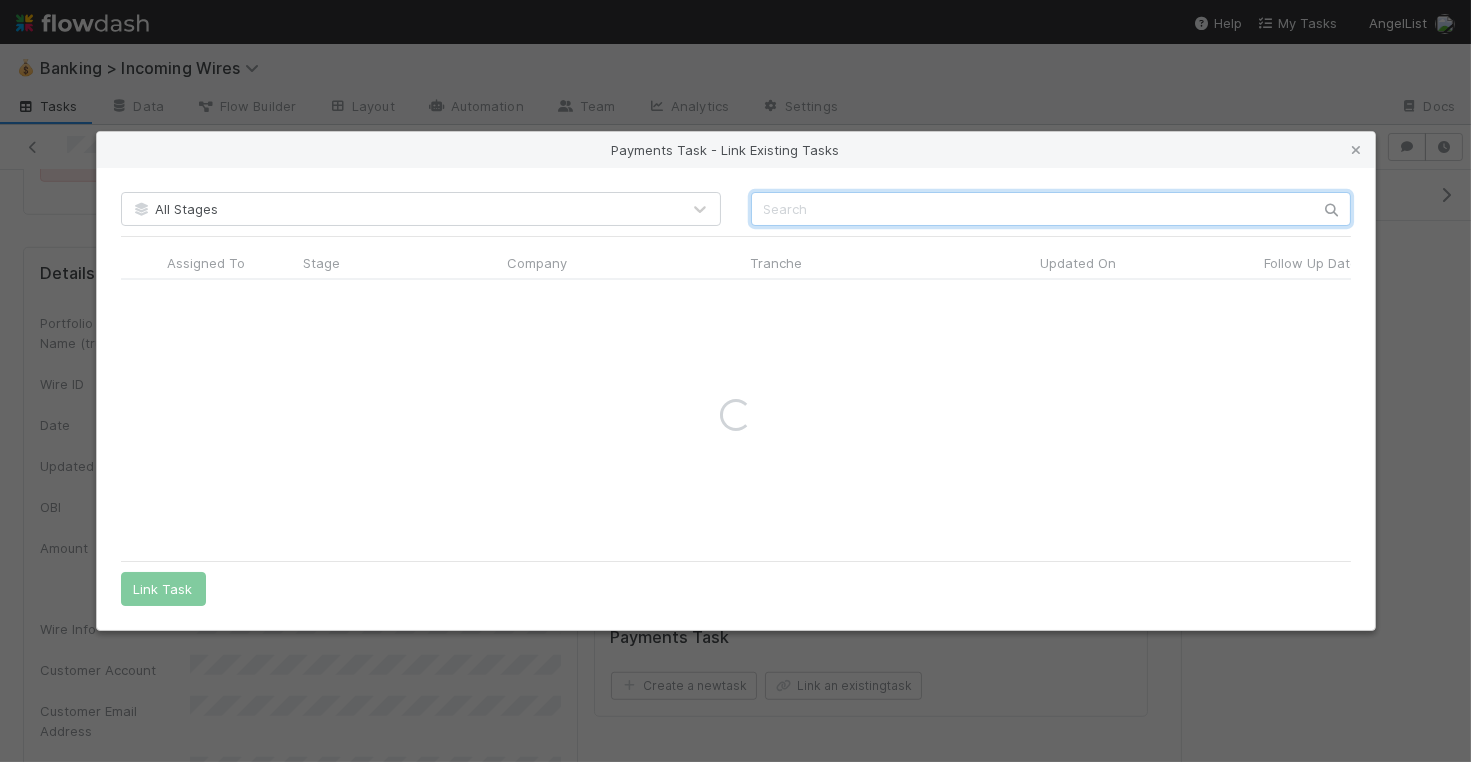 click at bounding box center (1051, 209) 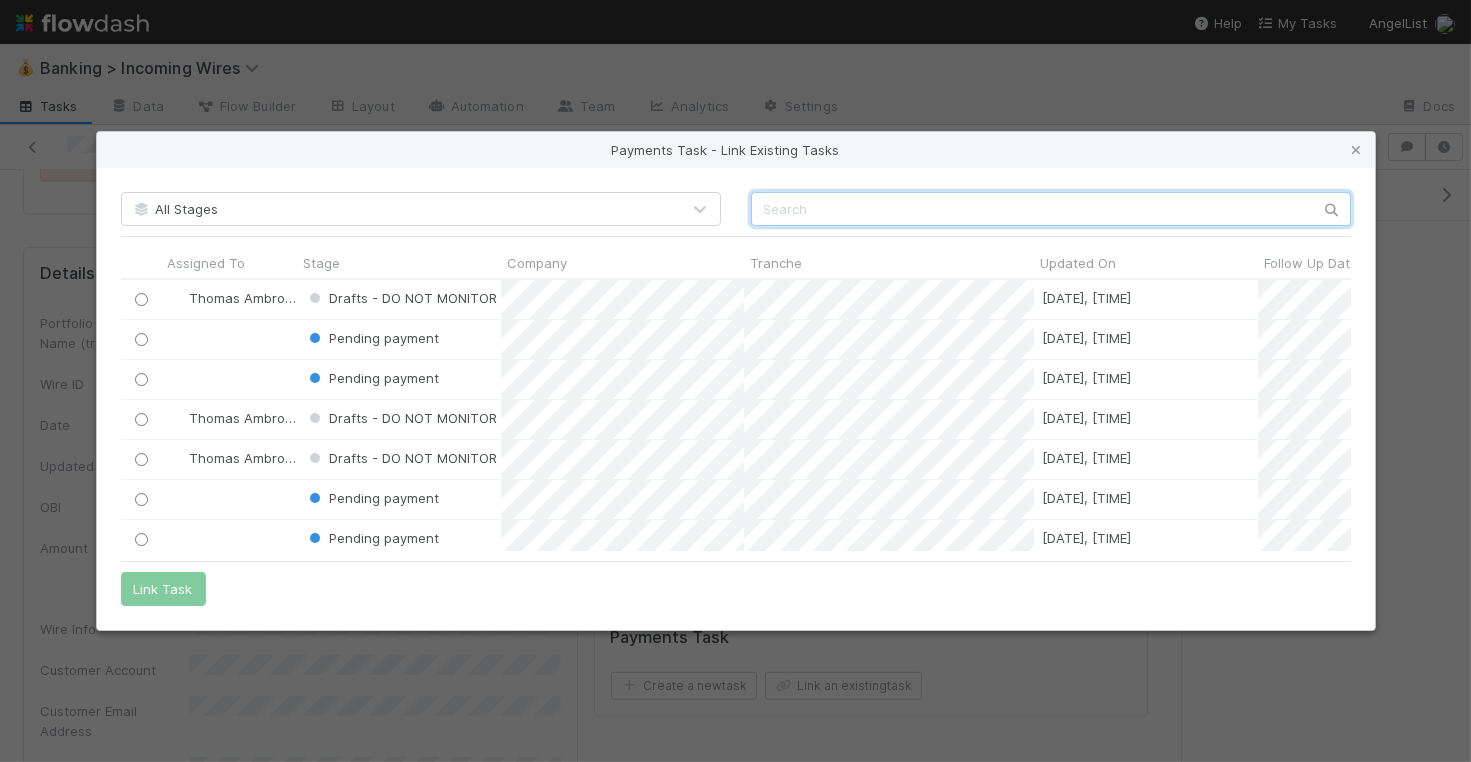 scroll, scrollTop: 0, scrollLeft: 1, axis: horizontal 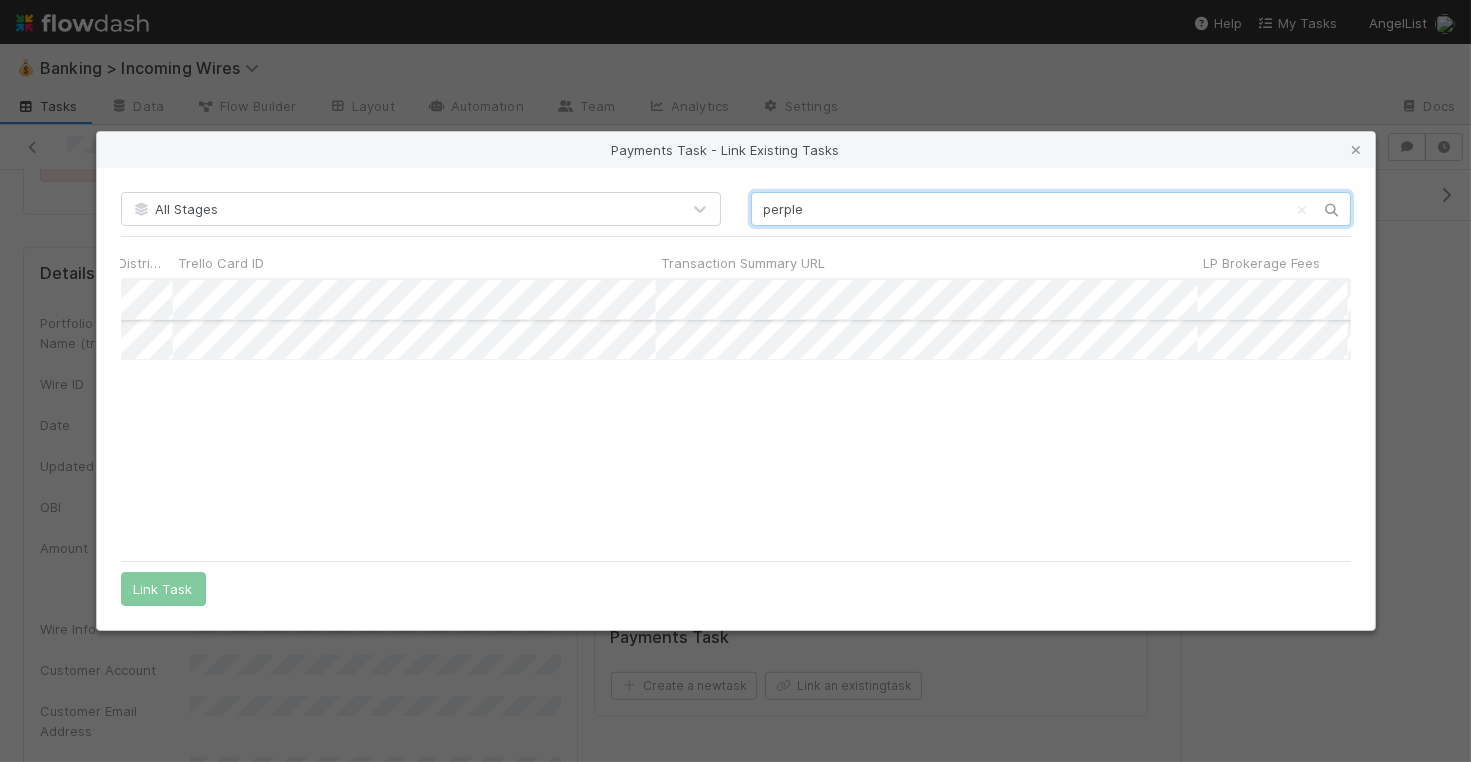 type on "perple" 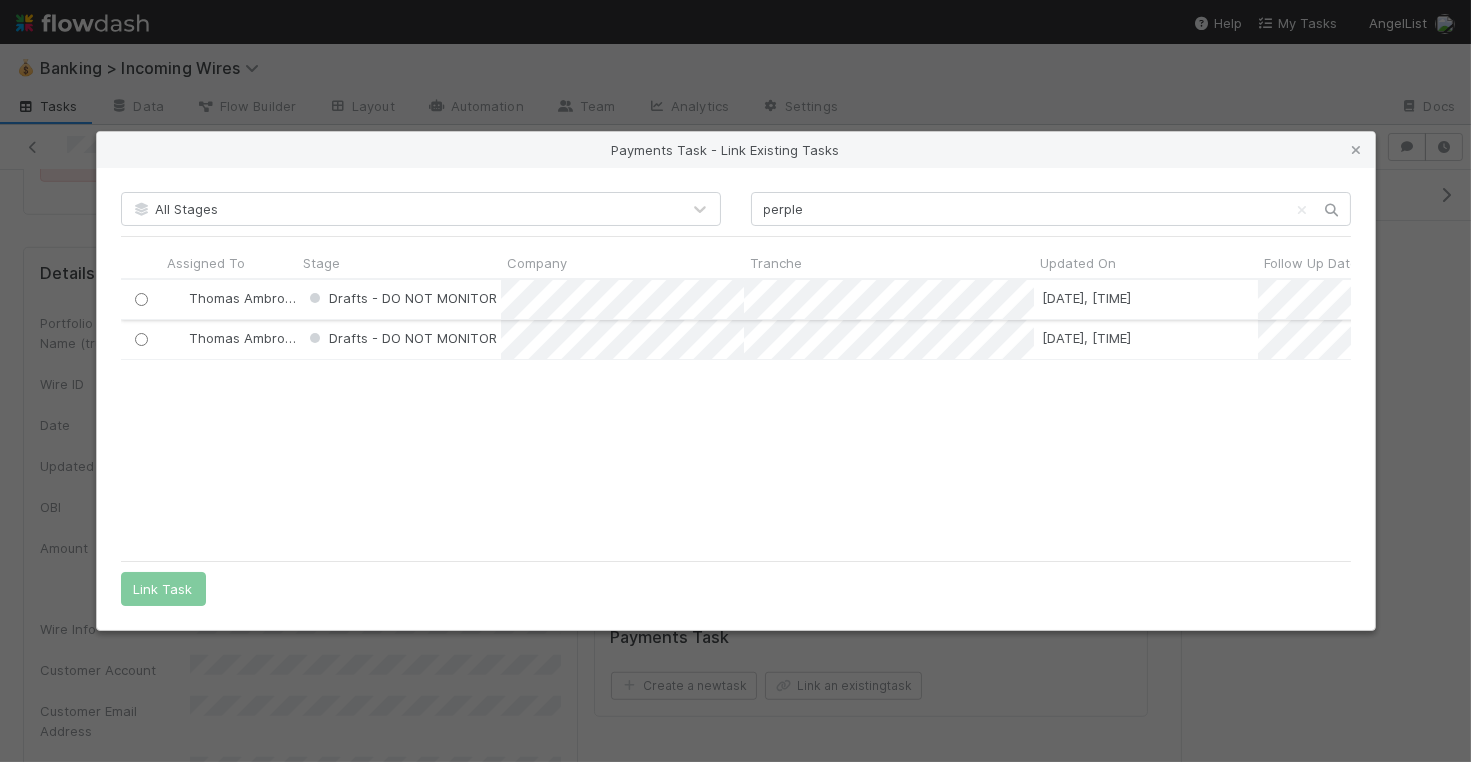 click at bounding box center [140, 299] 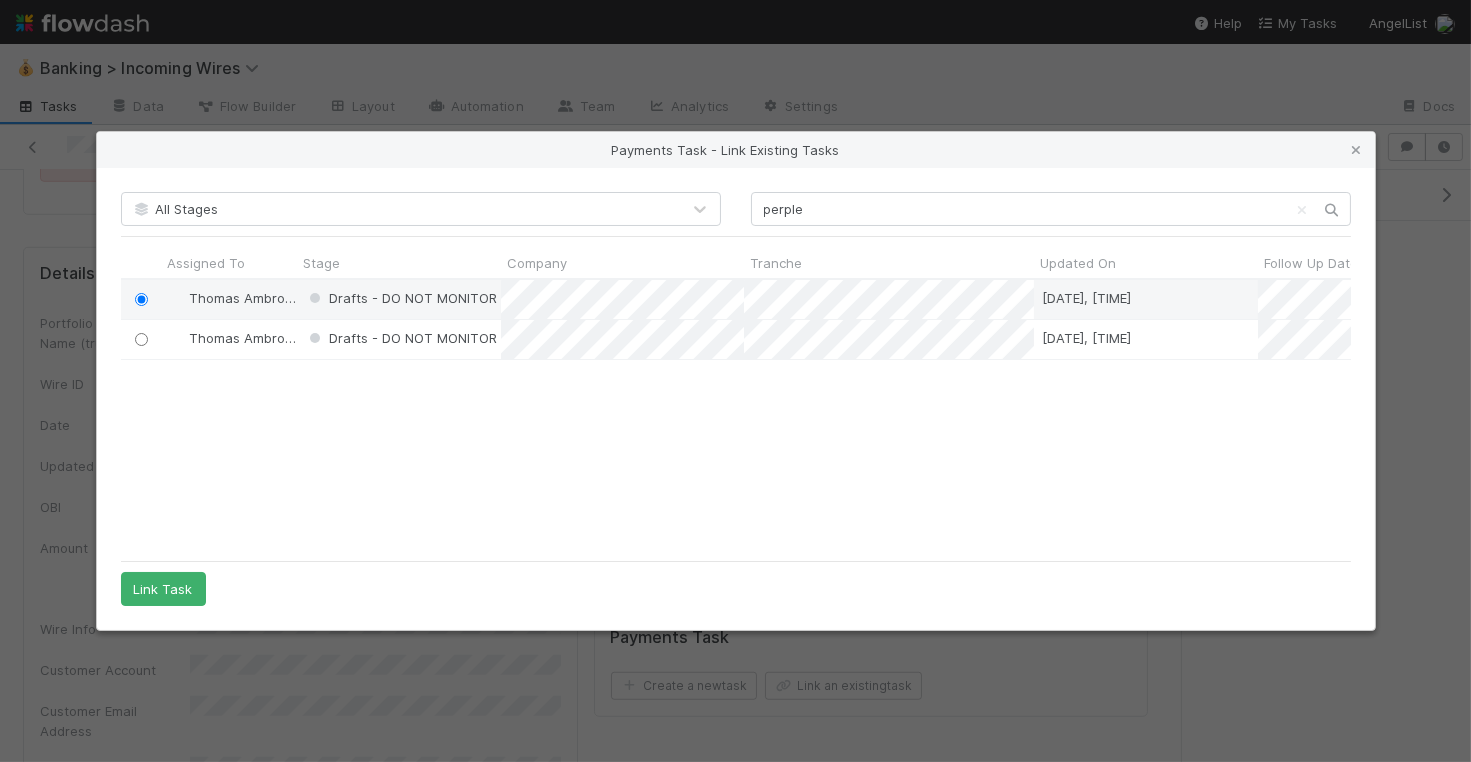 click on "All Stages perple Assigned To Stage Company Tranche Updated On Follow Up Date PCA Source Asset Type Tax Review Pending Tax Review Complete Tax Review Pending Info Tax Time to complete (hours) Created On Tranche Type Payment Available Date Payment Received Date Received Payment Amount Received Share Amount International DRS Front Links Proposed Payment Amount Proposed Share Amount Payment Event Broker Received Wire Key Payment Details Table CPTR::TransactionSummaries::PaymentDistributionEvent.id Payment Type/ Transaction Category Payments Collection Complete GP (Lead) Distribution Election LP (Recipient) Distribution Election Trello Card ID Transaction Summary URL LP Brokerage Fees AL Fee Revenue Distribution Completed Date Recoverable Withholding Withholding Required QSBS Eligibility Distribution Action Investor Update IOS Wire Flag TS Upload Error Flag Profit  Finance CT Update Flag Third Party Fees Withholding Action Required Rule 144 Escalation Distribution Front Links Distributions Started Date Holding ID" at bounding box center [736, 399] 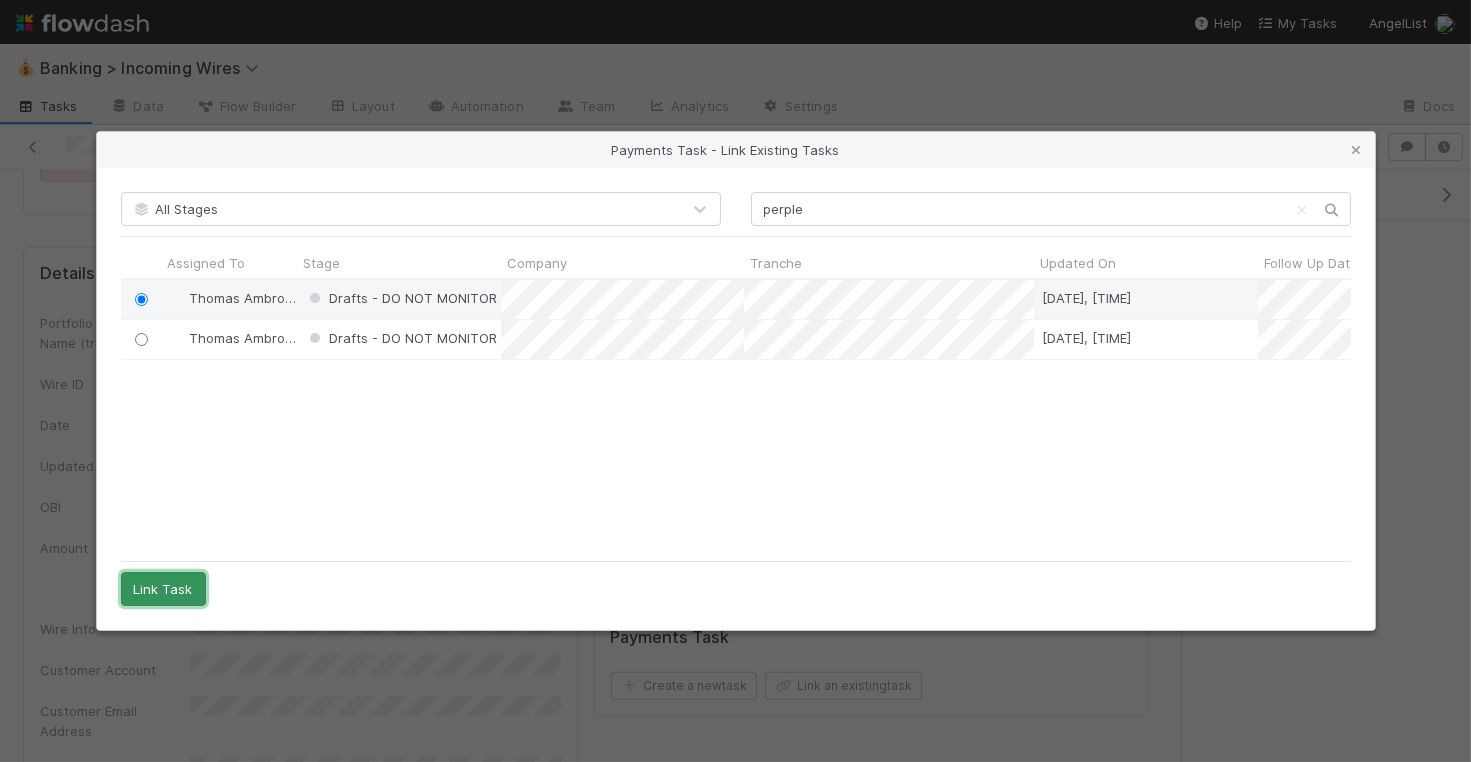 click on "Link   Task" at bounding box center [163, 589] 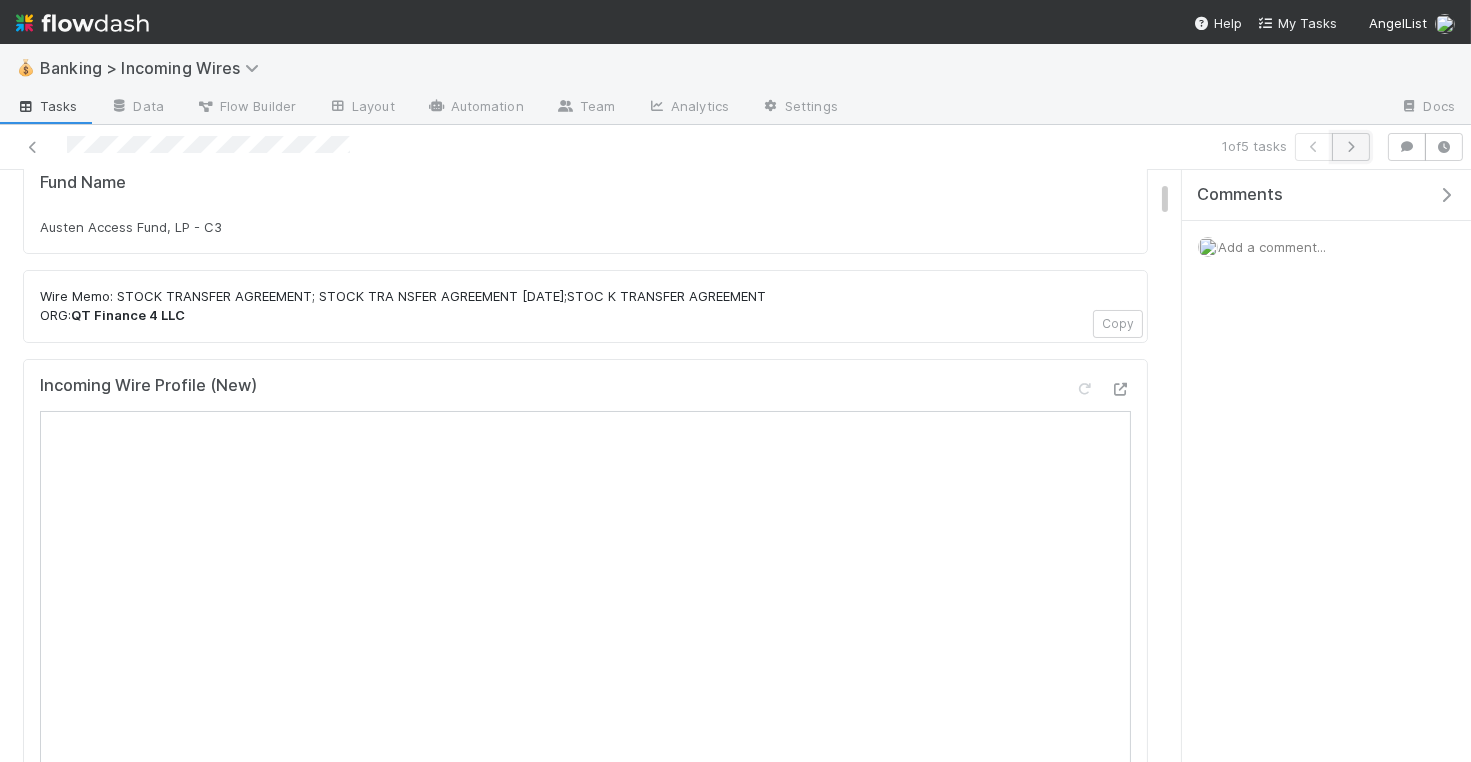 click at bounding box center [1351, 147] 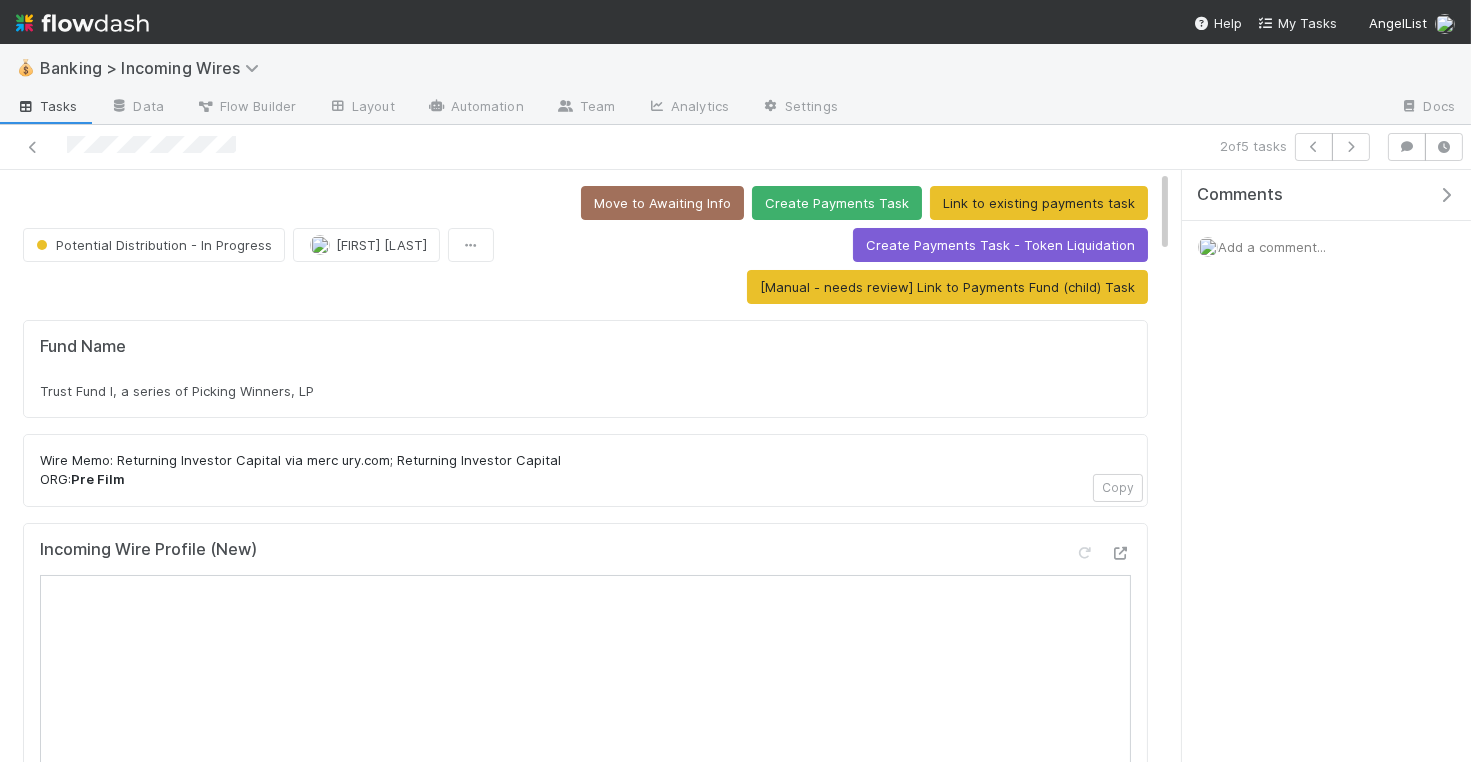 click on "Trust Fund I, a series of Picking Winners, LP" at bounding box center [177, 391] 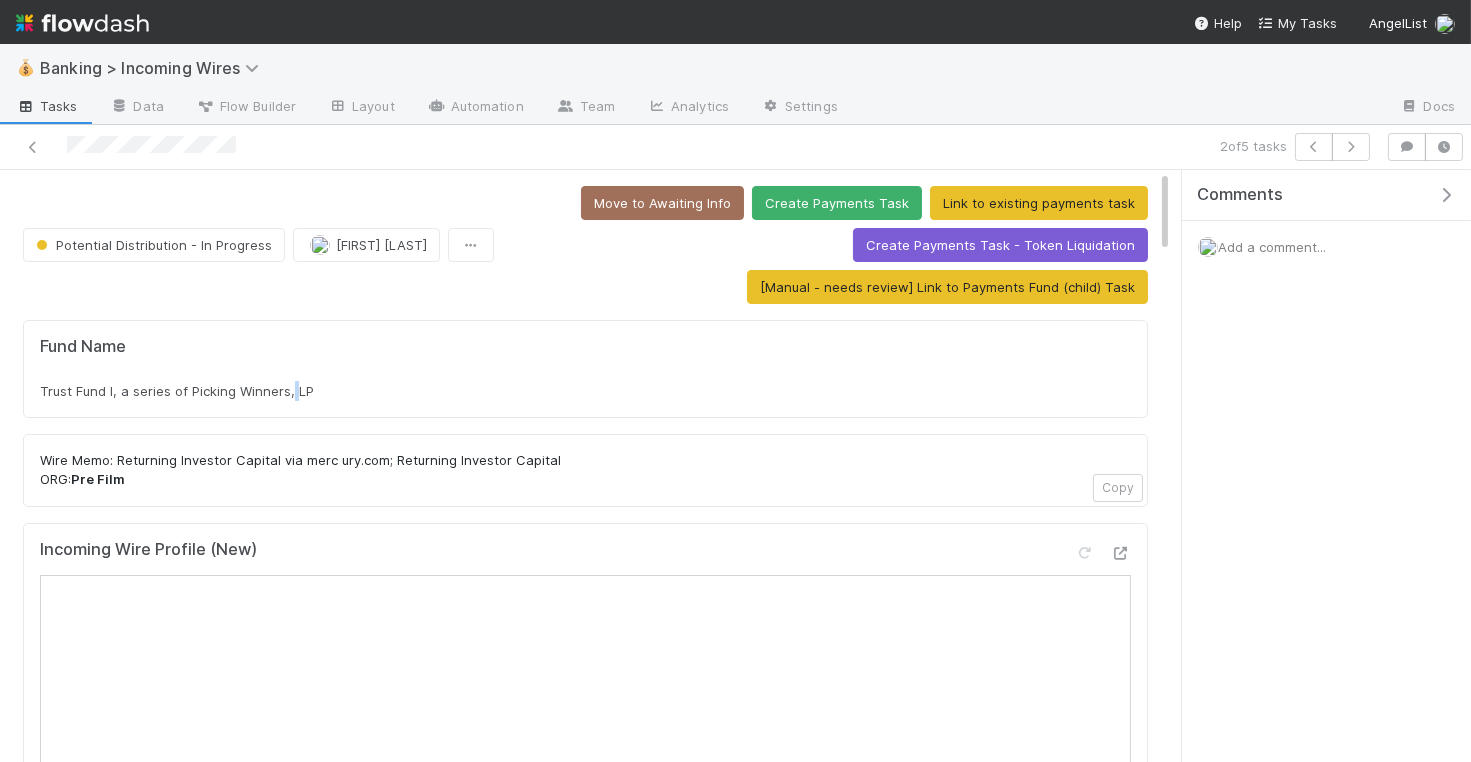 click on "Trust Fund I, a series of Picking Winners, LP" at bounding box center (177, 391) 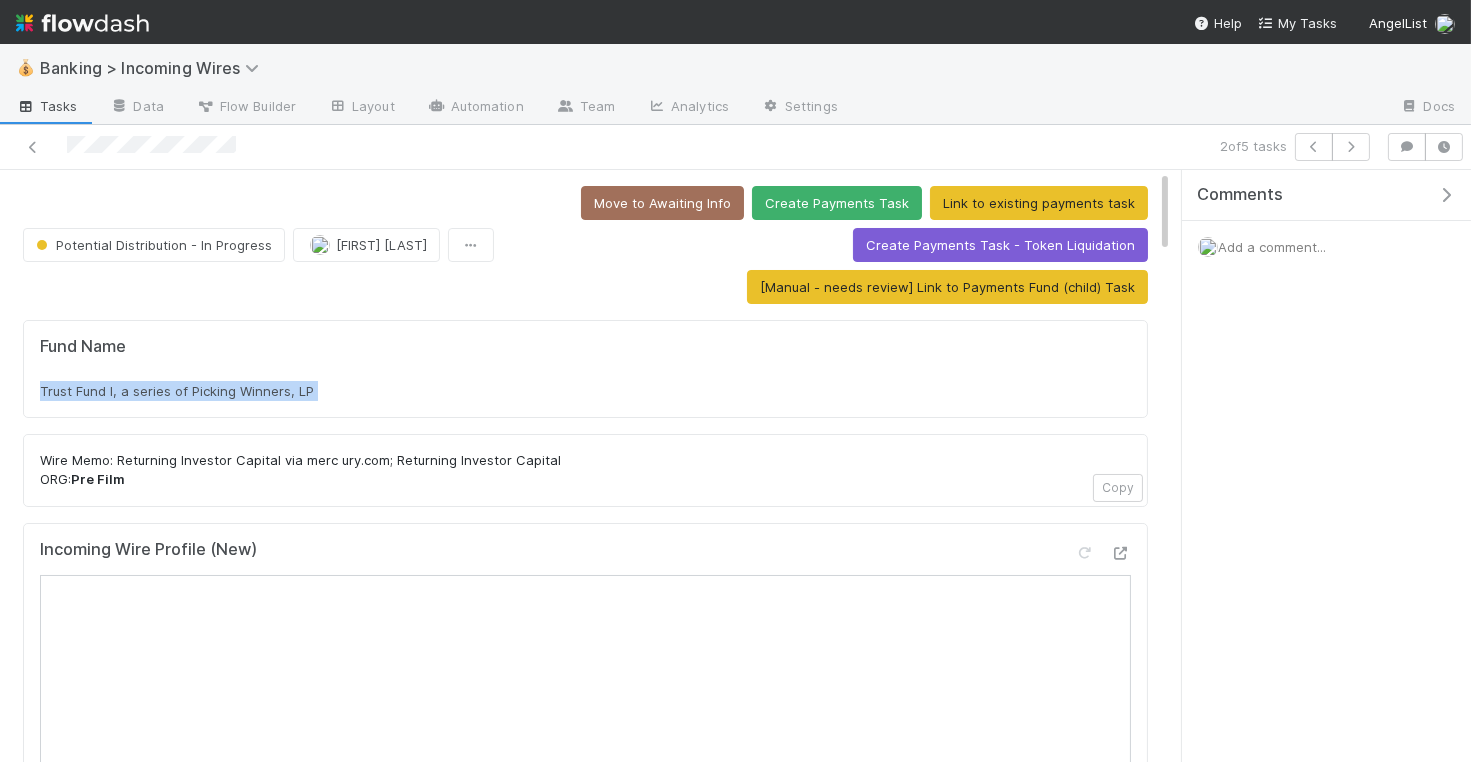 click on "Trust Fund I, a series of Picking Winners, LP" at bounding box center [177, 391] 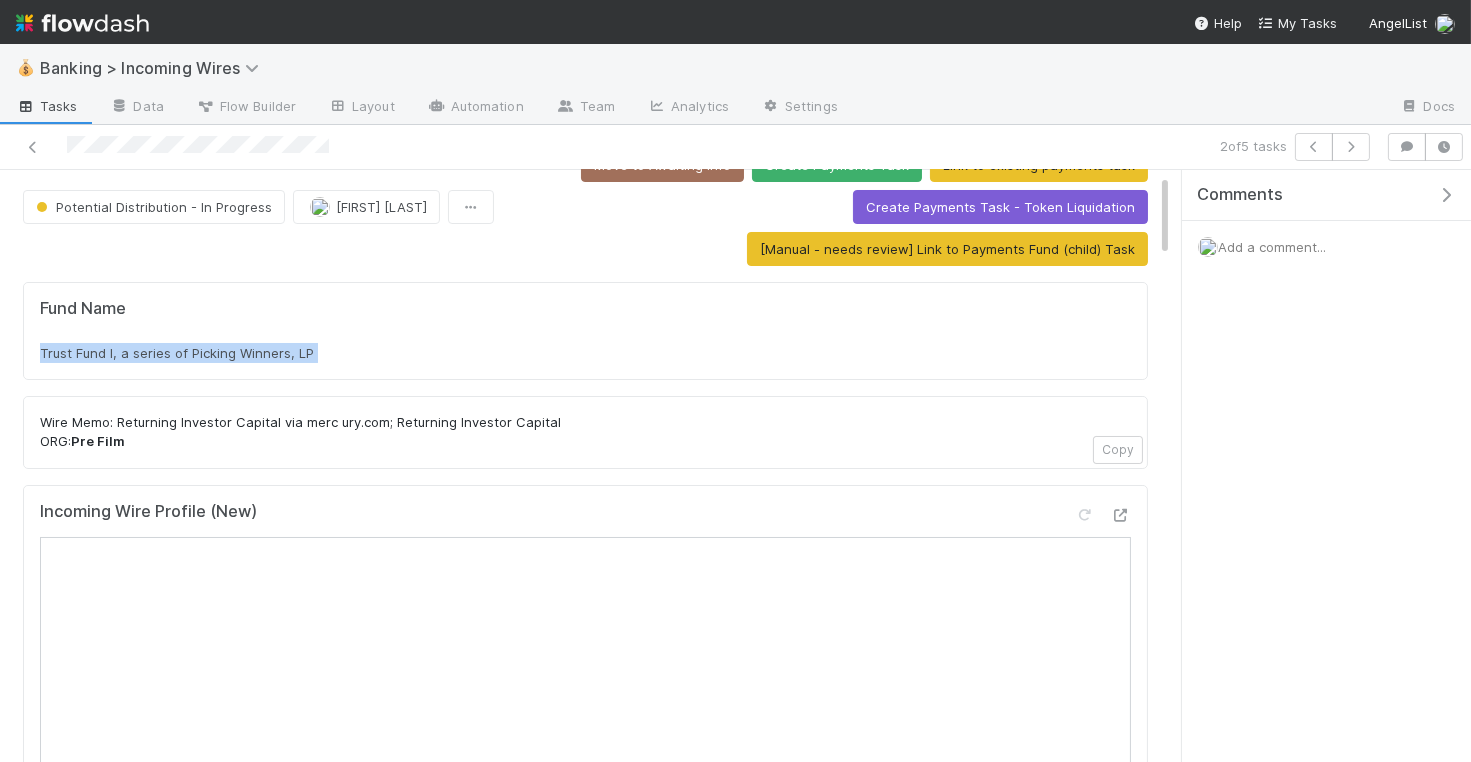 scroll, scrollTop: 0, scrollLeft: 0, axis: both 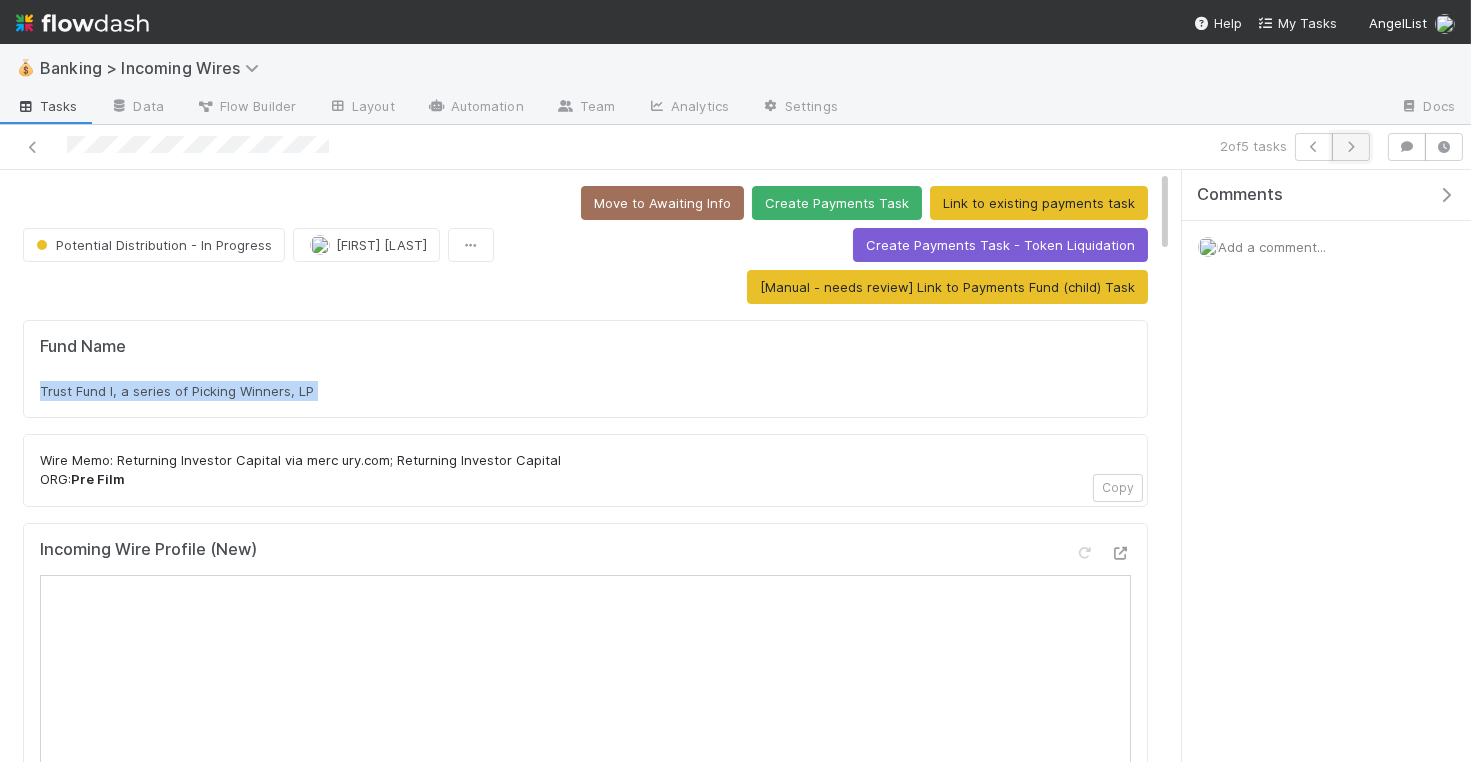 click at bounding box center (1351, 147) 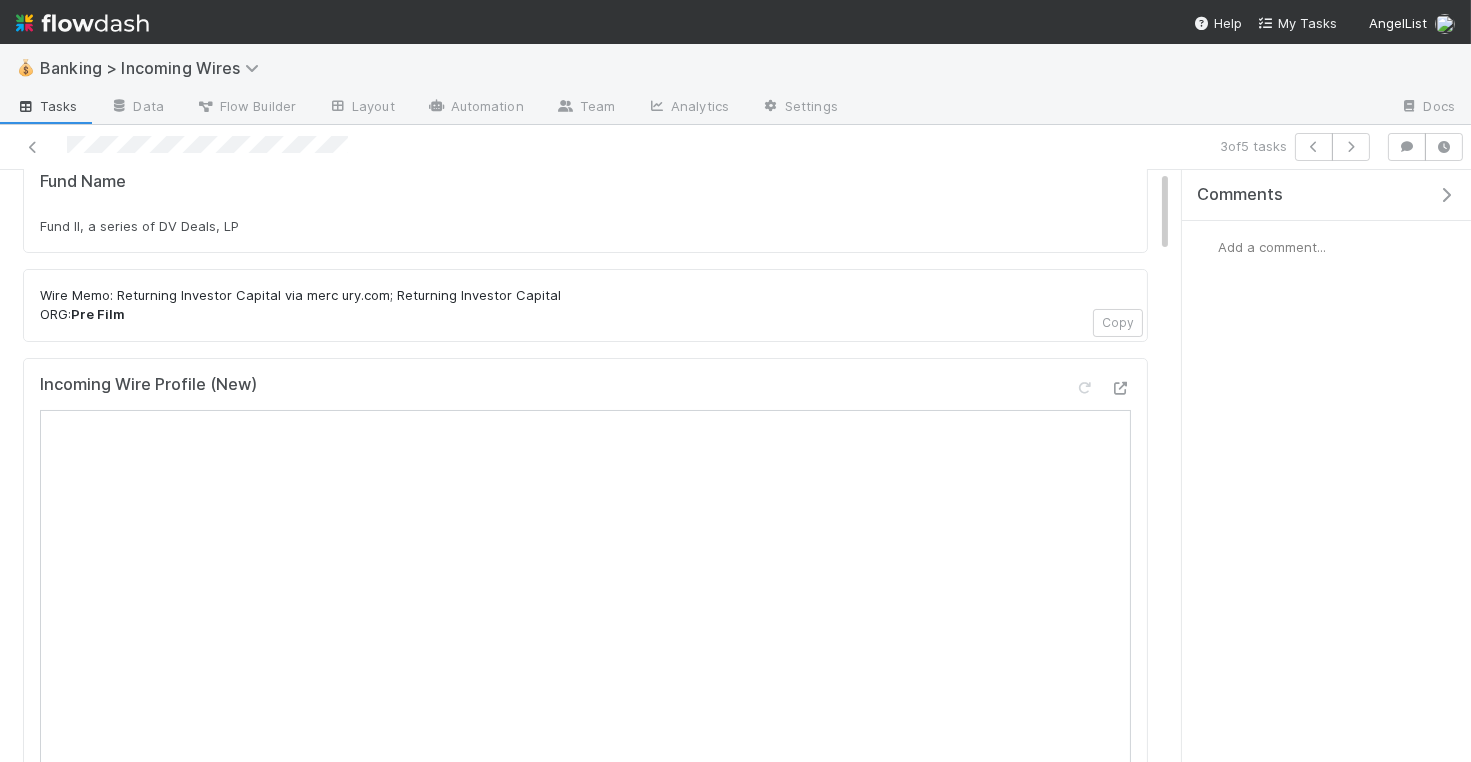 scroll, scrollTop: 0, scrollLeft: 0, axis: both 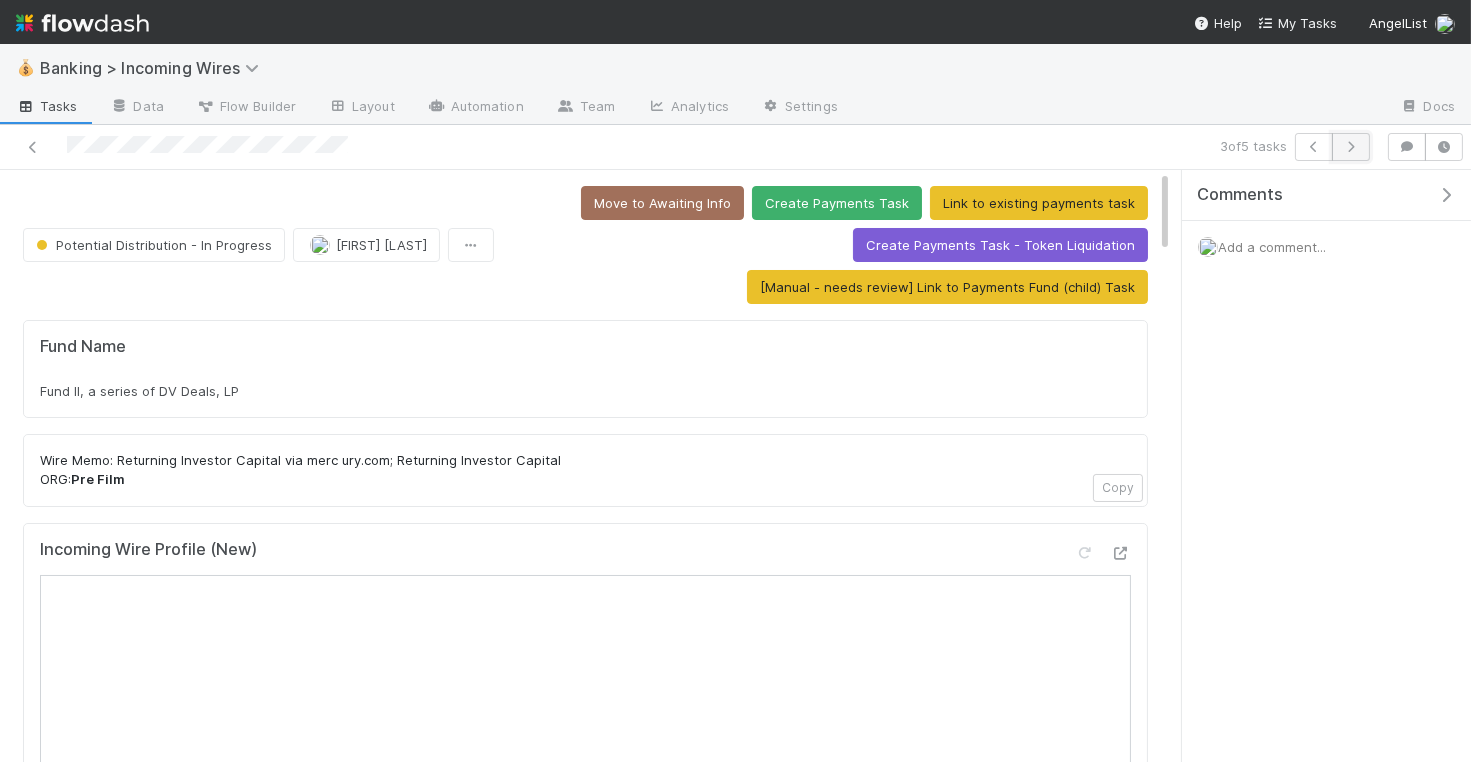 click at bounding box center (1351, 147) 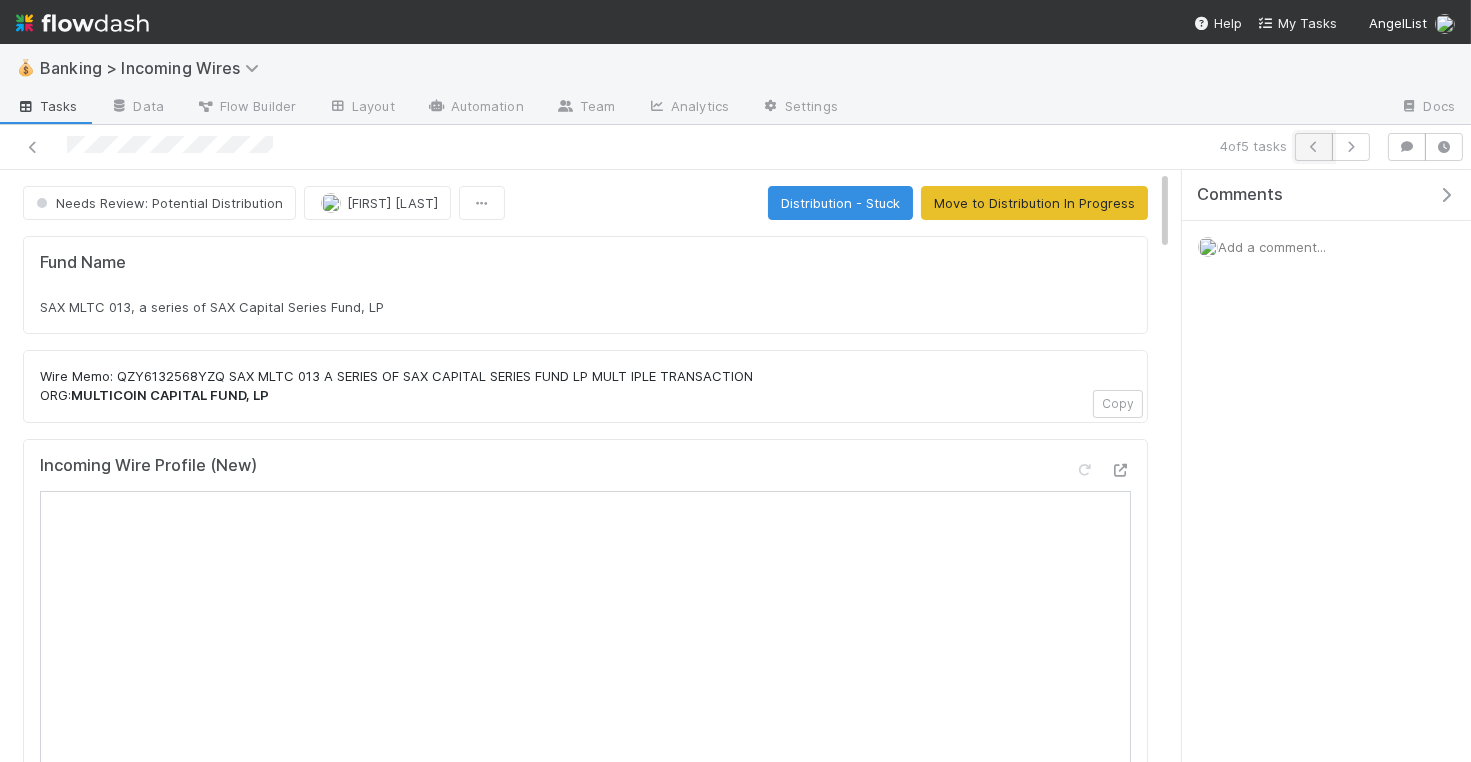 click at bounding box center [1314, 147] 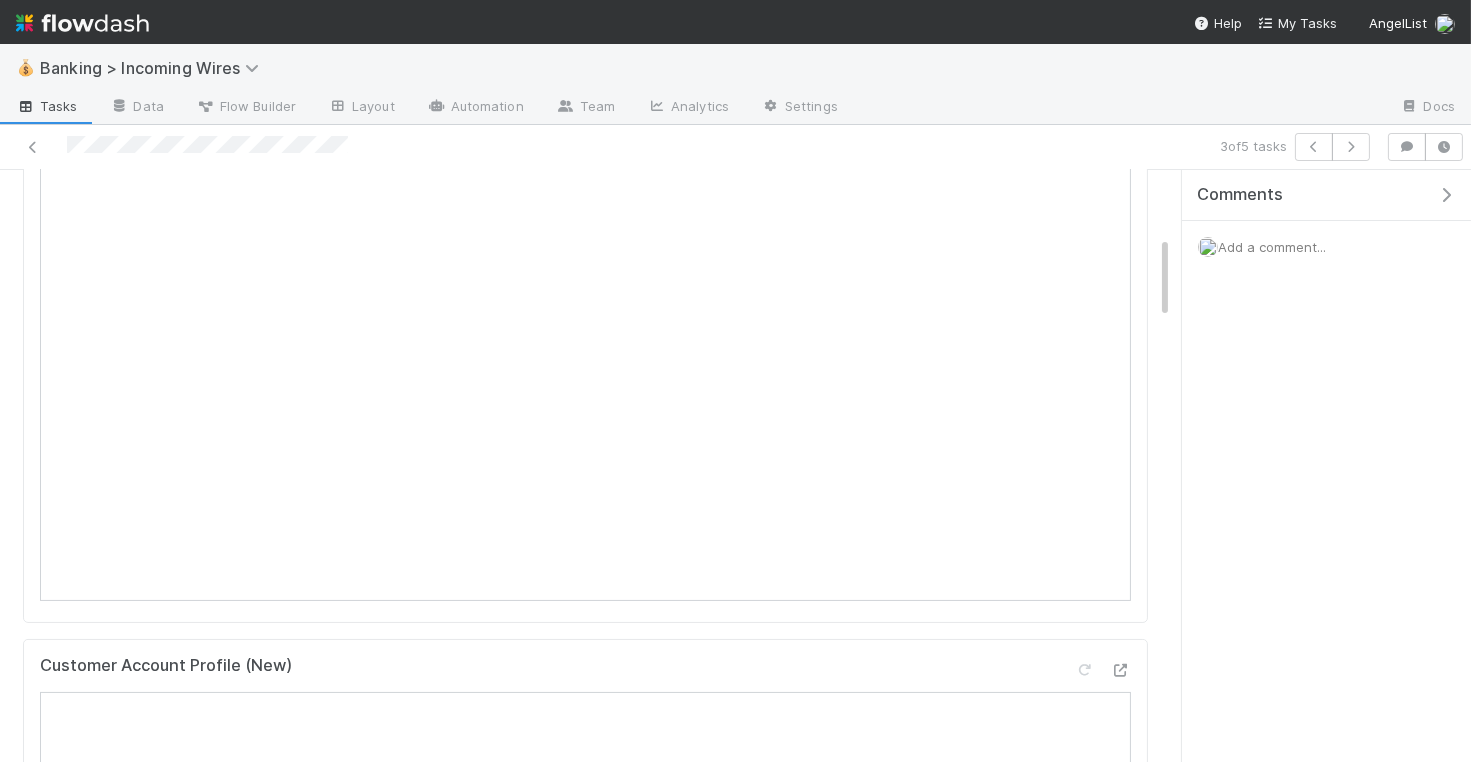 scroll, scrollTop: 426, scrollLeft: 0, axis: vertical 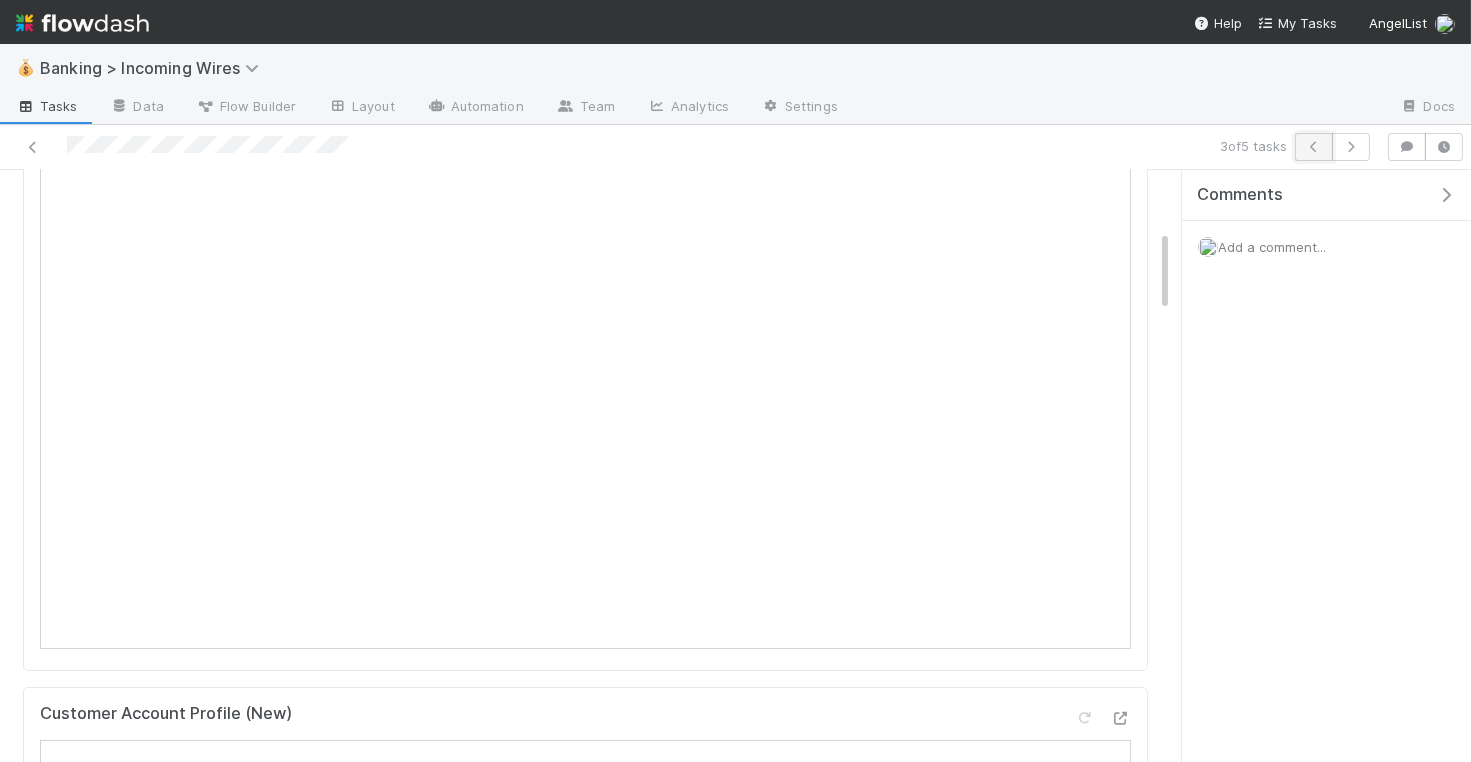 click at bounding box center (1314, 147) 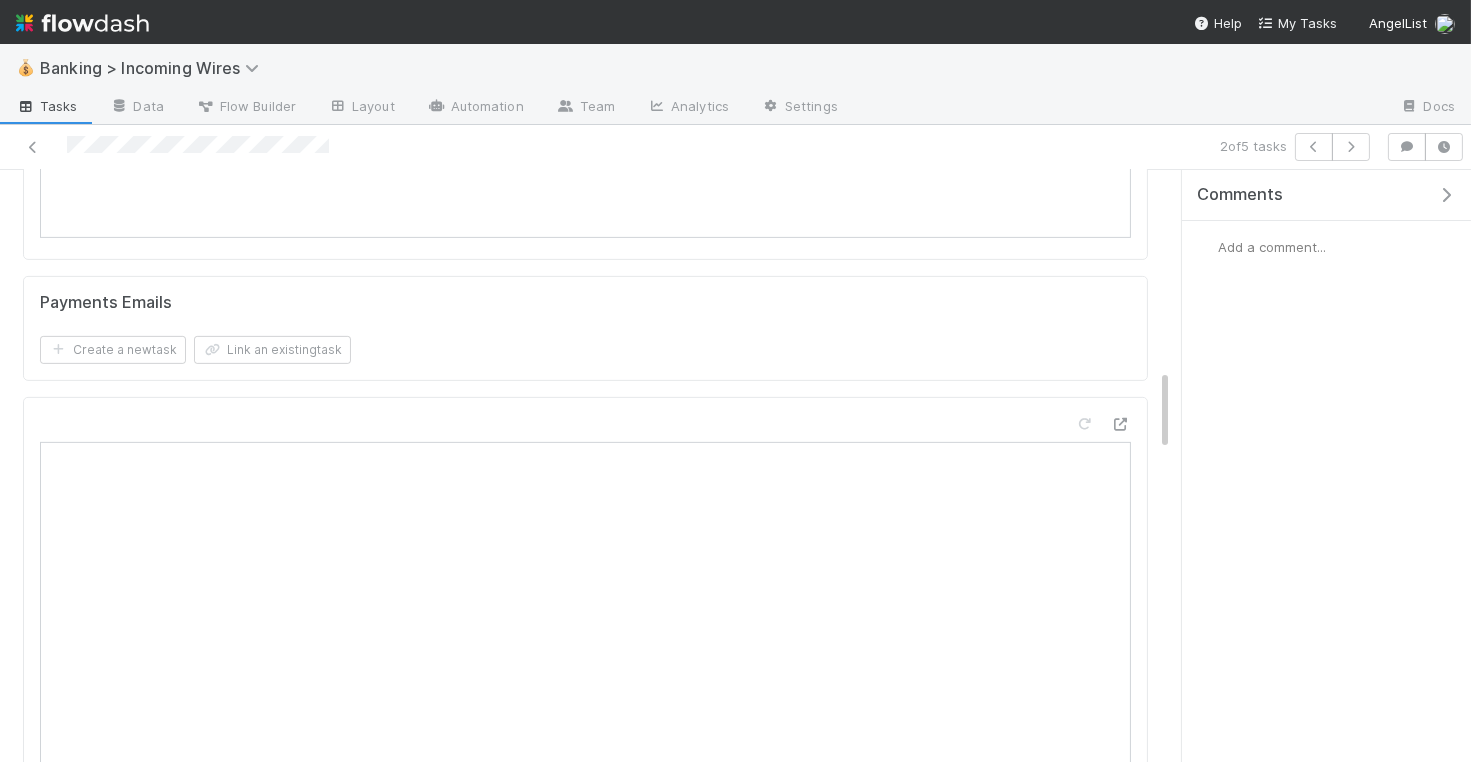 scroll, scrollTop: 1400, scrollLeft: 0, axis: vertical 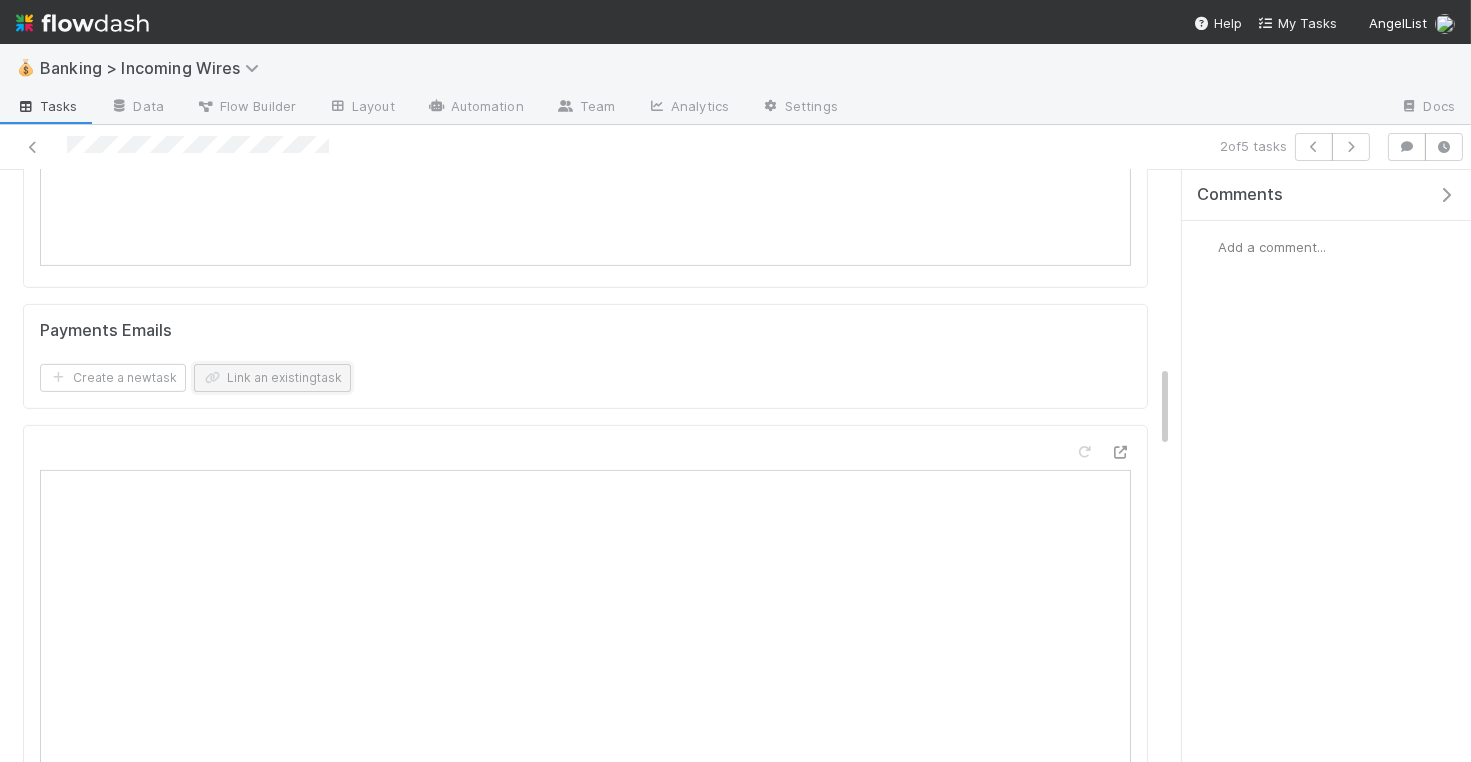 click on "Link an existing  task" at bounding box center [272, 378] 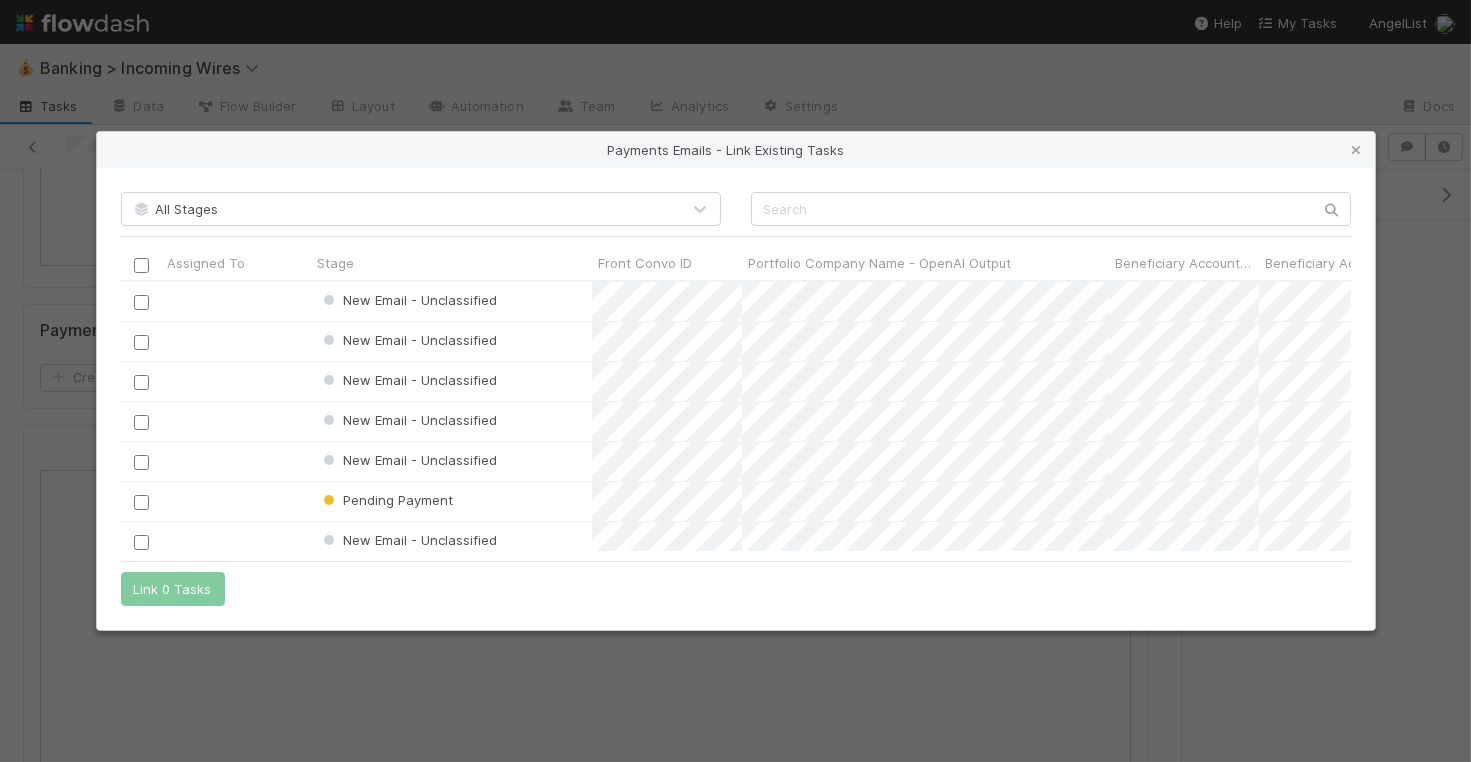 scroll, scrollTop: 1, scrollLeft: 1, axis: both 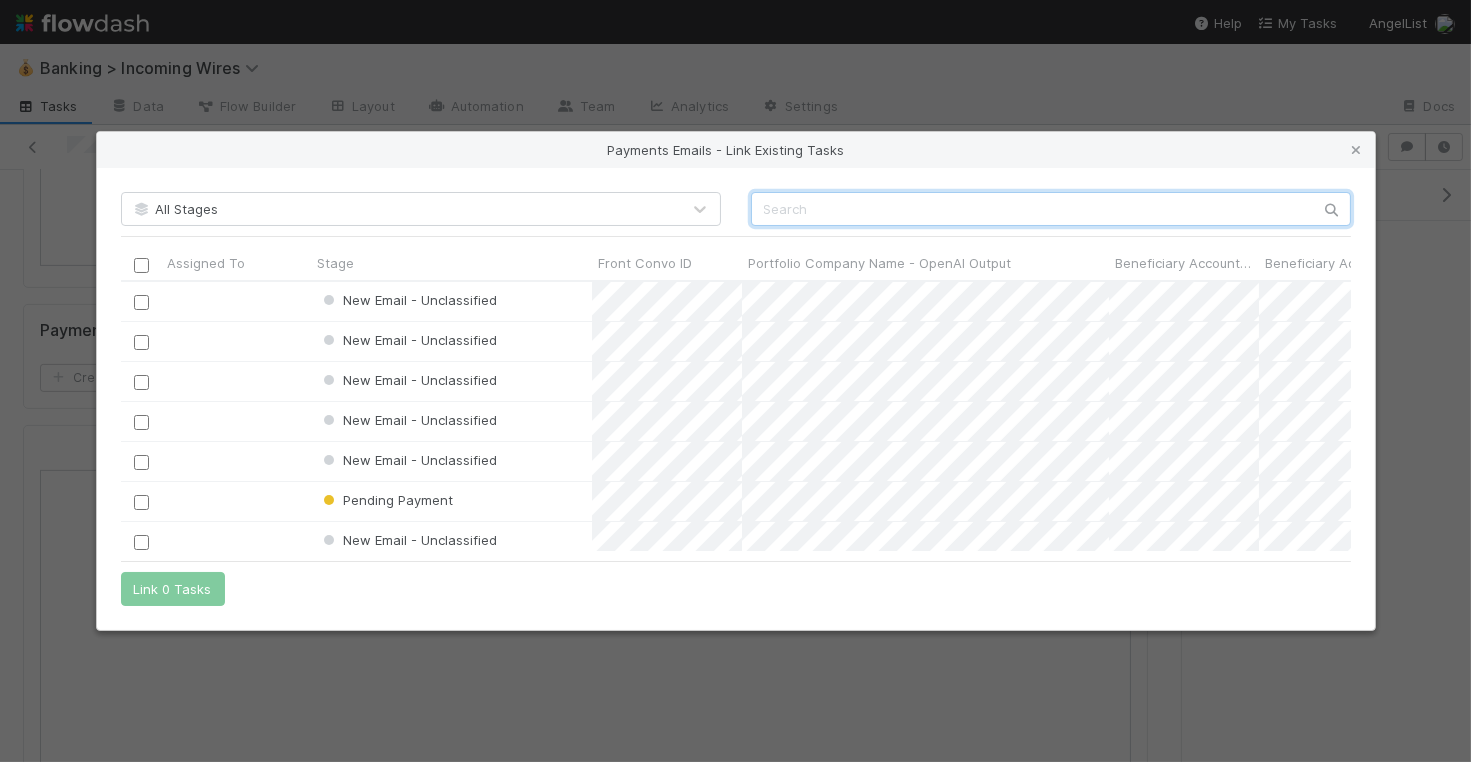 click at bounding box center [1051, 209] 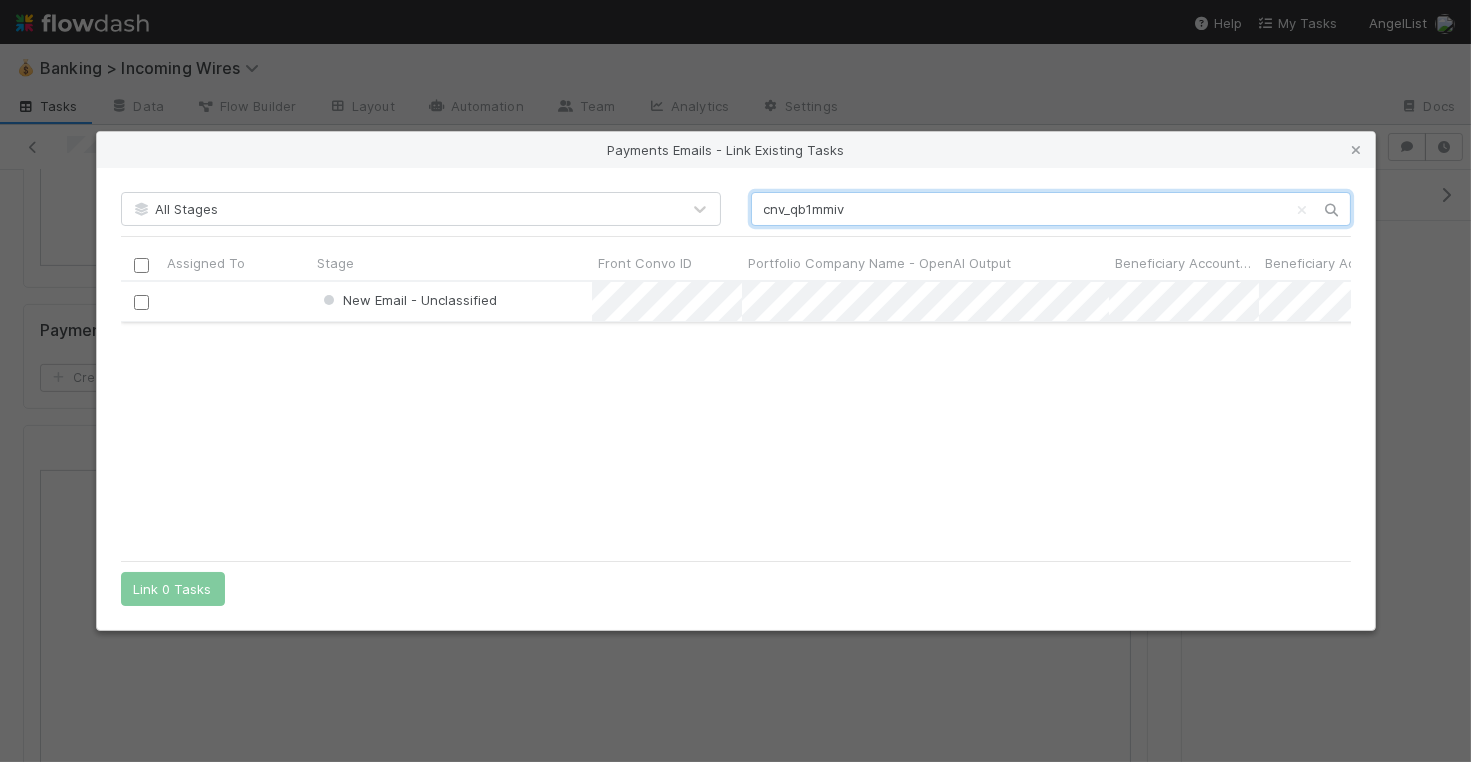 scroll, scrollTop: 1, scrollLeft: 1, axis: both 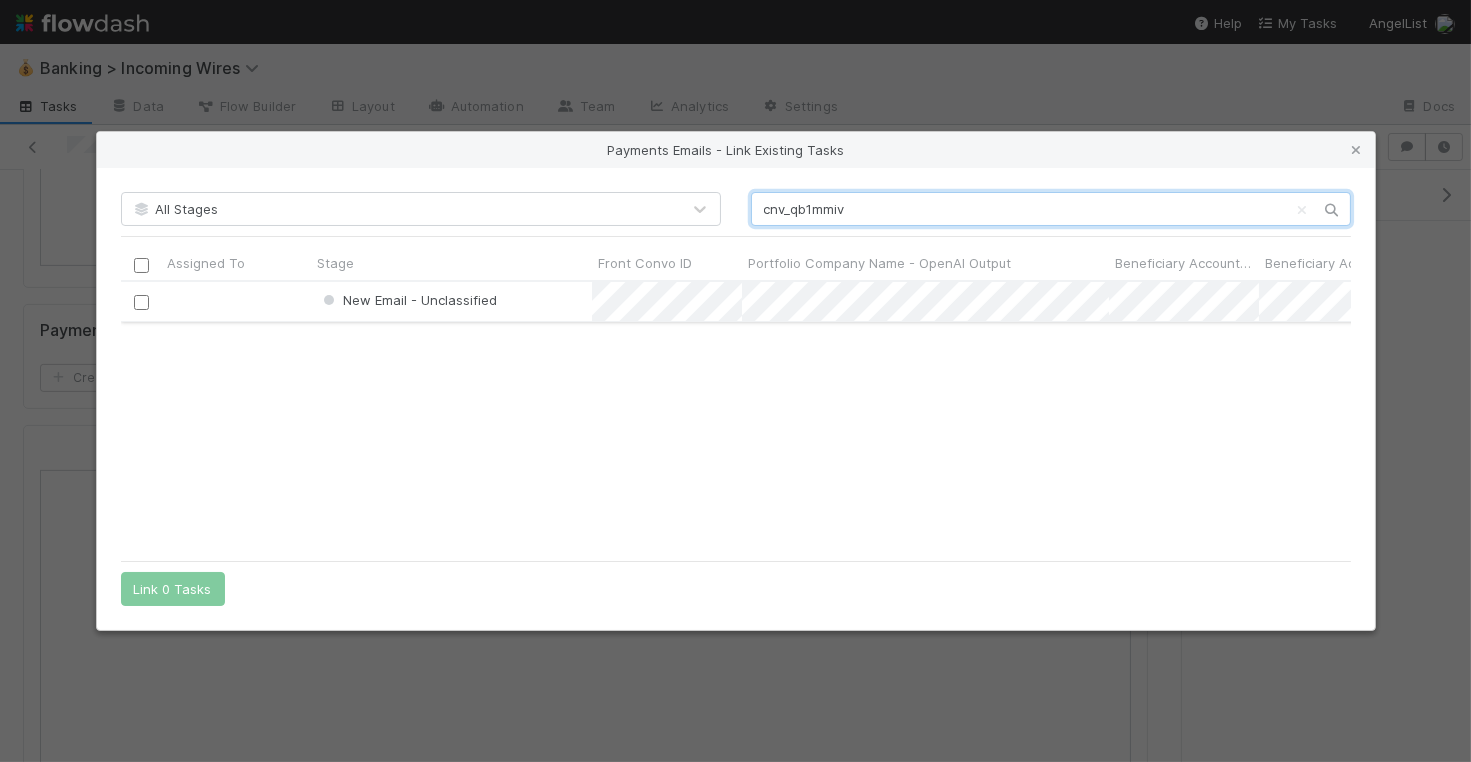 type on "cnv_qb1mmiv" 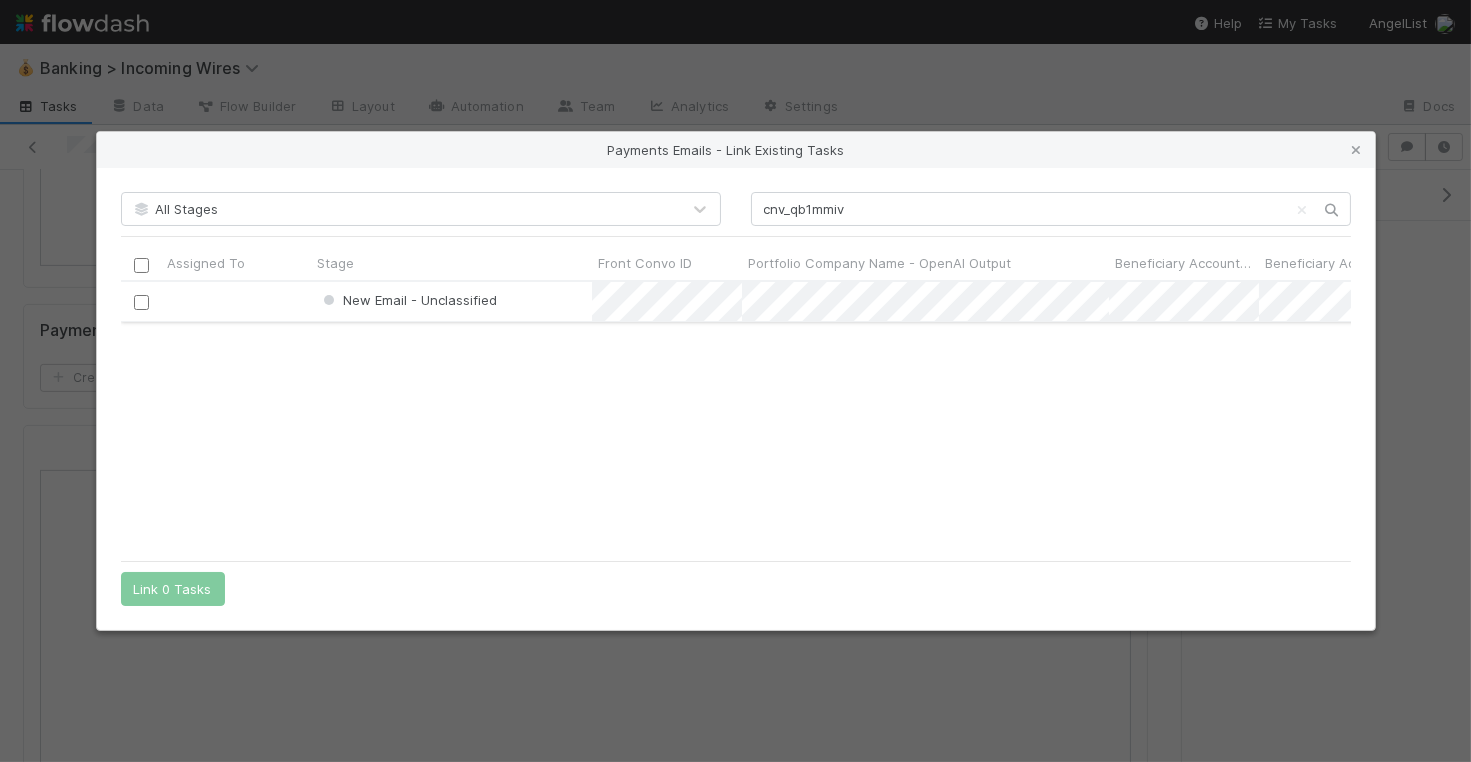 click at bounding box center [140, 302] 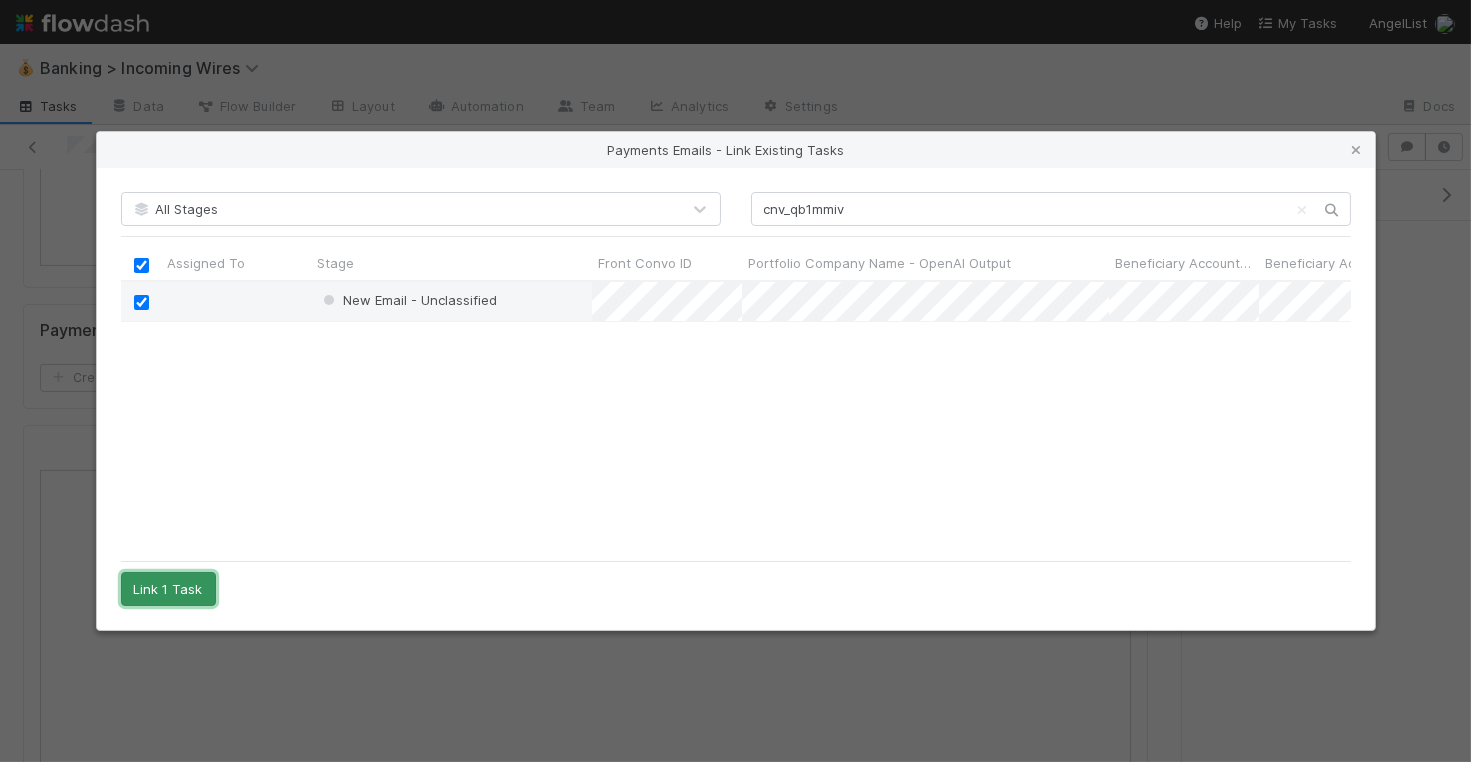 click on "Link   1 Task" at bounding box center [168, 589] 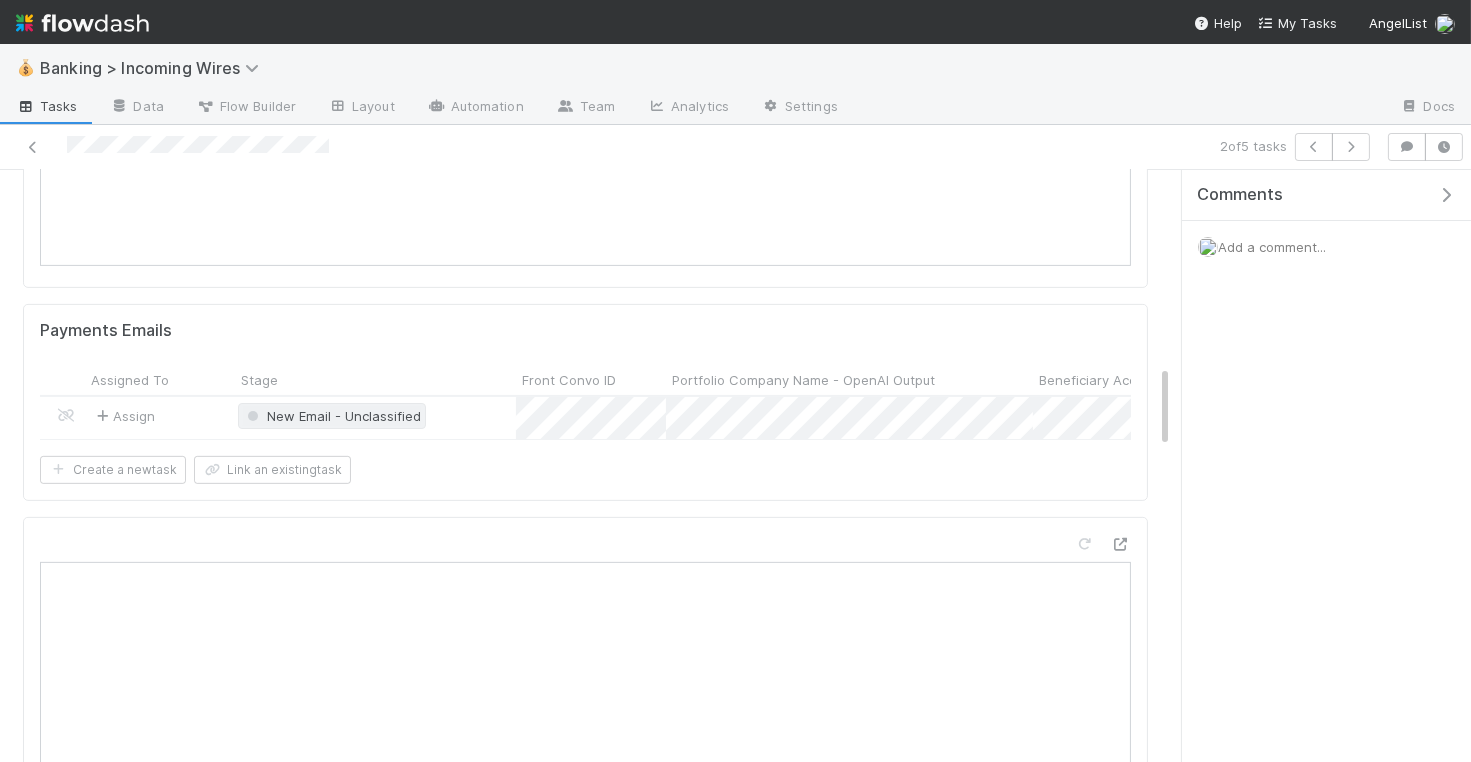 click on "New Email - Unclassified" at bounding box center [332, 416] 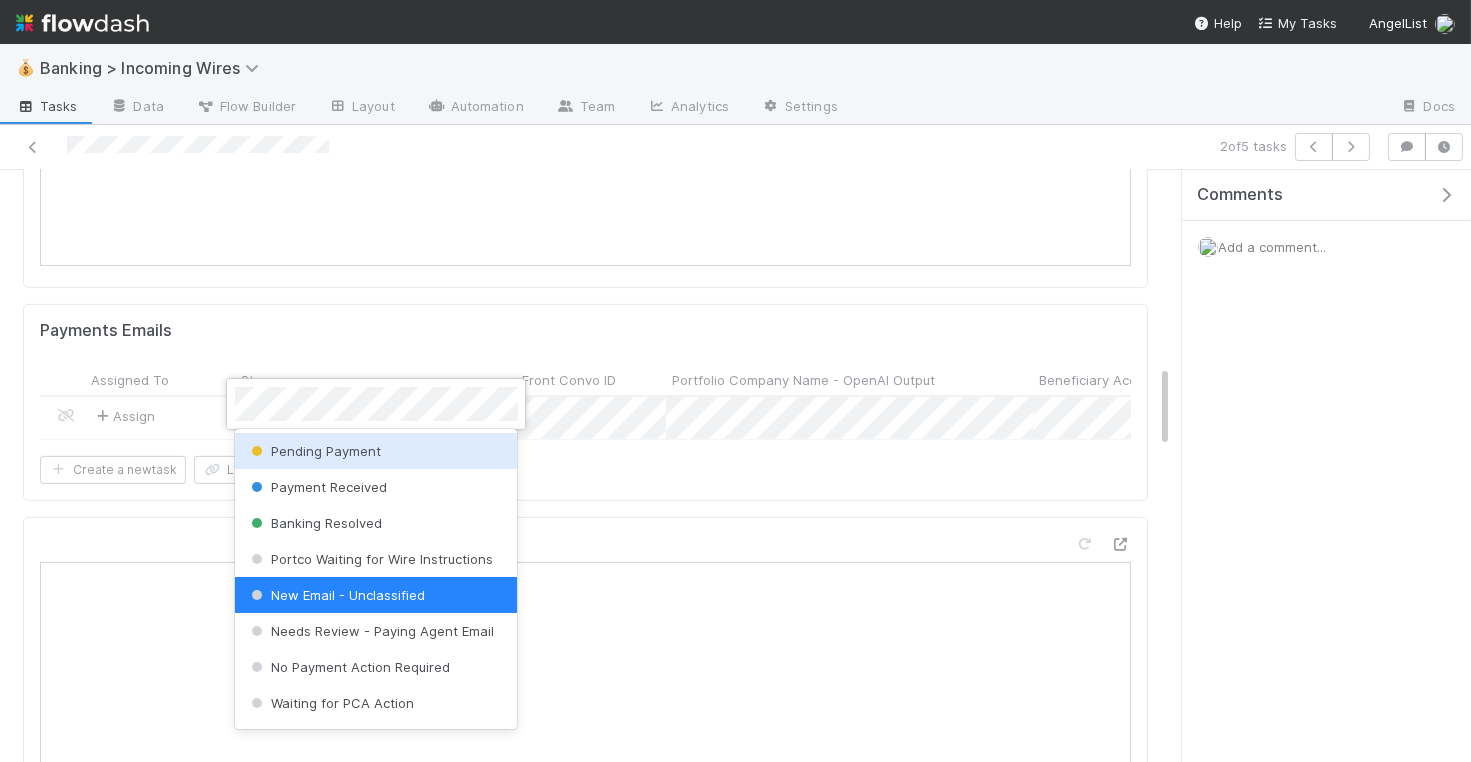 click on "Pending Payment" at bounding box center [376, 451] 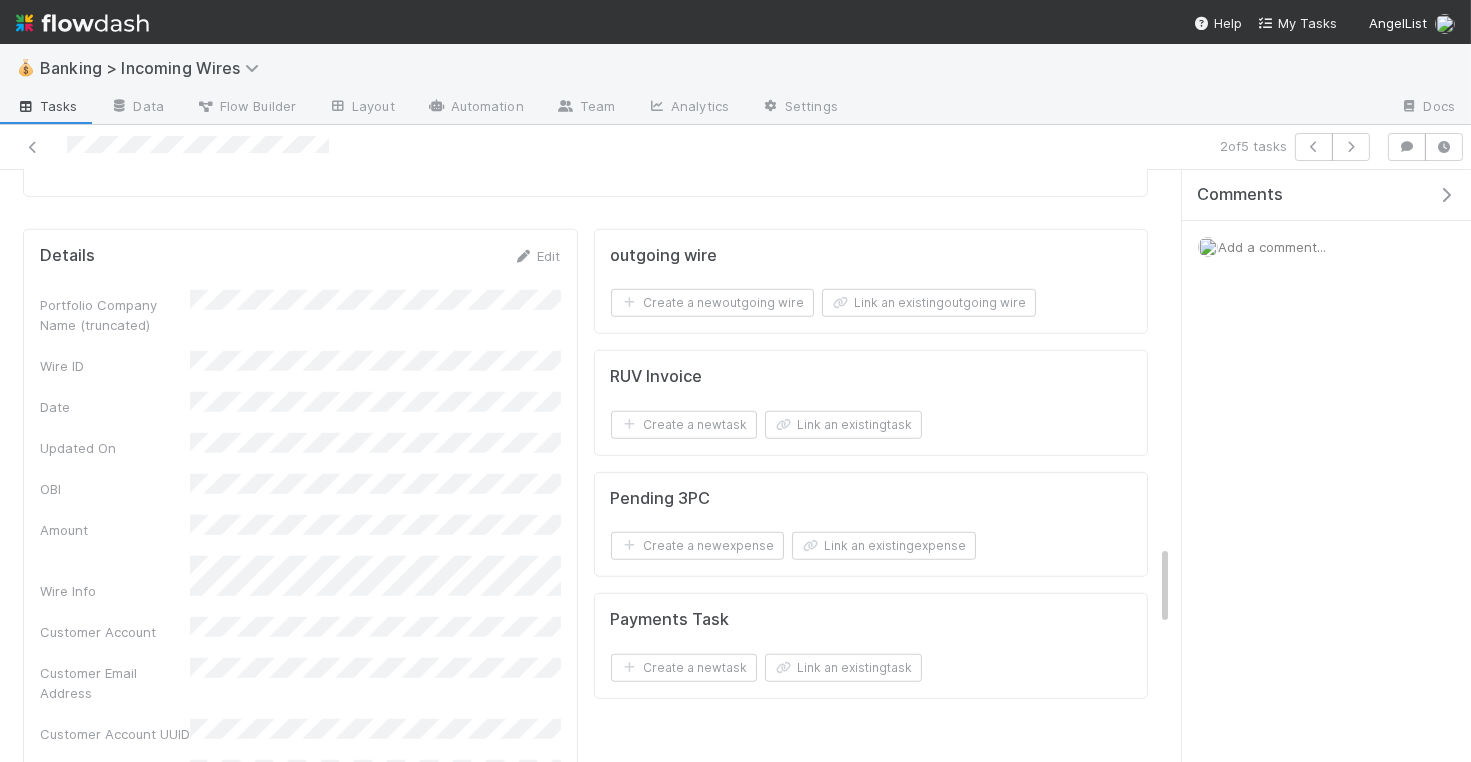 scroll, scrollTop: 2790, scrollLeft: 0, axis: vertical 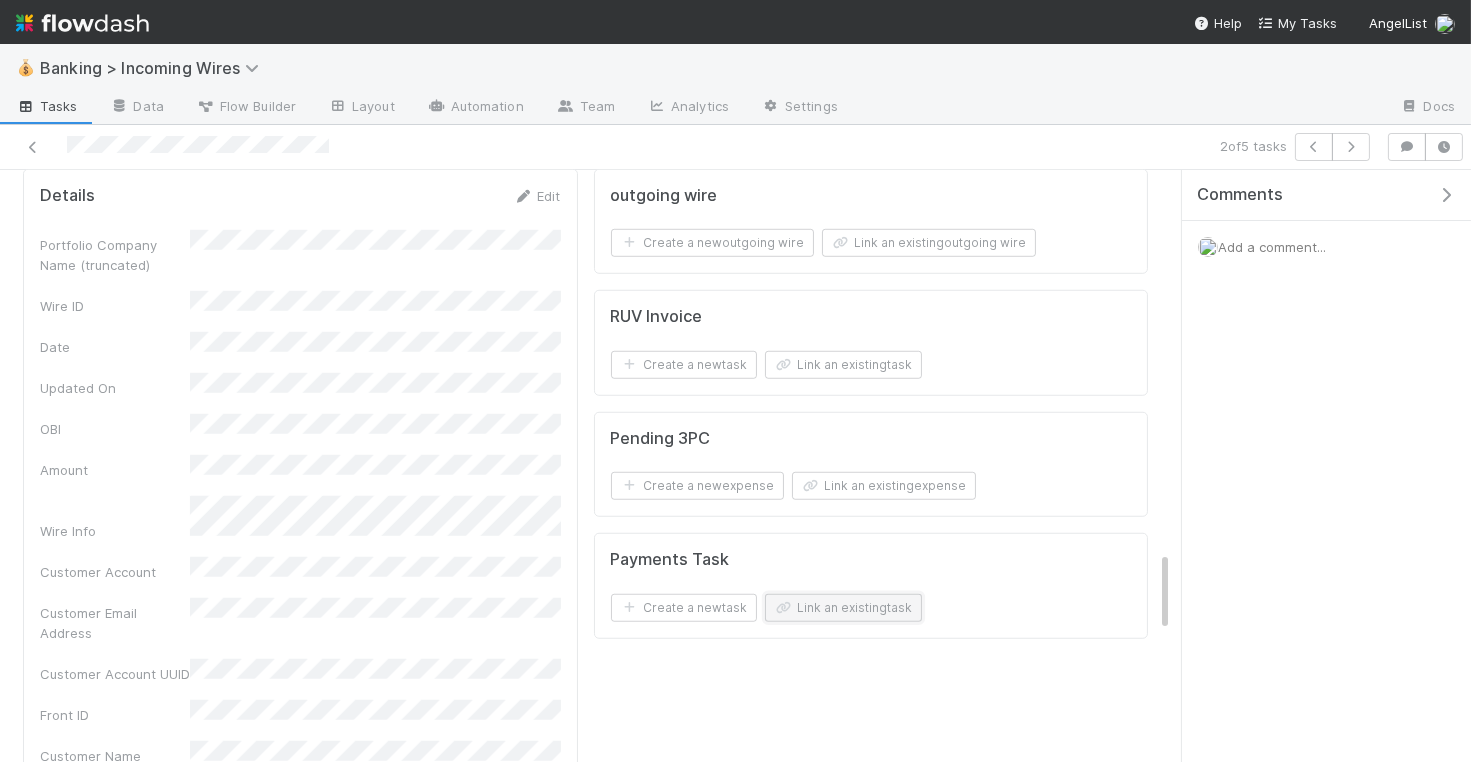 click on "Link an existing  task" at bounding box center (843, 608) 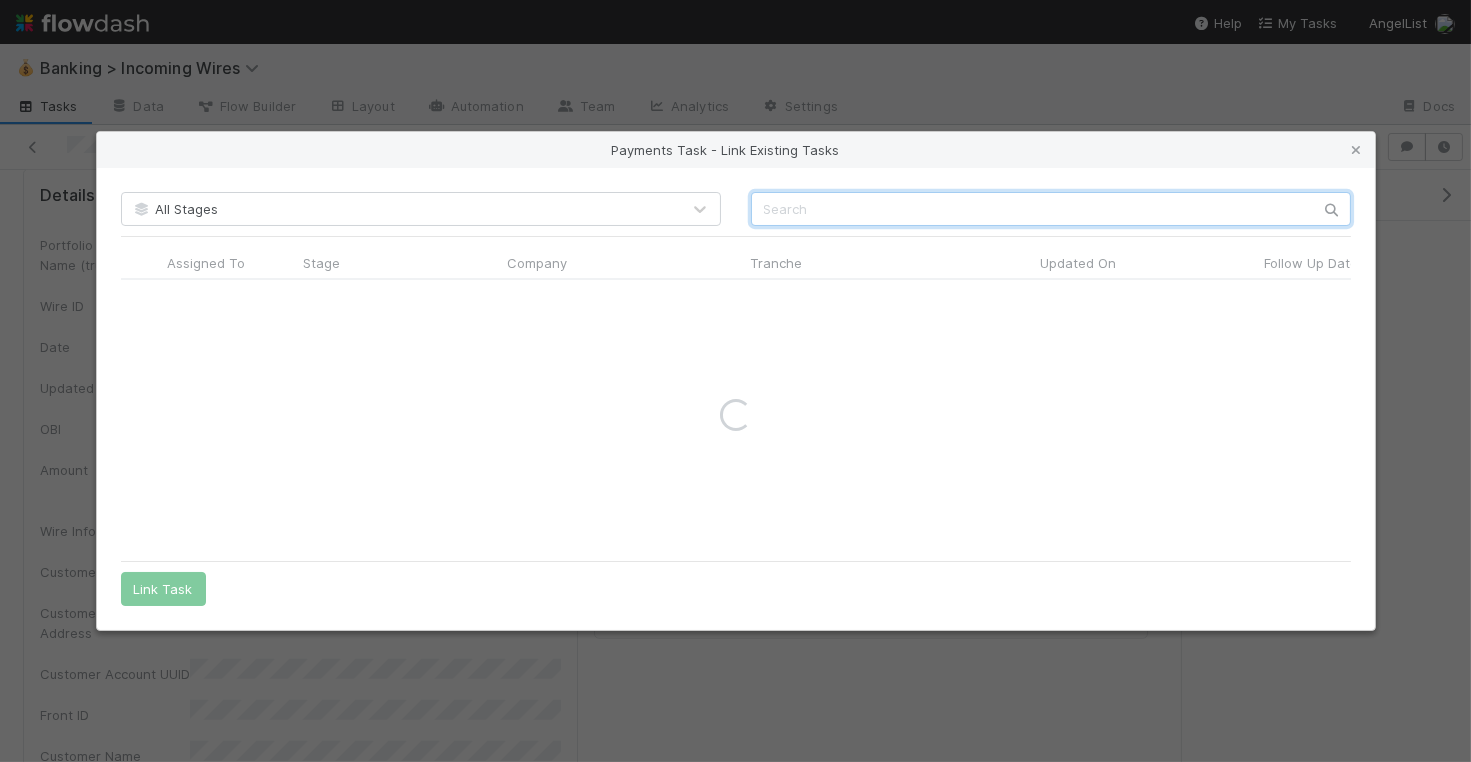 click at bounding box center [1051, 209] 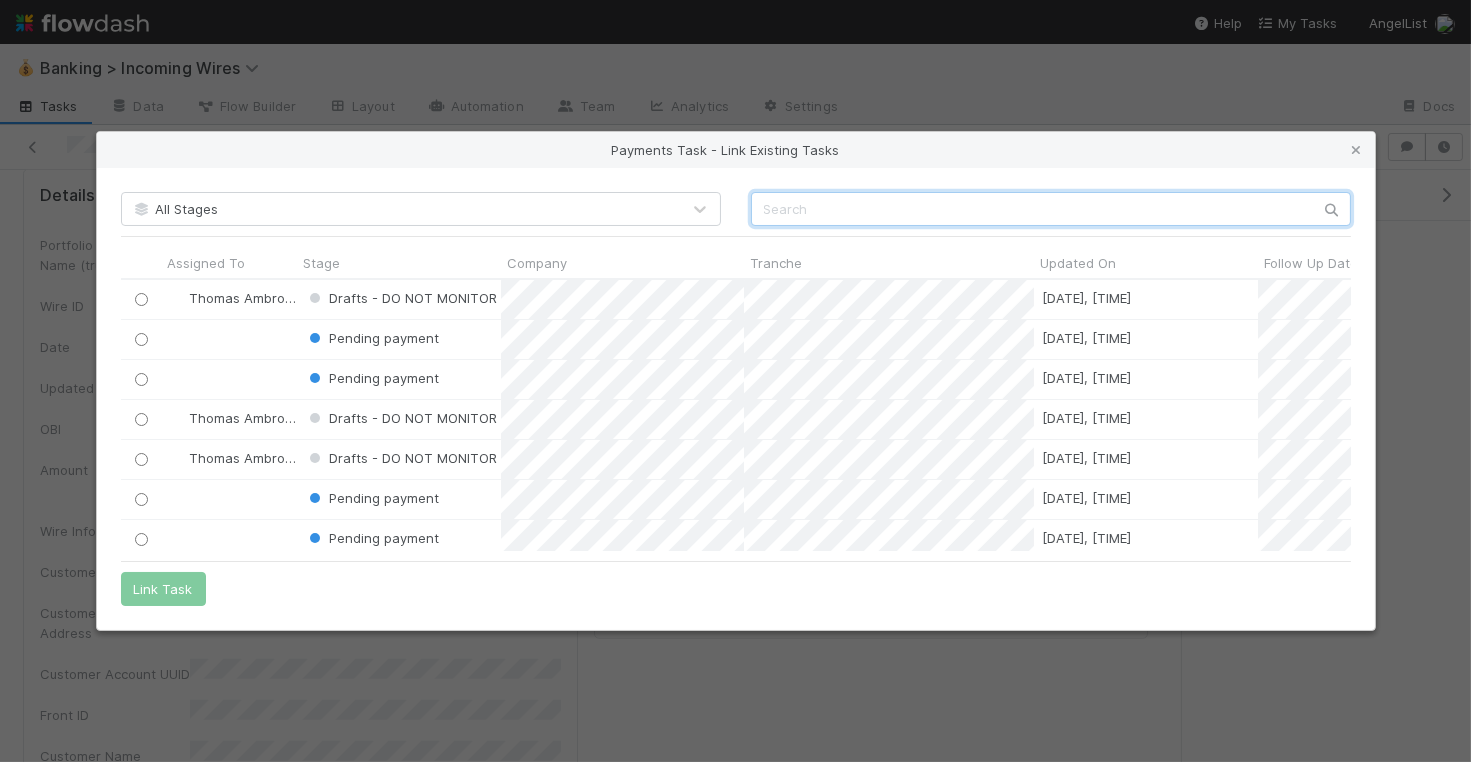scroll, scrollTop: 0, scrollLeft: 1, axis: horizontal 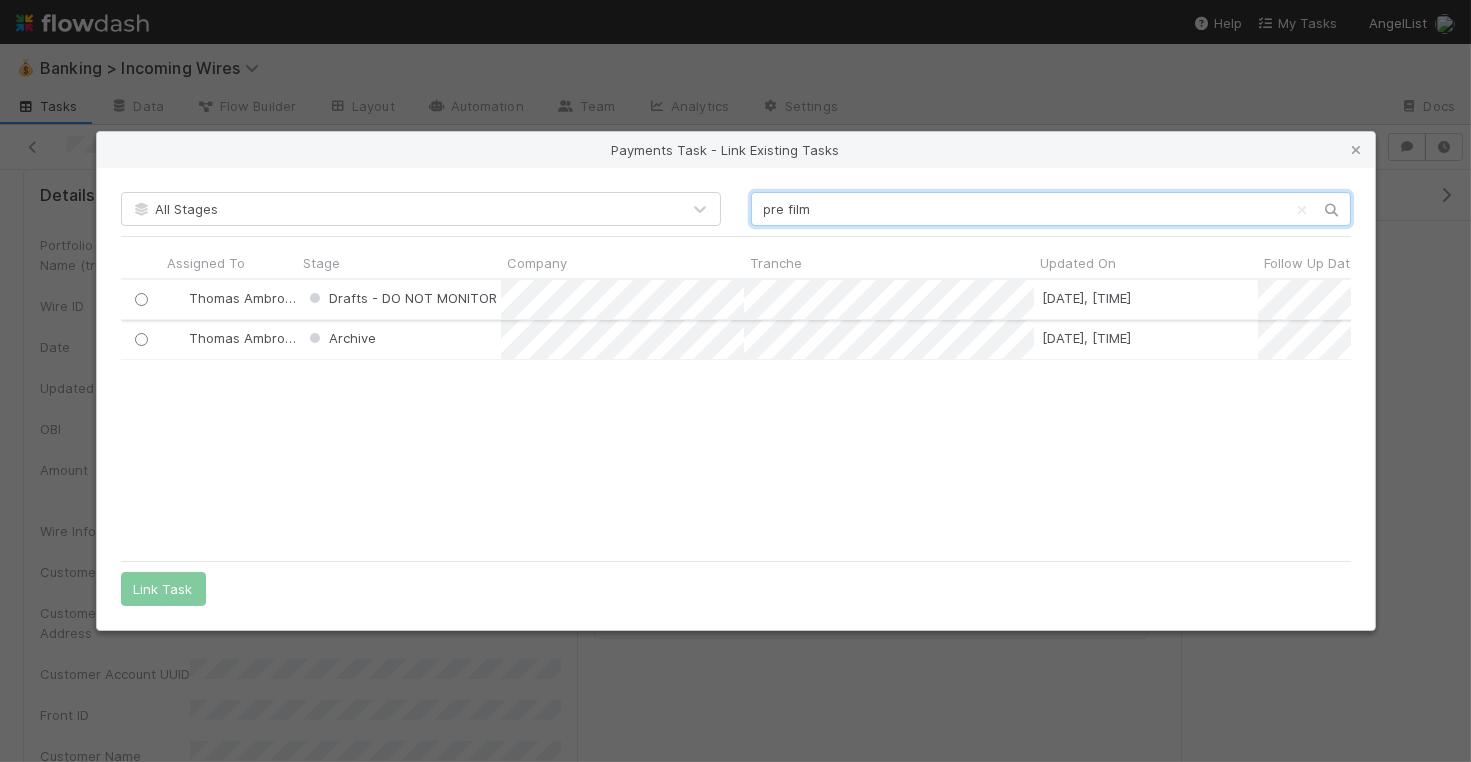type on "pre film" 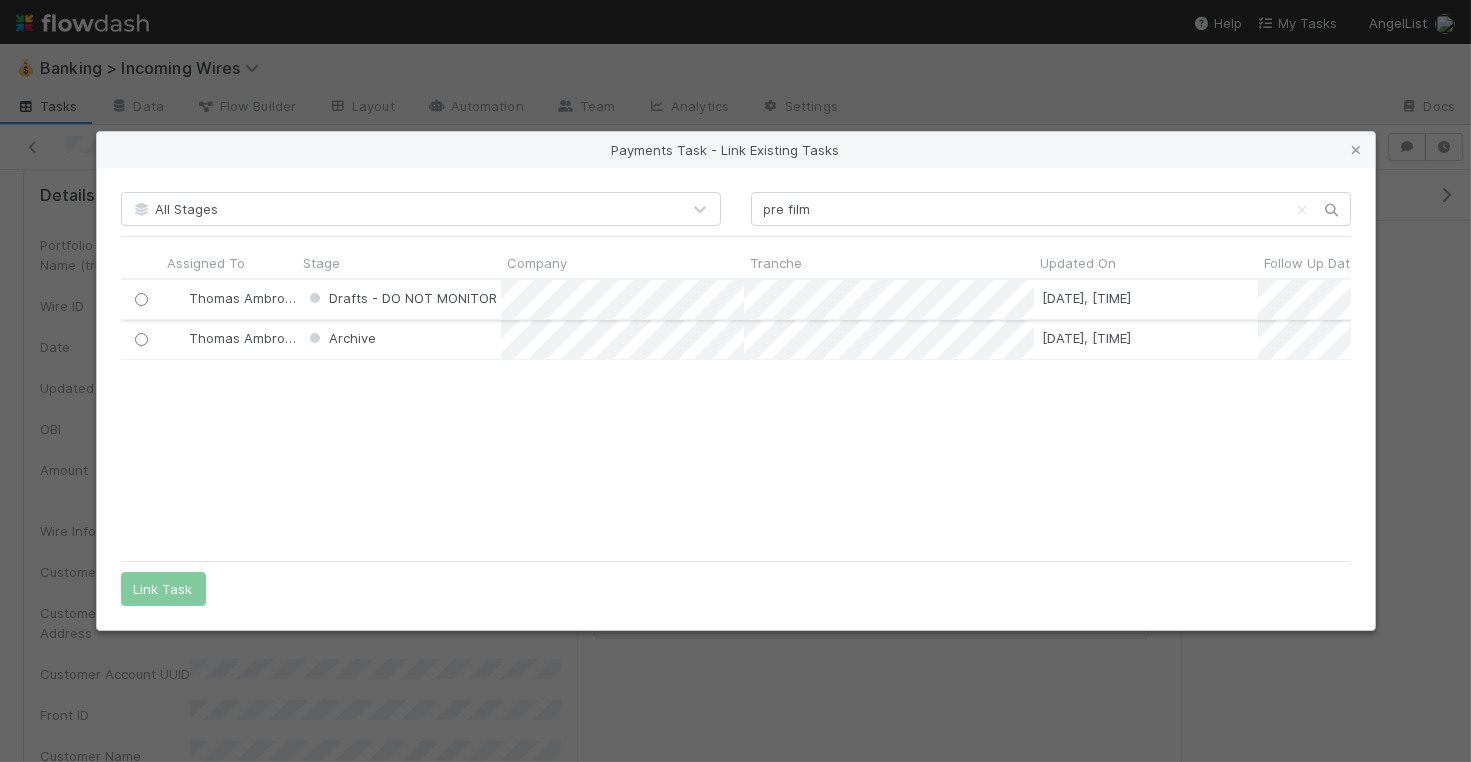 click at bounding box center [140, 299] 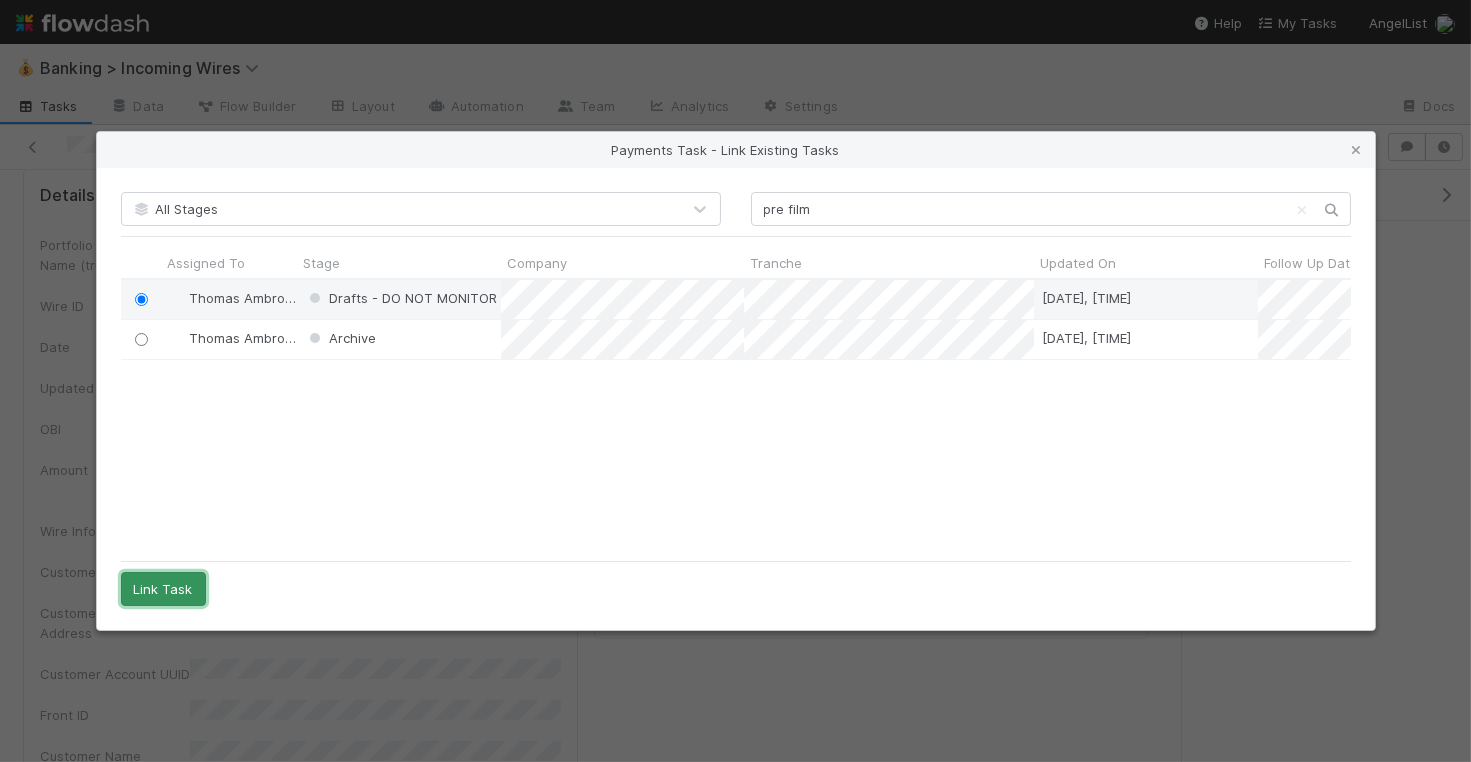 click on "Link   Task" at bounding box center [163, 589] 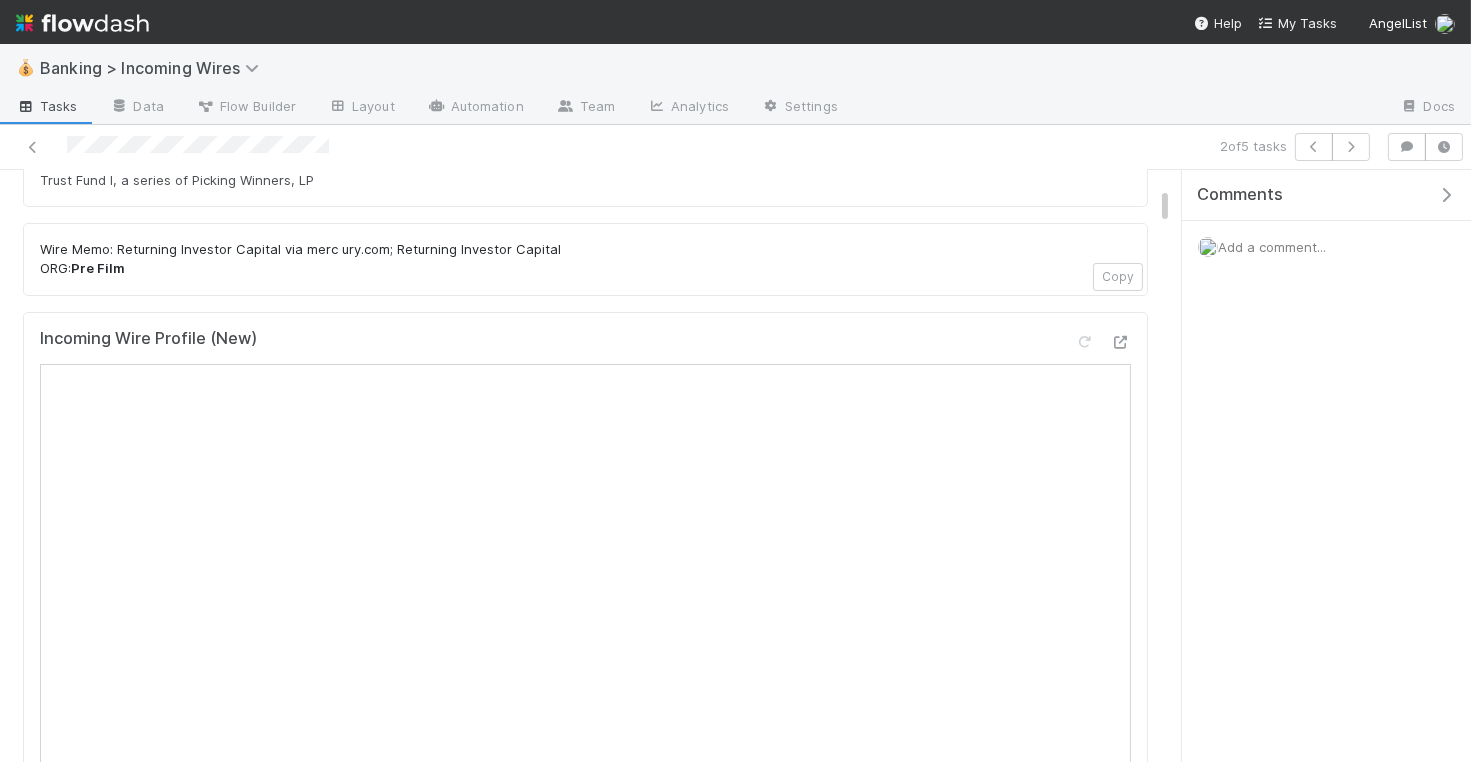 scroll, scrollTop: 344, scrollLeft: 0, axis: vertical 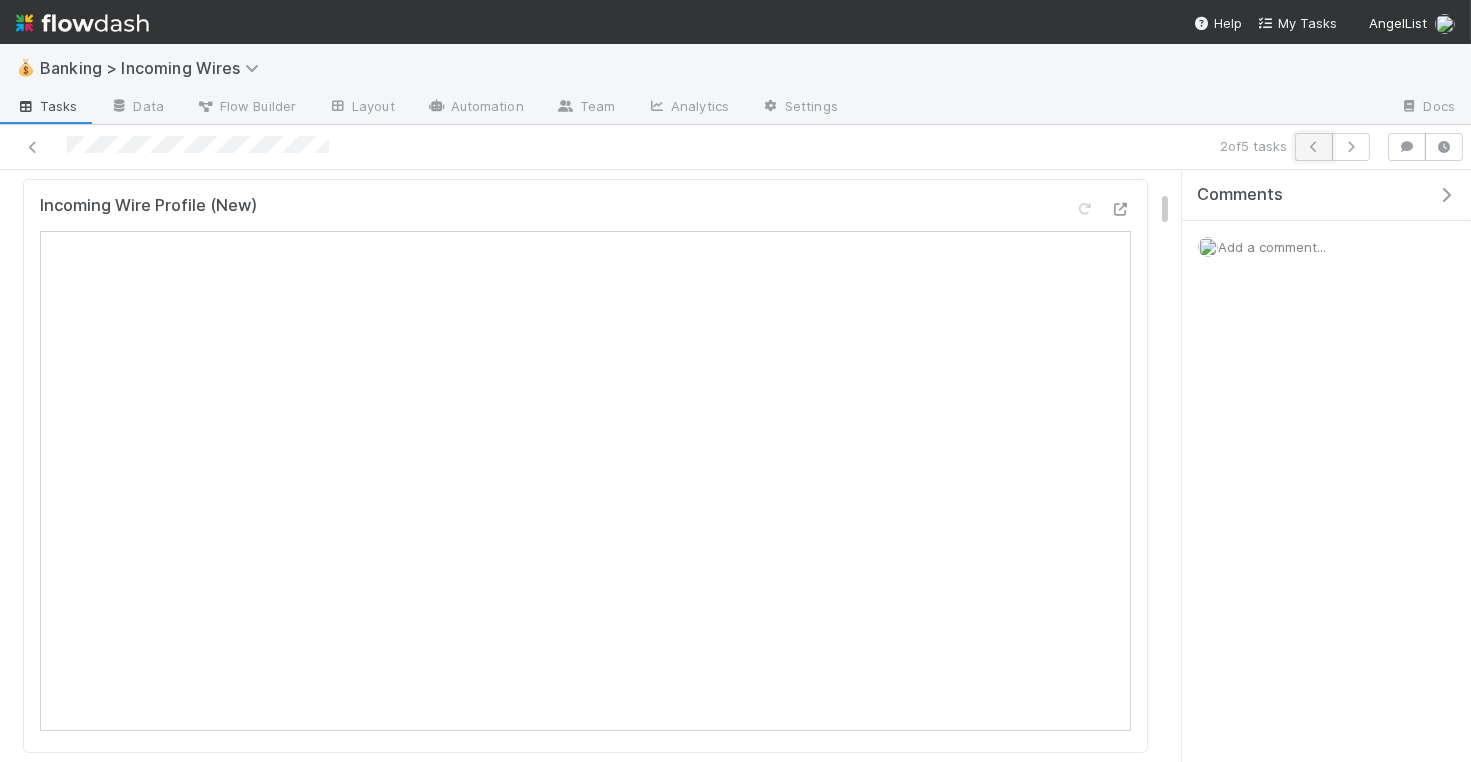 click at bounding box center [1314, 147] 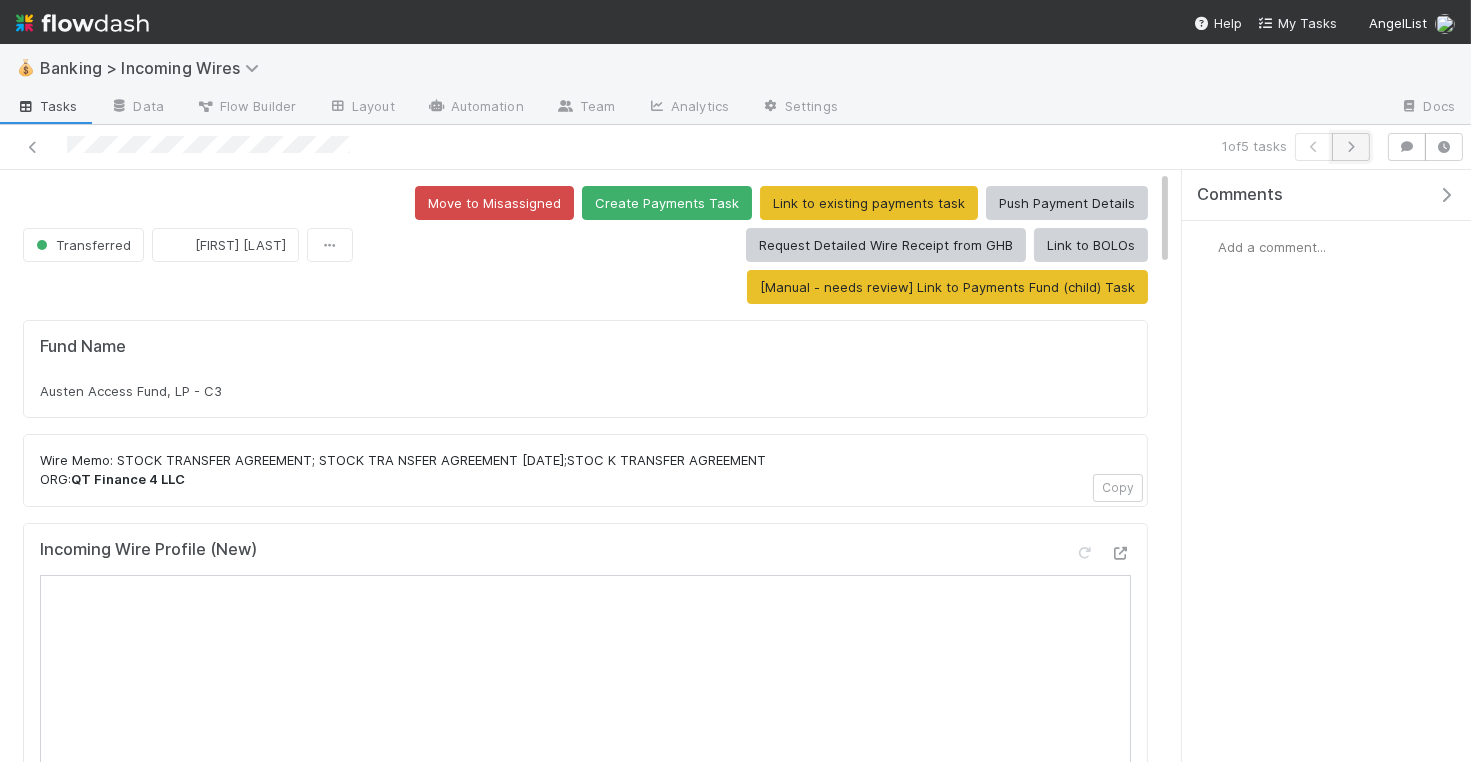 click at bounding box center [1351, 147] 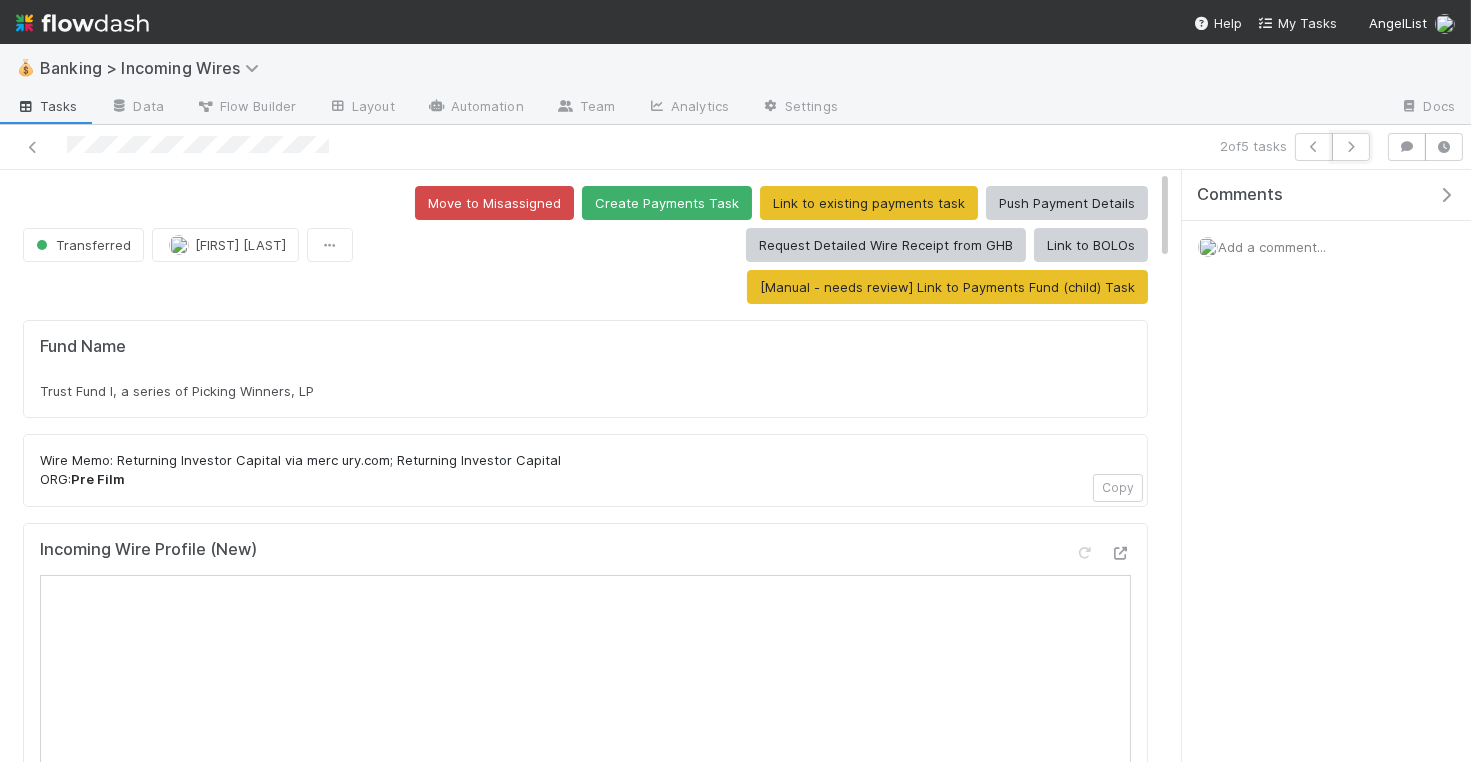 click at bounding box center (1351, 147) 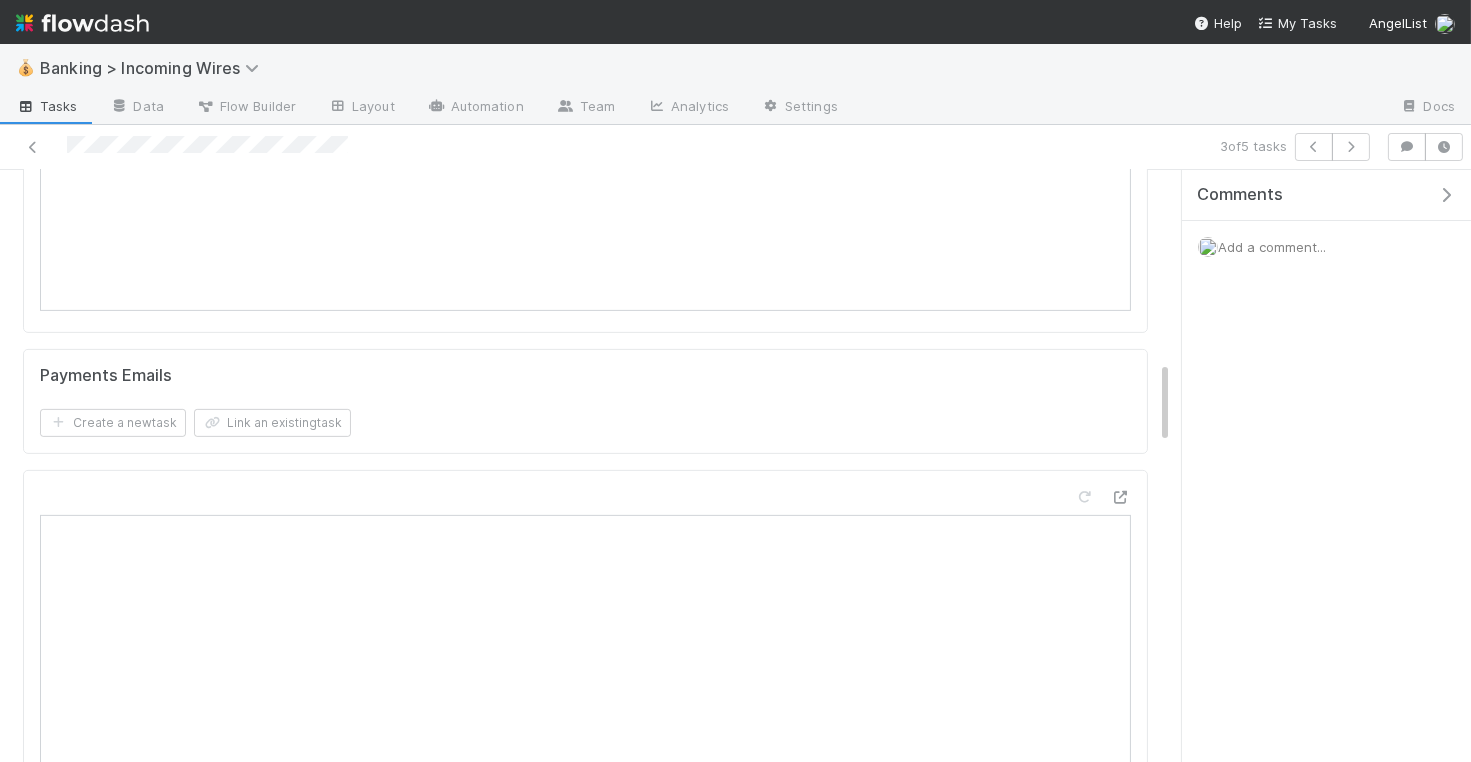 scroll, scrollTop: 1372, scrollLeft: 0, axis: vertical 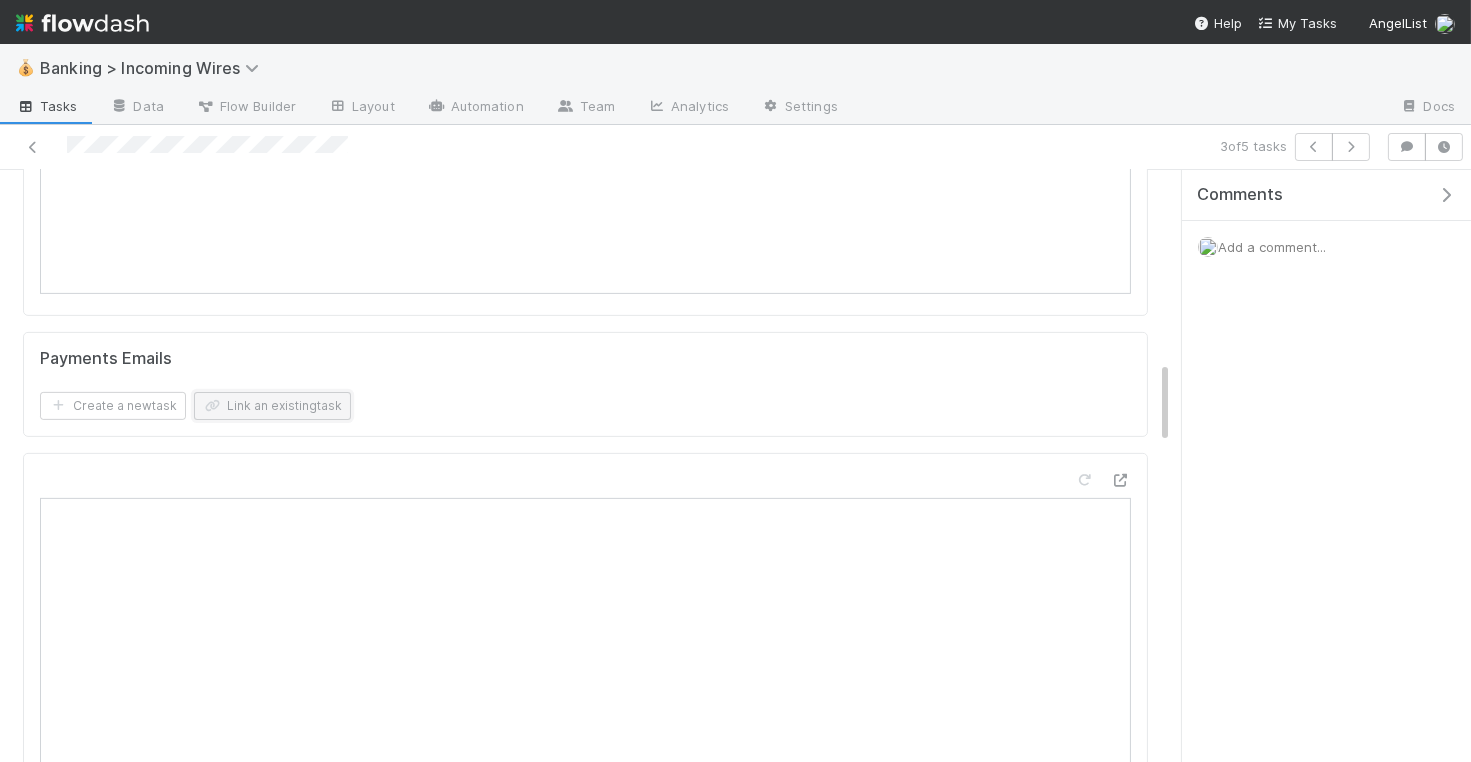 click on "Link an existing  task" at bounding box center [272, 406] 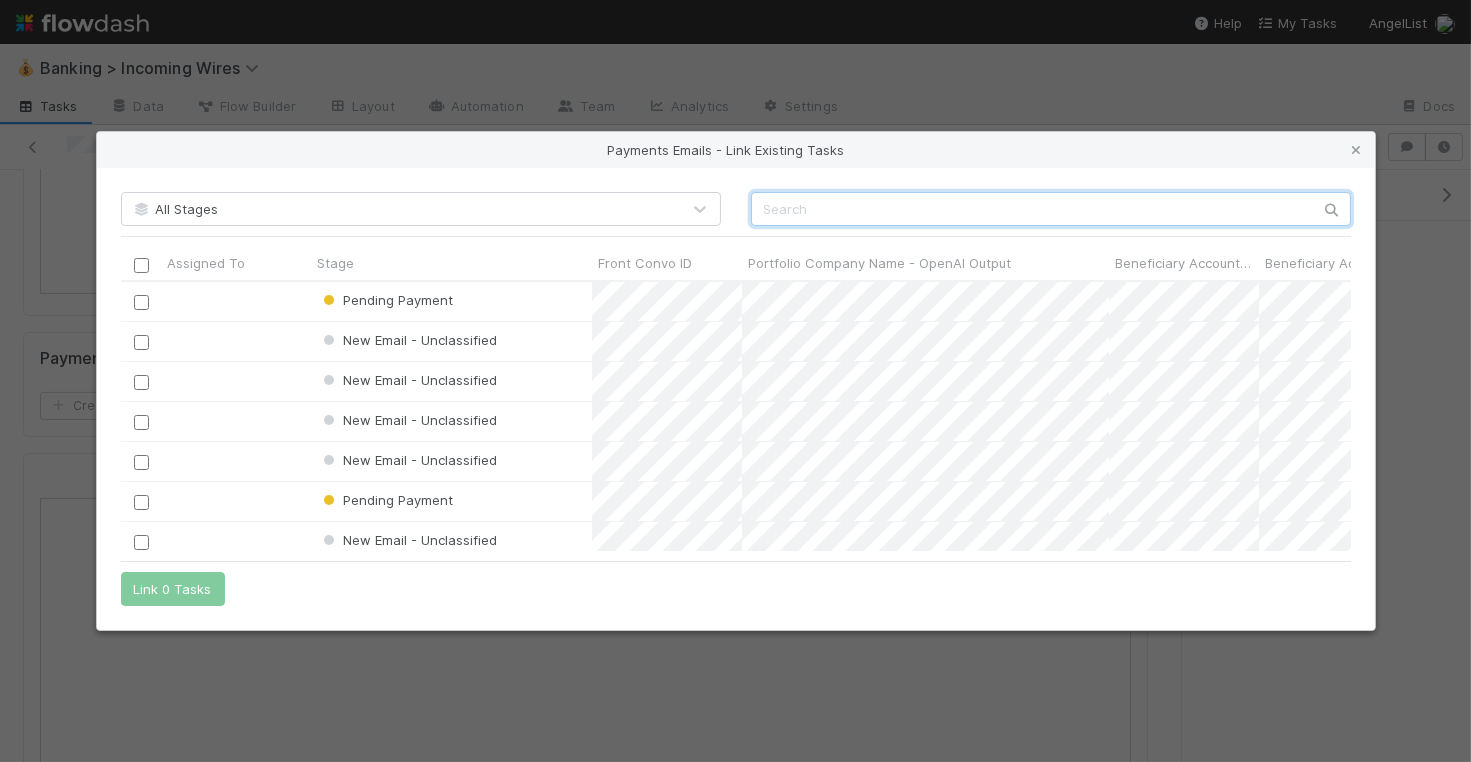 click at bounding box center [1051, 209] 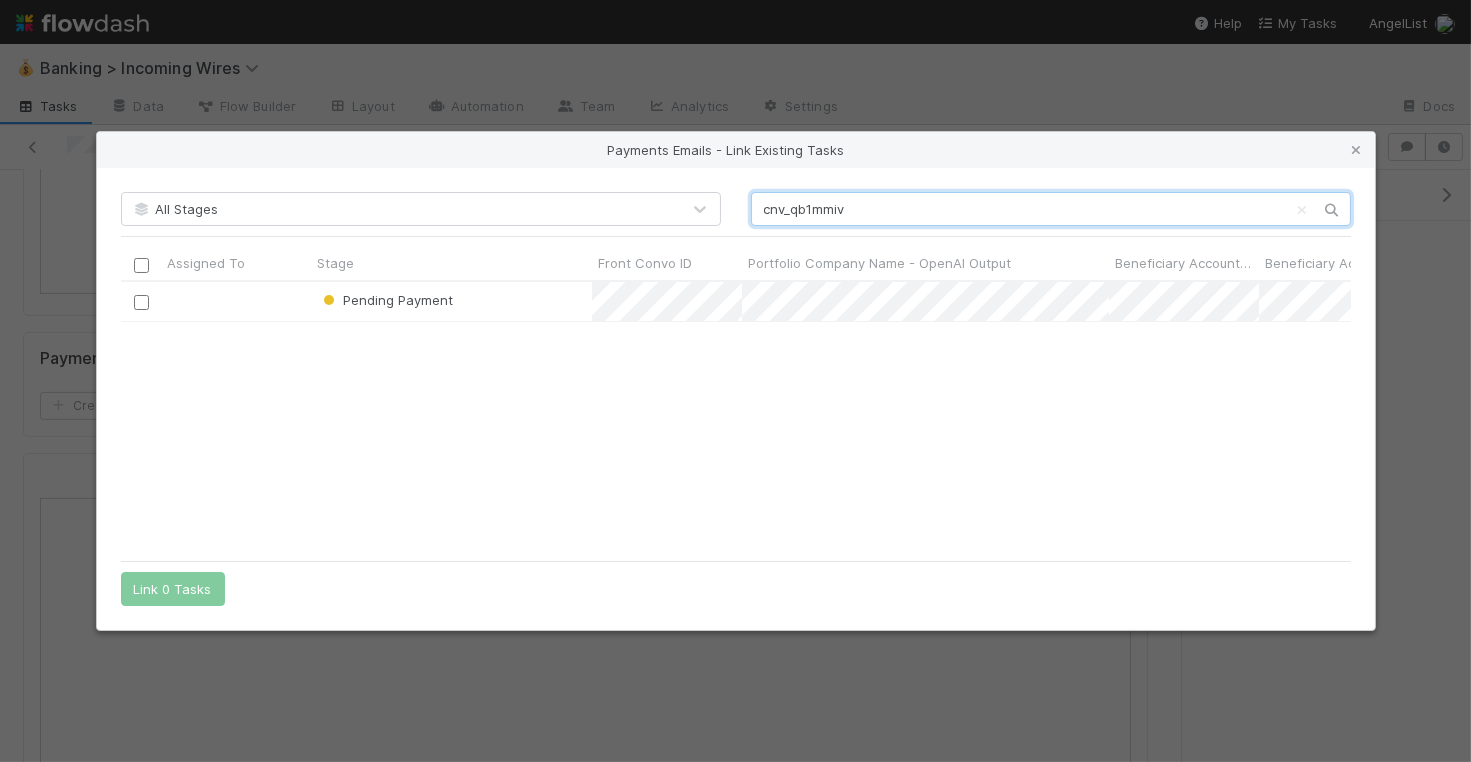 scroll, scrollTop: 1, scrollLeft: 1, axis: both 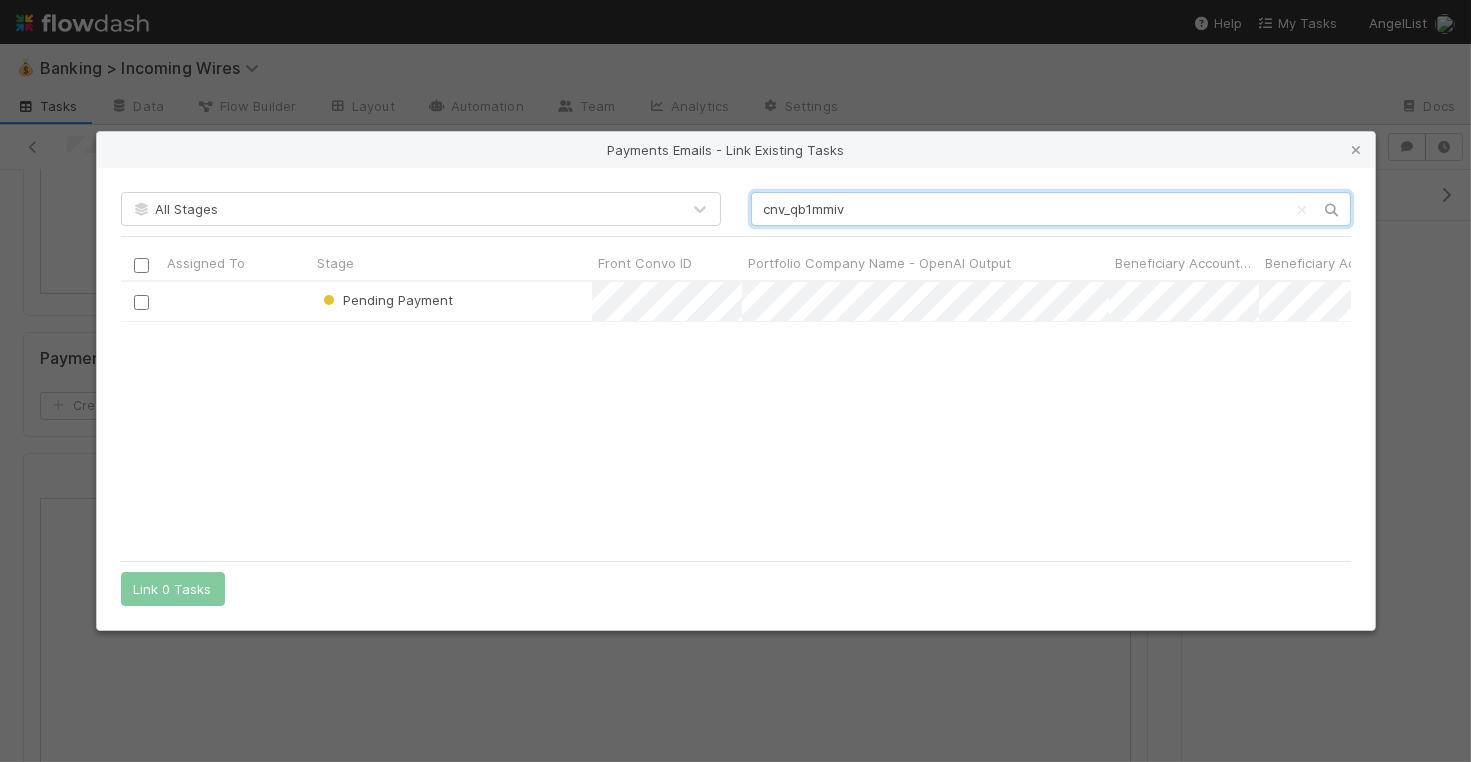 type on "cnv_qb1mmiv" 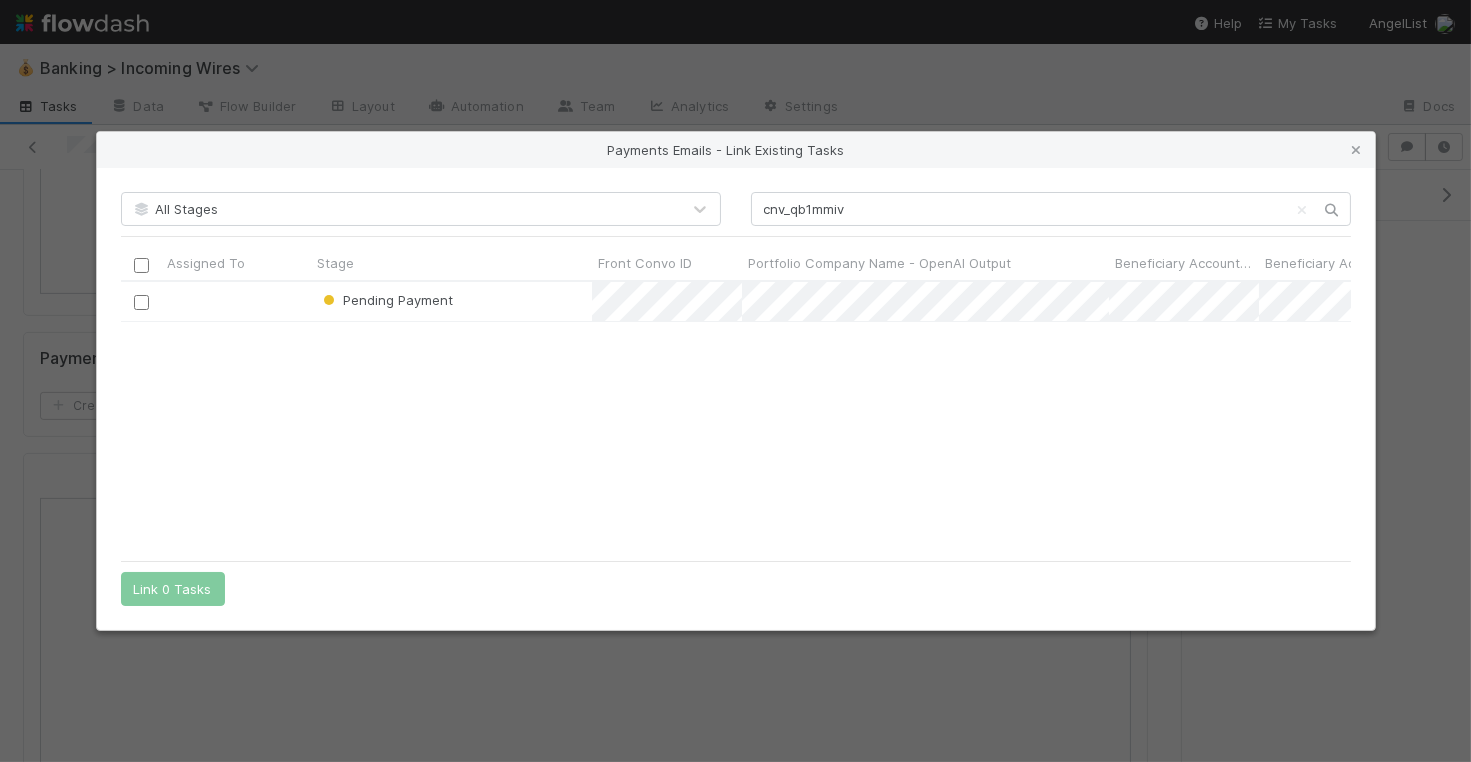 click at bounding box center (140, 302) 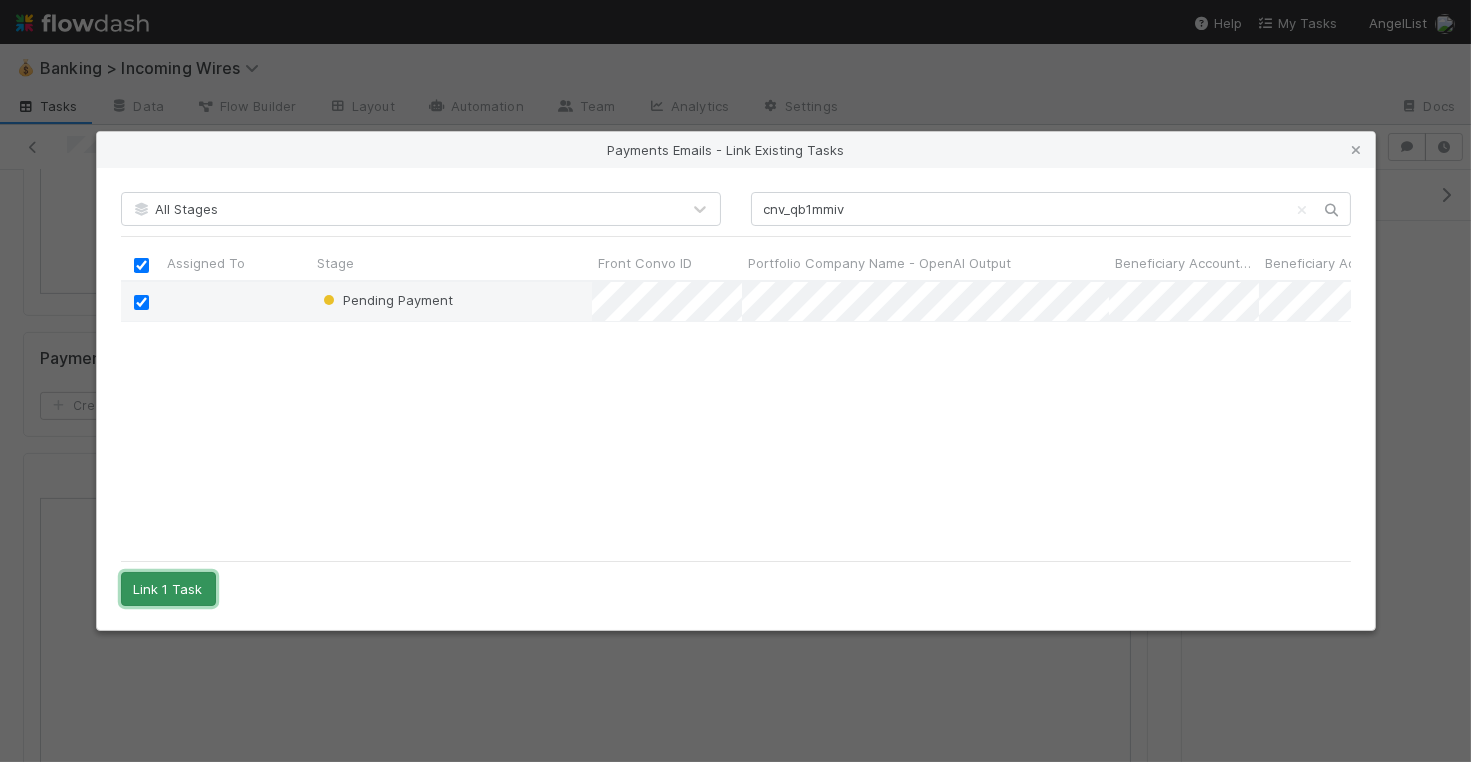 click on "Link   1 Task" at bounding box center (168, 589) 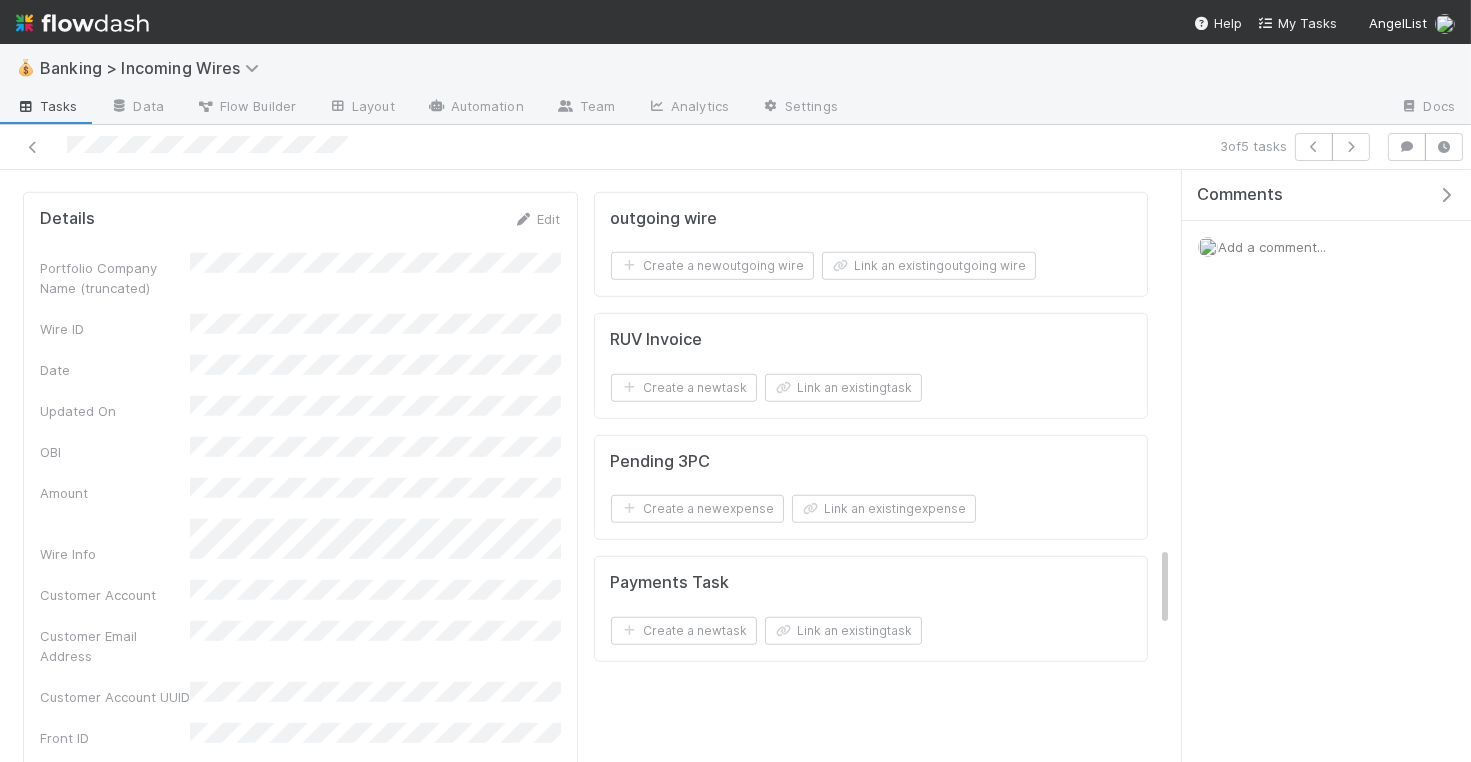 scroll, scrollTop: 2833, scrollLeft: 0, axis: vertical 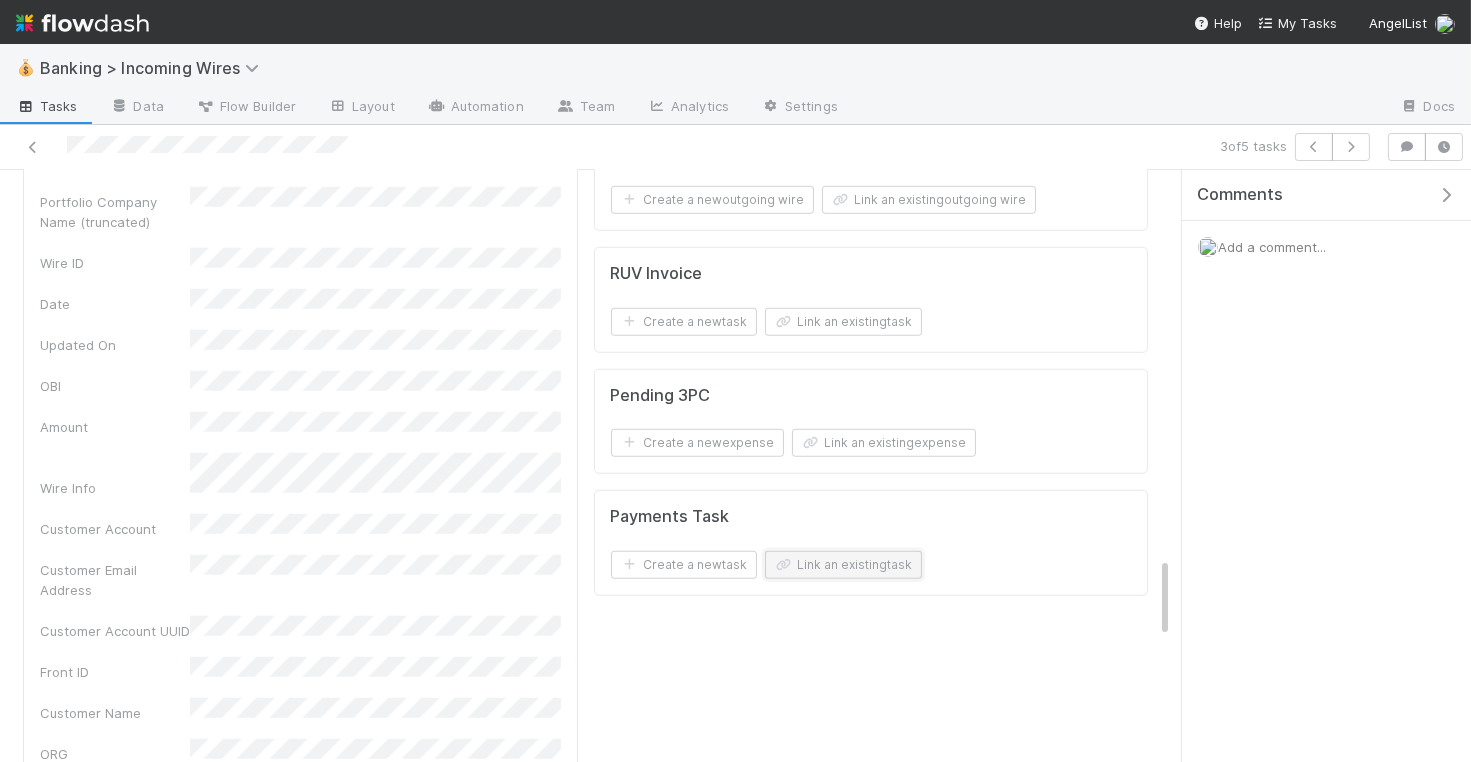 click on "Link an existing  task" at bounding box center [843, 565] 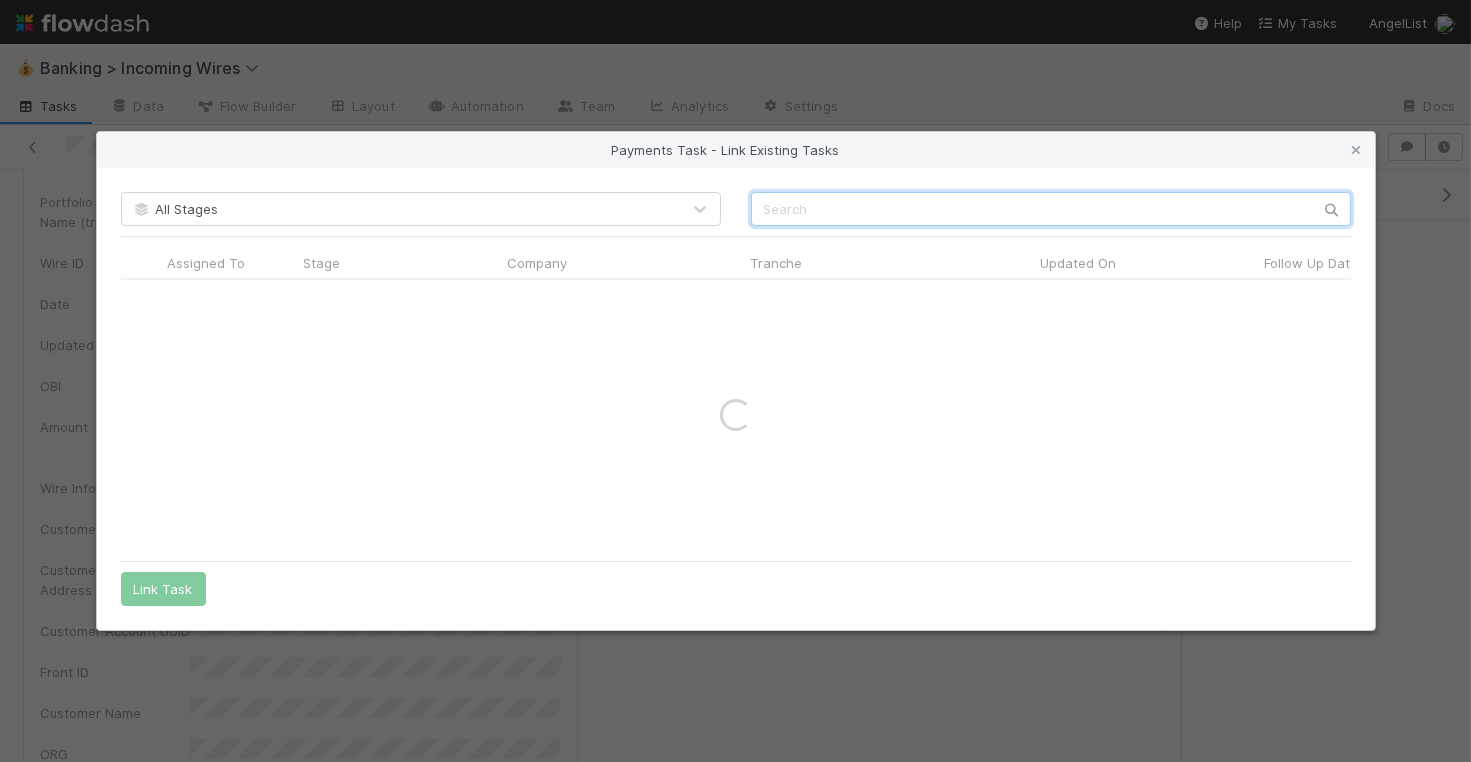 click at bounding box center [1051, 209] 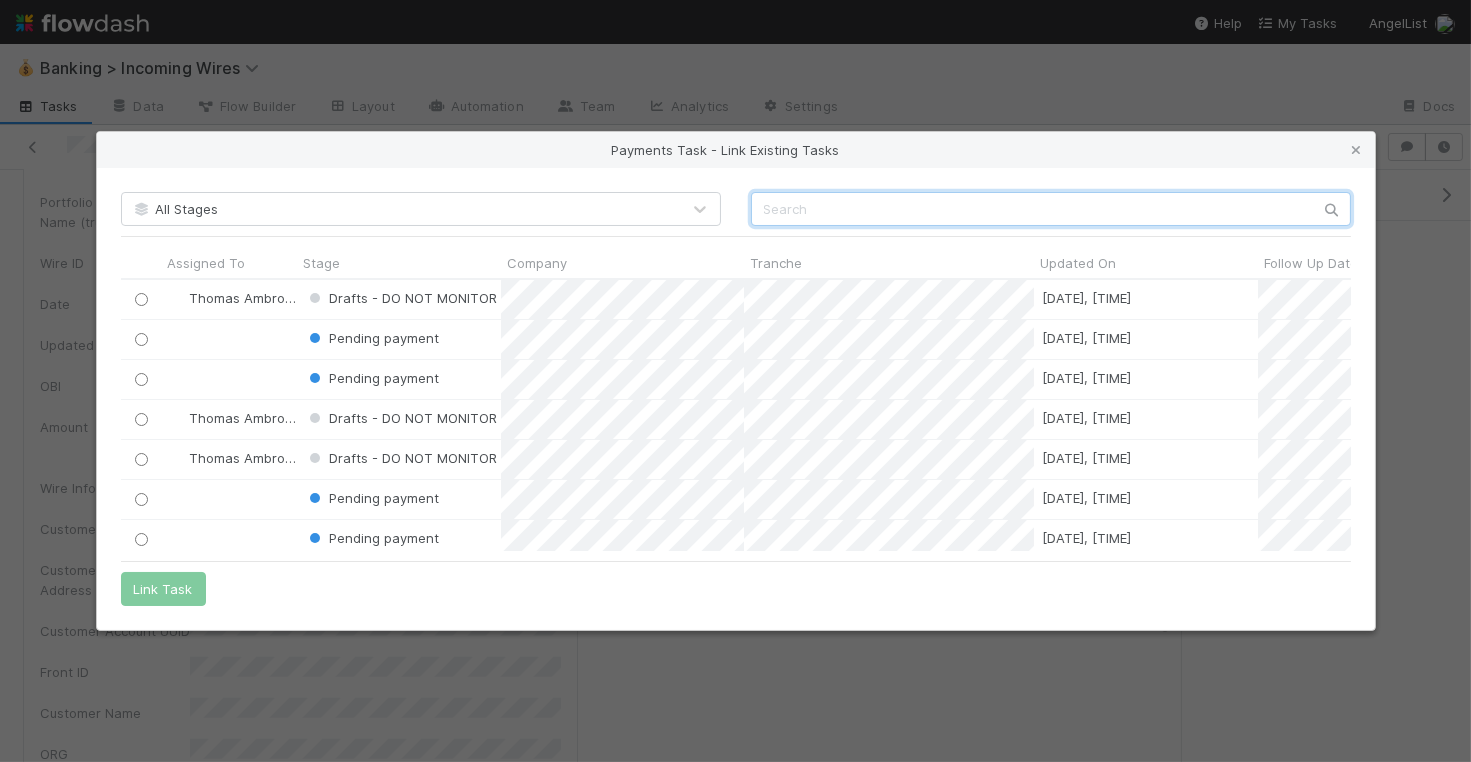 scroll, scrollTop: 0, scrollLeft: 1, axis: horizontal 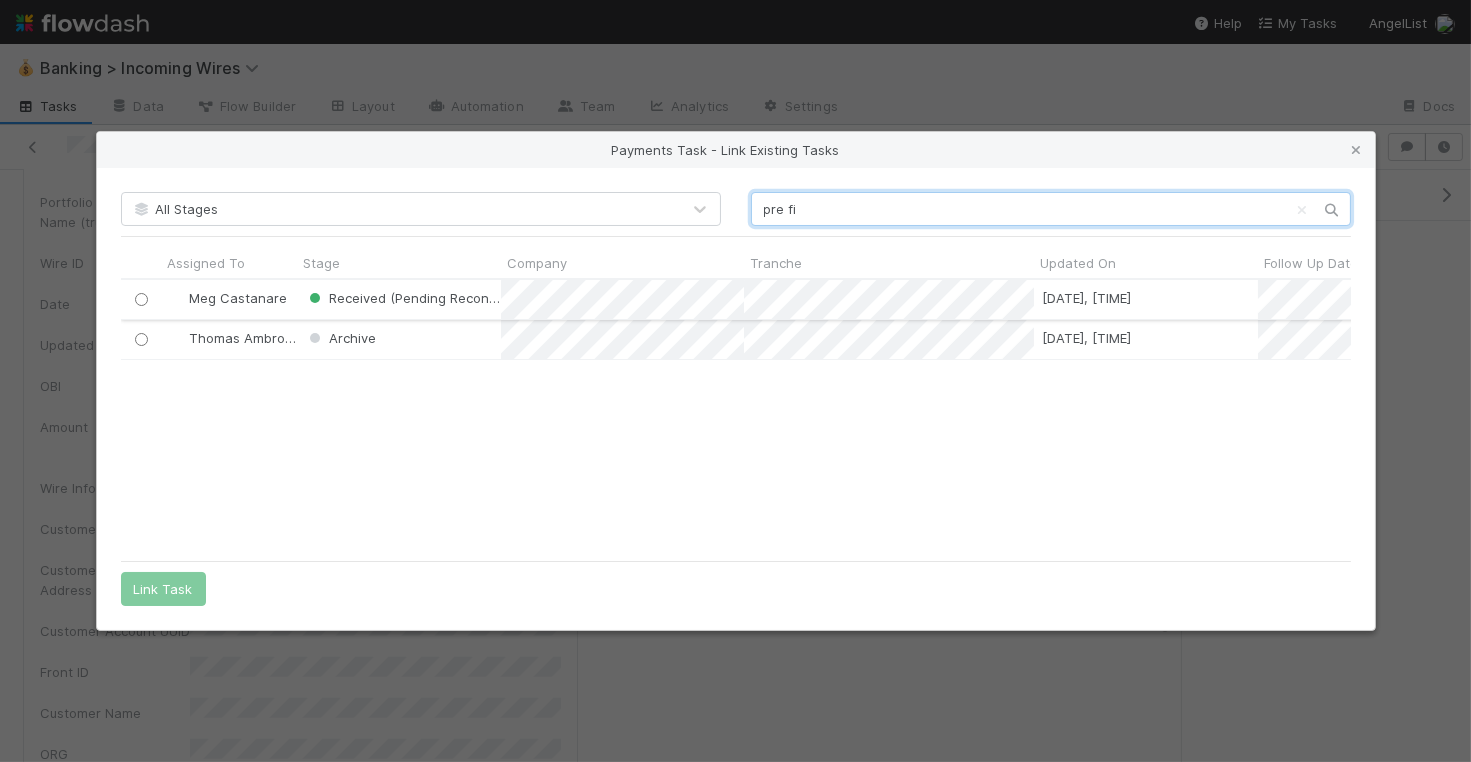 type on "pre fi" 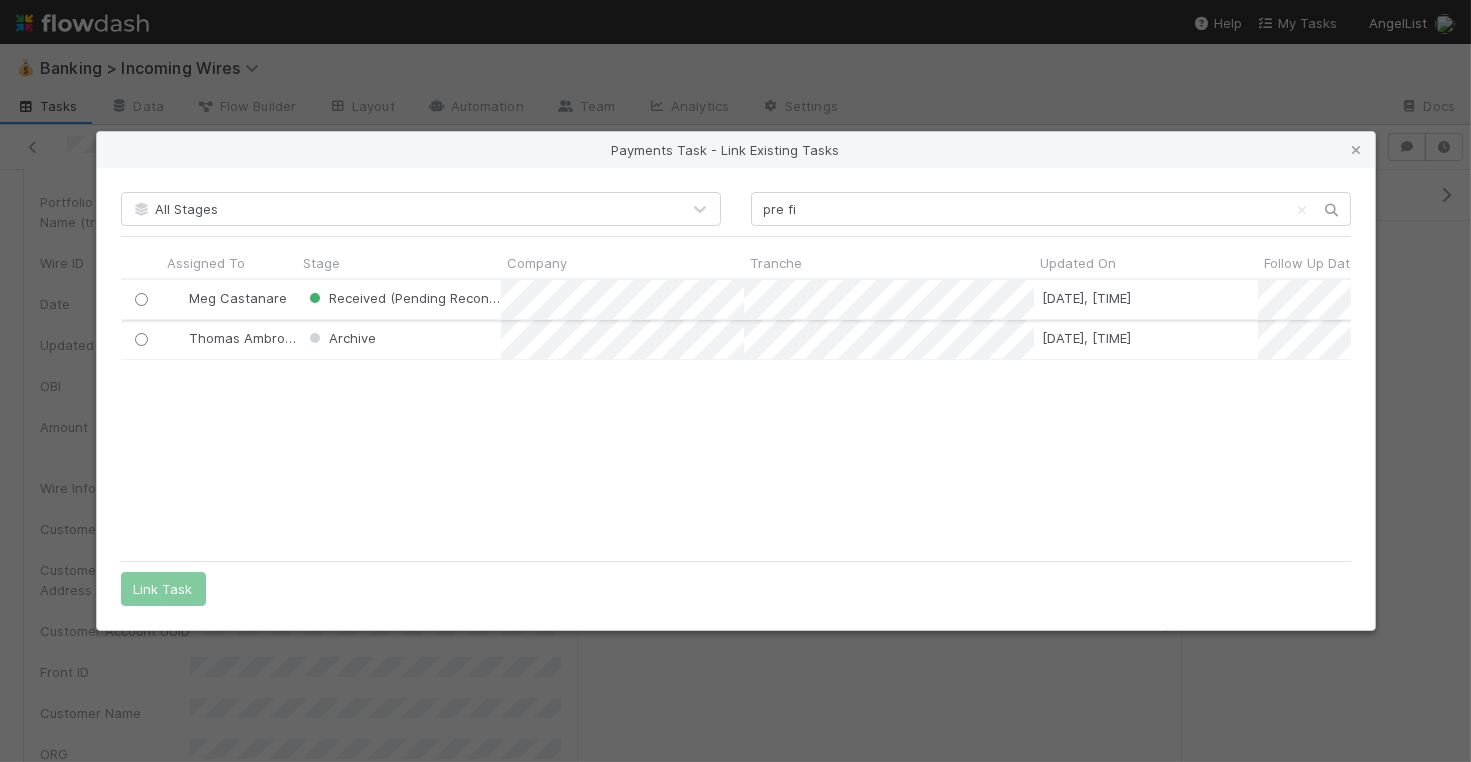 click at bounding box center (140, 299) 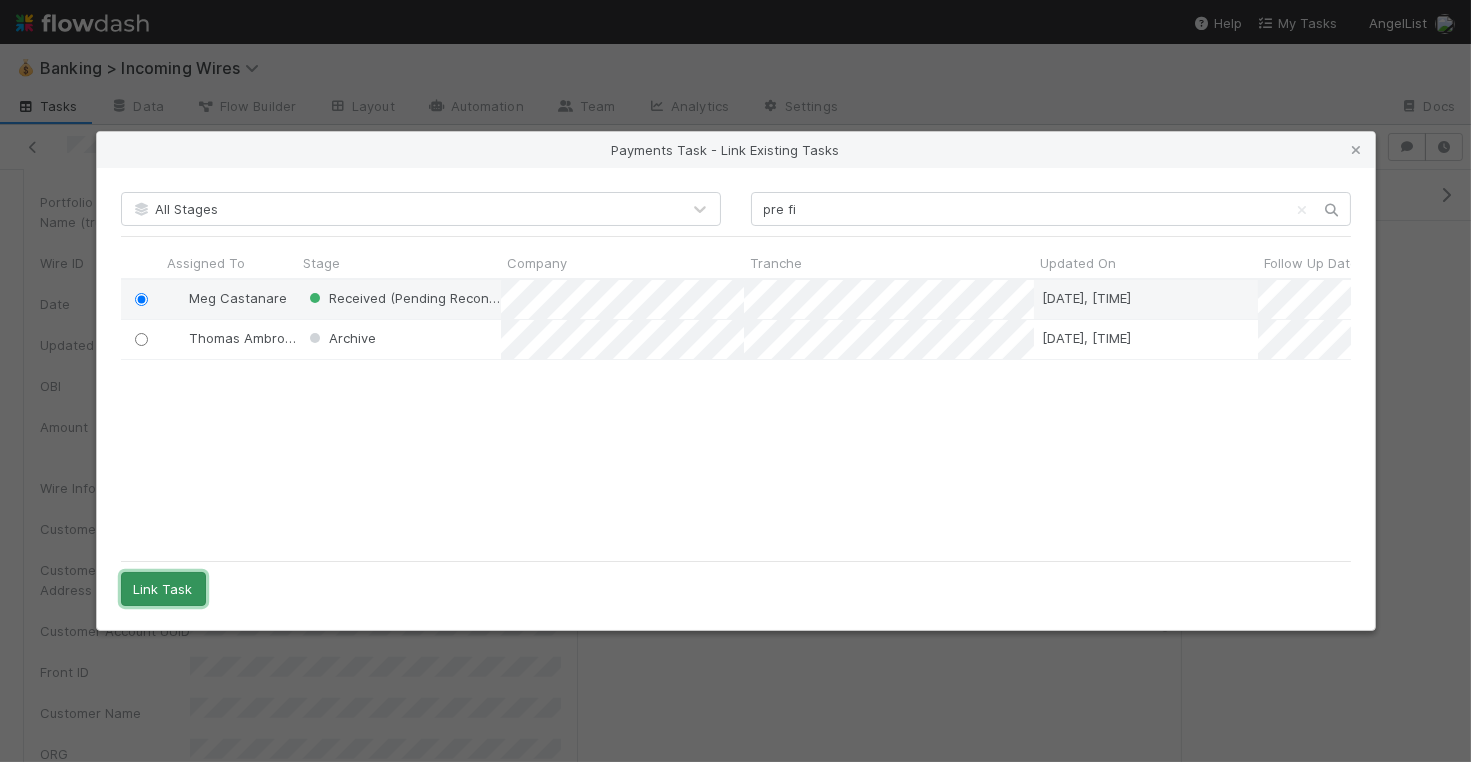 click on "Link   Task" at bounding box center (163, 589) 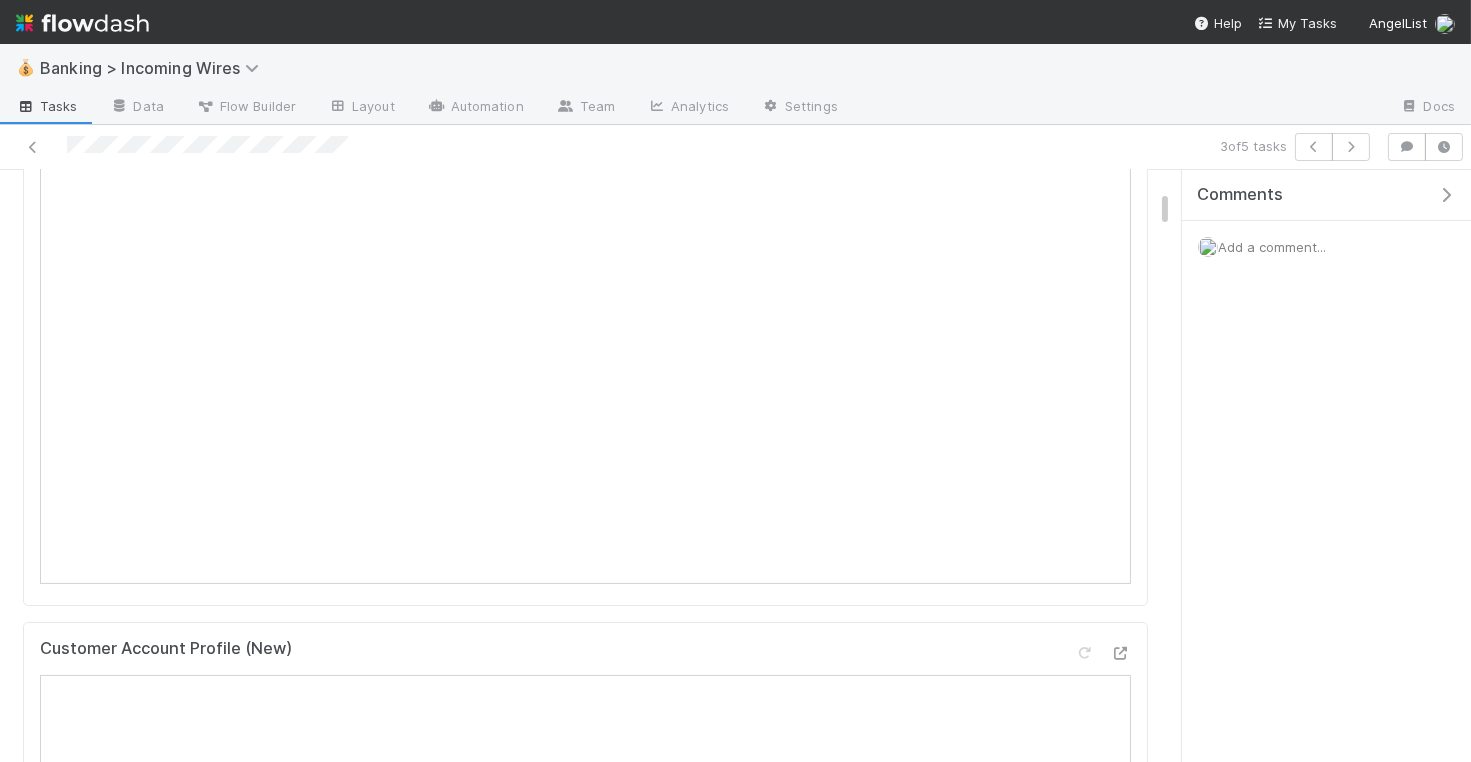 scroll, scrollTop: 251, scrollLeft: 0, axis: vertical 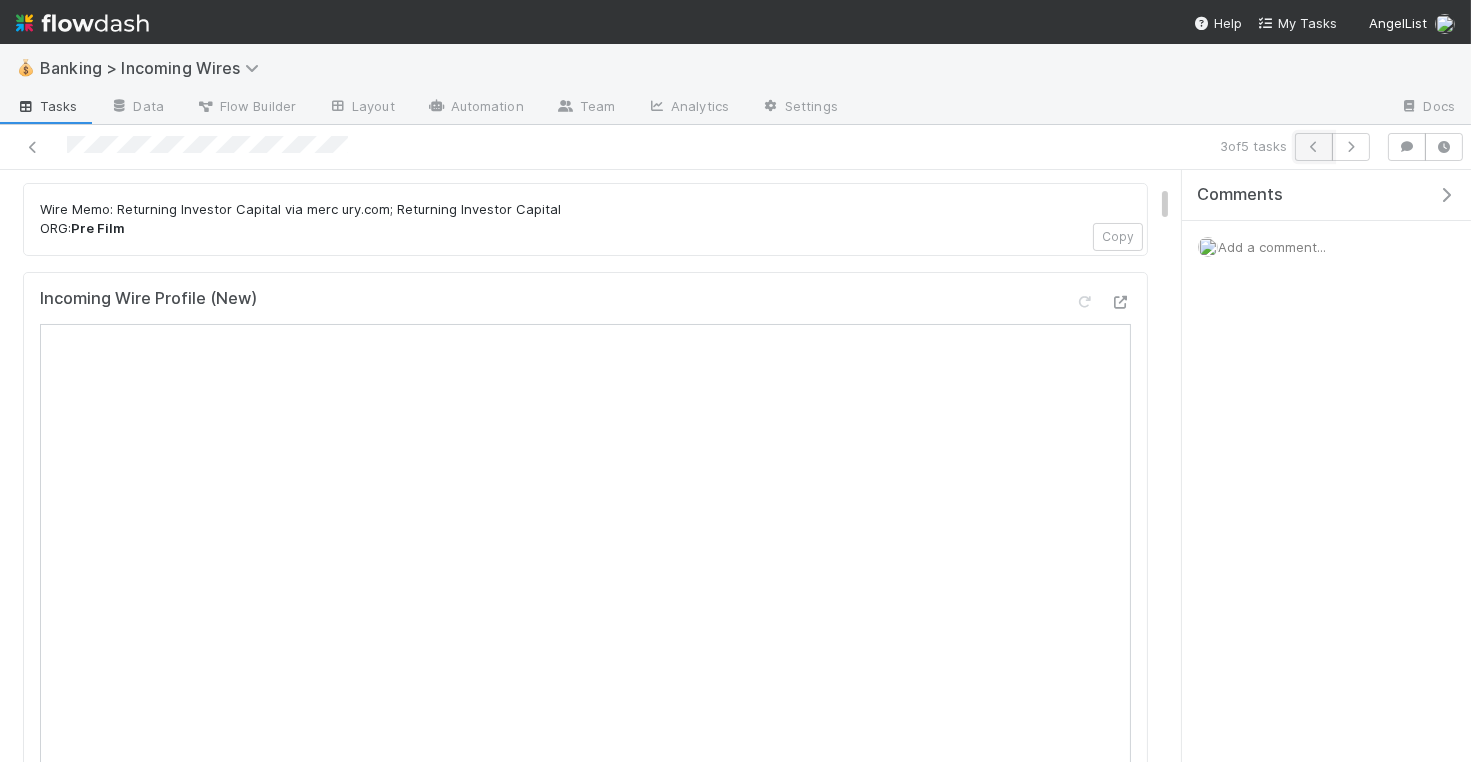 click at bounding box center (1314, 147) 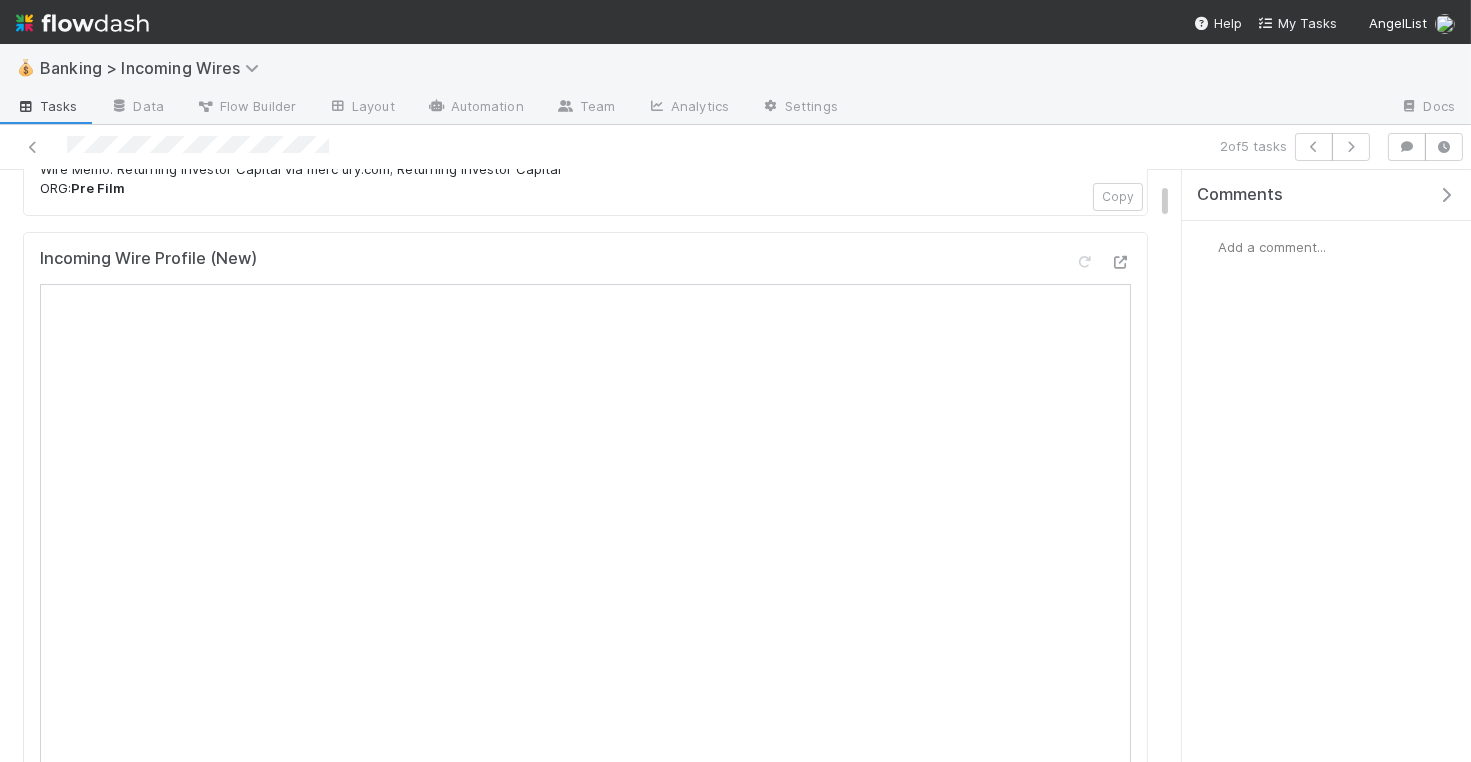 scroll, scrollTop: 0, scrollLeft: 0, axis: both 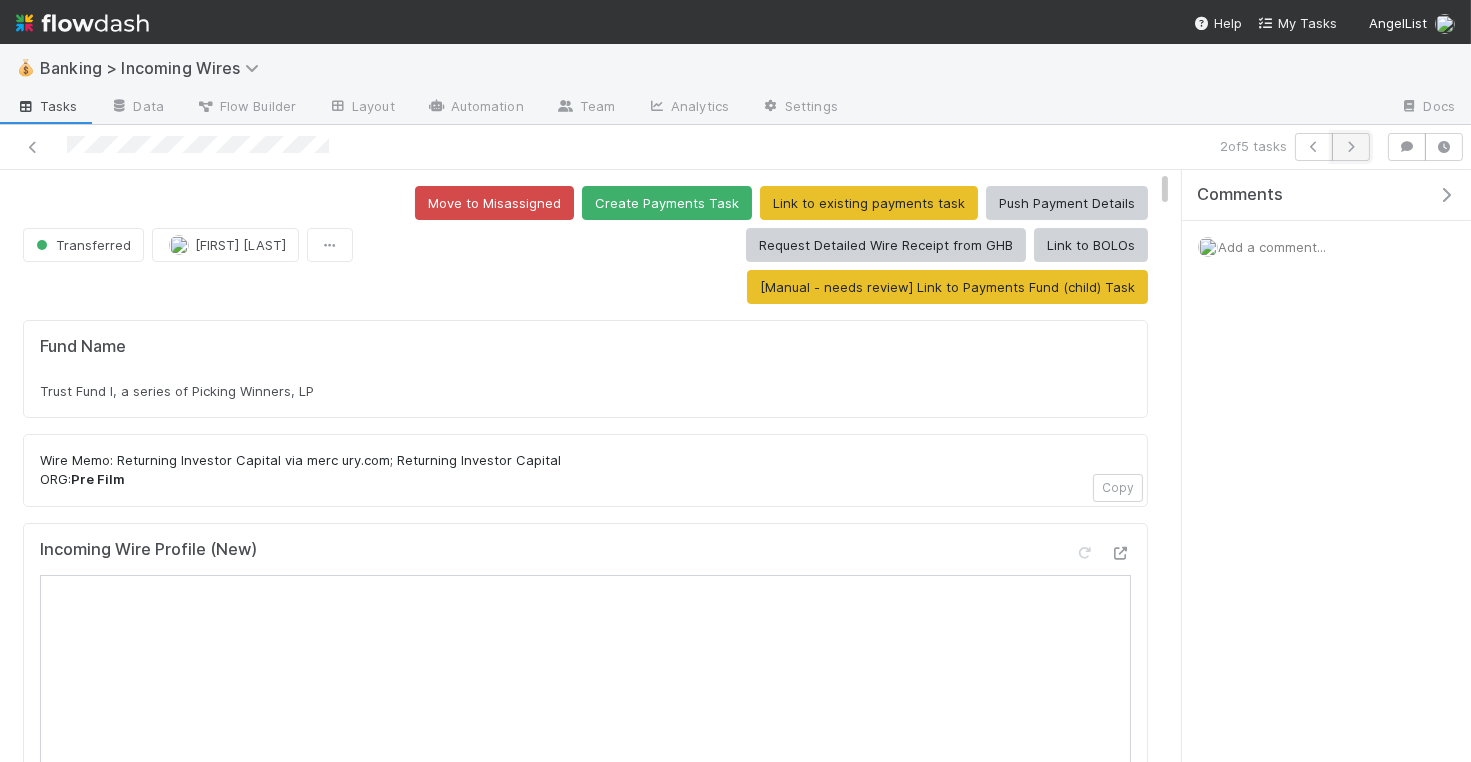 click at bounding box center (1351, 147) 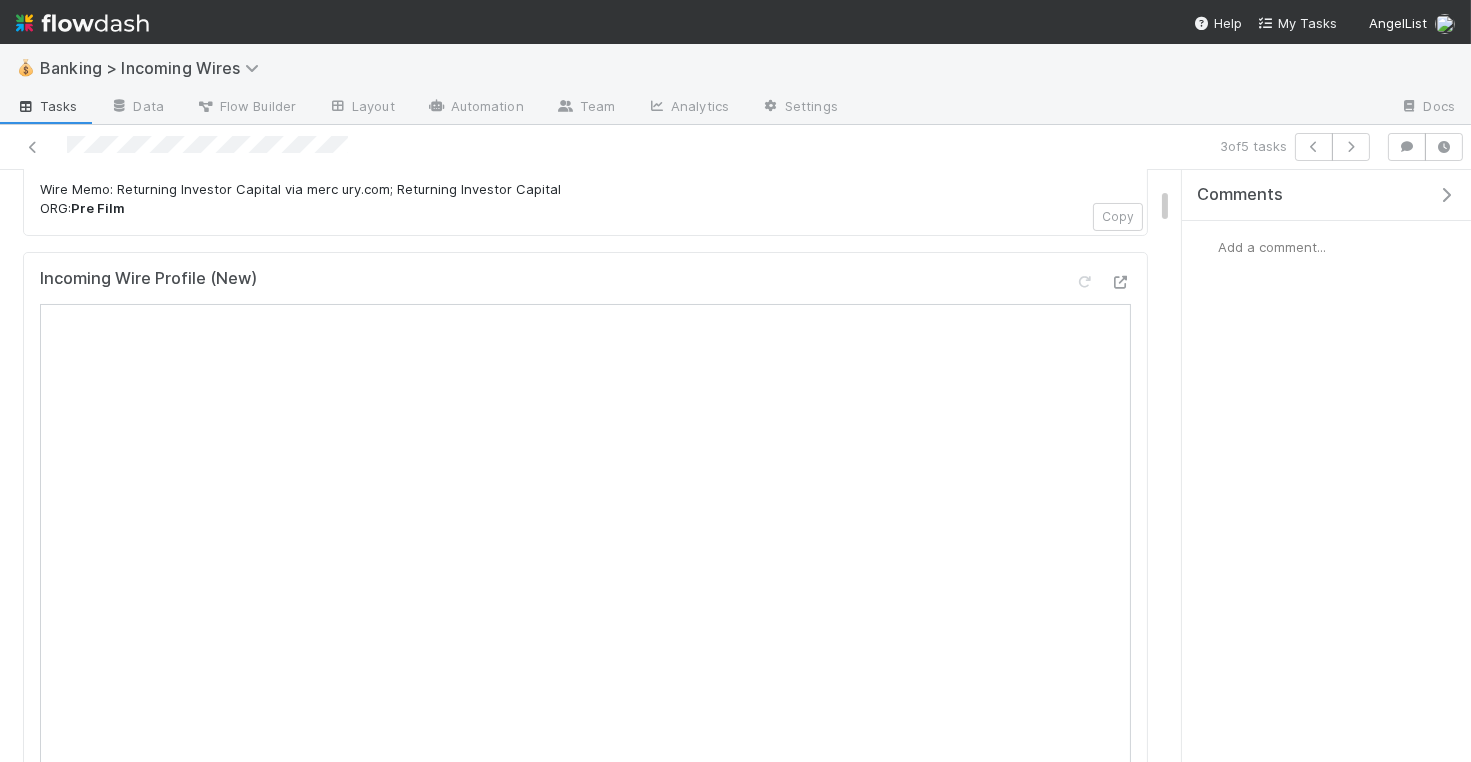 scroll, scrollTop: 294, scrollLeft: 0, axis: vertical 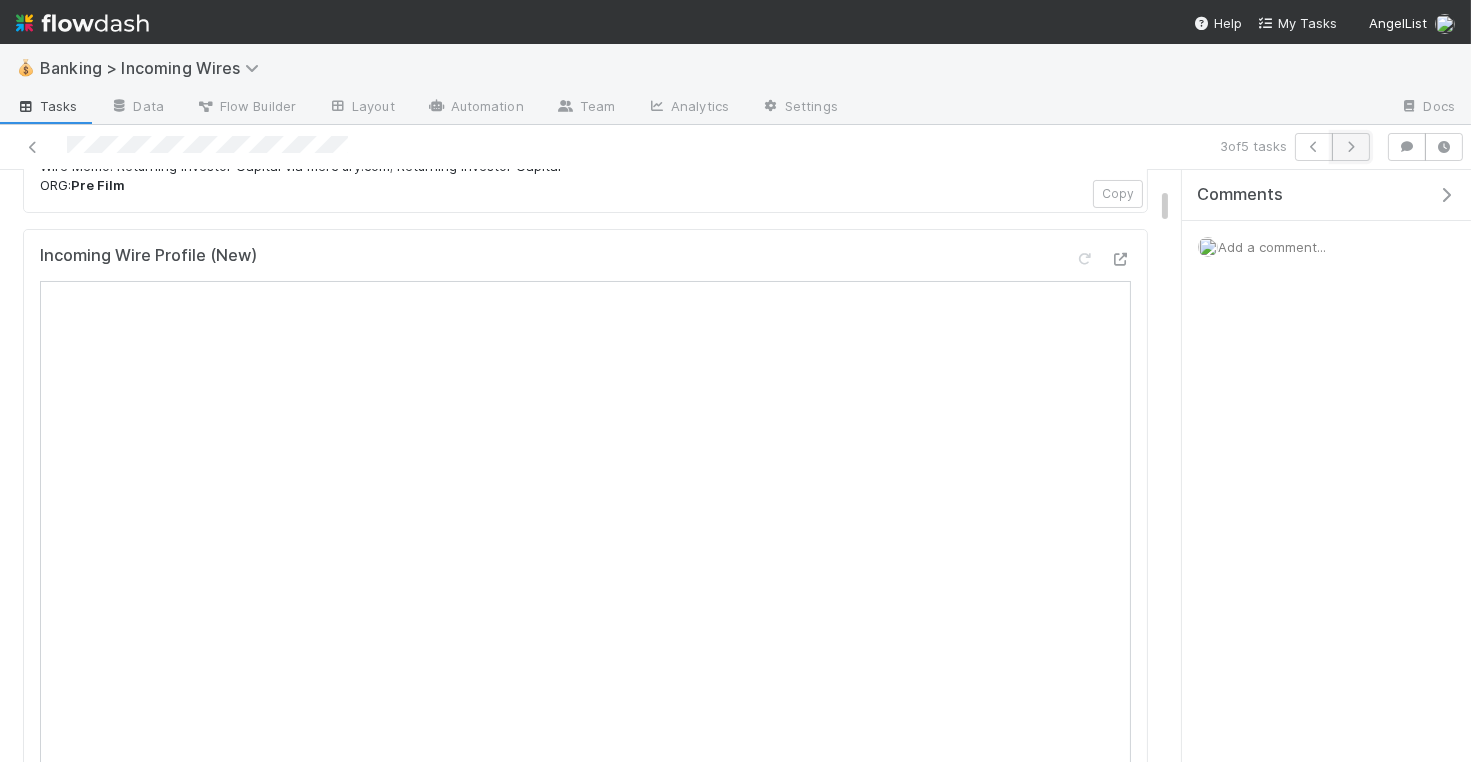 click at bounding box center (1351, 147) 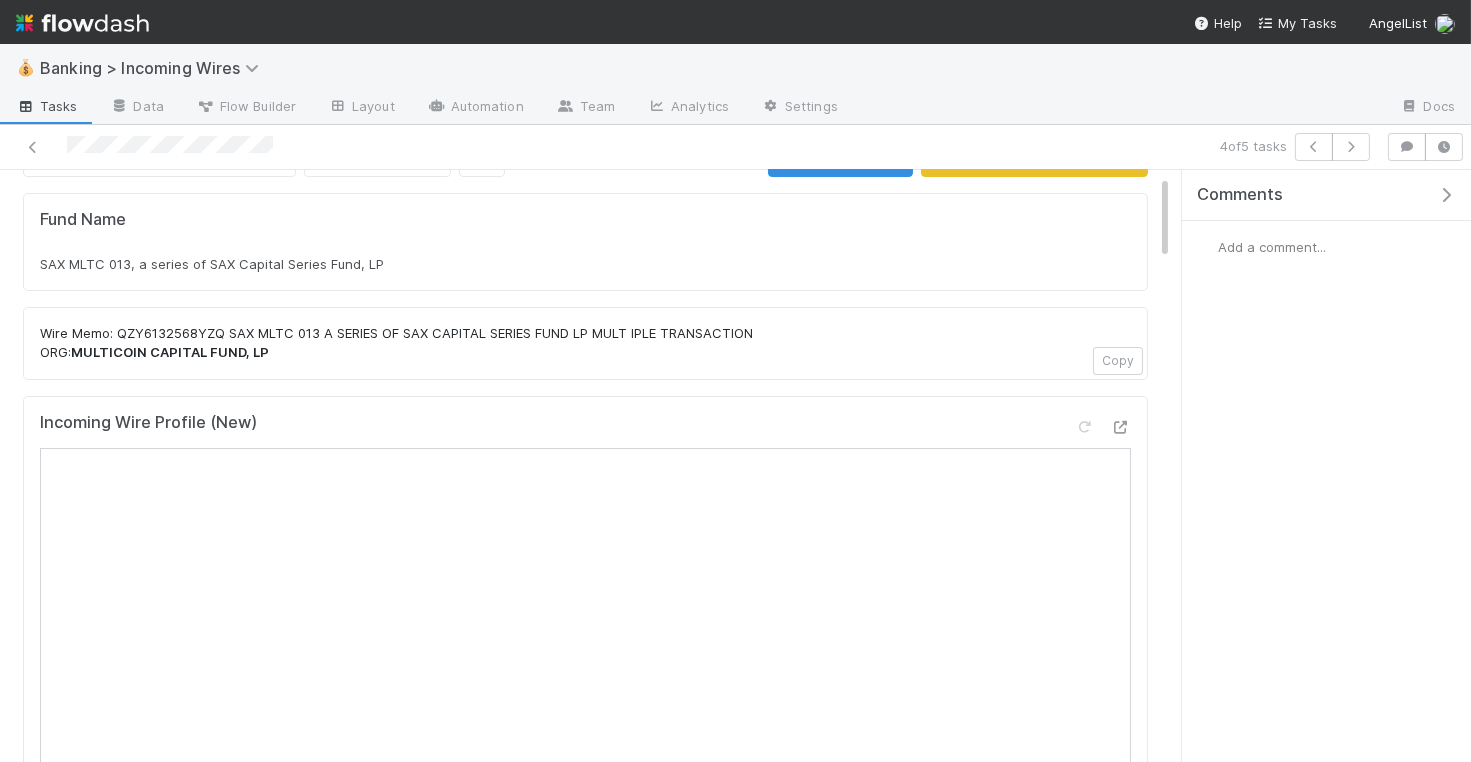 scroll, scrollTop: 0, scrollLeft: 0, axis: both 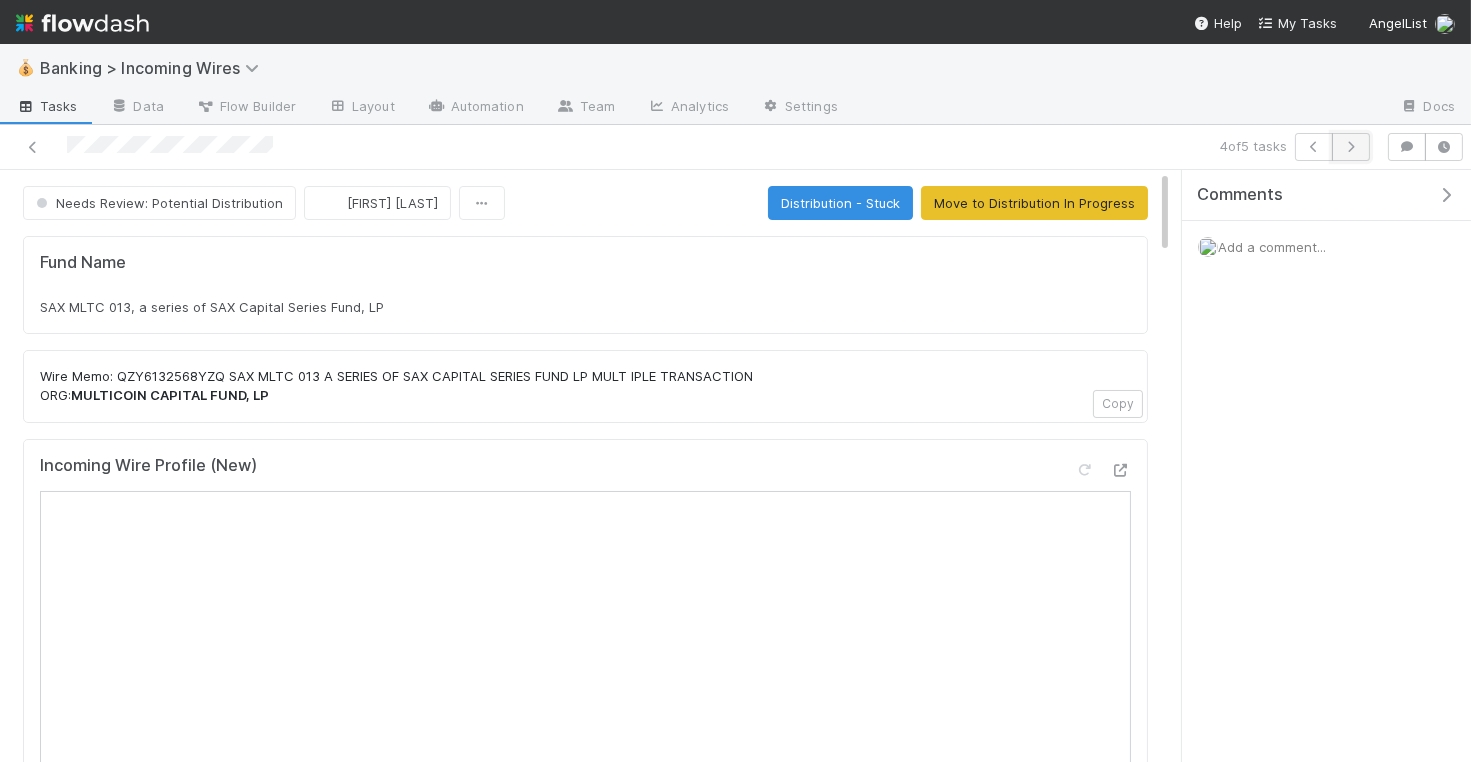 click at bounding box center [1351, 147] 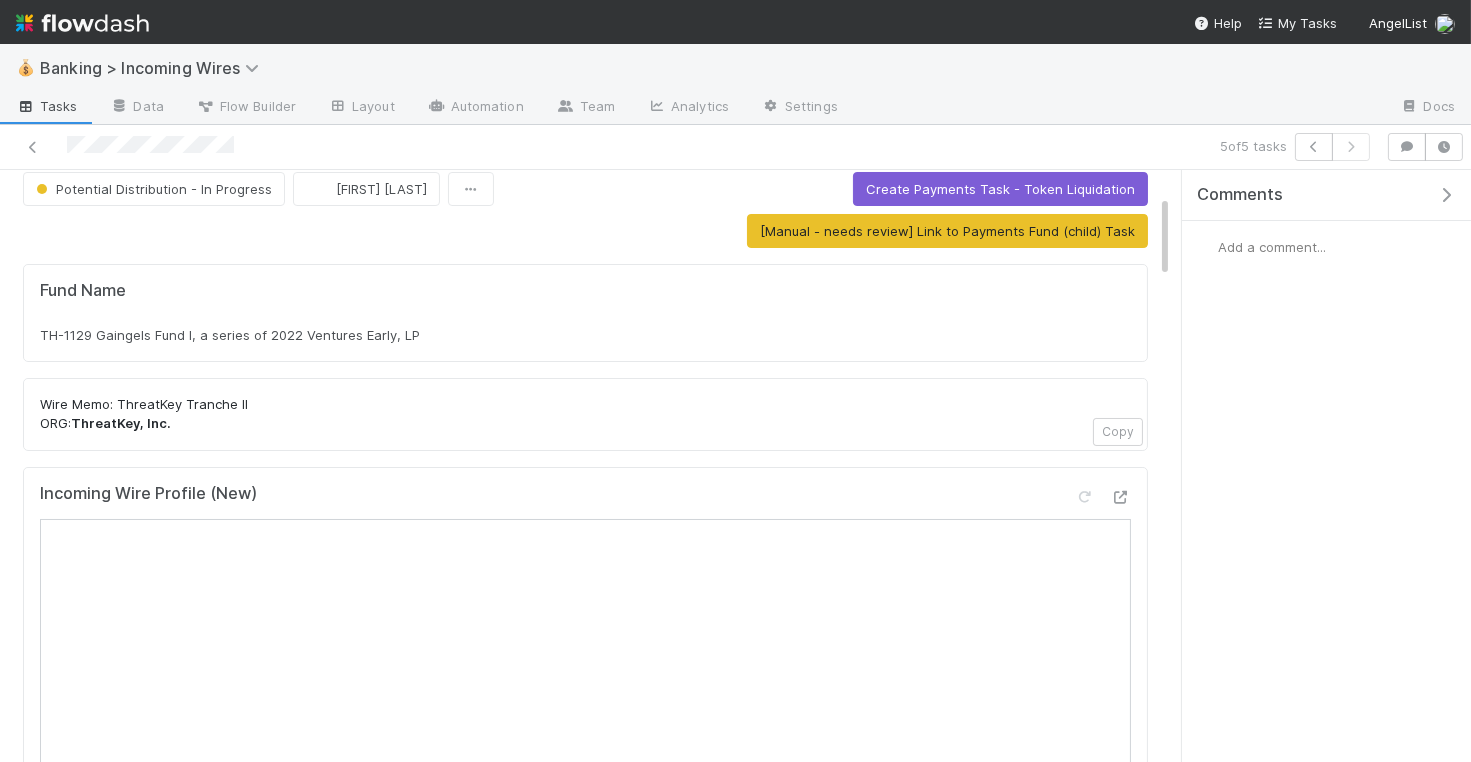 scroll, scrollTop: 0, scrollLeft: 0, axis: both 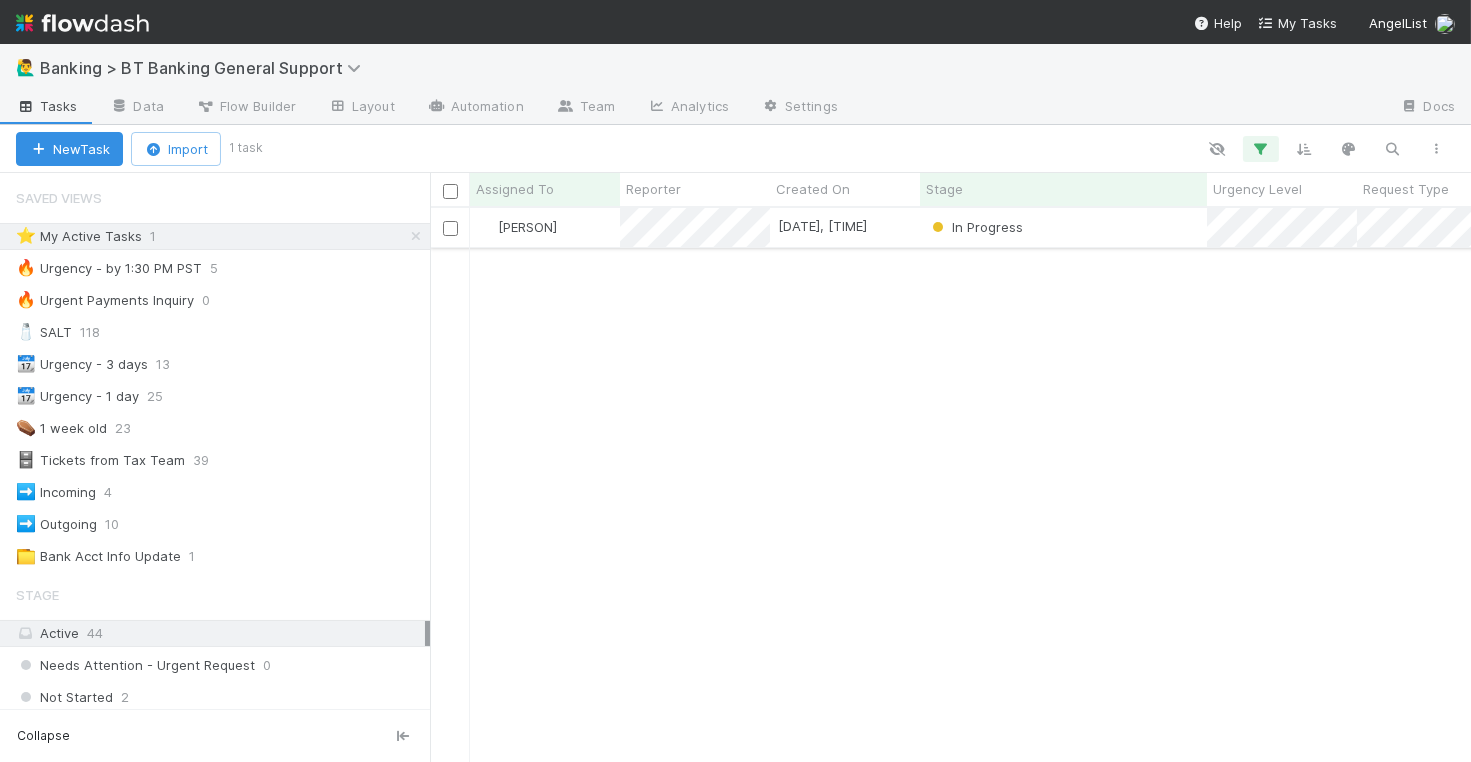 click on "[PERSON]" at bounding box center (545, 227) 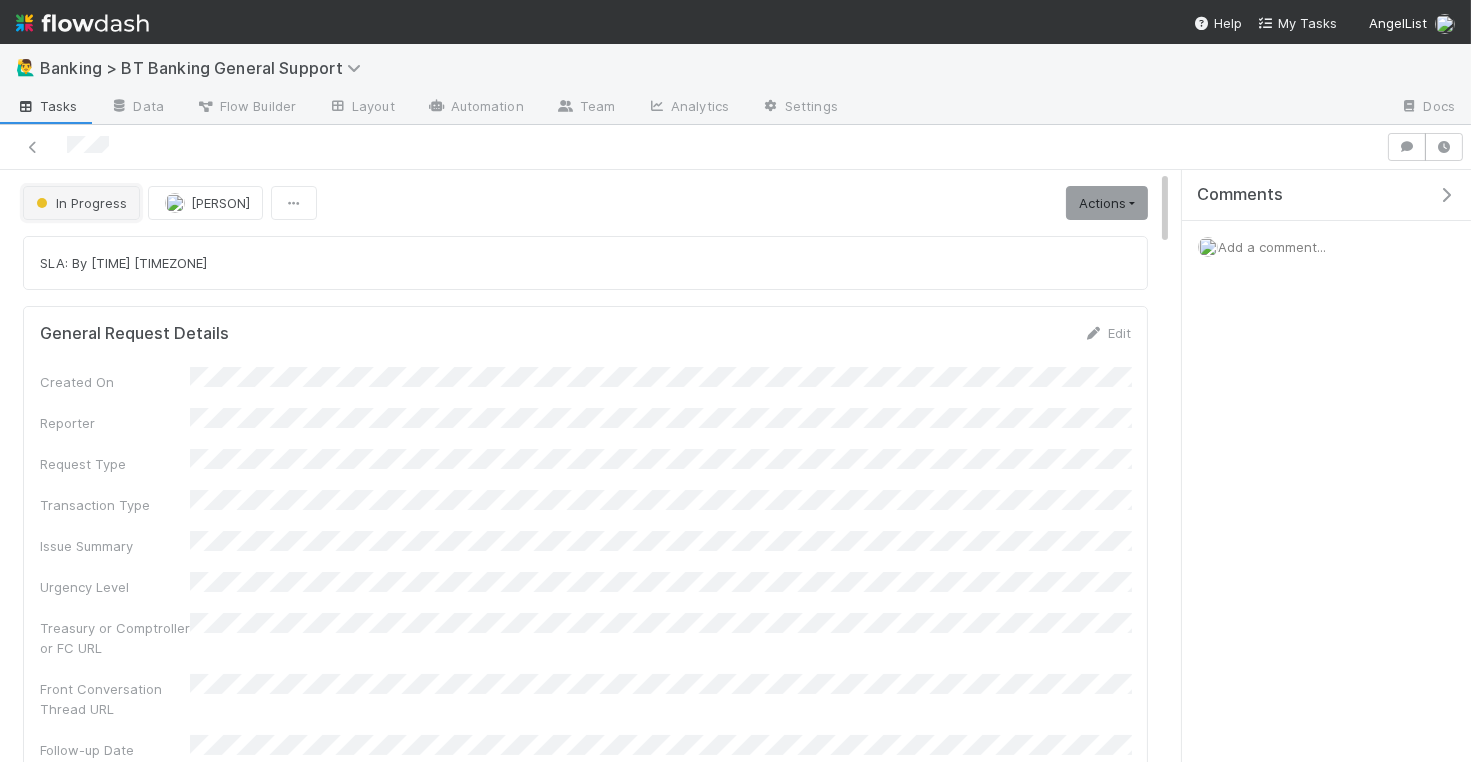 click on "In Progress" at bounding box center [79, 203] 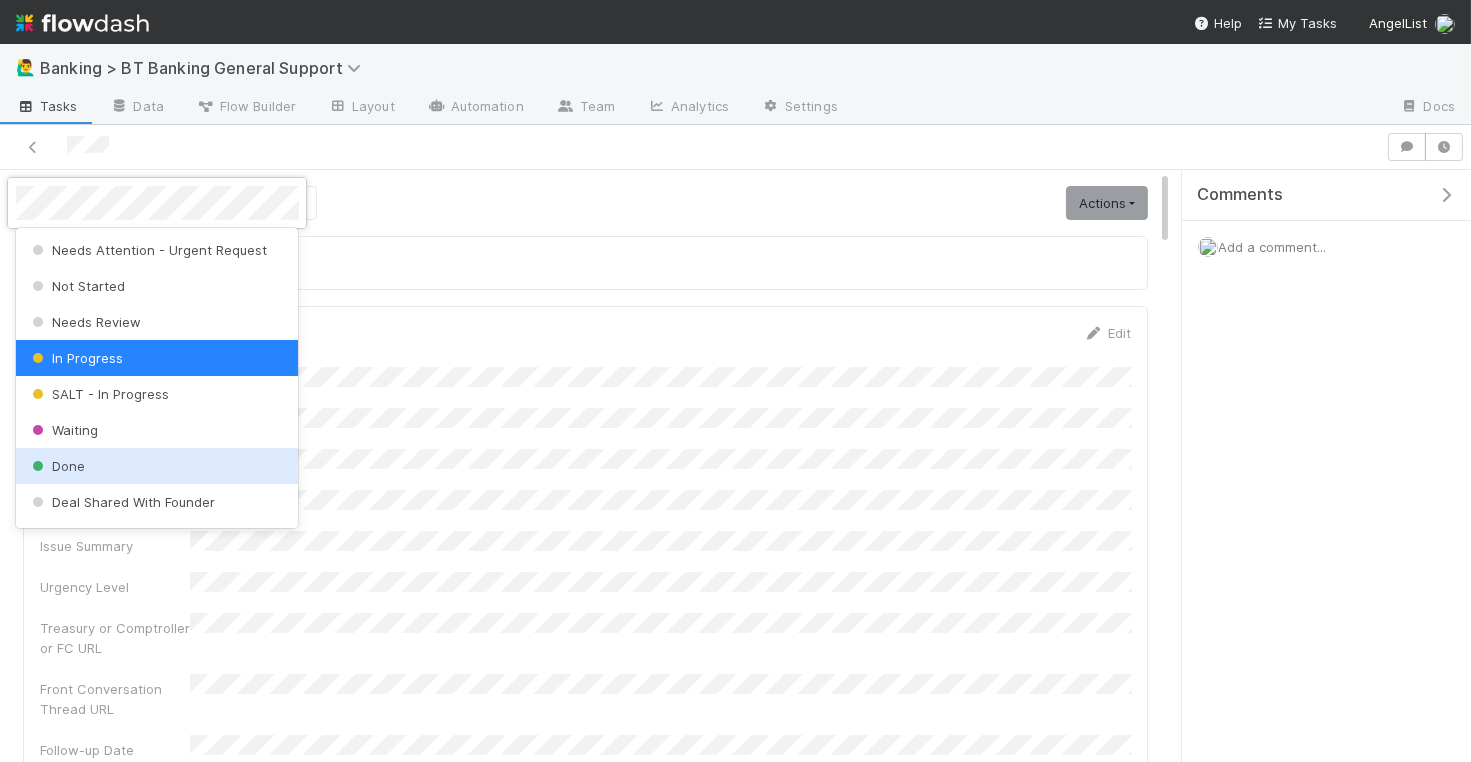 click on "Done" at bounding box center (157, 466) 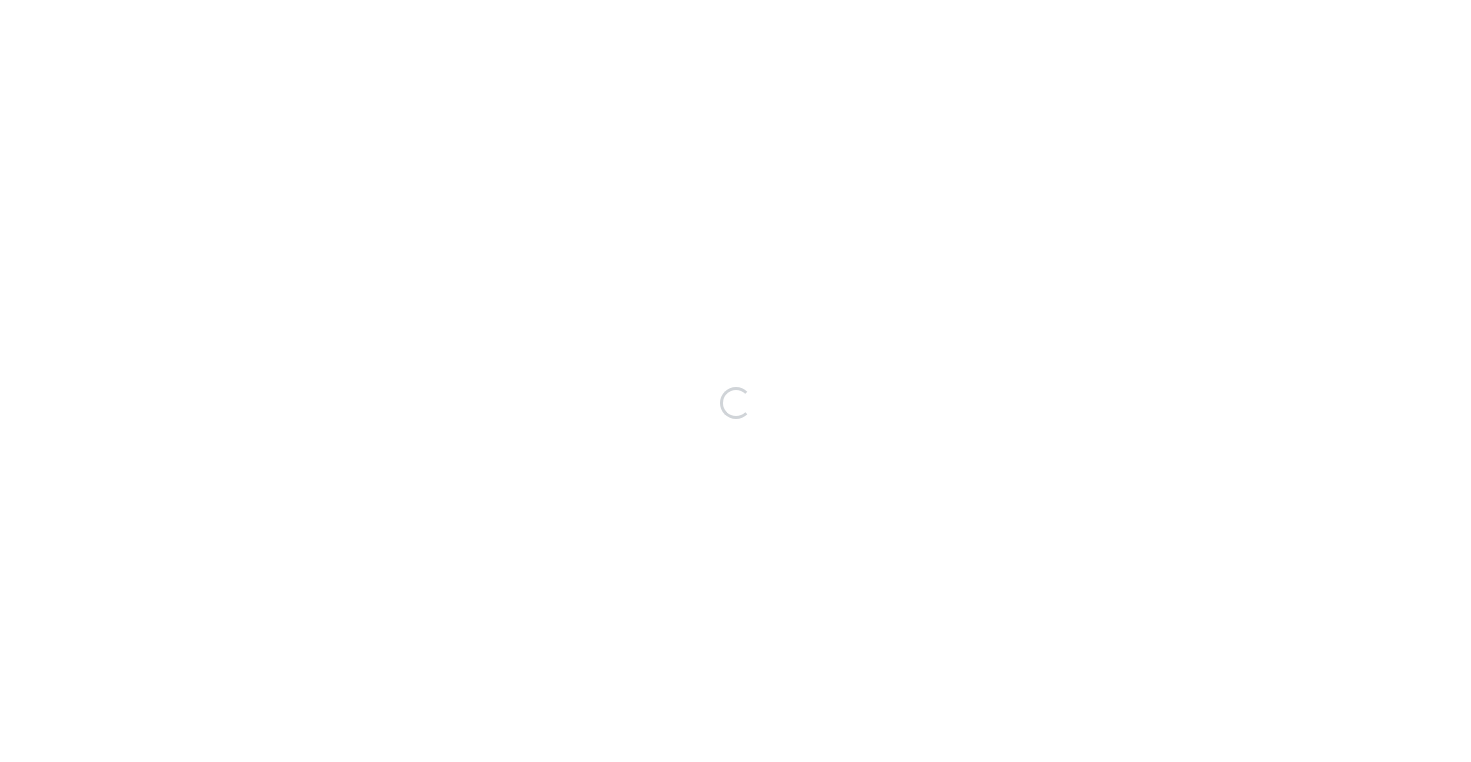 scroll, scrollTop: 0, scrollLeft: 0, axis: both 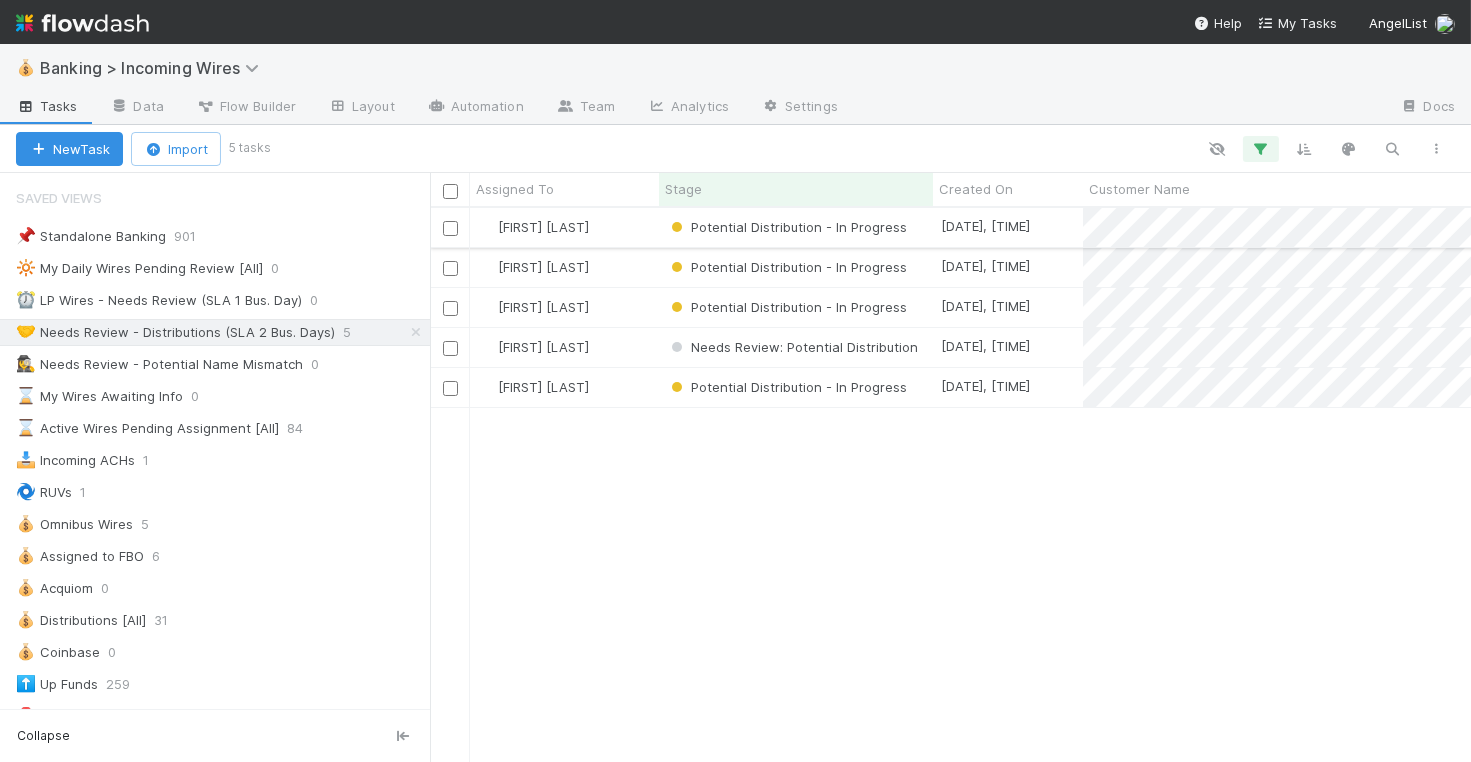 click on "[FIRST]  [LAST]" at bounding box center (564, 227) 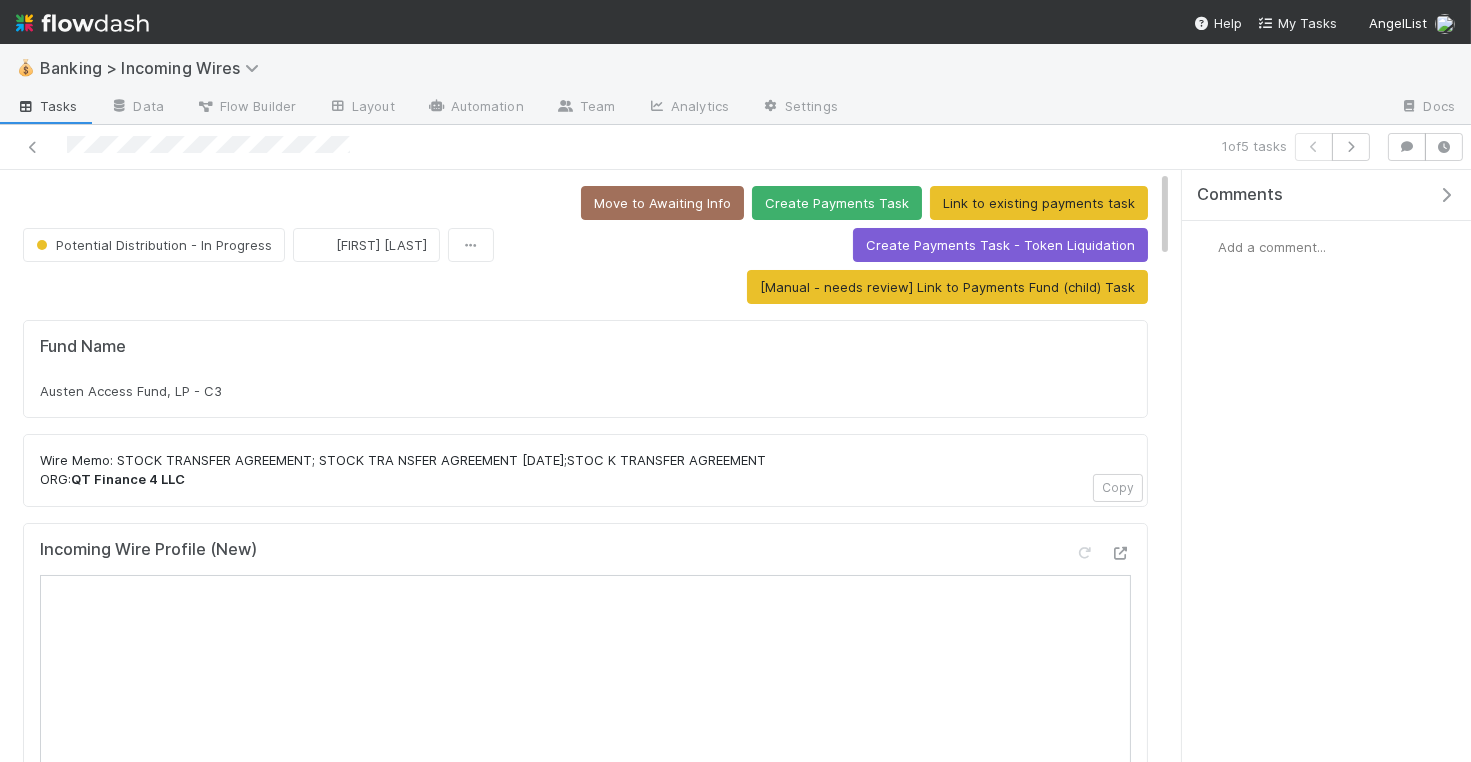 click on "Austen Access Fund, LP - C3" at bounding box center (585, 391) 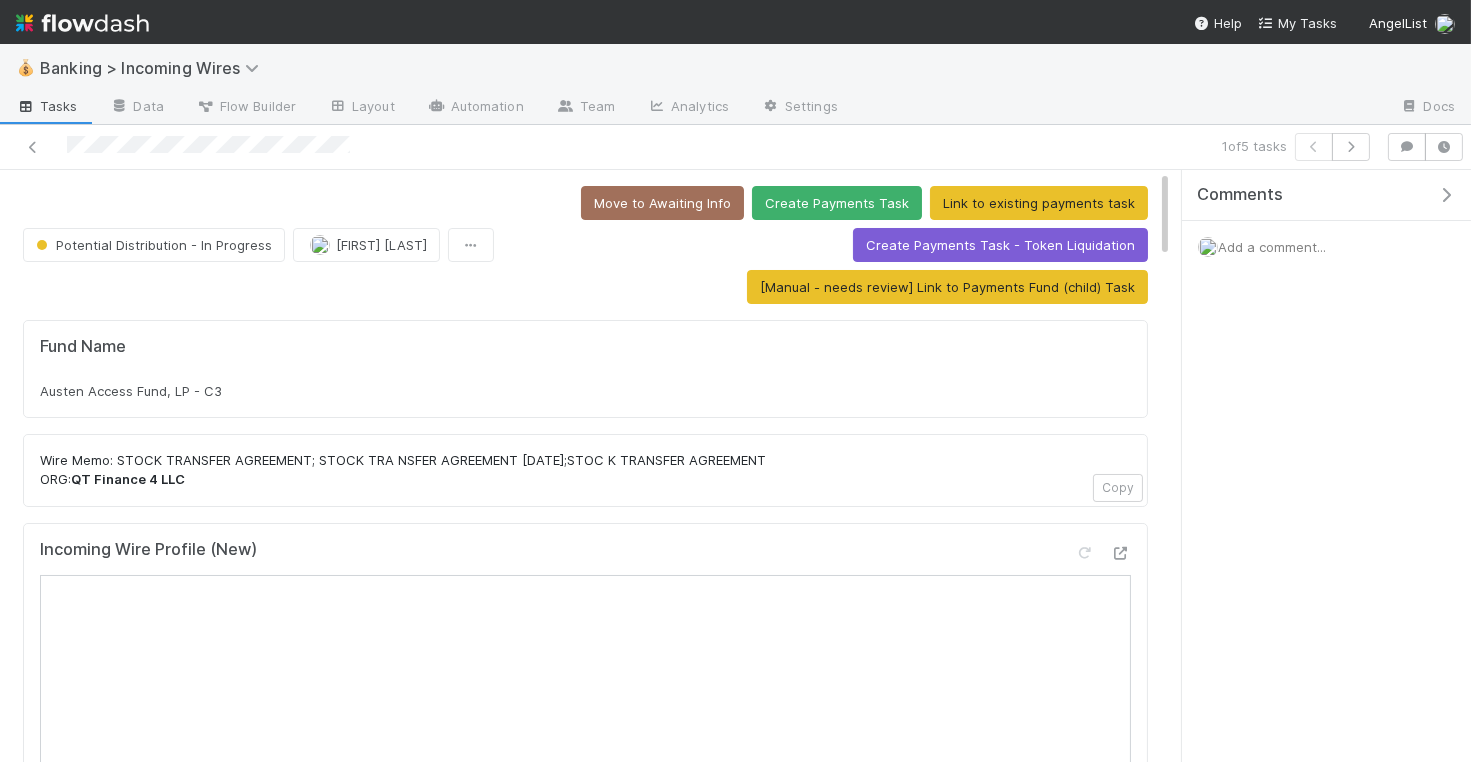 click on "Austen Access Fund, LP - C3" at bounding box center (585, 391) 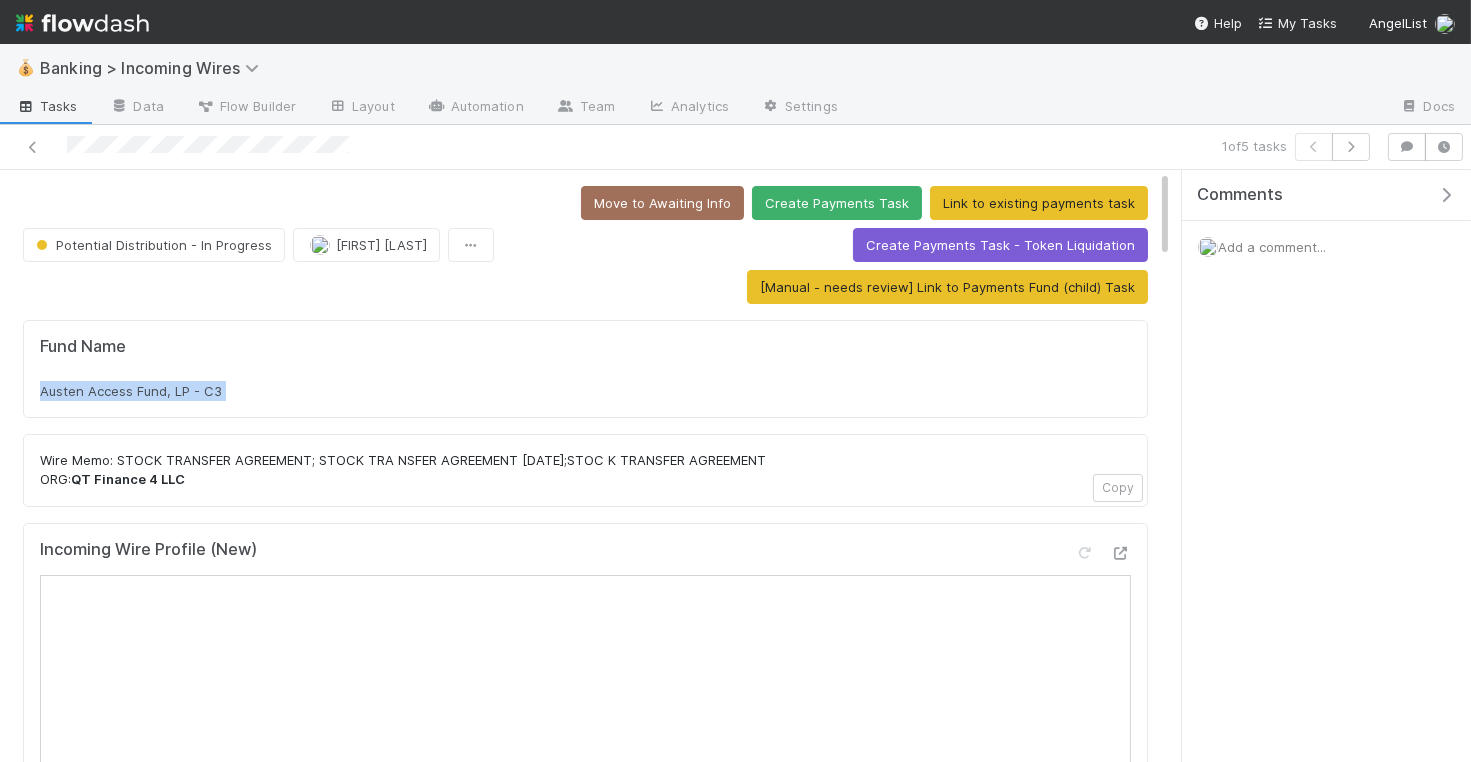 click on "Austen Access Fund, LP - C3" at bounding box center [585, 391] 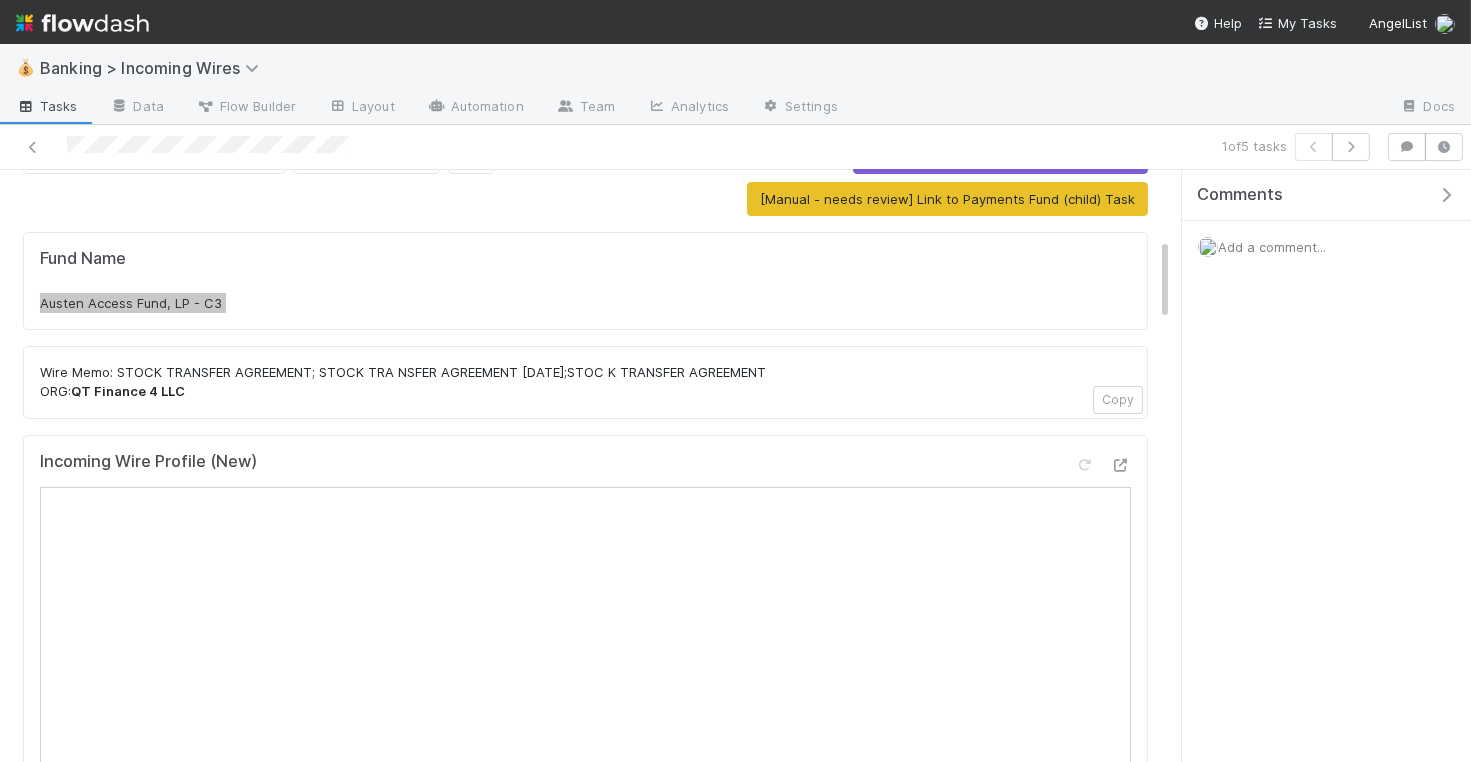 scroll, scrollTop: 0, scrollLeft: 0, axis: both 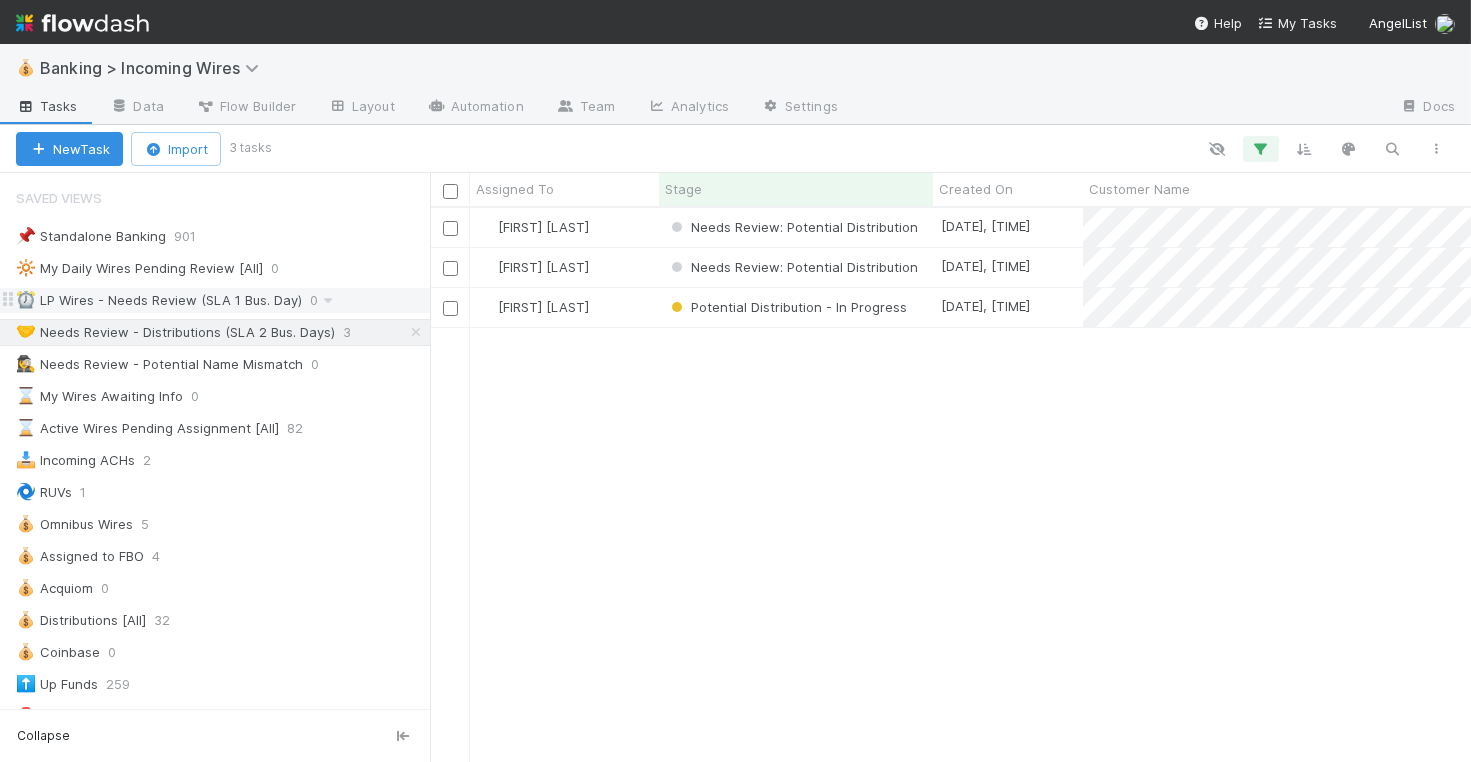 click on "⏰ LP Wires - Needs Review (SLA 1 Bus. Day)" at bounding box center [159, 300] 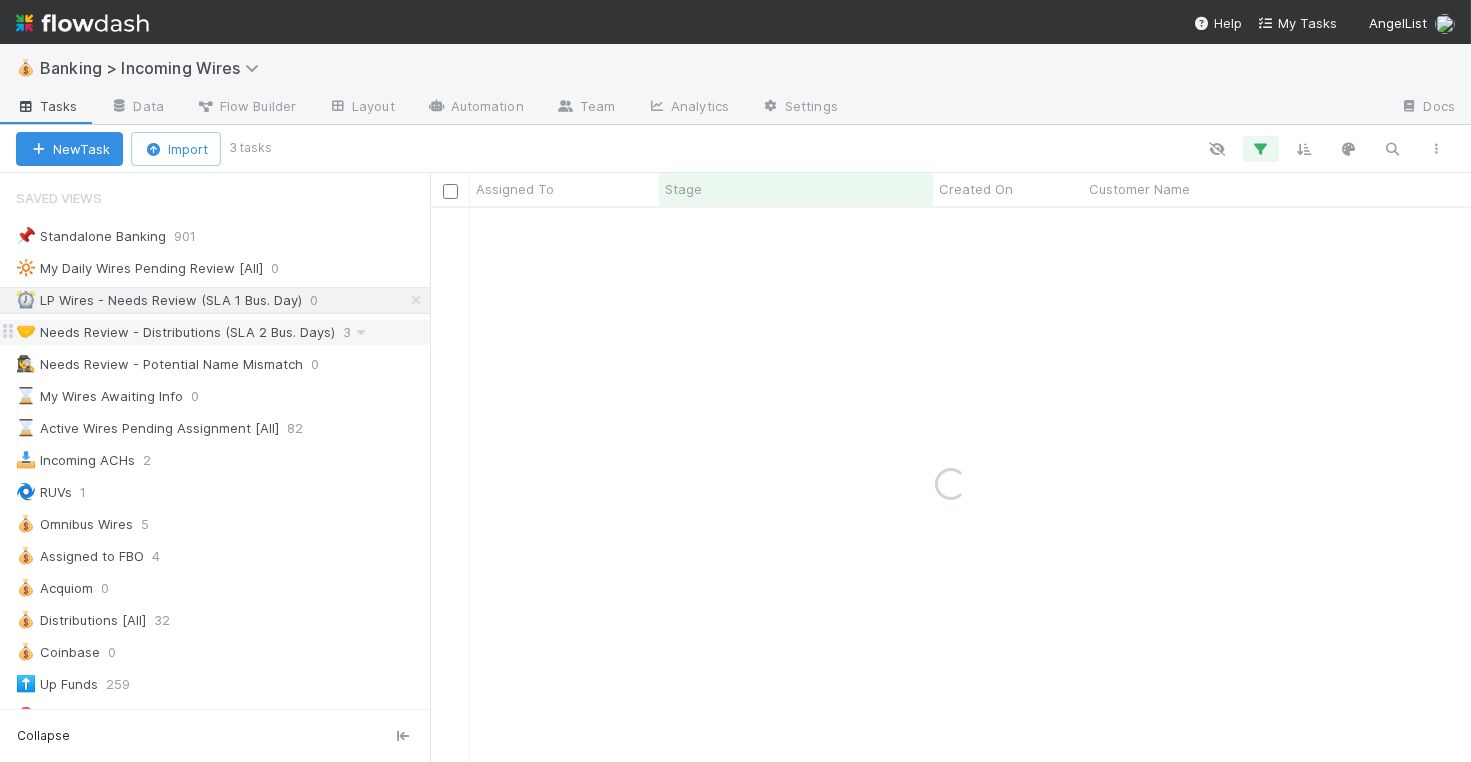 click on "🤝 Needs Review - Distributions (SLA 2 Bus. Days)" at bounding box center [175, 332] 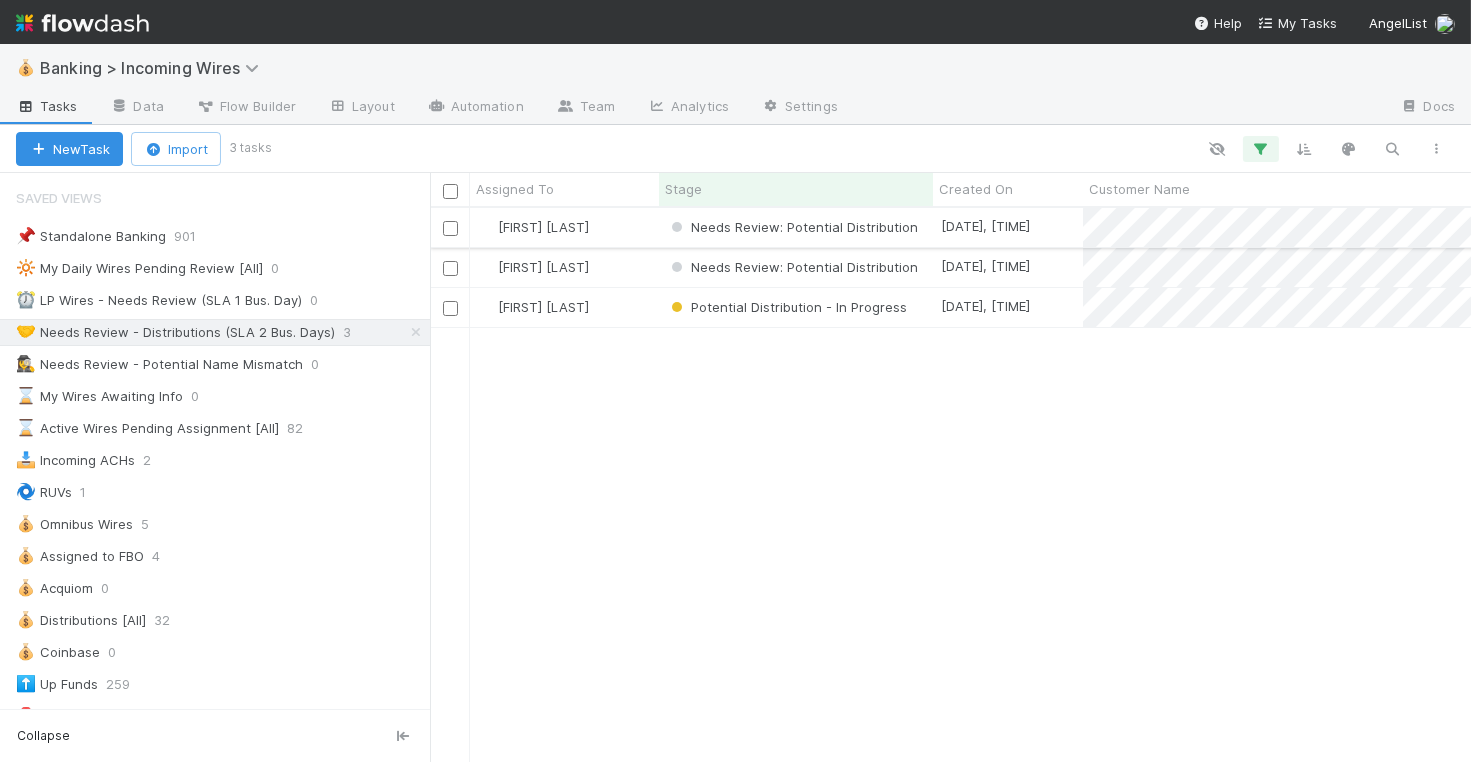 scroll, scrollTop: 1, scrollLeft: 1, axis: both 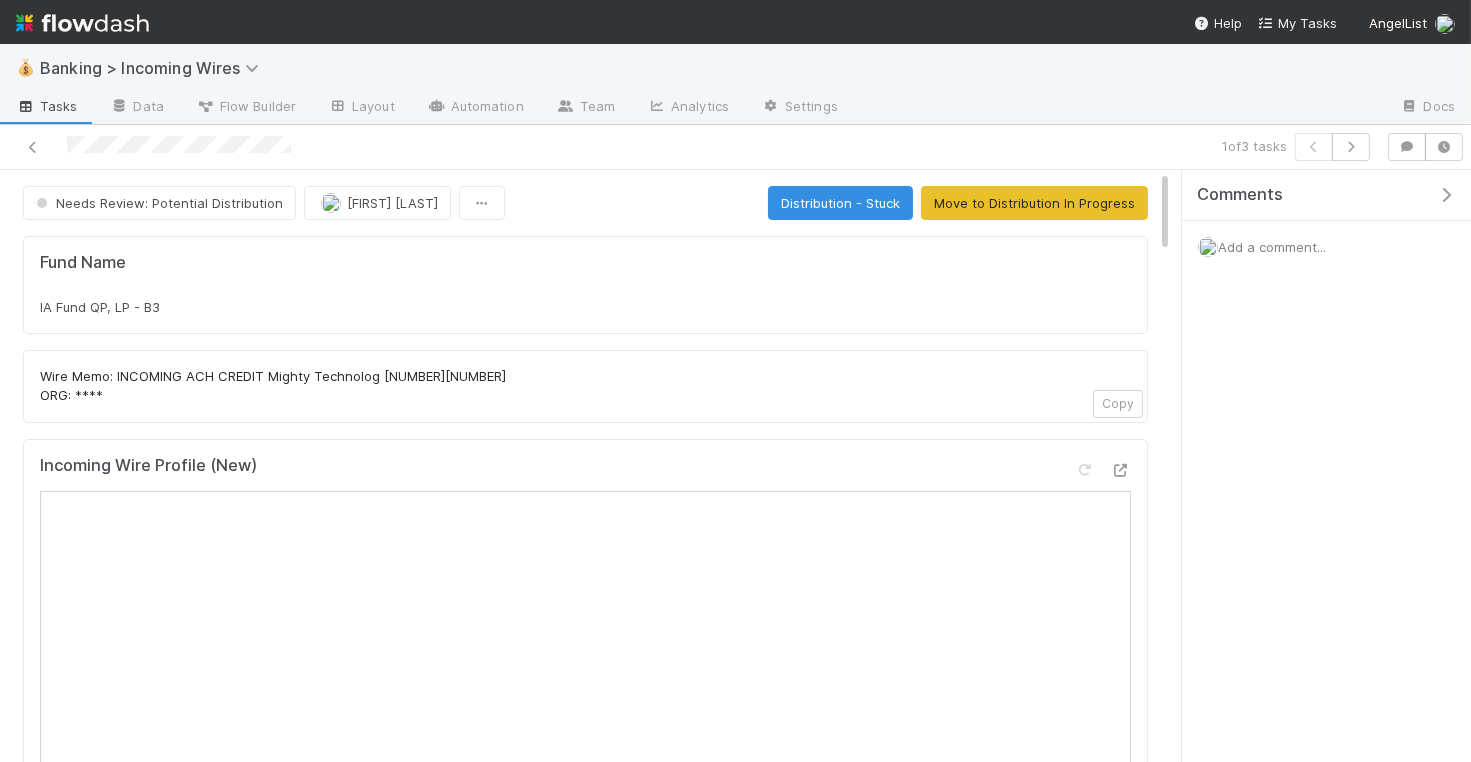 click on "IA Fund QP, LP - B3" at bounding box center (585, 307) 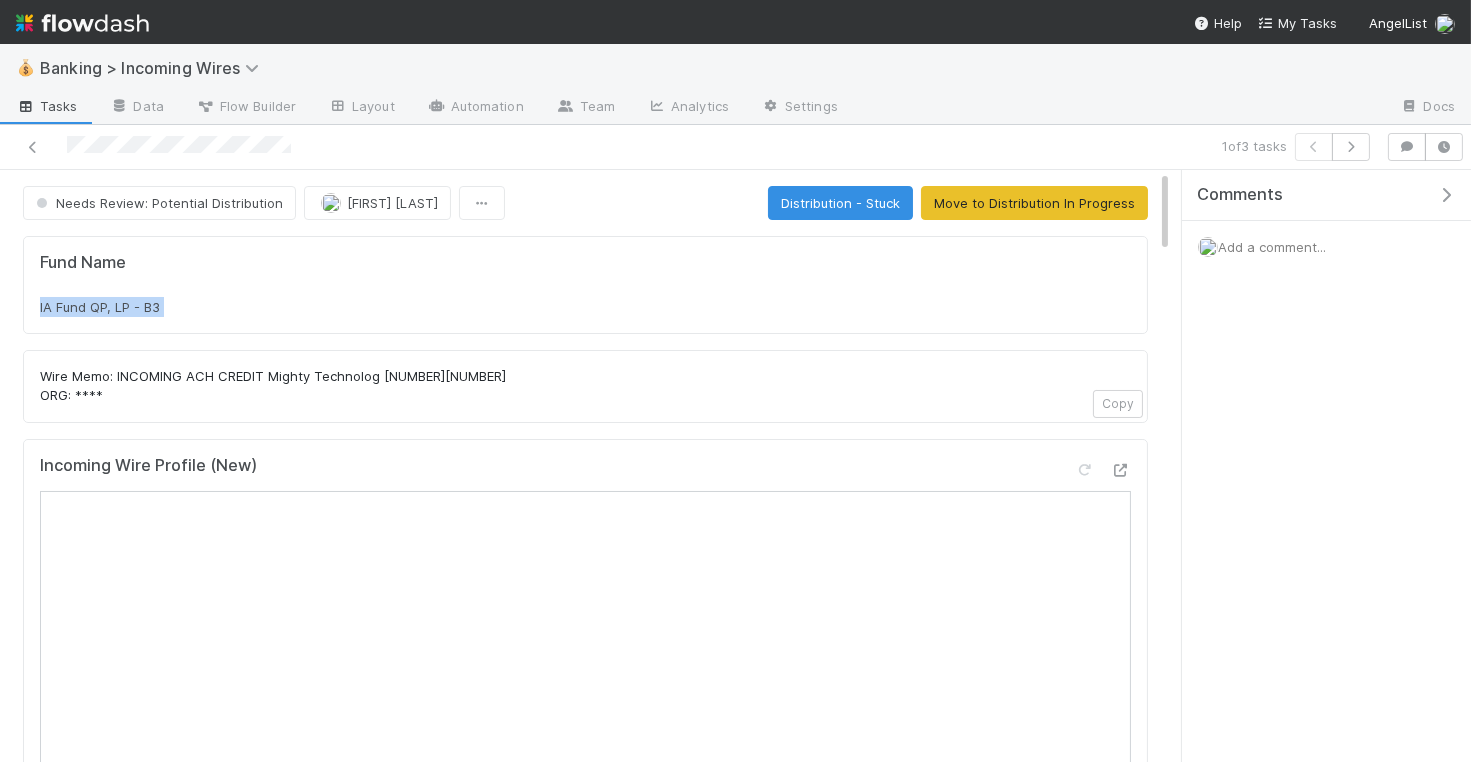 click on "IA Fund QP, LP - B3" at bounding box center (585, 307) 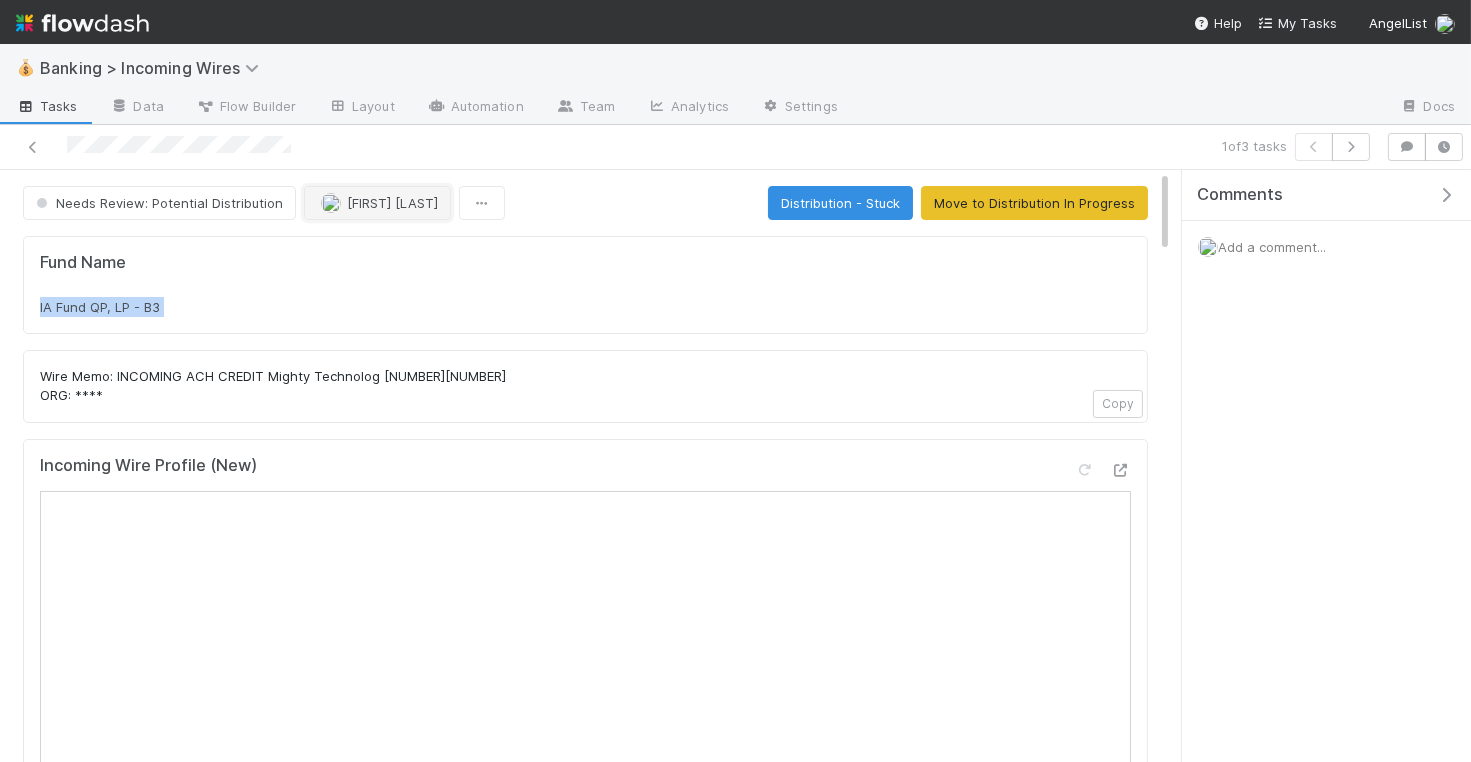 click on "[FIRST] [LAST]" at bounding box center [392, 203] 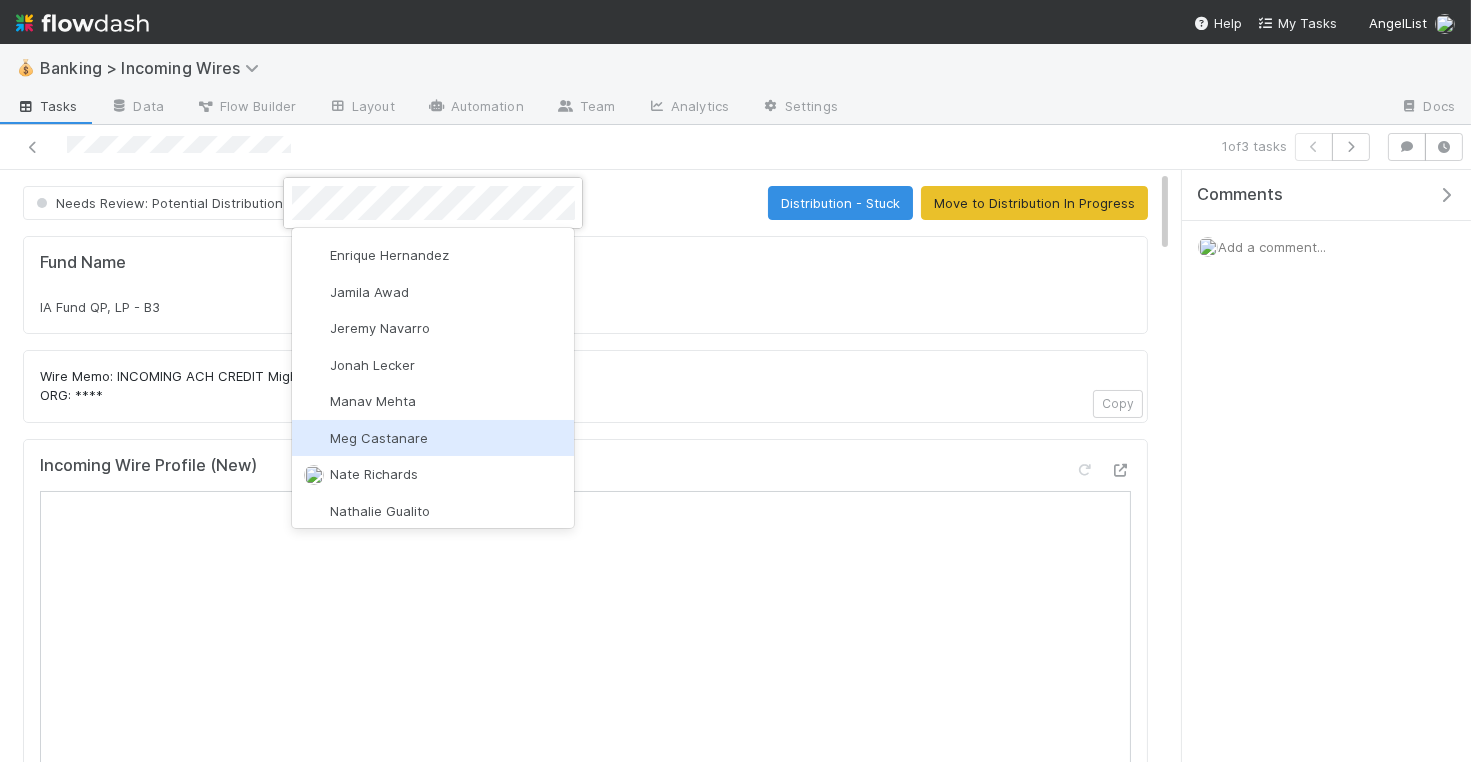 scroll, scrollTop: 0, scrollLeft: 0, axis: both 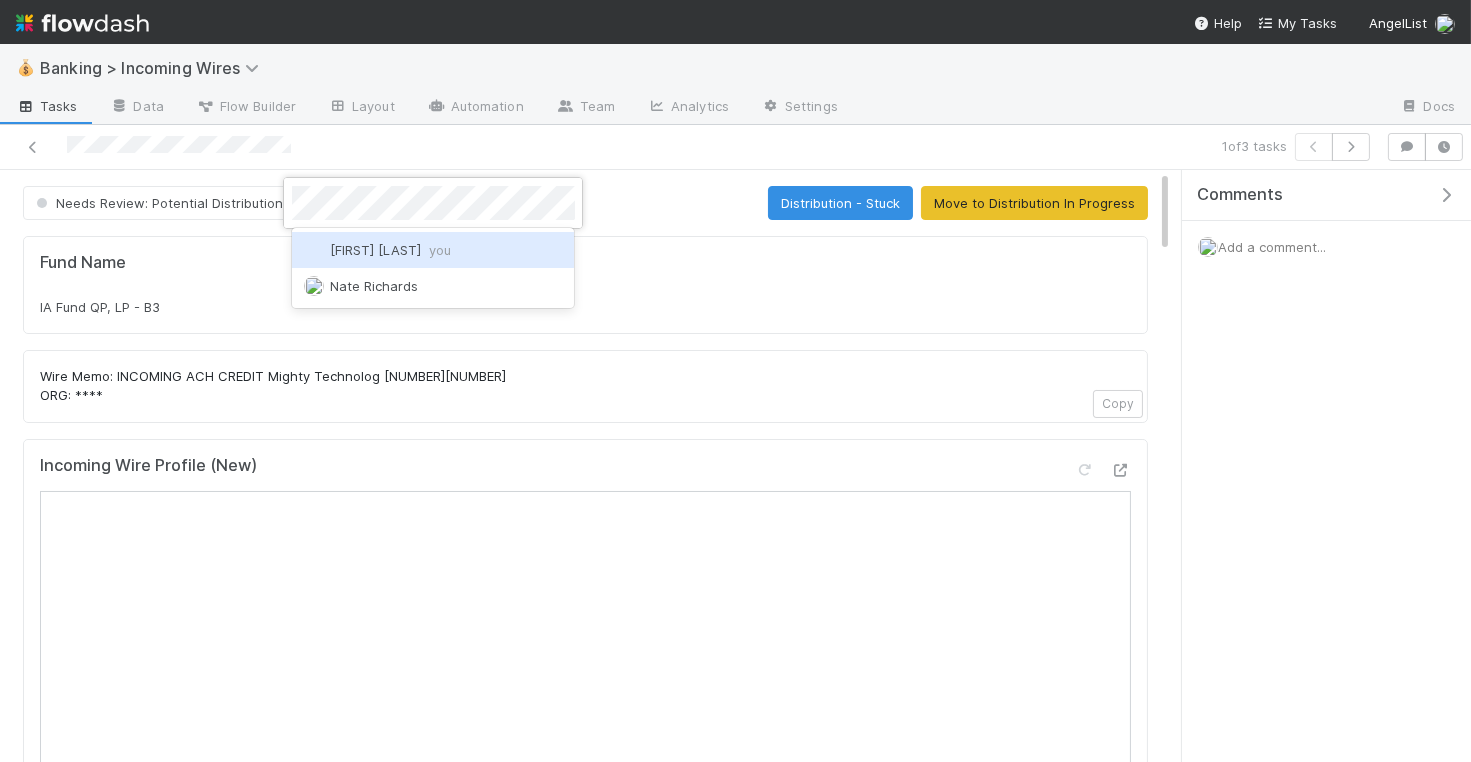 click on "you" at bounding box center (440, 250) 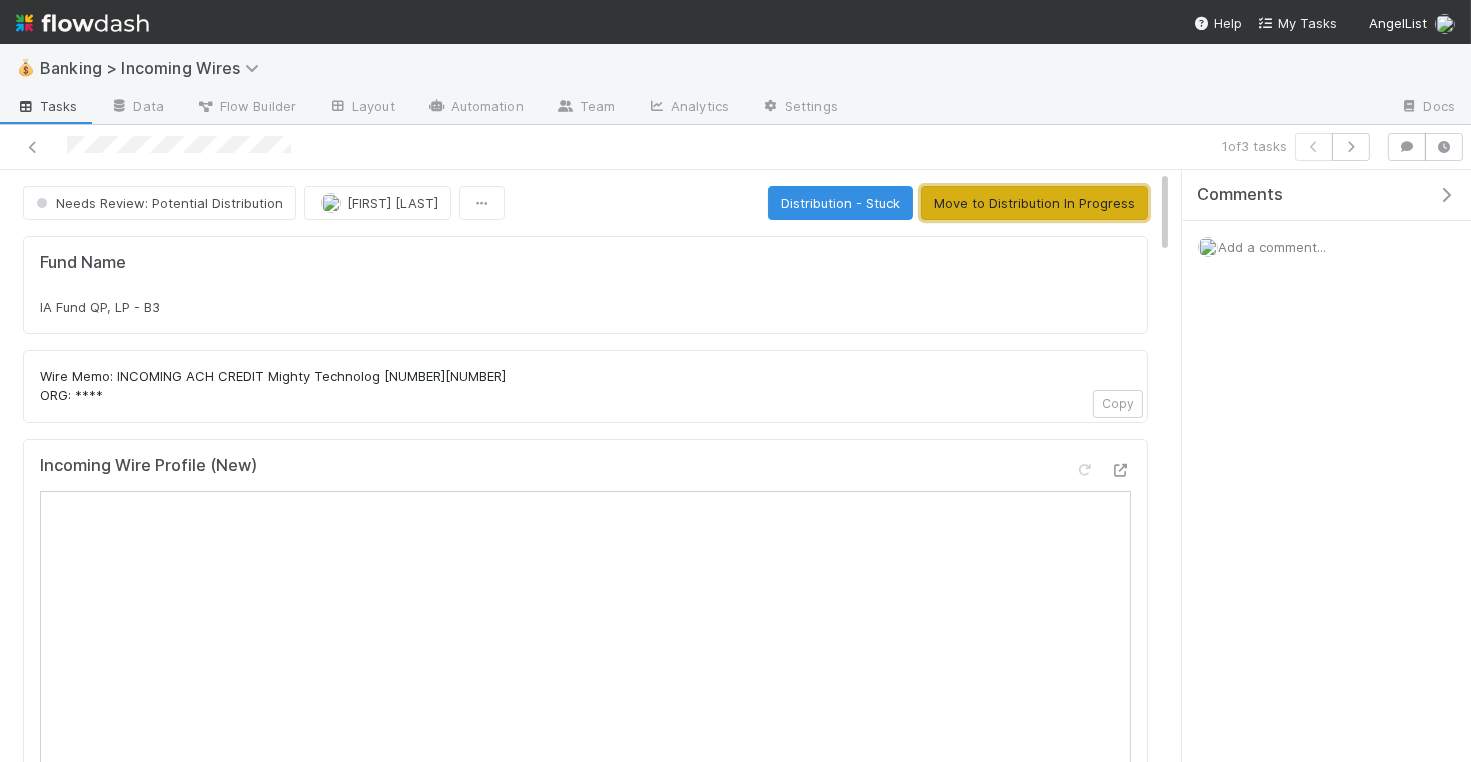 click on "Move to Distribution In Progress" at bounding box center (1034, 203) 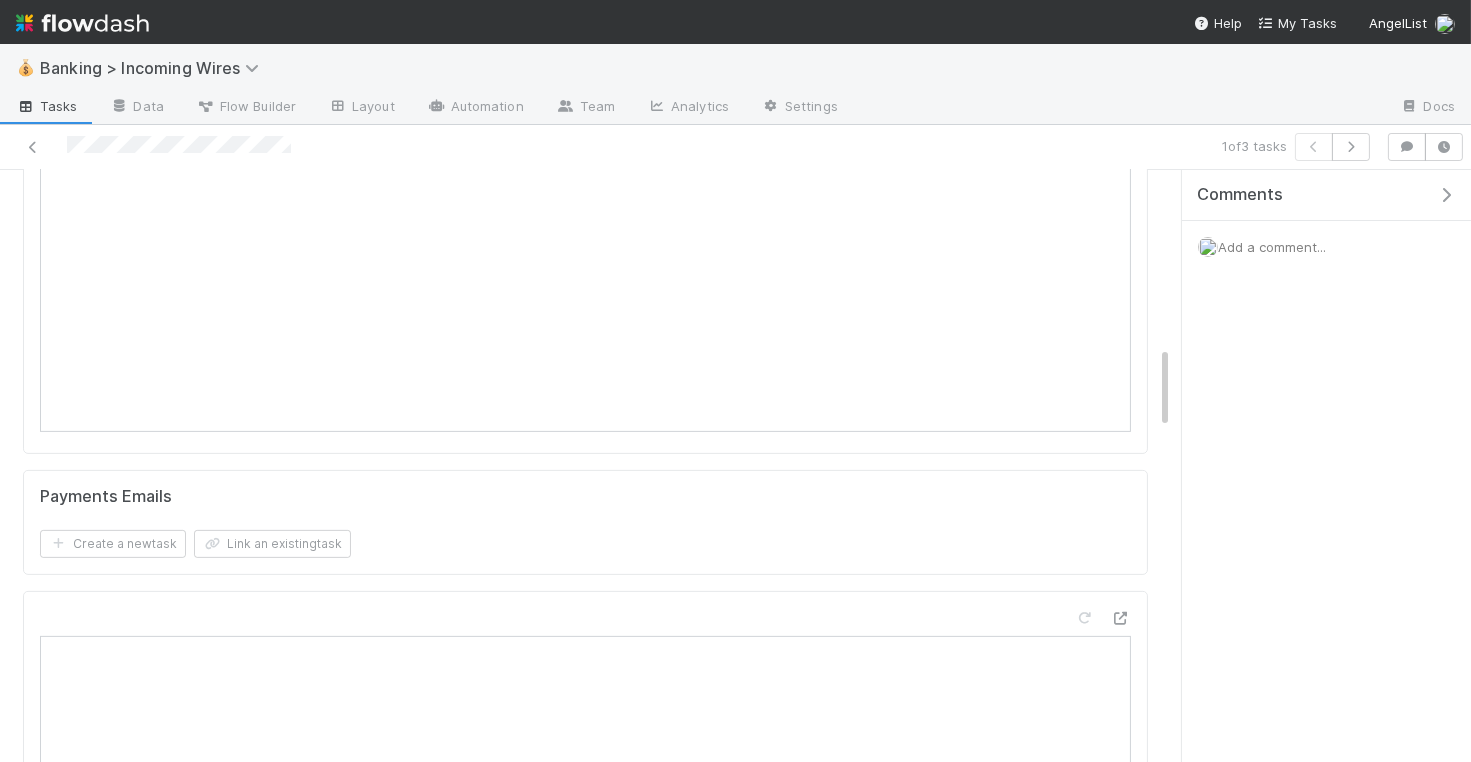 scroll, scrollTop: 1337, scrollLeft: 0, axis: vertical 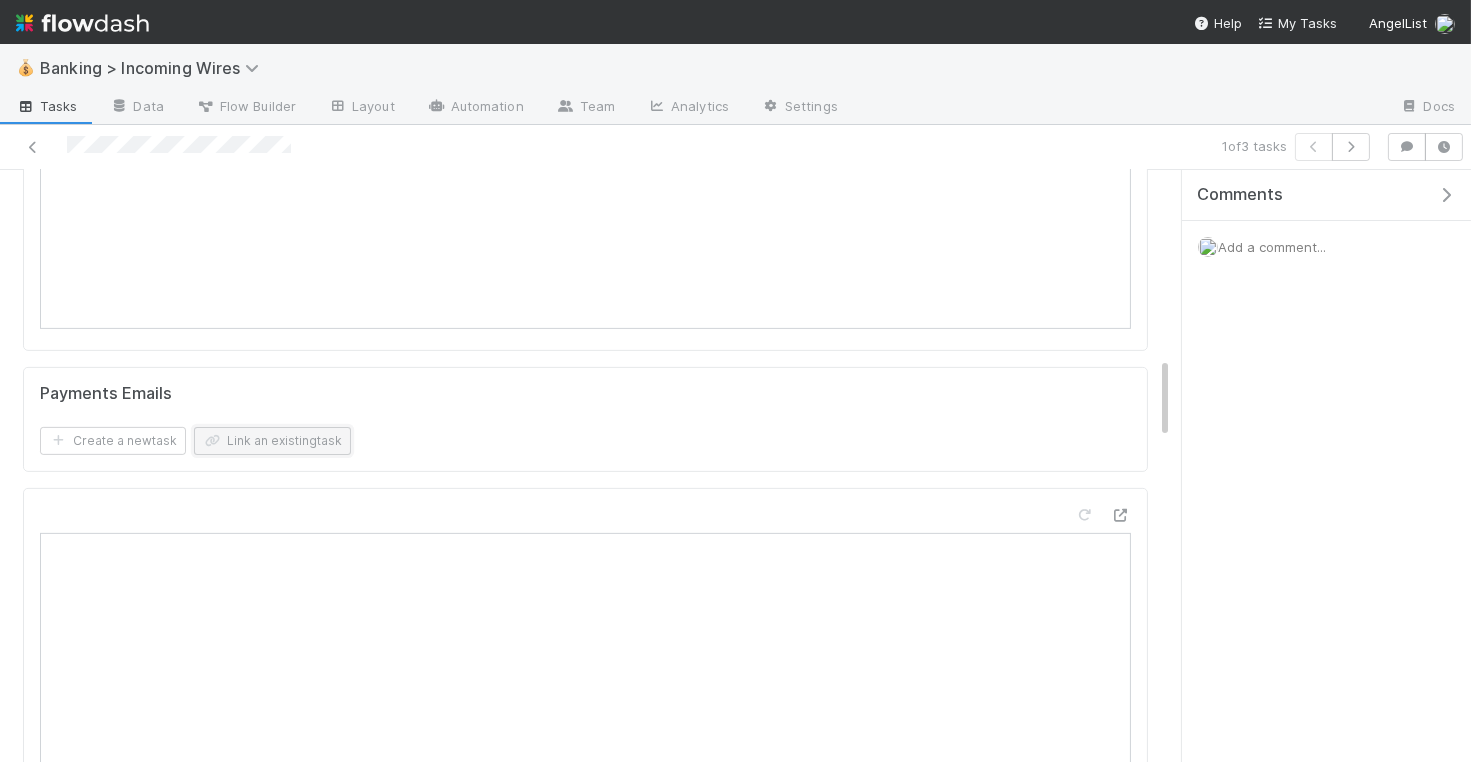 click on "Link an existing  task" at bounding box center [272, 441] 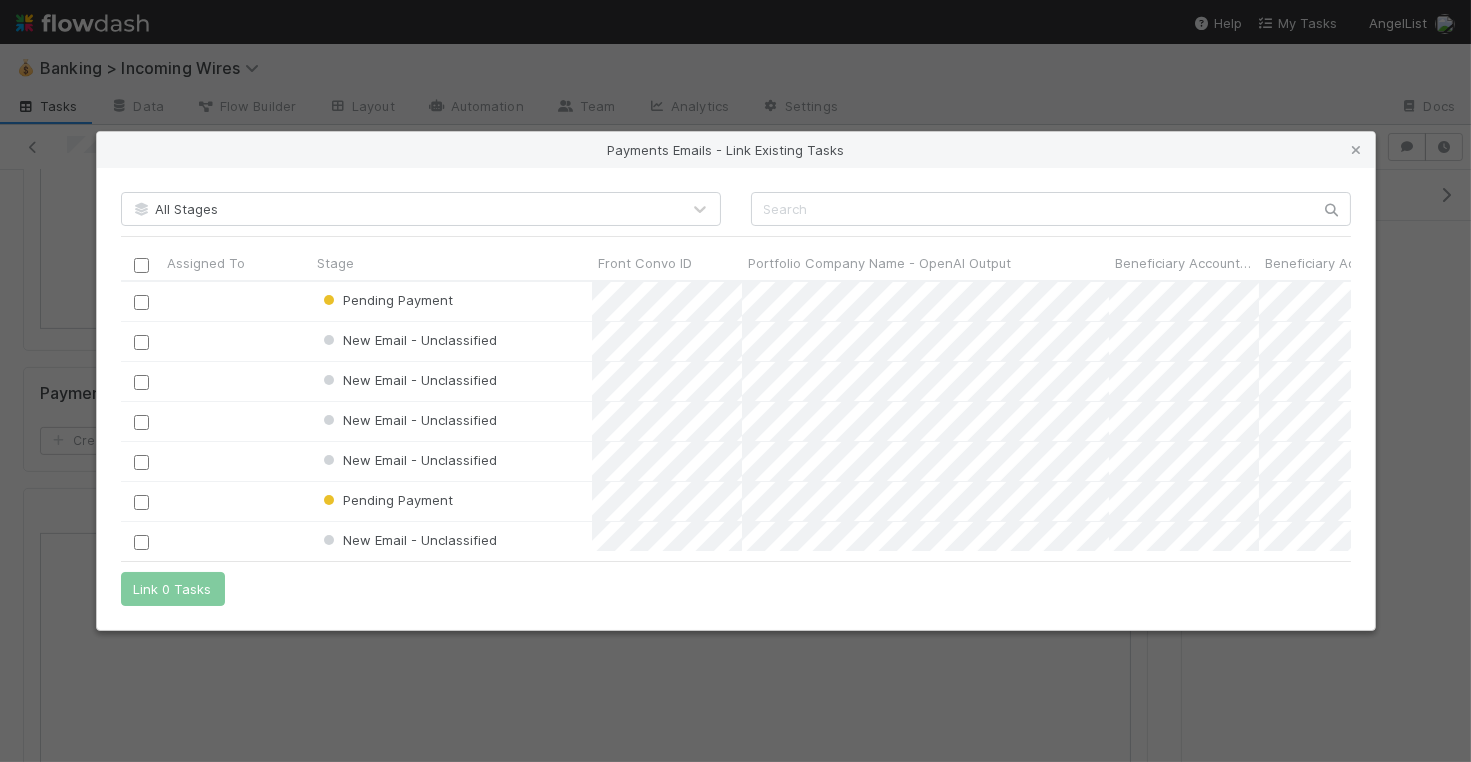 scroll, scrollTop: 1, scrollLeft: 1, axis: both 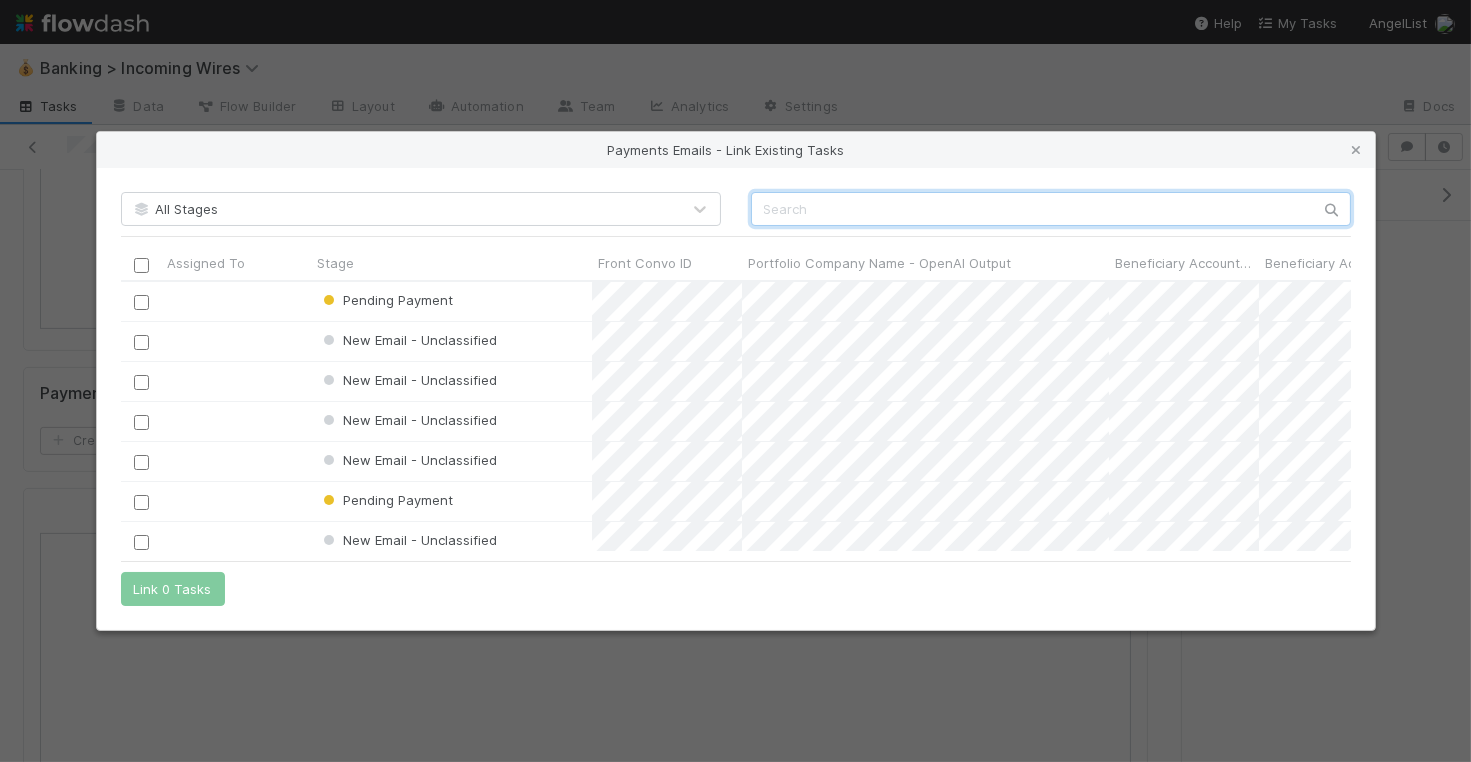click at bounding box center (1051, 209) 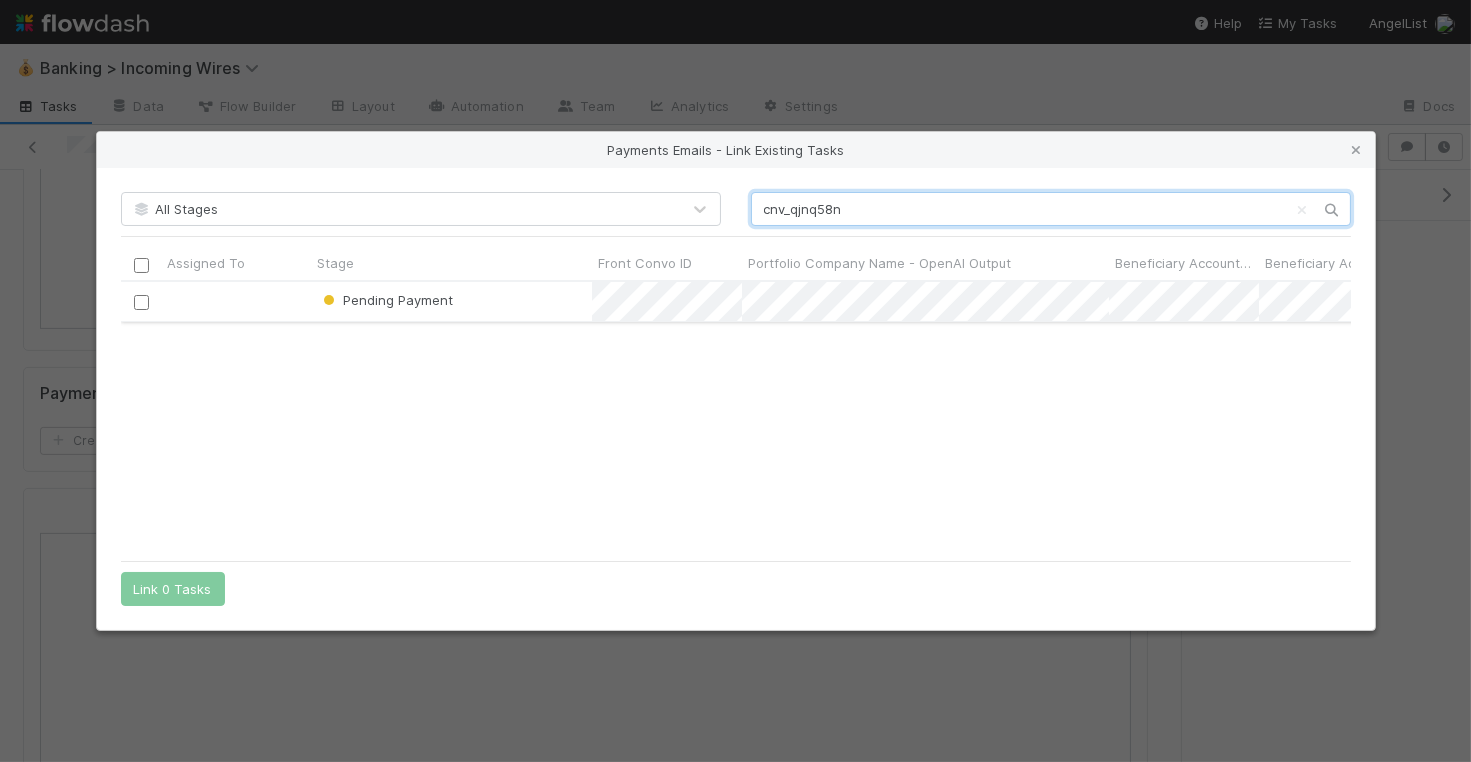 scroll, scrollTop: 1, scrollLeft: 1, axis: both 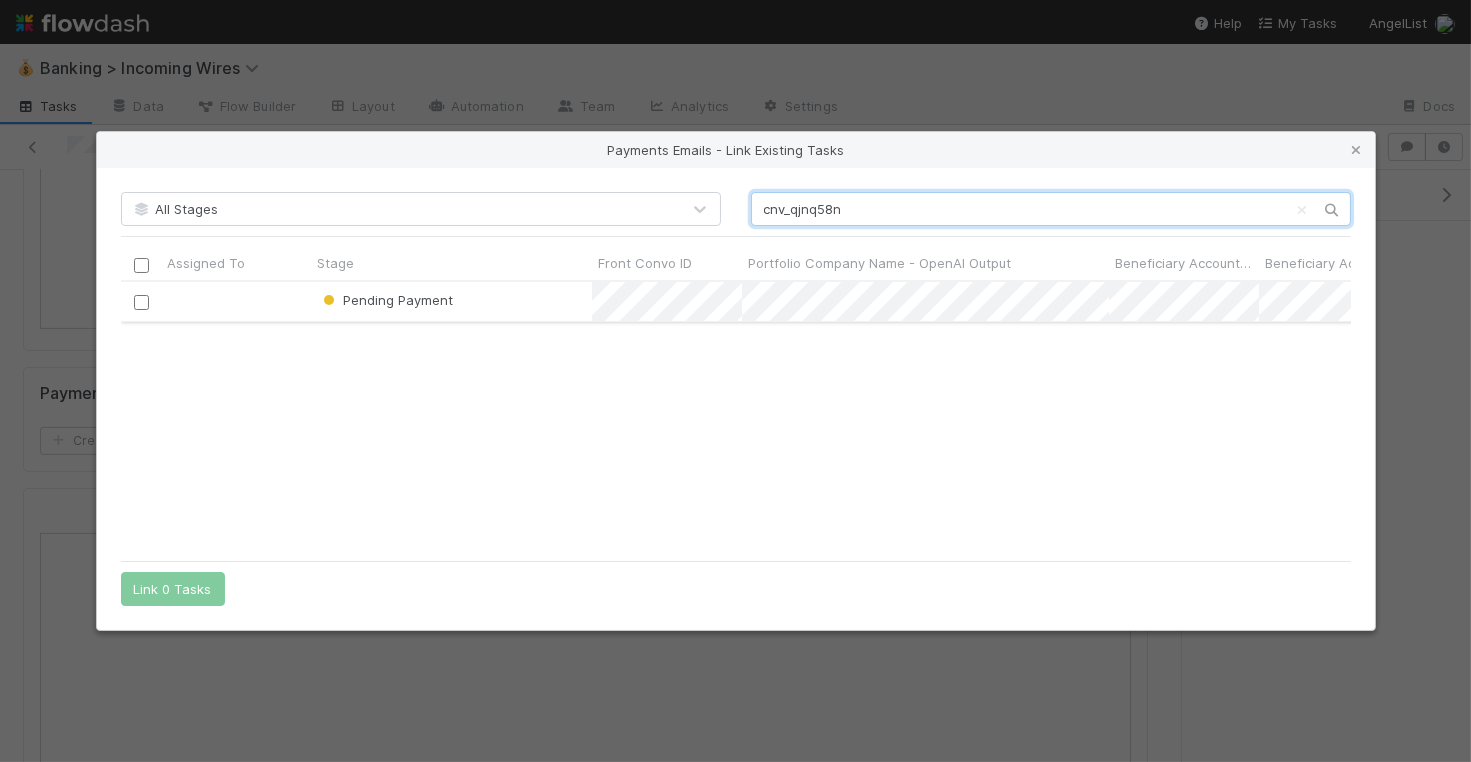 type on "cnv_qjnq58n" 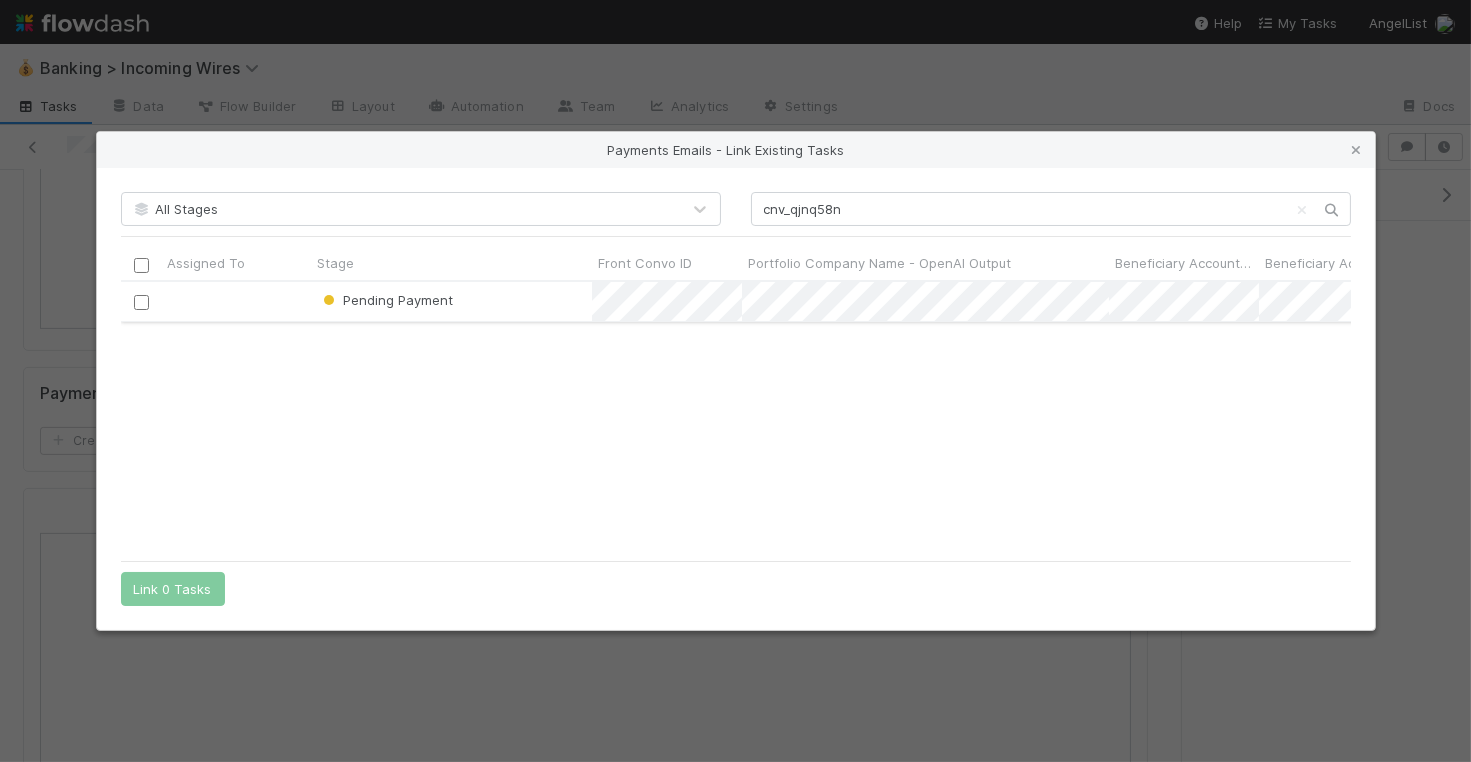 click at bounding box center [140, 302] 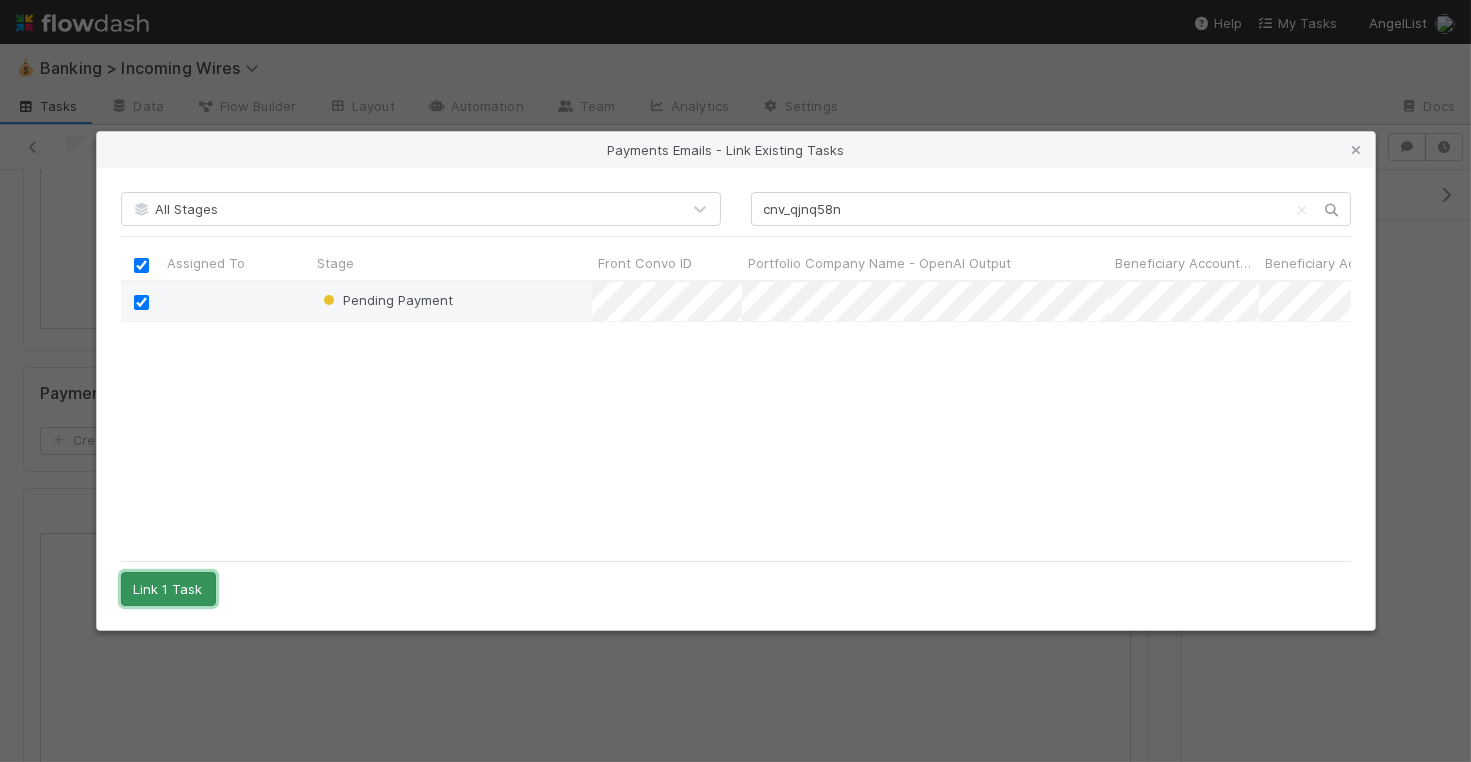 click on "Link   1 Task" at bounding box center (168, 589) 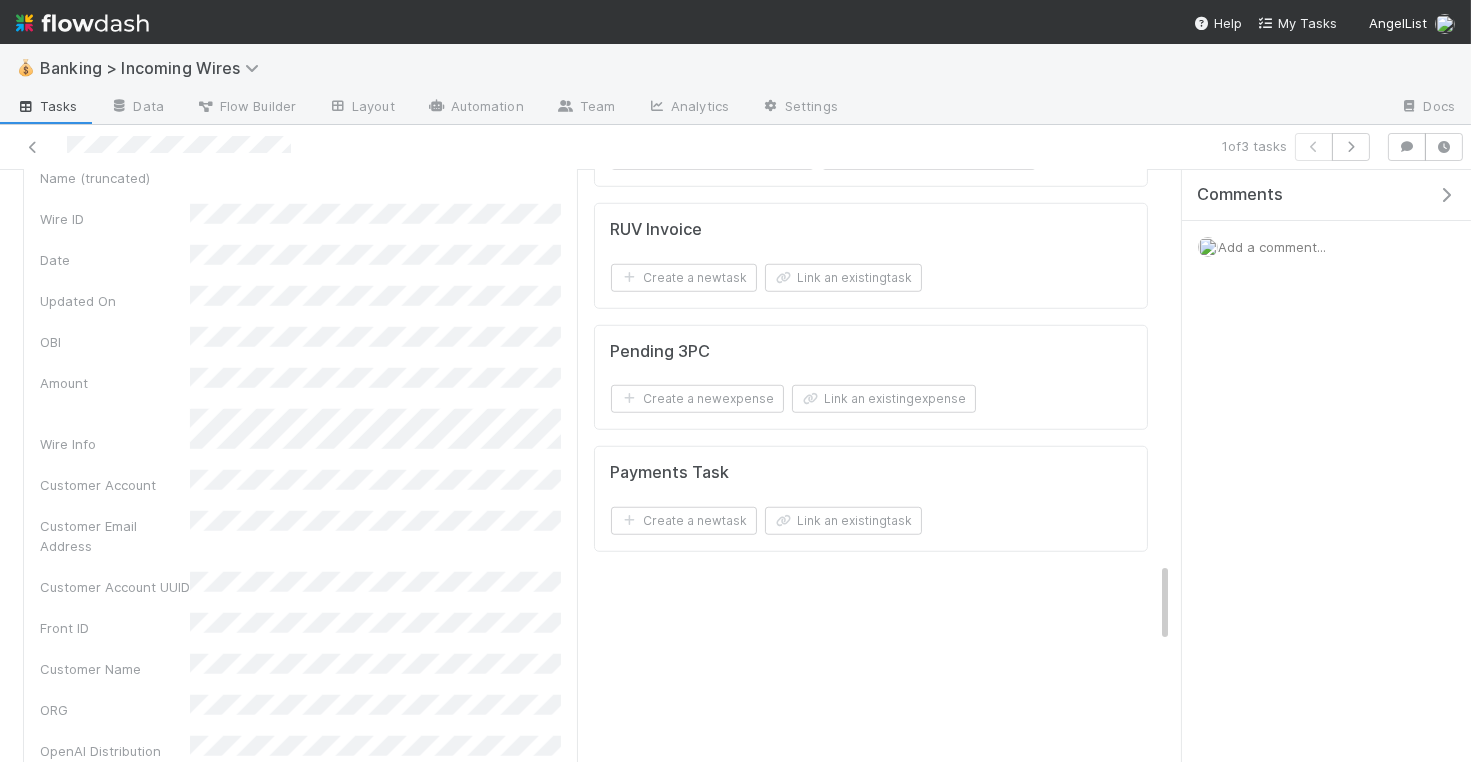 scroll, scrollTop: 2876, scrollLeft: 0, axis: vertical 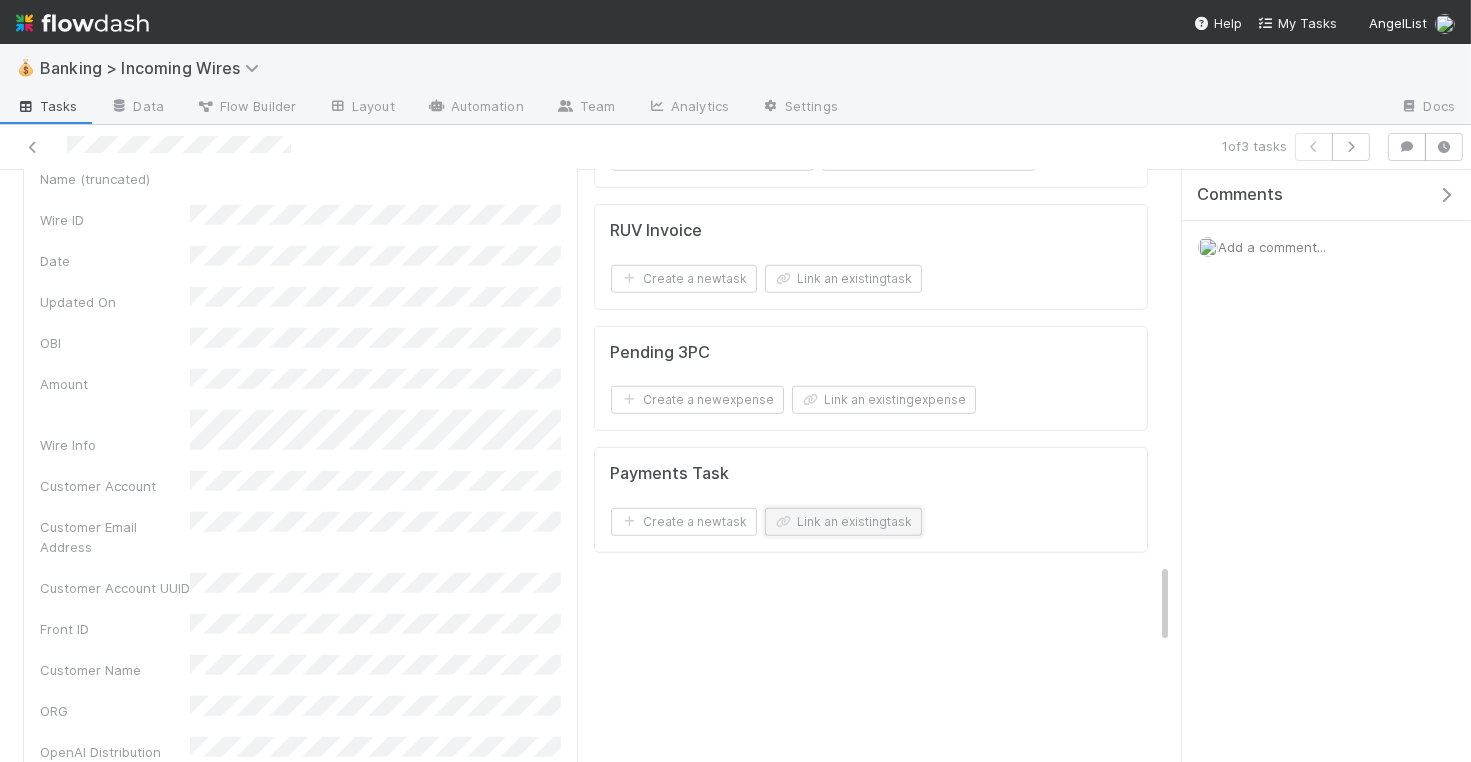 click on "Link an existing  task" at bounding box center (843, 522) 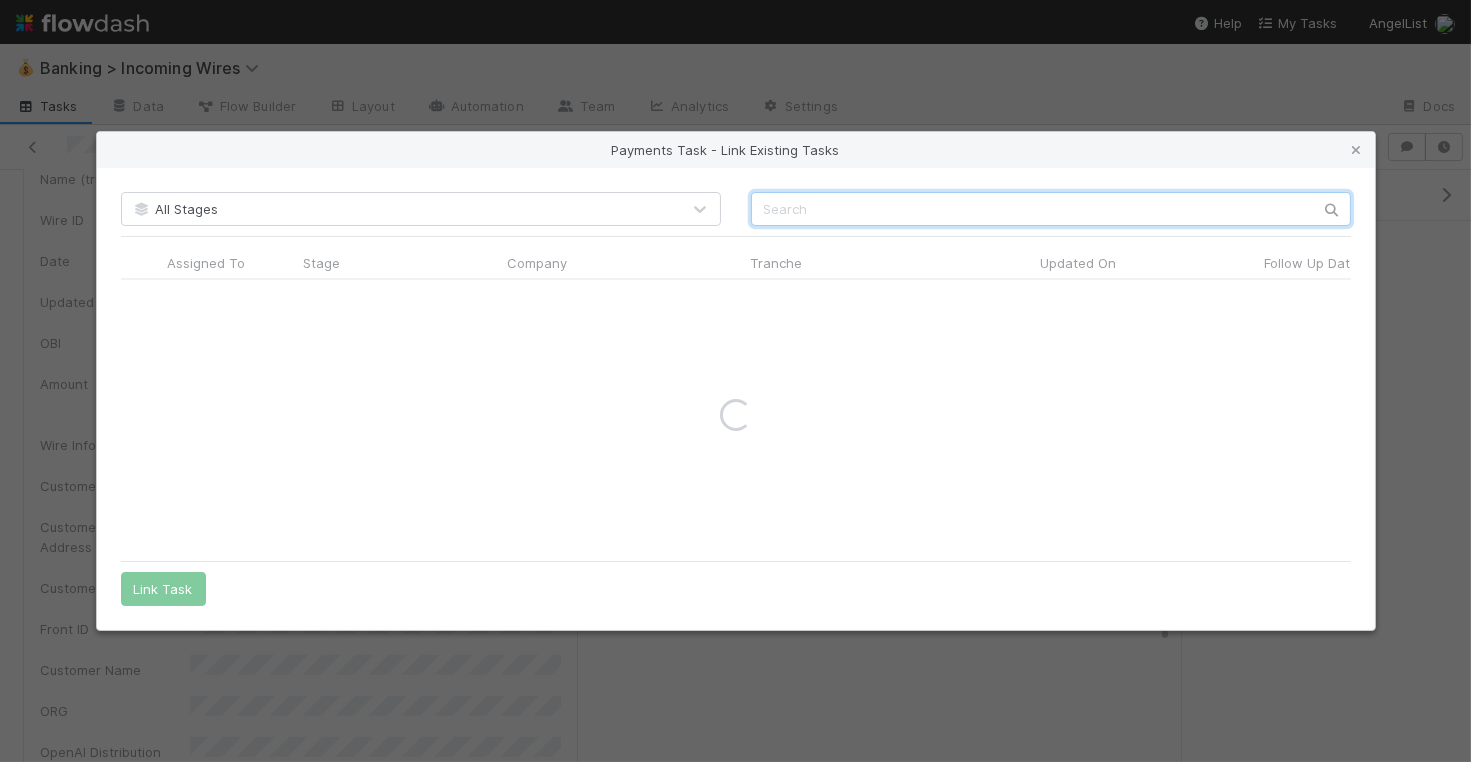 click at bounding box center (1051, 209) 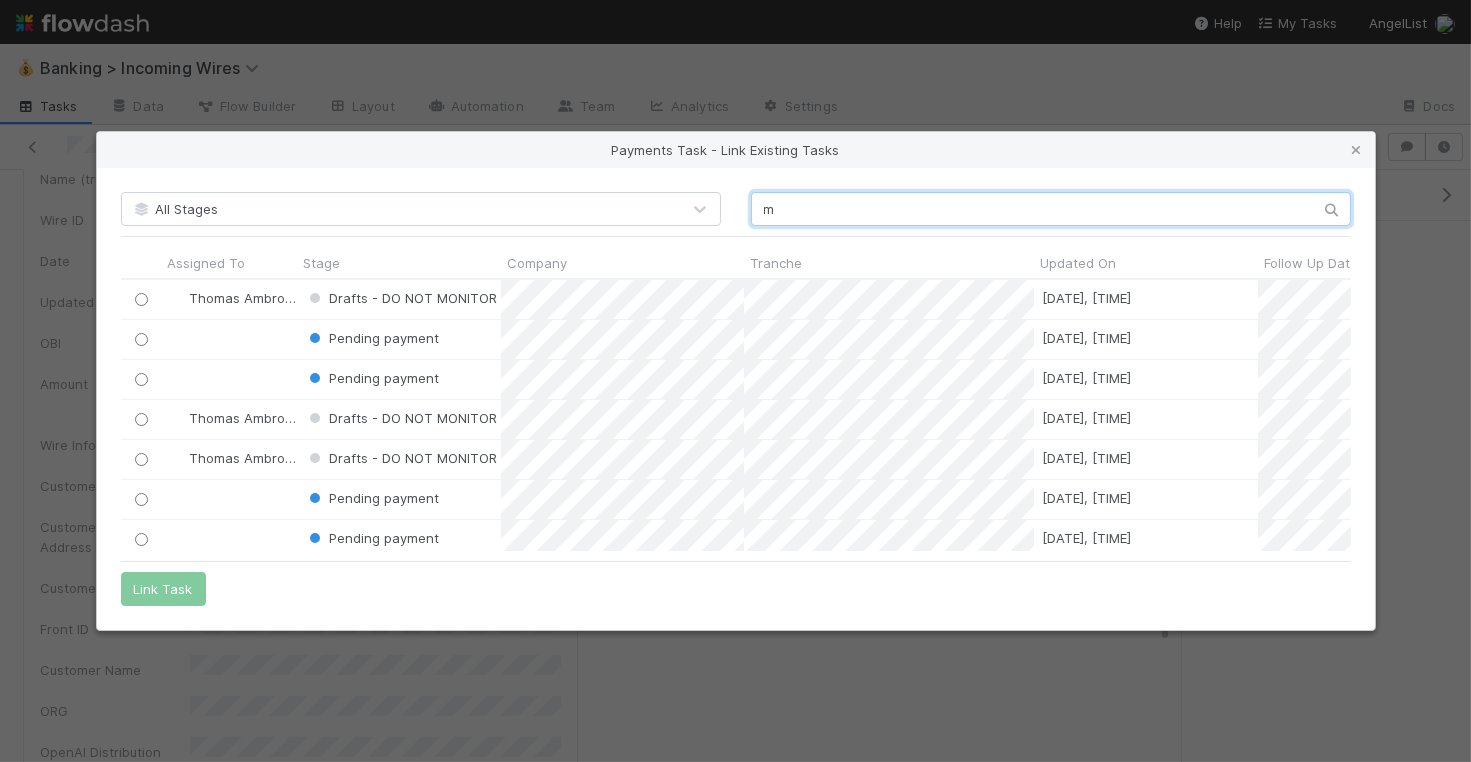 scroll, scrollTop: 0, scrollLeft: 1, axis: horizontal 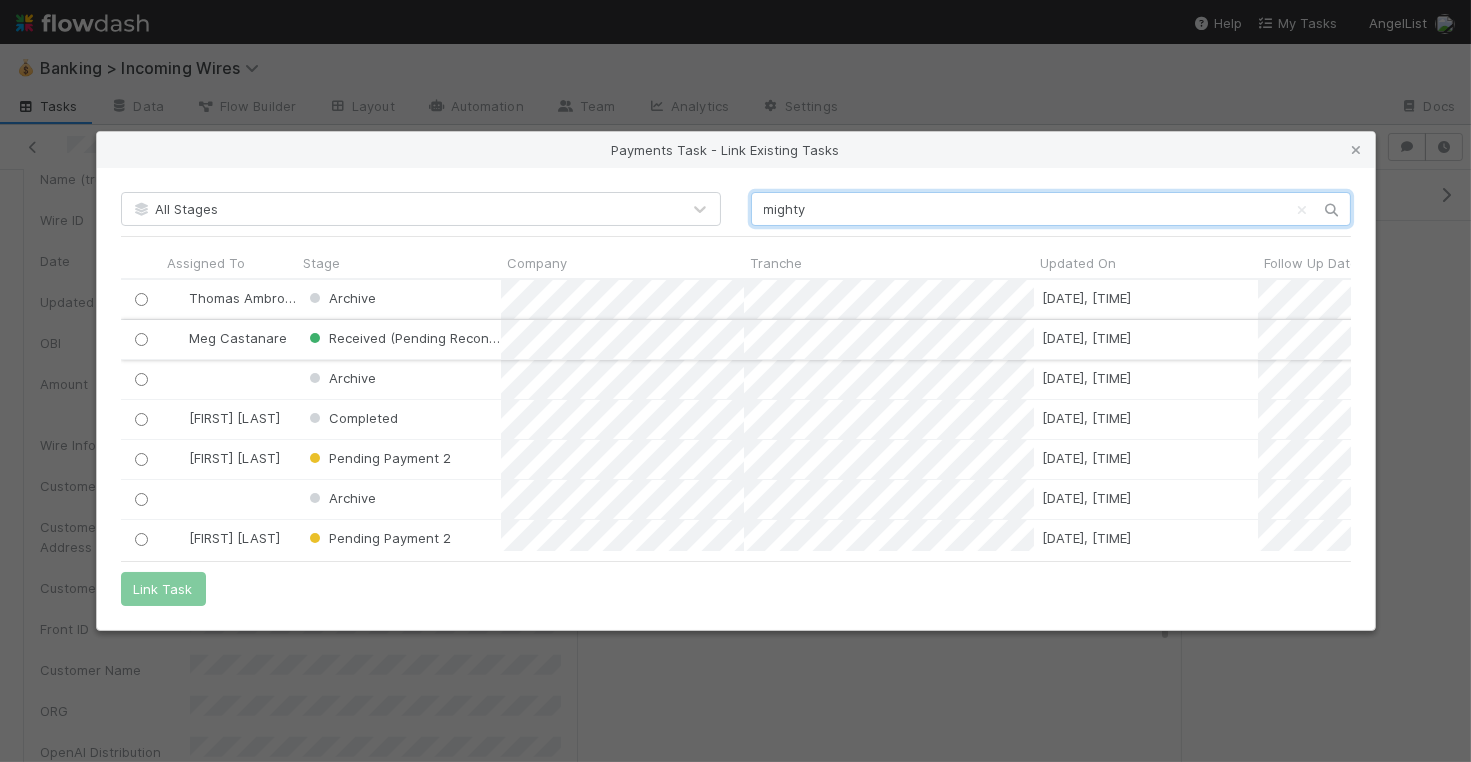 type on "mighty" 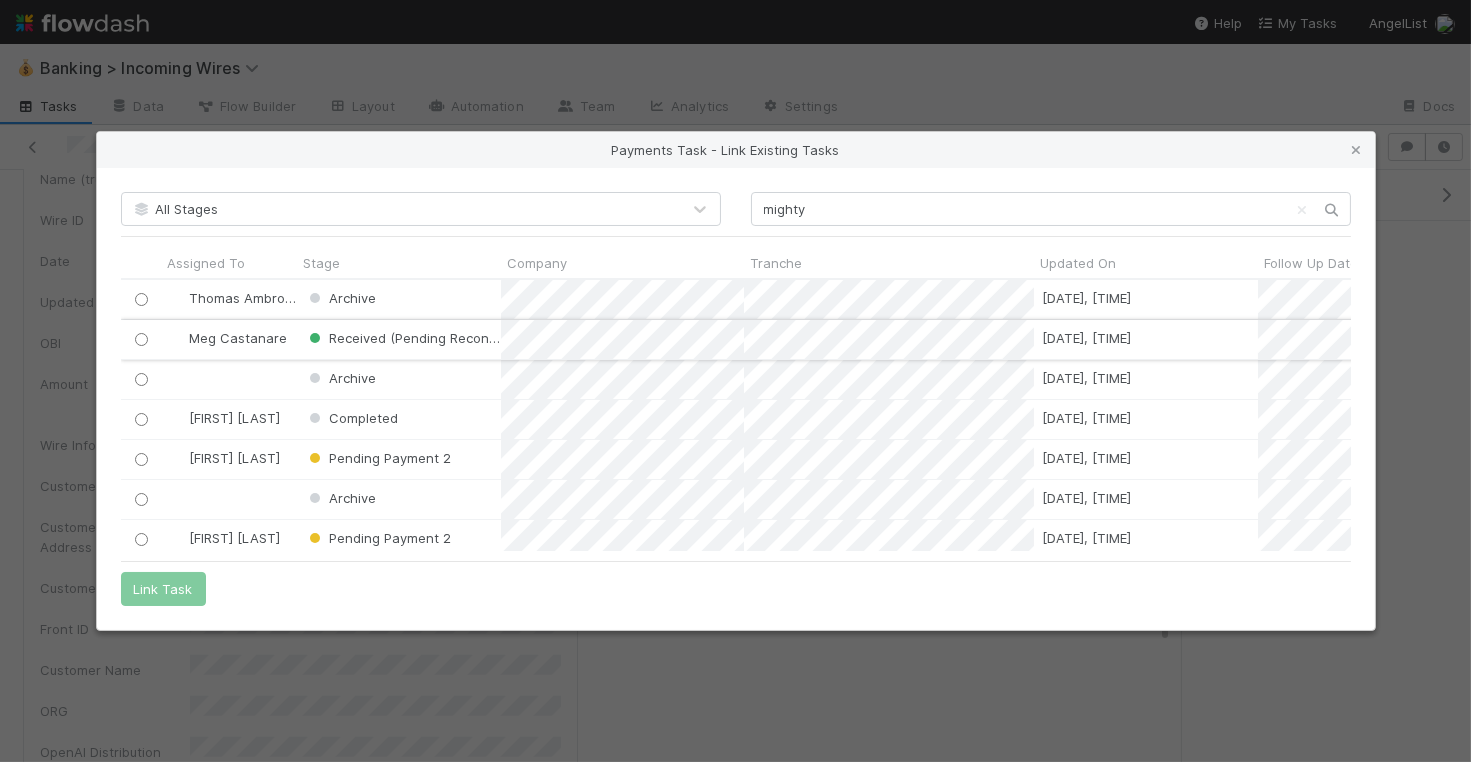 click at bounding box center (140, 339) 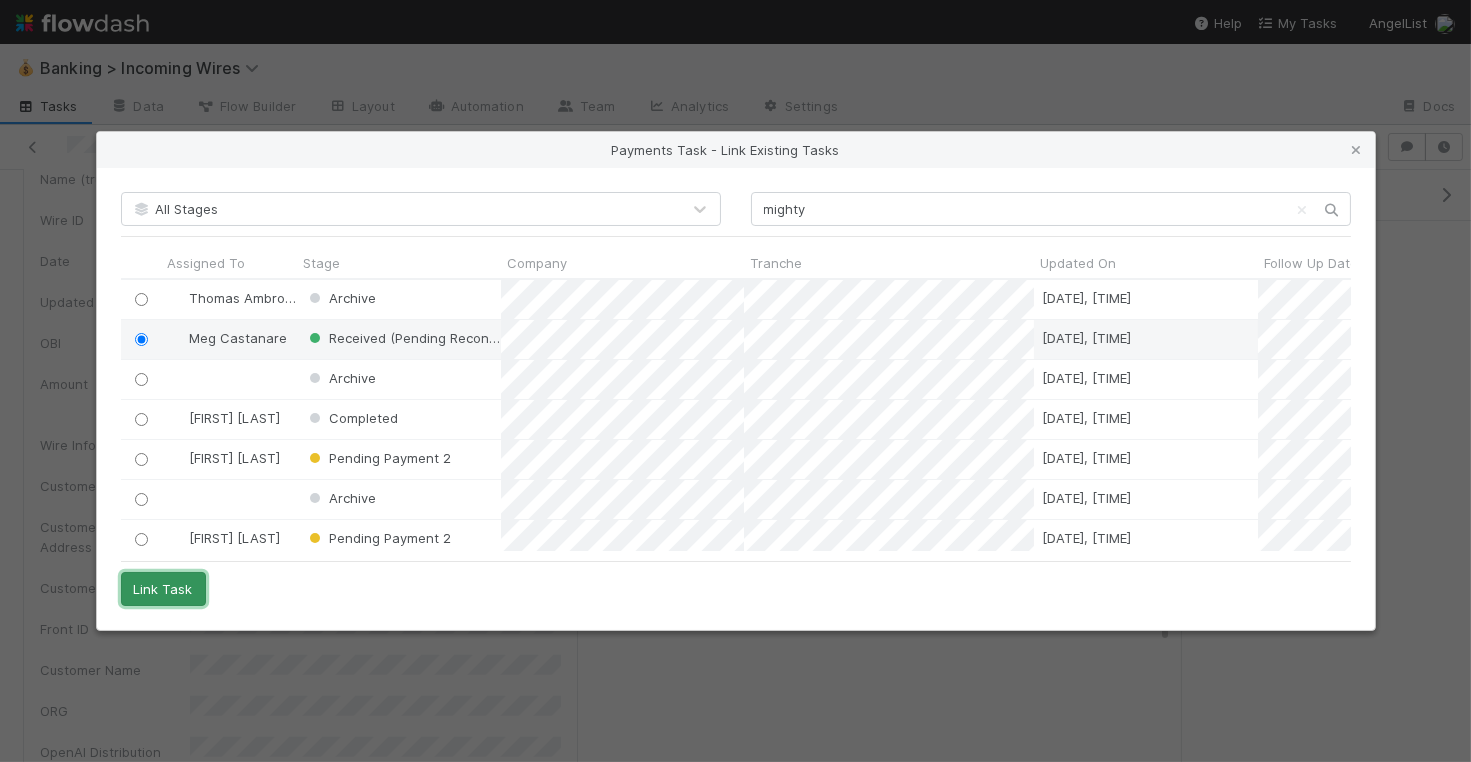 click on "Link   Task" at bounding box center [163, 589] 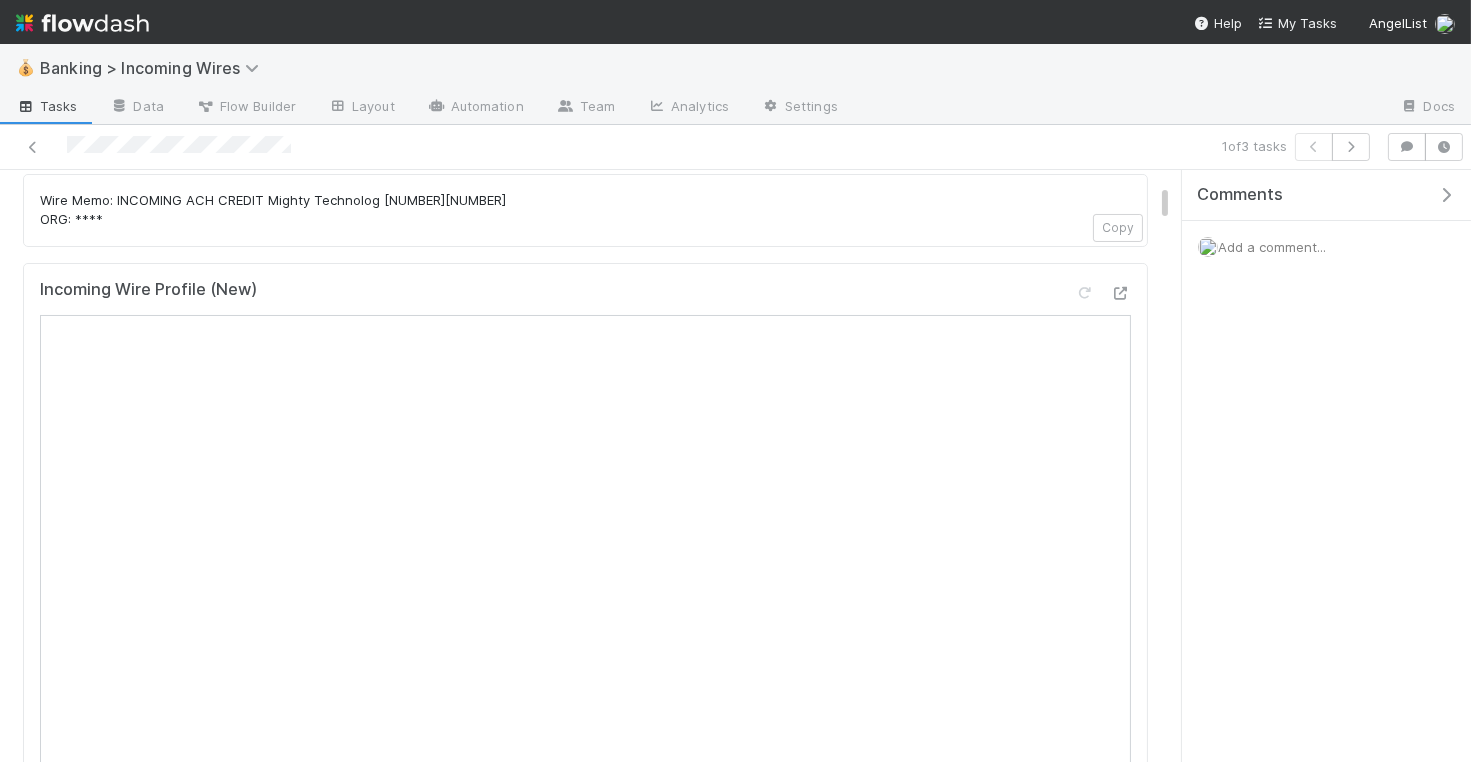 scroll, scrollTop: 264, scrollLeft: 0, axis: vertical 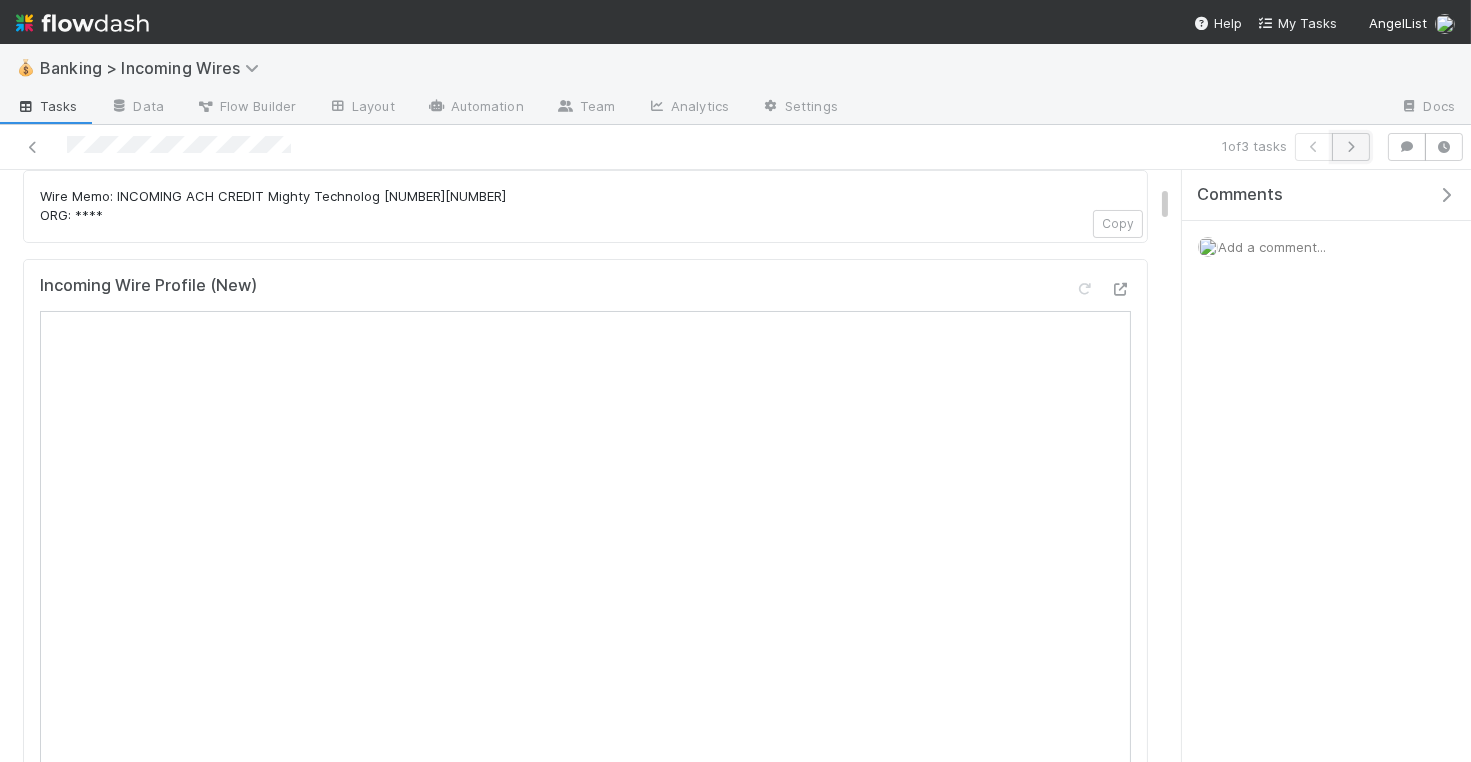click at bounding box center [1351, 147] 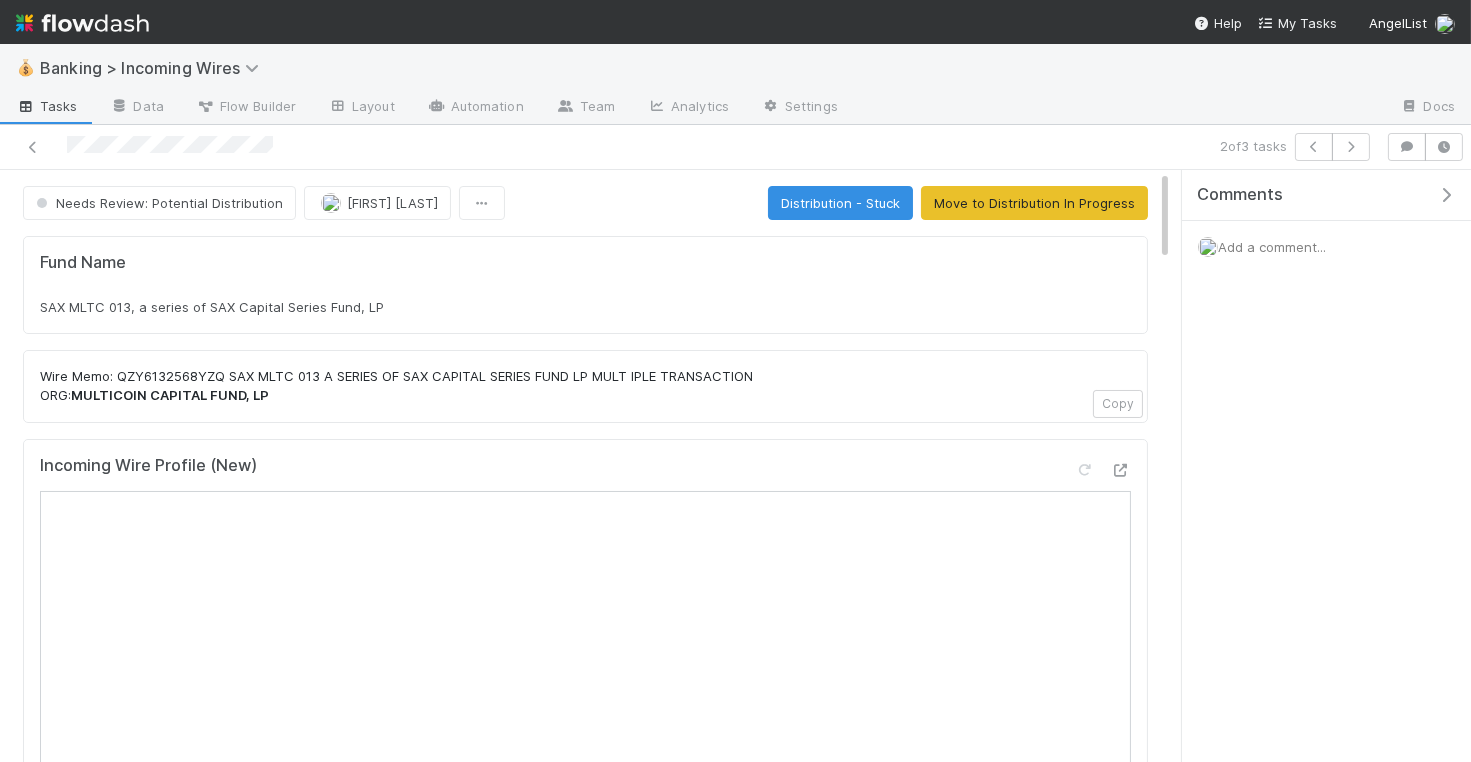 click on "Fund Name SAX MLTC 013, a series of SAX Capital Series Fund, LP" at bounding box center (585, 285) 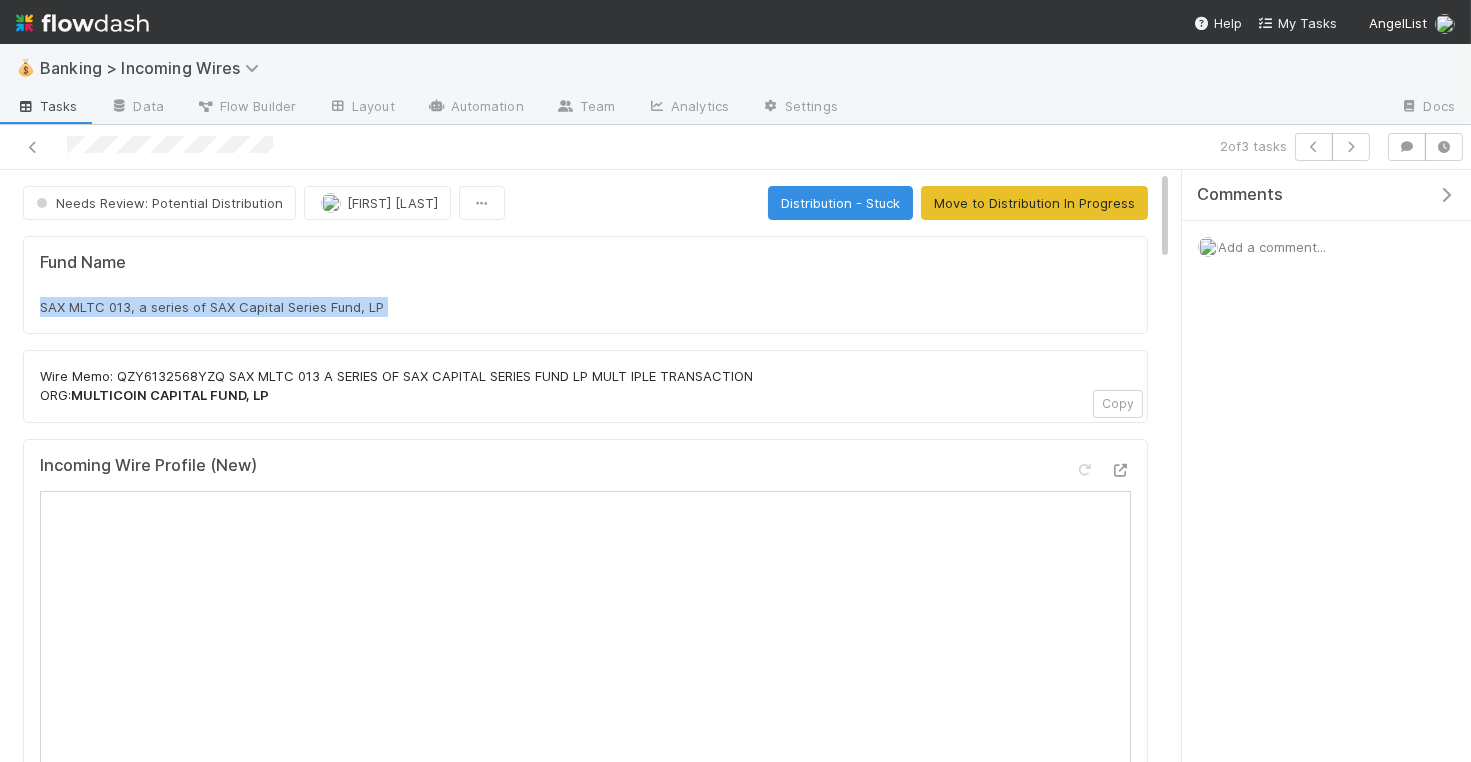 click on "Fund Name SAX MLTC 013, a series of SAX Capital Series Fund, LP" at bounding box center [585, 285] 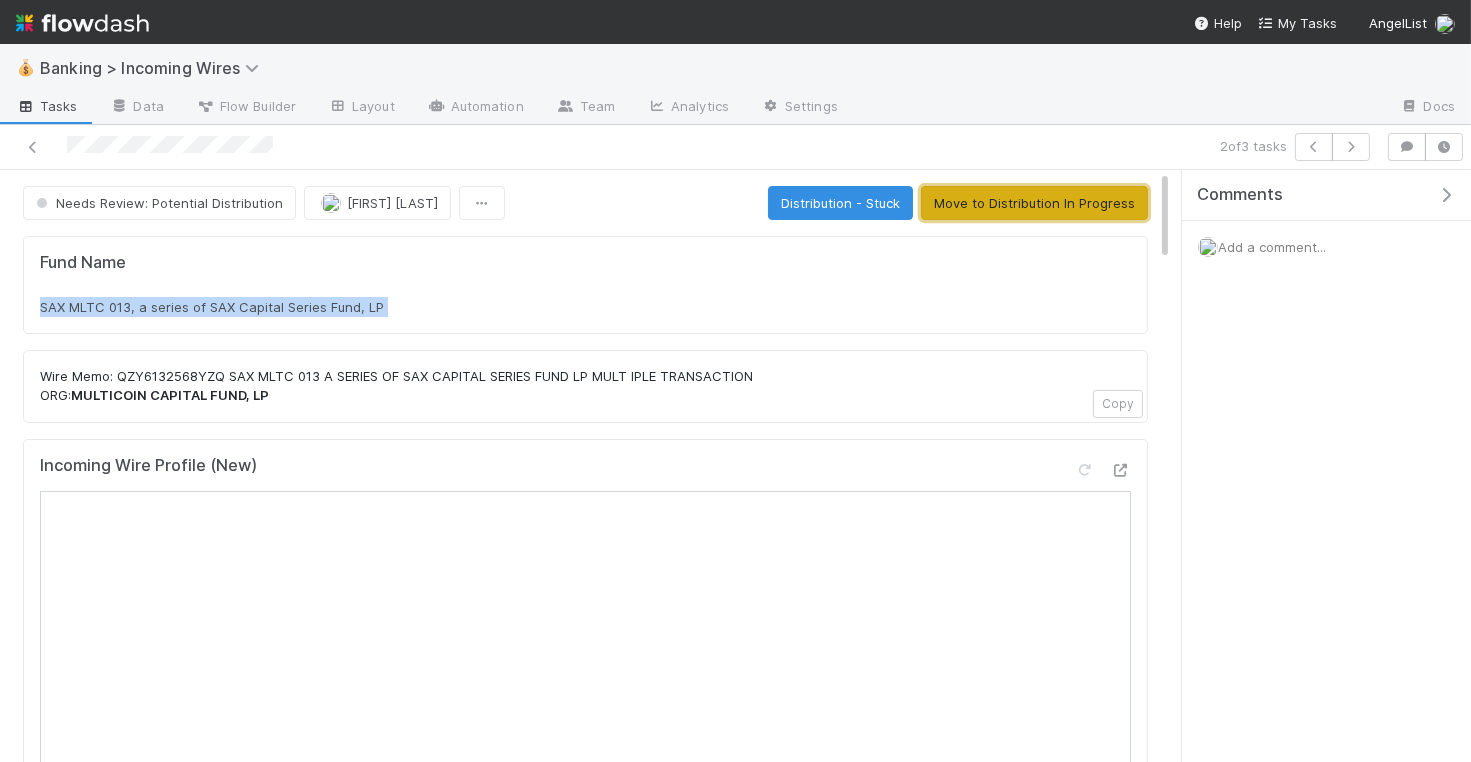 click on "Move to Distribution In Progress" at bounding box center (1034, 203) 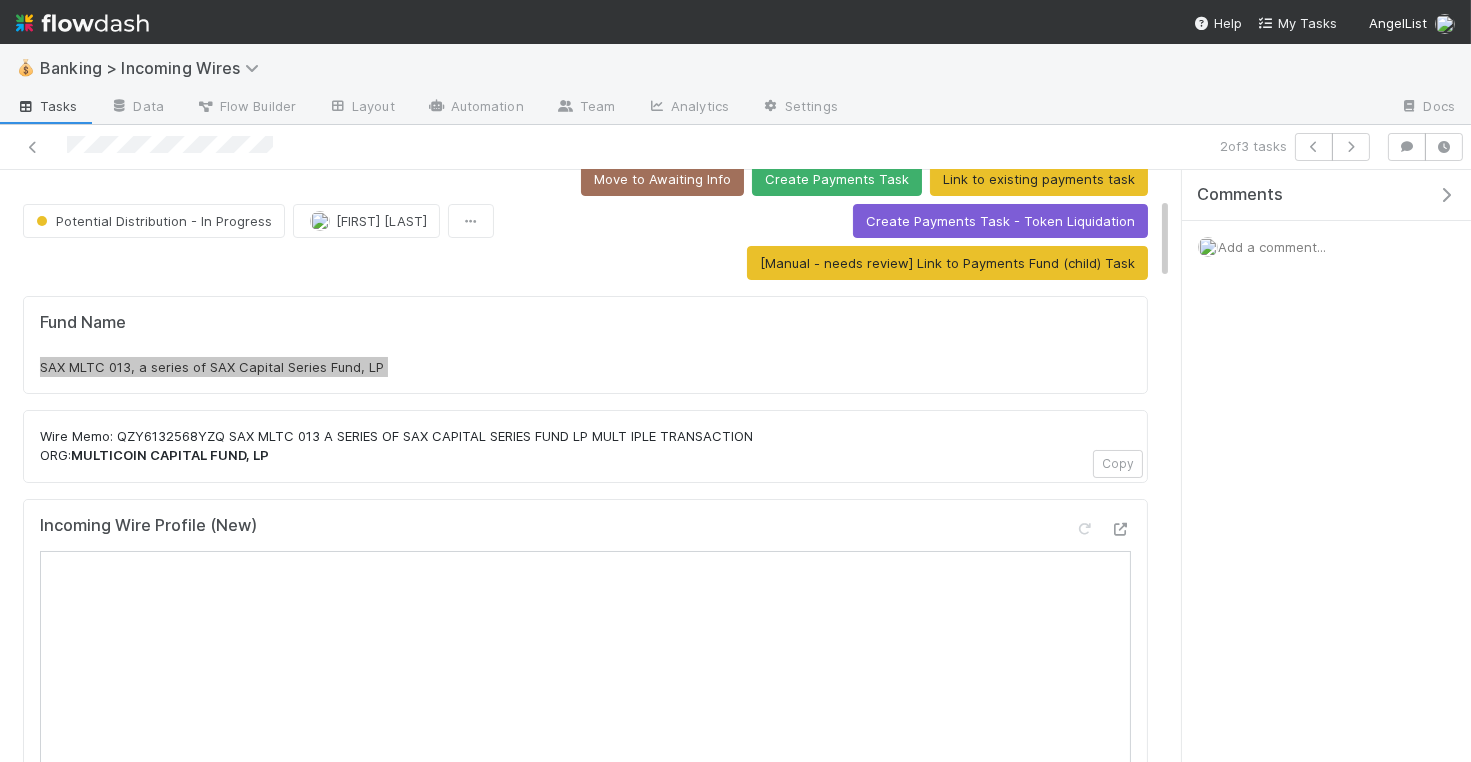 scroll, scrollTop: 0, scrollLeft: 0, axis: both 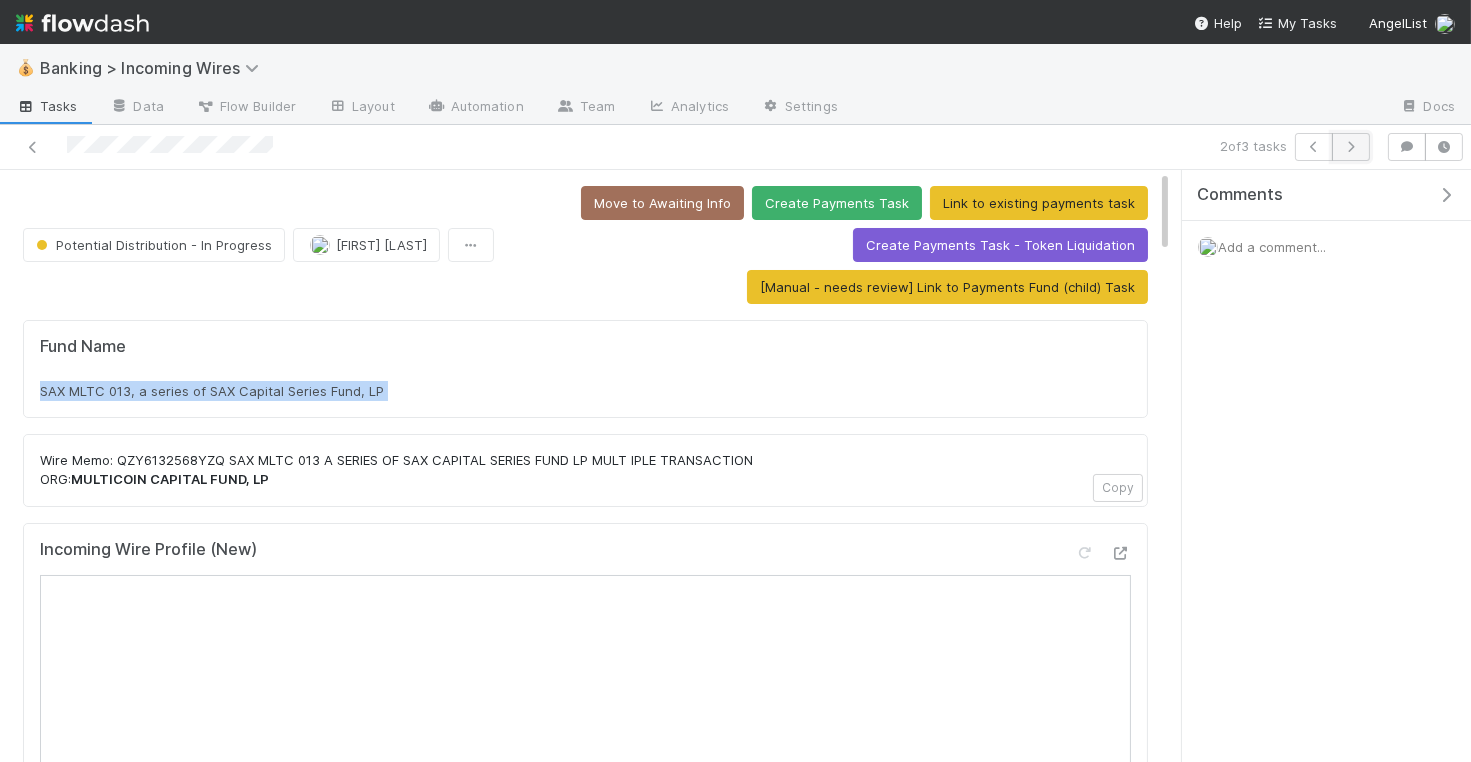 click at bounding box center [1351, 147] 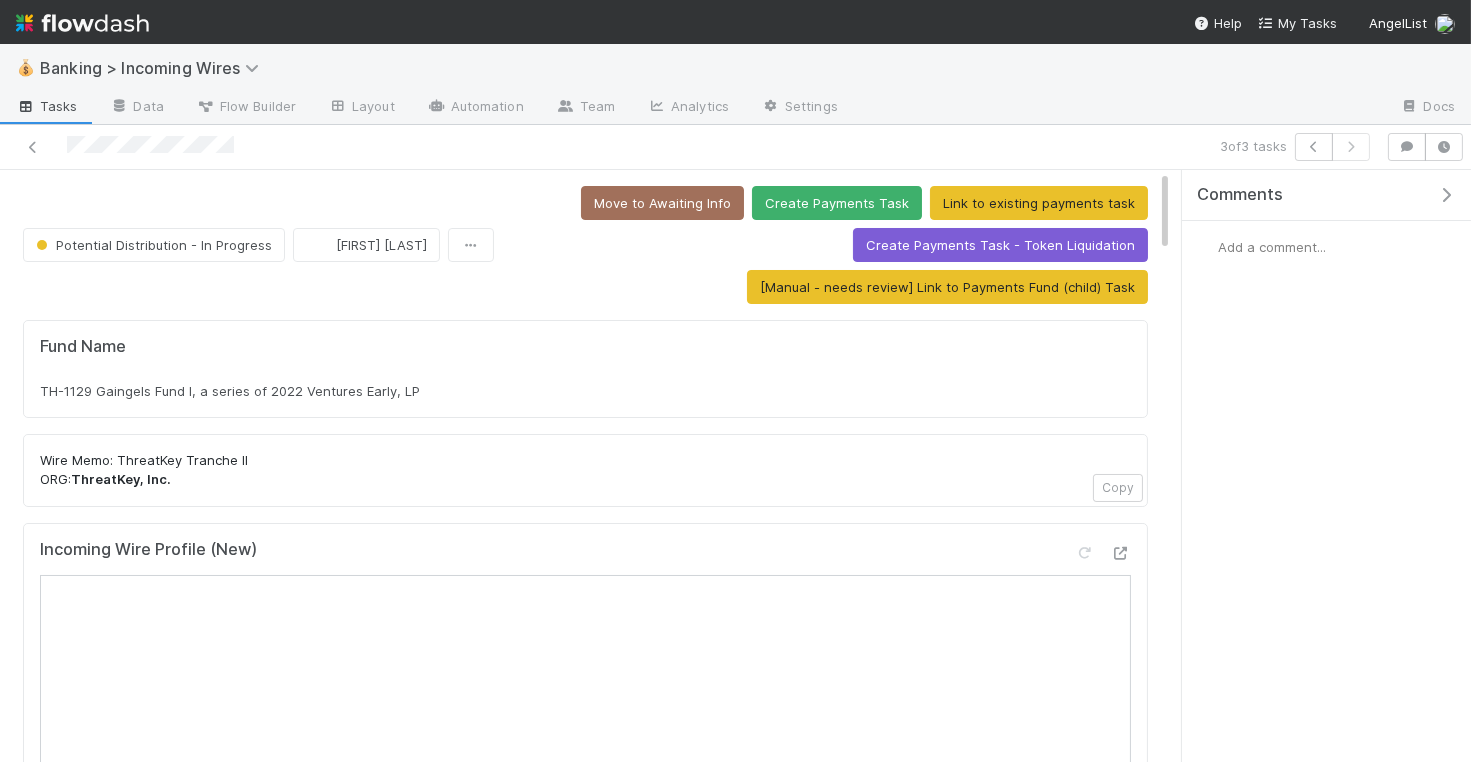 click on "TH-1129 Gaingels Fund I, a series of 2022 Ventures Early, LP" at bounding box center (230, 391) 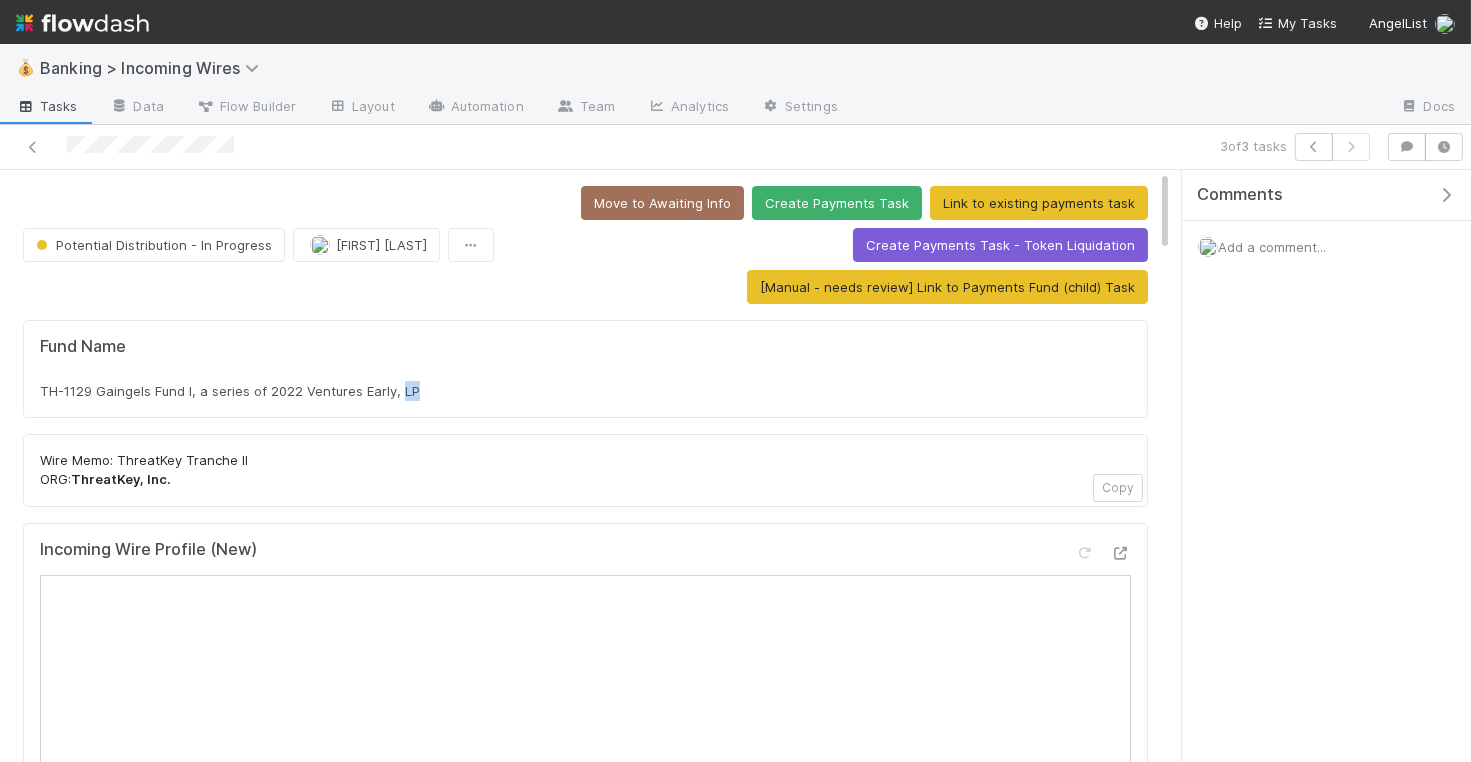 click on "TH-1129 Gaingels Fund I, a series of 2022 Ventures Early, LP" at bounding box center (230, 391) 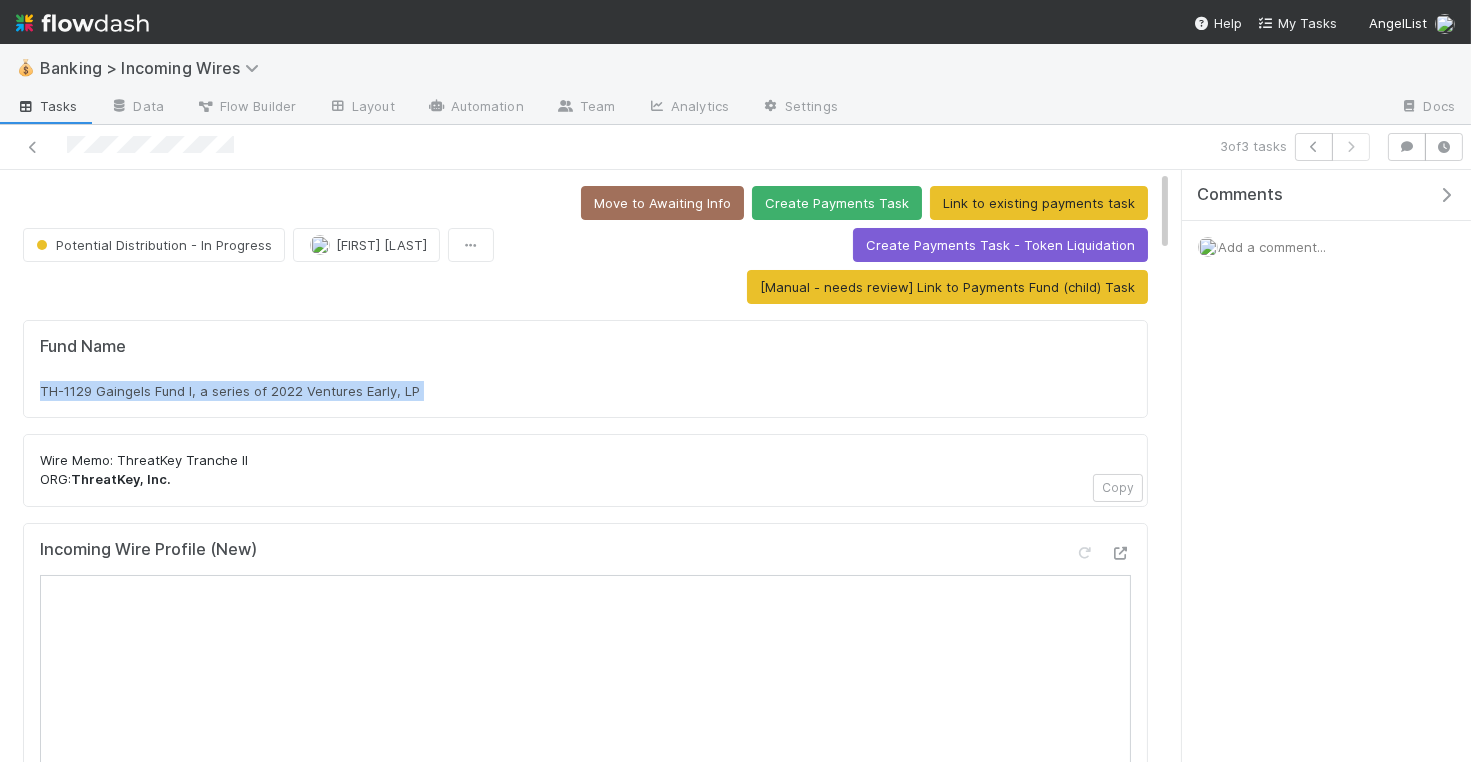 click on "TH-1129 Gaingels Fund I, a series of 2022 Ventures Early, LP" at bounding box center (230, 391) 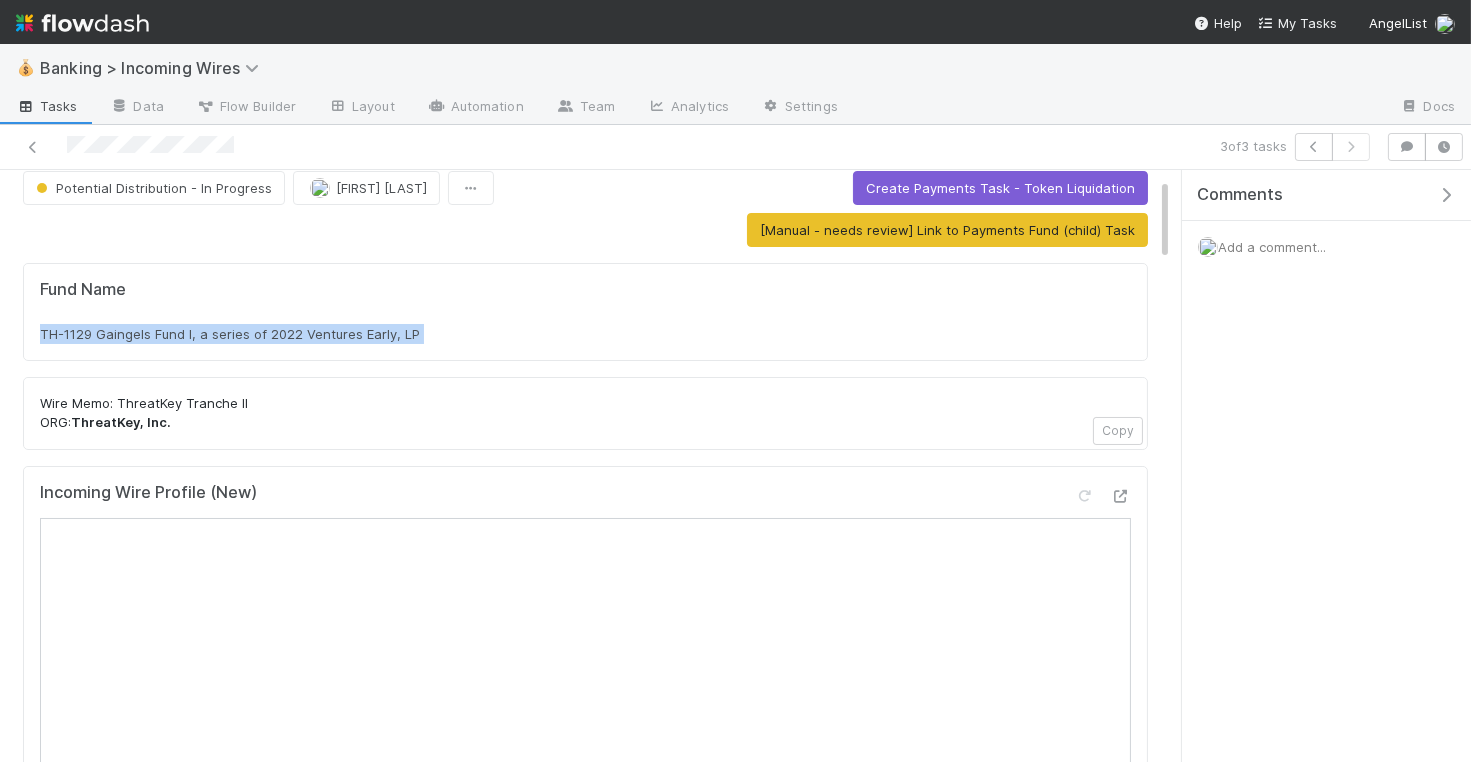 scroll, scrollTop: 166, scrollLeft: 0, axis: vertical 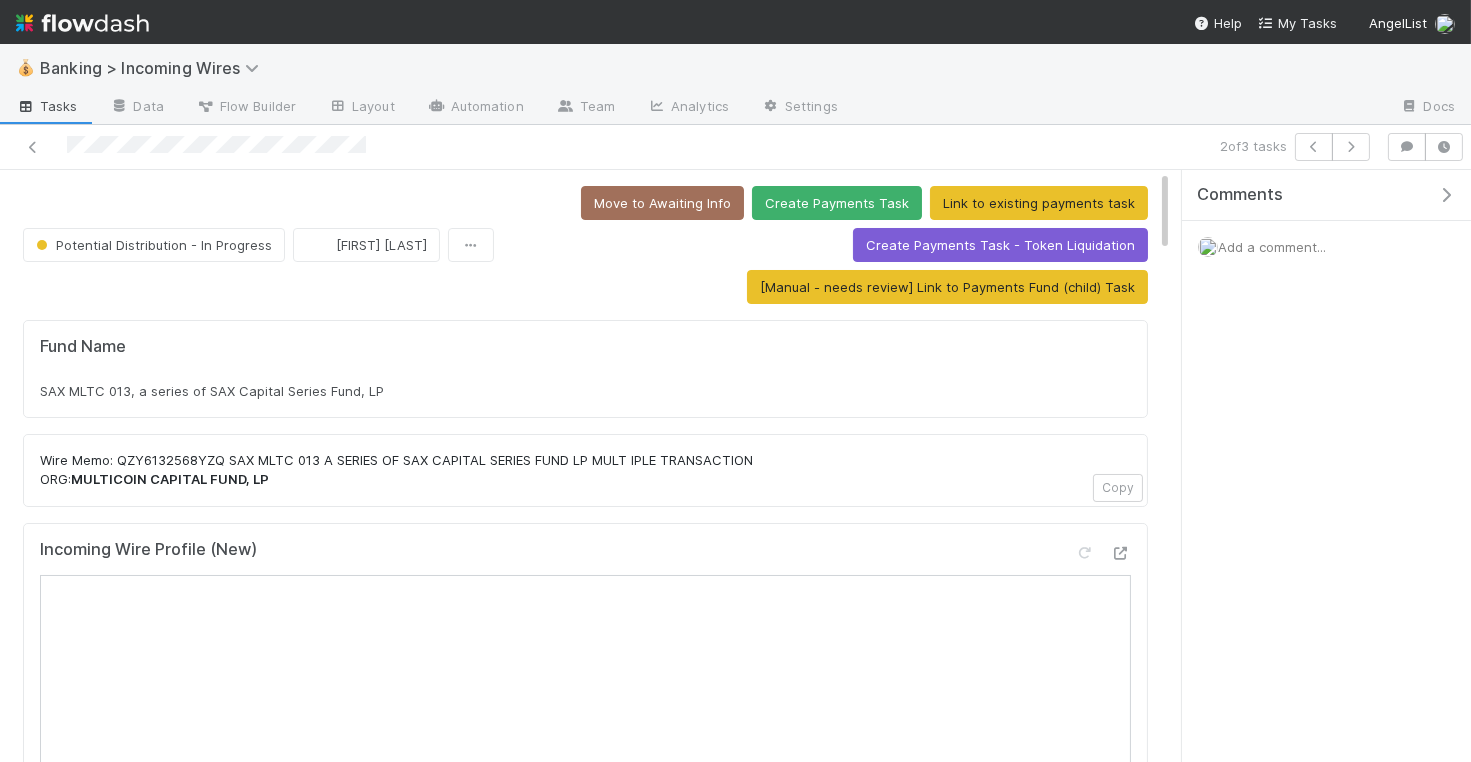 click on "SAX MLTC 013, a series of SAX Capital Series Fund, LP" at bounding box center [585, 391] 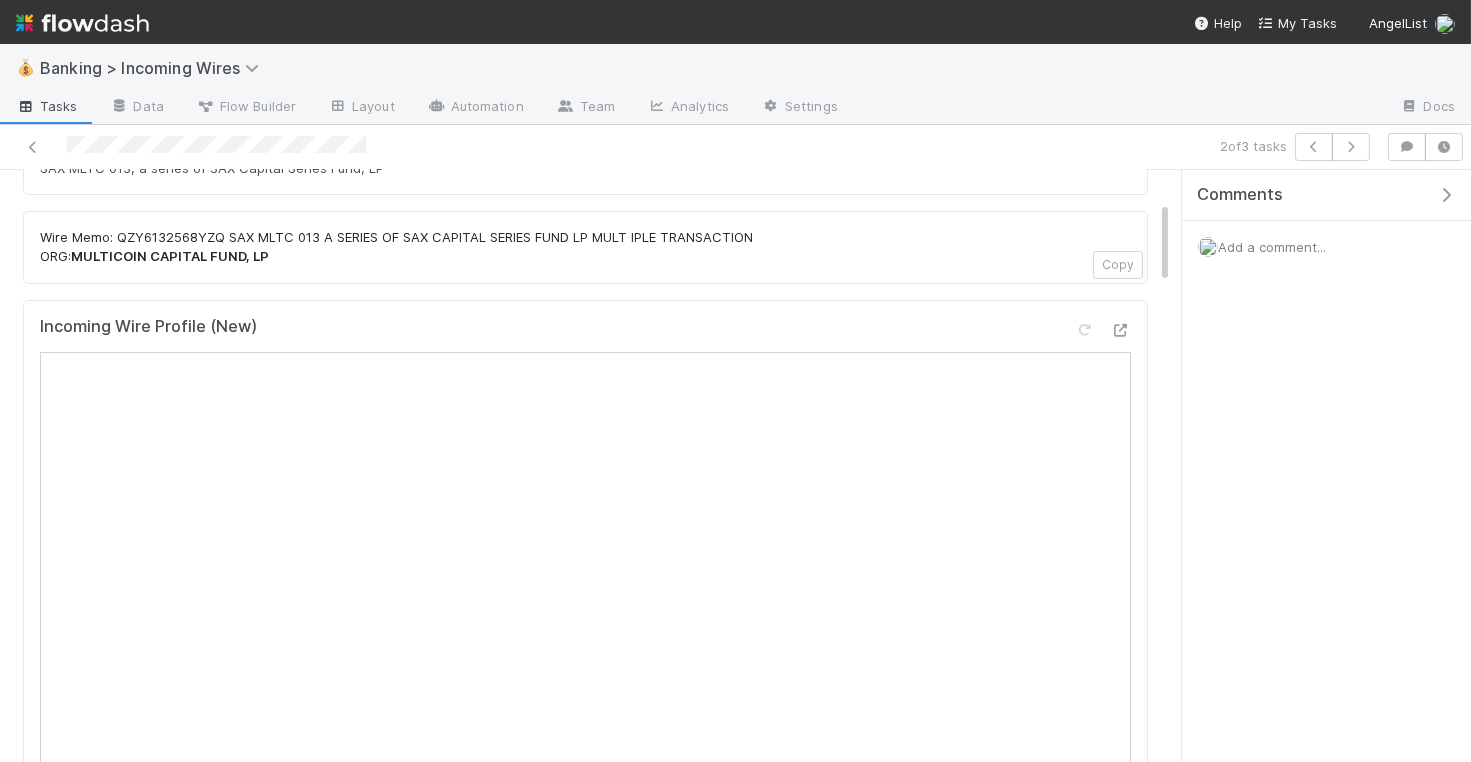 scroll, scrollTop: 0, scrollLeft: 0, axis: both 